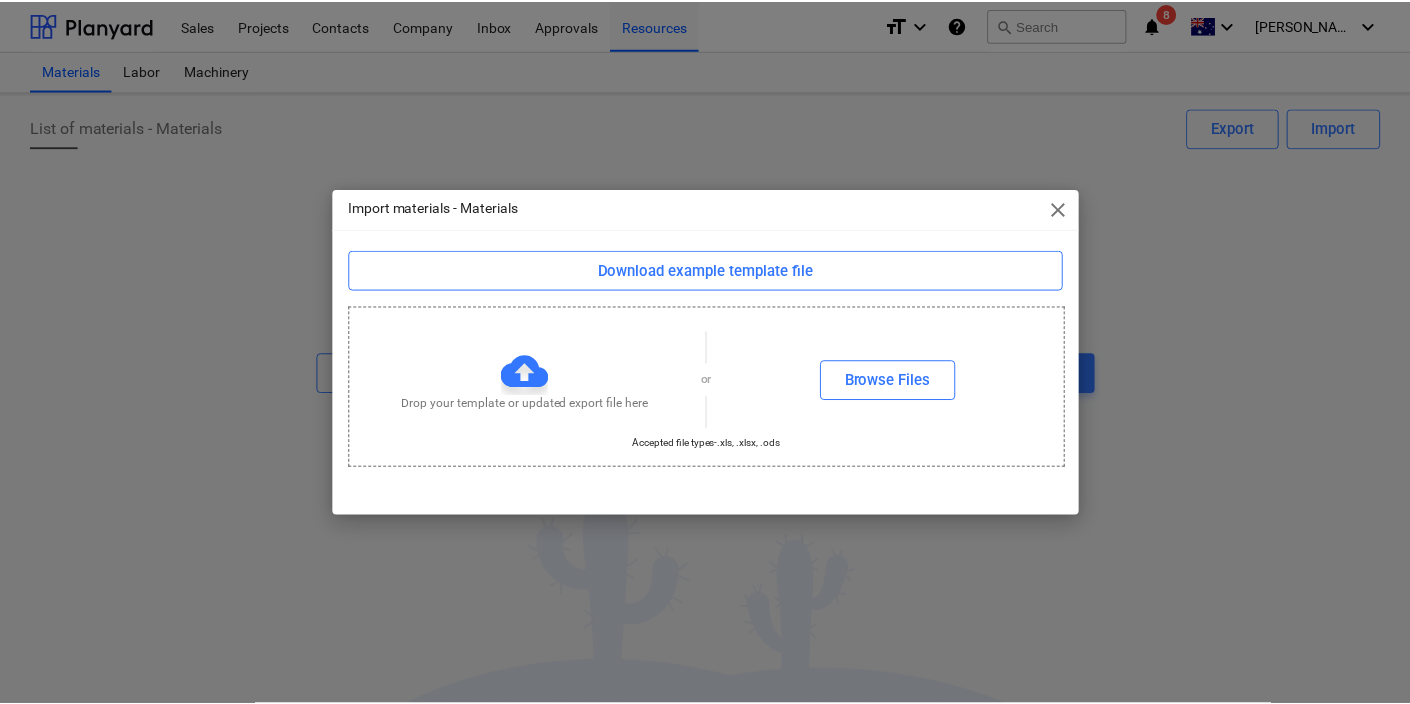 scroll, scrollTop: 0, scrollLeft: 0, axis: both 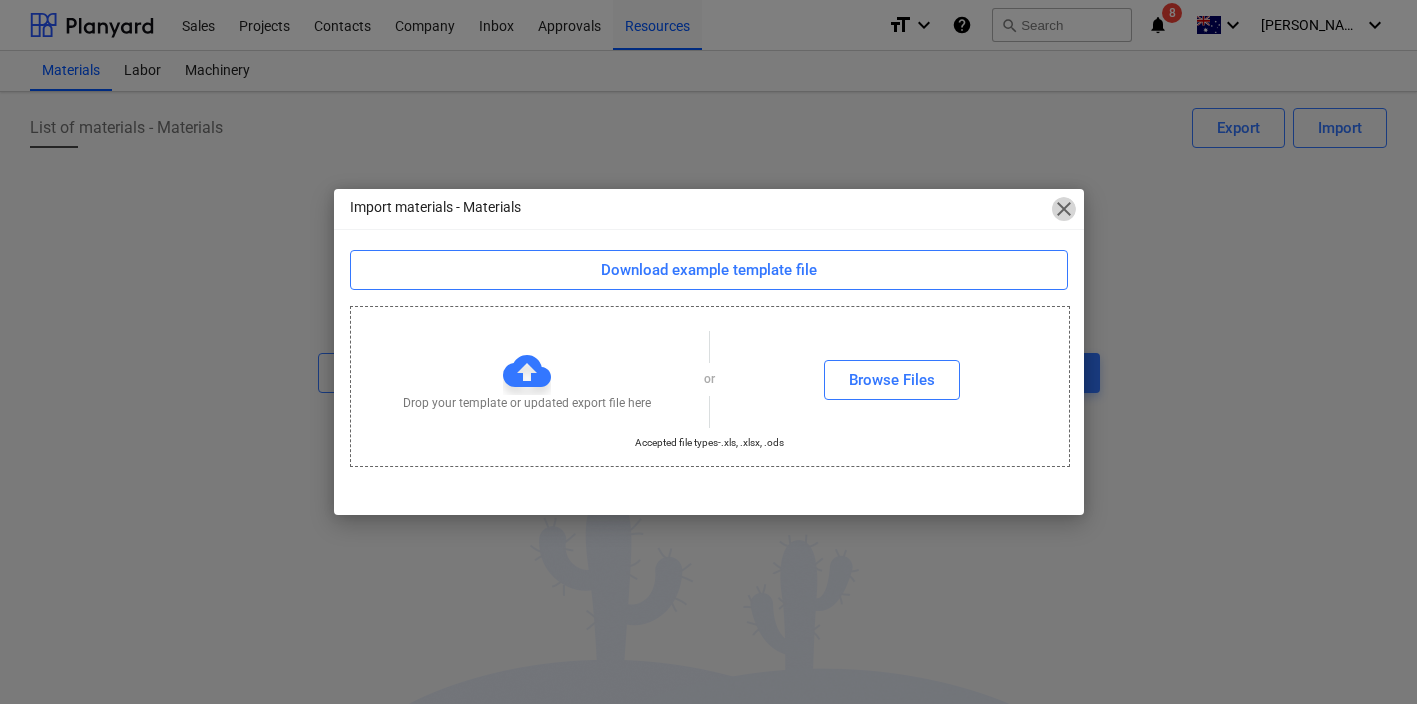 click on "close" at bounding box center [1064, 209] 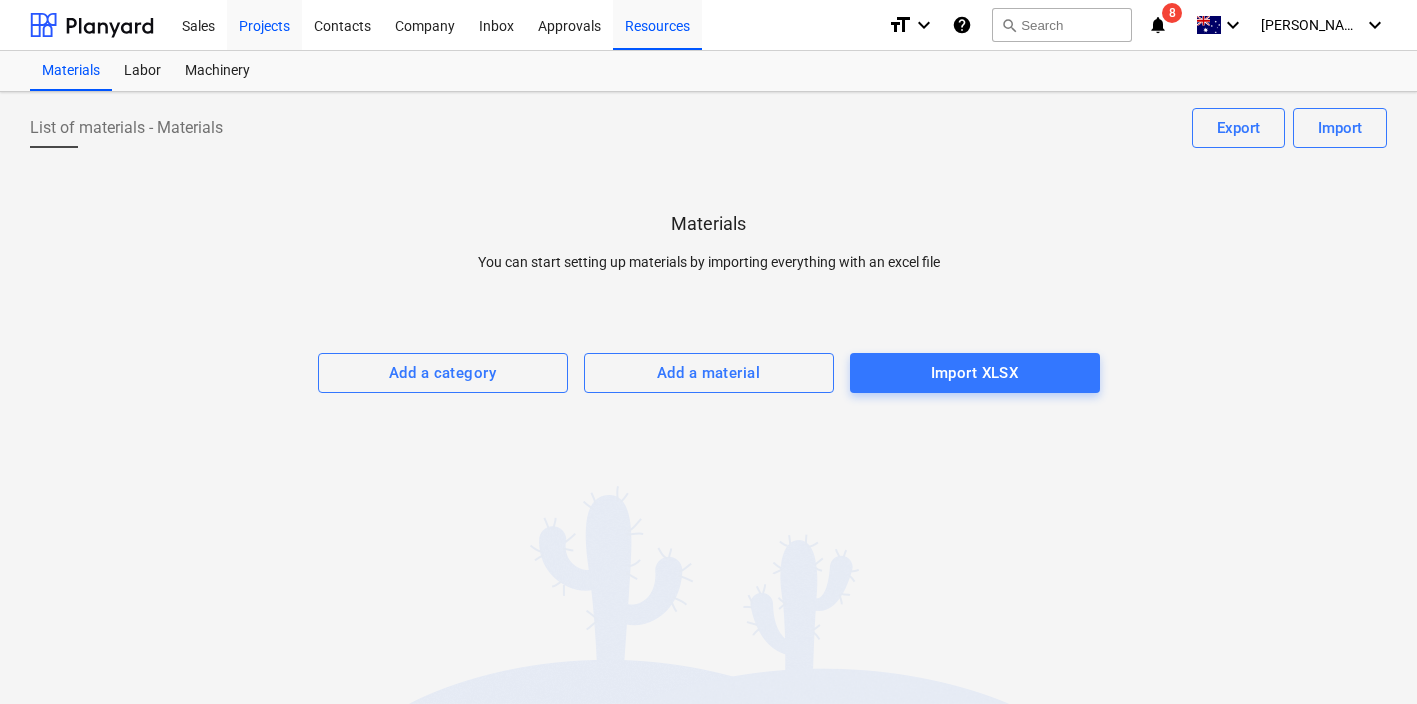 click on "Projects" at bounding box center (264, 24) 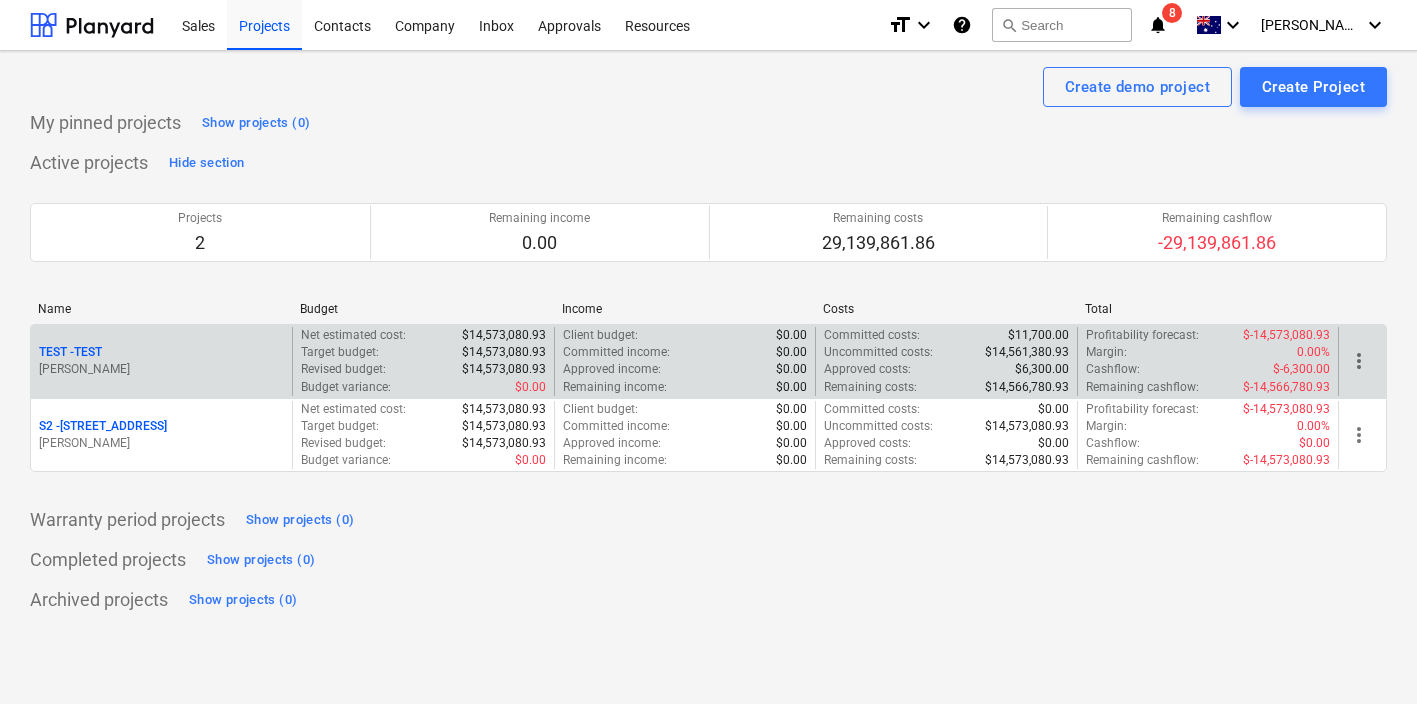 click on "TEST -  TEST" at bounding box center (70, 352) 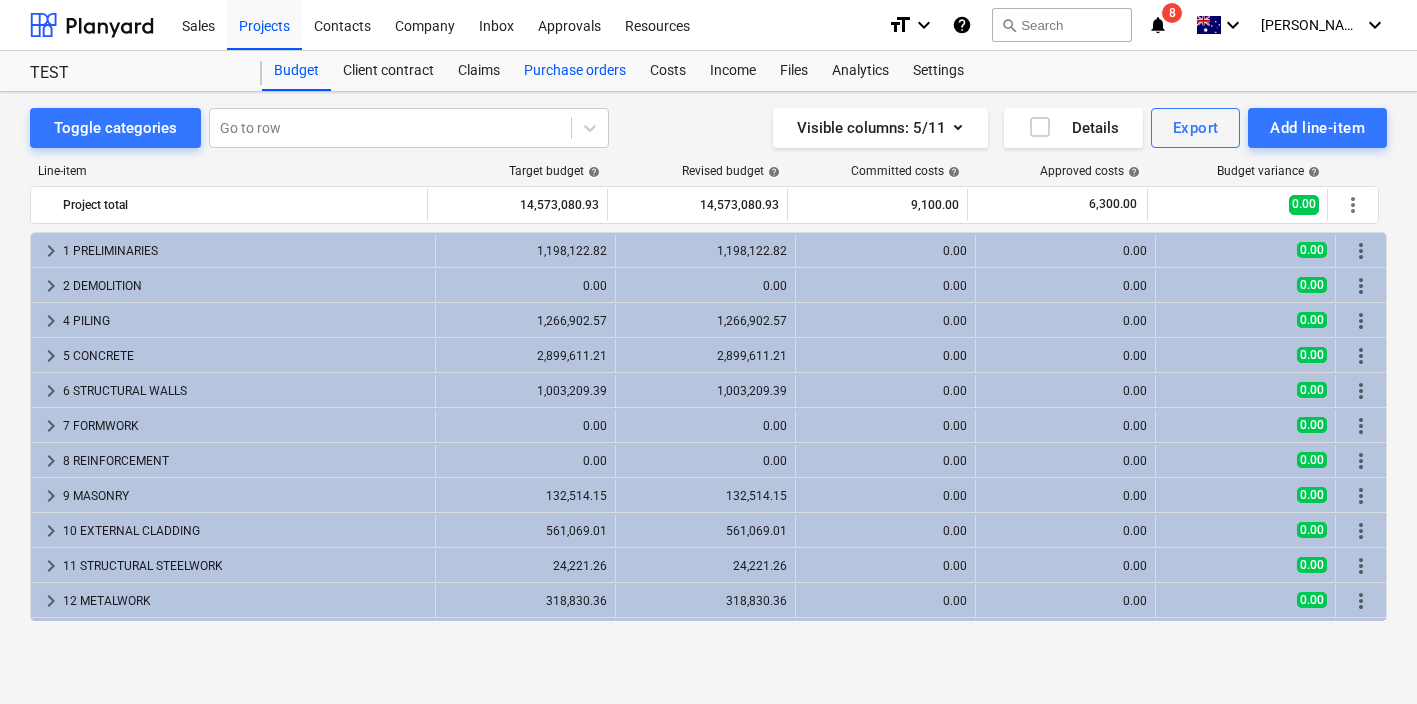 click on "Purchase orders" at bounding box center (575, 71) 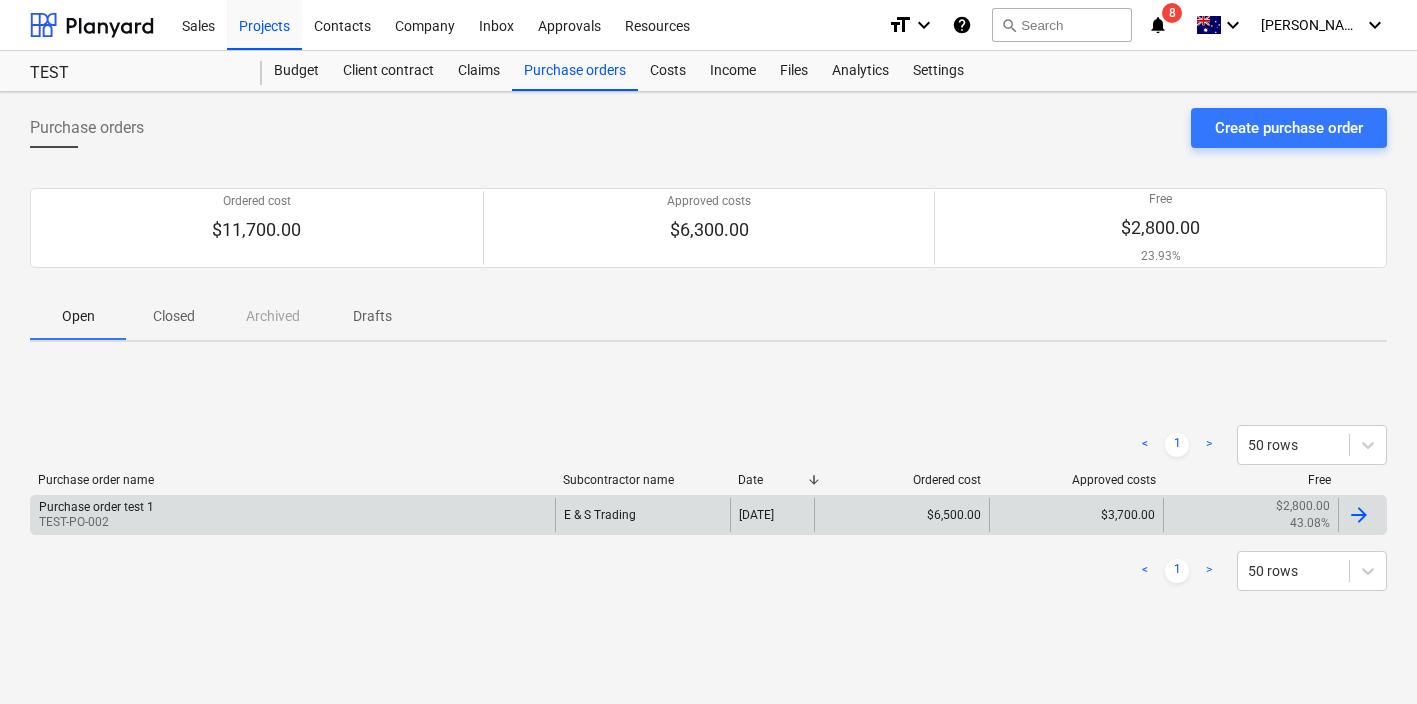 click on "$2,800.00 43.08%" at bounding box center (1251, 515) 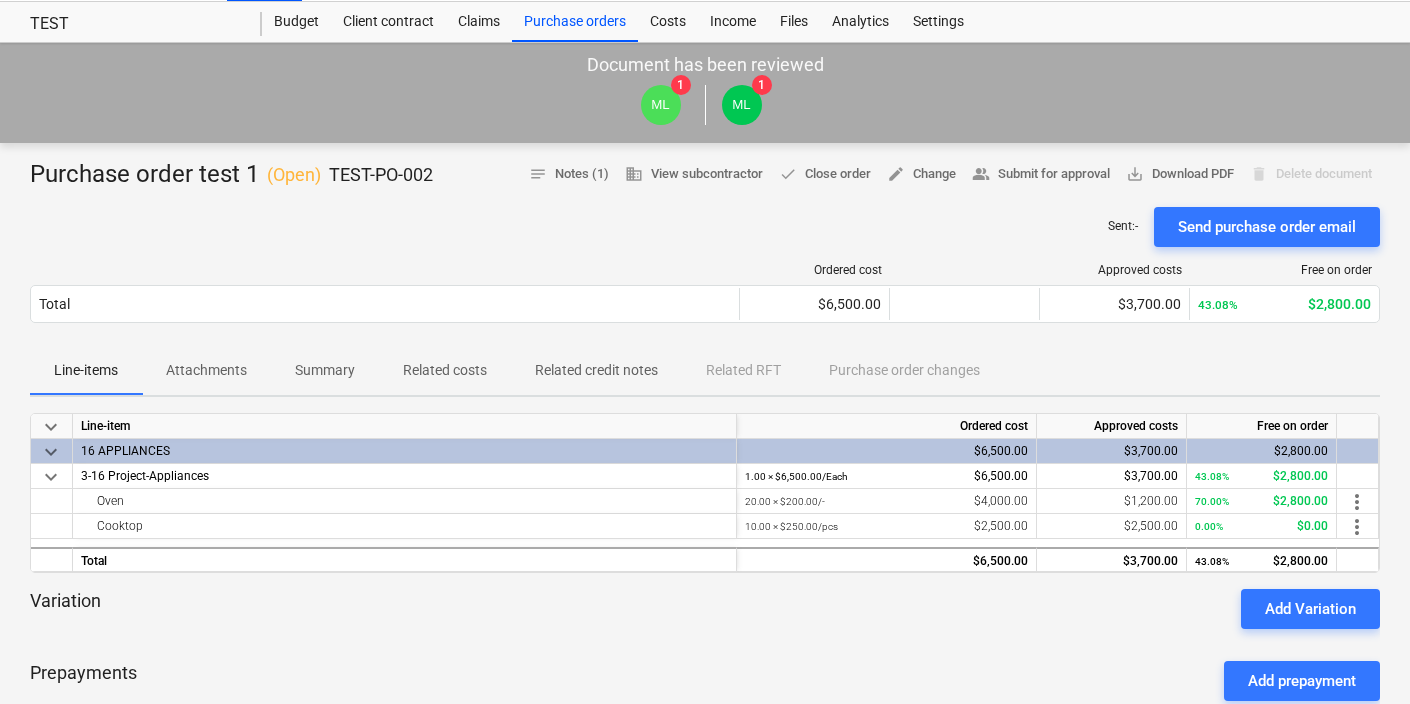 scroll, scrollTop: 0, scrollLeft: 0, axis: both 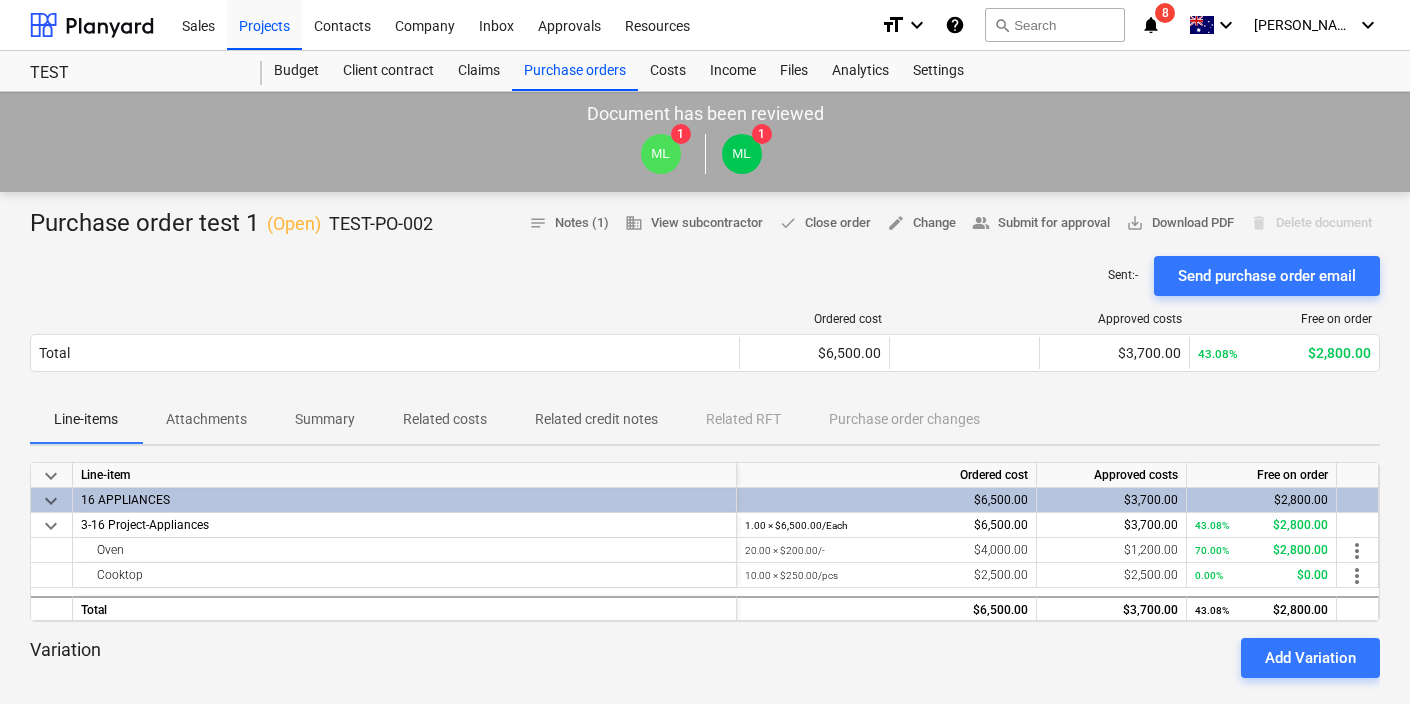 click on "delete Delete document" at bounding box center (1311, 223) 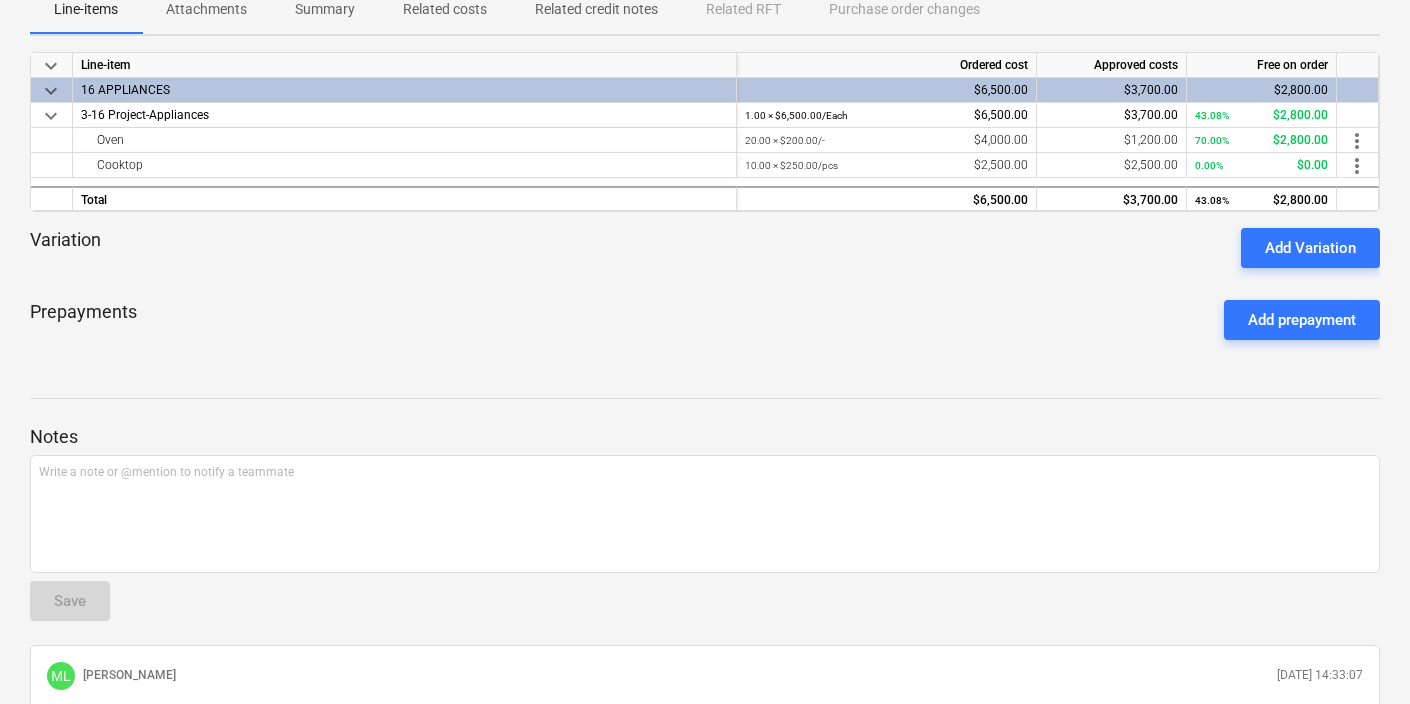 scroll, scrollTop: 0, scrollLeft: 0, axis: both 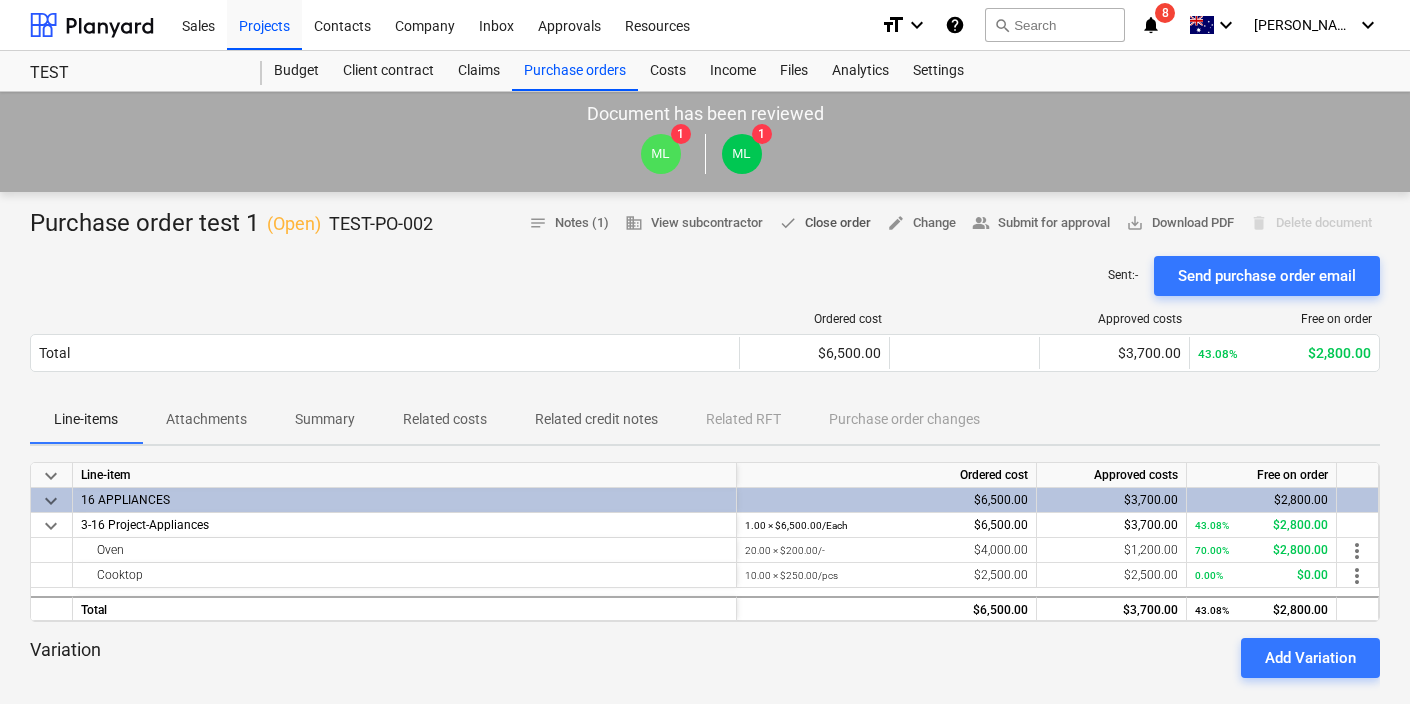 click on "done Close order" at bounding box center [825, 223] 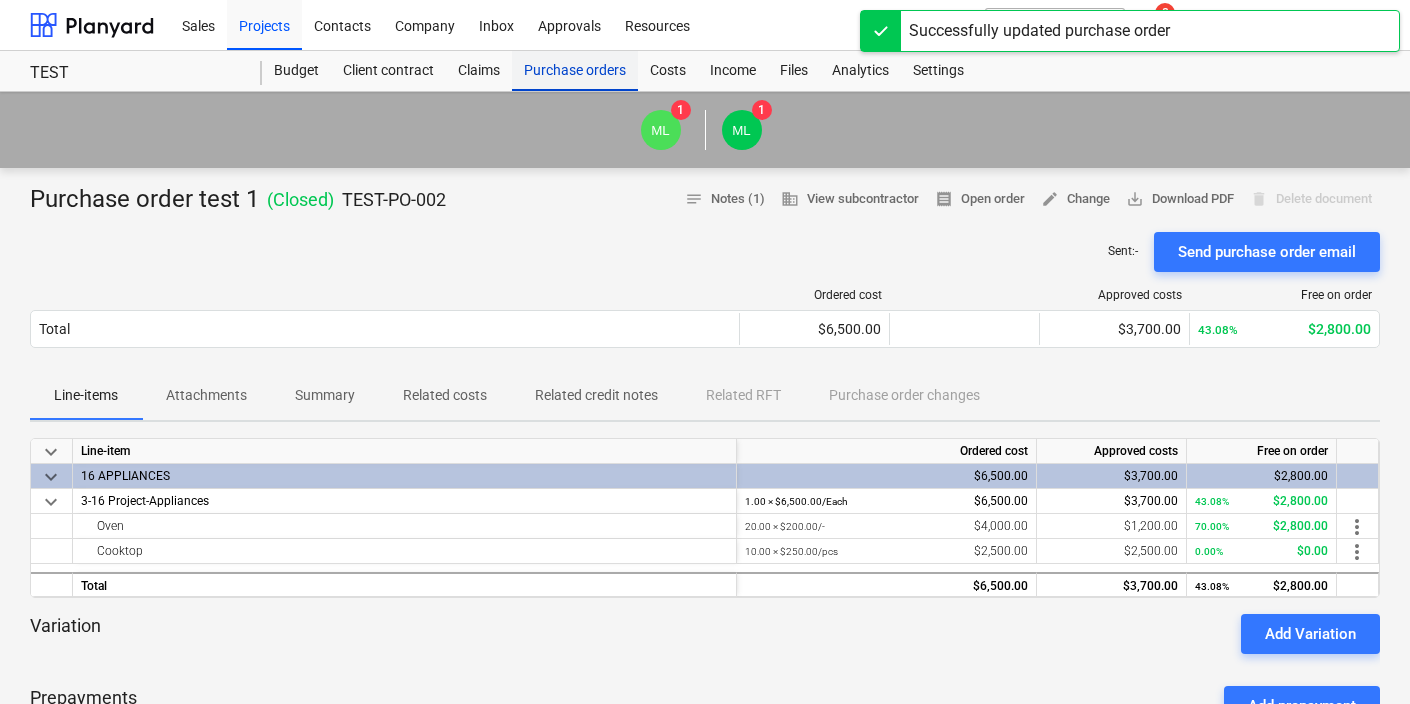click on "Purchase orders" at bounding box center (575, 71) 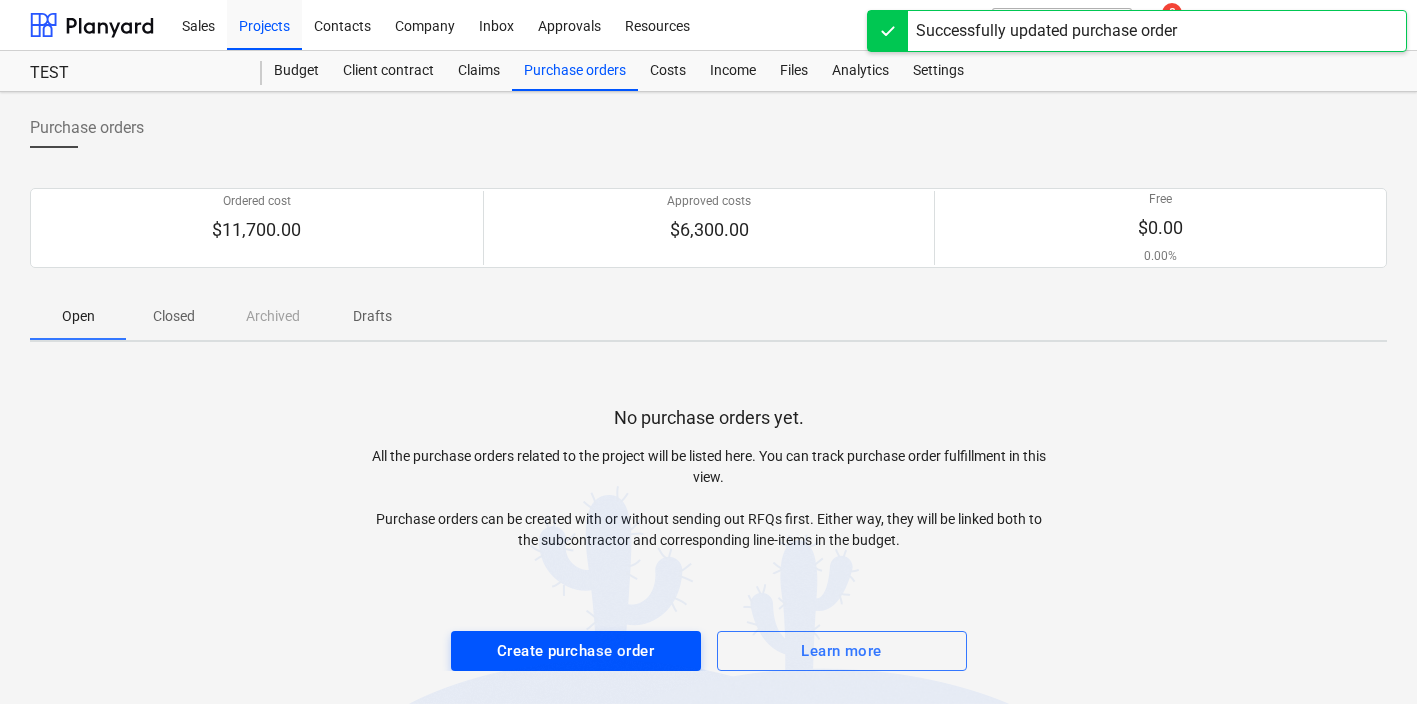 click on "Create purchase order" at bounding box center (576, 651) 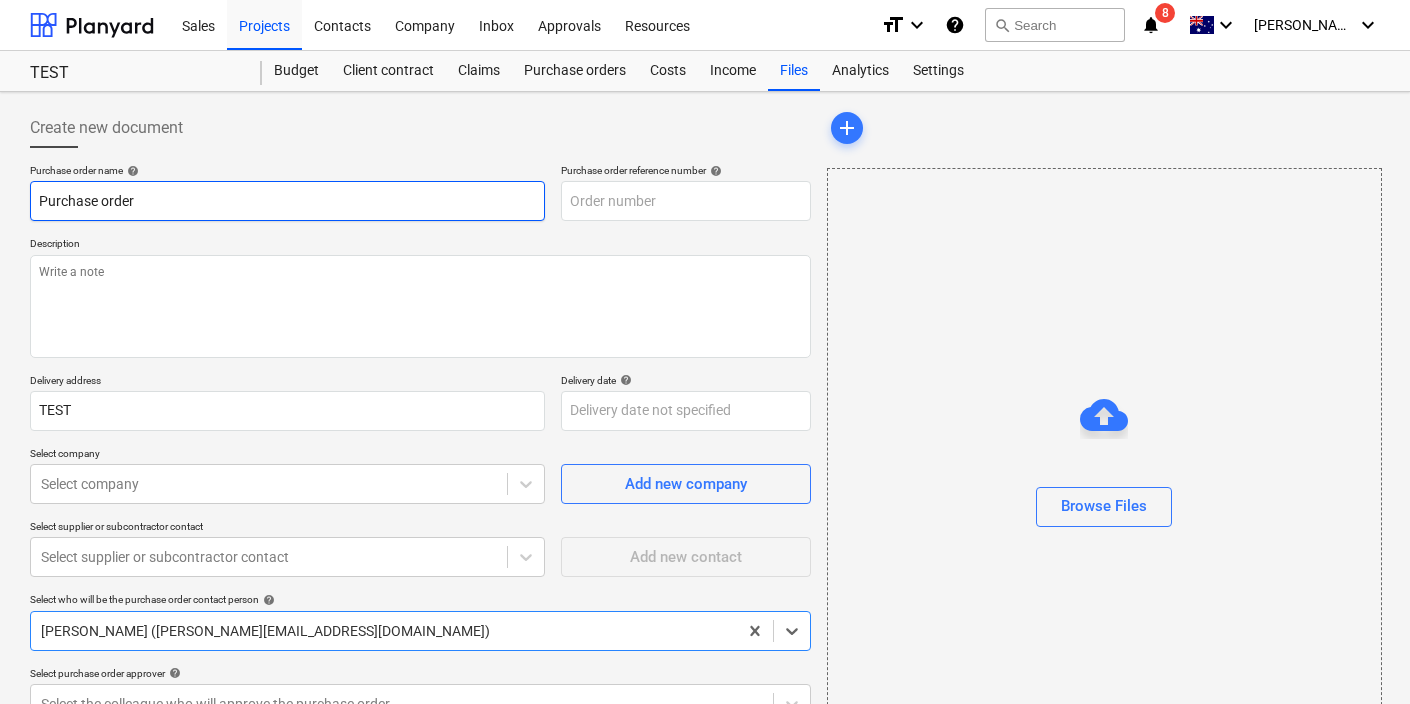 type on "TEST-PO-003" 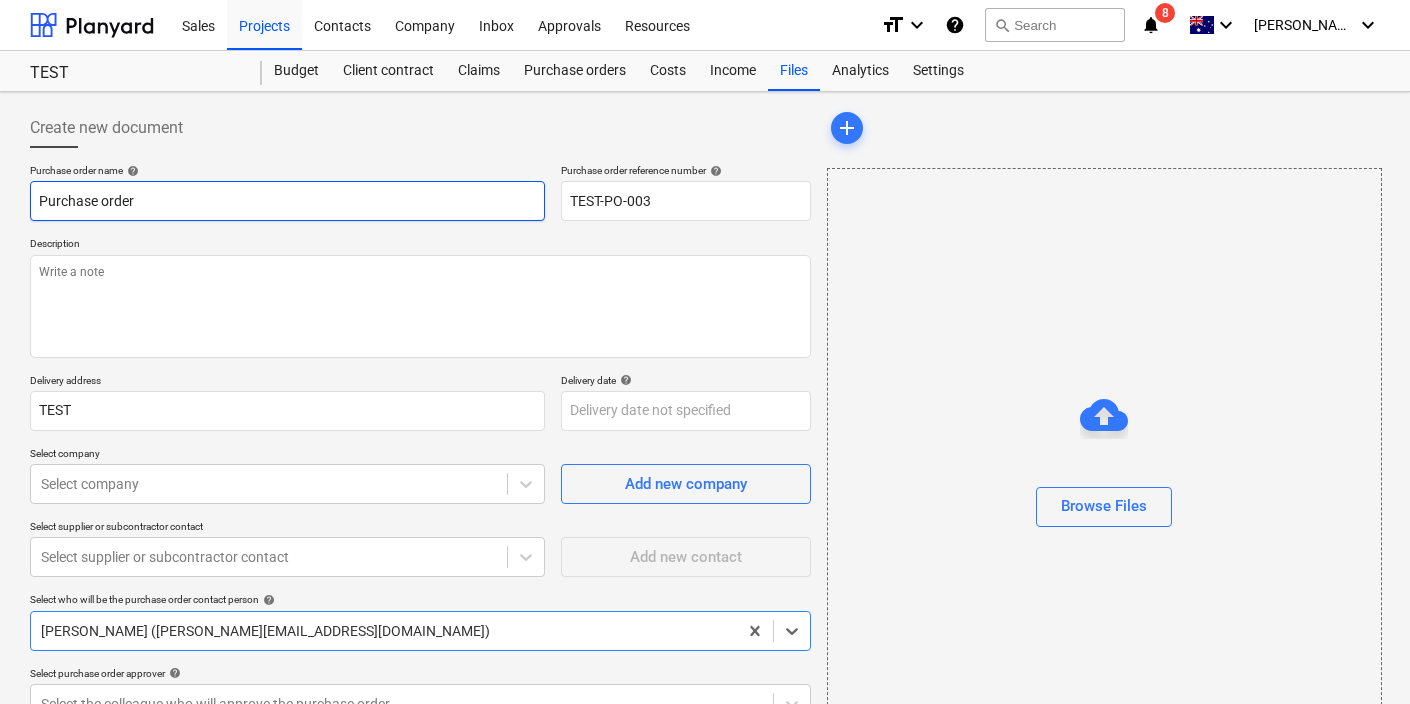 click on "Purchase order" at bounding box center (287, 201) 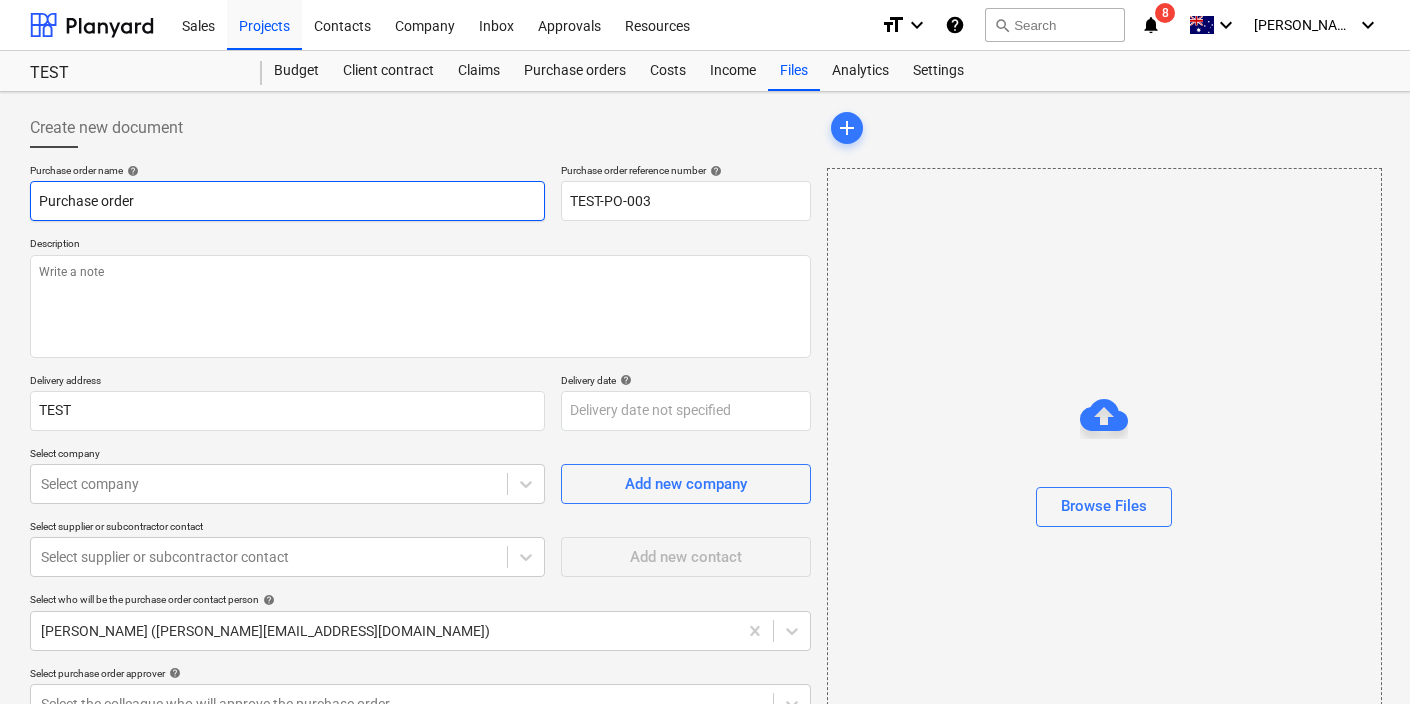 click on "Purchase order" at bounding box center (287, 201) 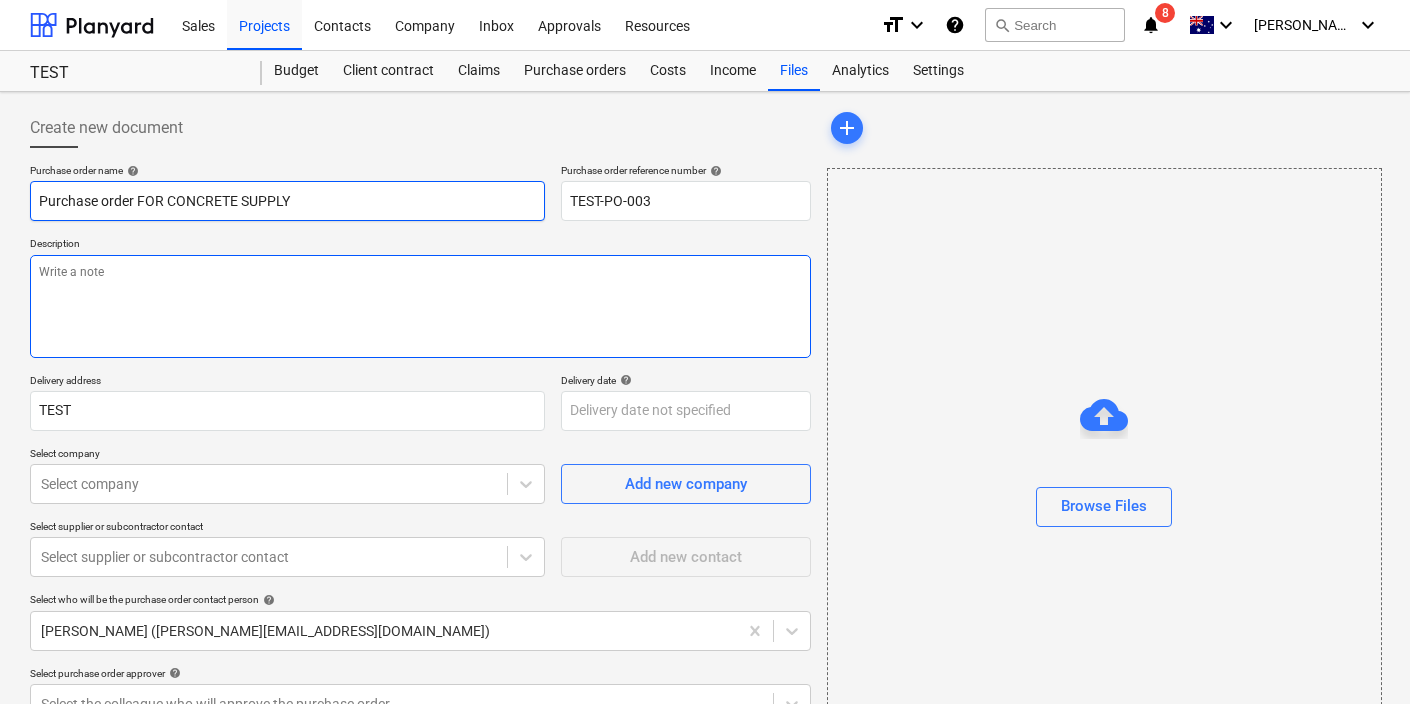 type on "Purchase order FOR CONCRETE SUPPLY" 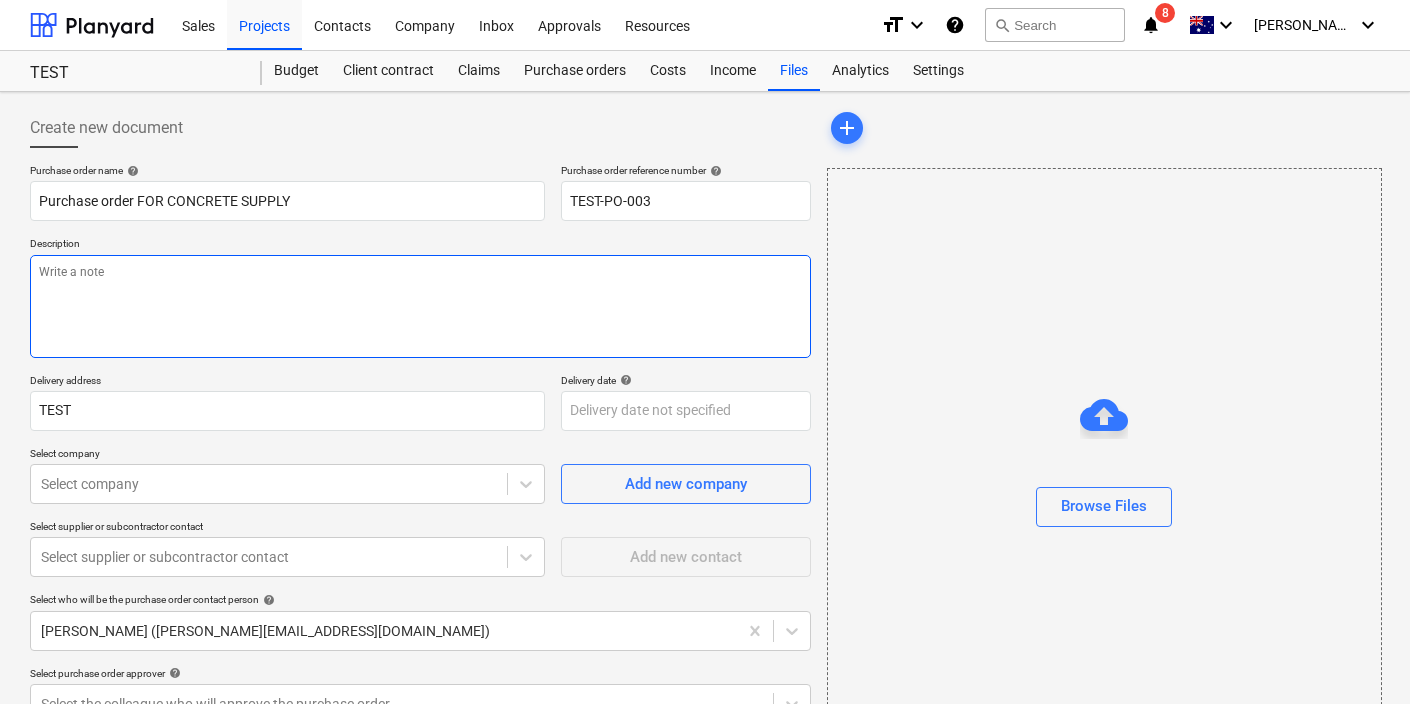 click at bounding box center [420, 306] 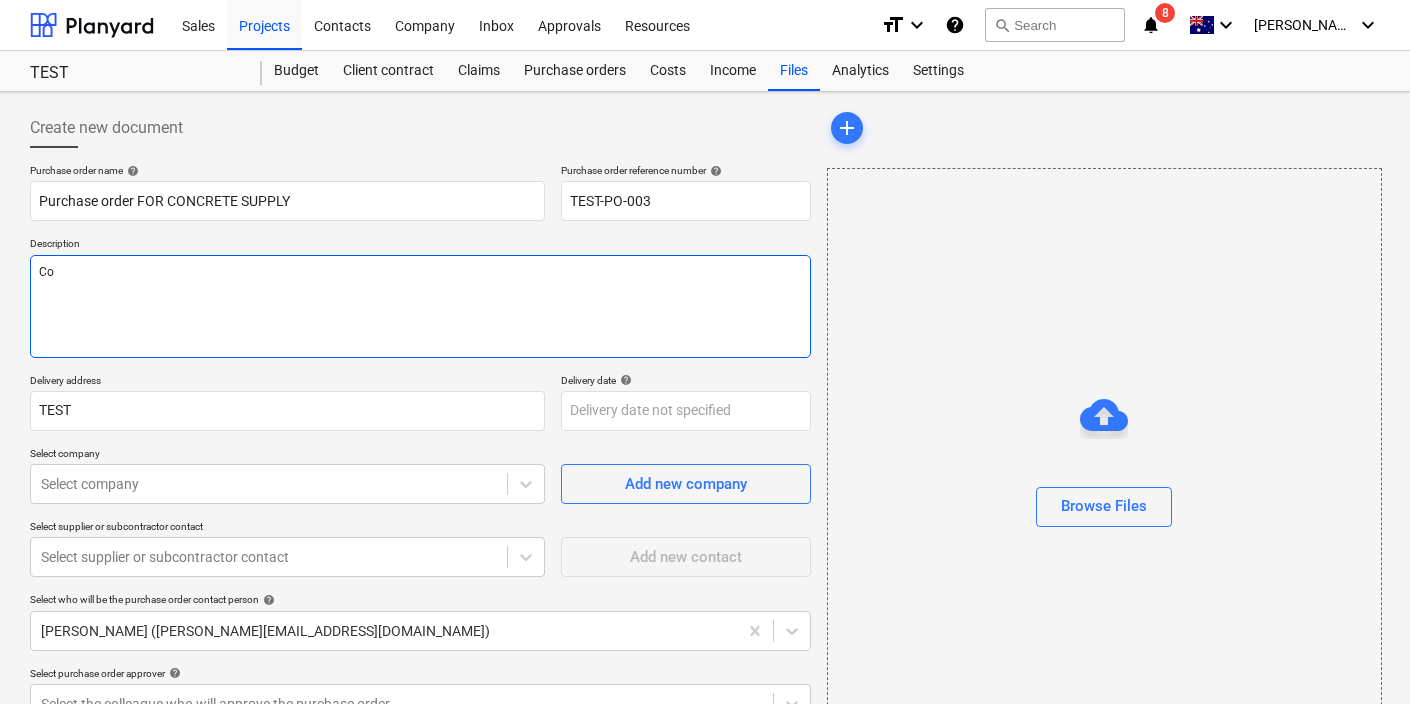 type on "C" 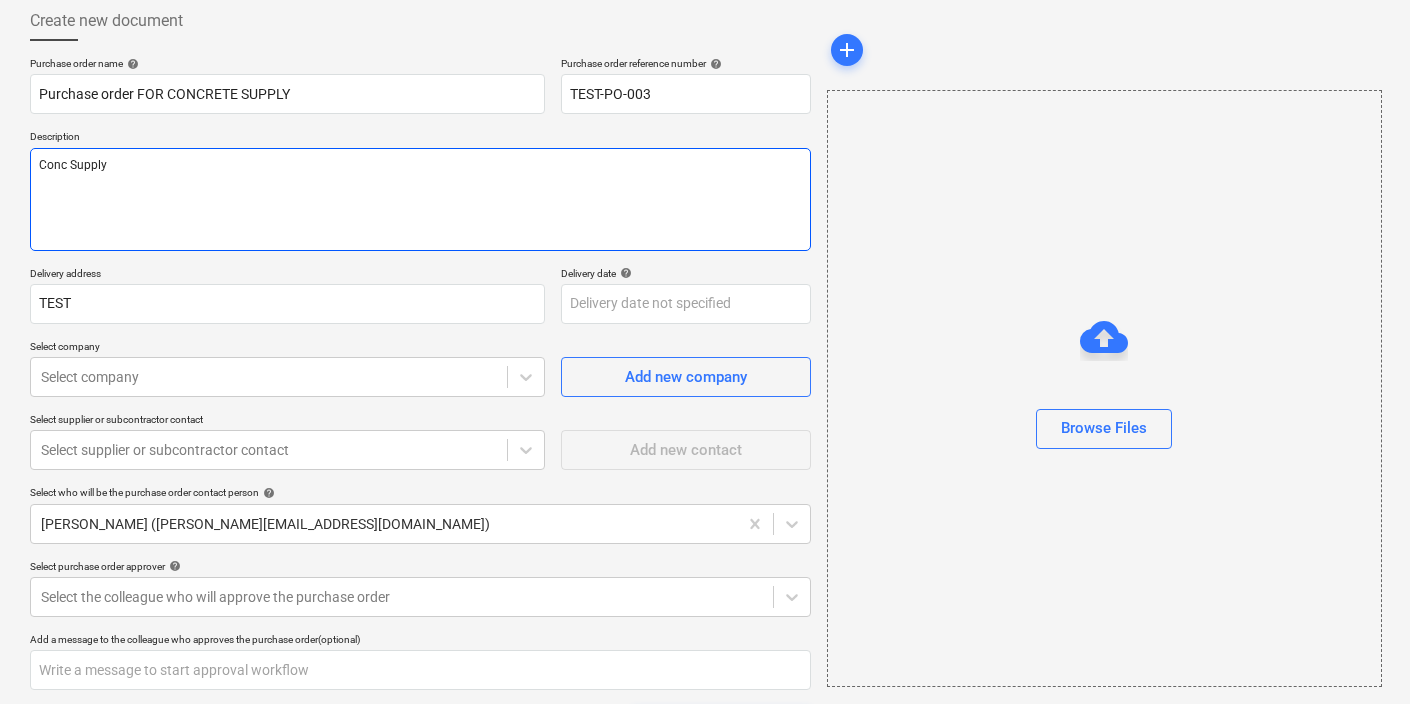 scroll, scrollTop: 127, scrollLeft: 0, axis: vertical 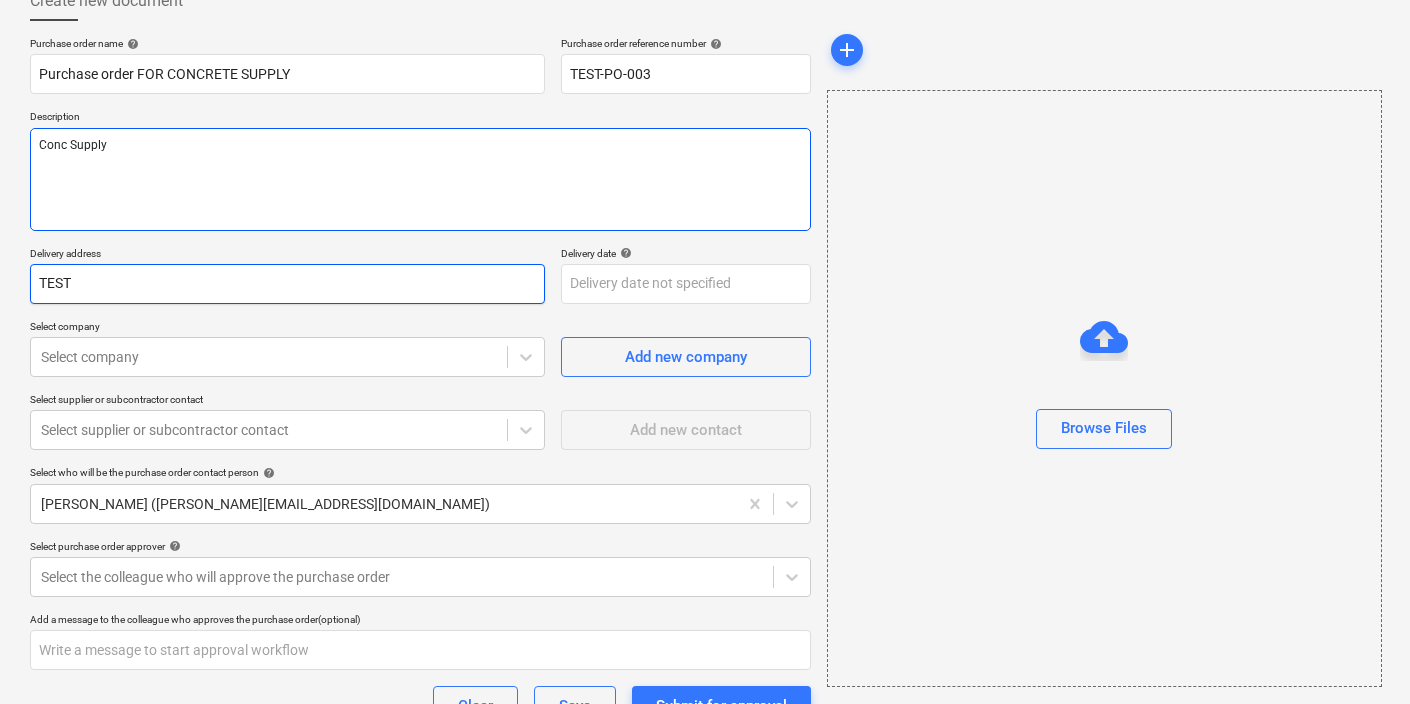 type on "Conc Supply" 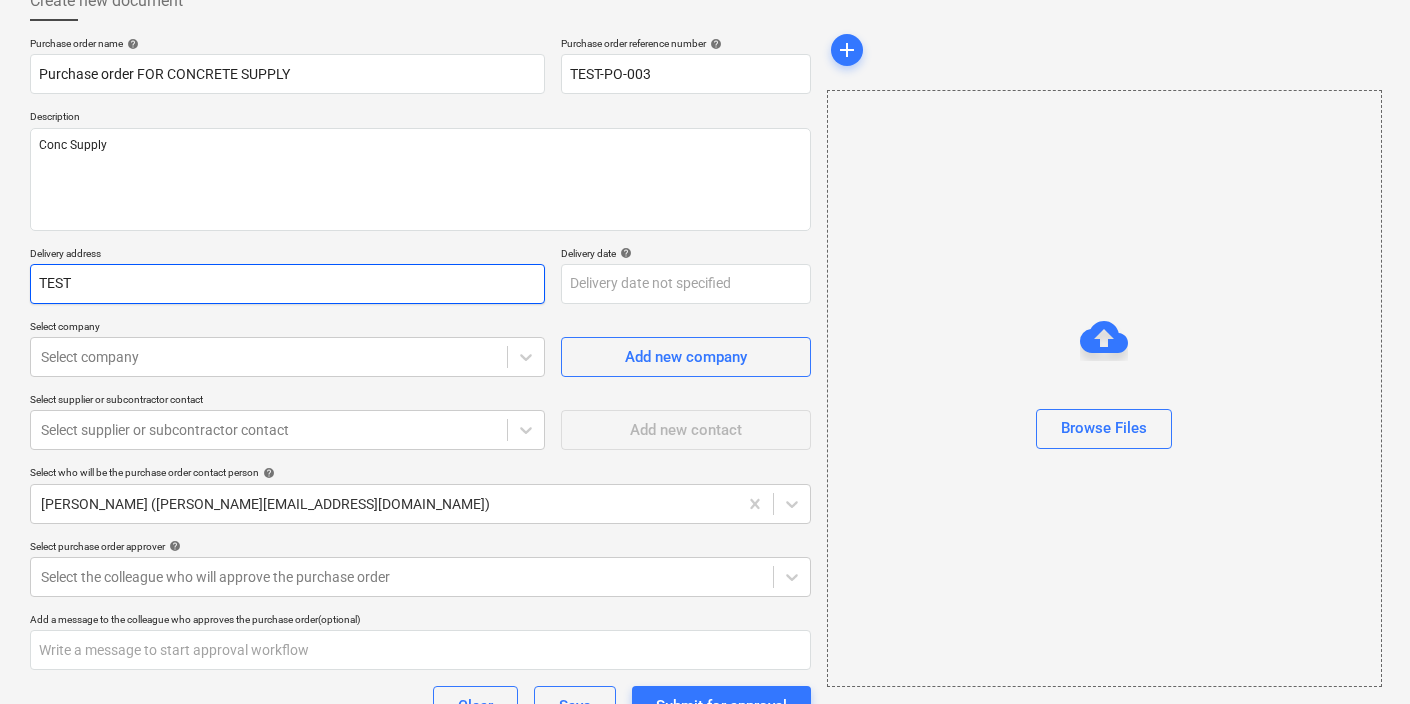 click on "TEST" at bounding box center [287, 284] 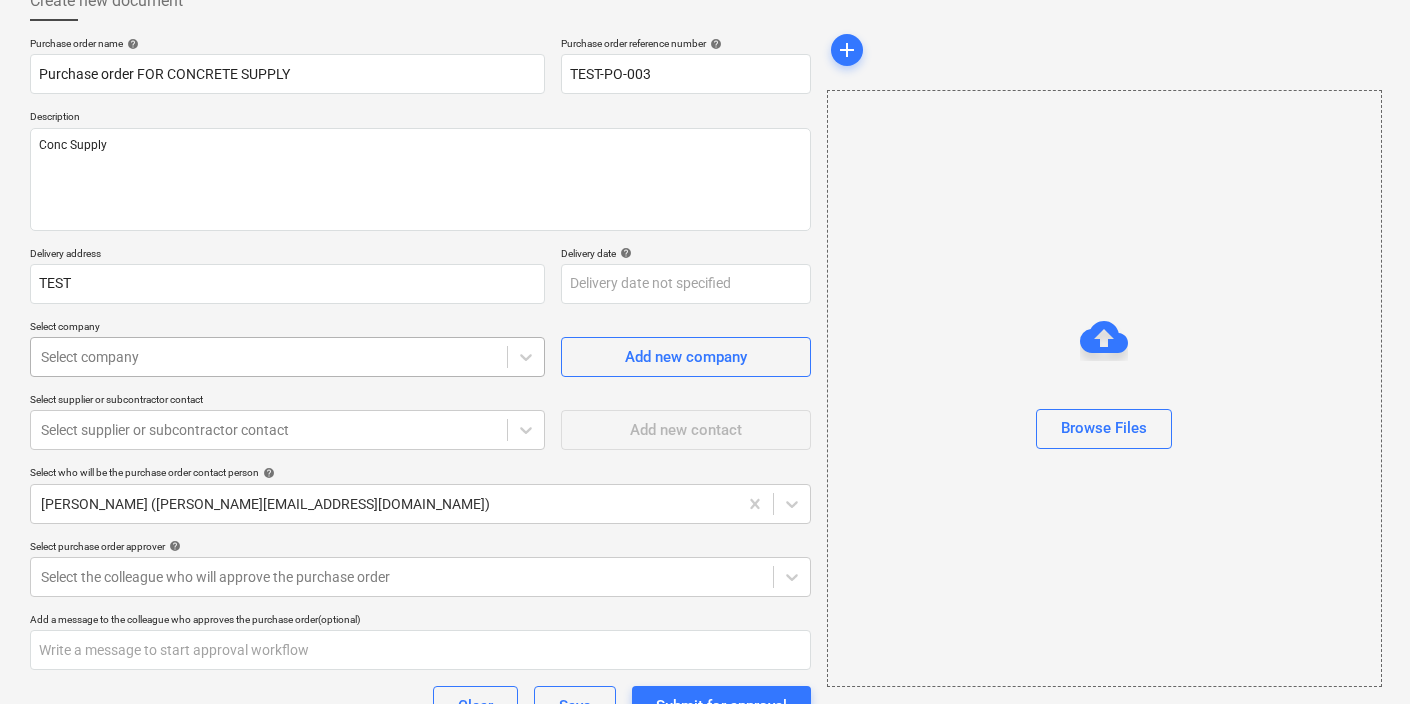 click at bounding box center [269, 357] 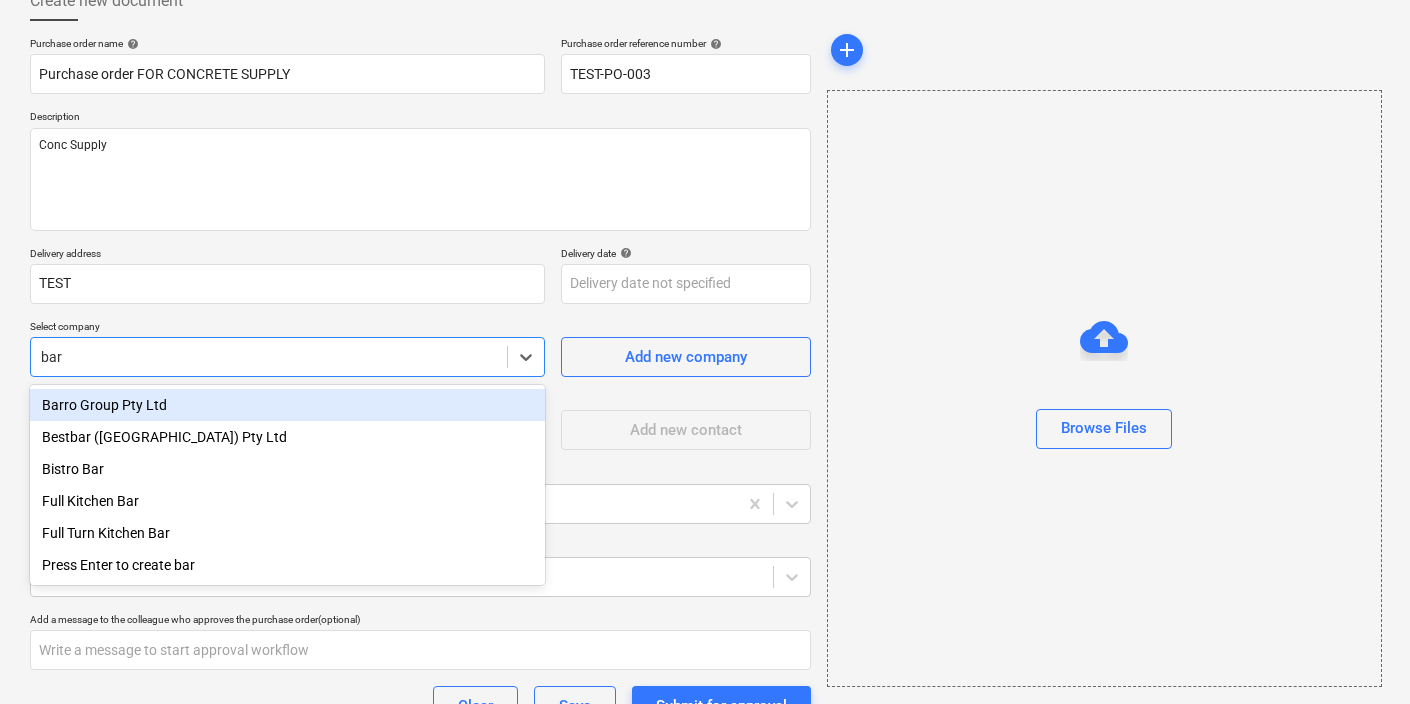 type on "barr" 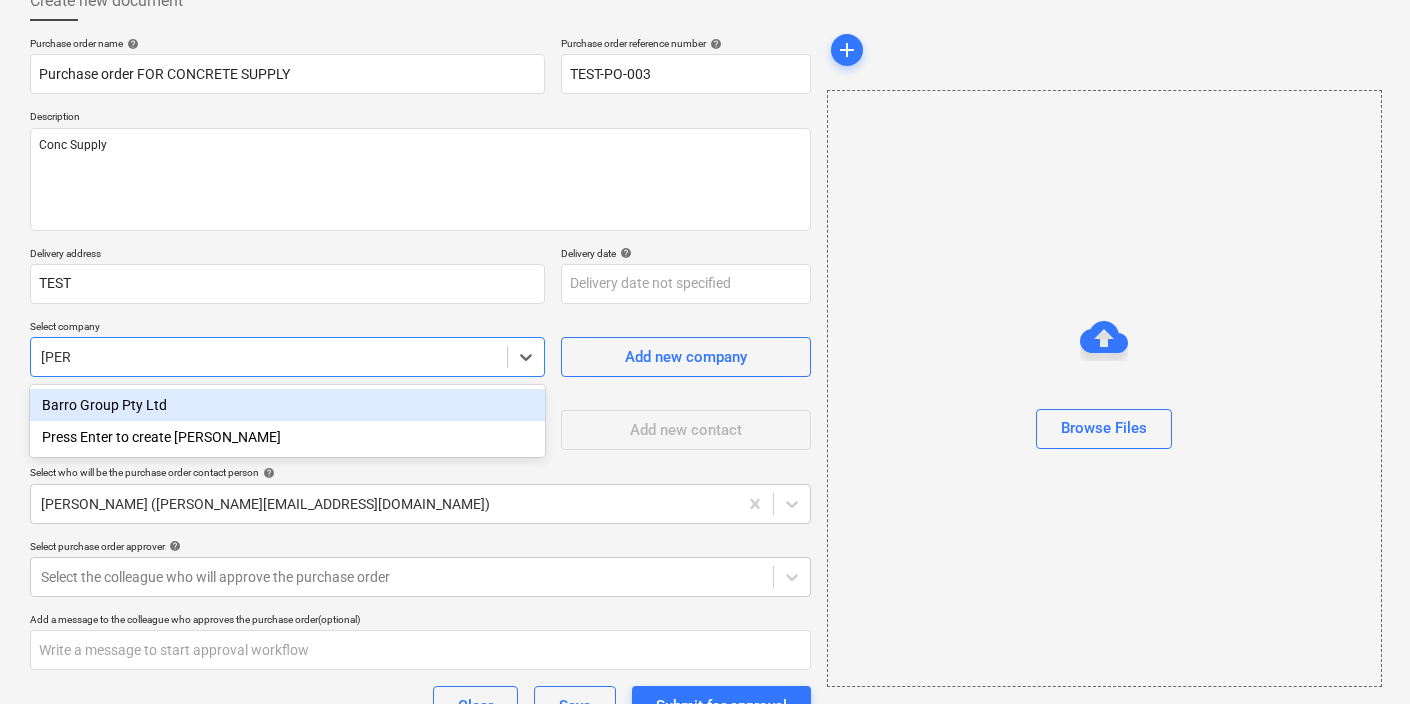 click on "Barro Group Pty Ltd" at bounding box center (287, 405) 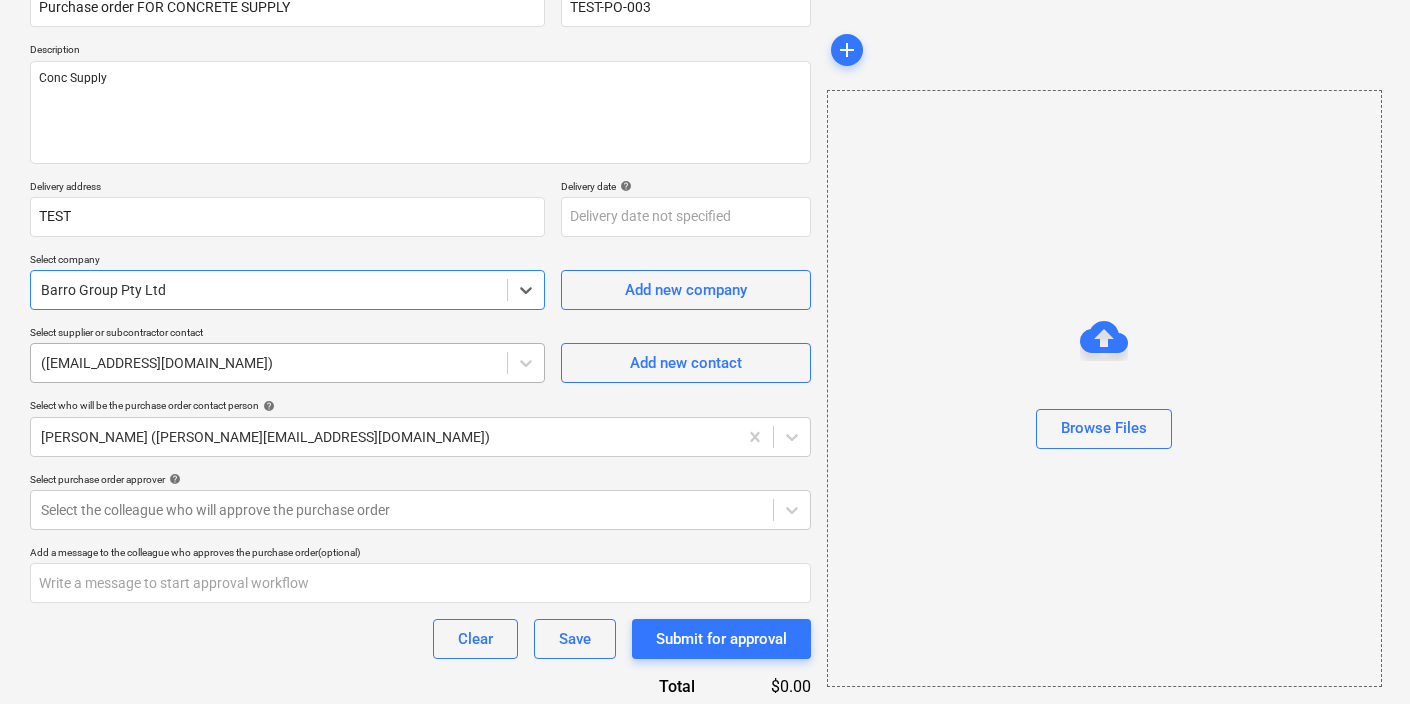 scroll, scrollTop: 205, scrollLeft: 0, axis: vertical 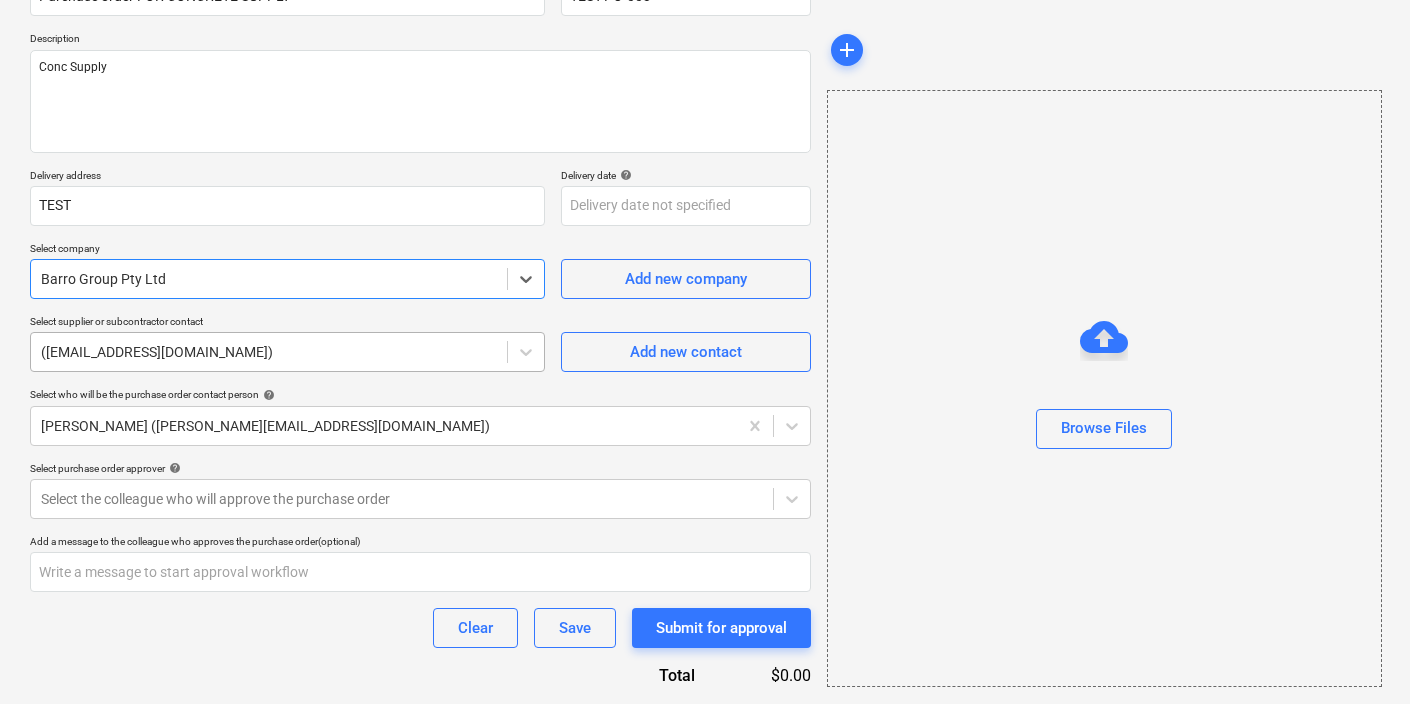 click on "(EFT@barro.com.au)" at bounding box center (287, 352) 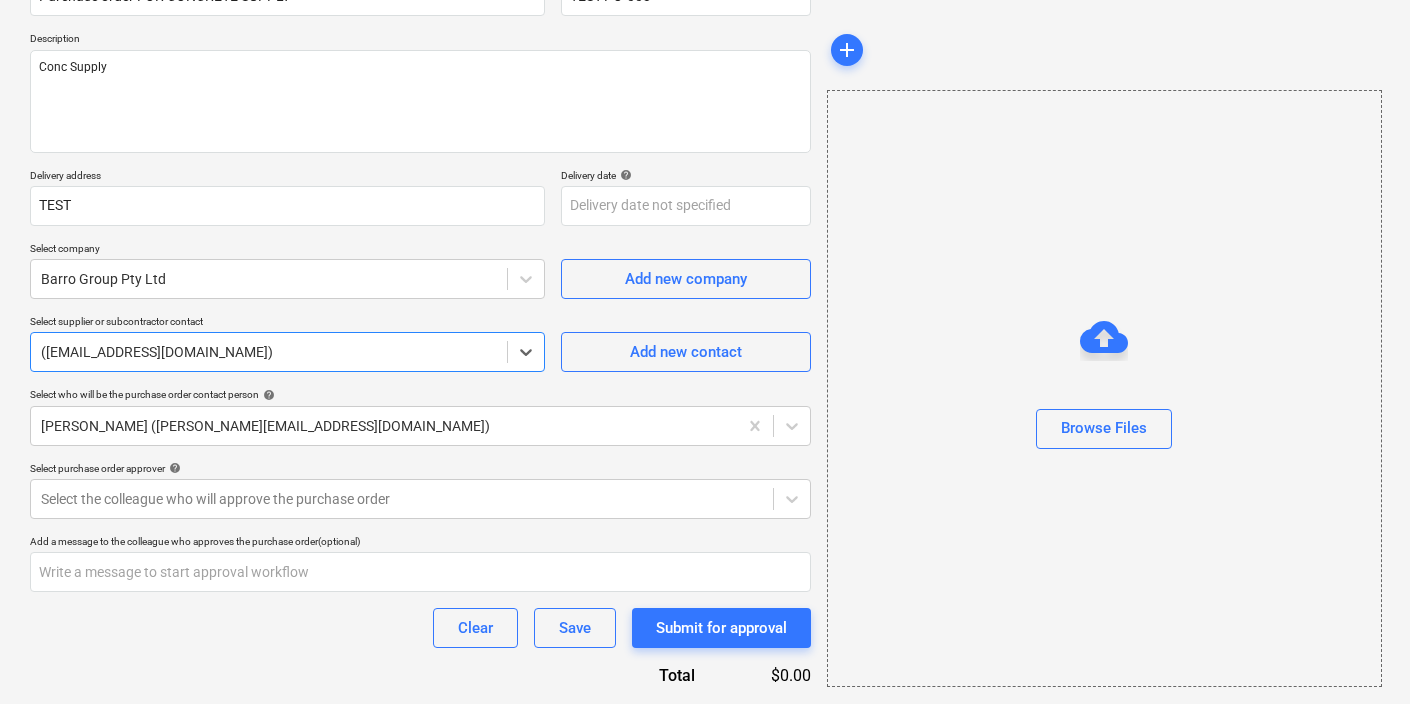 click at bounding box center [269, 352] 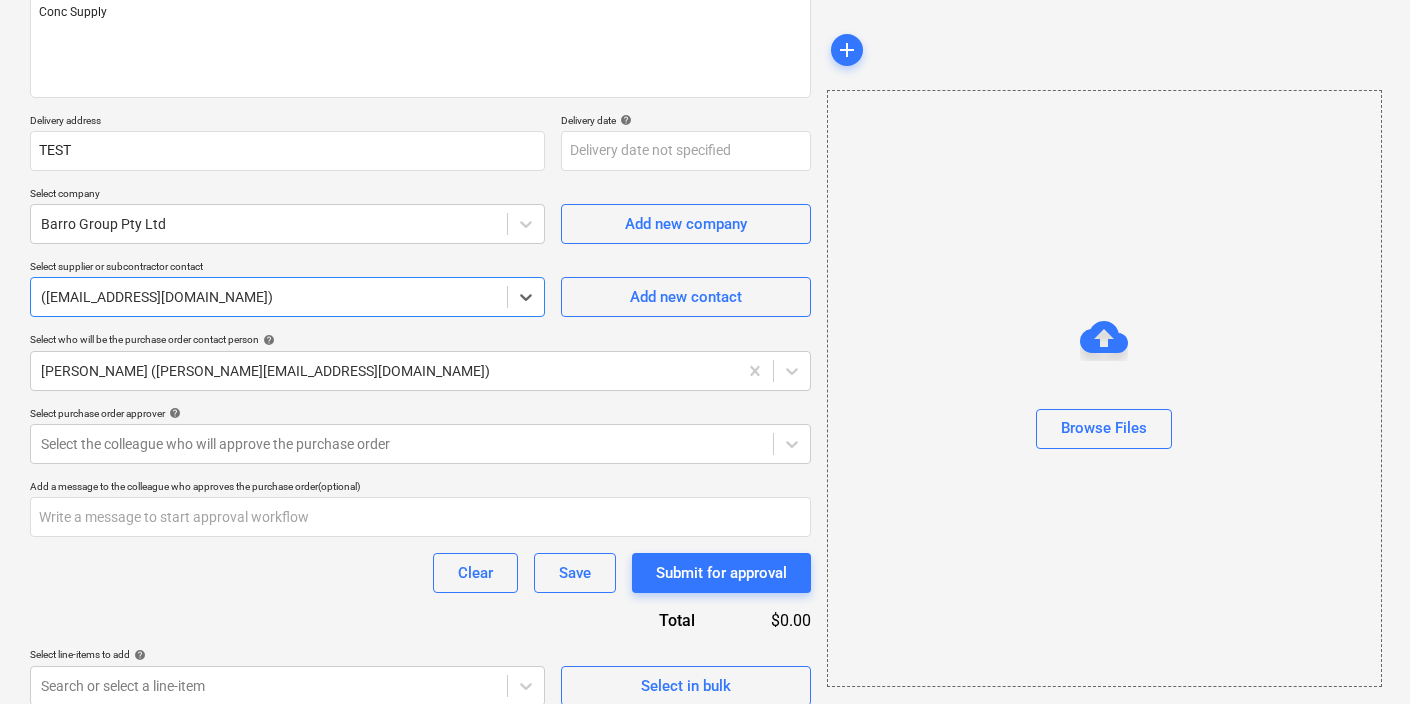 scroll, scrollTop: 277, scrollLeft: 0, axis: vertical 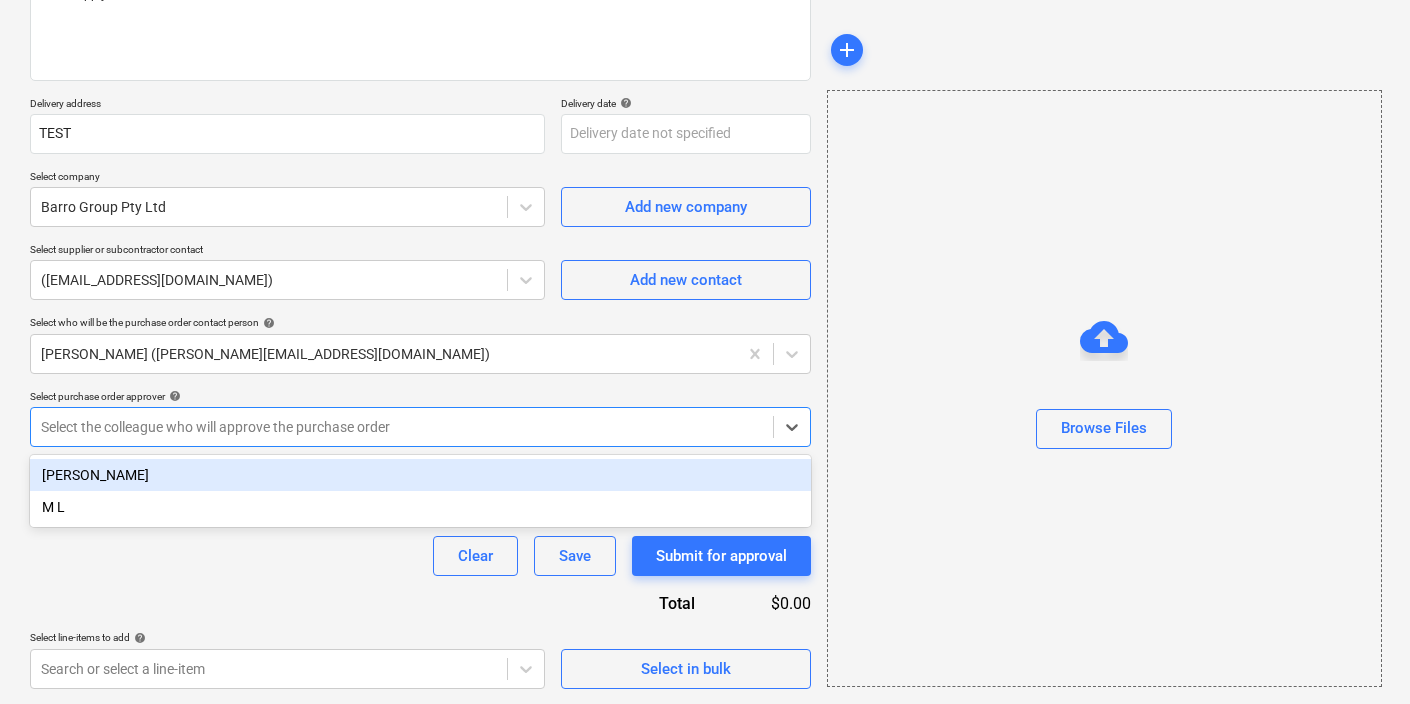 click at bounding box center (402, 427) 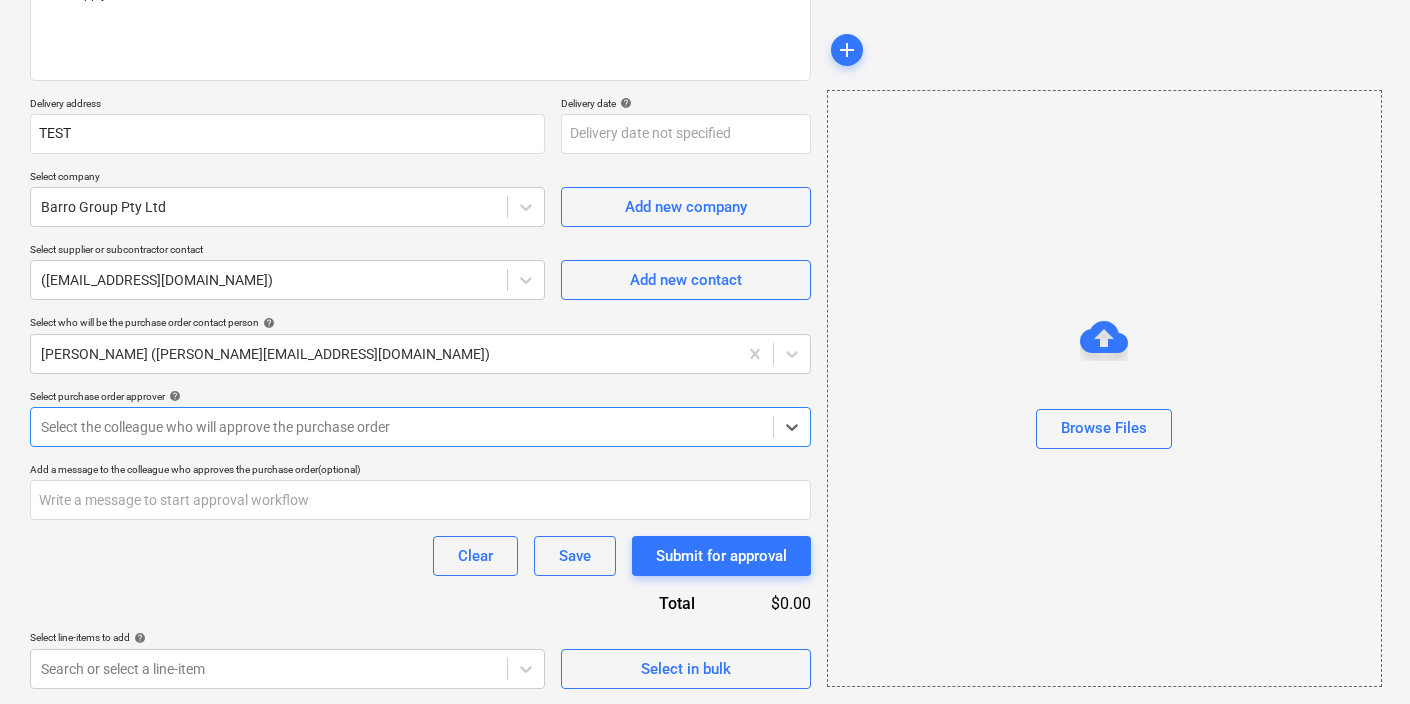 click at bounding box center (402, 427) 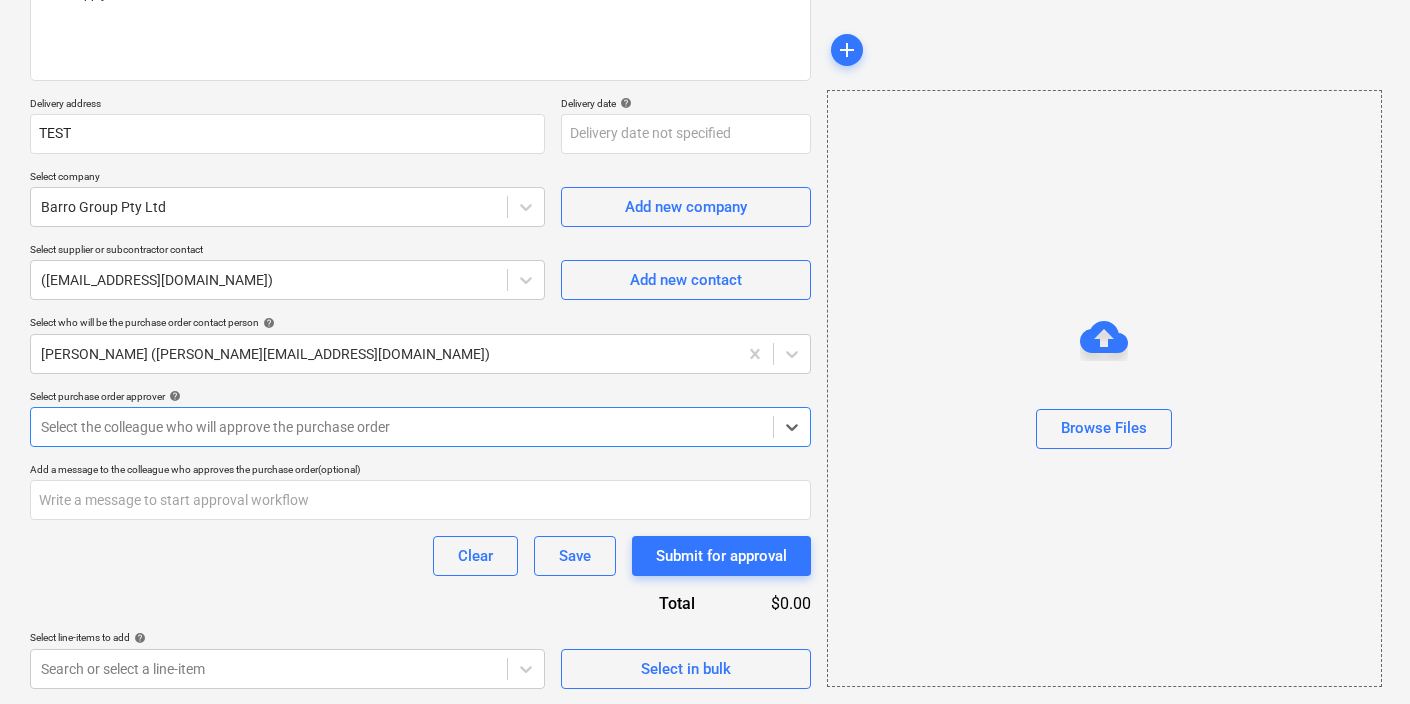 click at bounding box center [402, 427] 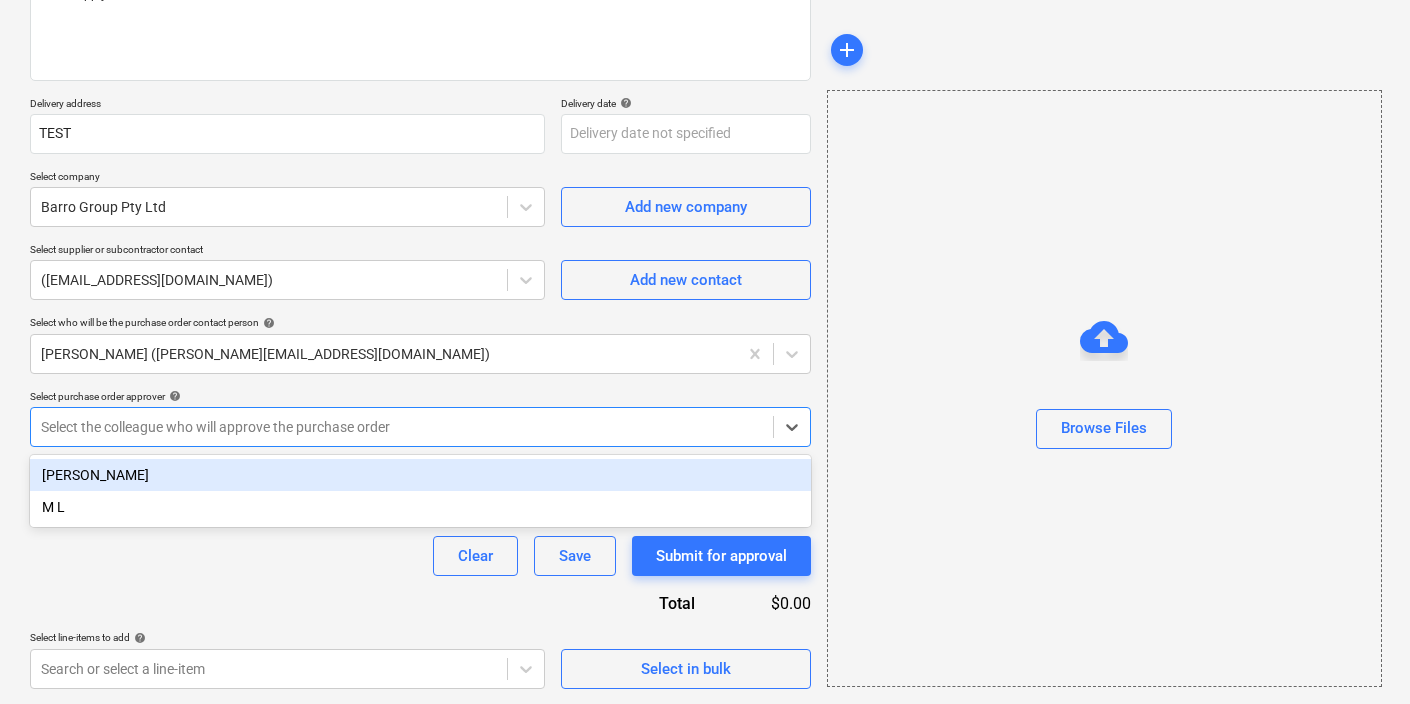 click on "Matt Lebon" at bounding box center [420, 475] 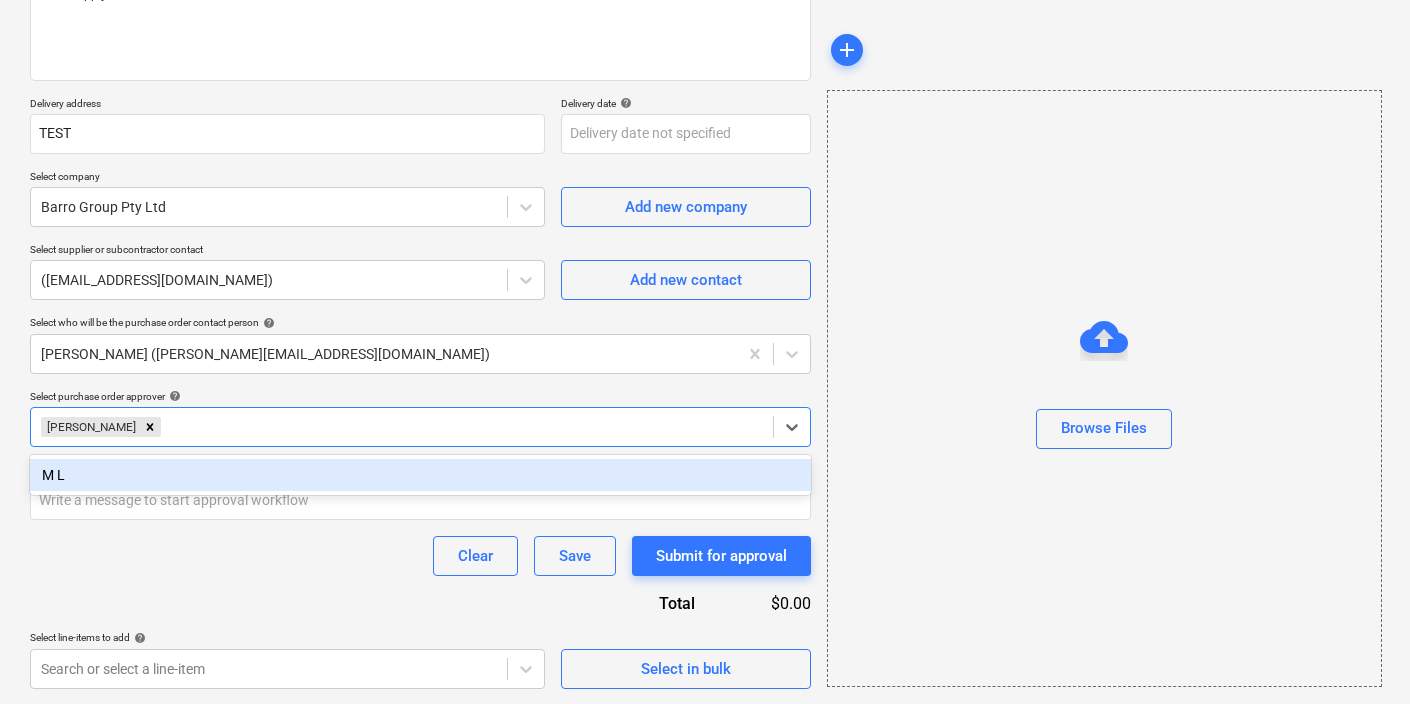 click on "Clear Save Submit for approval" at bounding box center [420, 556] 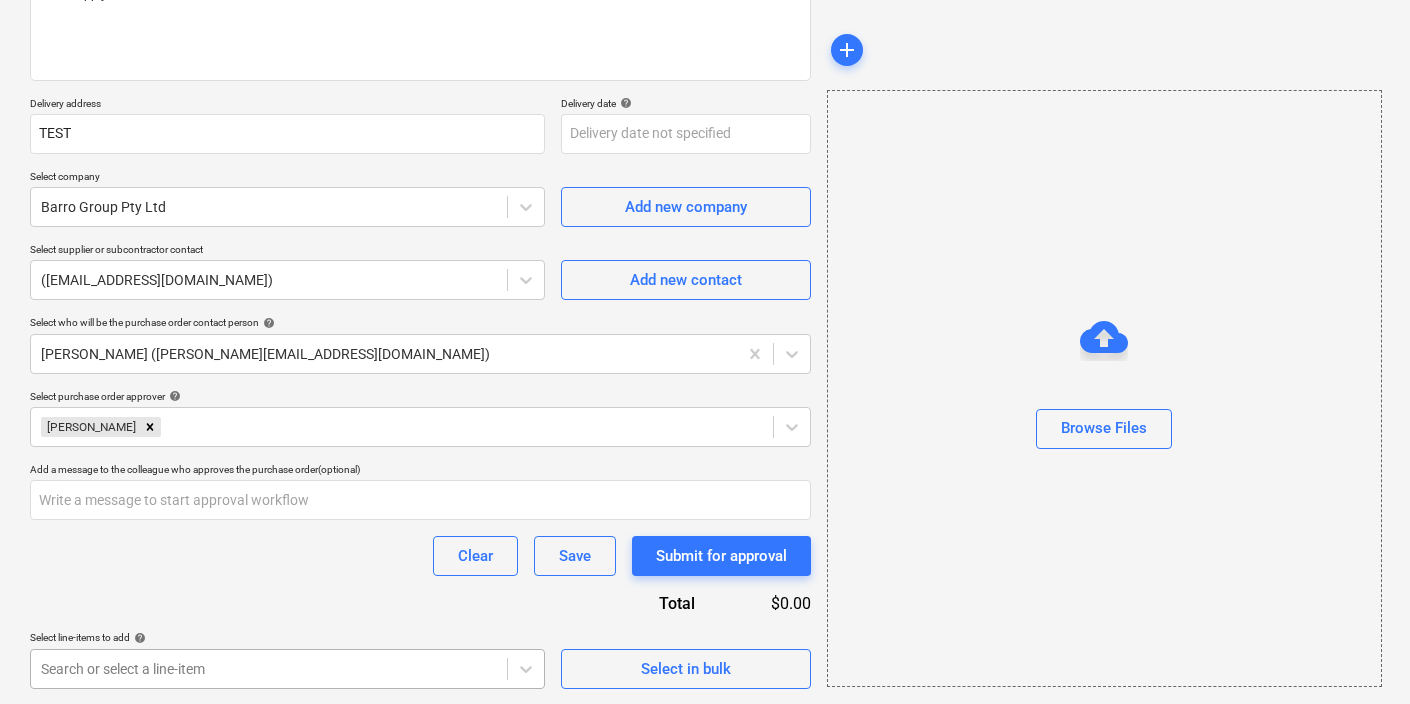 scroll, scrollTop: 573, scrollLeft: 0, axis: vertical 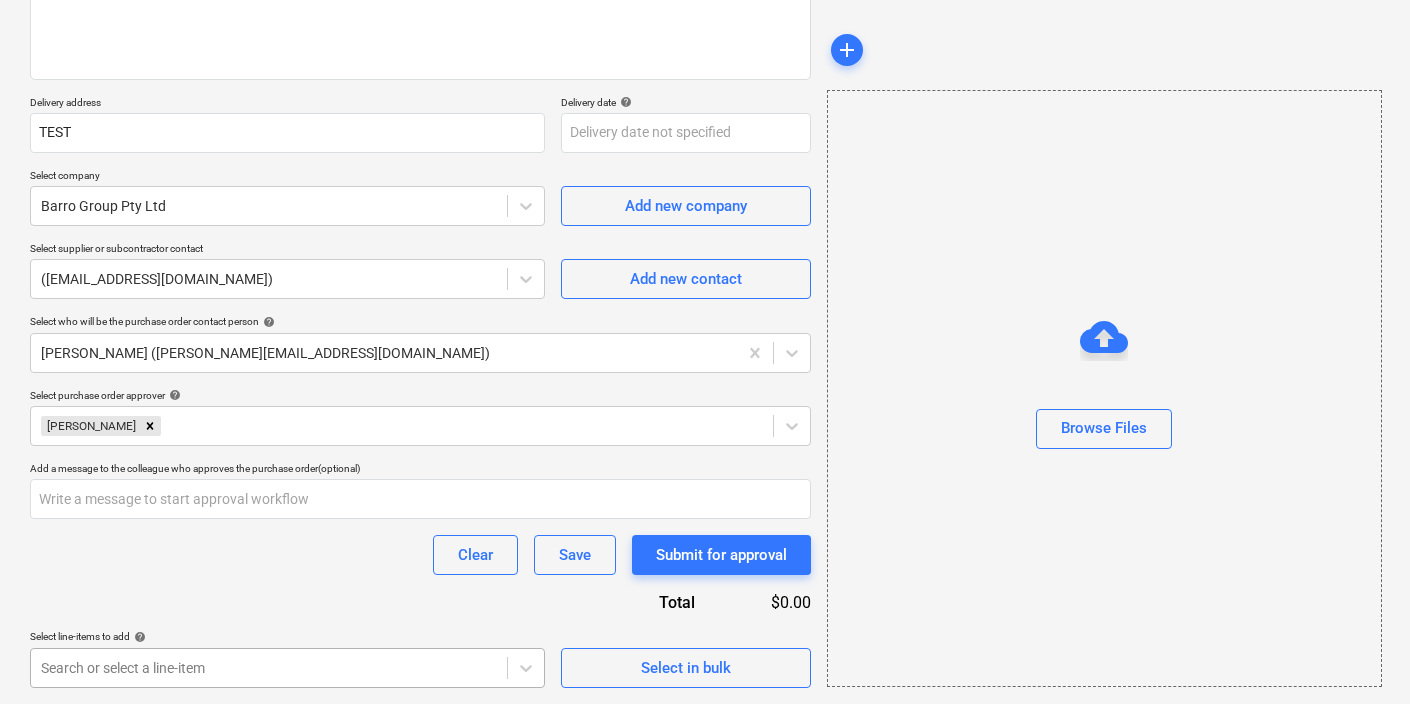 click on "Sales Projects Contacts Company Inbox Approvals Resources format_size keyboard_arrow_down help search Search notifications 8 keyboard_arrow_down M. Lebon keyboard_arrow_down TEST Budget Client contract Claims Purchase orders Costs Income Files Analytics Settings Create new document Purchase order name help Purchase order FOR CONCRETE SUPPLY Purchase order reference number help TEST-PO-003 Description Conc Supply Delivery address TEST Delivery date help Press the down arrow key to interact with the calendar and
select a date. Press the question mark key to get the keyboard shortcuts for changing dates. Select company Barro Group Pty Ltd   Add new company Select supplier or subcontractor contact   (EFT@barro.com.au) Add new contact Select who will be the purchase order contact person help Matt Lebon (matt@epixbuild.com.au) Select purchase order approver help Matt Lebon Add a message to the colleague who approves the purchase order  (optional) Clear Save Submit for approval Total $0.00 help add
x" at bounding box center [705, 74] 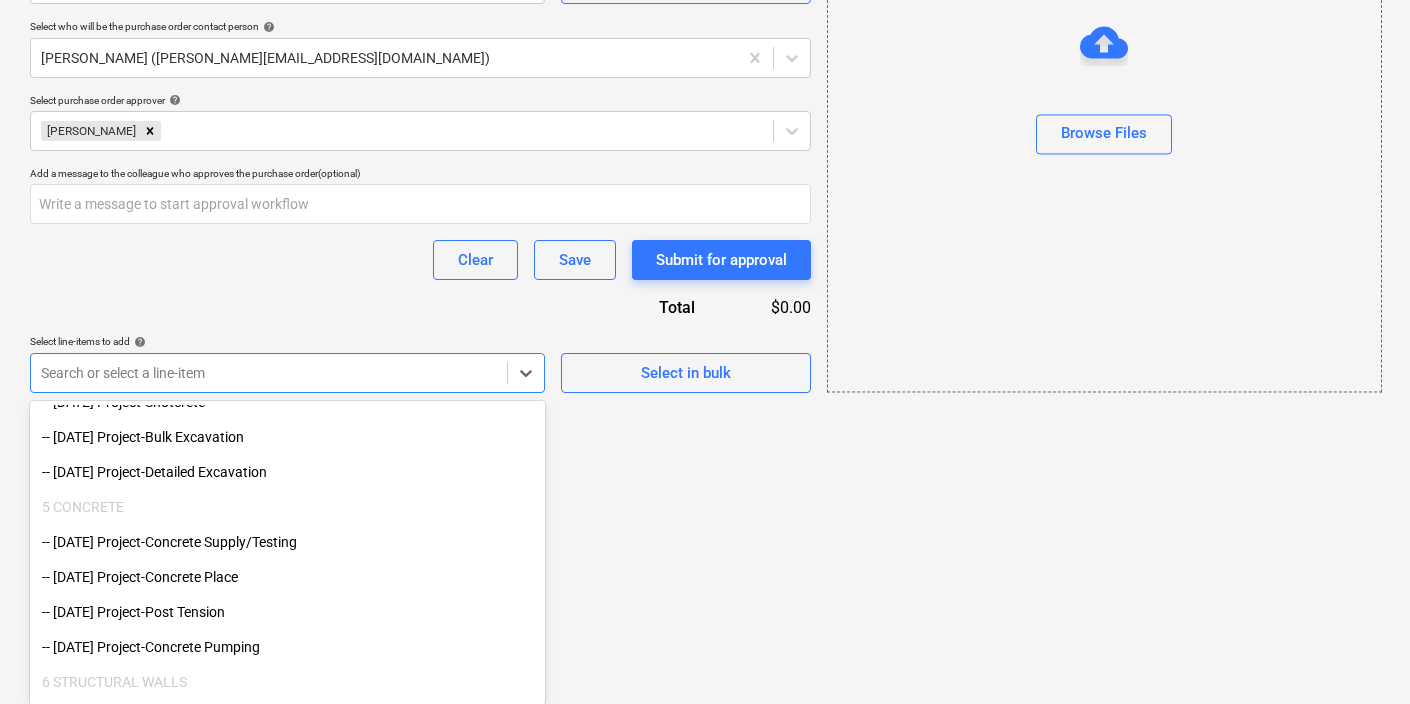 scroll, scrollTop: 1180, scrollLeft: 0, axis: vertical 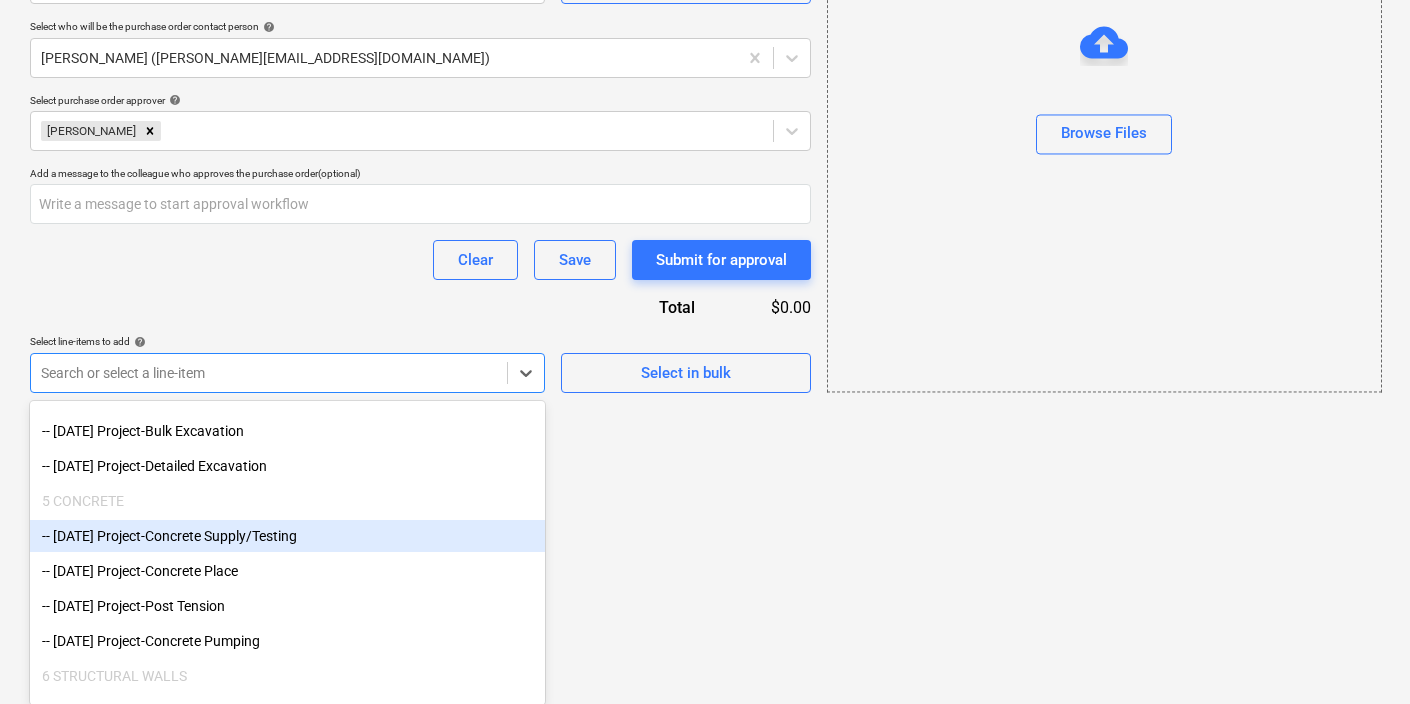 click on "--  3-05-01 Project-Concrete Supply/Testing" at bounding box center (287, 536) 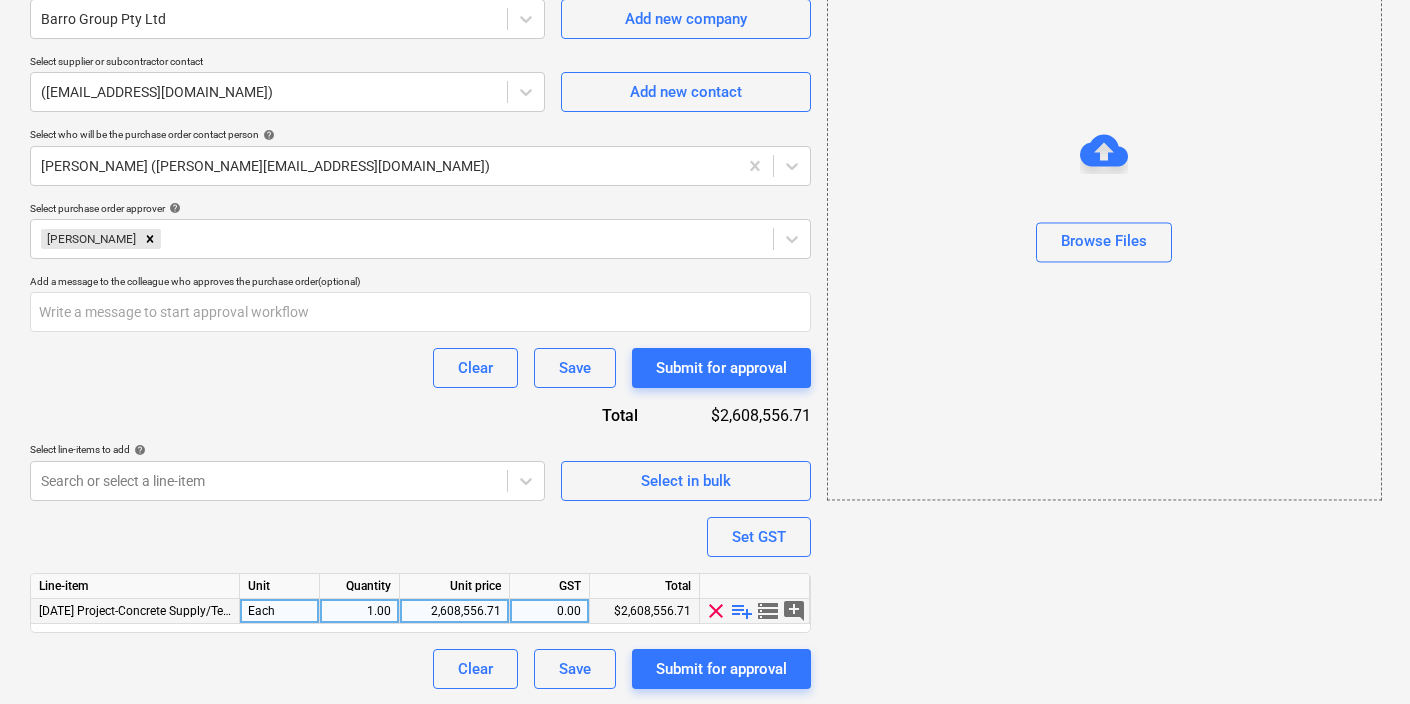 click on "playlist_add" at bounding box center (742, 611) 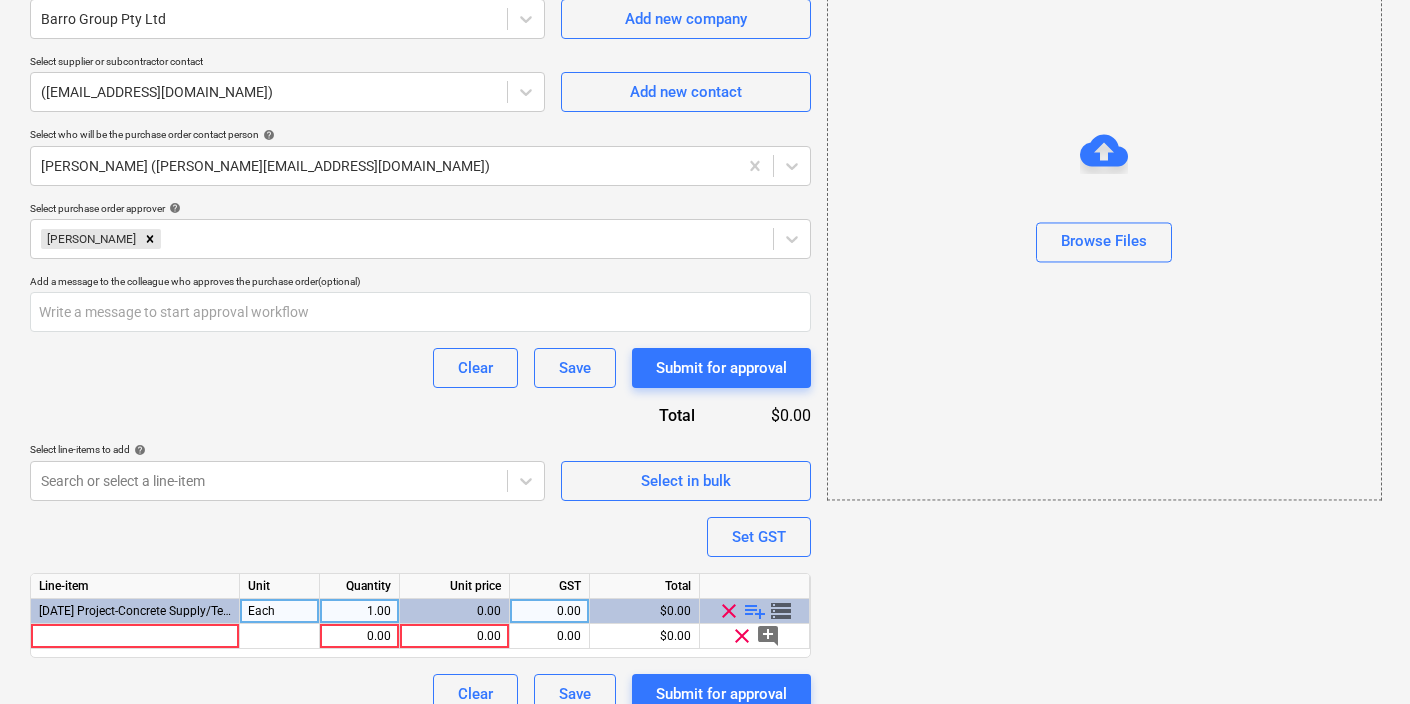 scroll, scrollTop: 490, scrollLeft: 0, axis: vertical 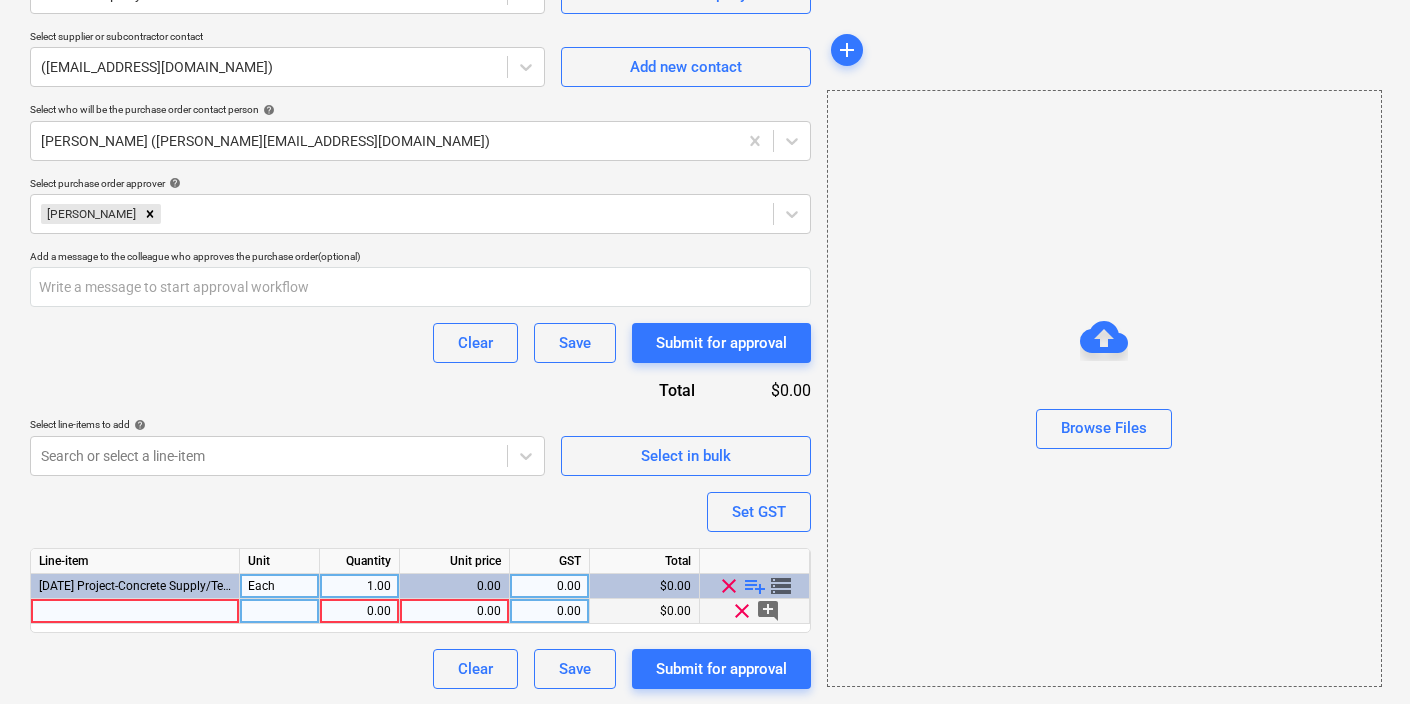 click at bounding box center [135, 611] 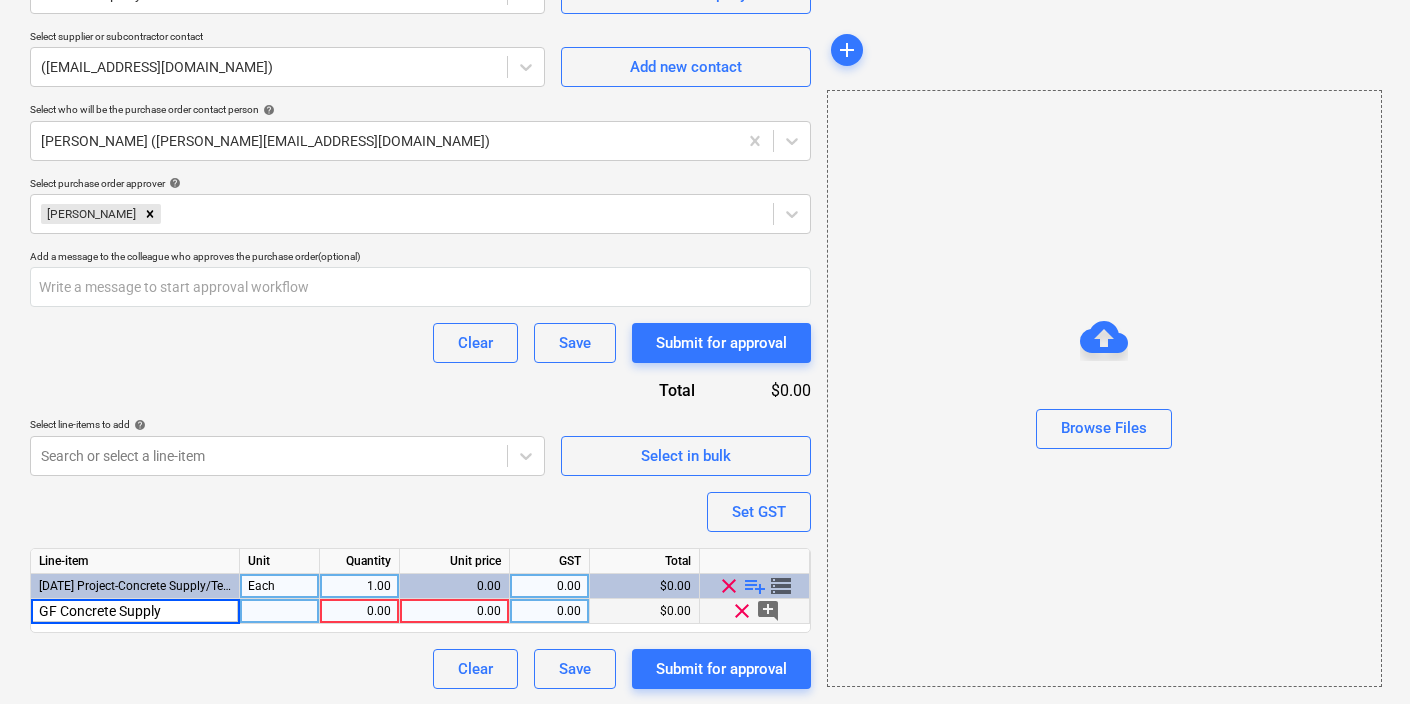 drag, startPoint x: 59, startPoint y: 606, endPoint x: 234, endPoint y: 605, distance: 175.00285 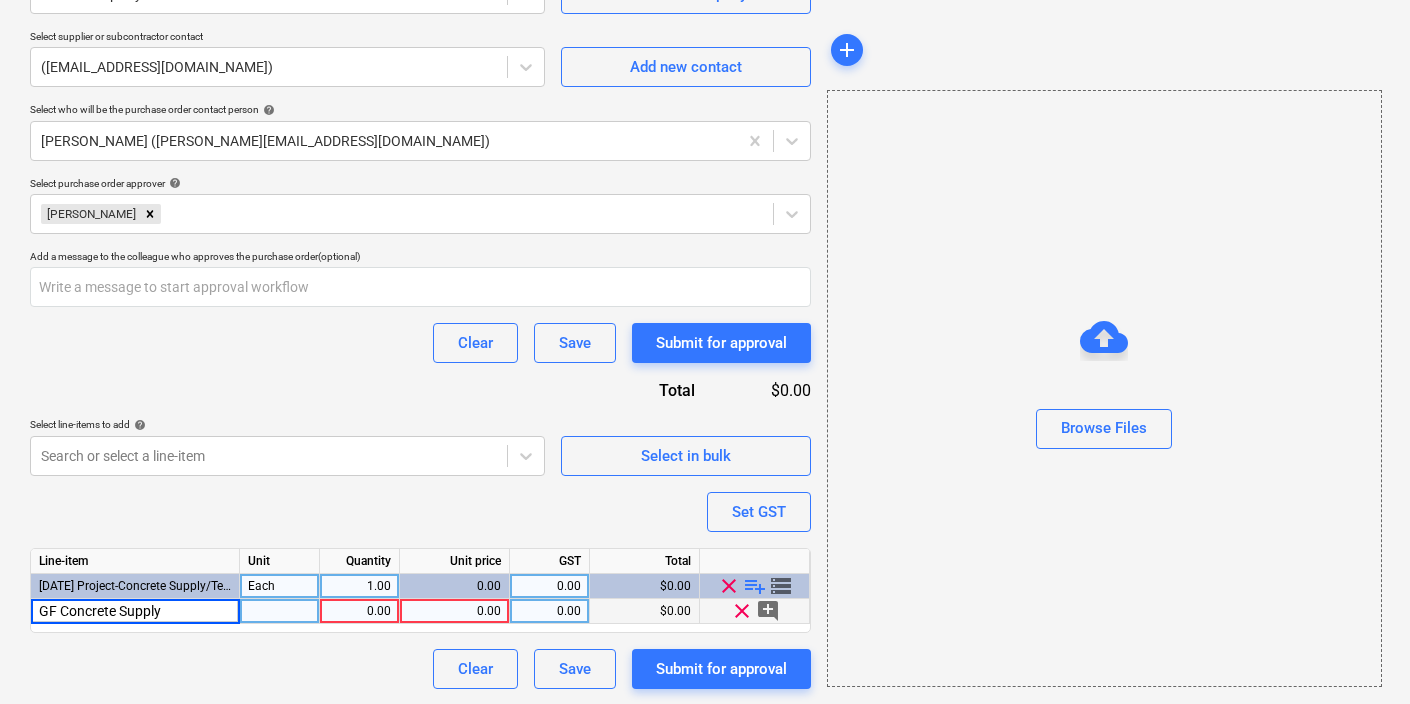 click on "GF Concrete Supply" at bounding box center [135, 611] 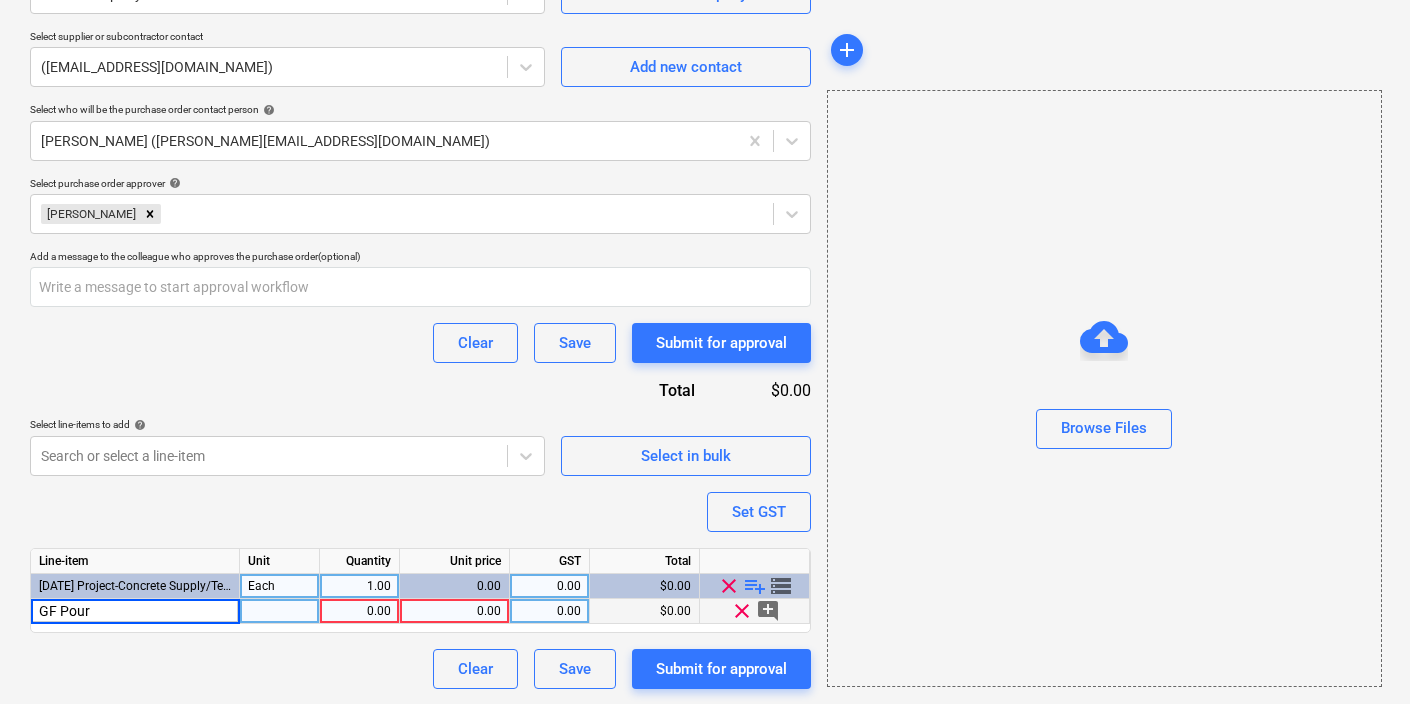 type on "GF Pour 1" 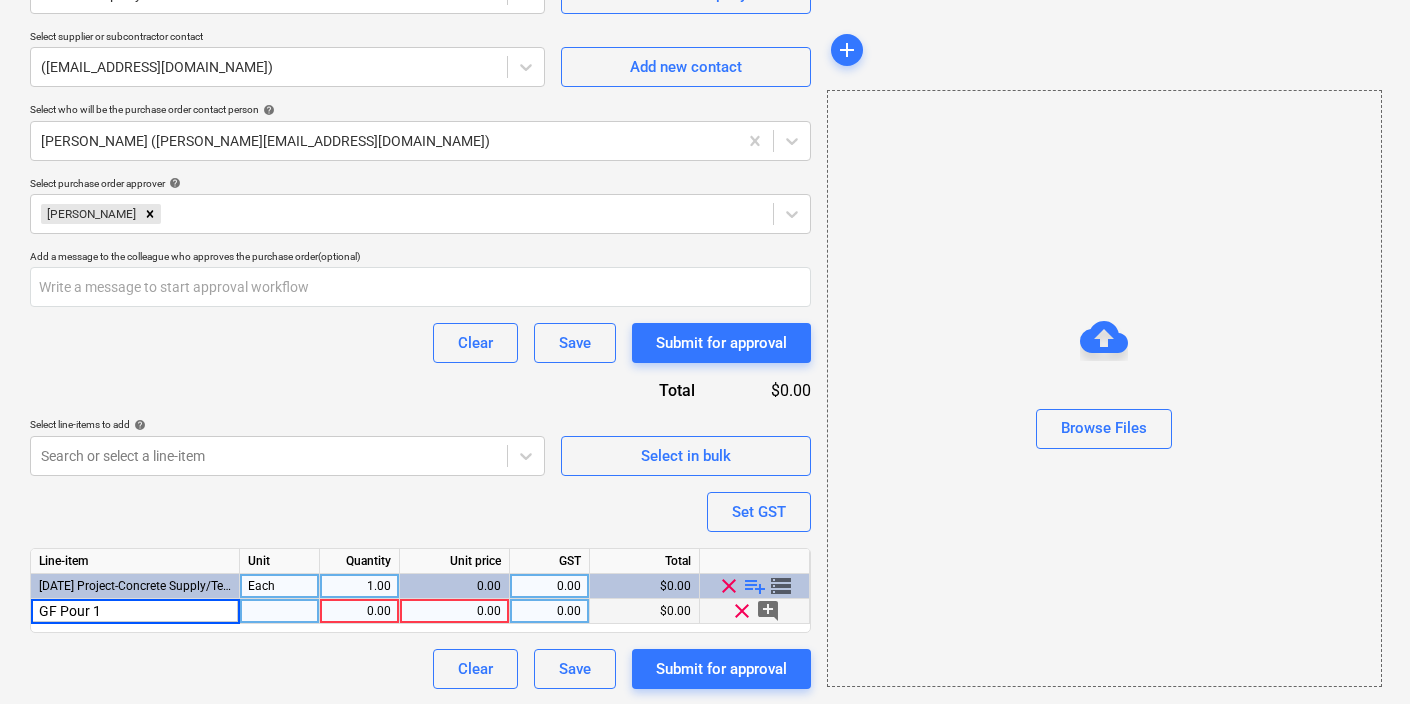 click on "0.00" at bounding box center [359, 611] 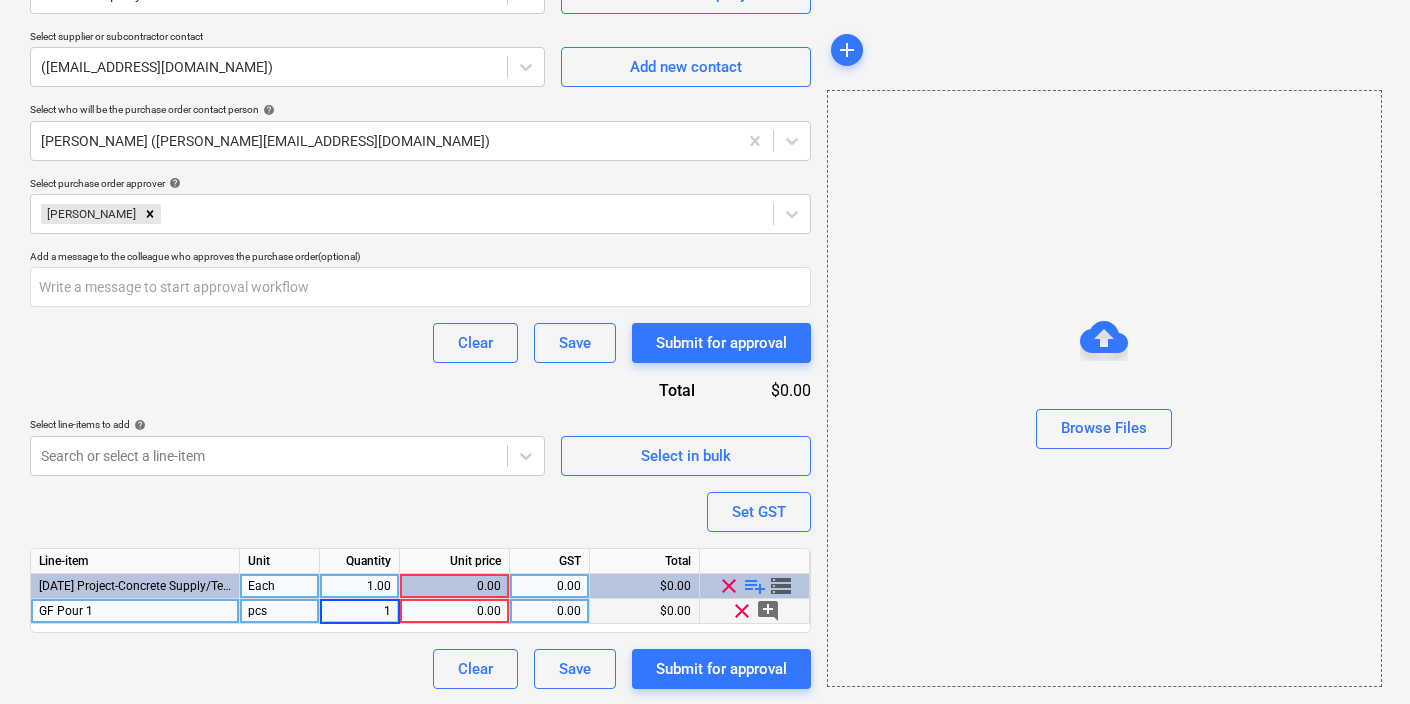 click on "1" at bounding box center [359, 611] 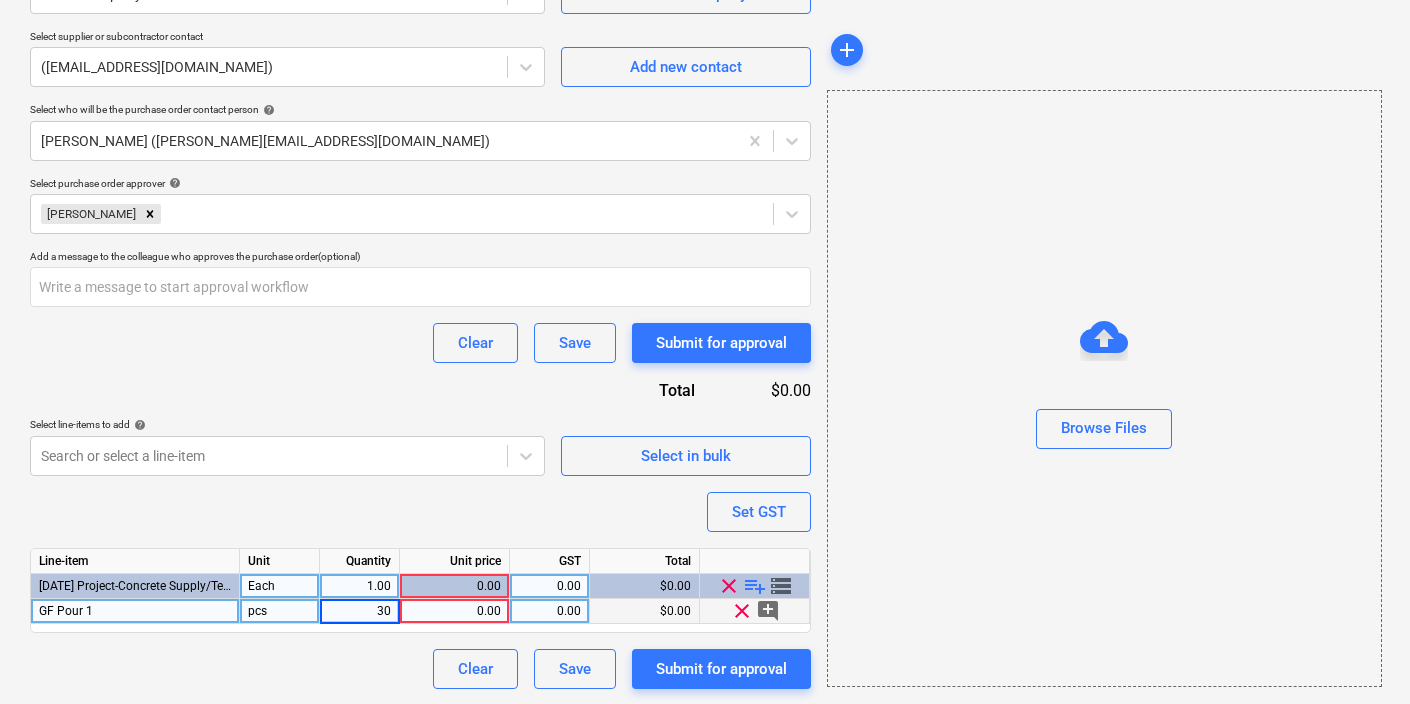 type on "300" 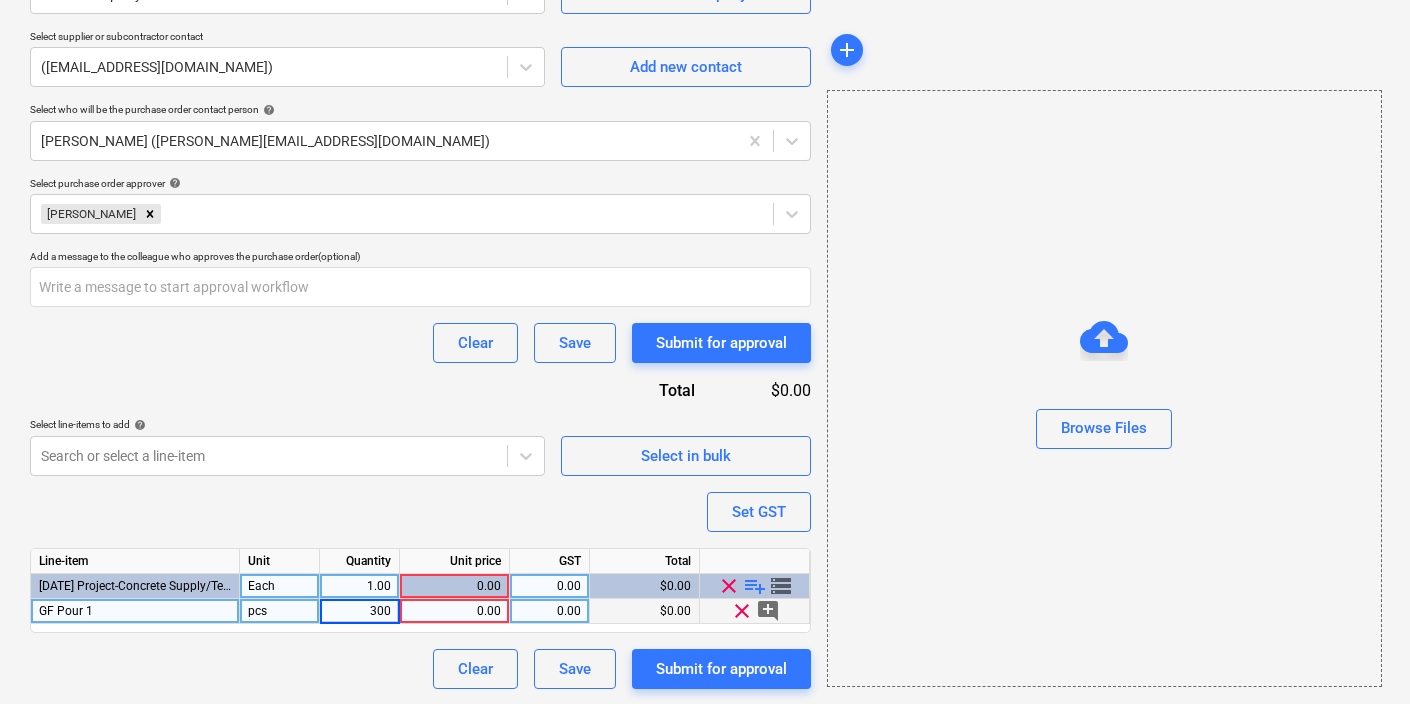 click on "0.00" at bounding box center [454, 611] 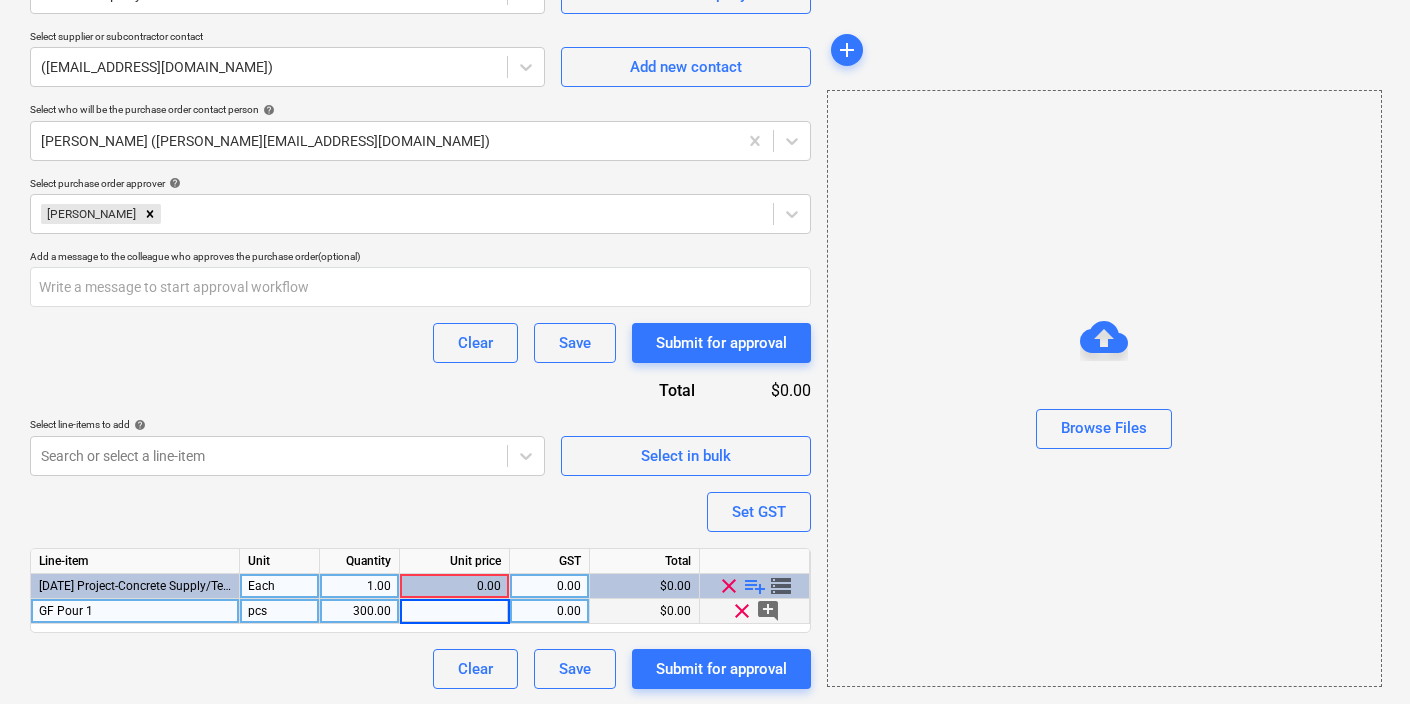 click at bounding box center [454, 611] 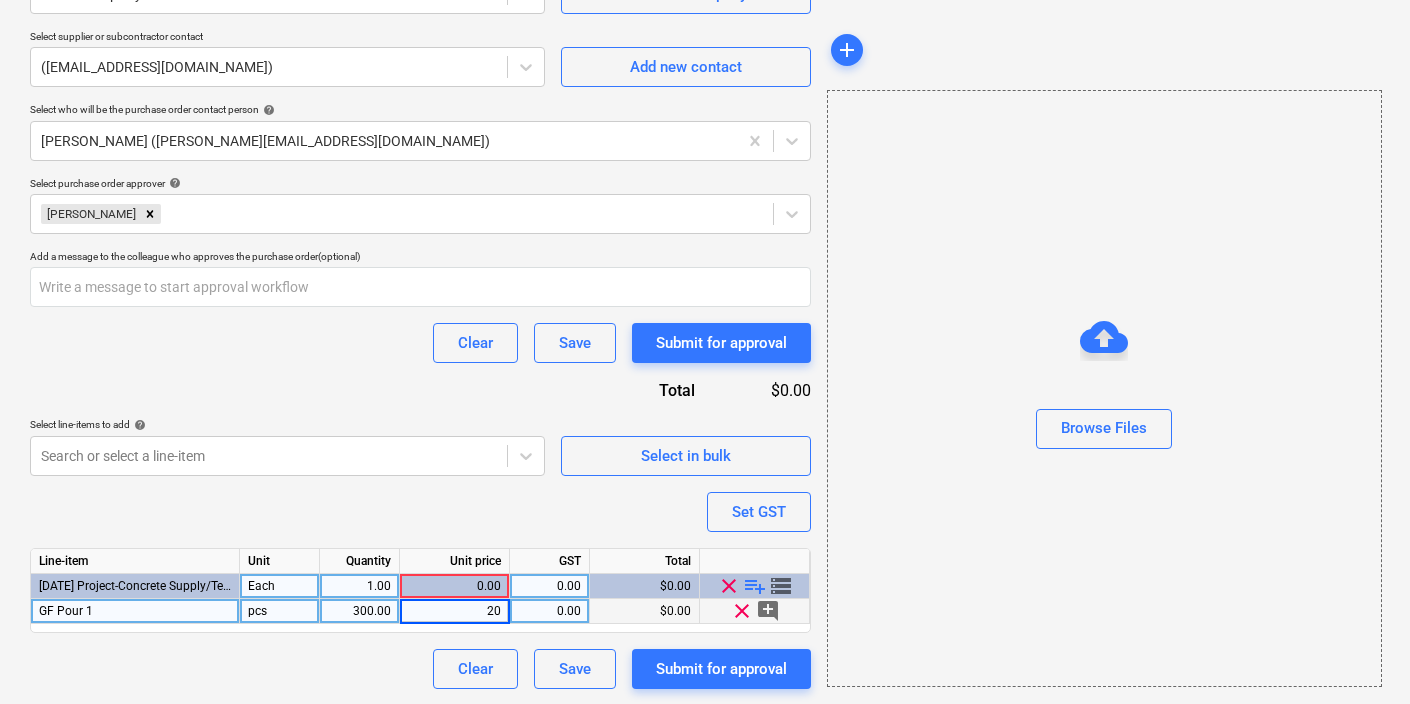type on "201" 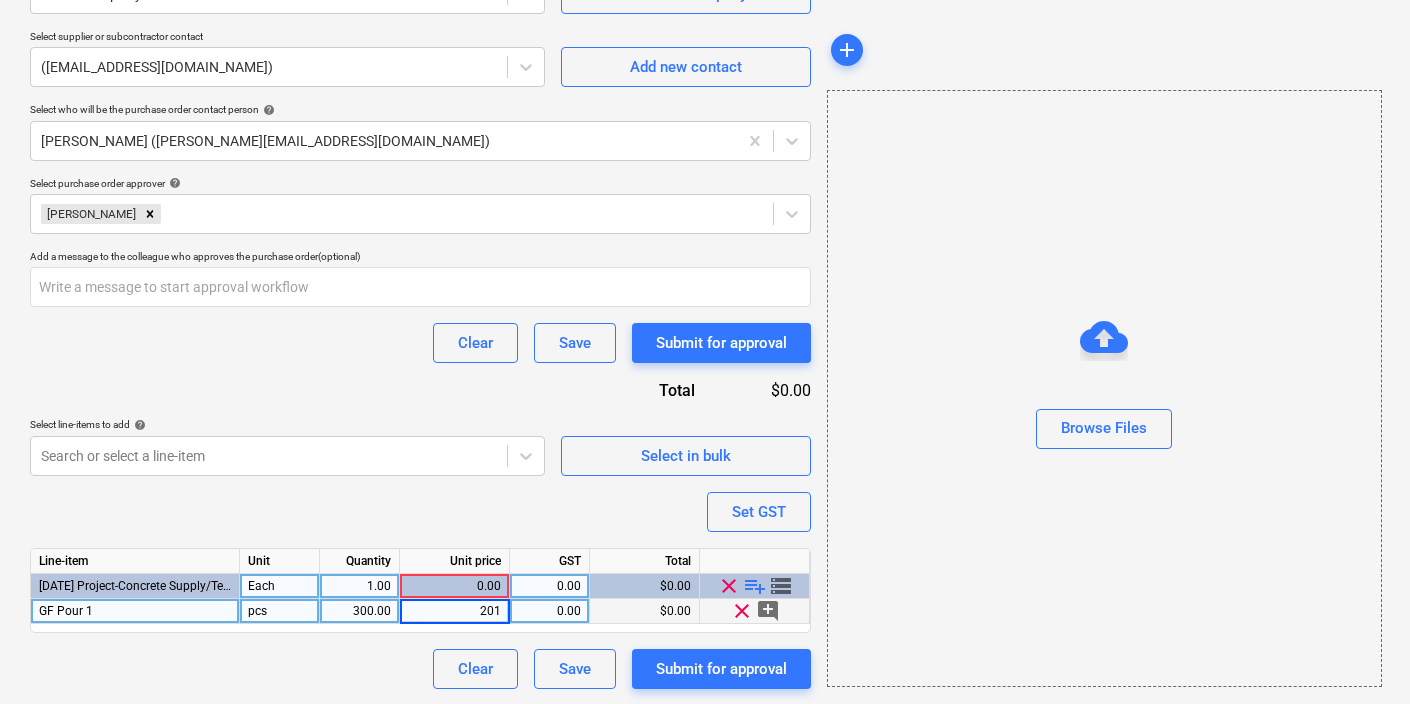click on "300.00" at bounding box center [359, 611] 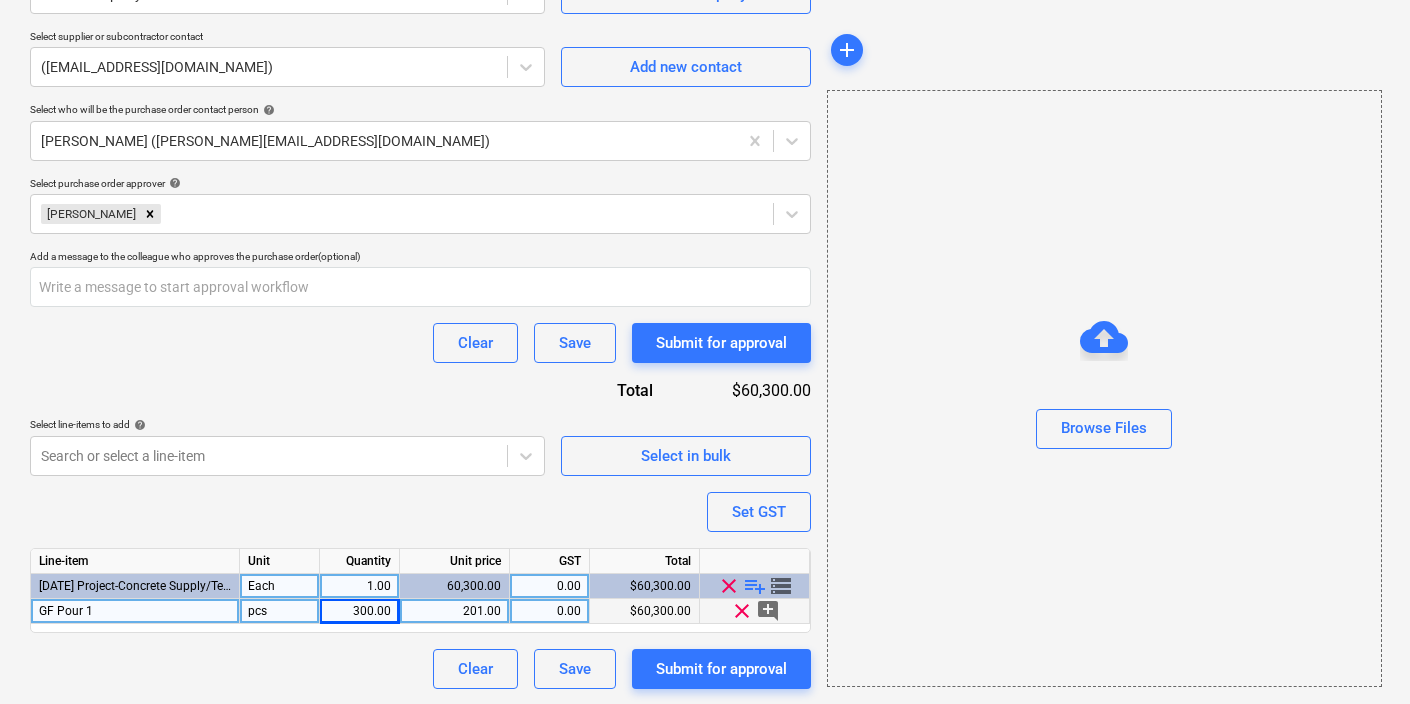 click on "201.00" at bounding box center [454, 611] 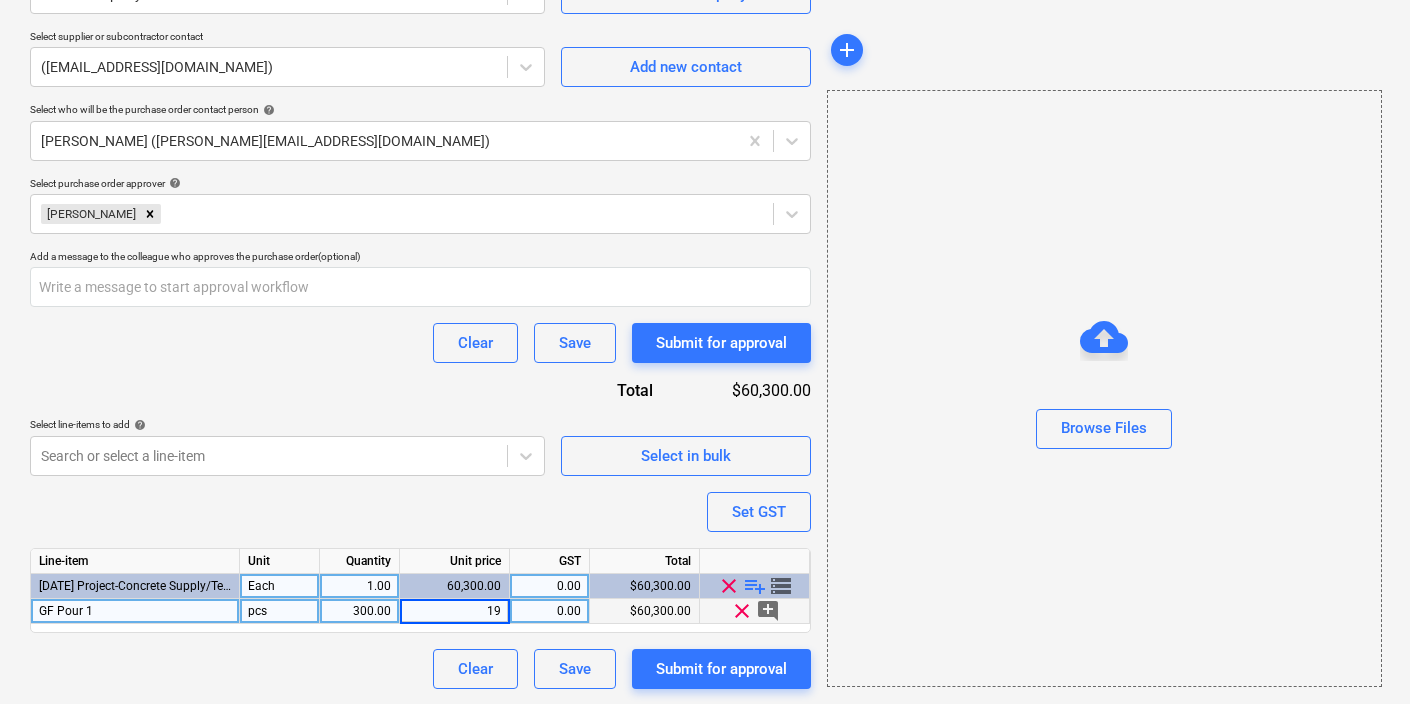 type on "196" 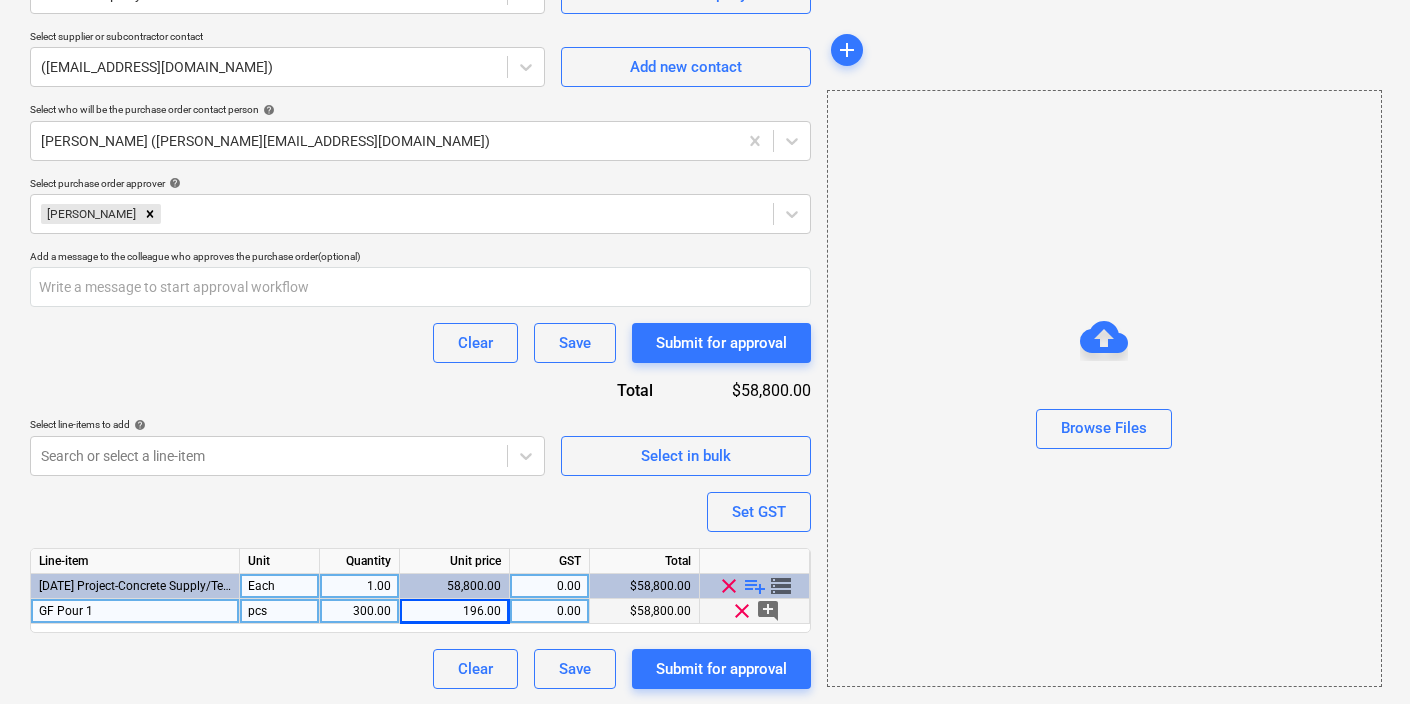 click on "Purchase order name help Purchase order FOR CONCRETE SUPPLY Purchase order reference number help TEST-PO-003 Description Conc Supply Delivery address TEST Delivery date help Press the down arrow key to interact with the calendar and
select a date. Press the question mark key to get the keyboard shortcuts for changing dates. Select company Barro Group Pty Ltd   Add new company Select supplier or subcontractor contact   (EFT@barro.com.au) Add new contact Select who will be the purchase order contact person help Matt Lebon (matt@epixbuild.com.au) Select purchase order approver help Matt Lebon Add a message to the colleague who approves the purchase order  (optional) Clear Save Submit for approval Total $58,800.00 Select line-items to add help Search or select a line-item Select in bulk Set GST Line-item Unit Quantity Unit price GST Total 3-05-01 Project-Concrete Supply/Testing Each 1.00 58,800.00 0.00 $58,800.00 clear playlist_add storage GF Pour 1 pcs 300.00 196.00 0.00 $58,800.00 clear add_comment Clear Save" at bounding box center [420, 181] 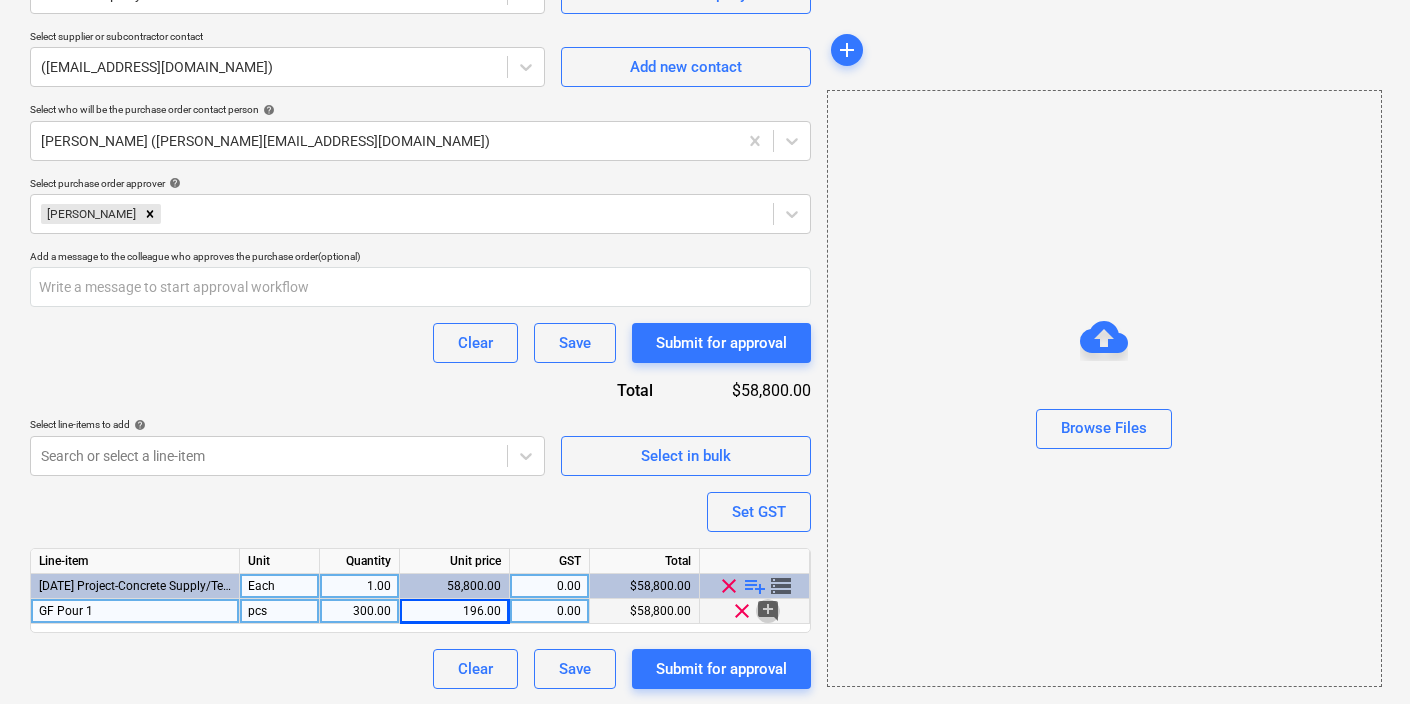 click on "add_comment" at bounding box center [768, 611] 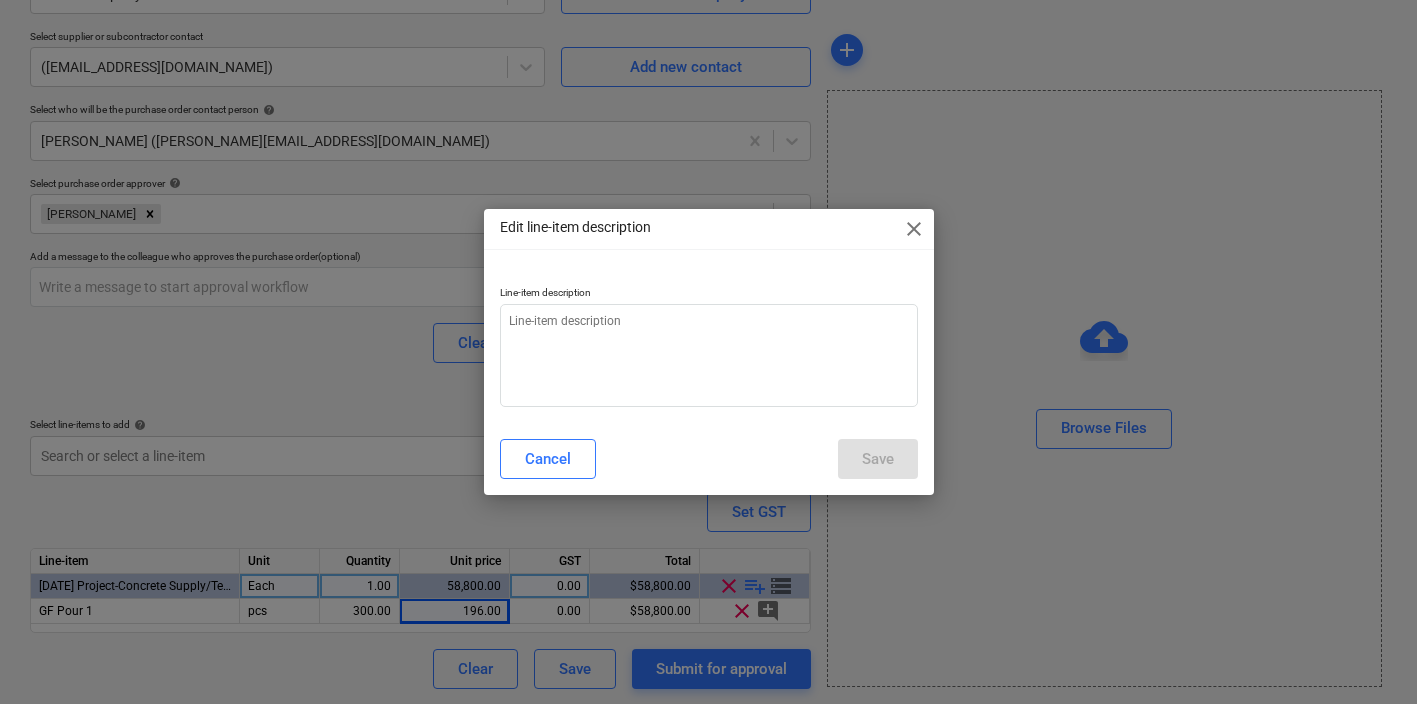 click on "close" at bounding box center [914, 229] 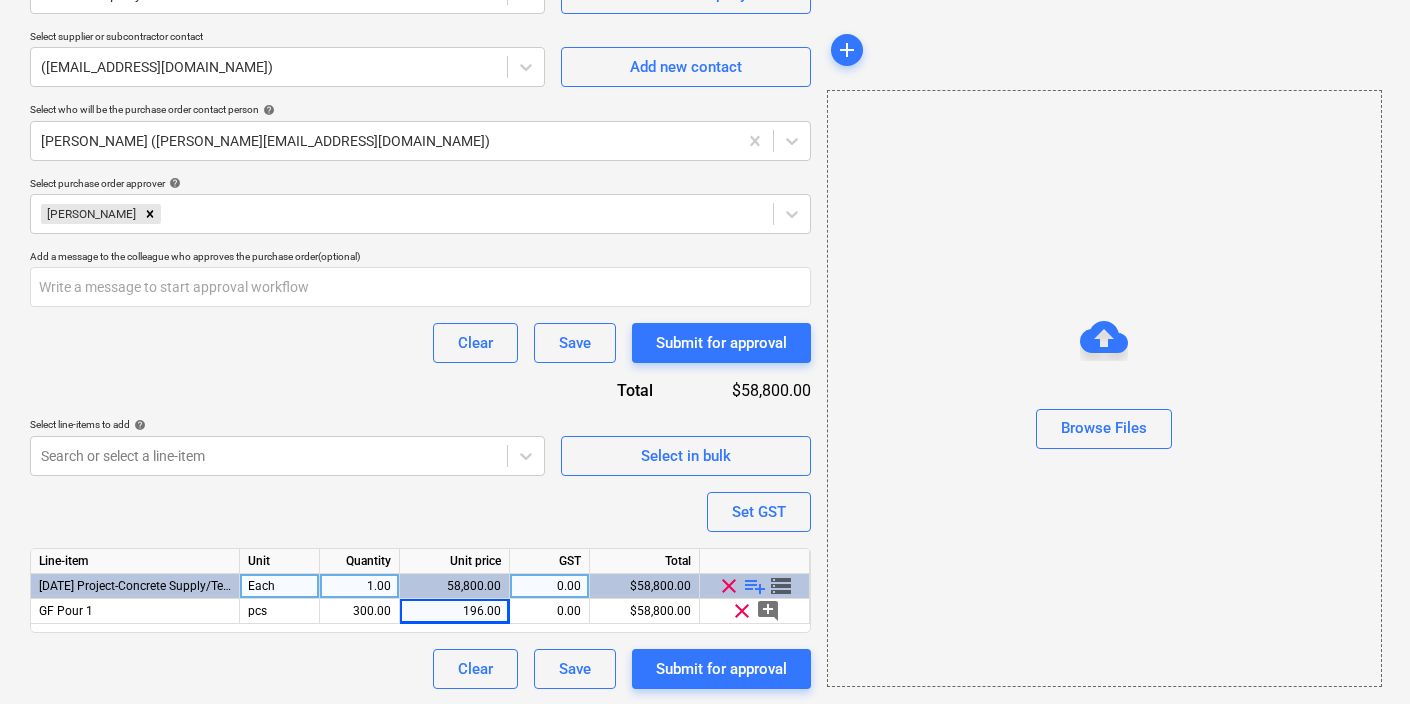 click on "playlist_add" at bounding box center (755, 586) 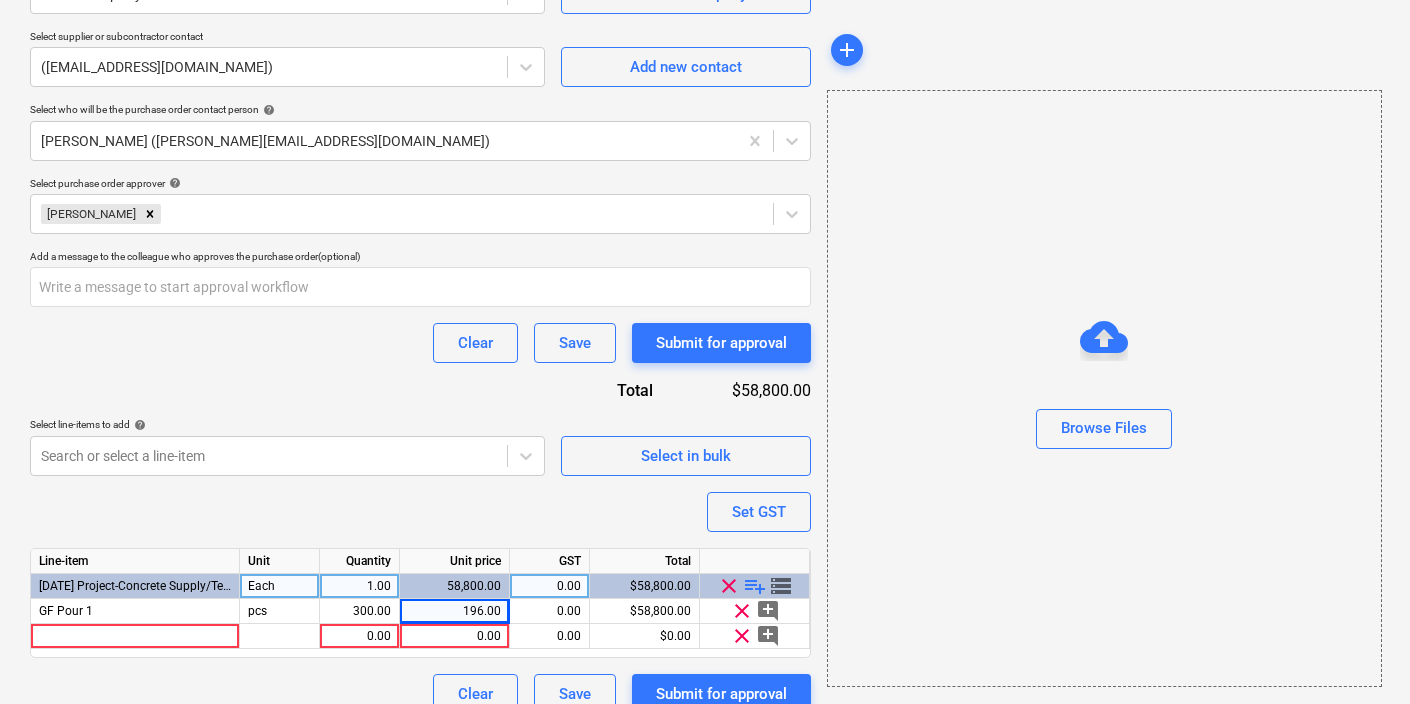 click on "Line-item Unit Quantity Unit price GST Total 3-05-01 Project-Concrete Supply/Testing Each 1.00 58,800.00 0.00 $58,800.00 clear playlist_add storage GF Pour 1 pcs 300.00 196.00 0.00 $58,800.00 clear add_comment 0.00 0.00 0.00 $0.00 clear add_comment" at bounding box center [420, 603] 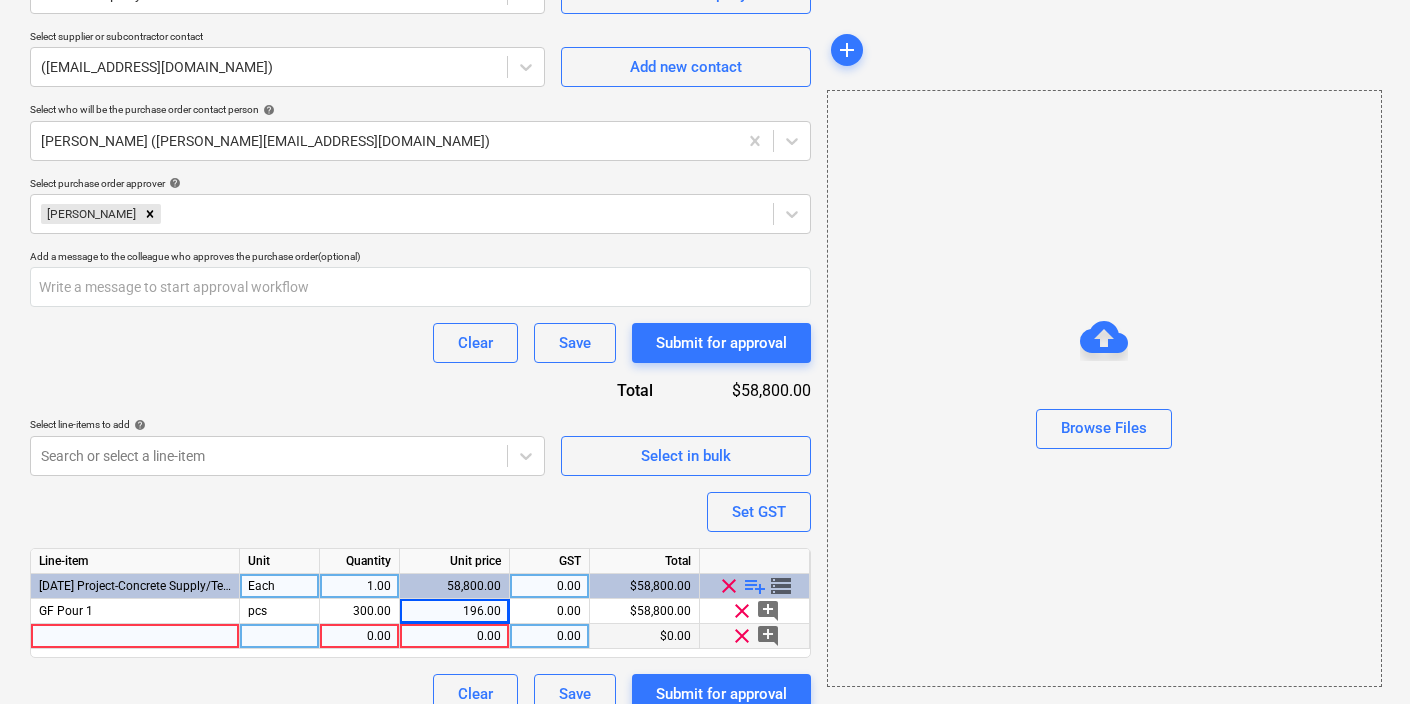 click at bounding box center (135, 636) 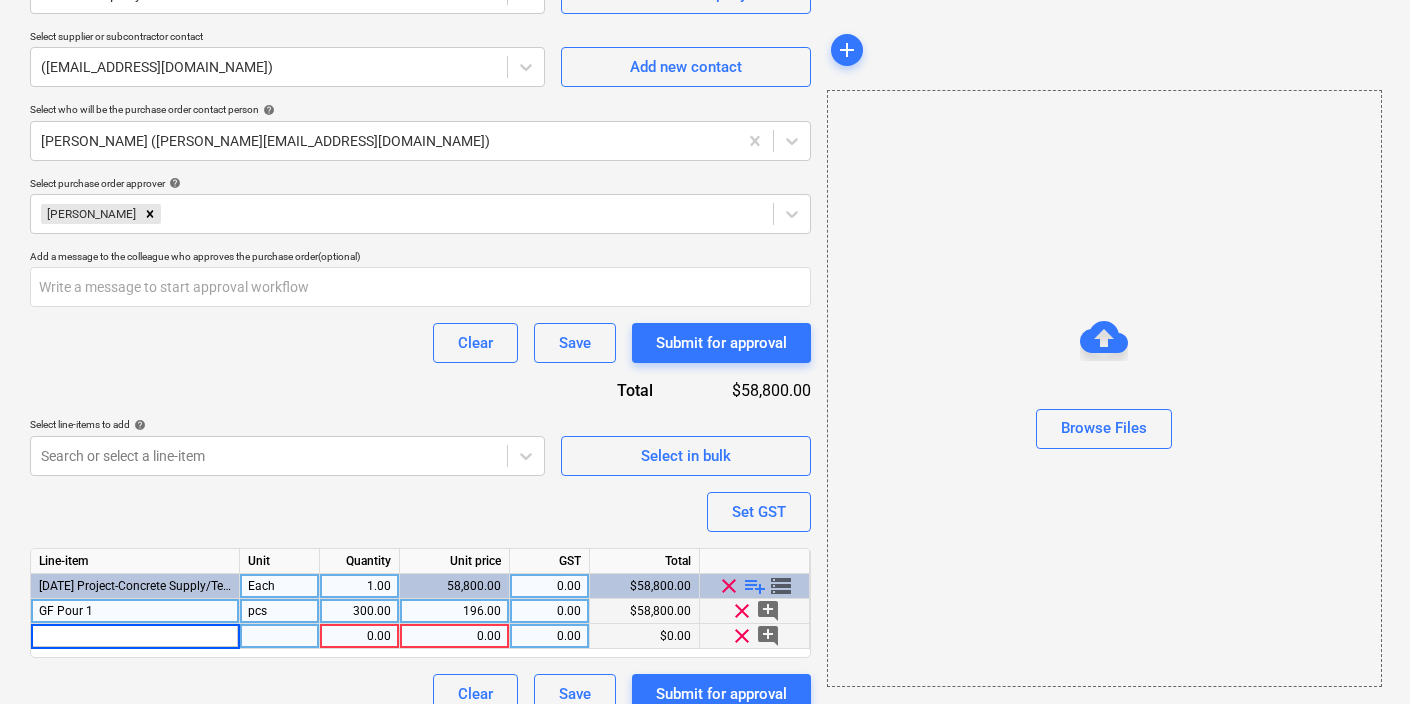 click on "300.00" at bounding box center (359, 611) 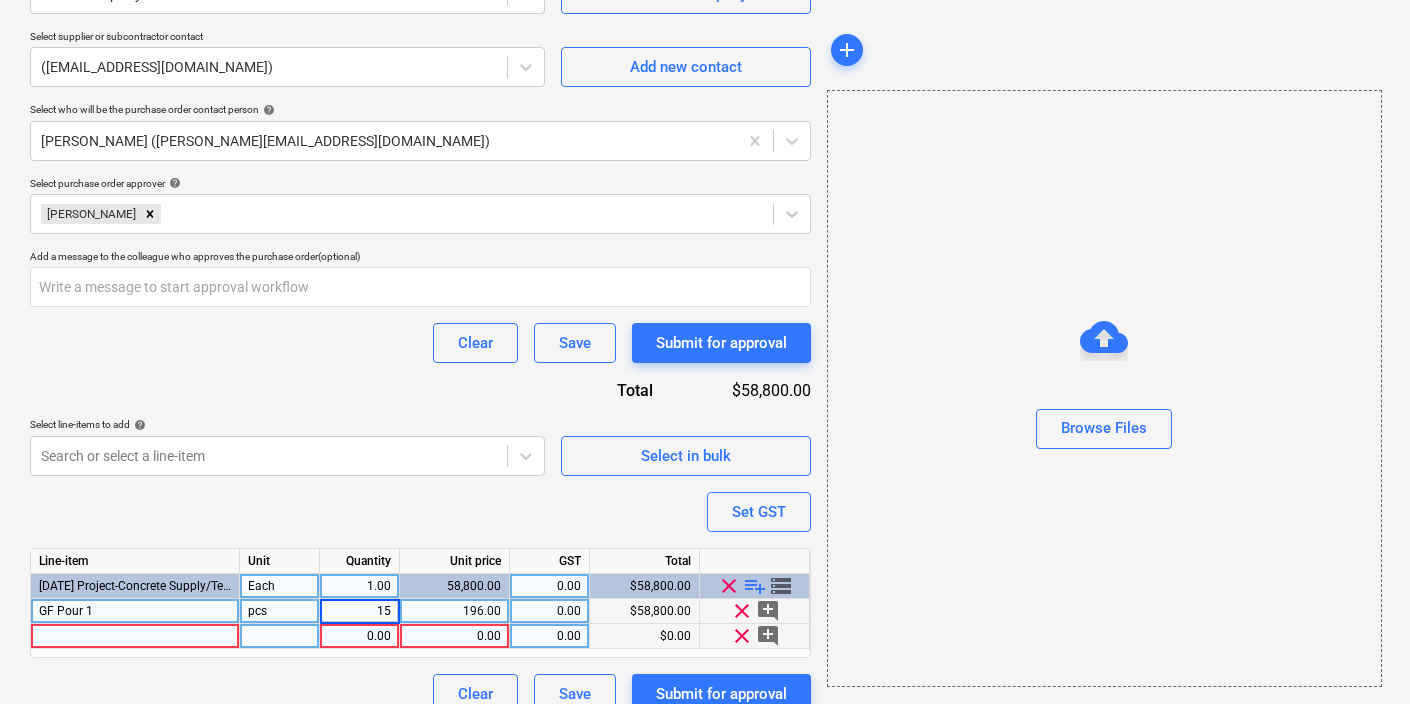 type on "150" 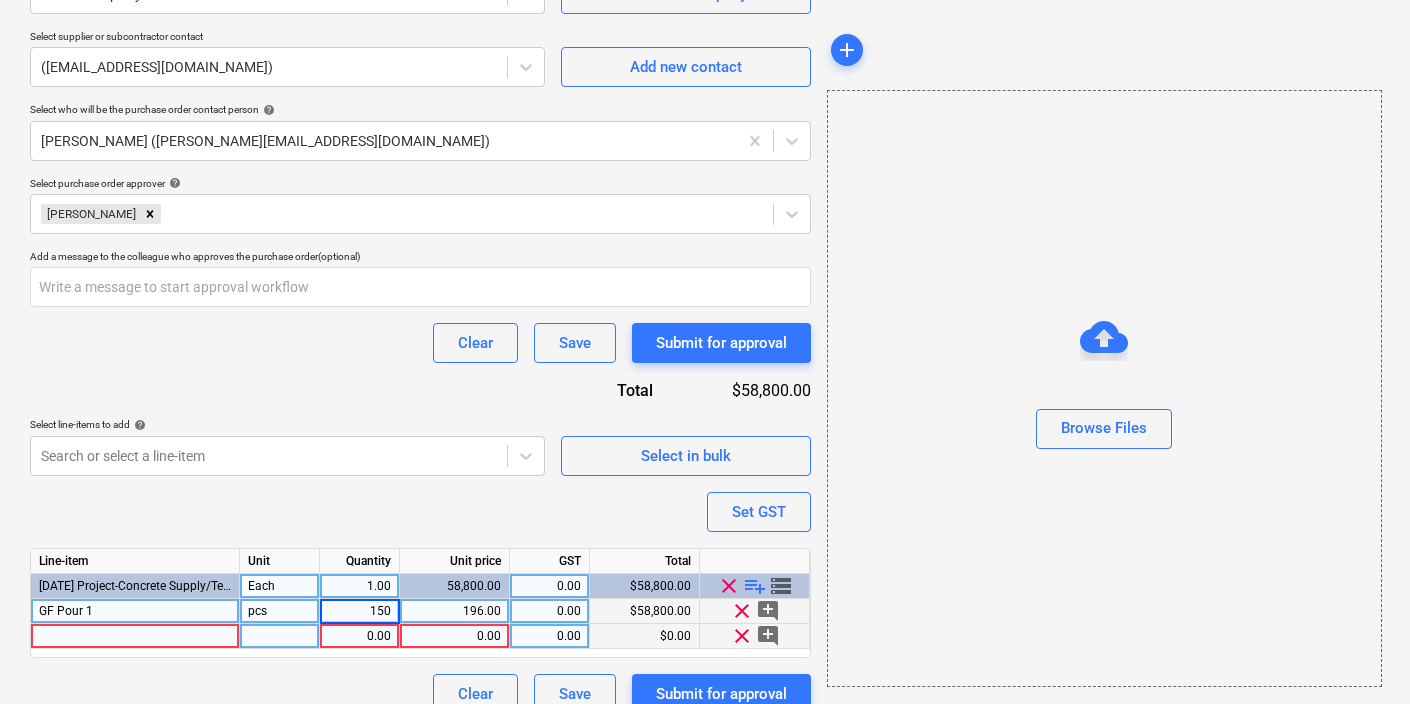 click at bounding box center (135, 636) 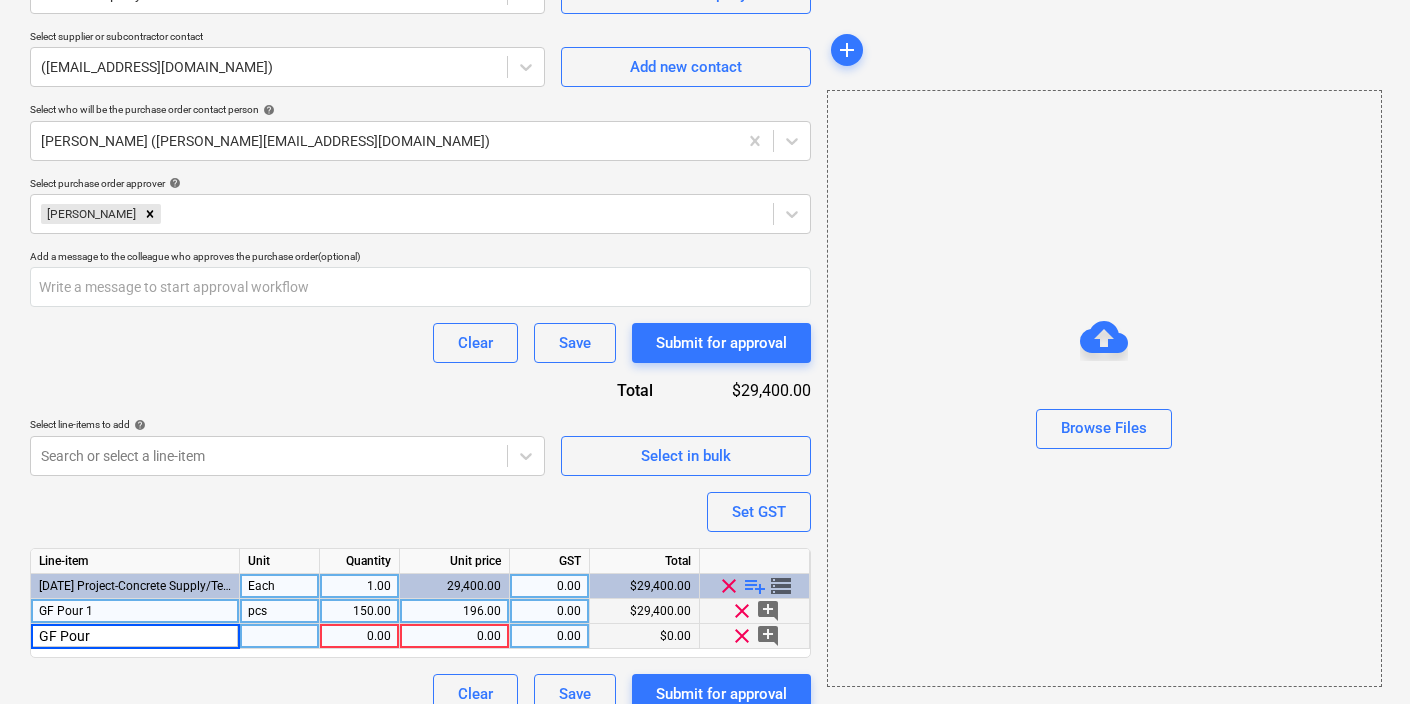 type on "GF Pour 2" 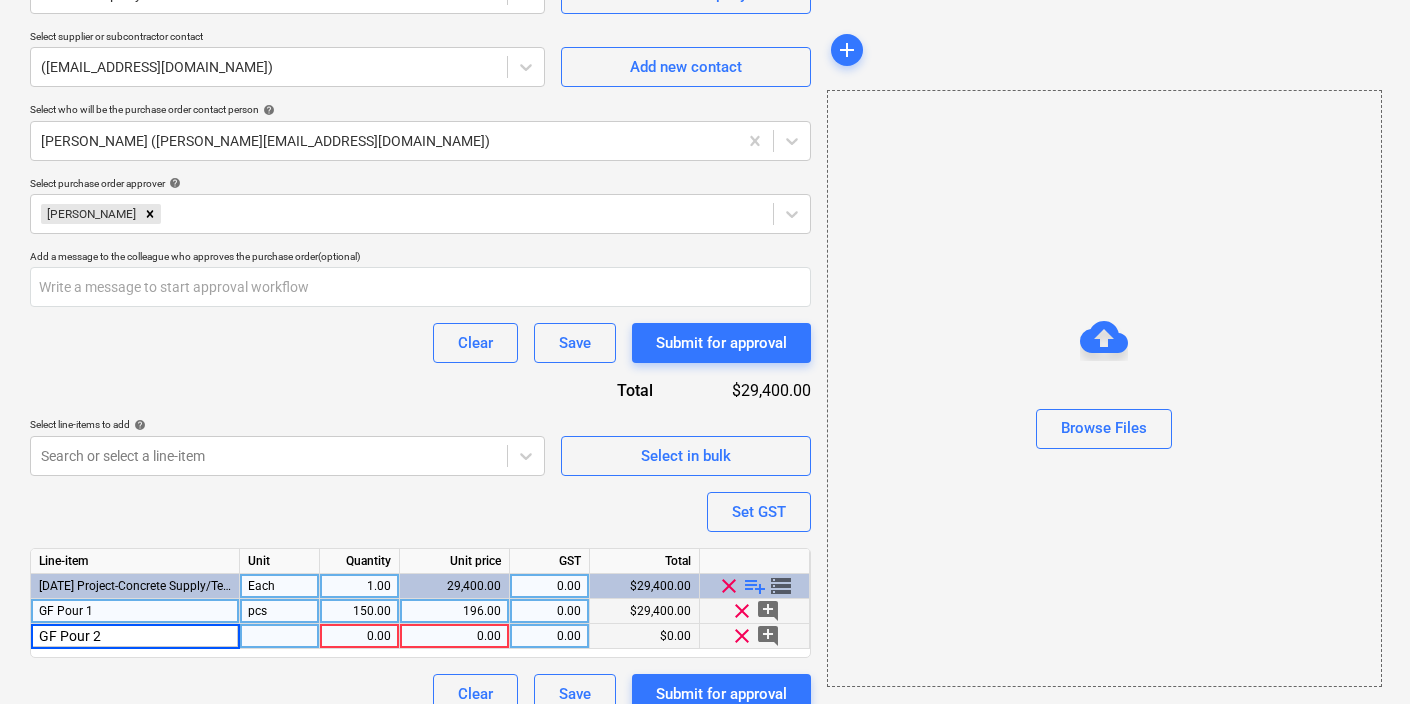 click at bounding box center (280, 636) 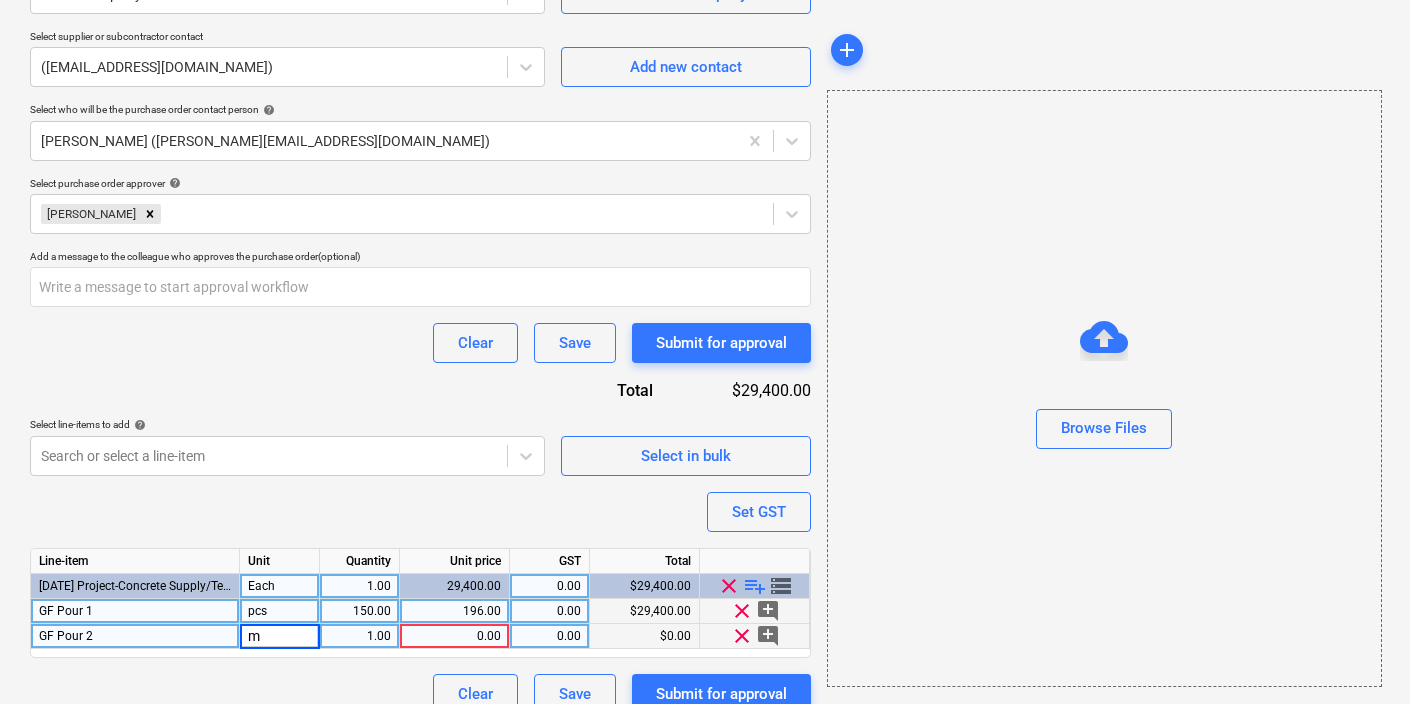 type on "m3" 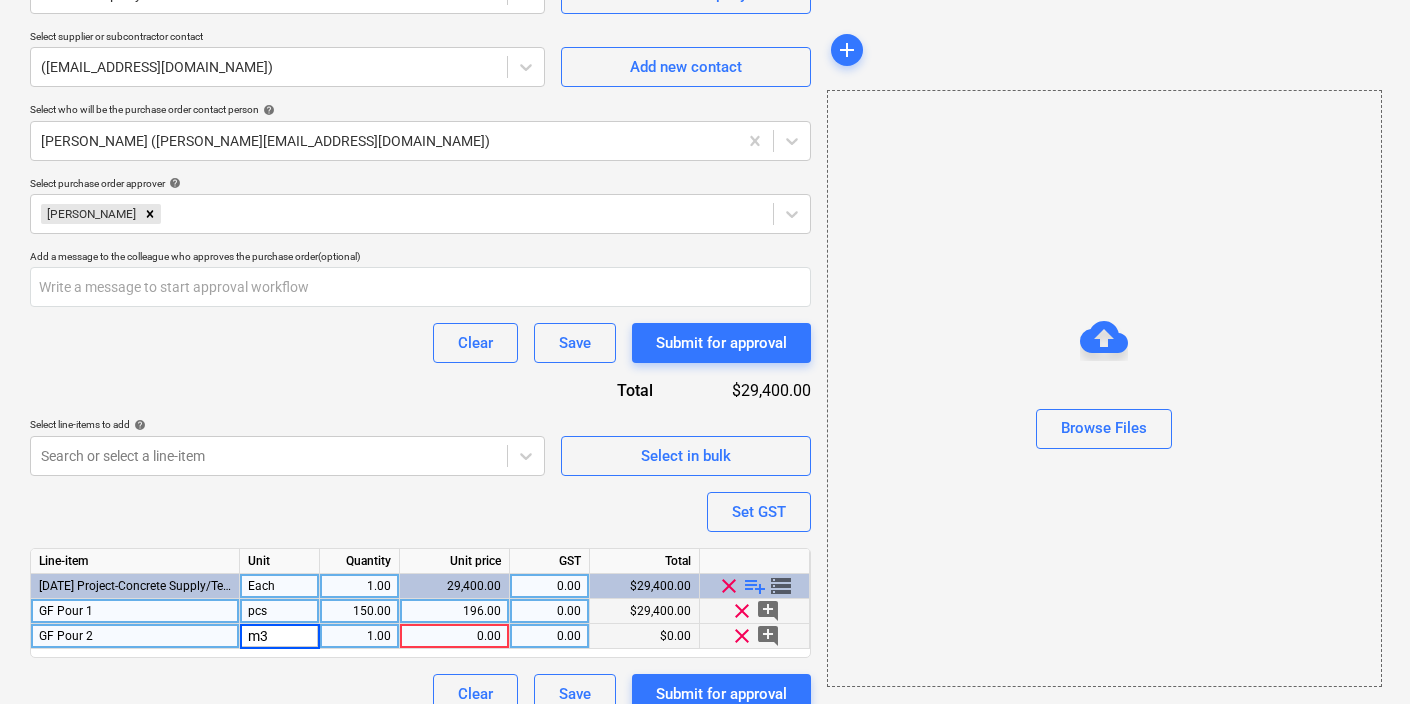 click on "pcs" at bounding box center (280, 611) 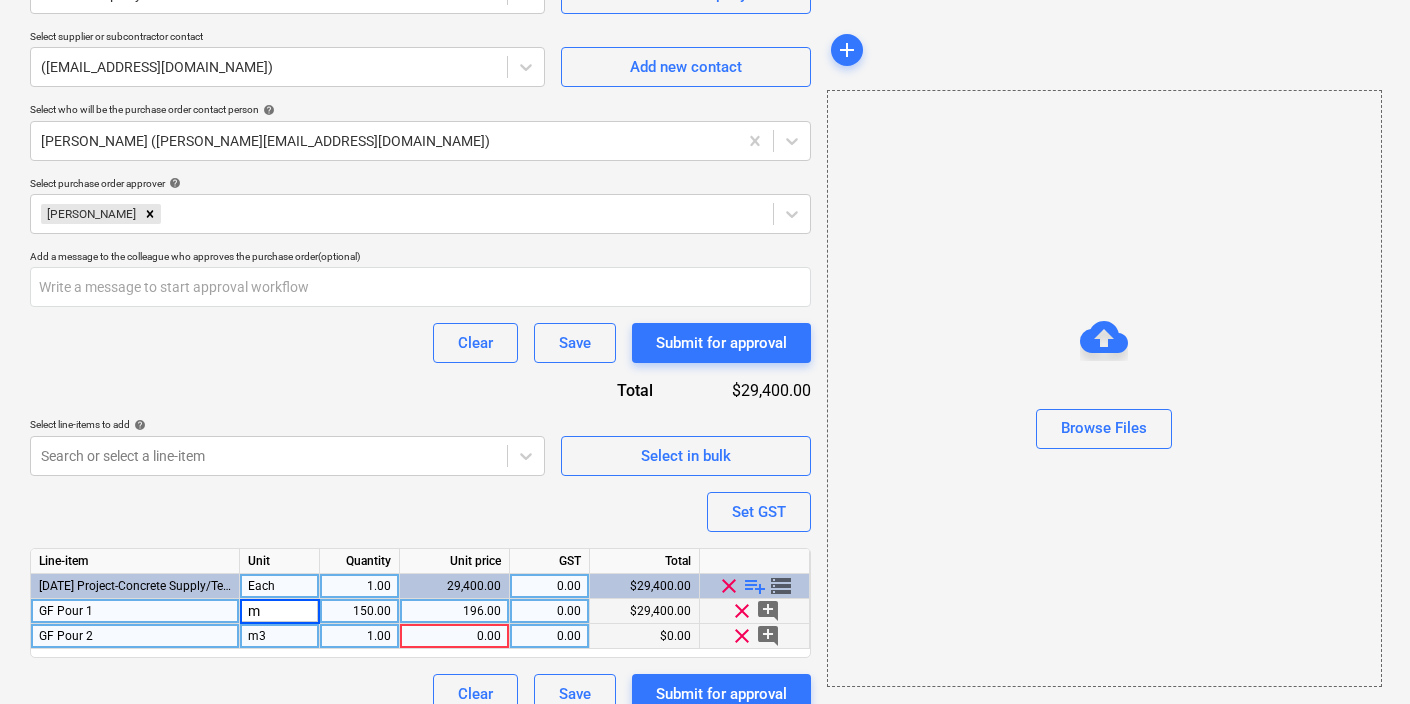 type on "m3" 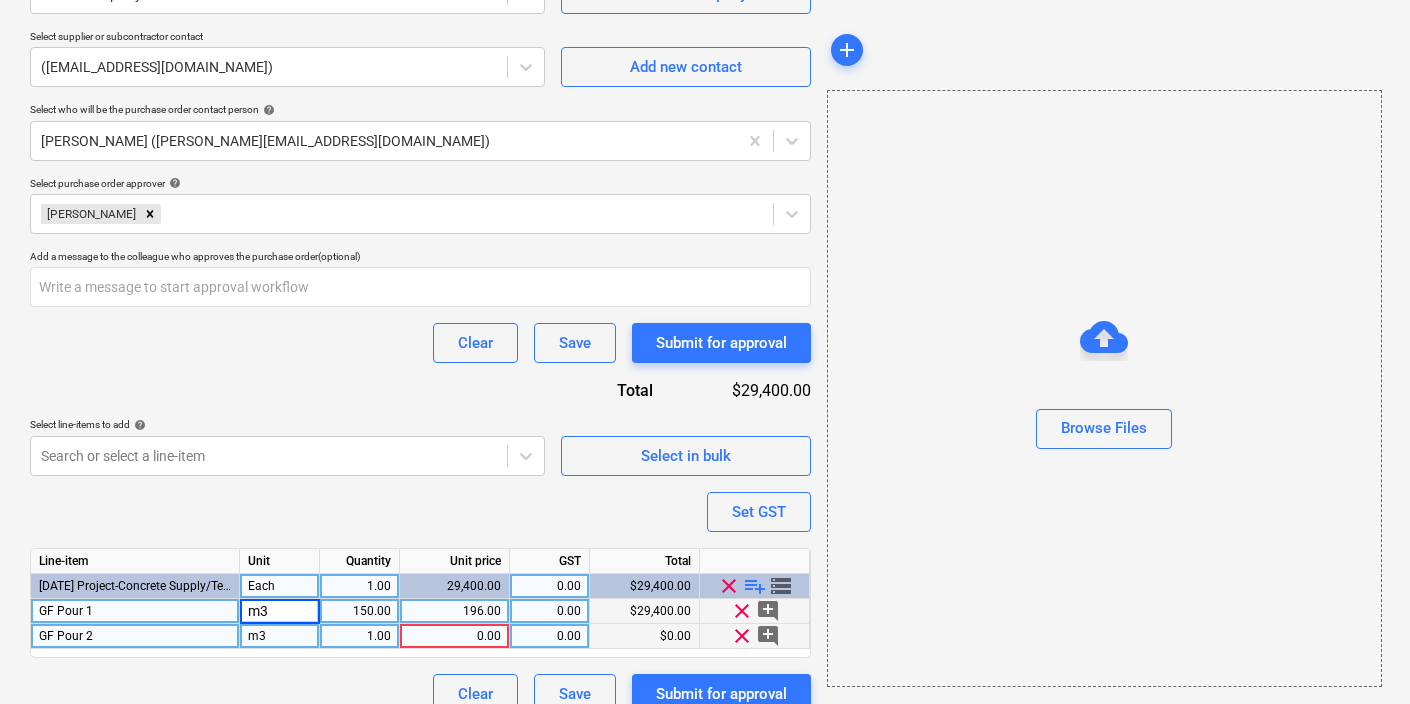 click on "1.00" at bounding box center [359, 636] 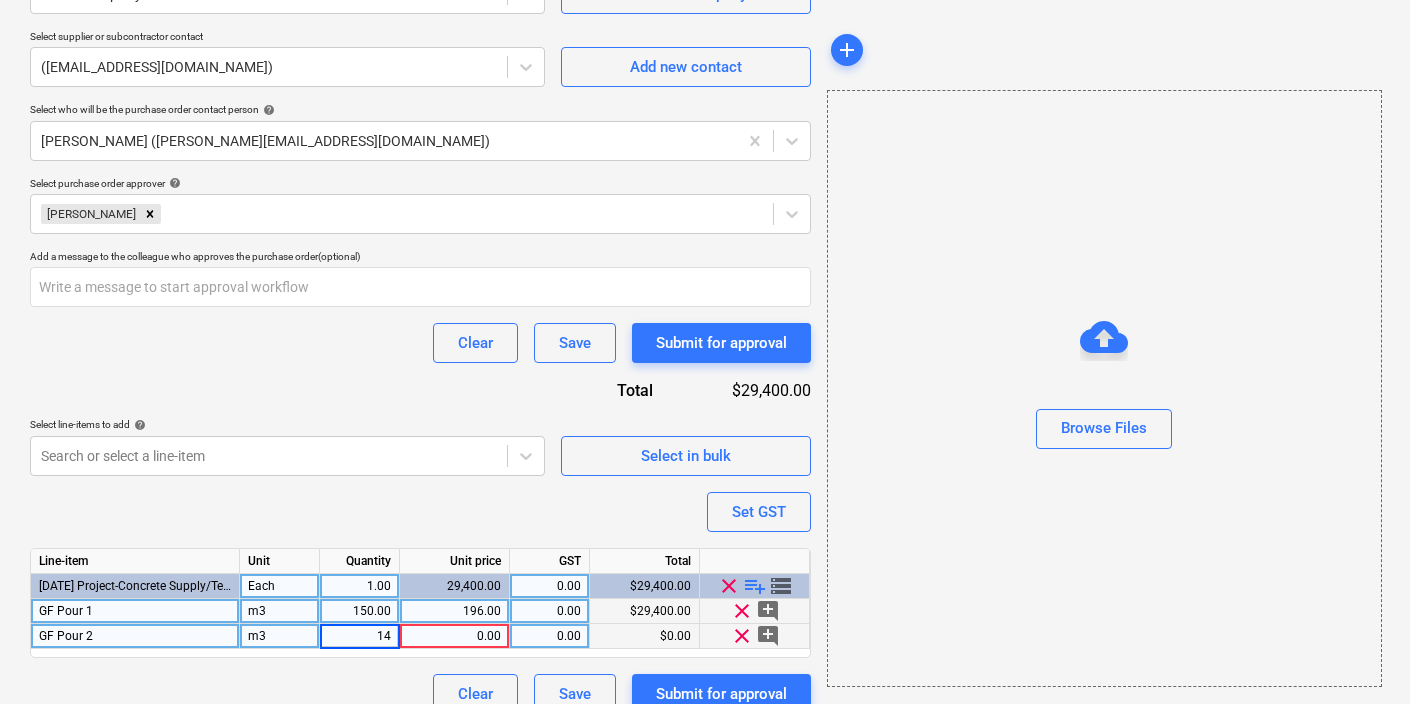 type on "140" 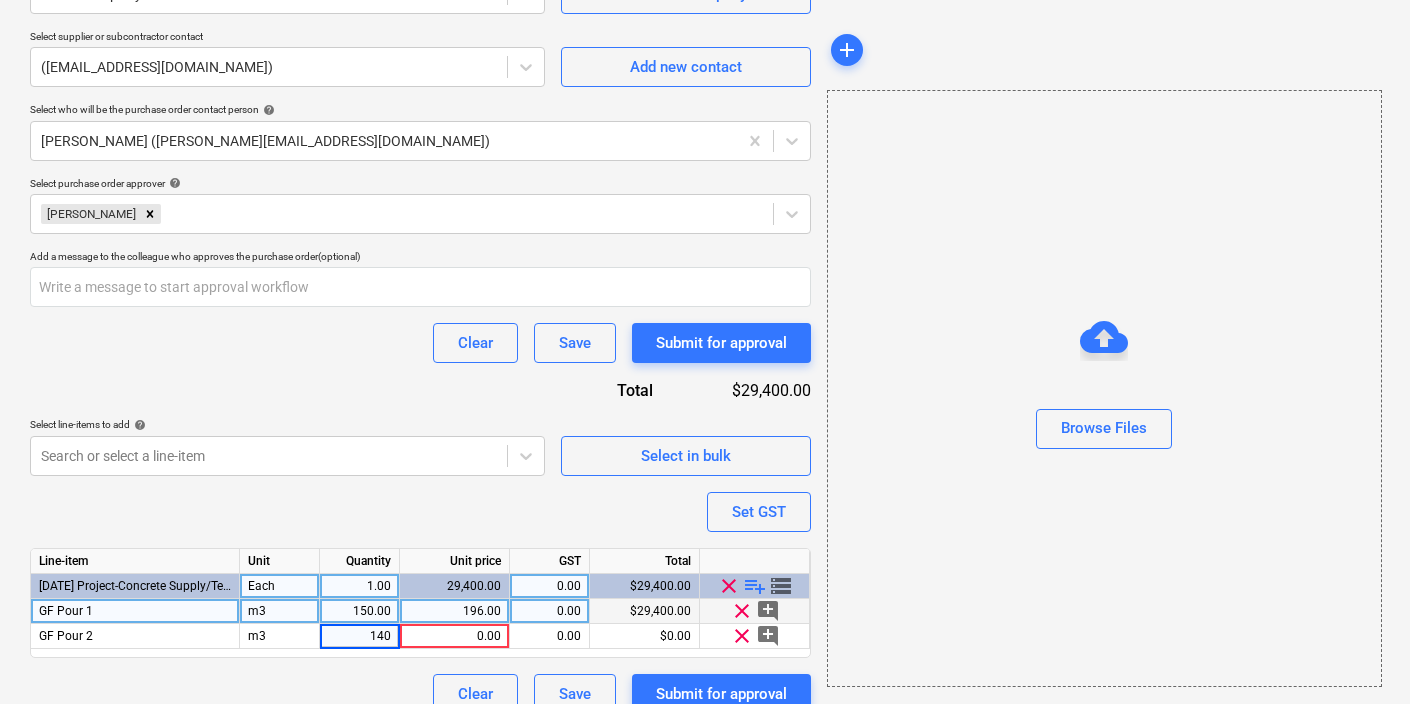 click on "Line-item Unit Quantity Unit price GST Total 3-05-01 Project-Concrete Supply/Testing Each 1.00 29,400.00 0.00 $29,400.00 clear playlist_add storage GF Pour 1 m3 150.00 196.00 0.00 $29,400.00 clear add_comment GF Pour 2 m3 140 0.00 0.00 $0.00 clear add_comment" at bounding box center (420, 603) 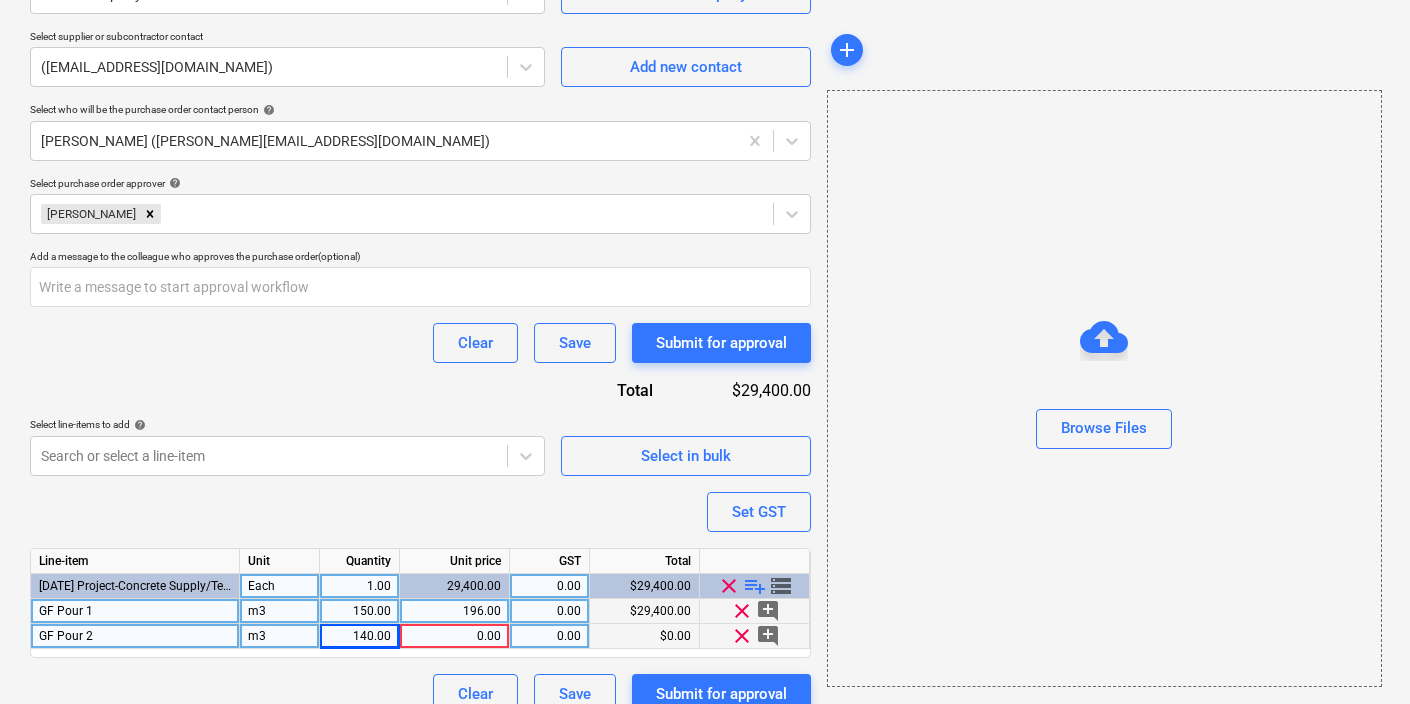 click on "0.00" at bounding box center [454, 636] 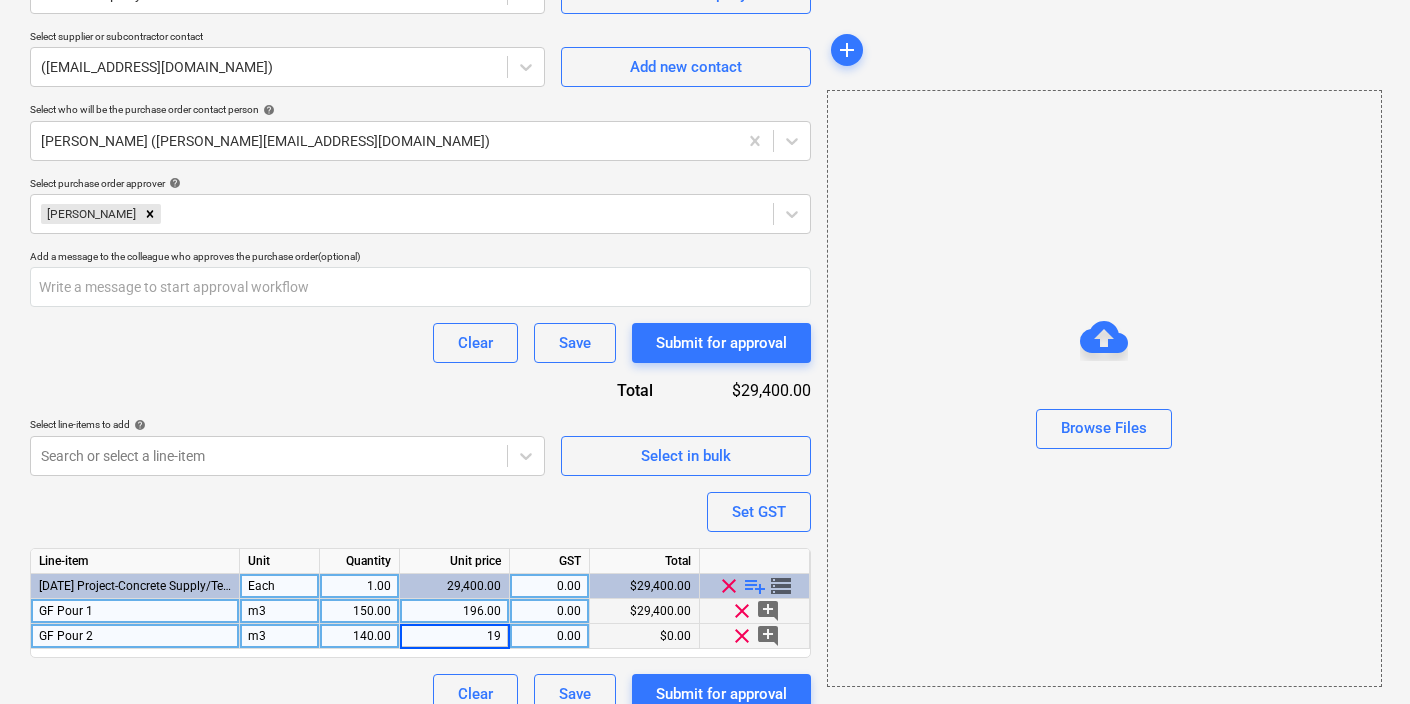 type on "196" 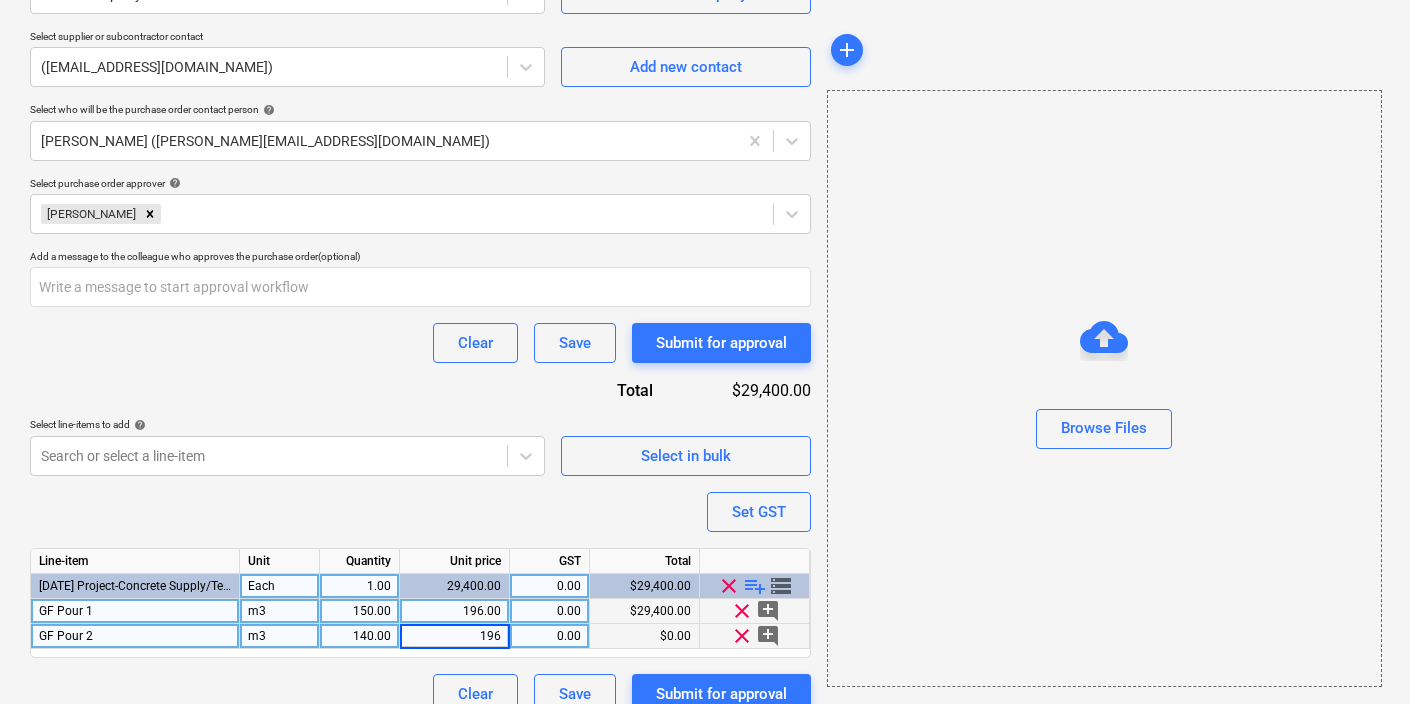 scroll, scrollTop: 515, scrollLeft: 0, axis: vertical 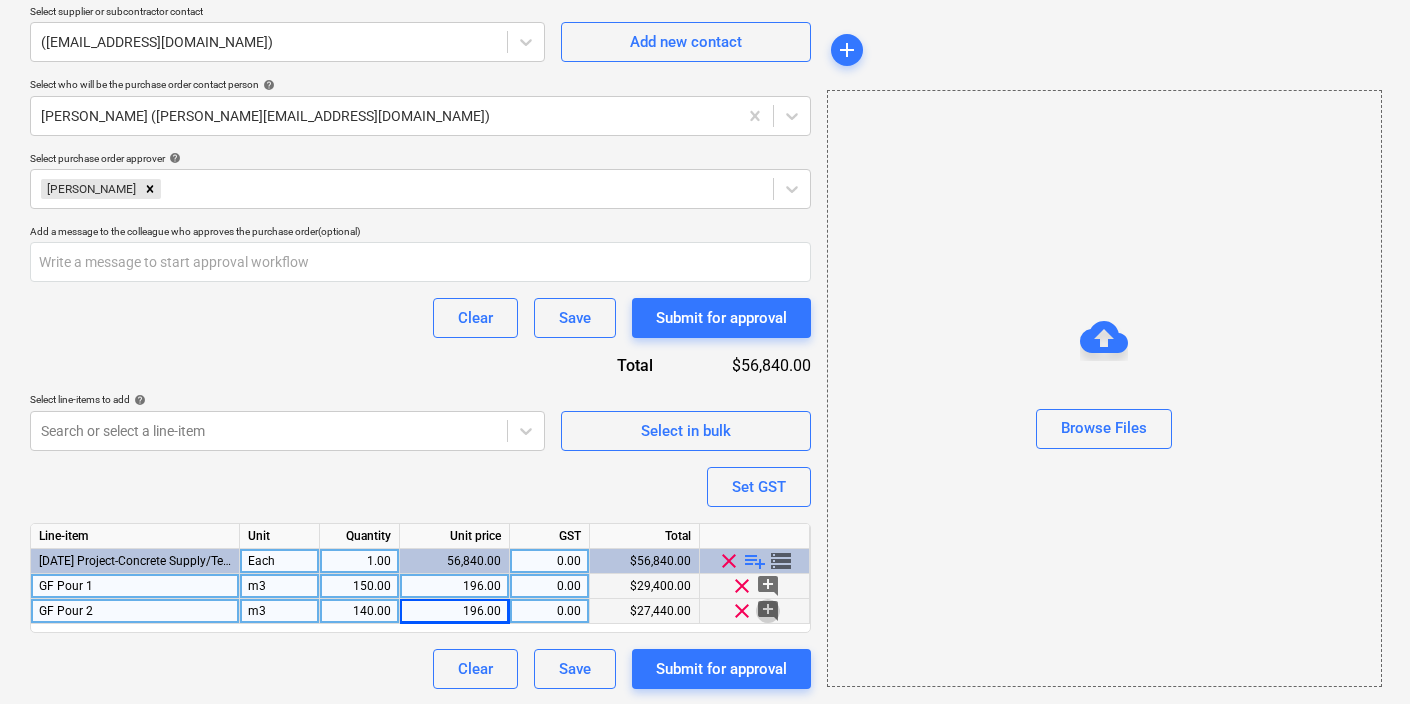 click on "add_comment" at bounding box center (768, 611) 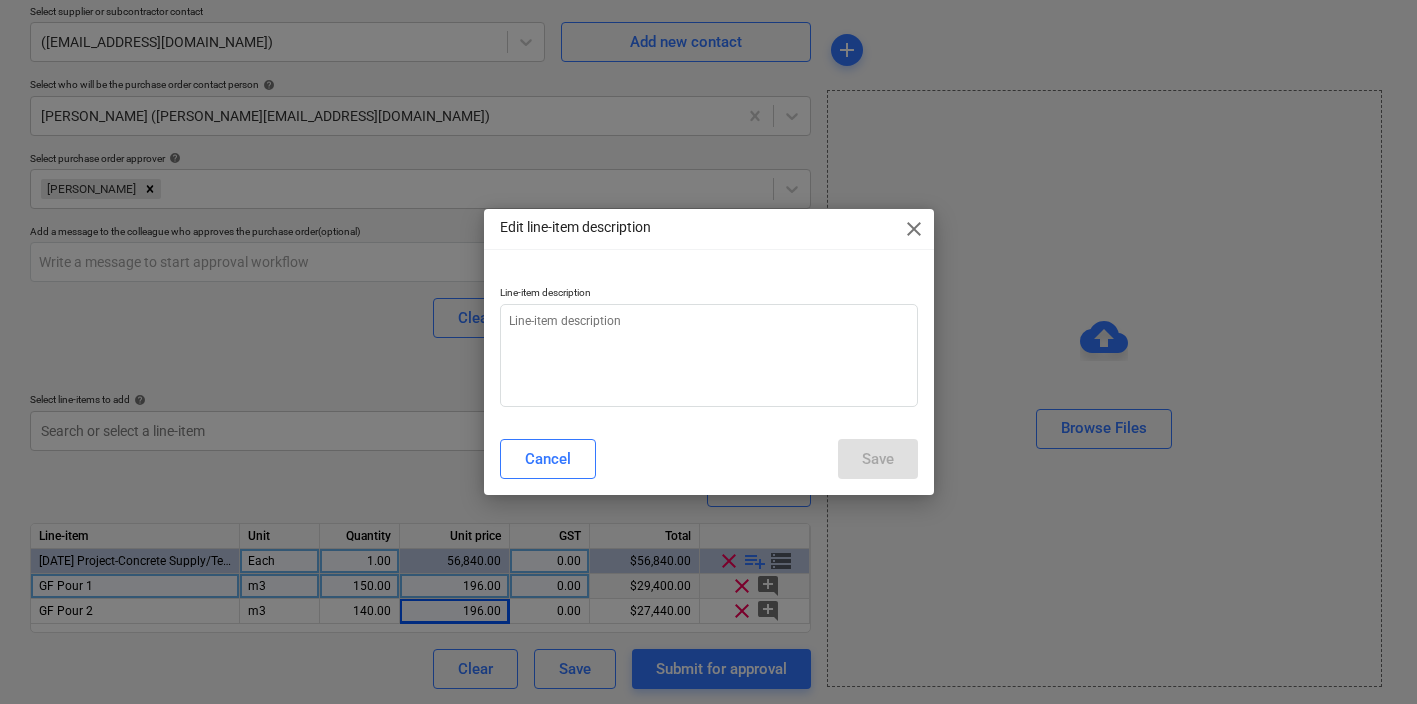 click on "close" at bounding box center [914, 229] 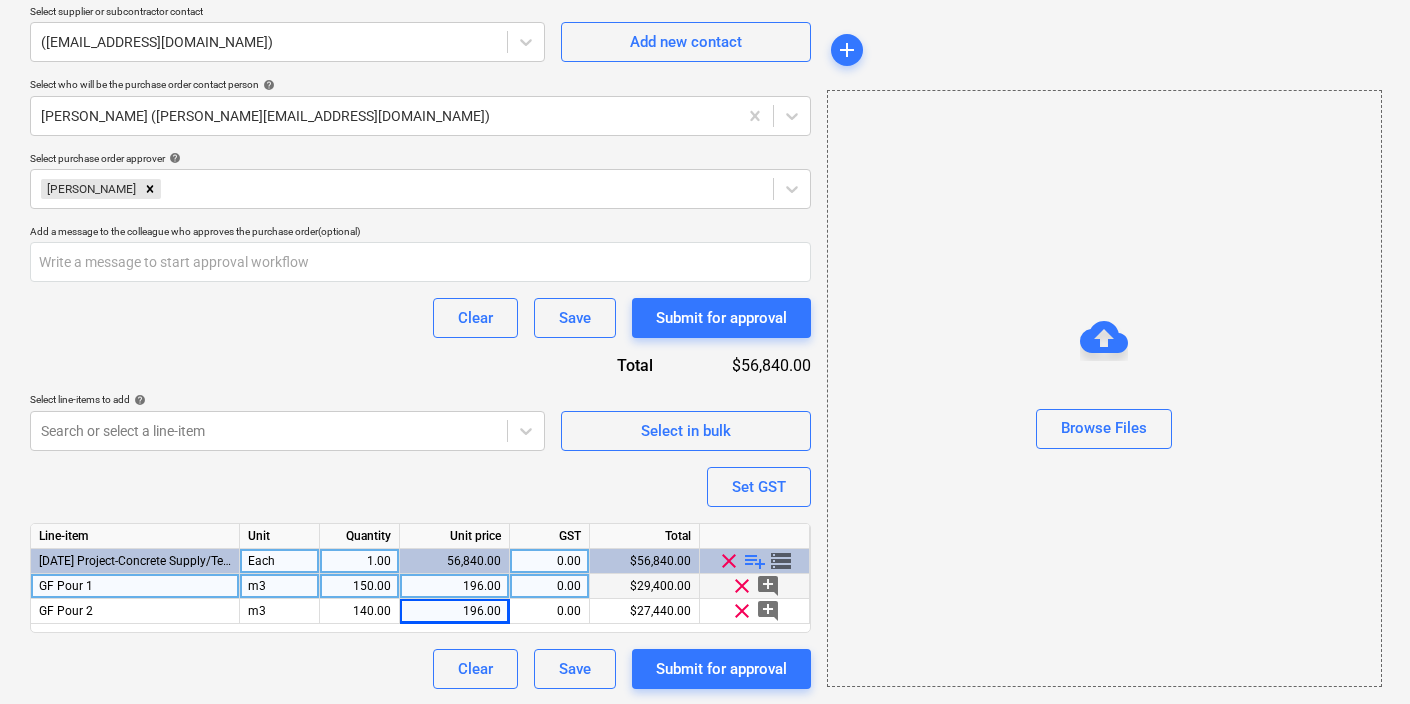 click on "playlist_add" at bounding box center [755, 561] 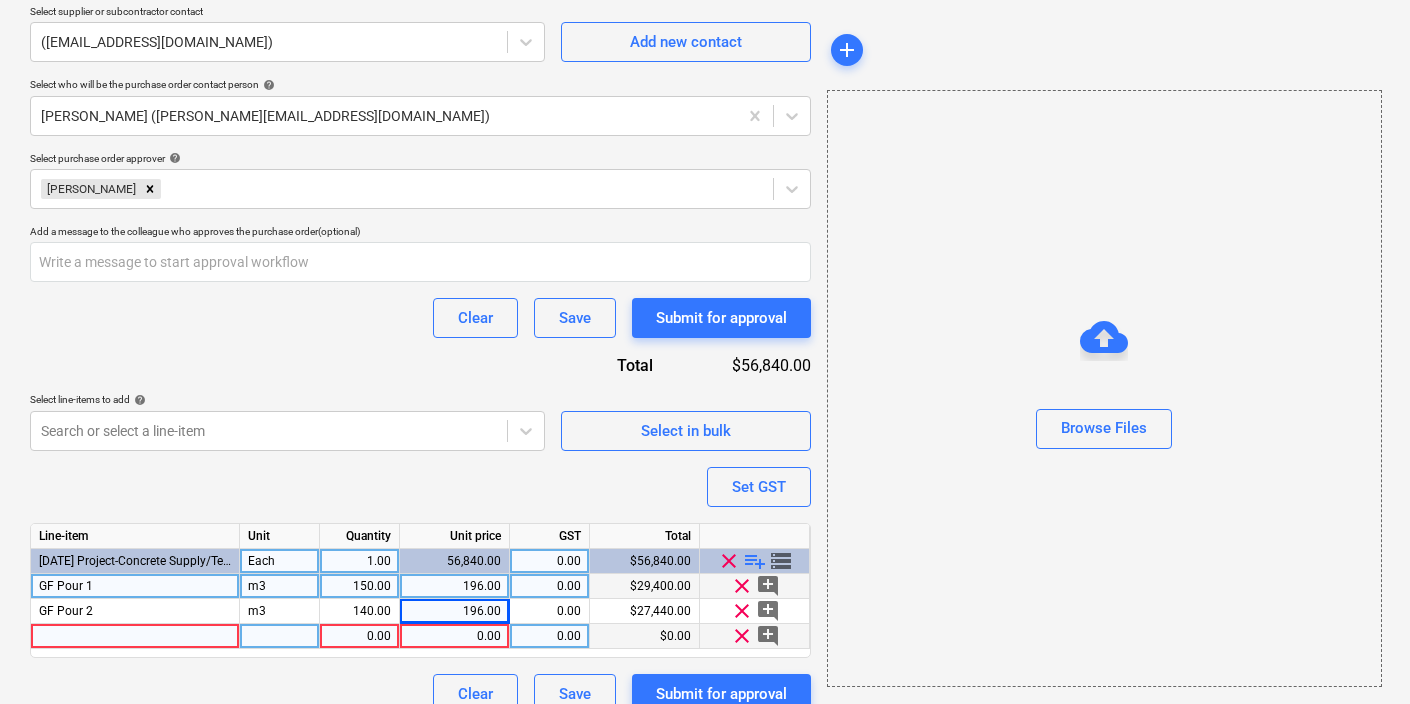click at bounding box center [135, 636] 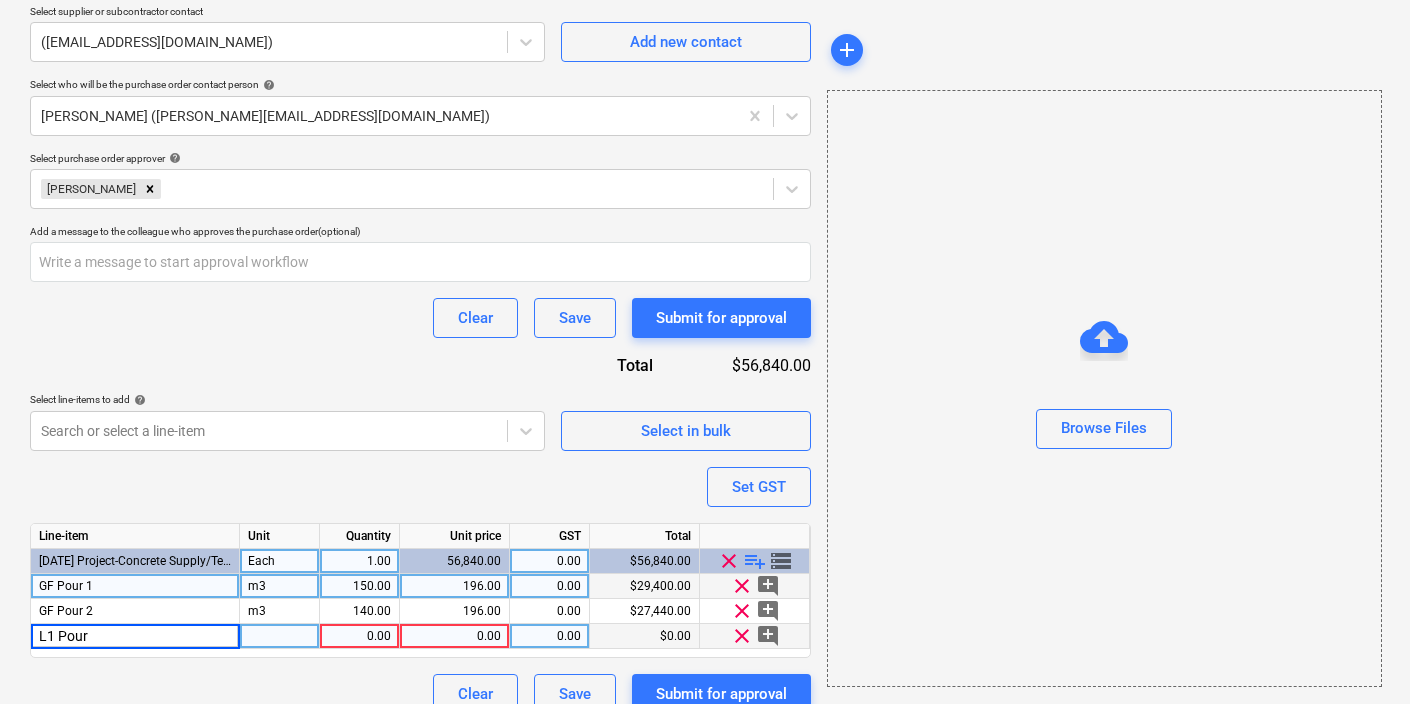 type on "L1 Pour 1" 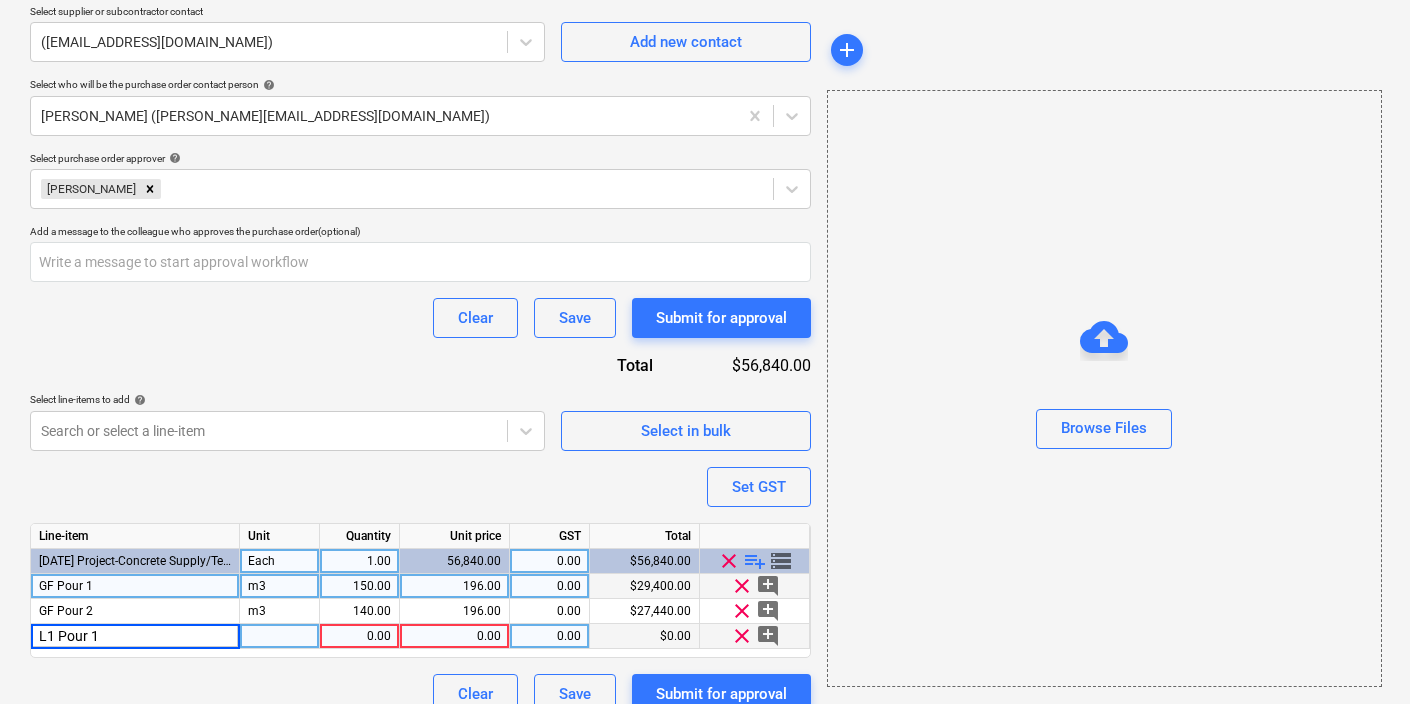 click at bounding box center (280, 636) 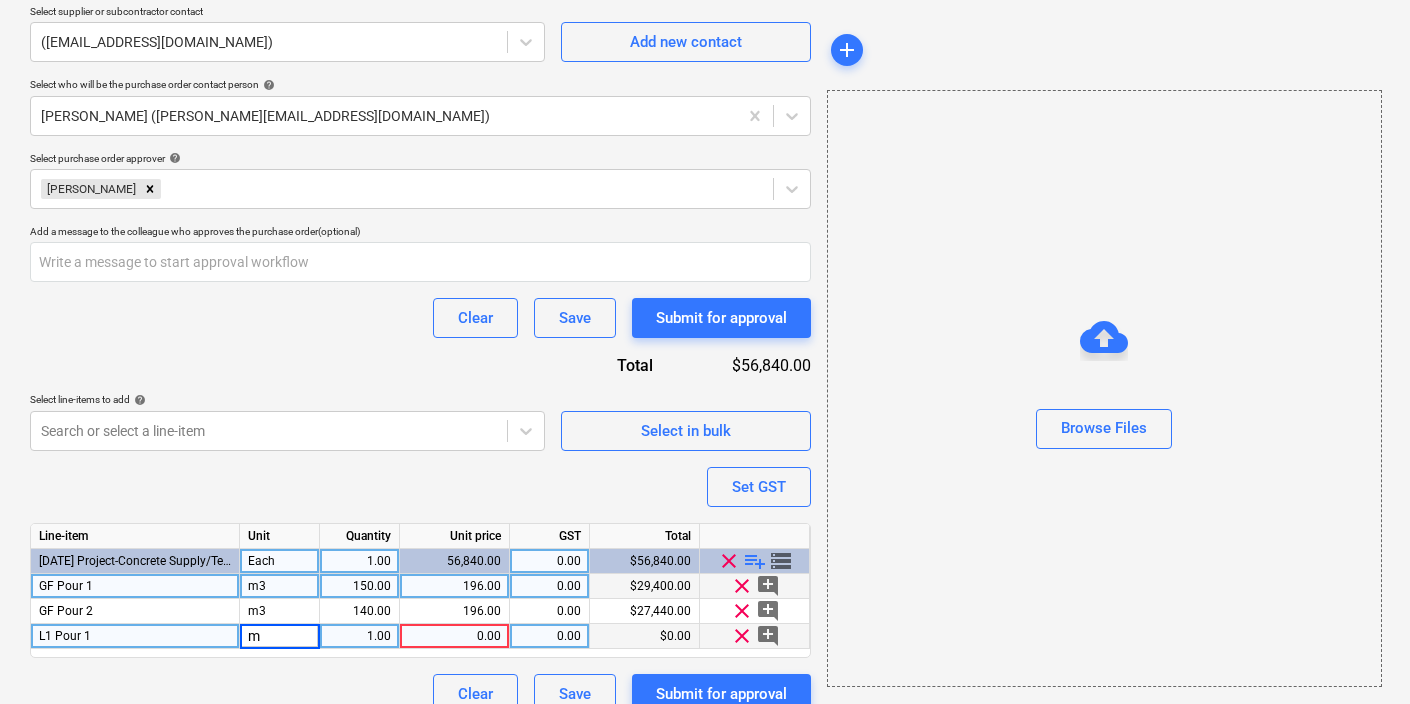 type on "m3" 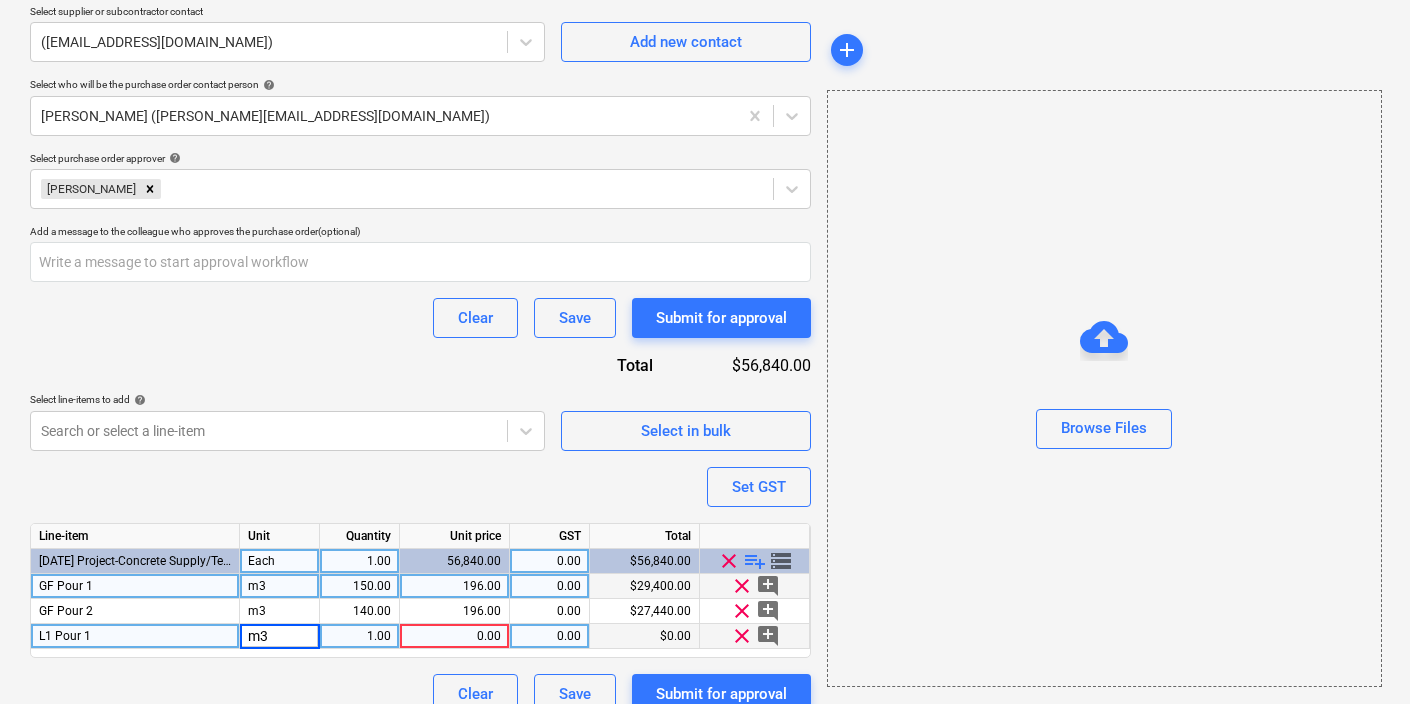 click on "Line-item Unit Quantity Unit price GST Total 3-05-01 Project-Concrete Supply/Testing Each 1.00 56,840.00 0.00 $56,840.00 clear playlist_add storage GF Pour 1 m3 150.00 196.00 0.00 $29,400.00 clear add_comment GF Pour 2 m3 140.00 196.00 0.00 $27,440.00 clear add_comment L1 Pour 1 m3 1.00 0.00 0.00 $0.00 clear add_comment" at bounding box center (420, 590) 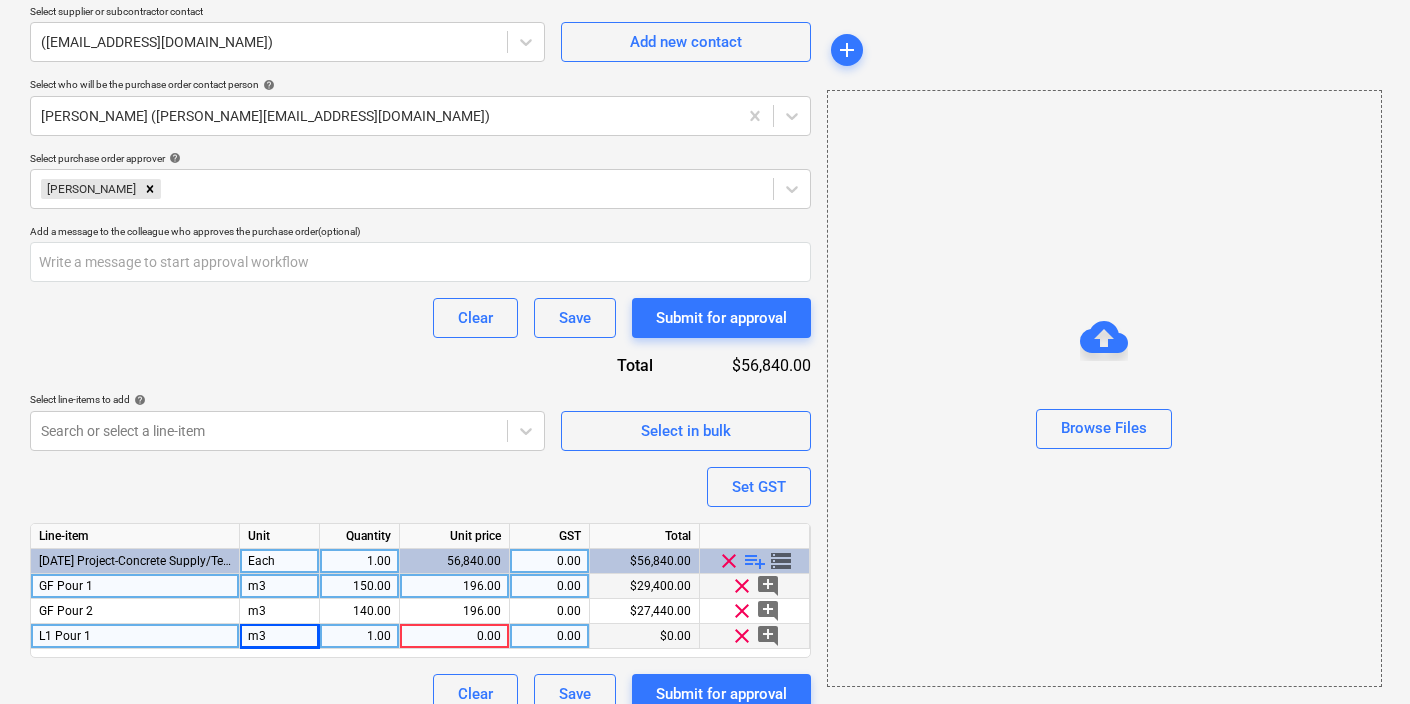 click on "1.00" at bounding box center [359, 636] 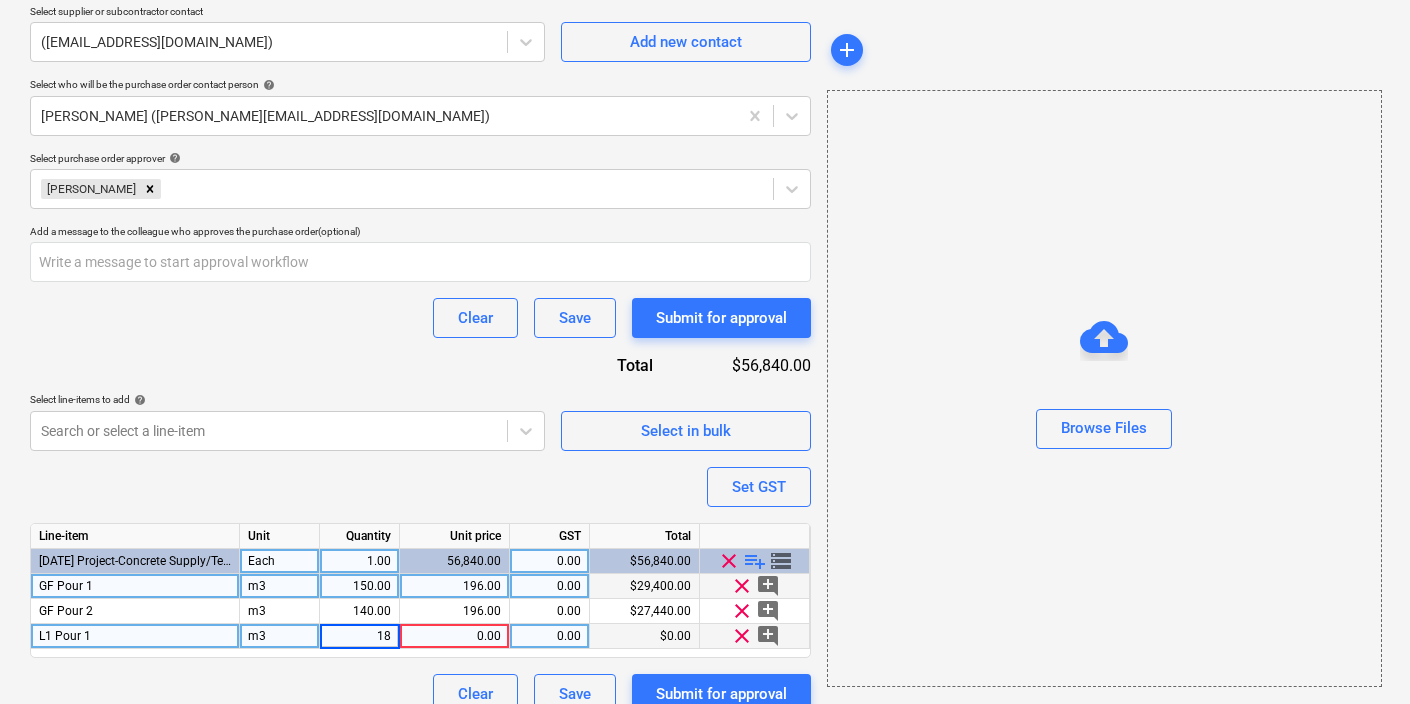 type on "180" 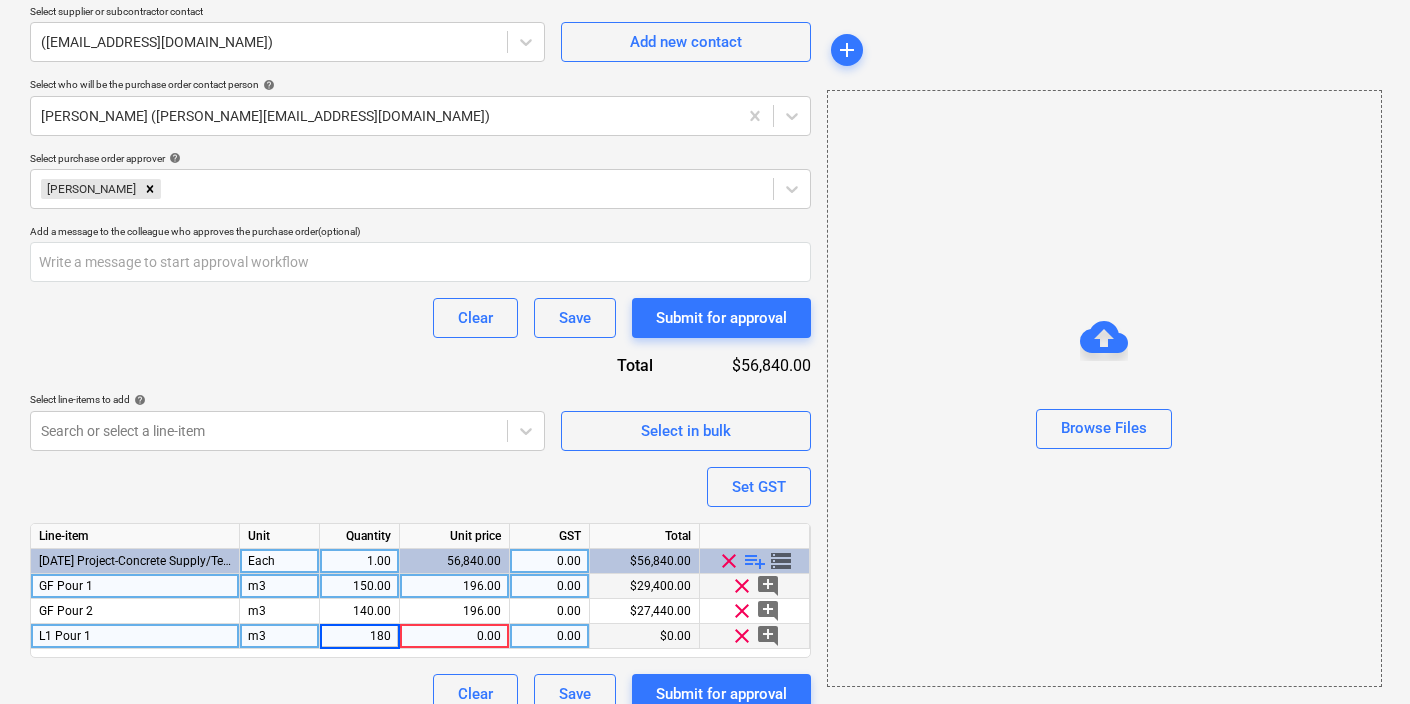 click on "0.00" at bounding box center [454, 636] 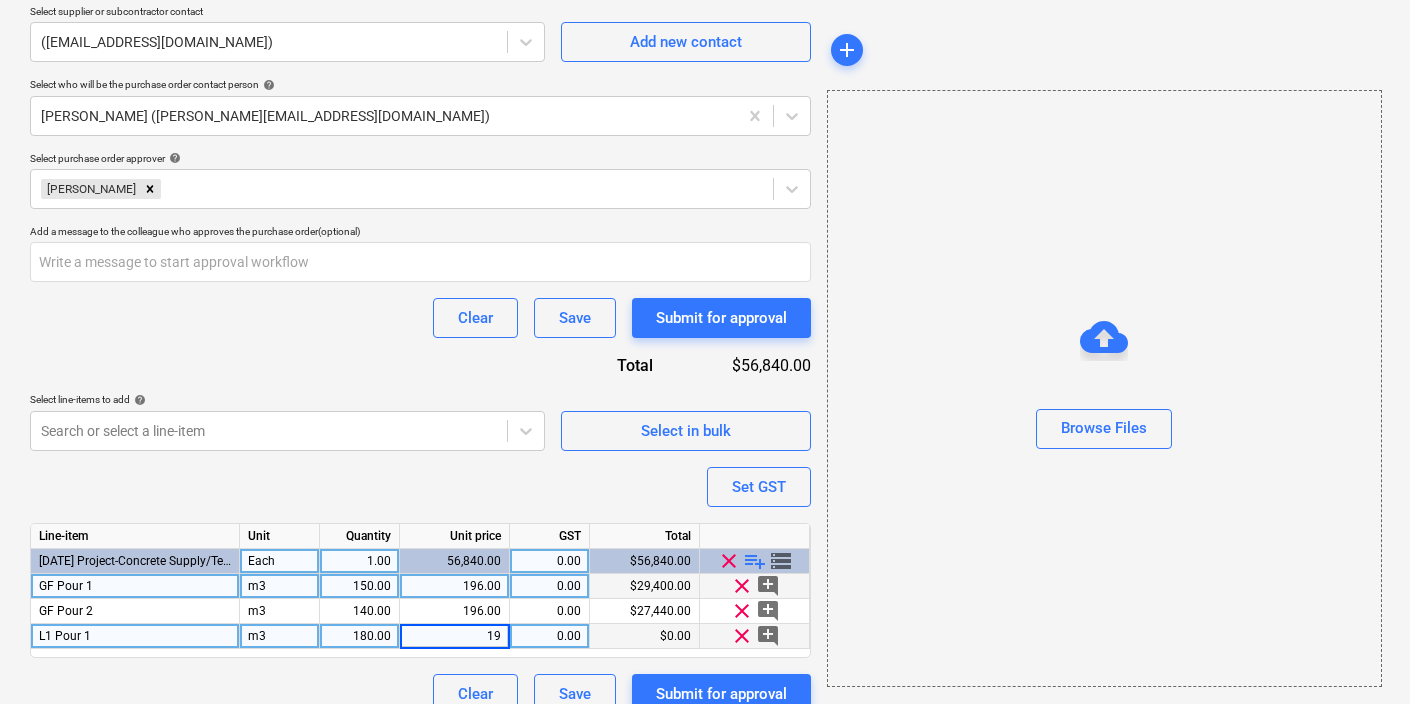 type on "196" 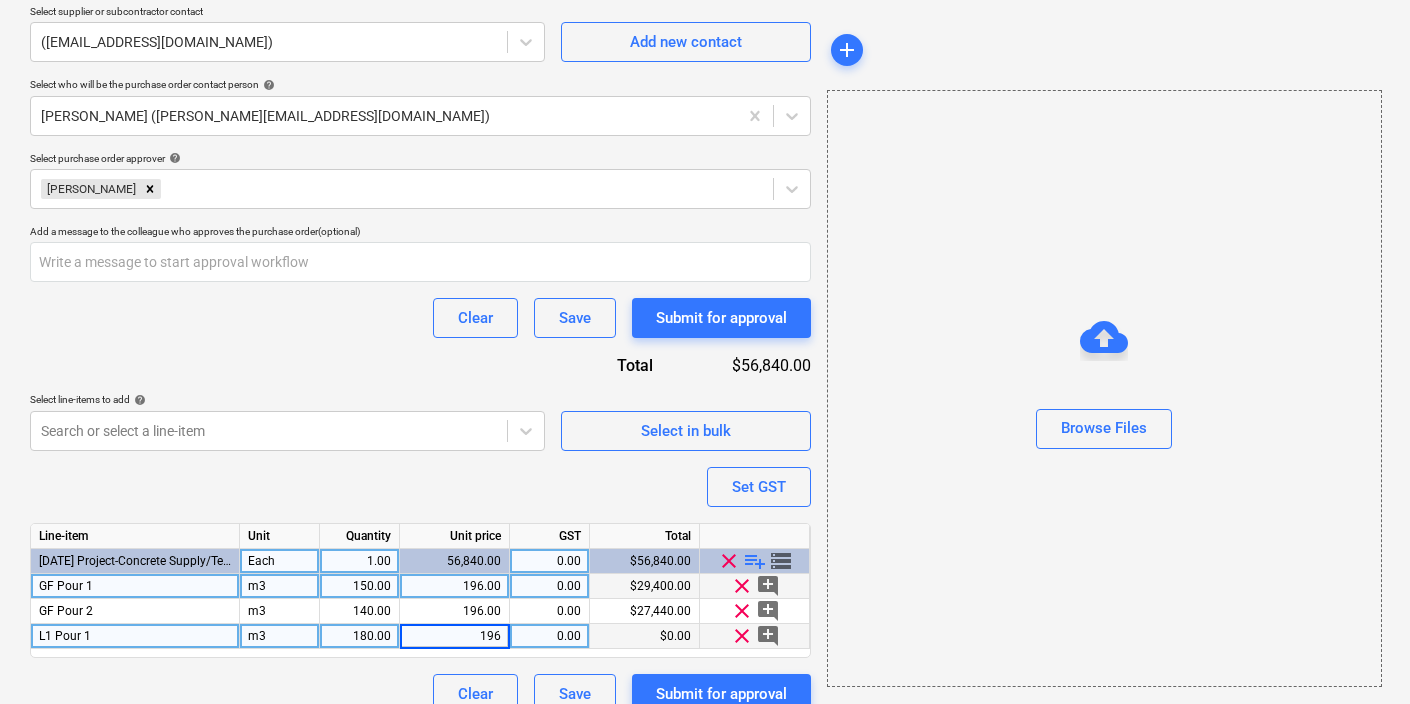 click on "$0.00" at bounding box center (645, 636) 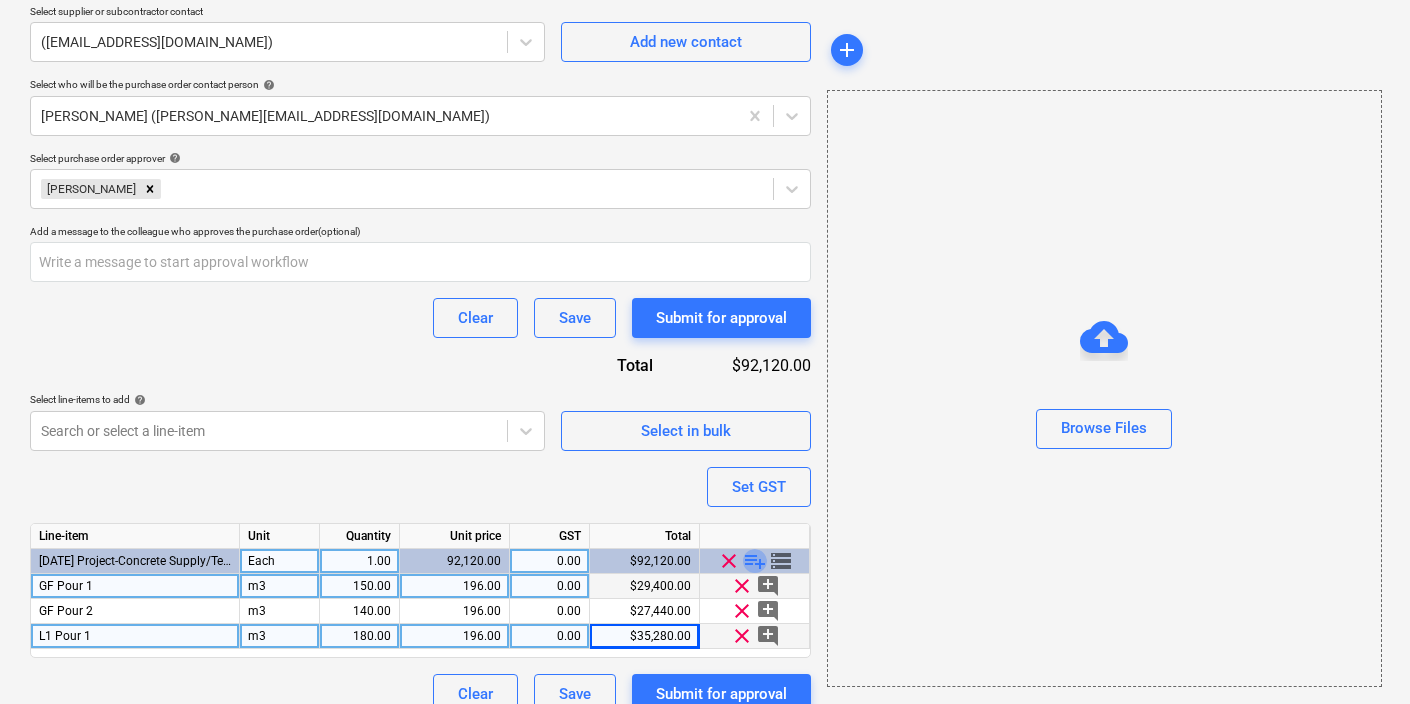 click on "playlist_add" at bounding box center [755, 561] 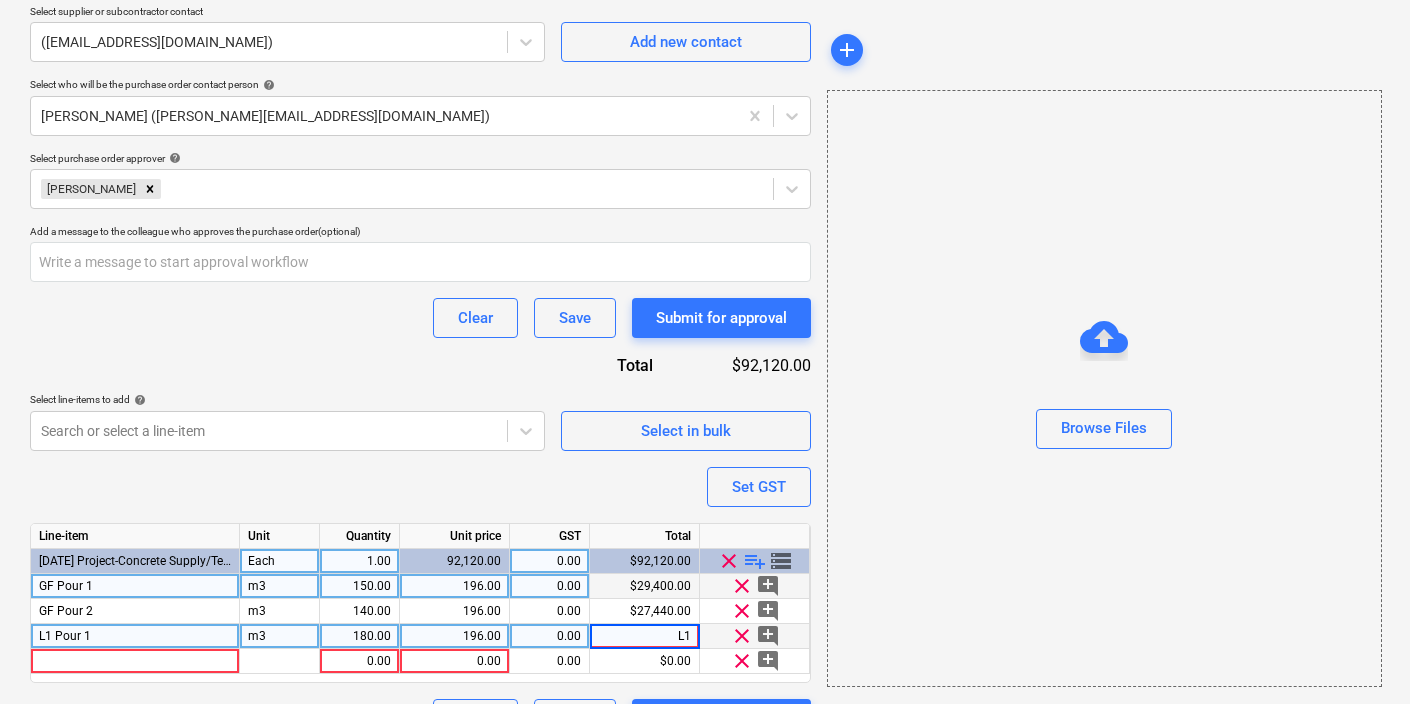 type on "L1" 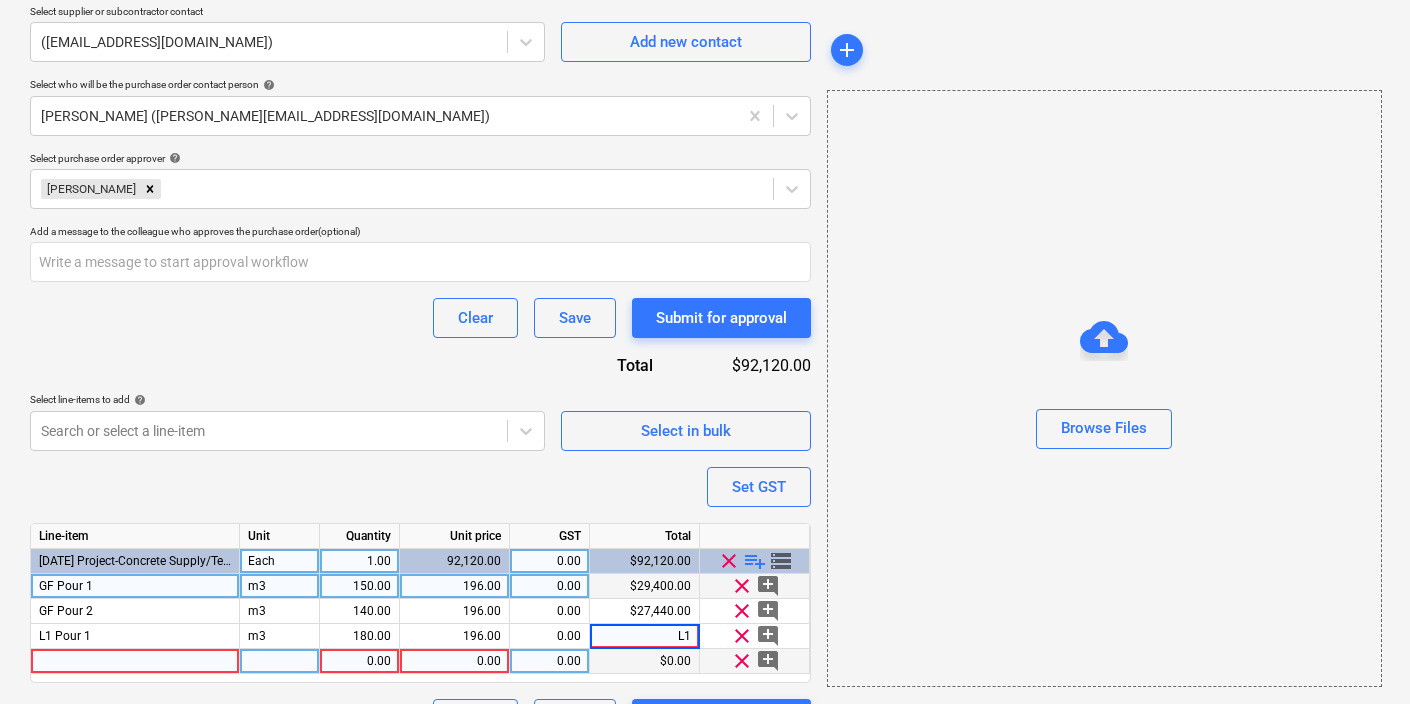 click at bounding box center [135, 661] 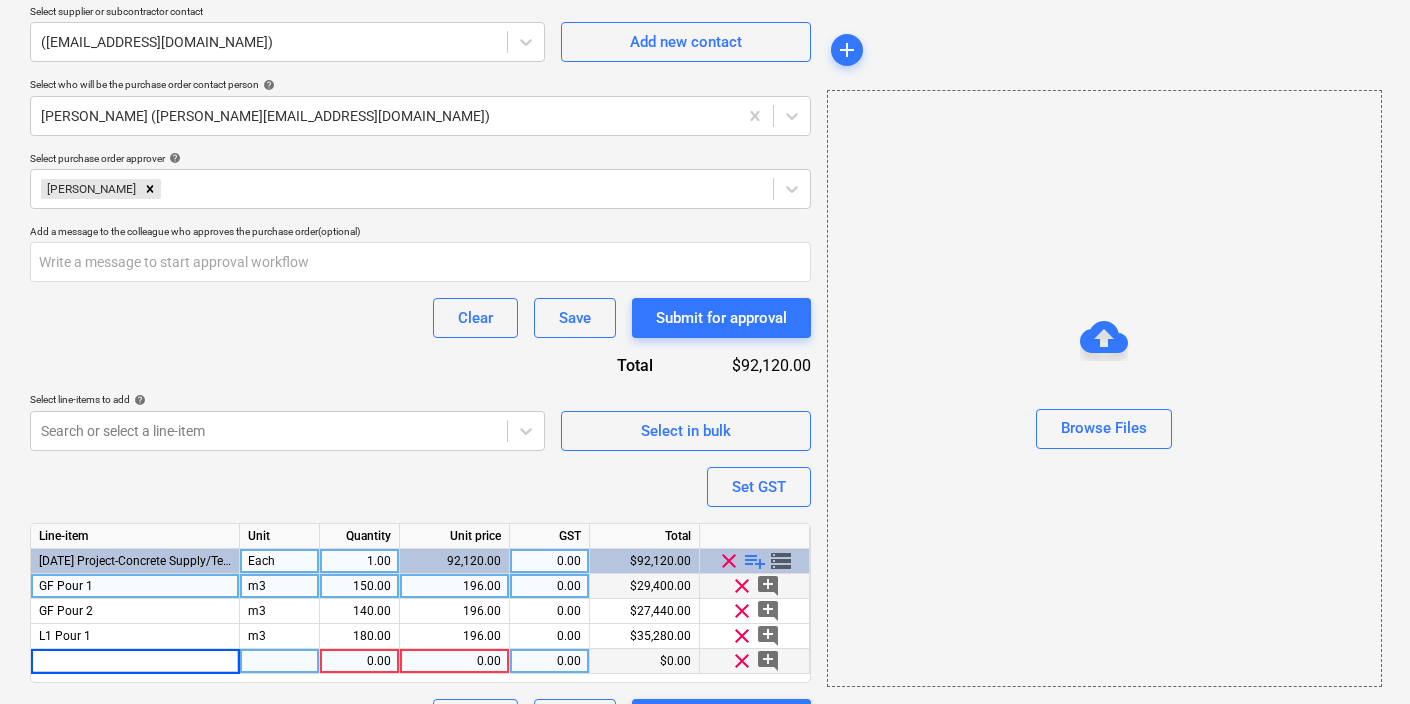 type on "L" 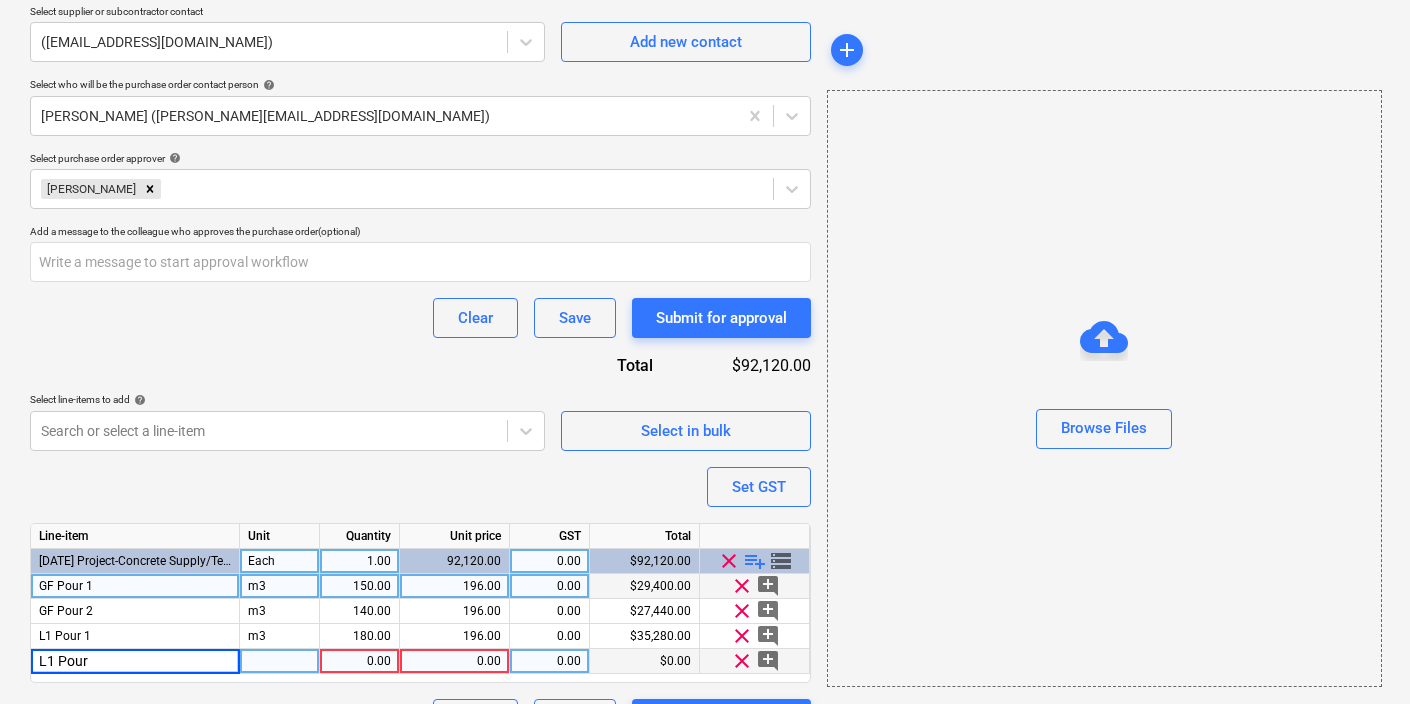 type on "L1 Pour 2" 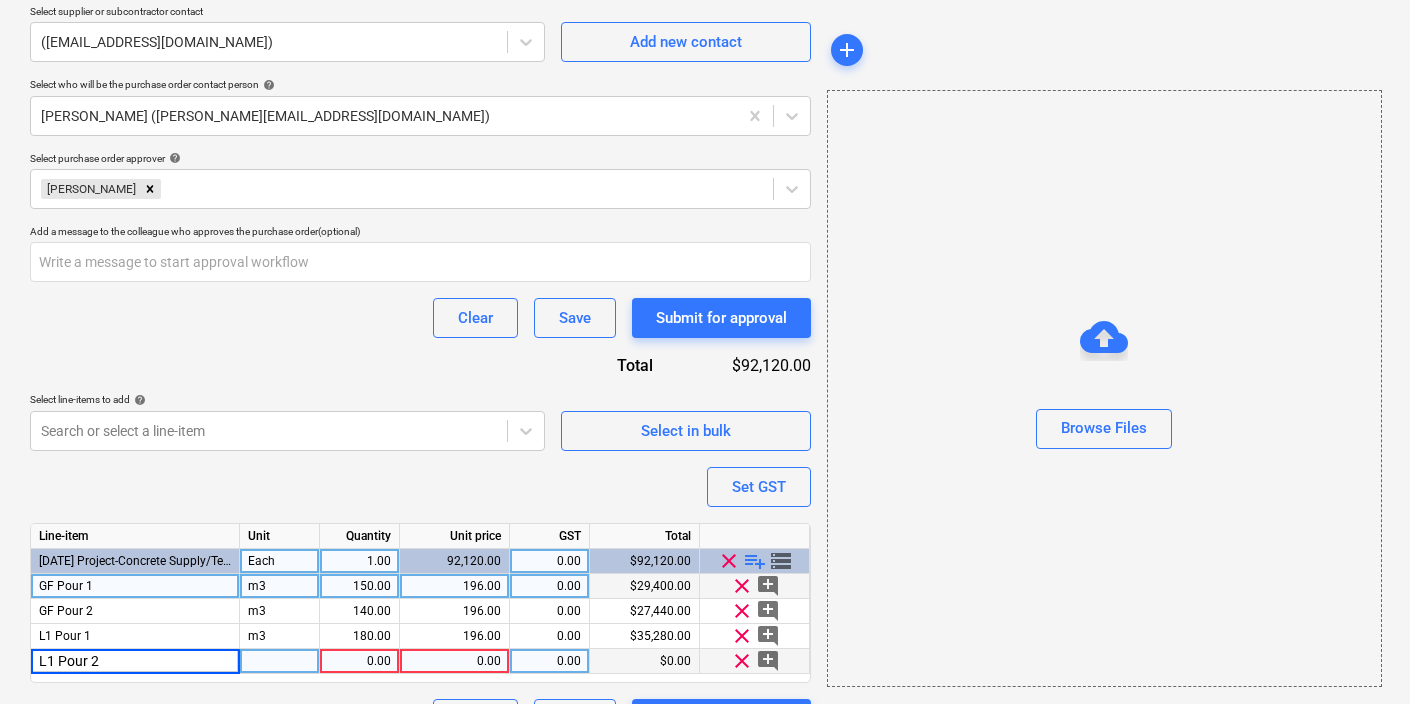 click at bounding box center (280, 661) 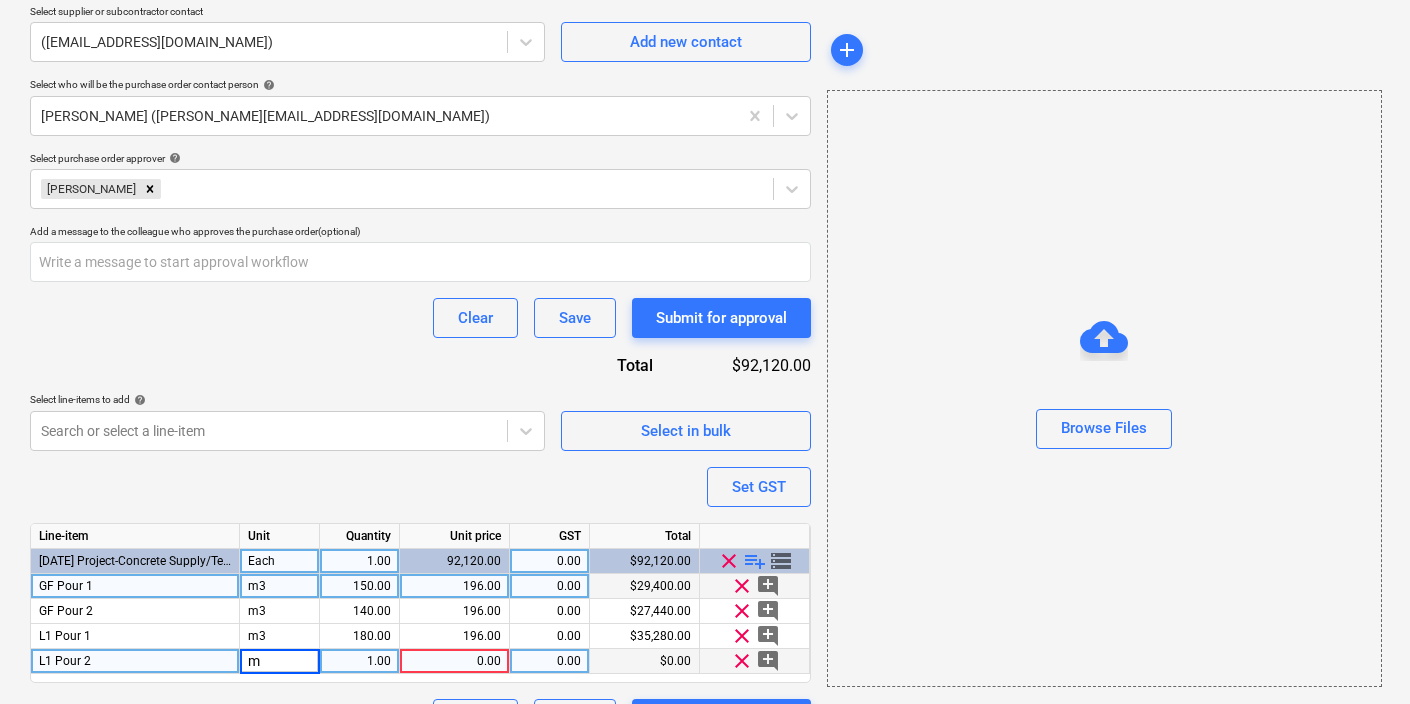 type on "m3" 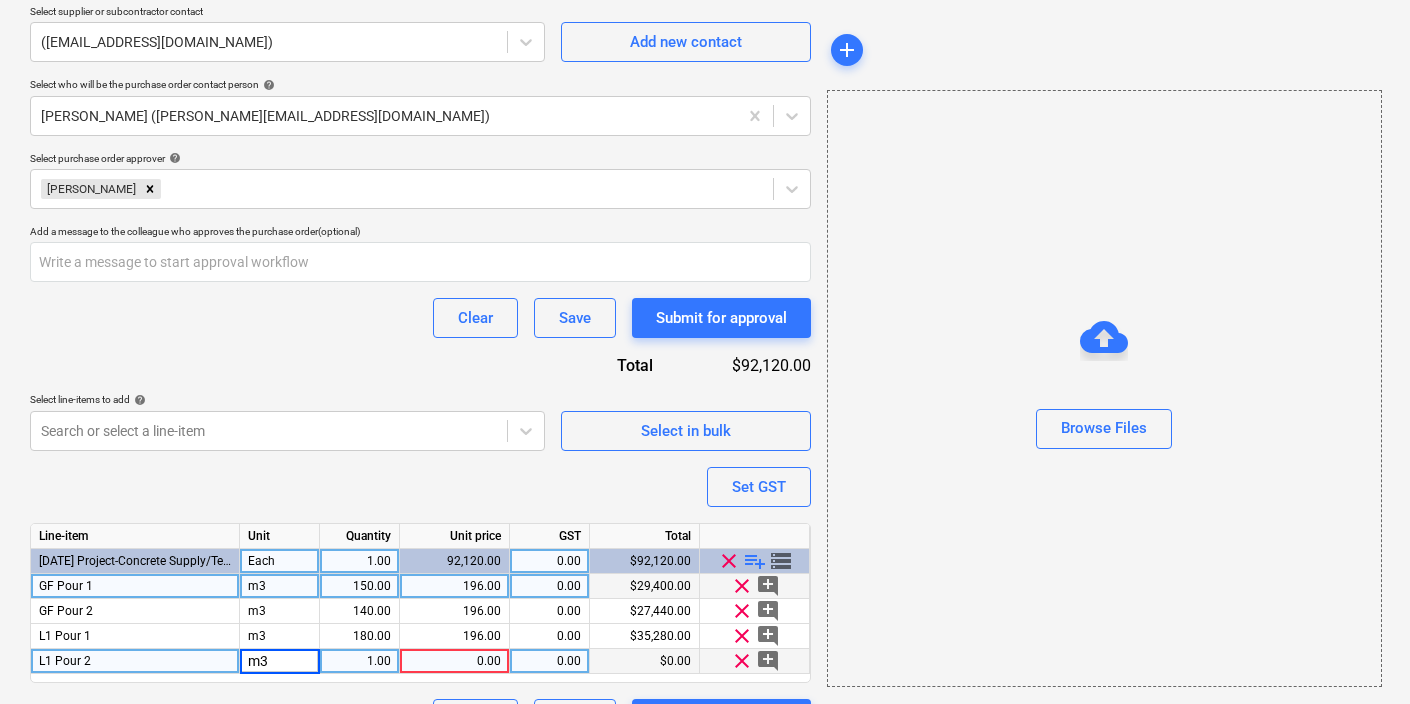 click on "1.00" at bounding box center (359, 661) 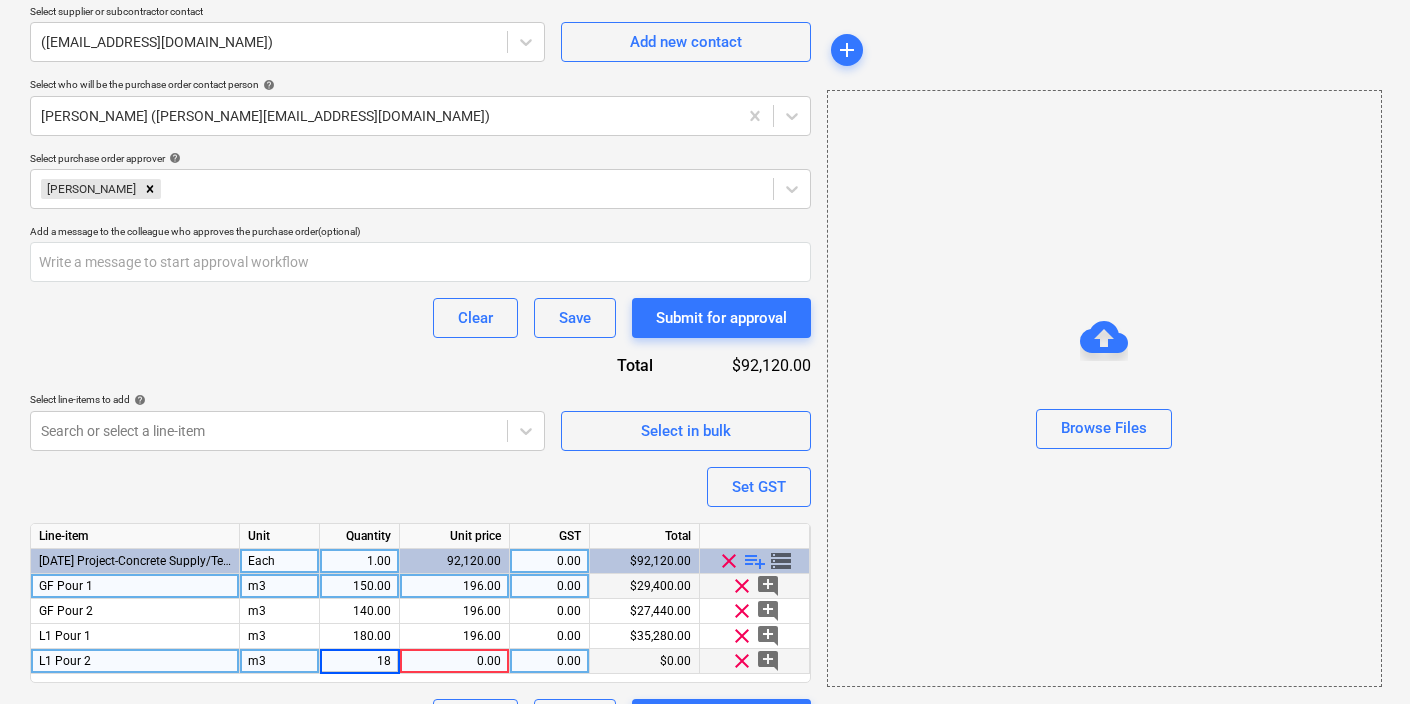 type on "180" 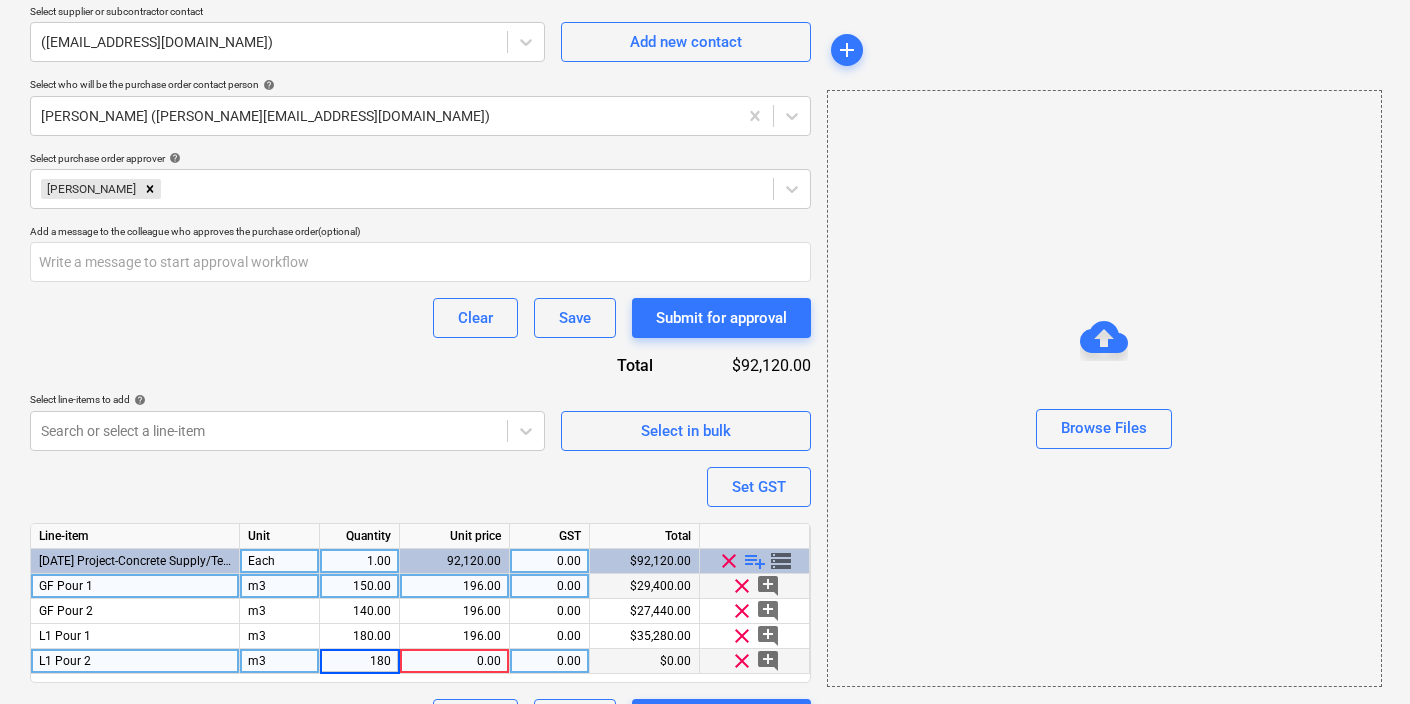 click on "$0.00" at bounding box center [645, 661] 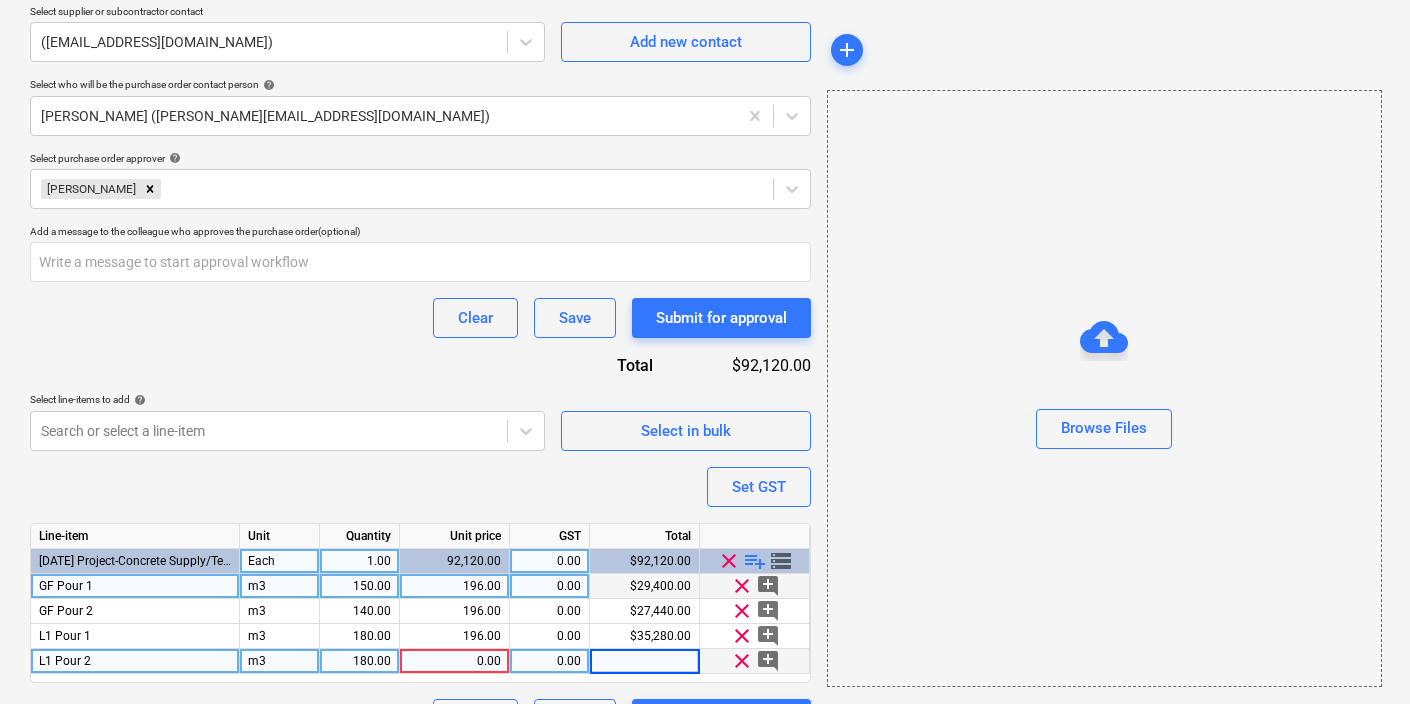 click on "playlist_add" at bounding box center [755, 561] 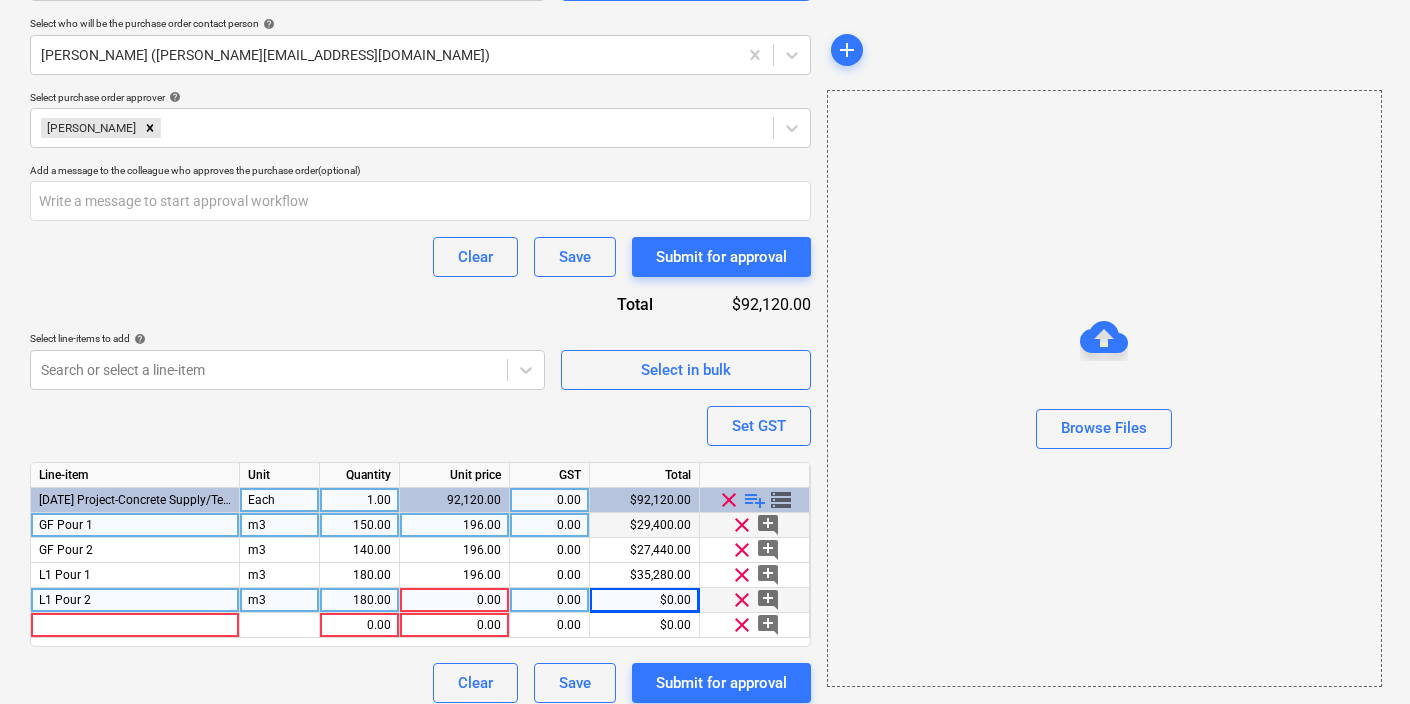 scroll, scrollTop: 590, scrollLeft: 0, axis: vertical 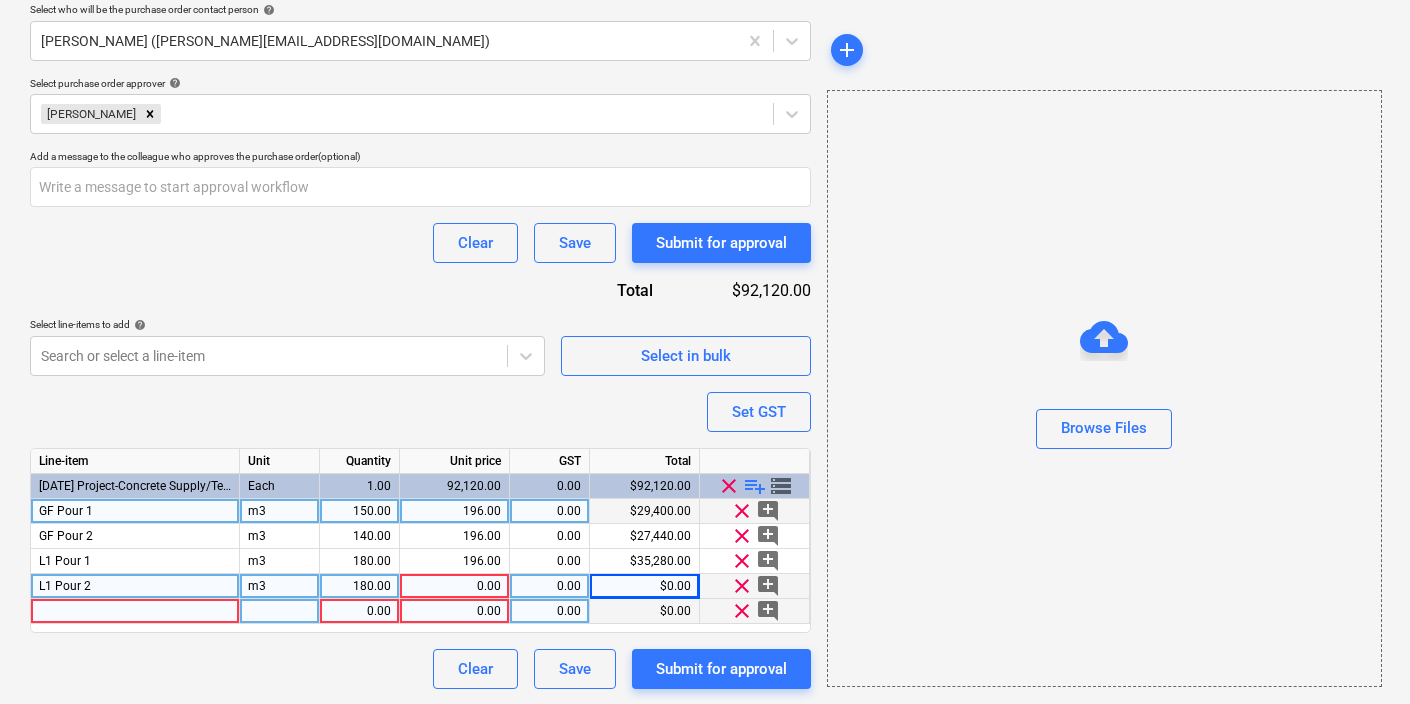 click at bounding box center [135, 611] 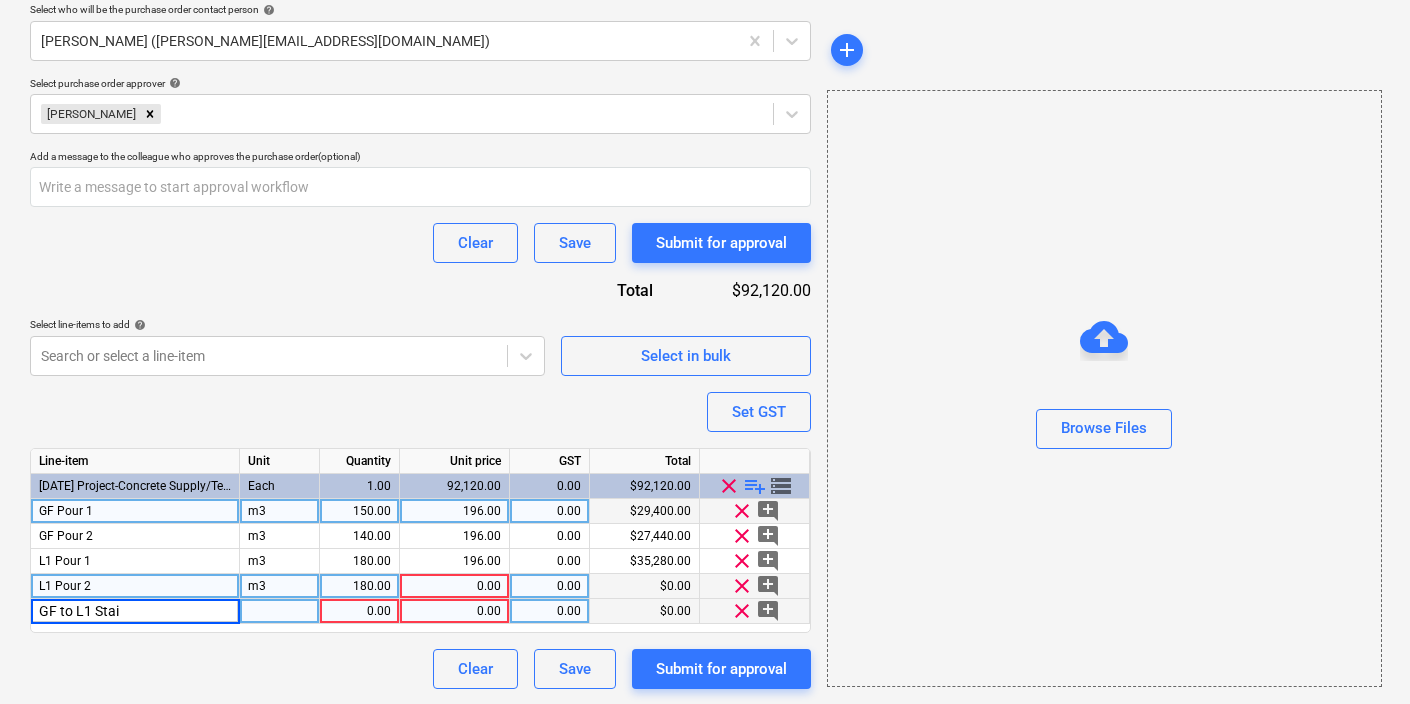 type on "GF to L1 Stair" 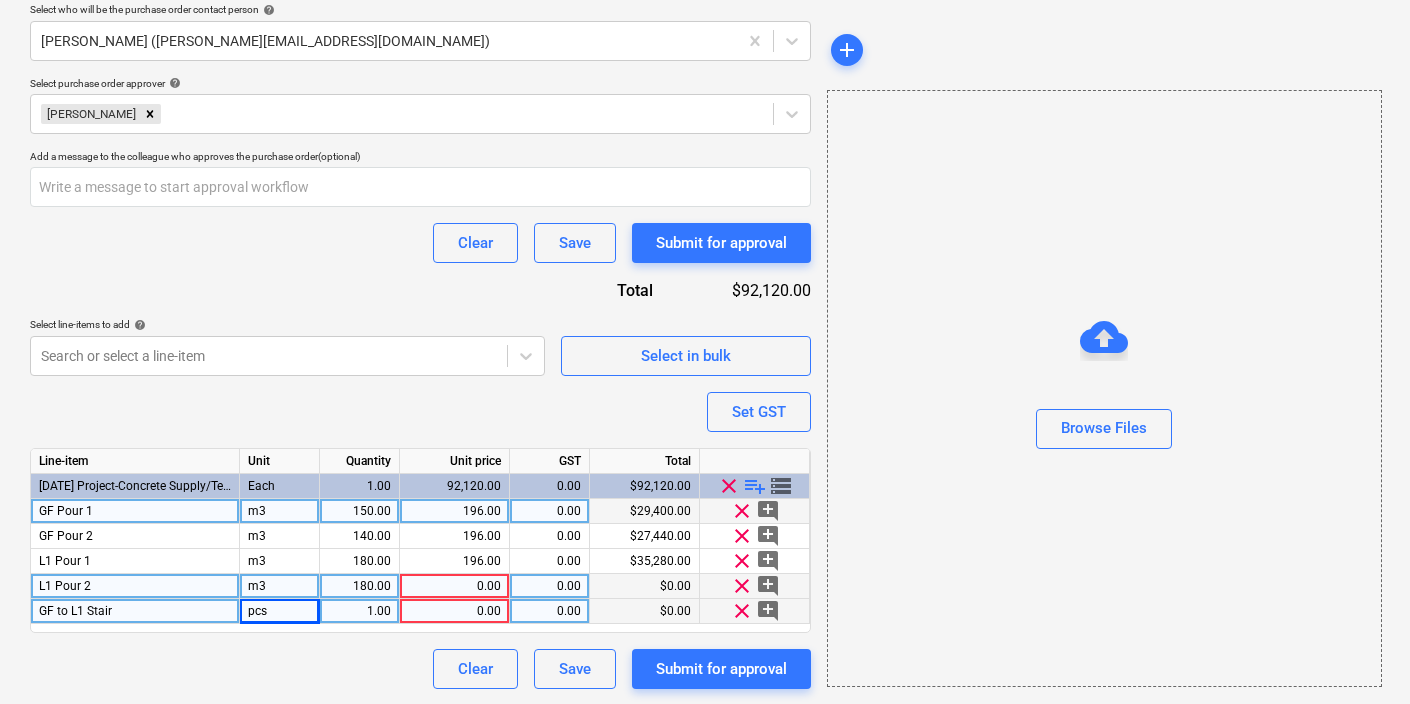 click on "pcs" at bounding box center (280, 611) 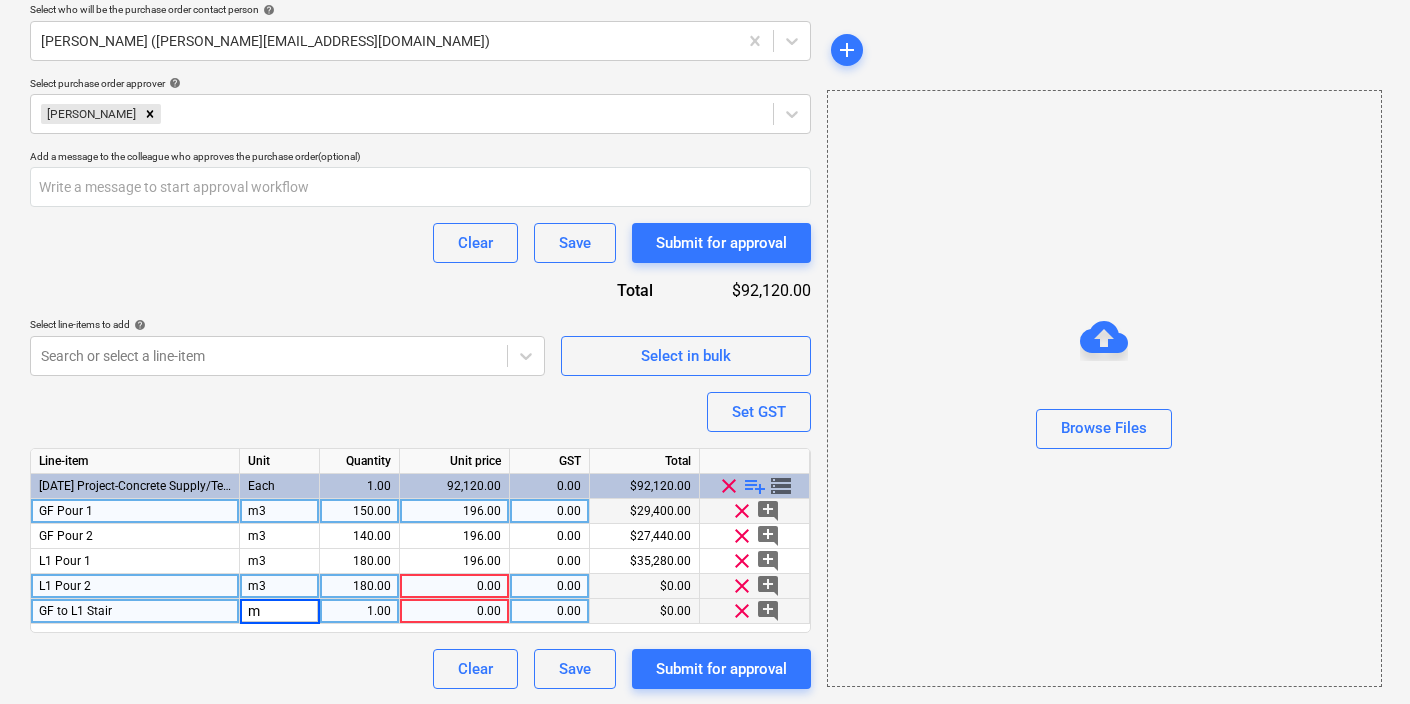 type on "m3" 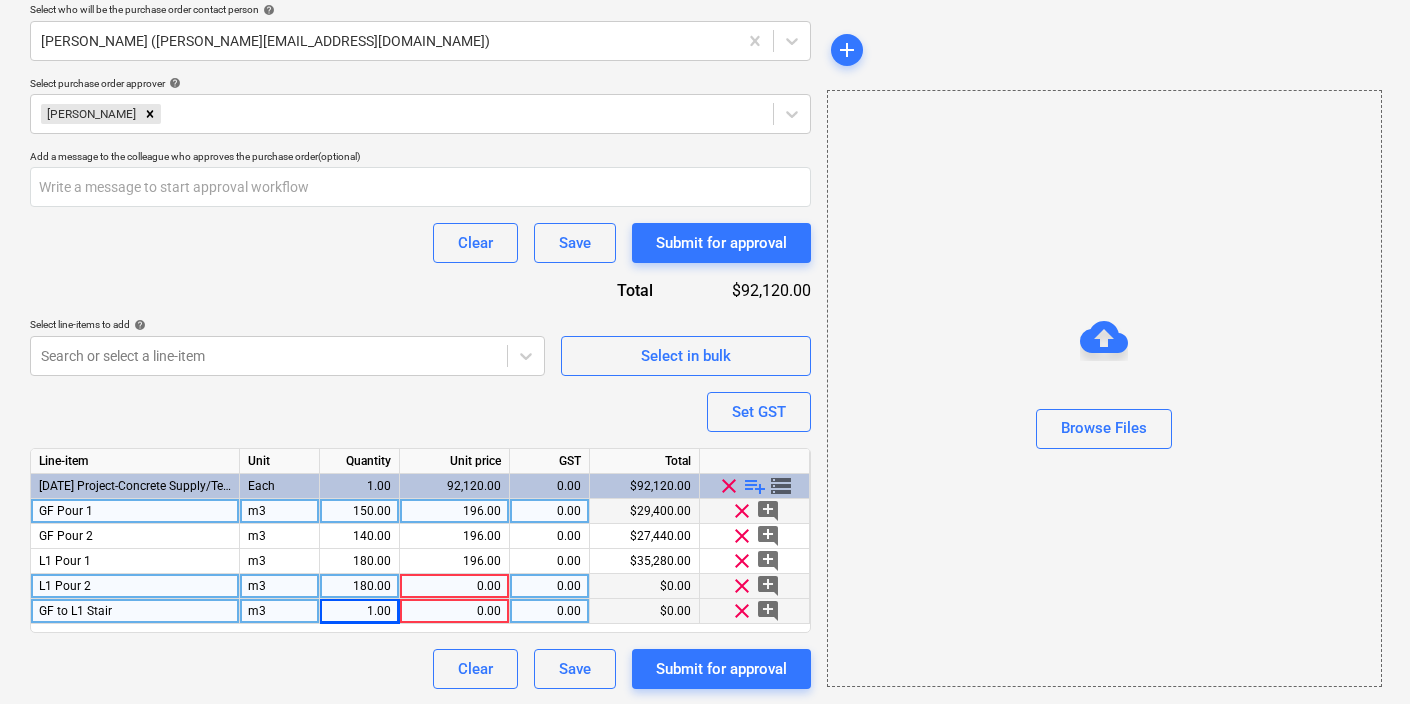 click on "1.00" at bounding box center (359, 611) 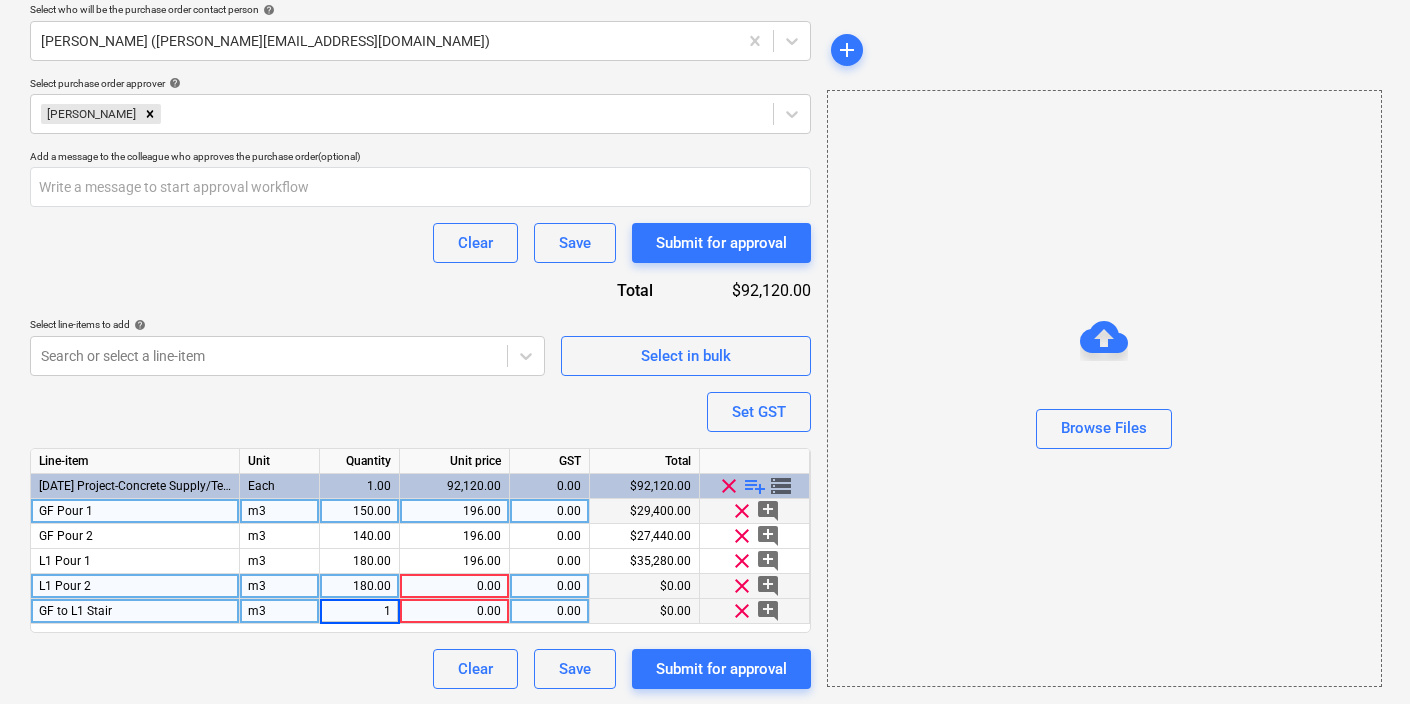 type on "5" 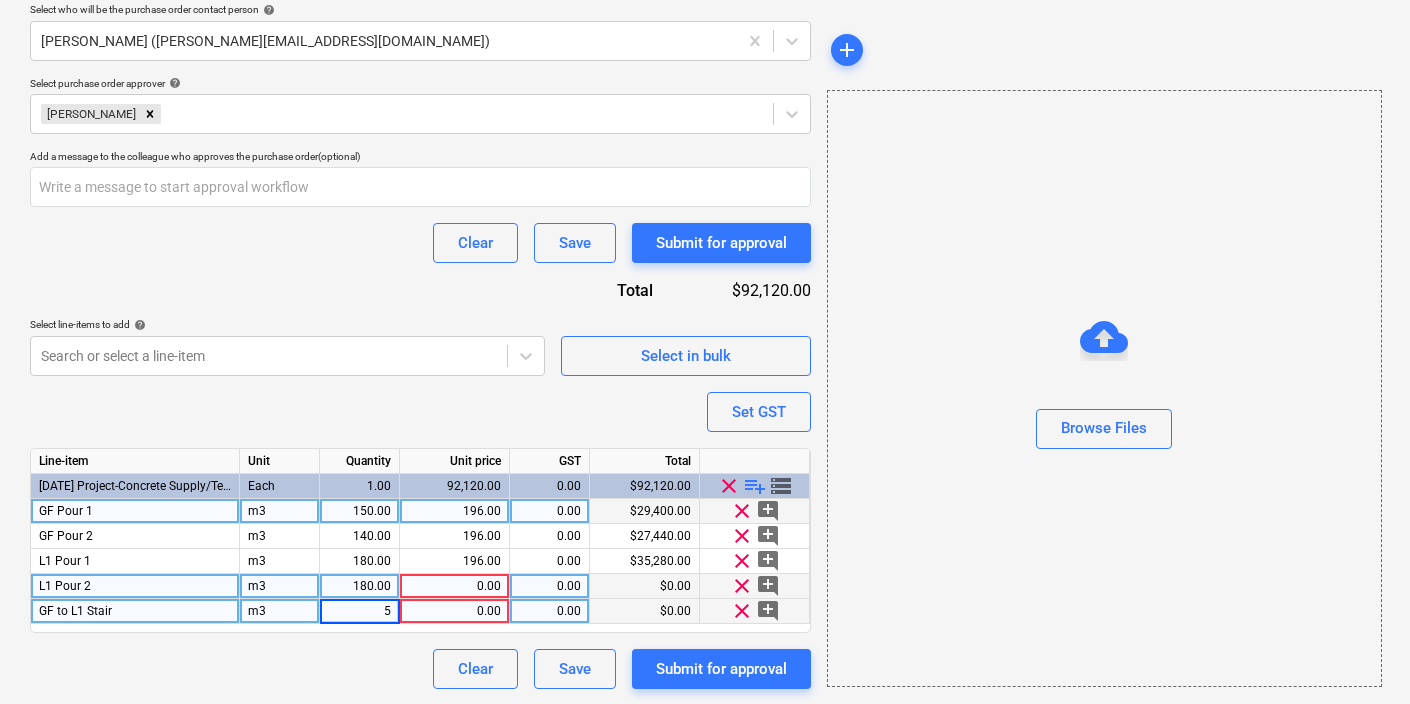 click on "0.00" at bounding box center [454, 611] 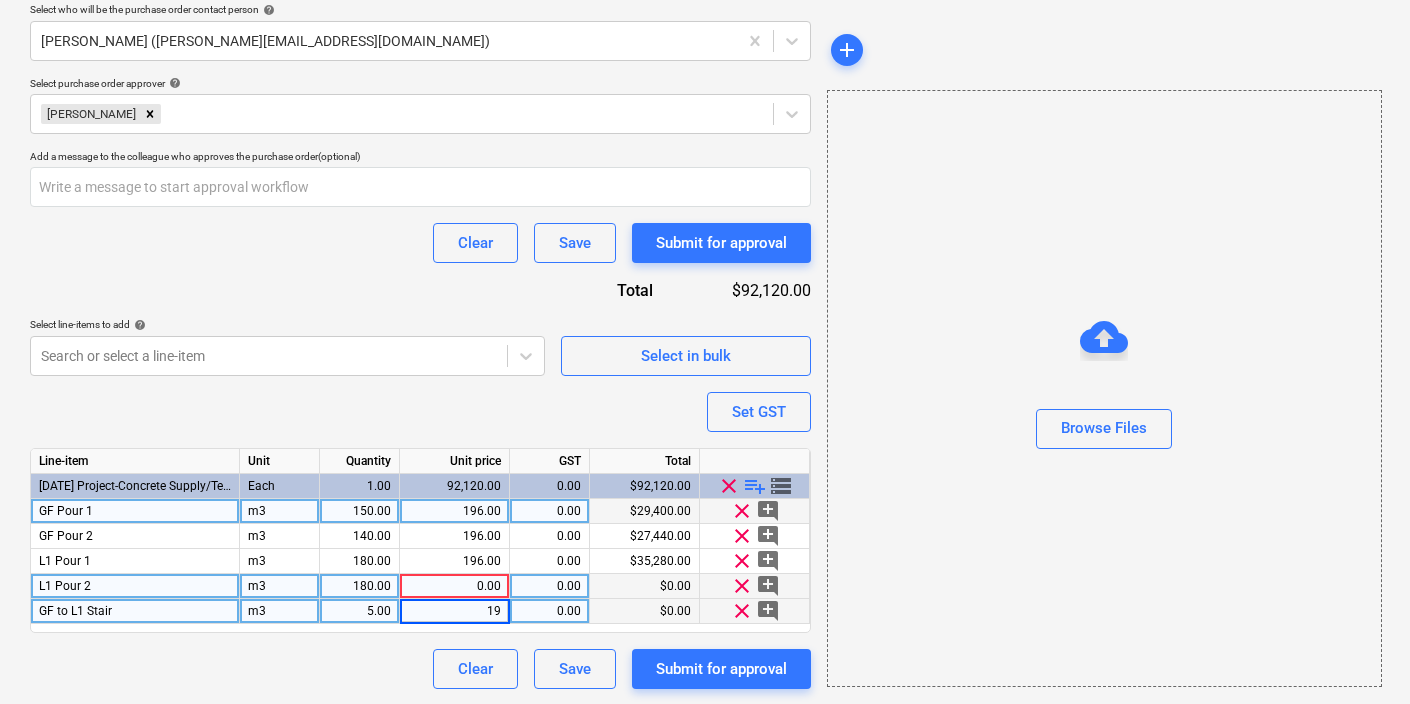 type on "196" 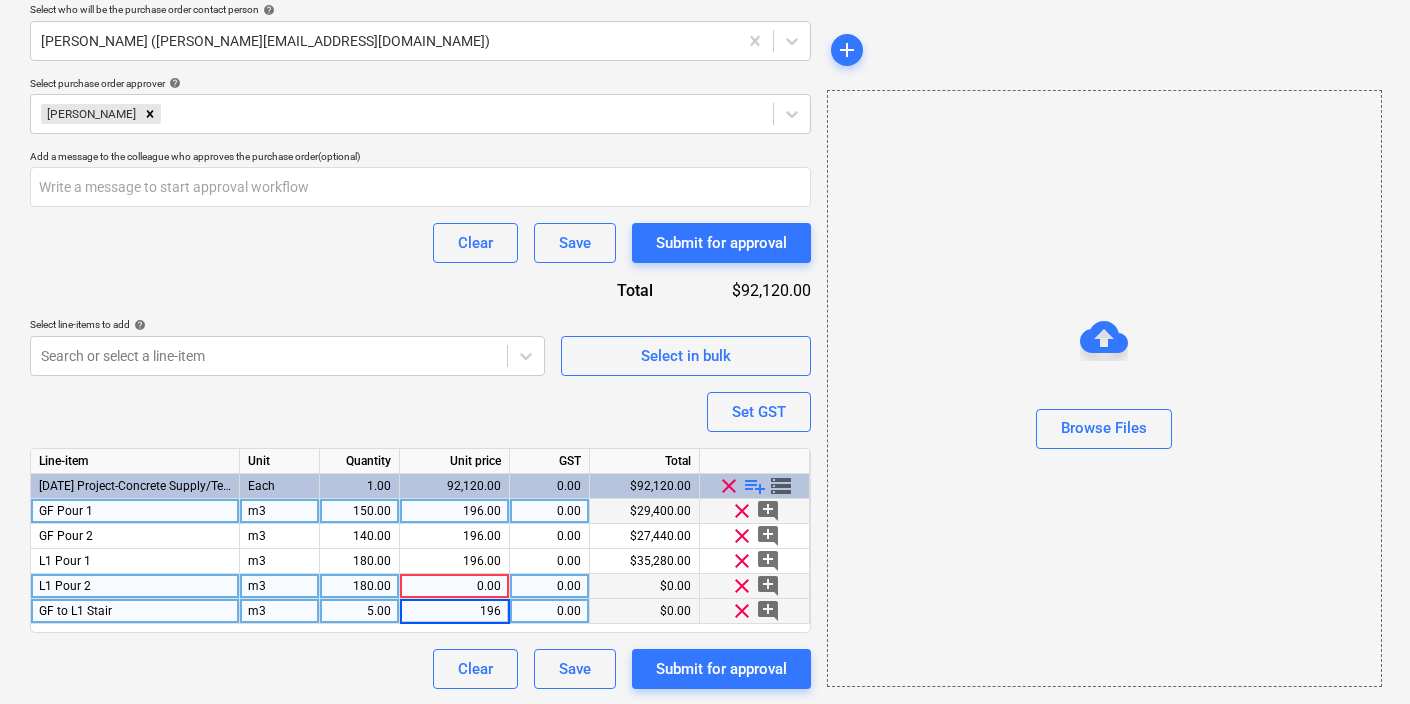 click on "0.00" at bounding box center (454, 586) 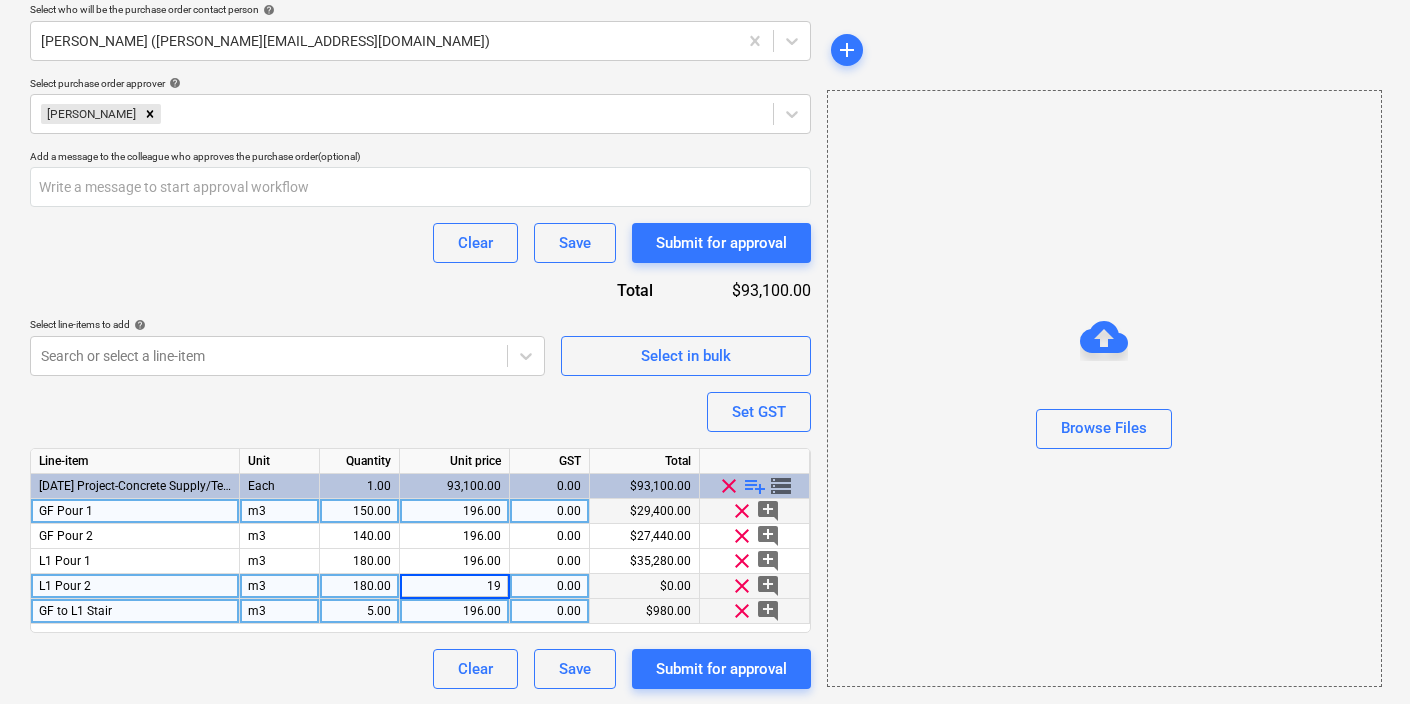 type on "196" 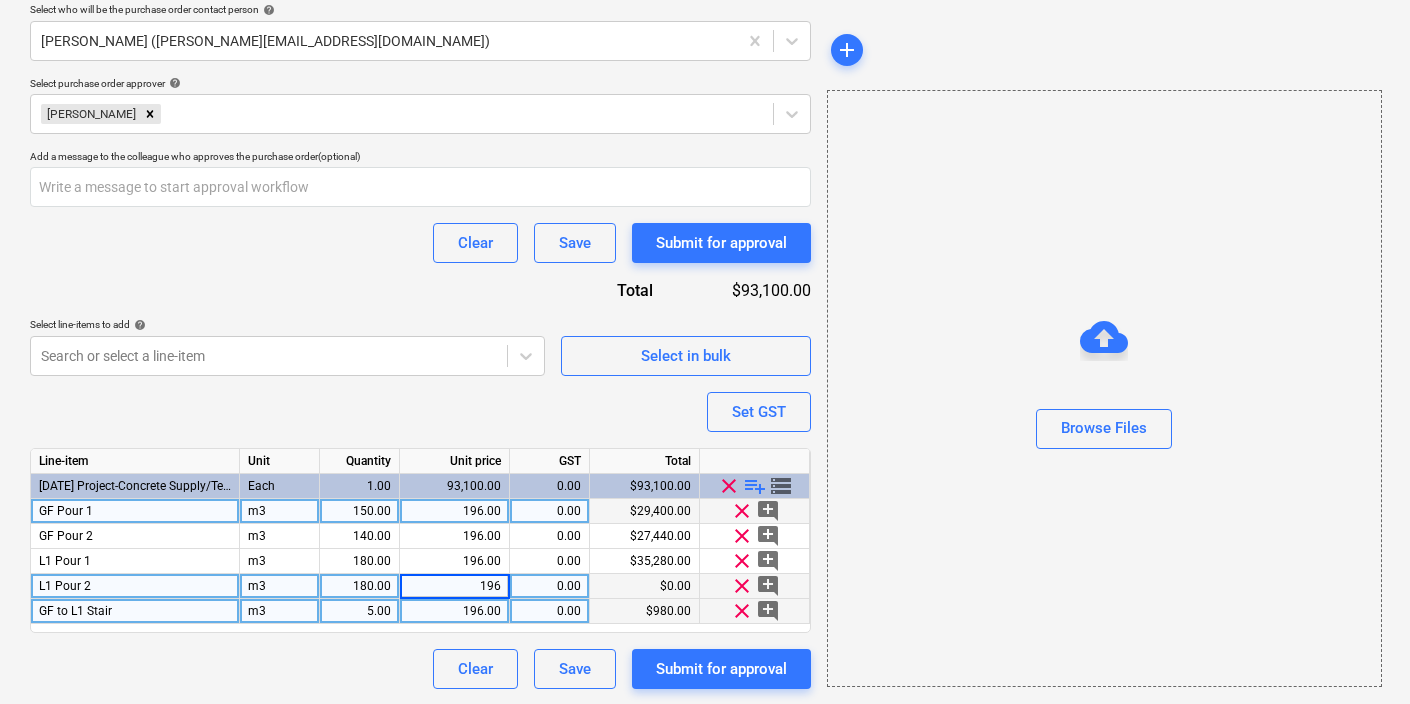 click on "5.00" at bounding box center [359, 611] 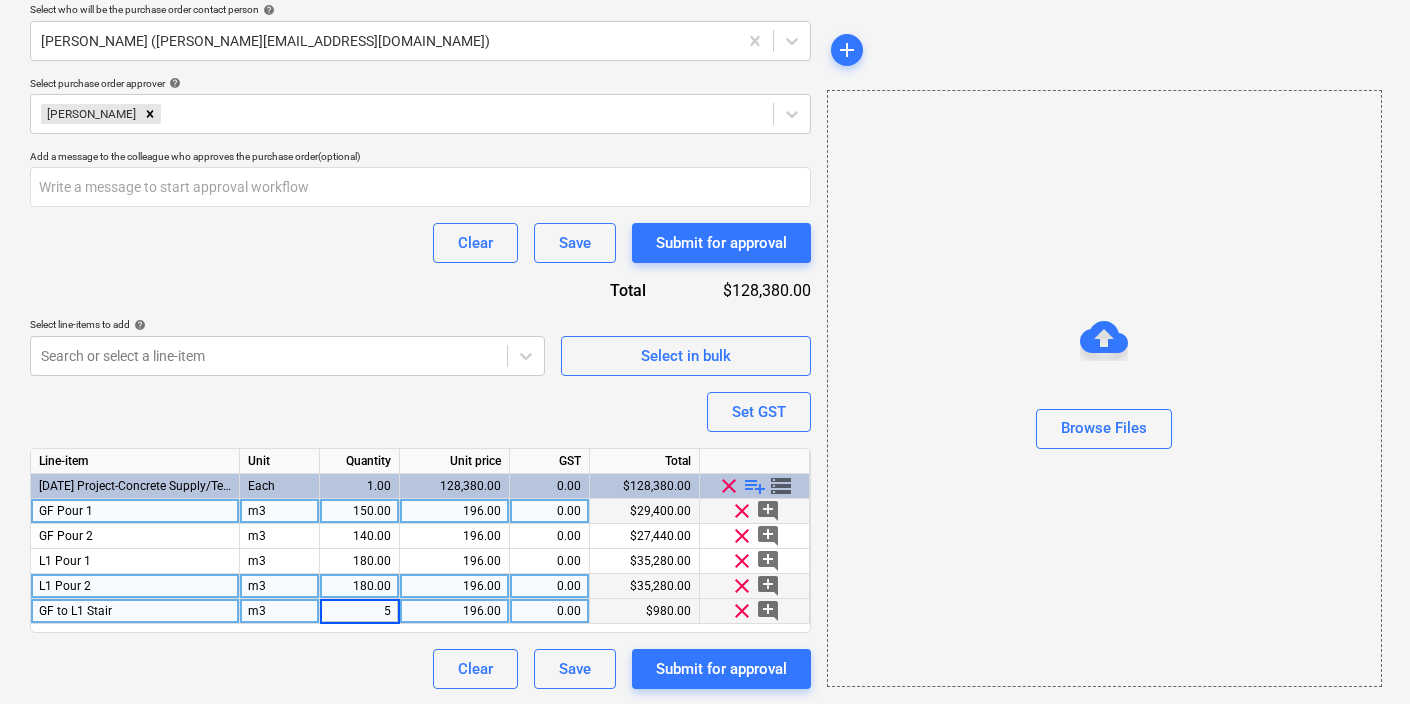 type on "8" 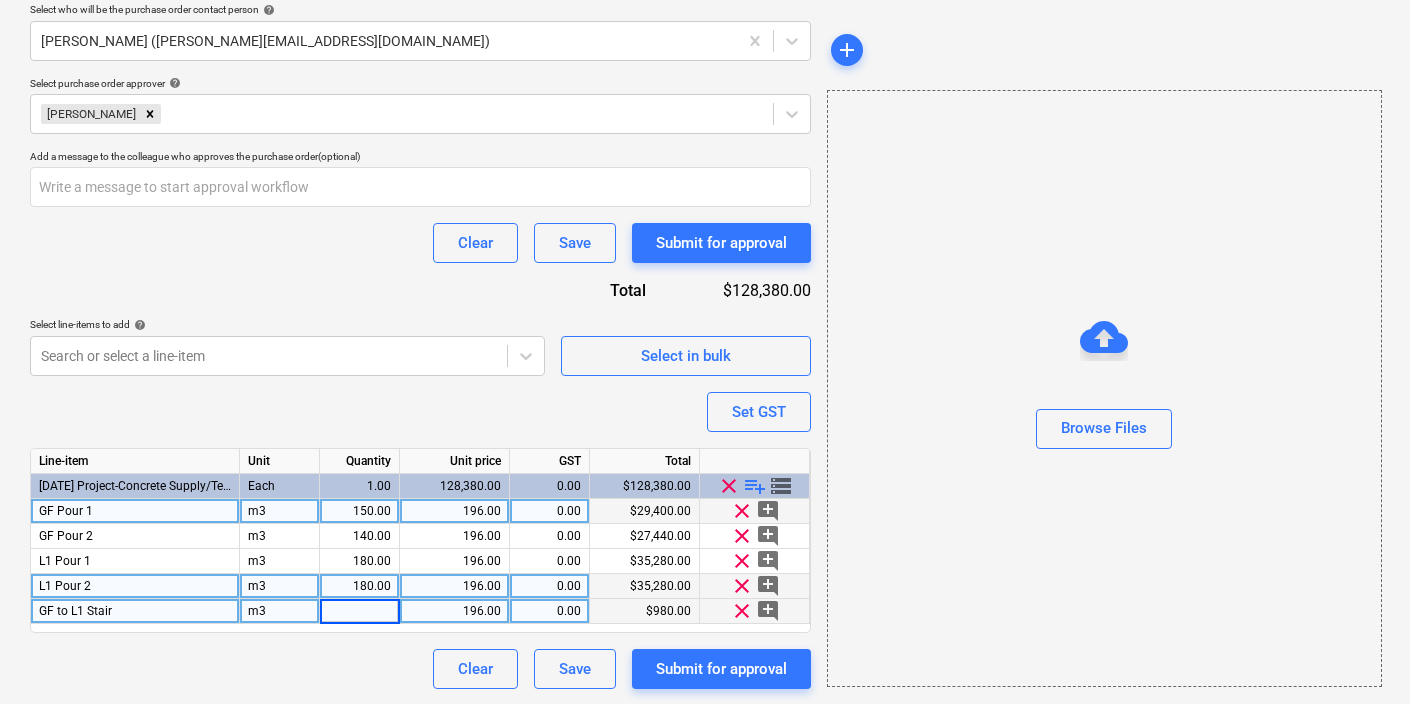 type on "5" 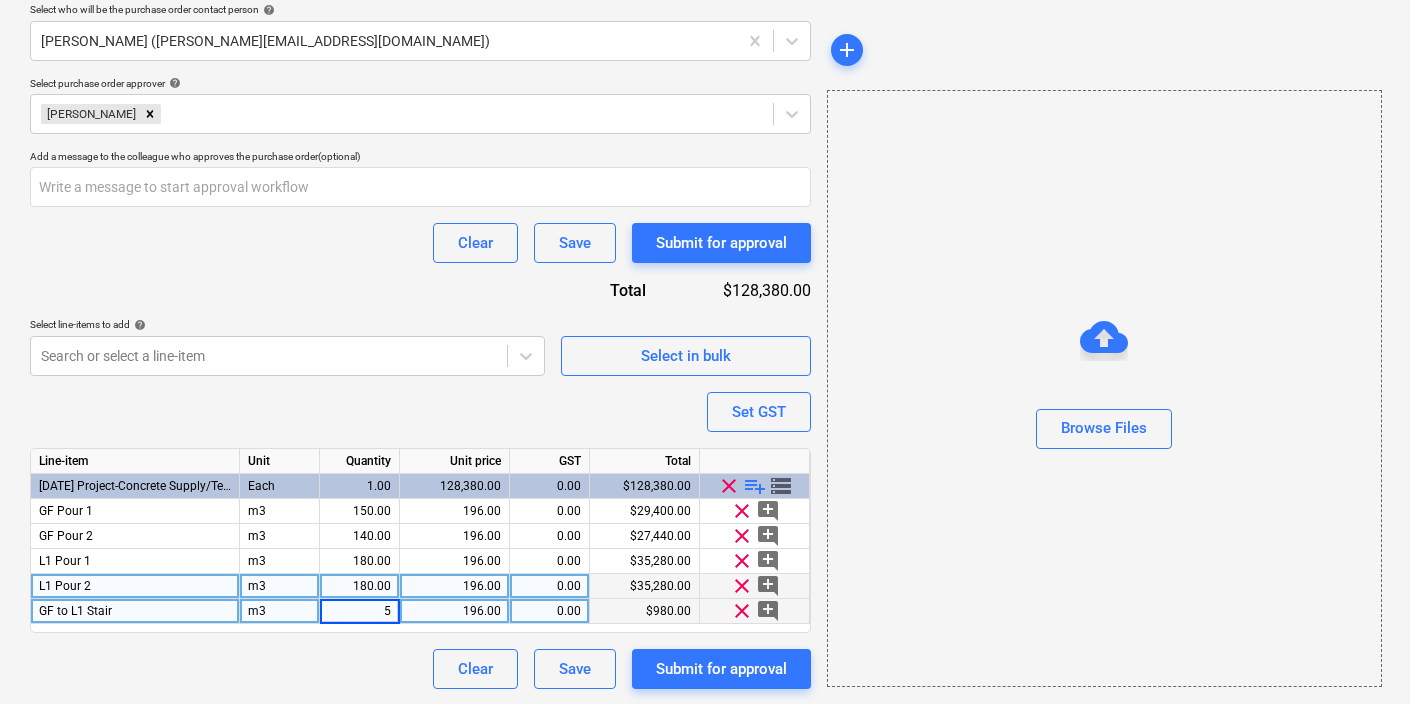 click on "Purchase order name help Purchase order FOR CONCRETE SUPPLY Purchase order reference number help TEST-PO-003 Description Conc Supply Delivery address TEST Delivery date help Press the down arrow key to interact with the calendar and
select a date. Press the question mark key to get the keyboard shortcuts for changing dates. Select company Barro Group Pty Ltd   Add new company Select supplier or subcontractor contact   (EFT@barro.com.au) Add new contact Select who will be the purchase order contact person help Matt Lebon (matt@epixbuild.com.au) Select purchase order approver help Matt Lebon Add a message to the colleague who approves the purchase order  (optional) Clear Save Submit for approval Total $128,380.00 Select line-items to add help Search or select a line-item Select in bulk Set GST Line-item Unit Quantity Unit price GST Total 3-05-01 Project-Concrete Supply/Testing Each 1.00 128,380.00 0.00 $128,380.00 clear playlist_add storage GF Pour 1 m3 150.00 196.00 0.00 $29,400.00 clear add_comment m3 0.00" at bounding box center [420, 131] 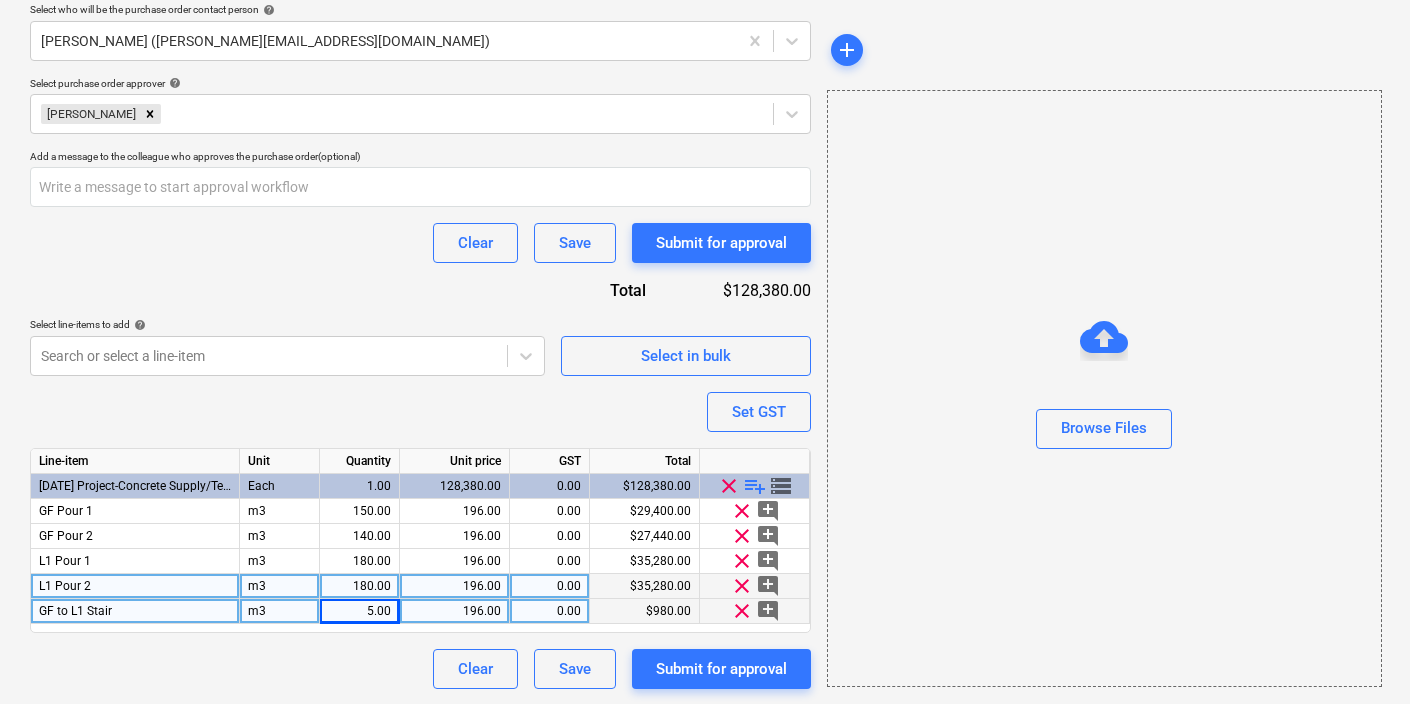 click on "playlist_add" at bounding box center [755, 486] 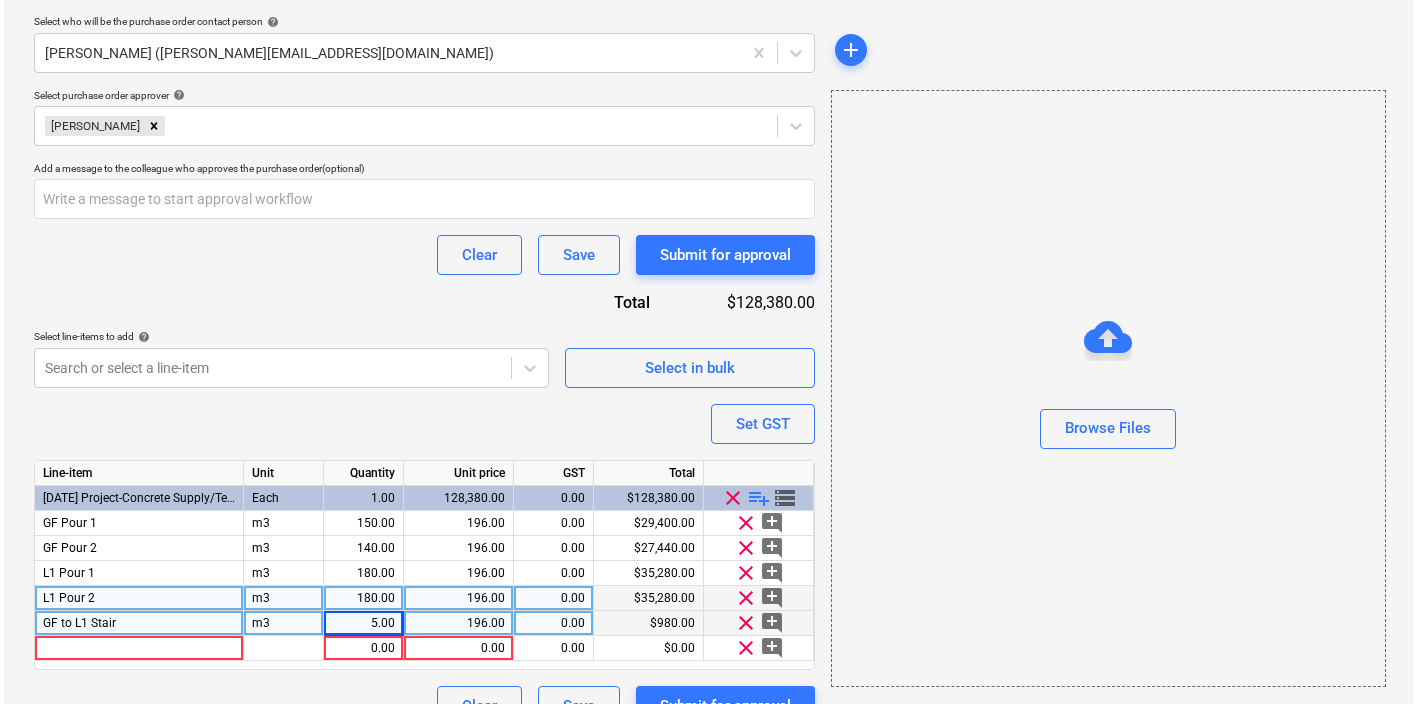 scroll, scrollTop: 615, scrollLeft: 0, axis: vertical 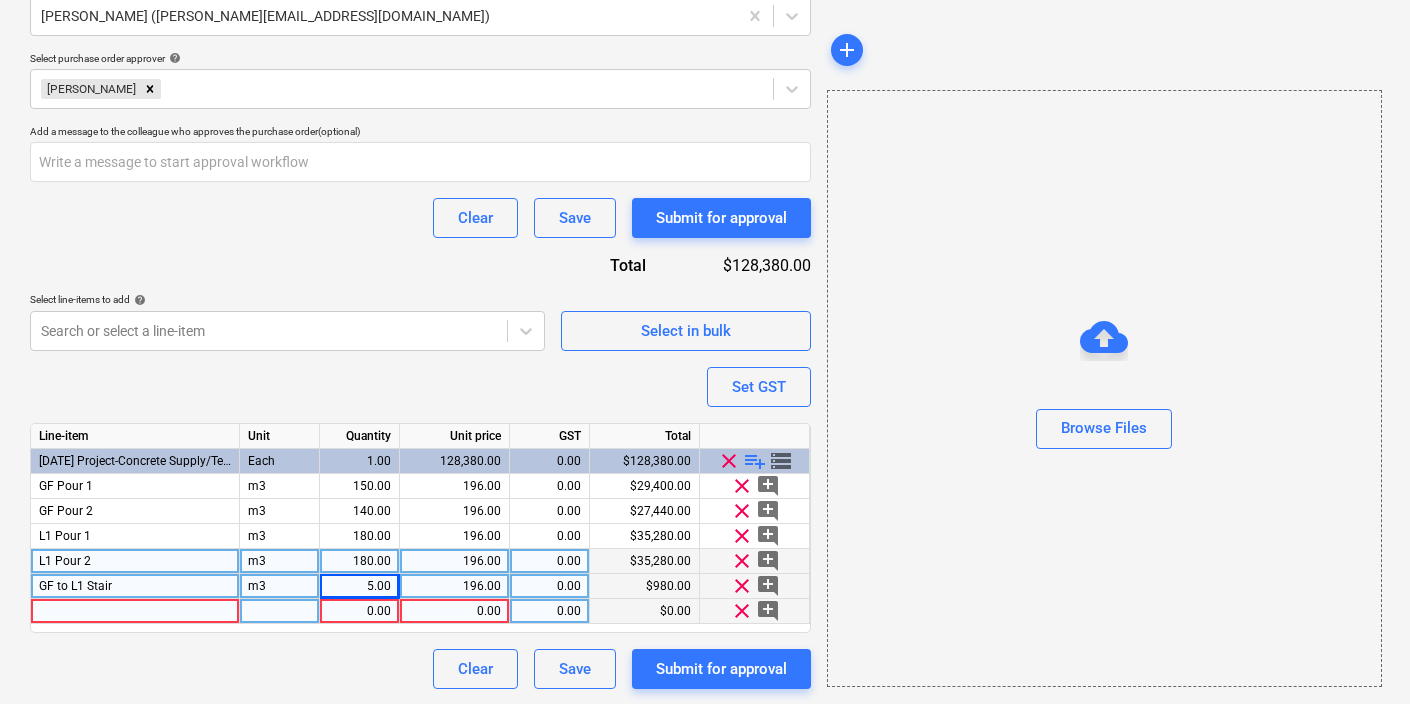 click at bounding box center (135, 611) 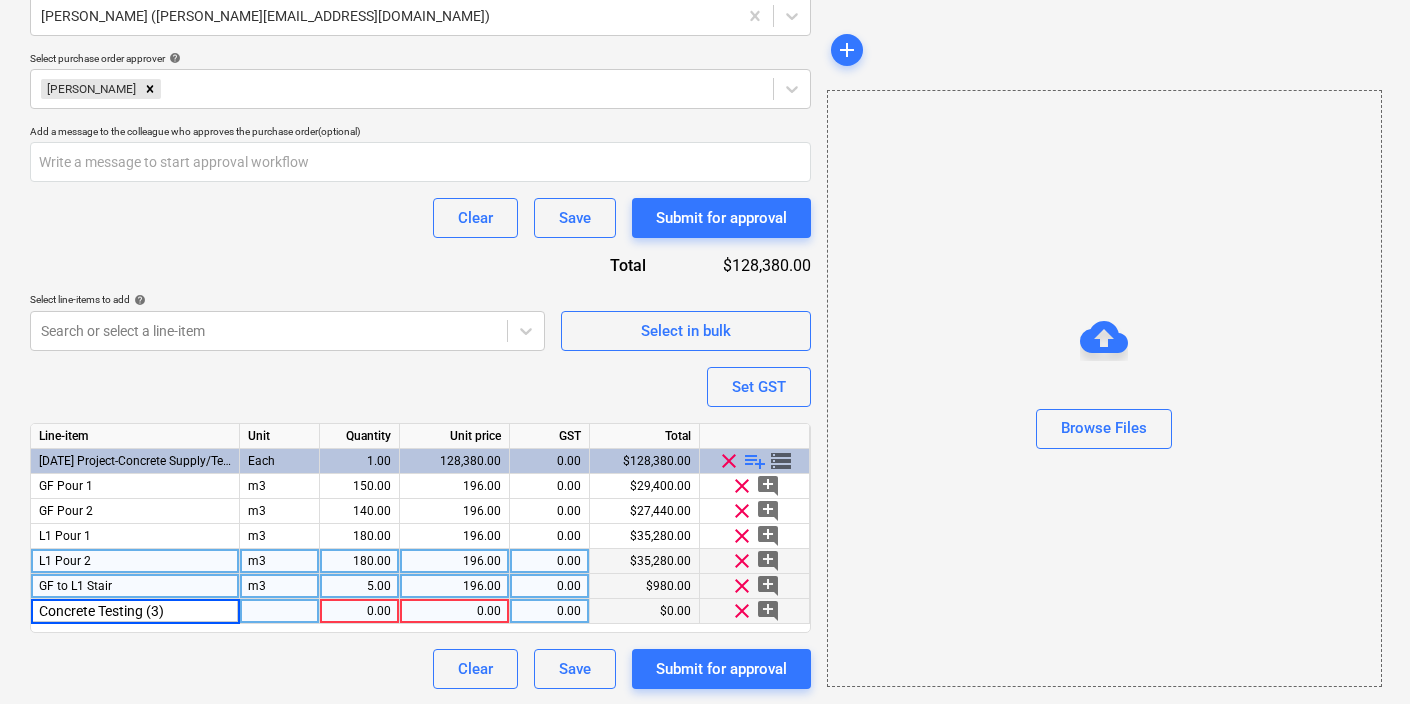 click on "Concrete Testing (3)" at bounding box center (135, 611) 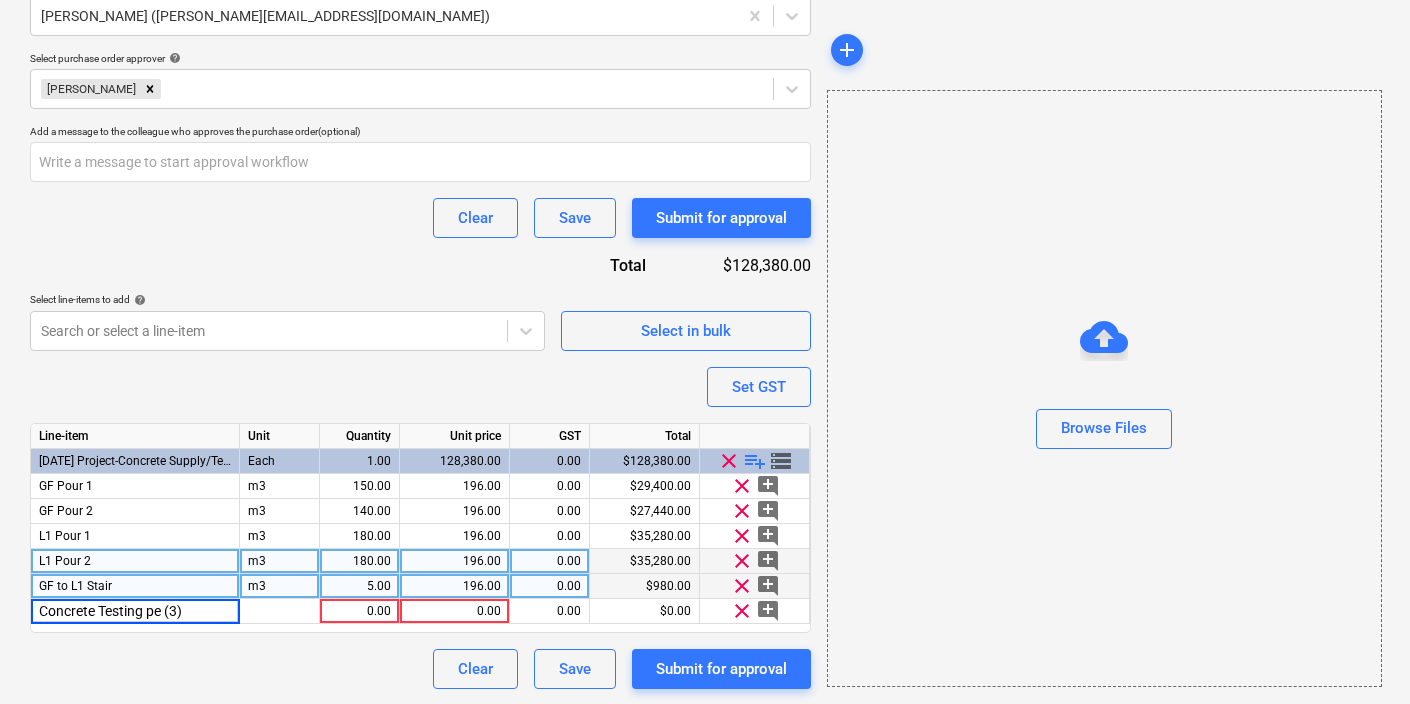 type on "Concrete Testing per (3)" 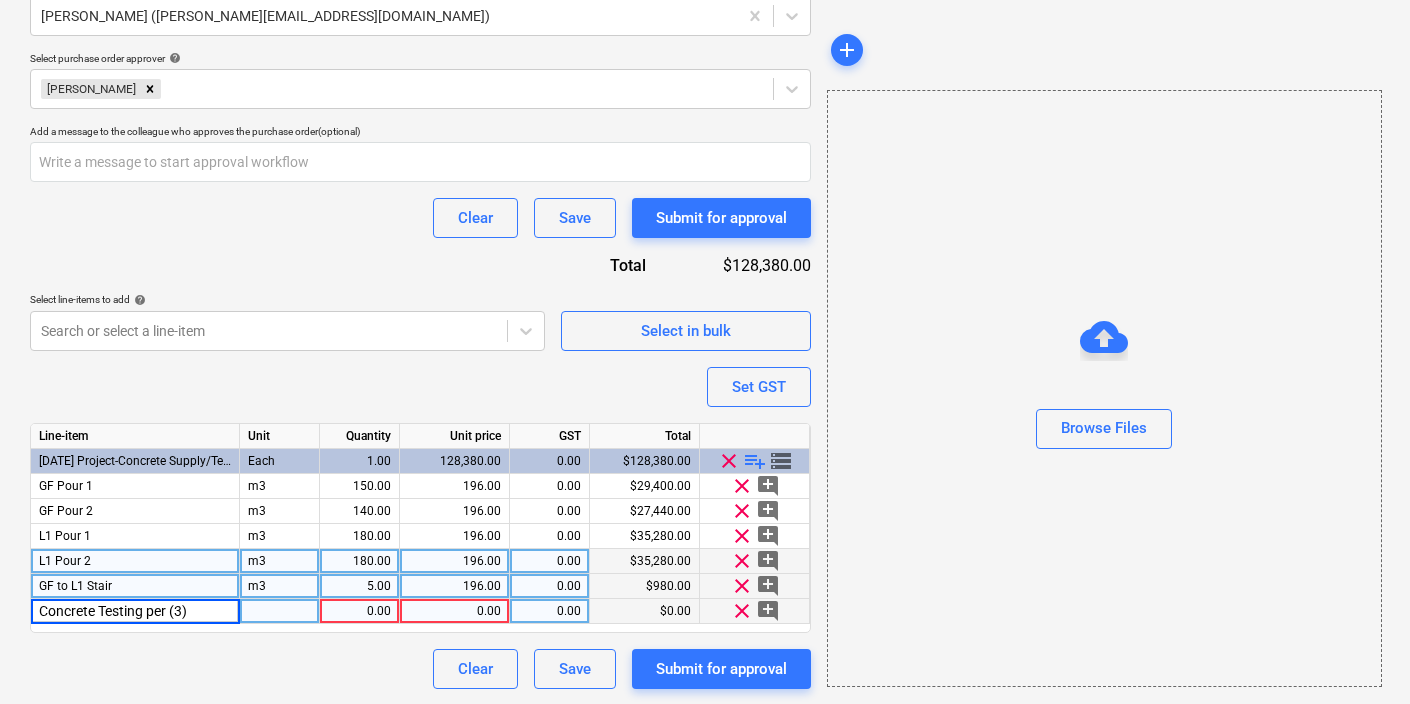 click at bounding box center (280, 611) 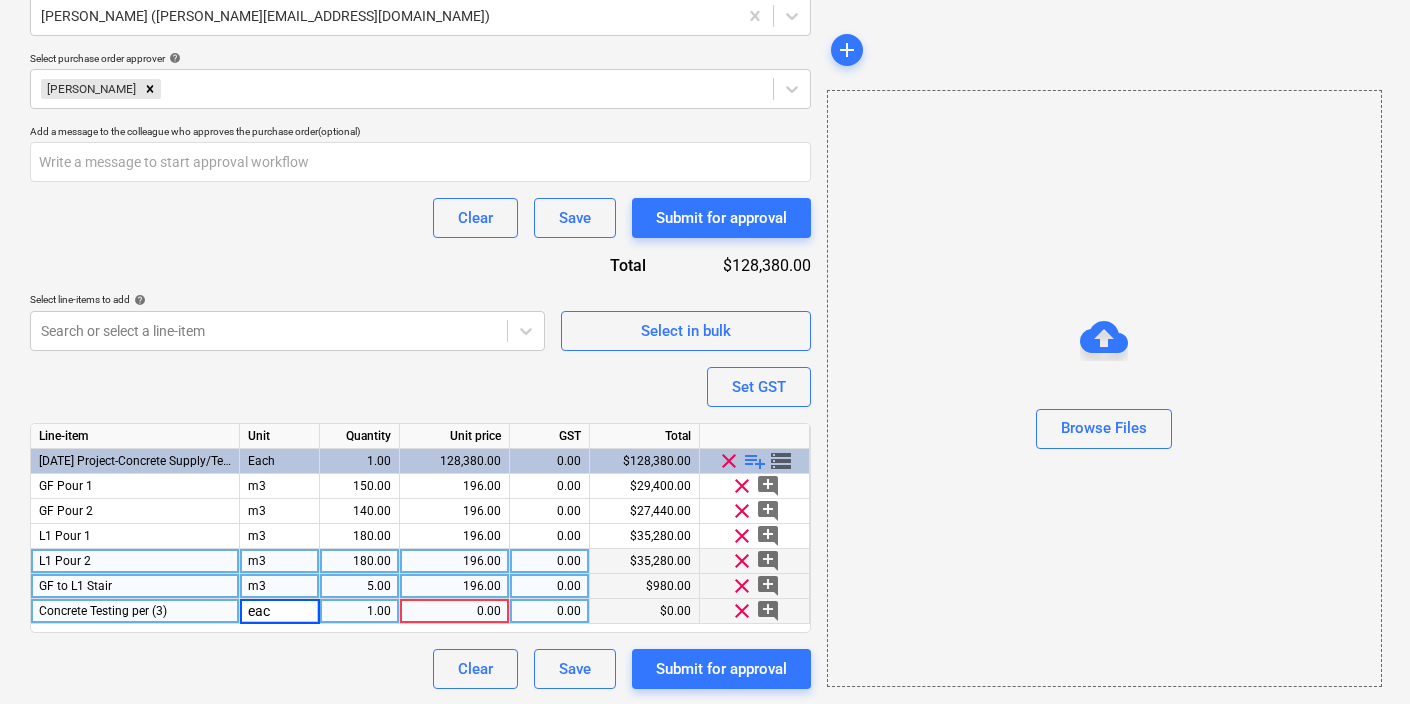 type on "each" 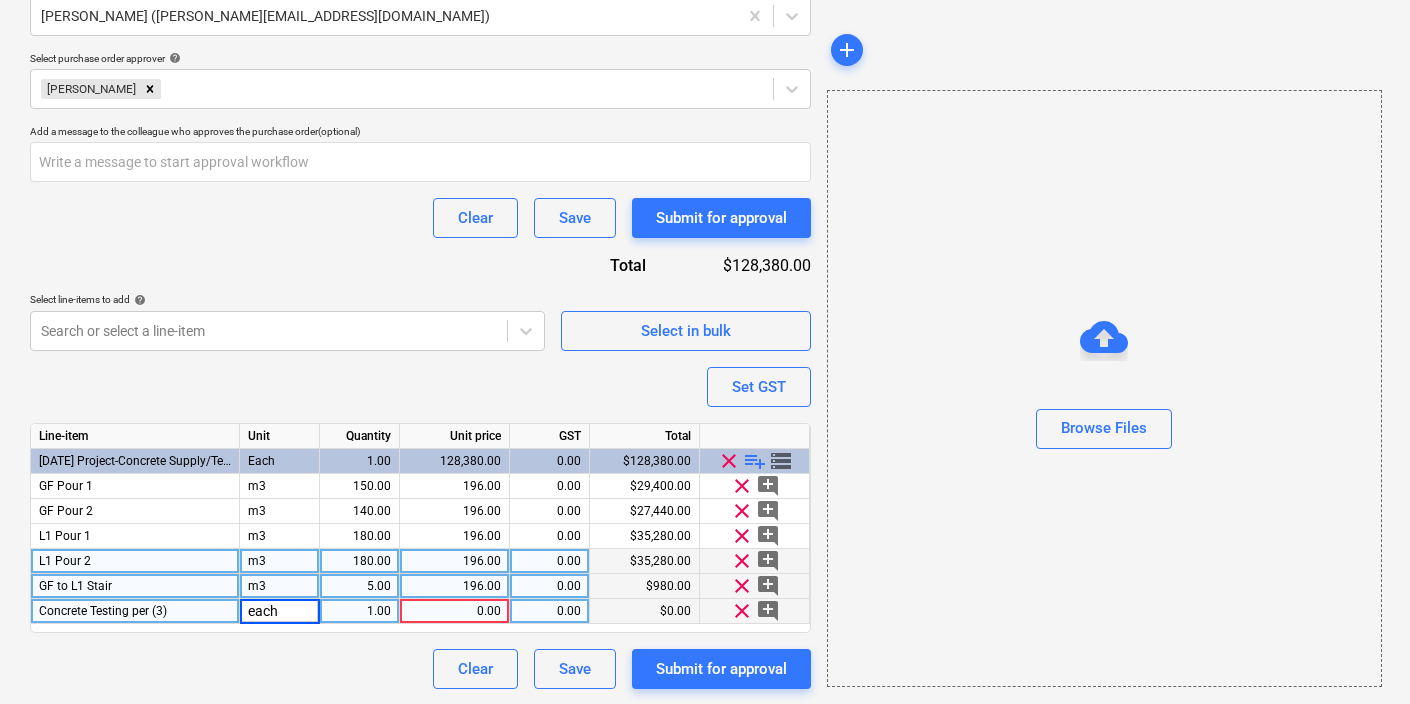 click on "1.00" at bounding box center (359, 611) 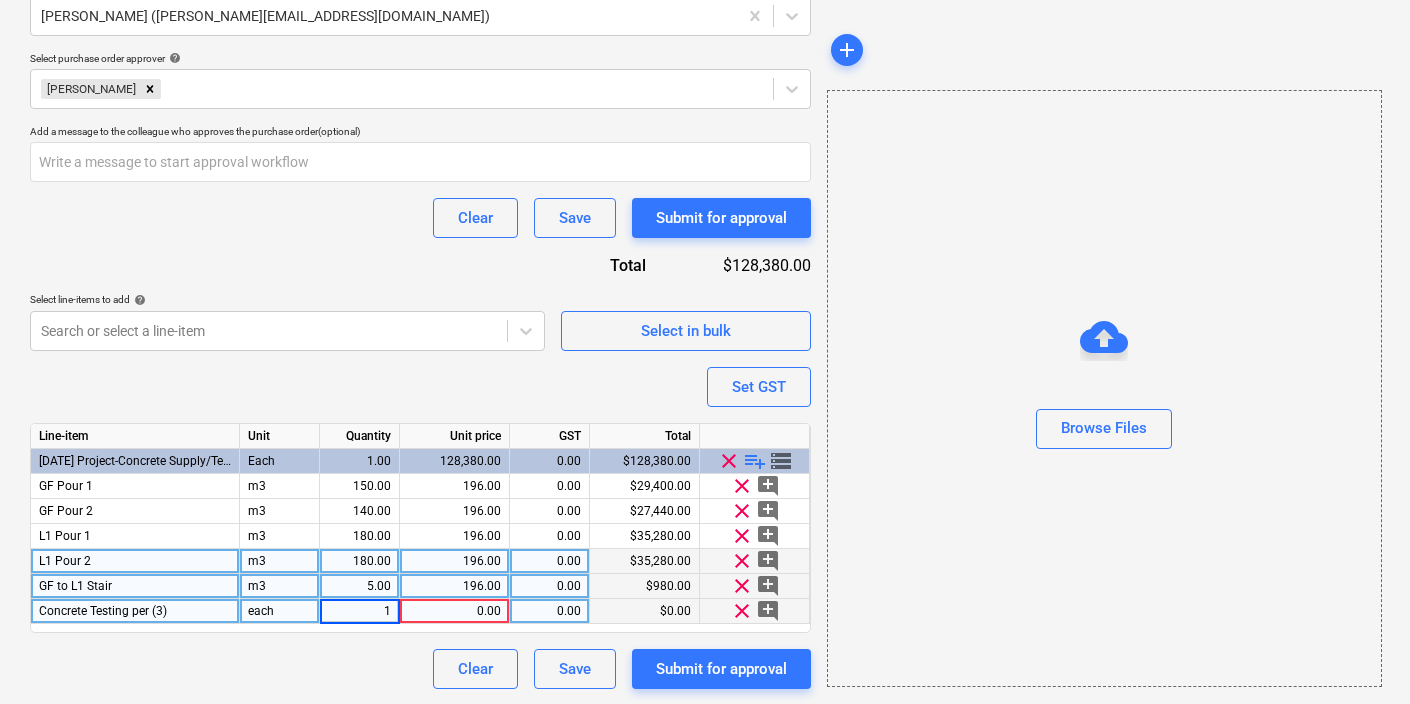 type on "12" 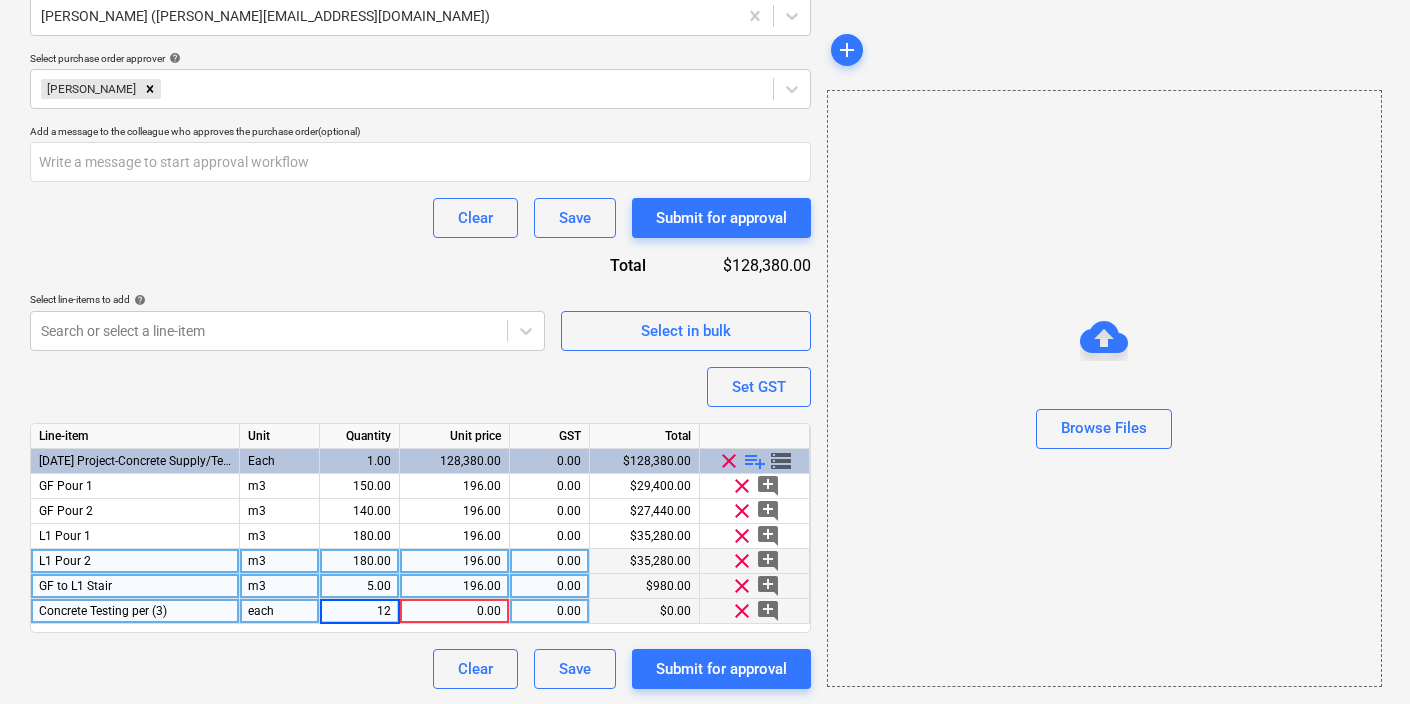 click on "0.00" at bounding box center [454, 611] 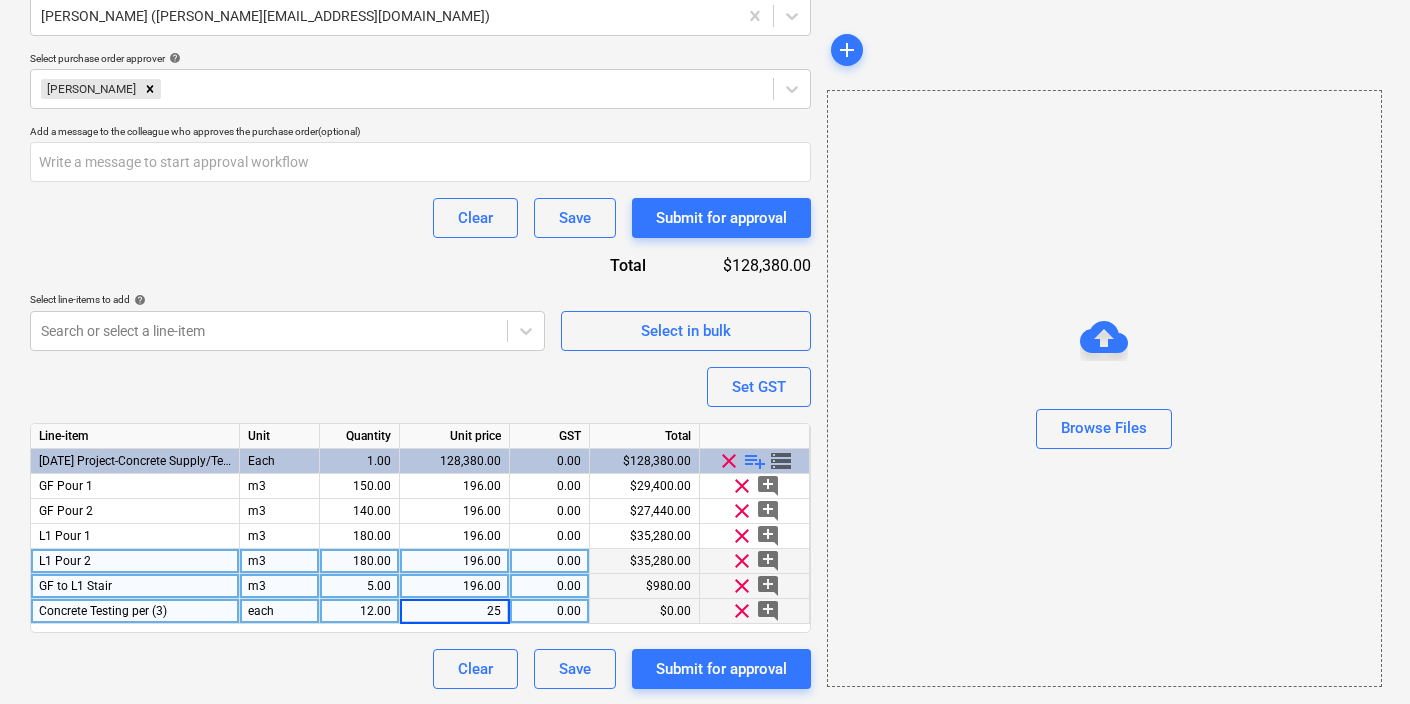 type on "250" 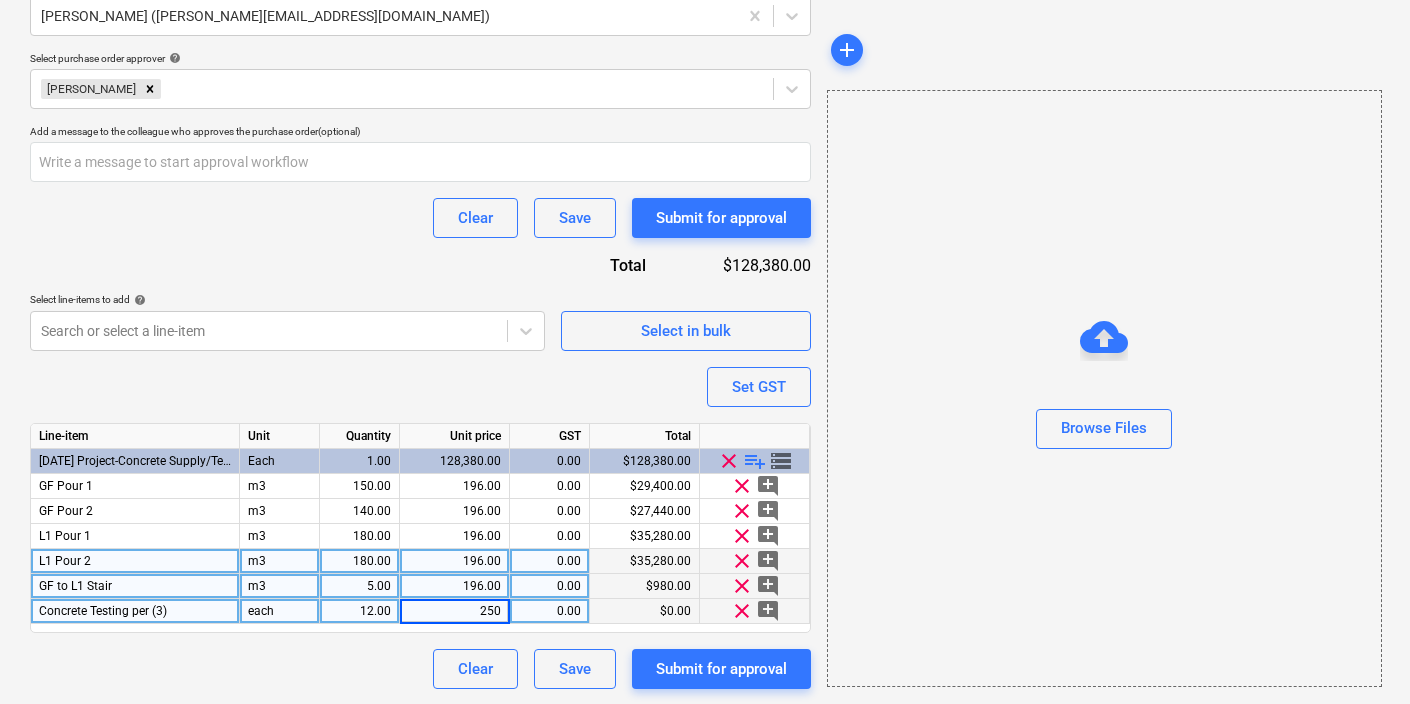 click on "Purchase order name help Purchase order FOR CONCRETE SUPPLY Purchase order reference number help TEST-PO-003 Description Conc Supply Delivery address TEST Delivery date help Press the down arrow key to interact with the calendar and
select a date. Press the question mark key to get the keyboard shortcuts for changing dates. Select company Barro Group Pty Ltd   Add new company Select supplier or subcontractor contact   (EFT@barro.com.au) Add new contact Select who will be the purchase order contact person help Matt Lebon (matt@epixbuild.com.au) Select purchase order approver help Matt Lebon Add a message to the colleague who approves the purchase order  (optional) Clear Save Submit for approval Total $128,380.00 Select line-items to add help Search or select a line-item Select in bulk Set GST Line-item Unit Quantity Unit price GST Total 3-05-01 Project-Concrete Supply/Testing Each 1.00 128,380.00 0.00 $128,380.00 clear playlist_add storage GF Pour 1 m3 150.00 196.00 0.00 $29,400.00 clear add_comment m3 0.00" at bounding box center [420, 119] 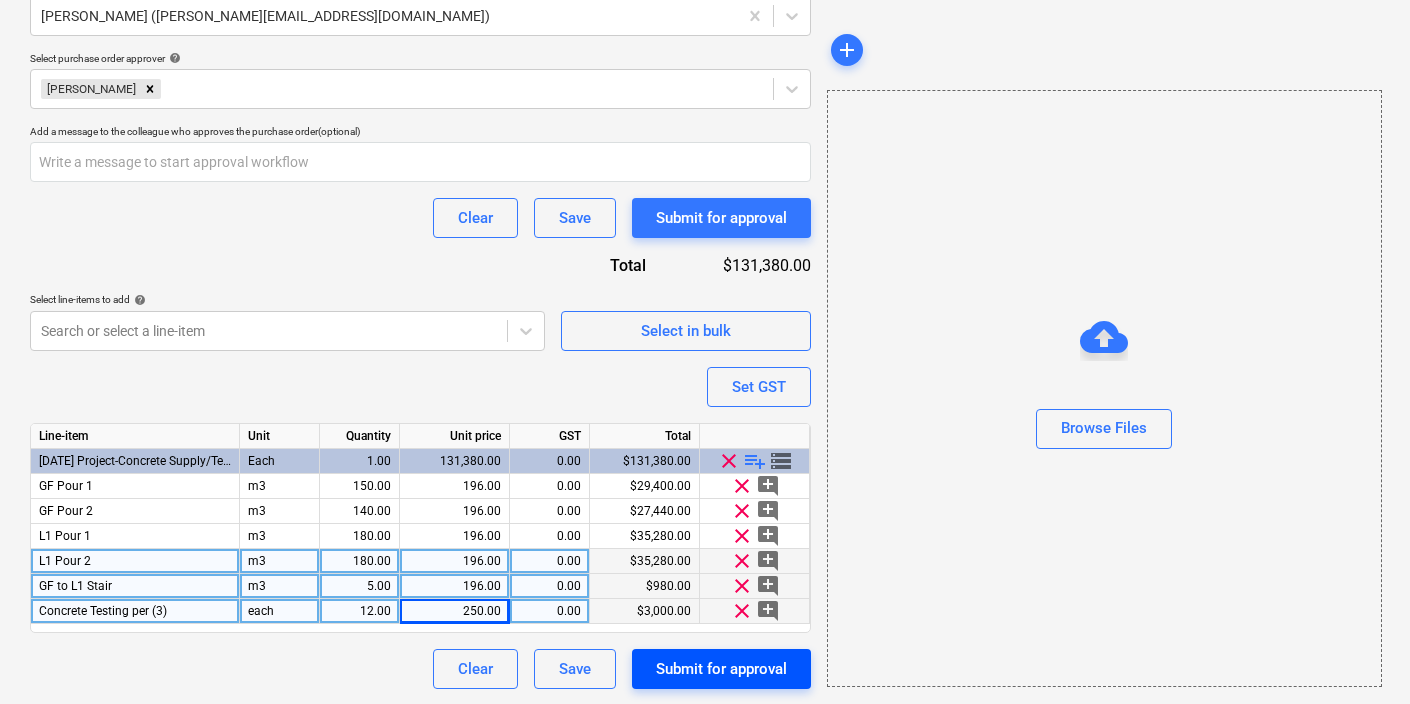click on "Submit for approval" at bounding box center (721, 669) 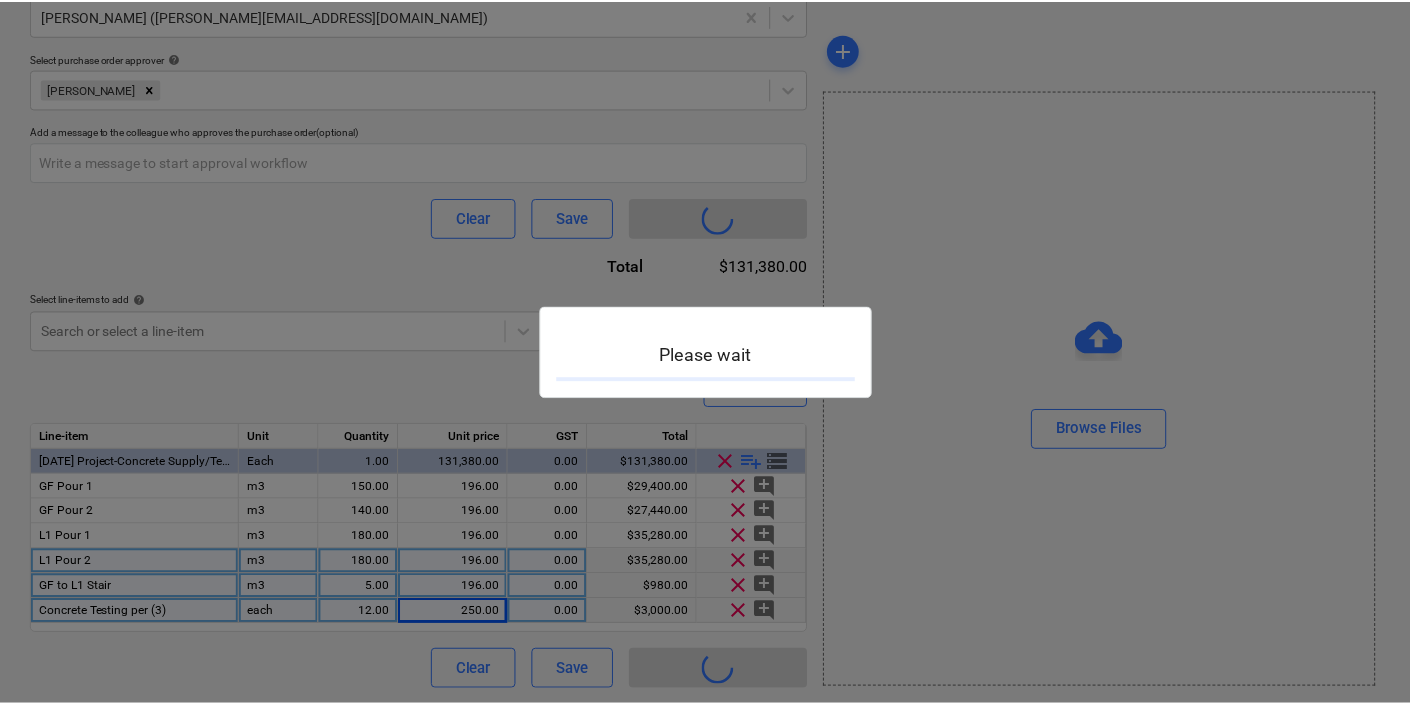 scroll, scrollTop: 0, scrollLeft: 0, axis: both 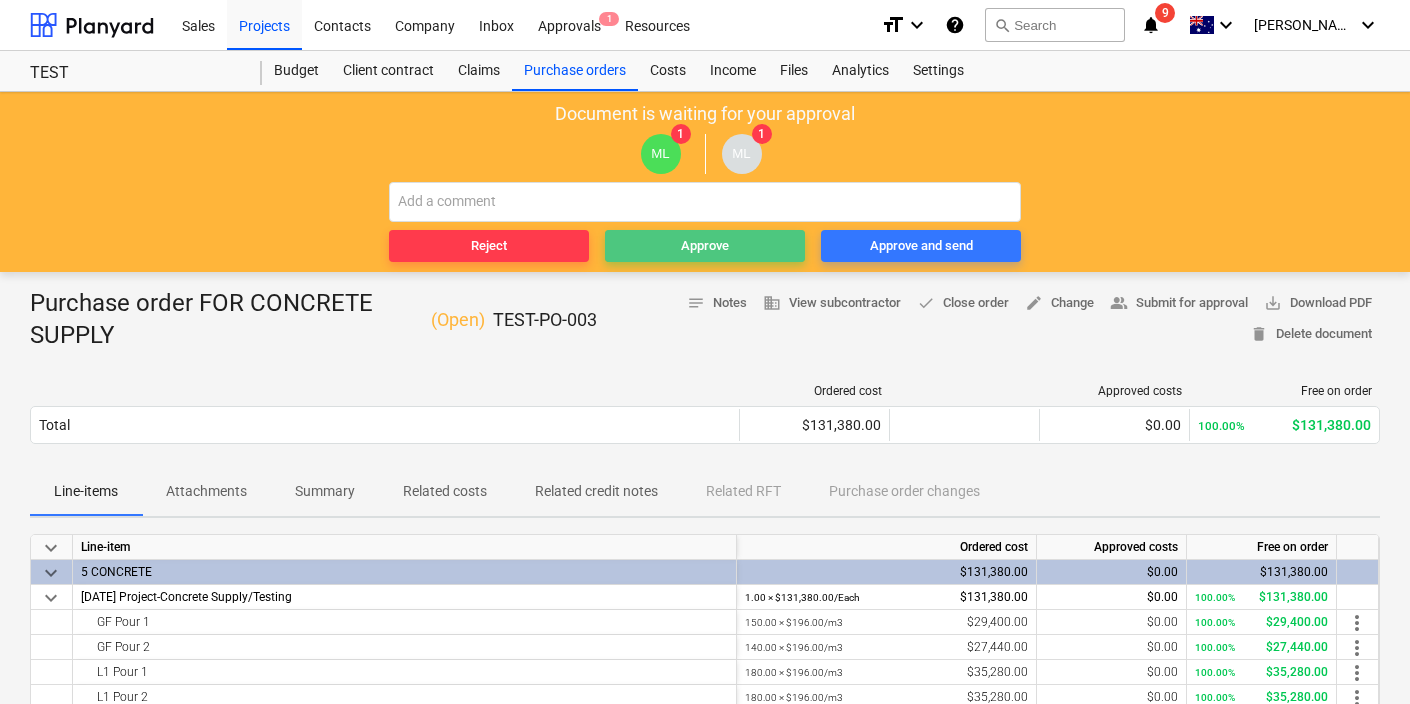 click on "Approve" at bounding box center (705, 246) 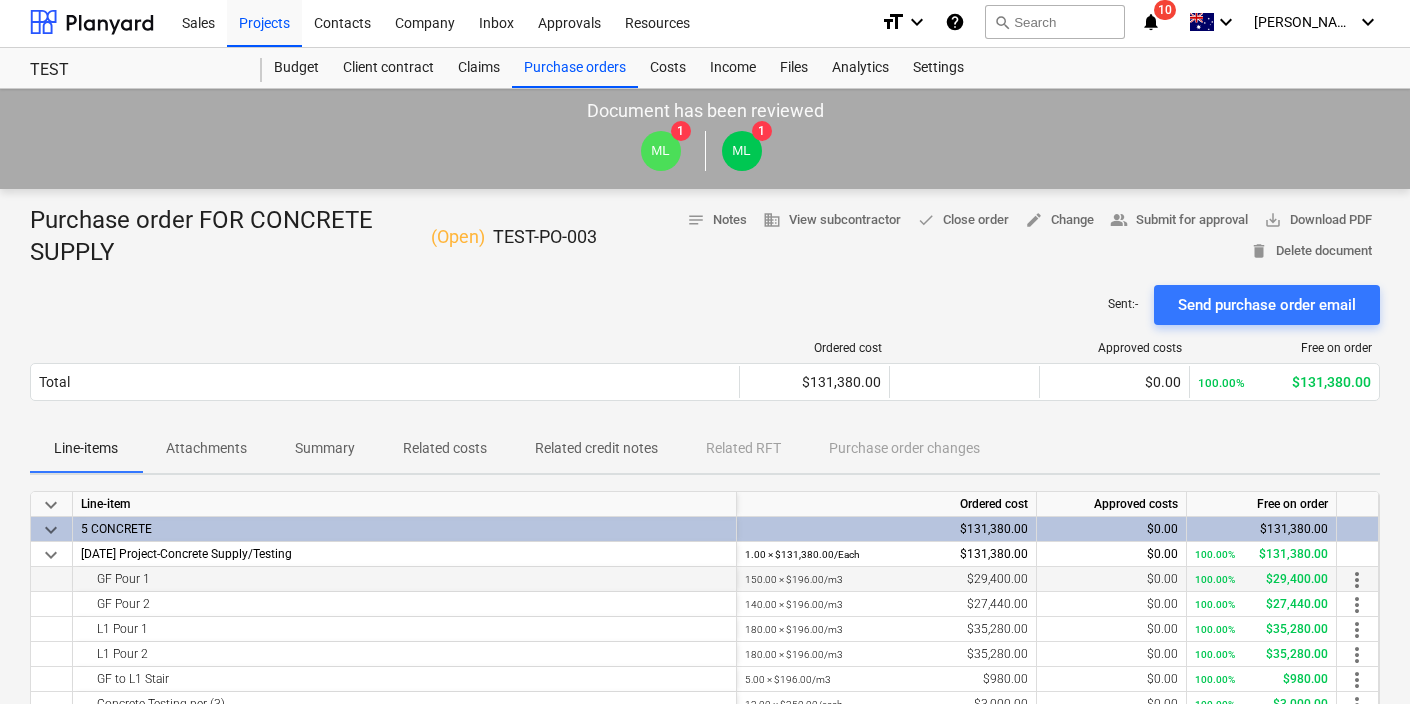 scroll, scrollTop: 0, scrollLeft: 0, axis: both 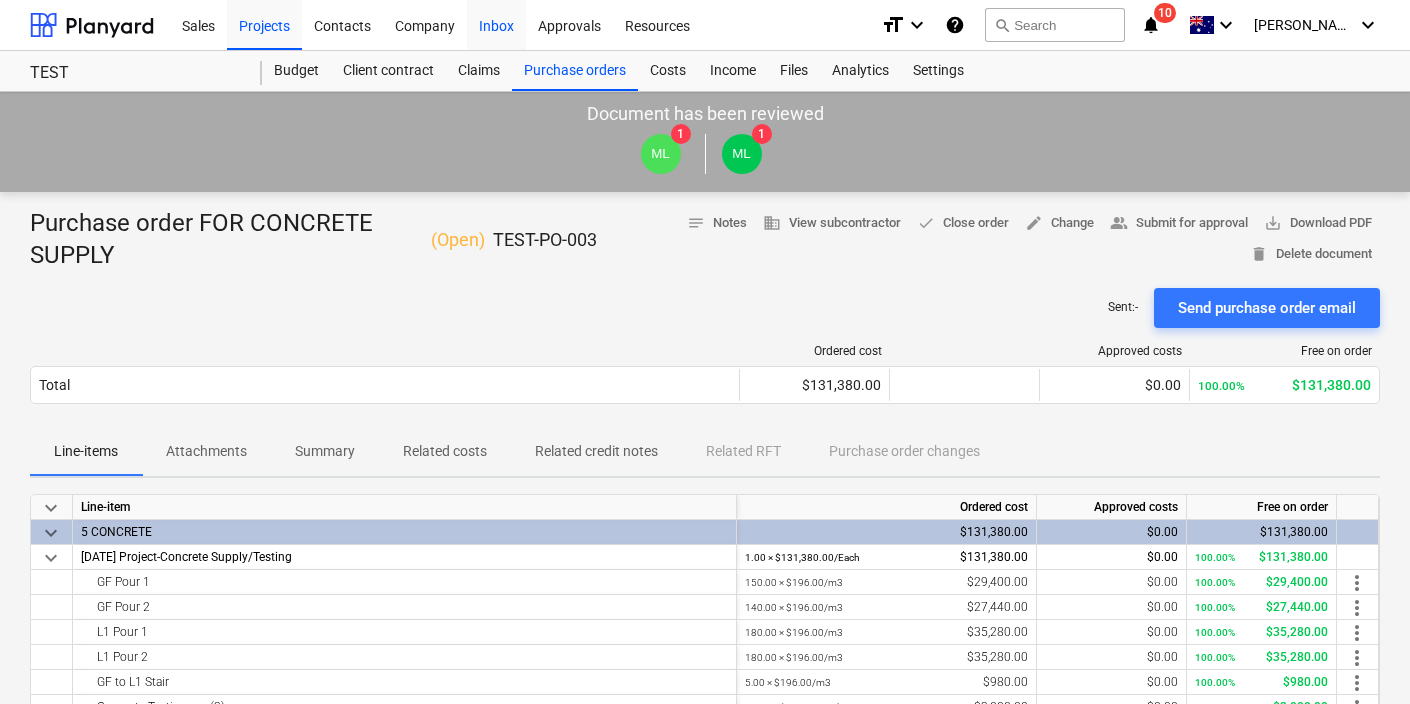 click on "Inbox" at bounding box center (496, 24) 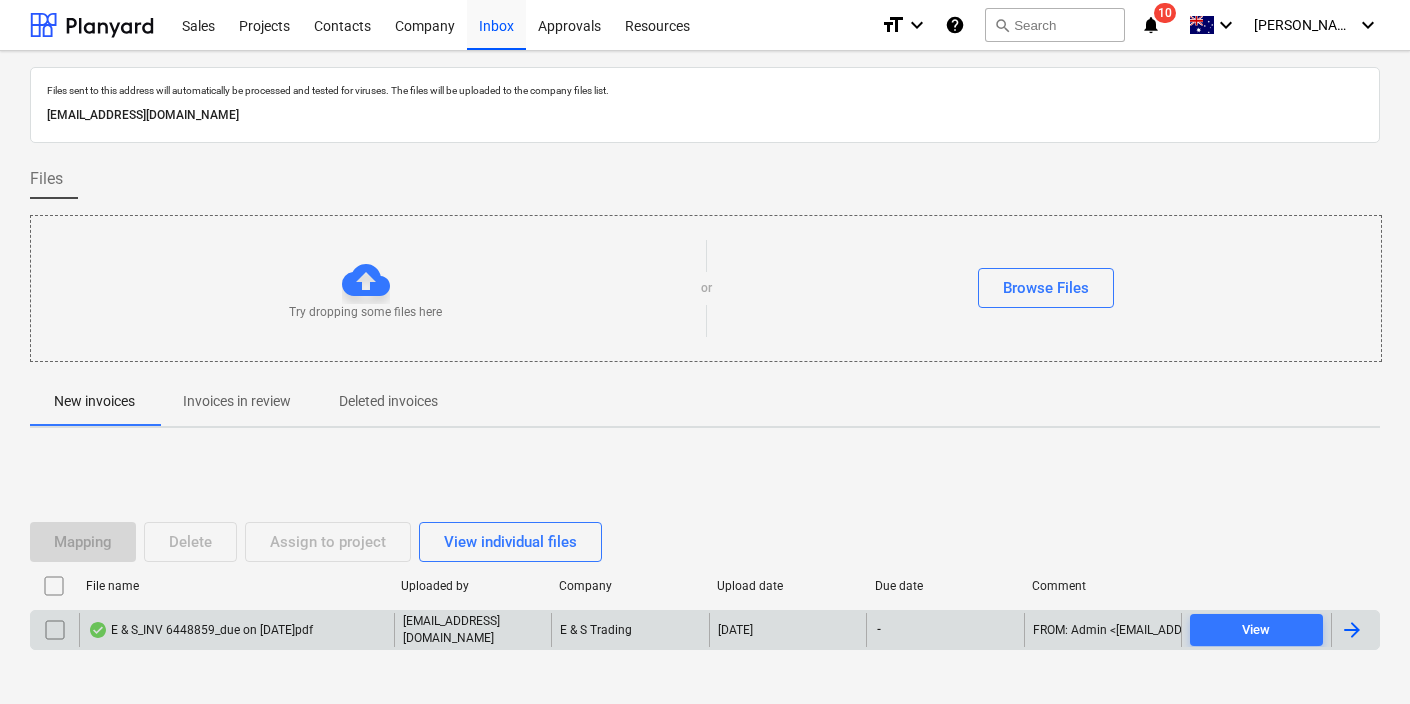 click at bounding box center [55, 630] 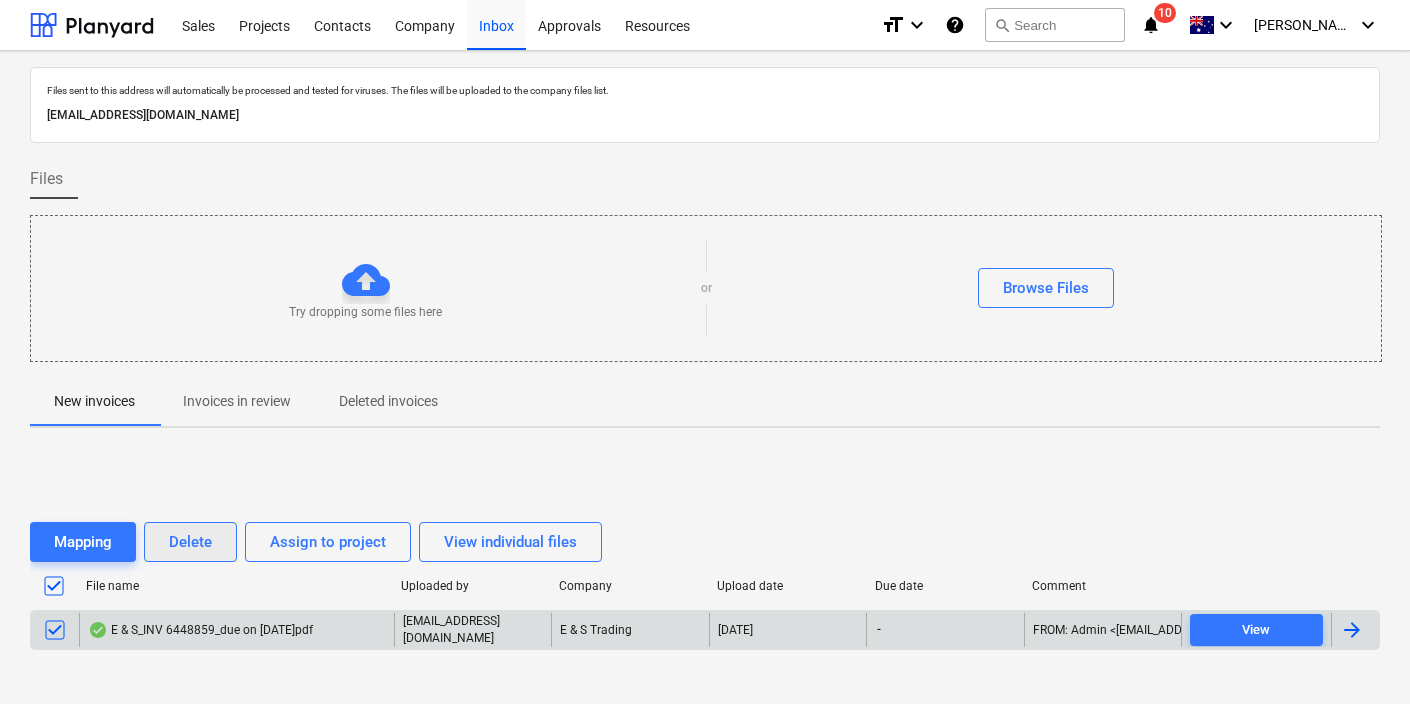 click on "Delete" at bounding box center (190, 542) 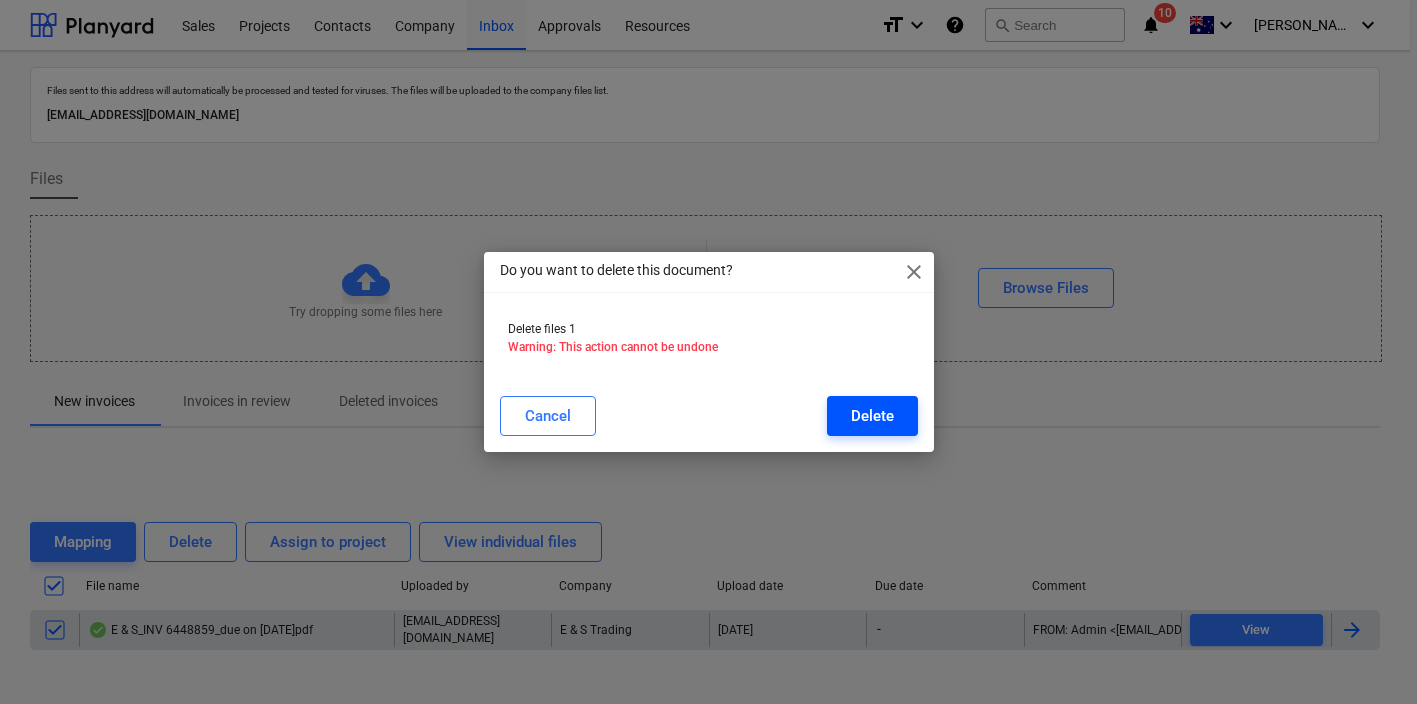 click on "Delete" at bounding box center (872, 416) 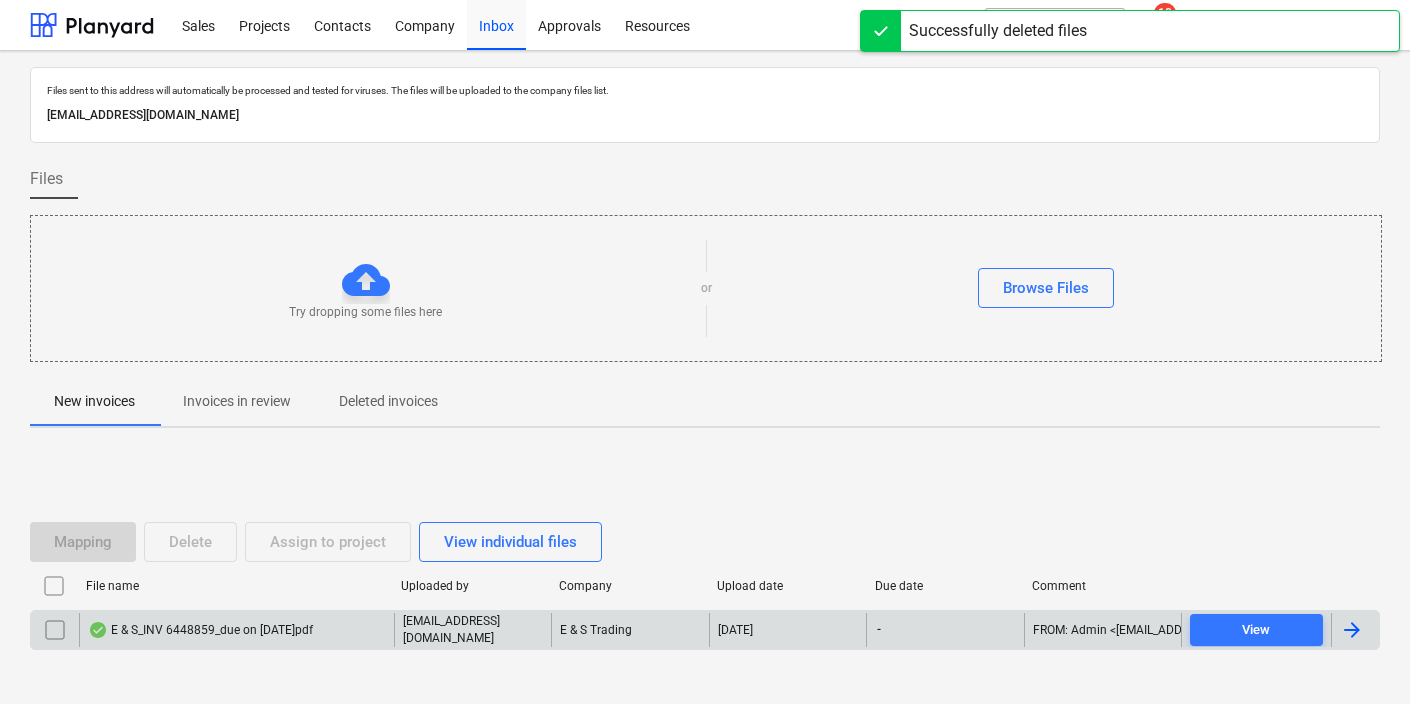 click on "[EMAIL_ADDRESS][DOMAIN_NAME]" at bounding box center [705, 115] 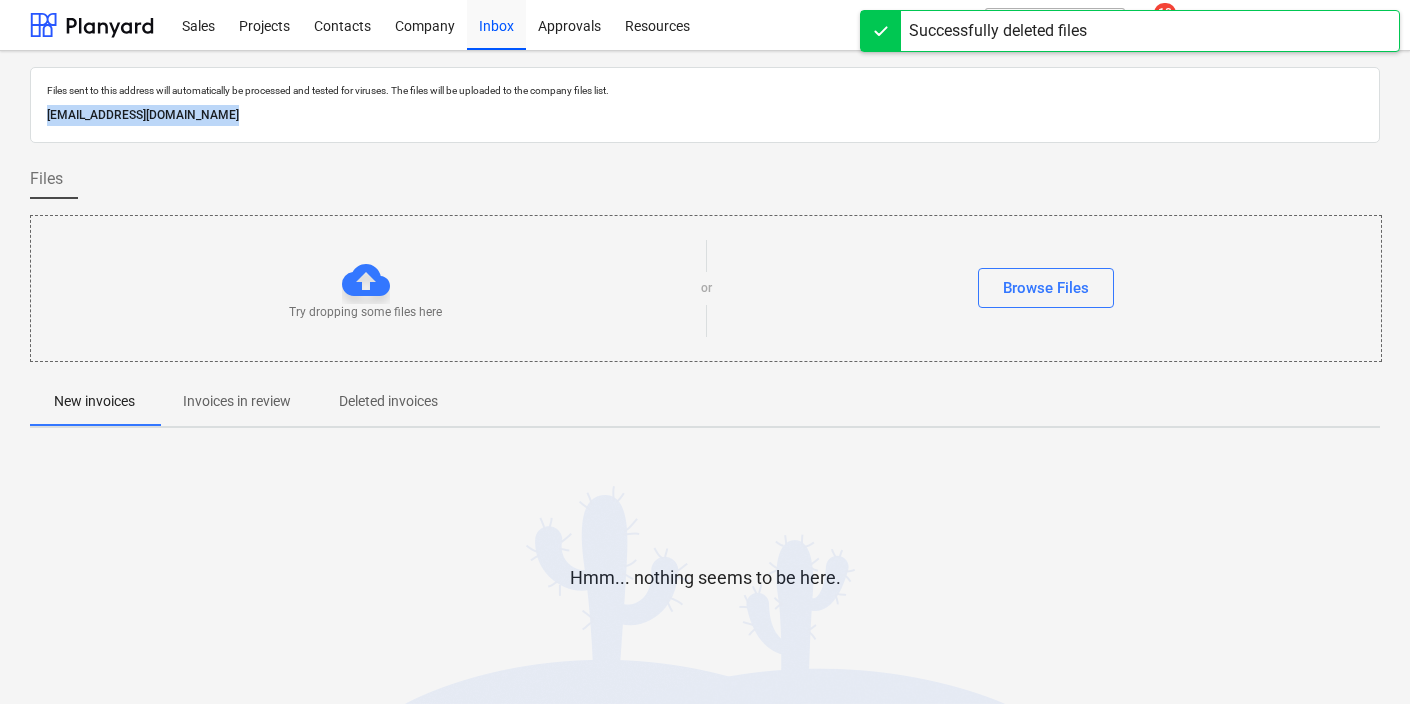 click on "[EMAIL_ADDRESS][DOMAIN_NAME]" at bounding box center [705, 115] 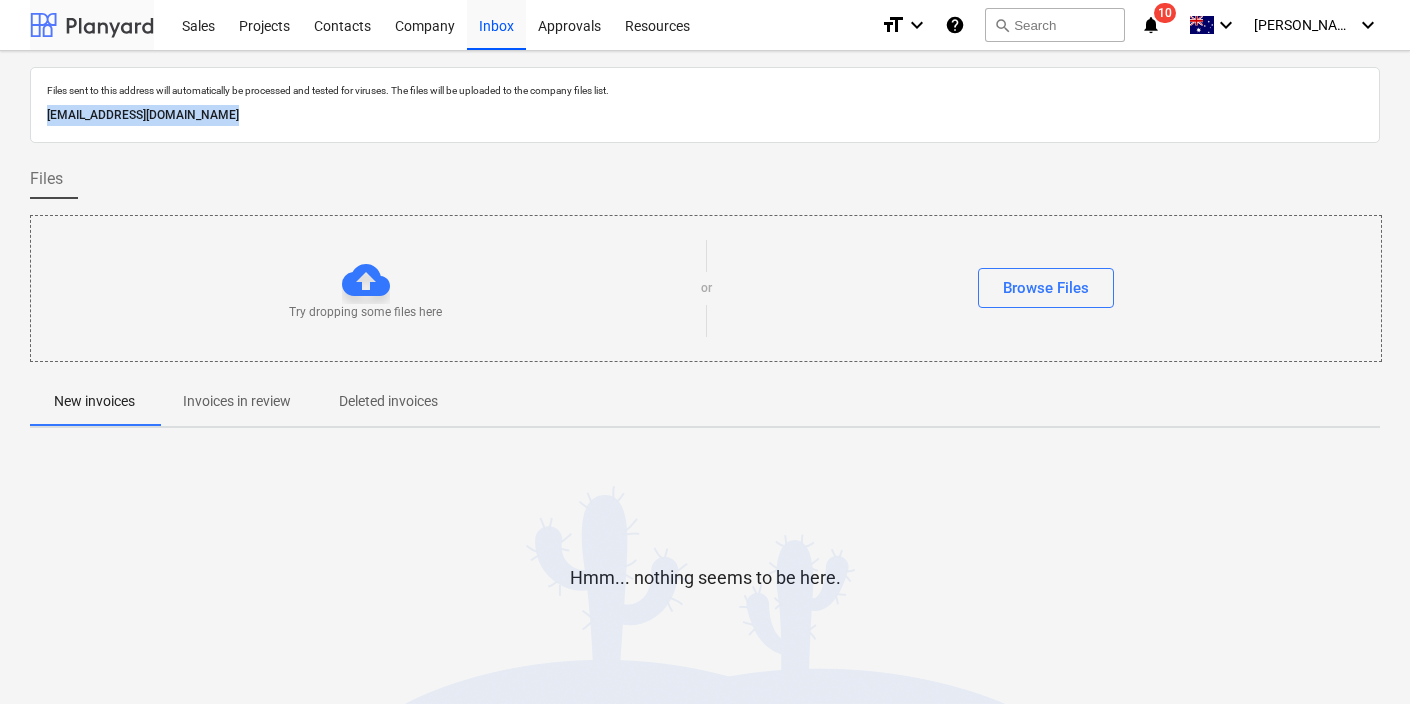 click at bounding box center (92, 25) 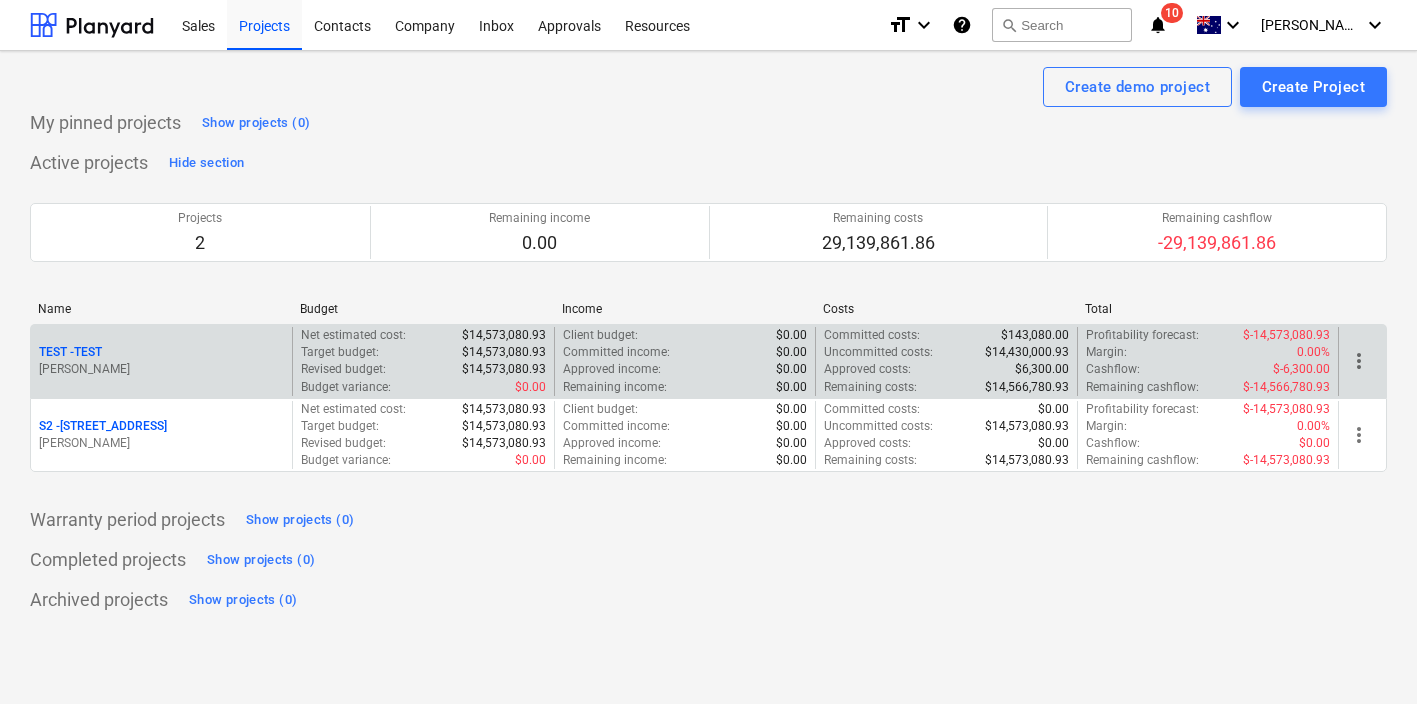 click on "TEST -  TEST" at bounding box center [70, 352] 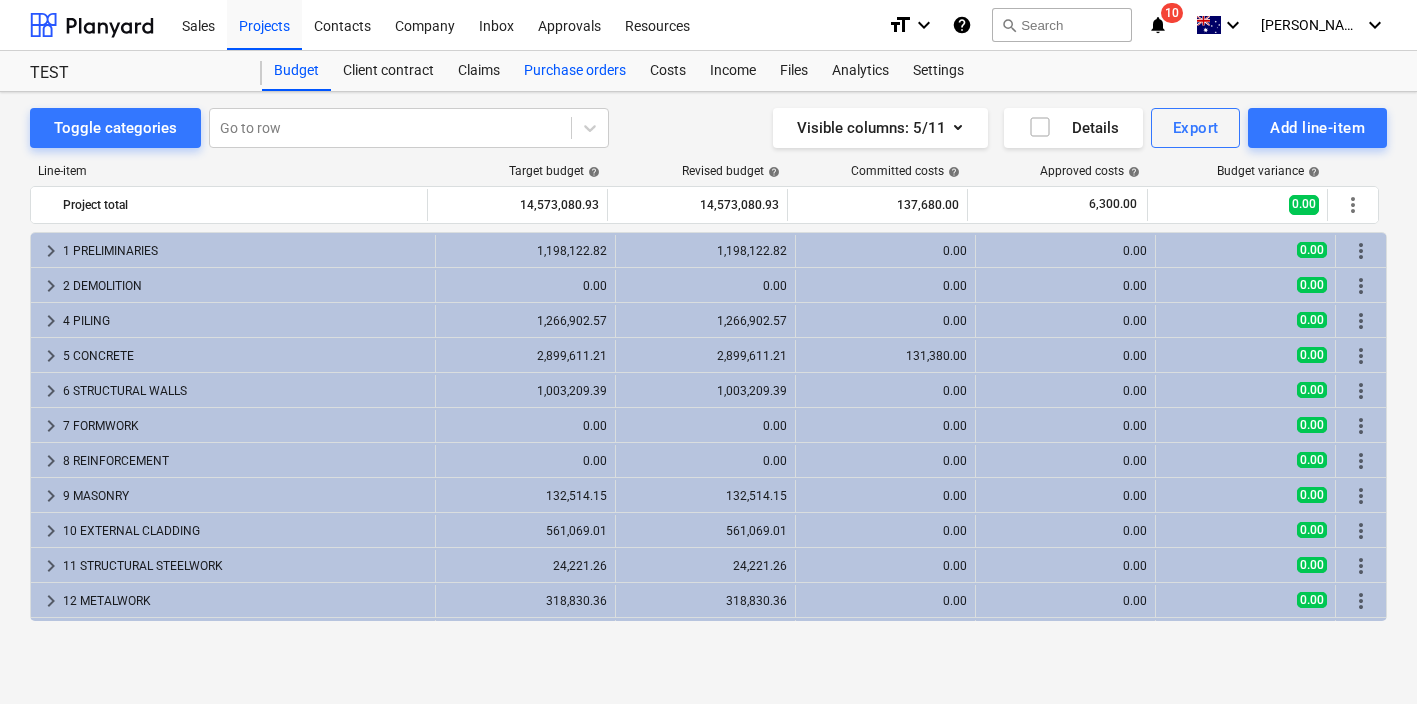 click on "Purchase orders" at bounding box center (575, 71) 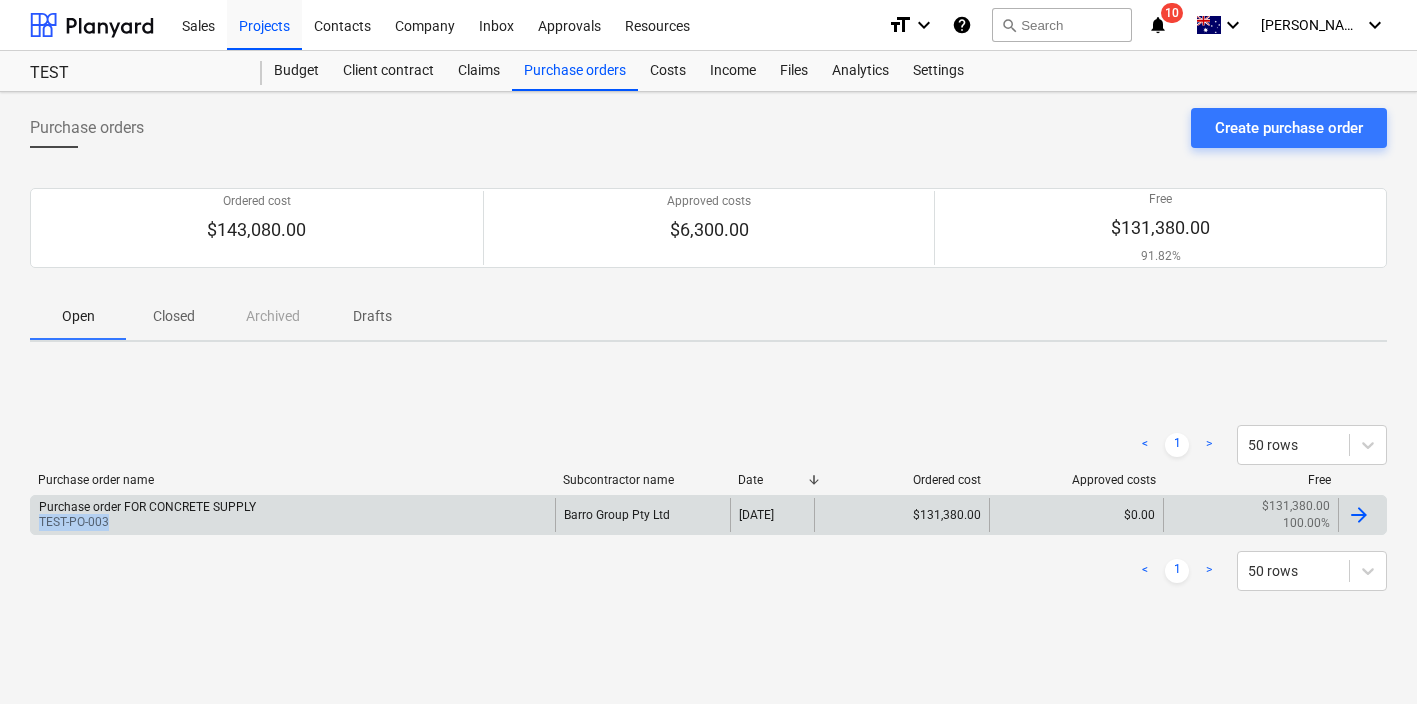 drag, startPoint x: 112, startPoint y: 528, endPoint x: 35, endPoint y: 526, distance: 77.02597 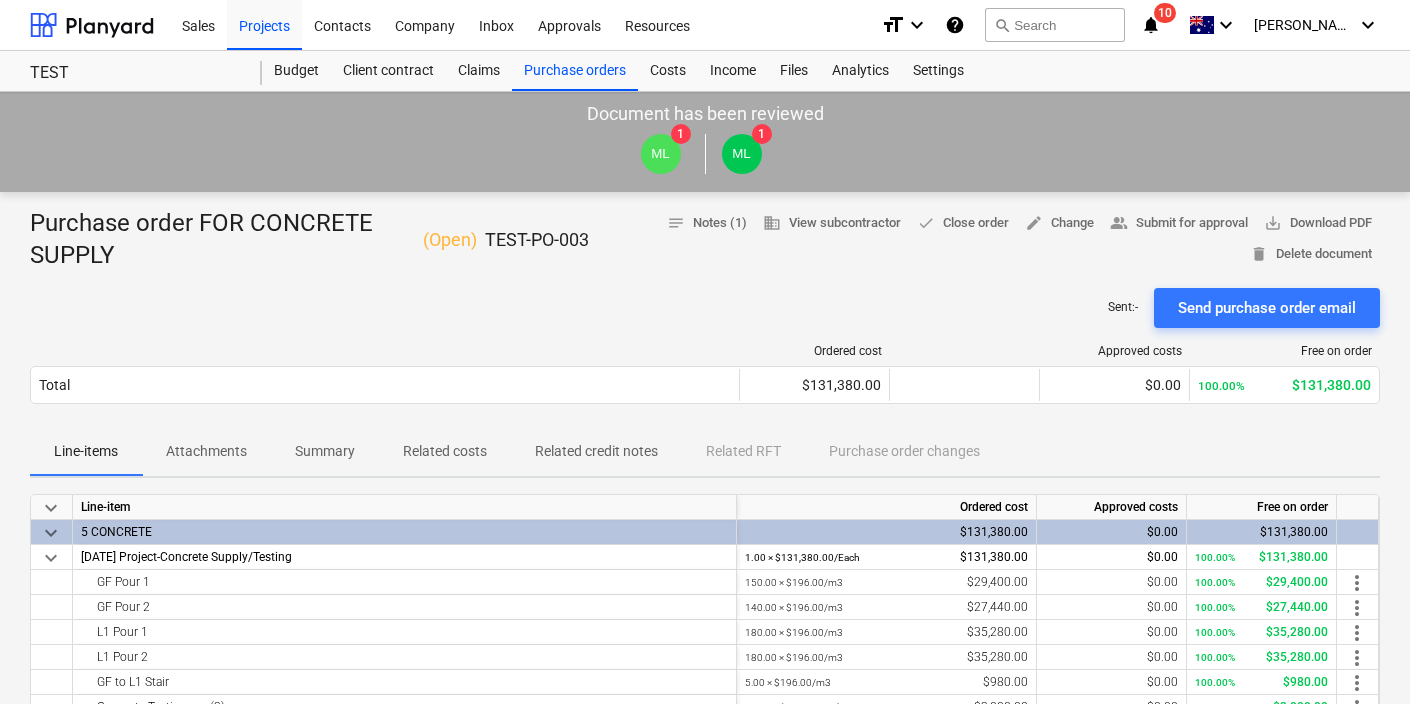 click on "TEST-PO-003" at bounding box center (537, 240) 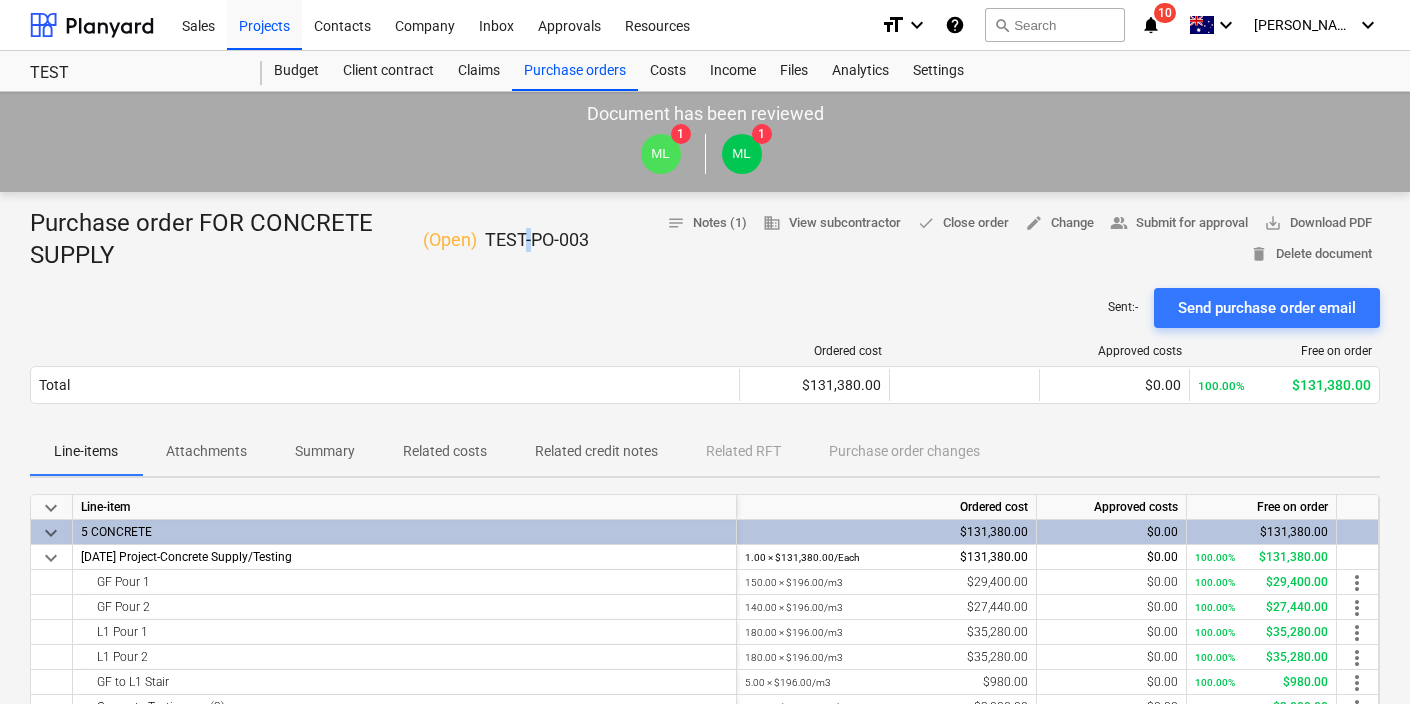 click on "TEST-PO-003" at bounding box center (537, 240) 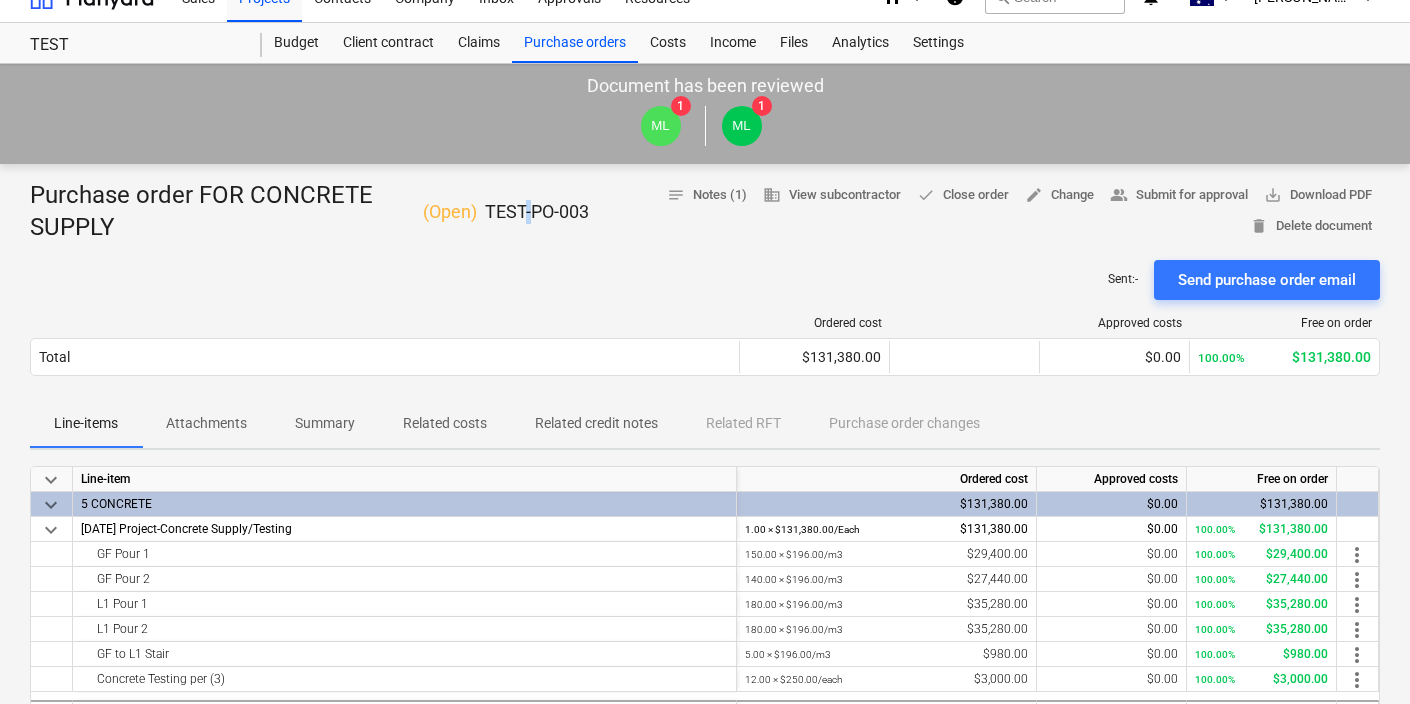 scroll, scrollTop: 23, scrollLeft: 0, axis: vertical 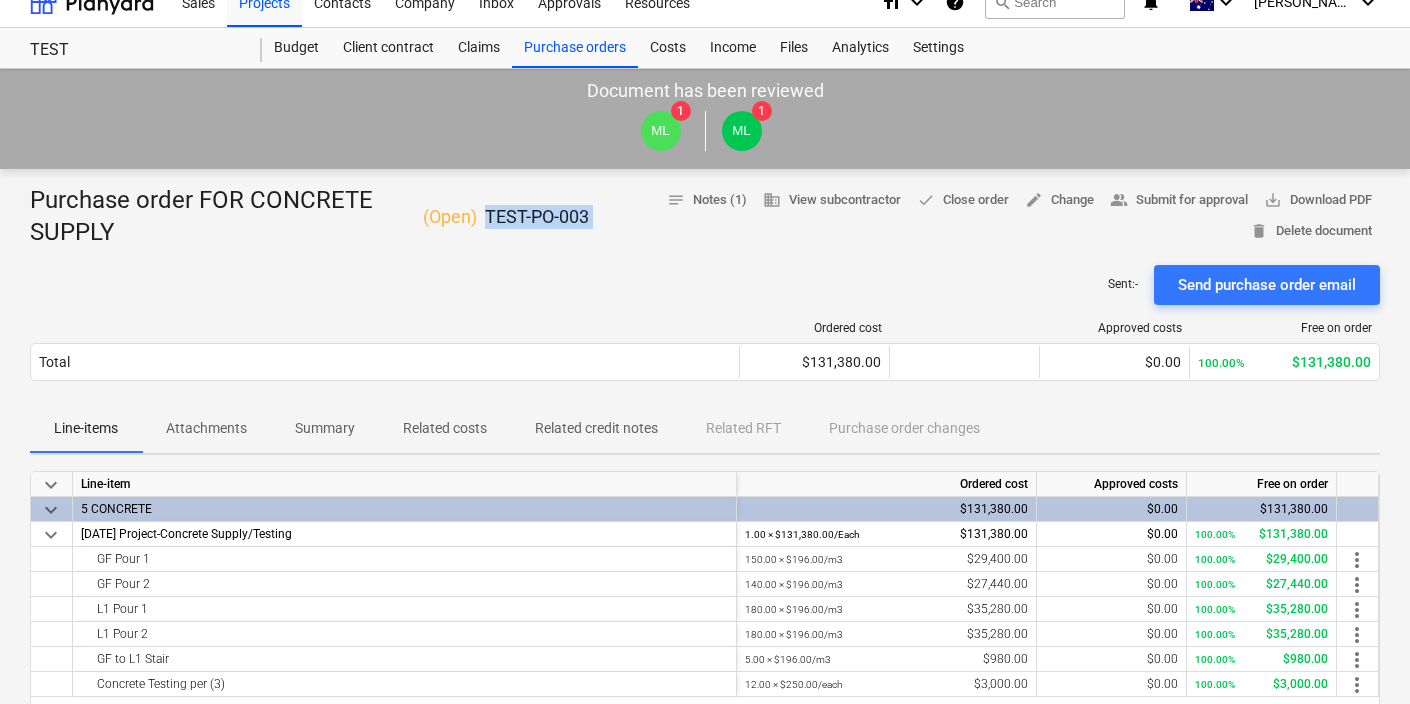 drag, startPoint x: 584, startPoint y: 216, endPoint x: 481, endPoint y: 220, distance: 103.077644 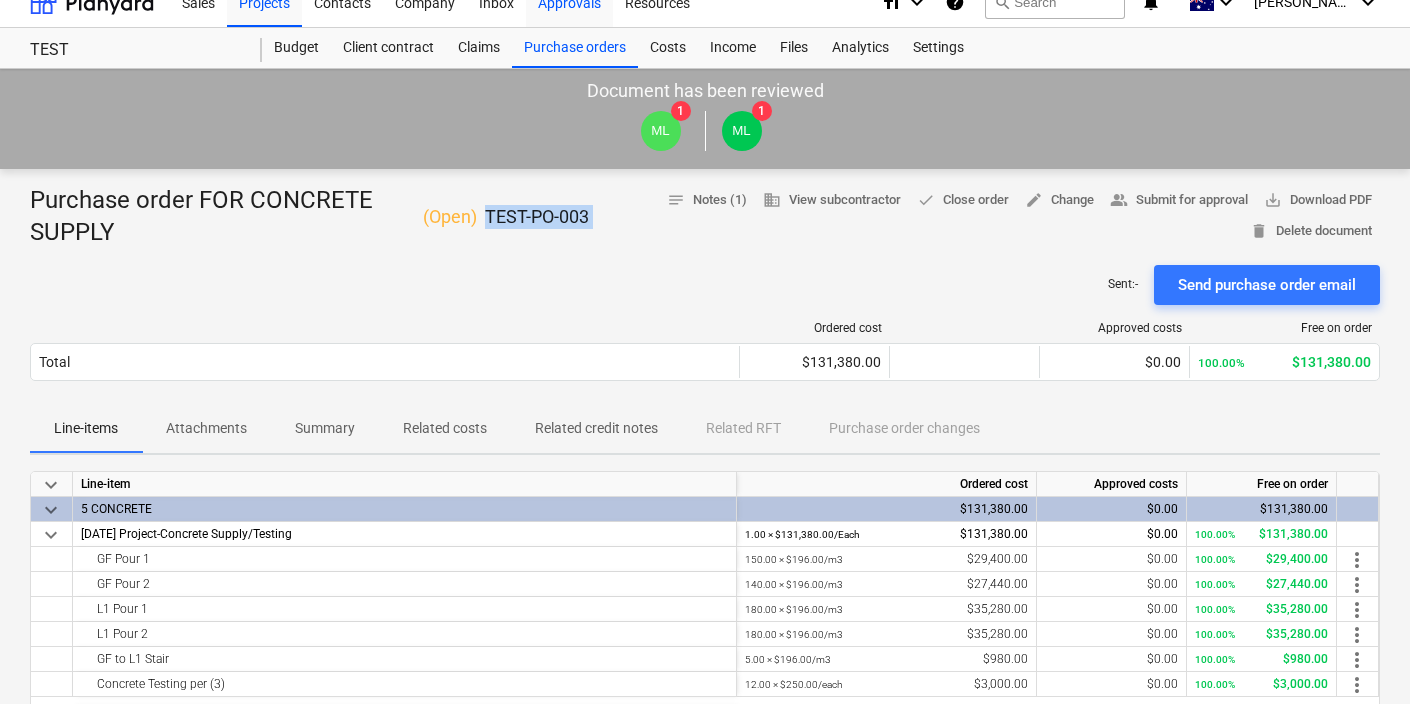 scroll, scrollTop: 0, scrollLeft: 0, axis: both 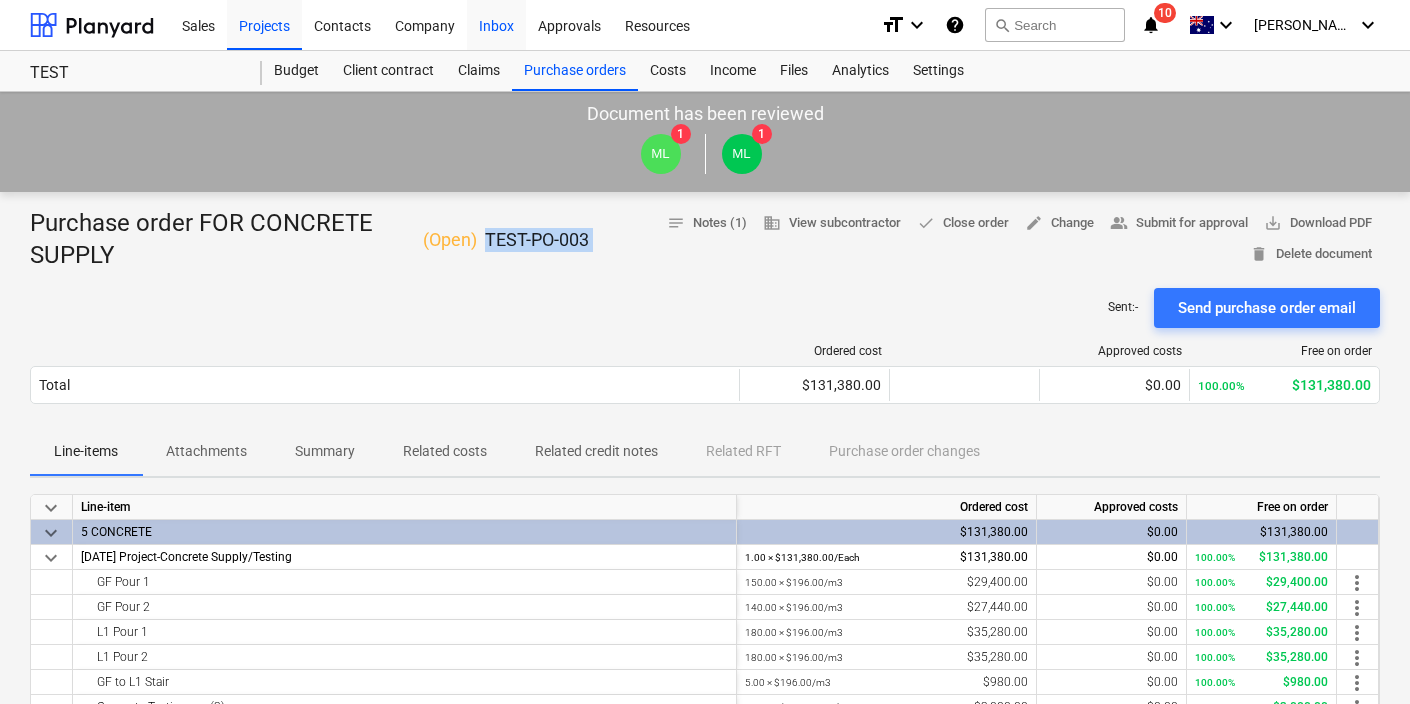 click on "Inbox" at bounding box center [496, 24] 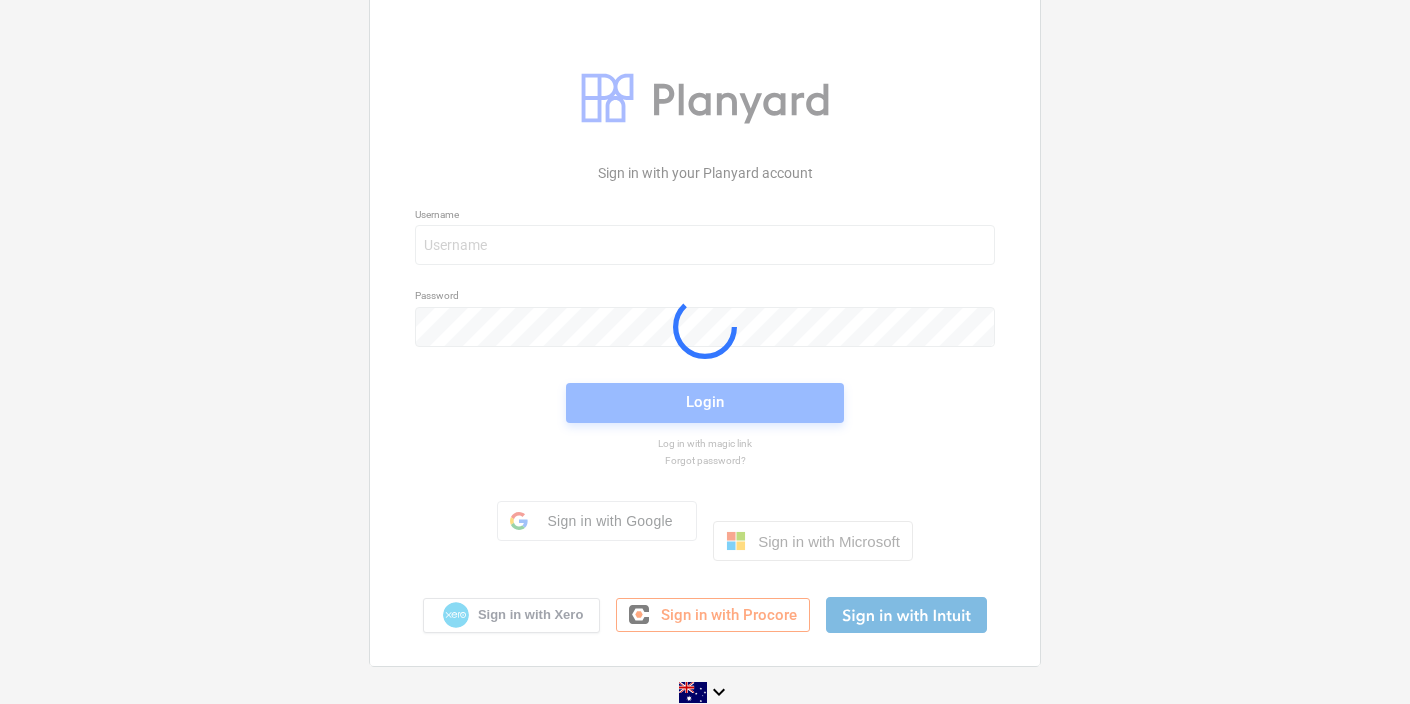 scroll, scrollTop: 0, scrollLeft: 0, axis: both 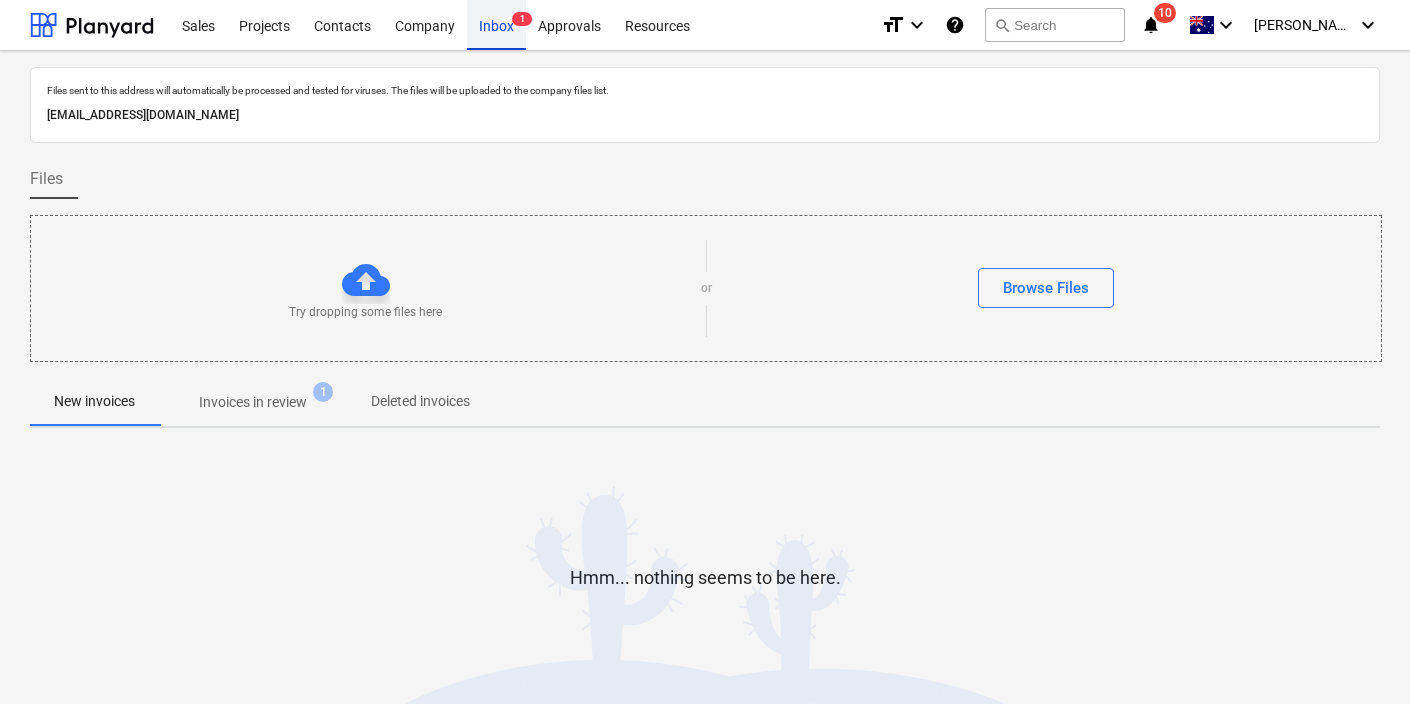 click on "Inbox 1" at bounding box center [496, 24] 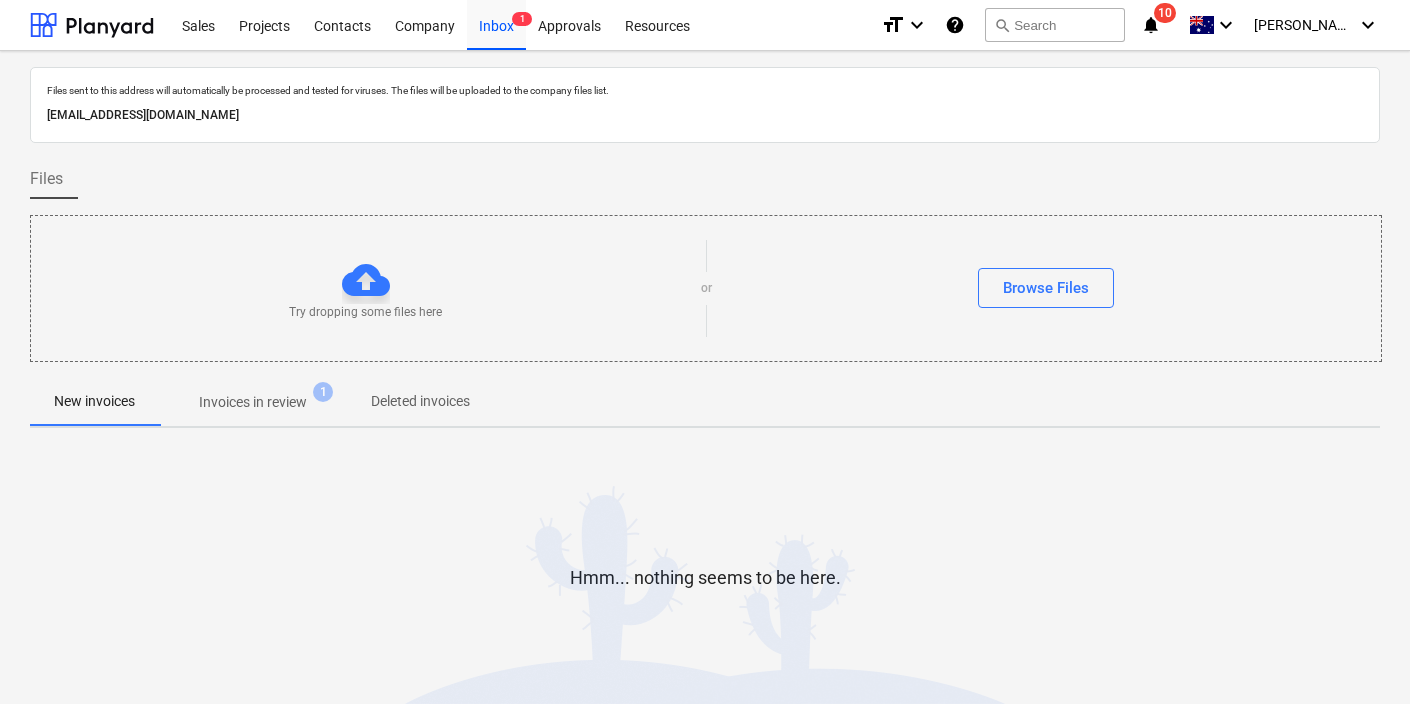 click on "Invoices in review" at bounding box center [253, 402] 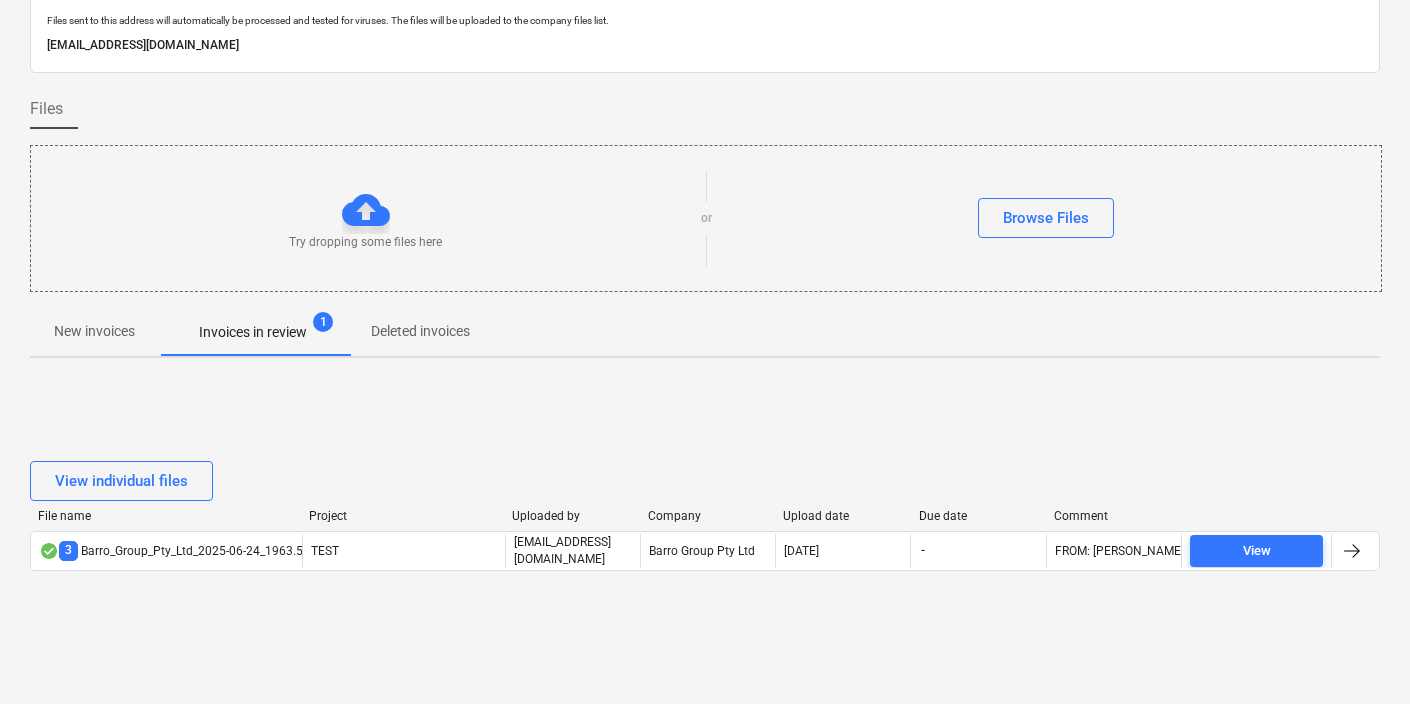 scroll, scrollTop: 72, scrollLeft: 0, axis: vertical 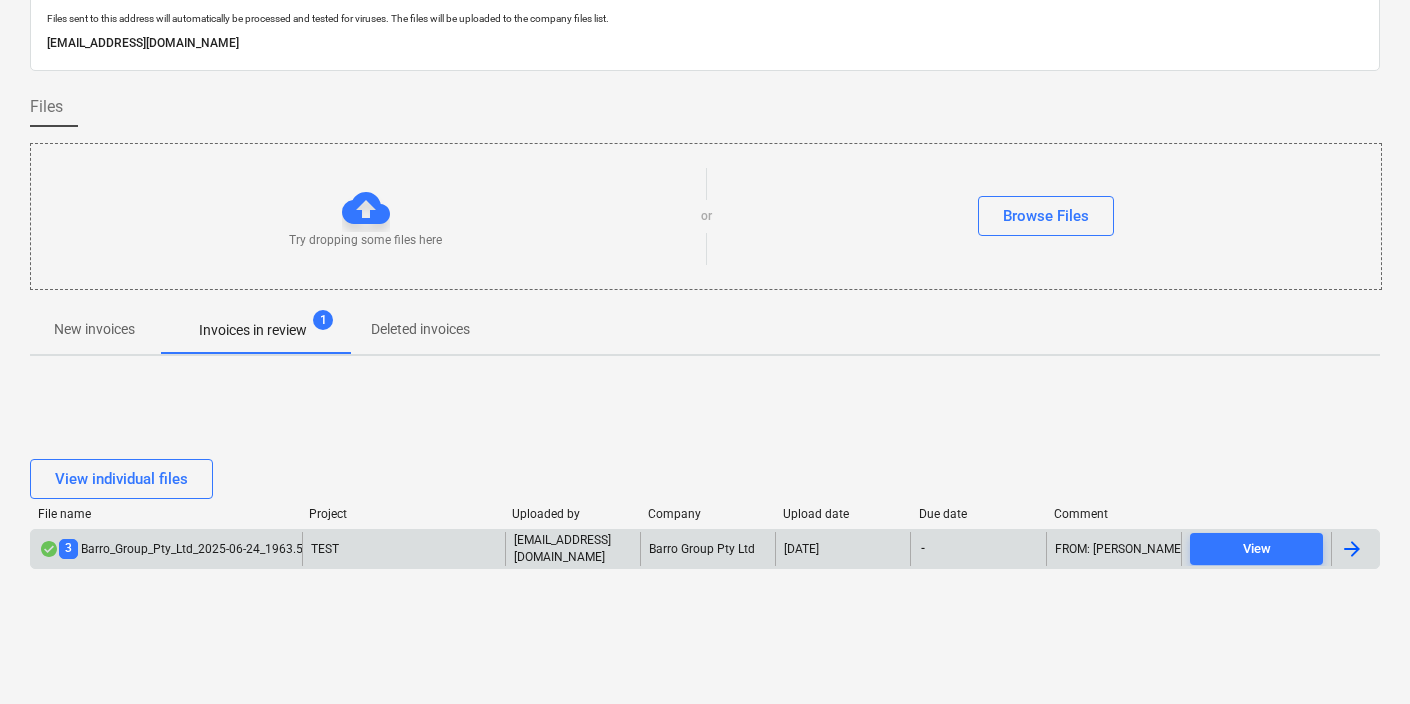 click on "3     Barro_Group_Pty_Ltd_2025-06-24_1963.50.pdf" at bounding box center [185, 548] 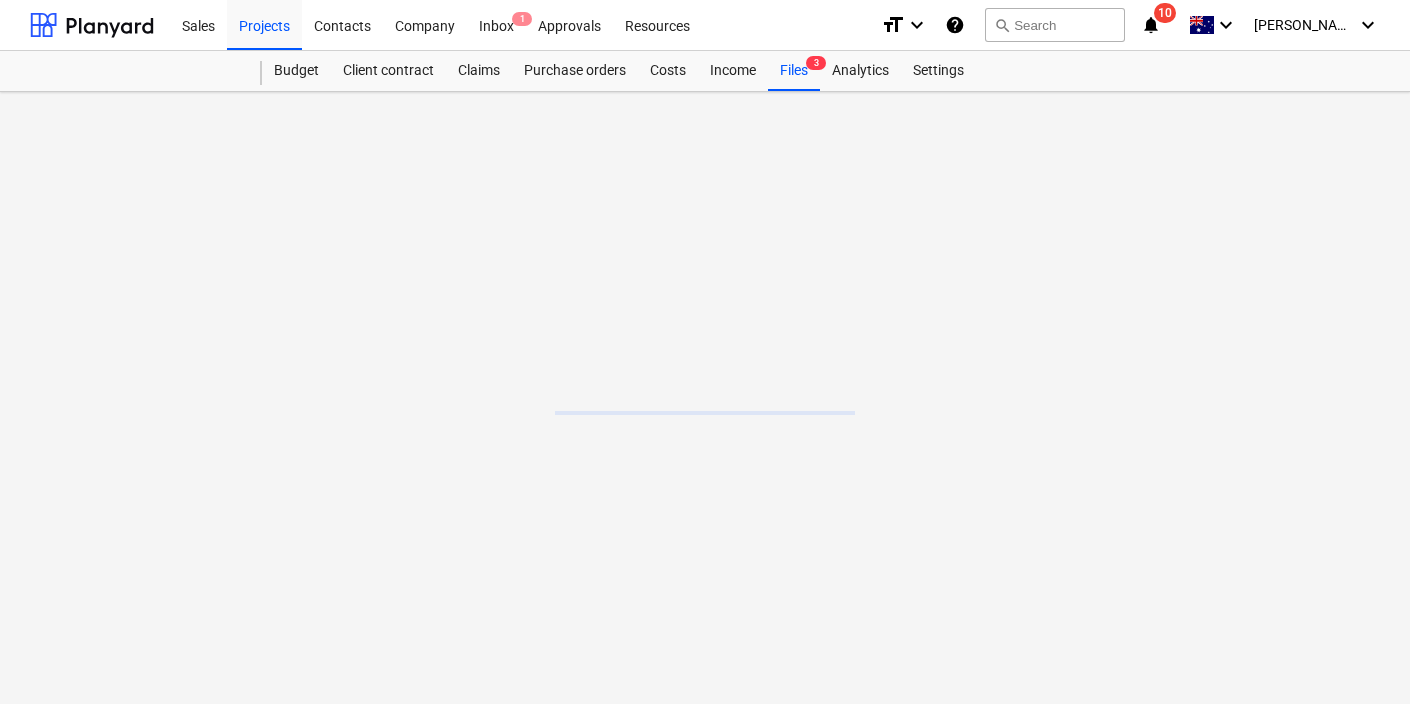 scroll, scrollTop: 0, scrollLeft: 0, axis: both 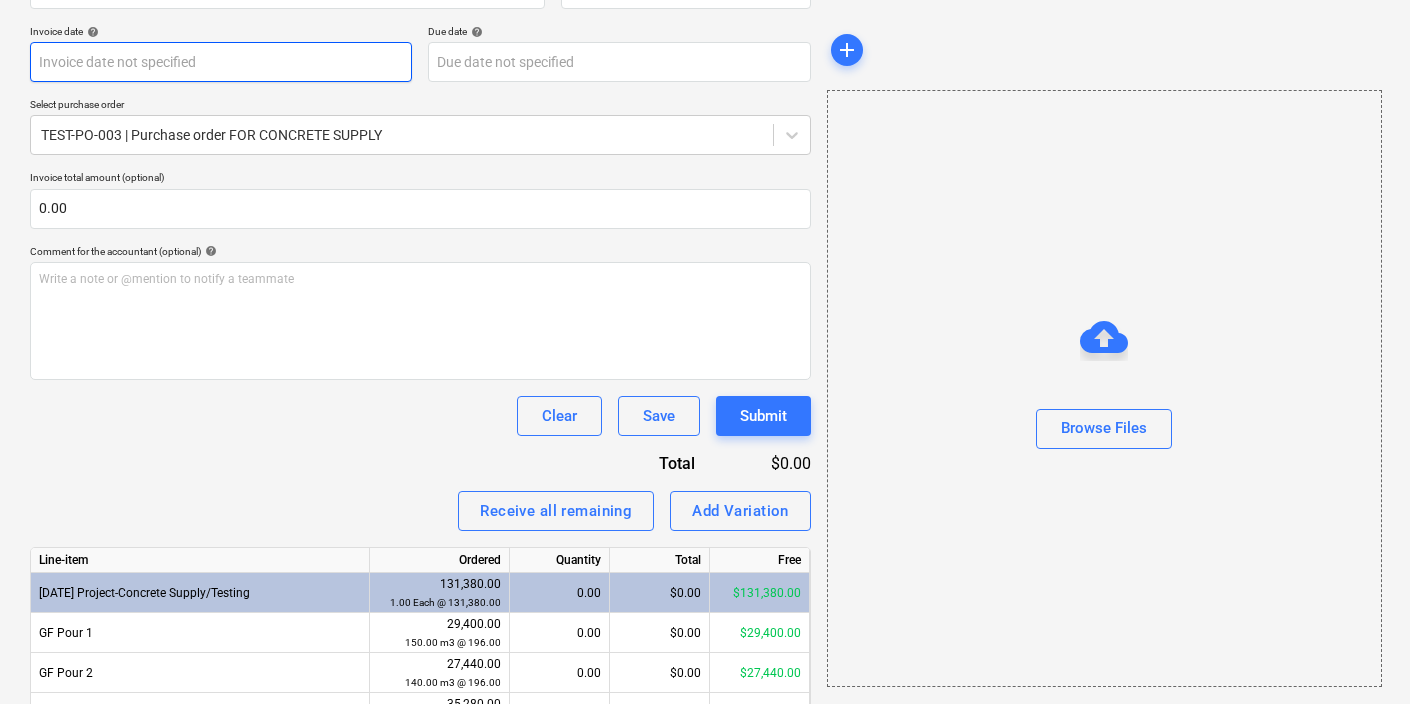 type on "7" 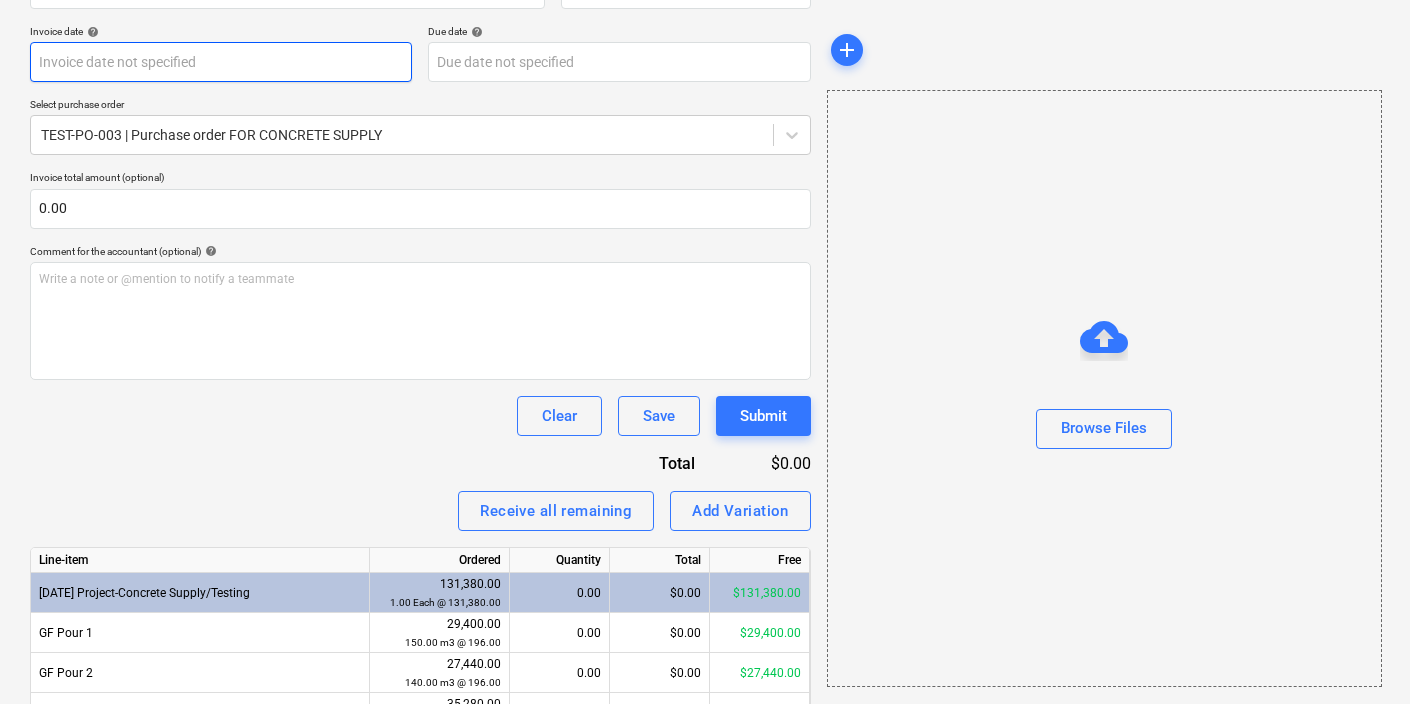 type on "7" 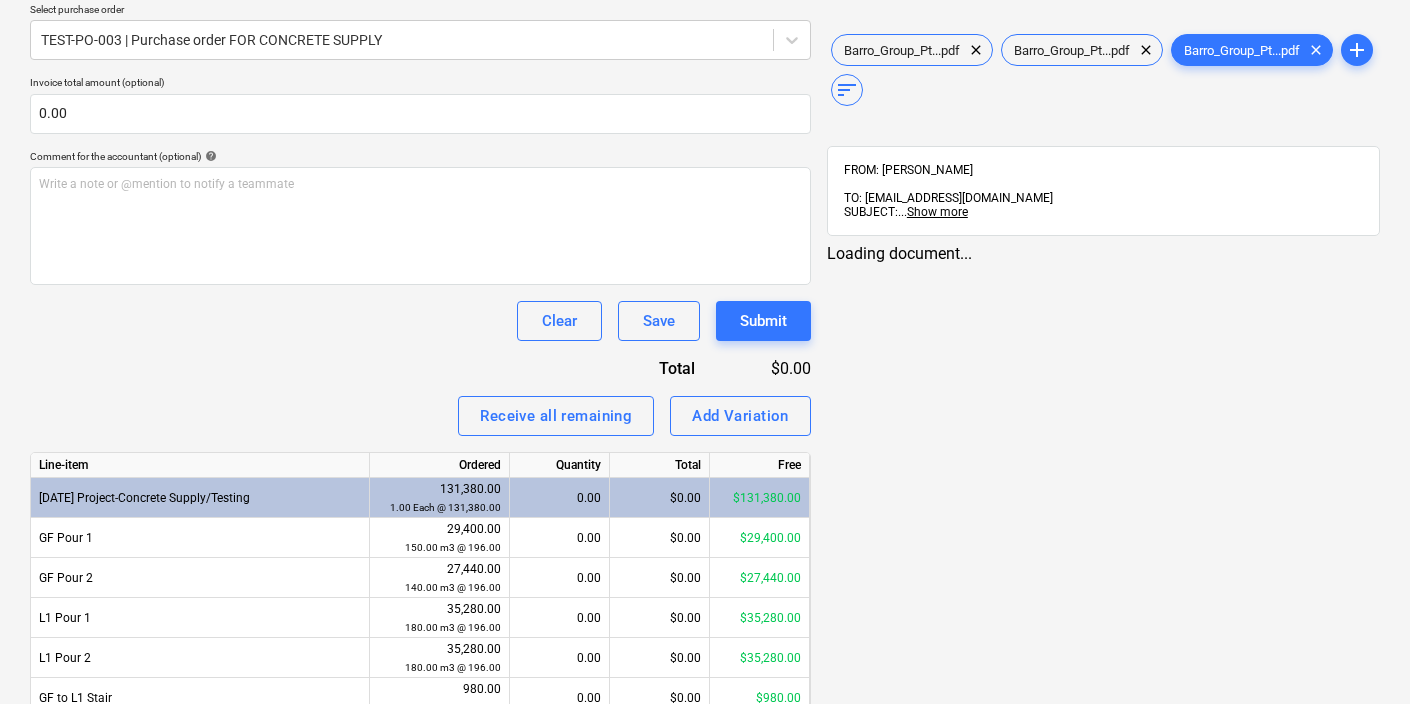 scroll, scrollTop: 589, scrollLeft: 0, axis: vertical 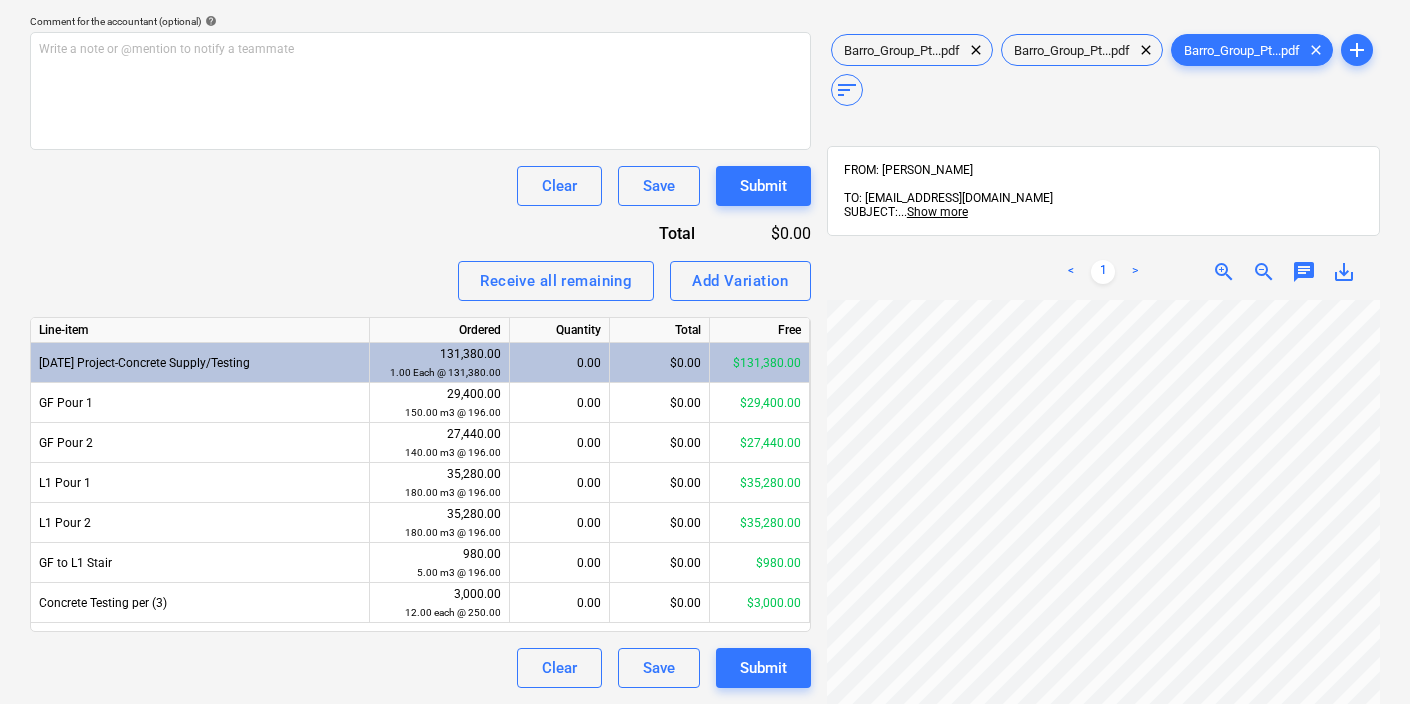 click on ">" at bounding box center (1135, 272) 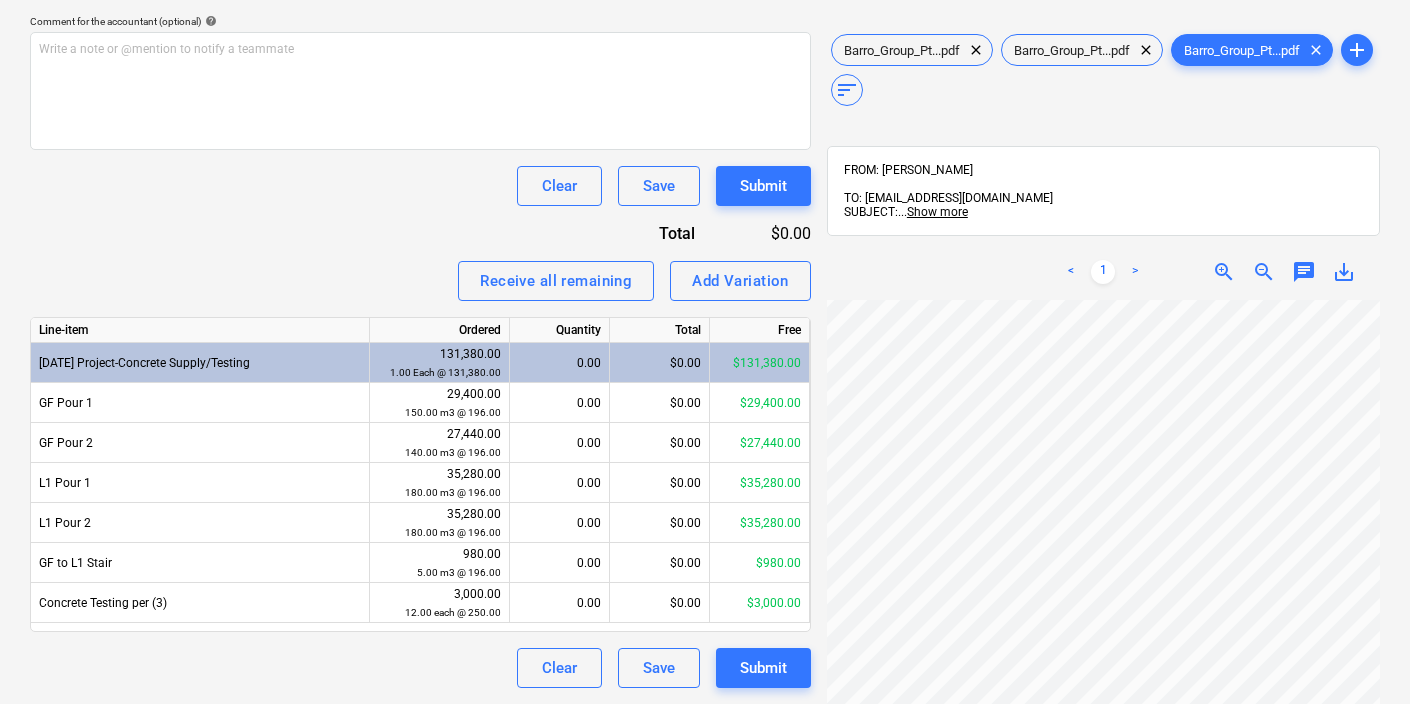scroll, scrollTop: 0, scrollLeft: 0, axis: both 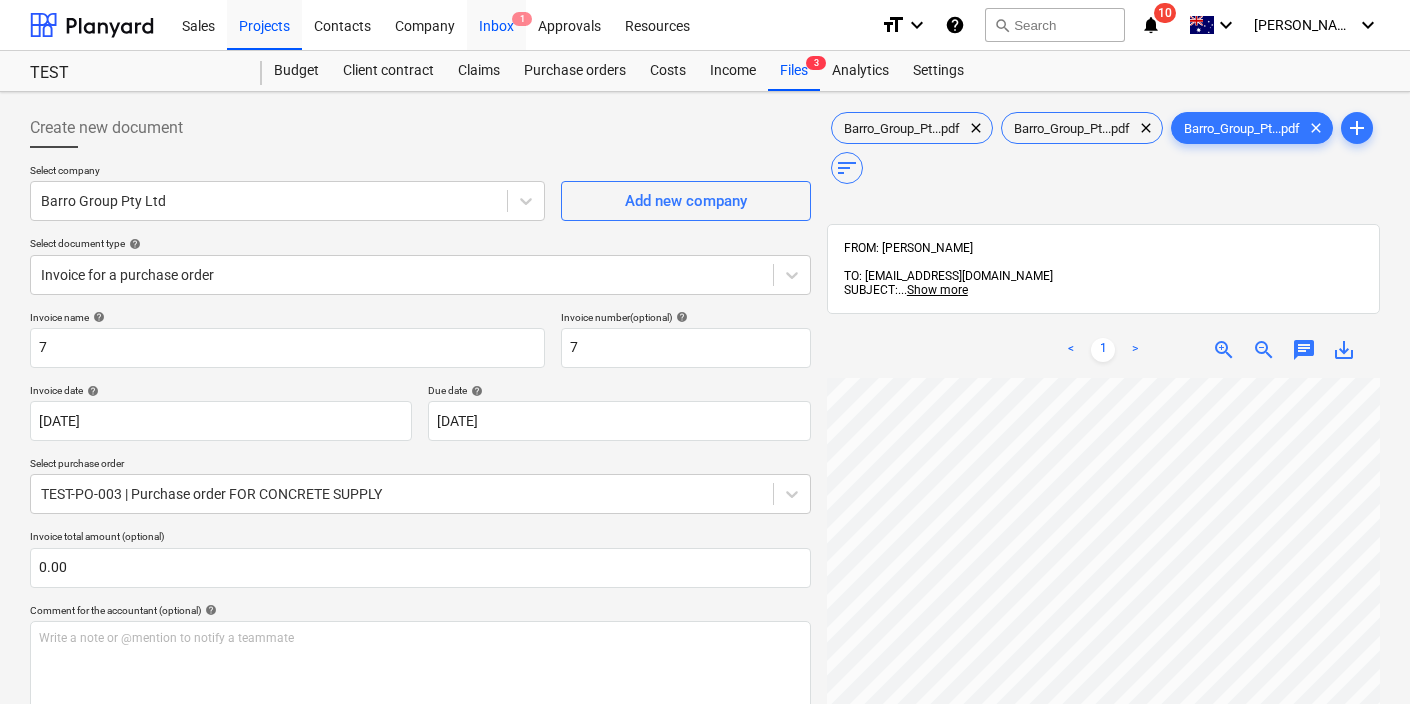 click on "Inbox 1" at bounding box center [496, 24] 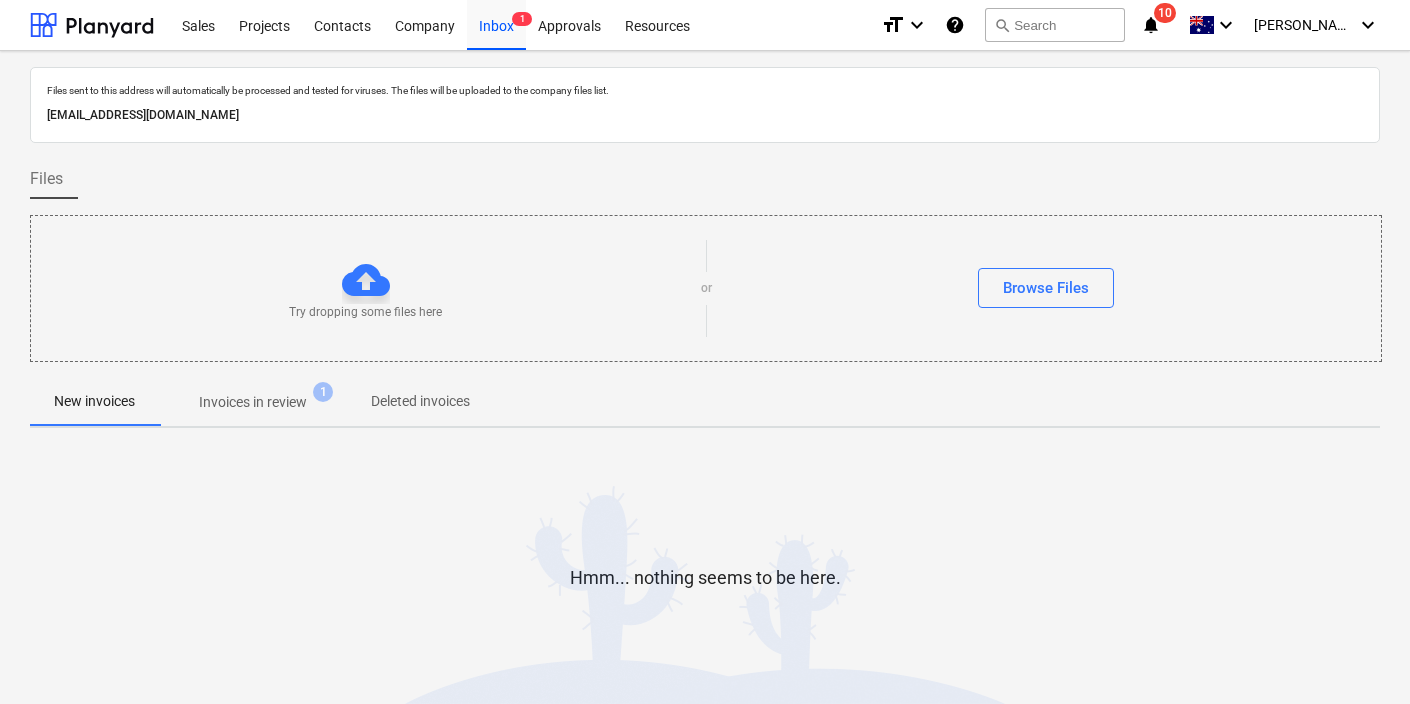 click on "Invoices in review 1" at bounding box center [253, 402] 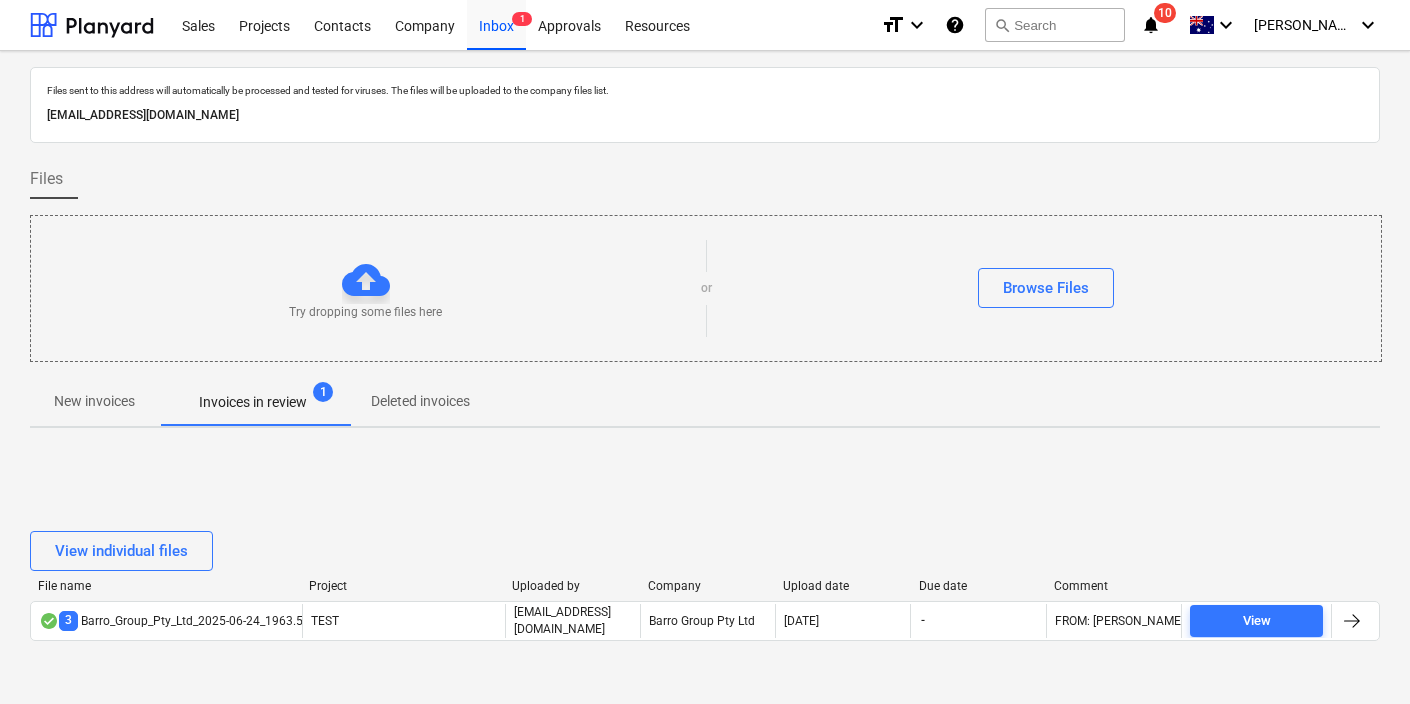 scroll, scrollTop: 72, scrollLeft: 0, axis: vertical 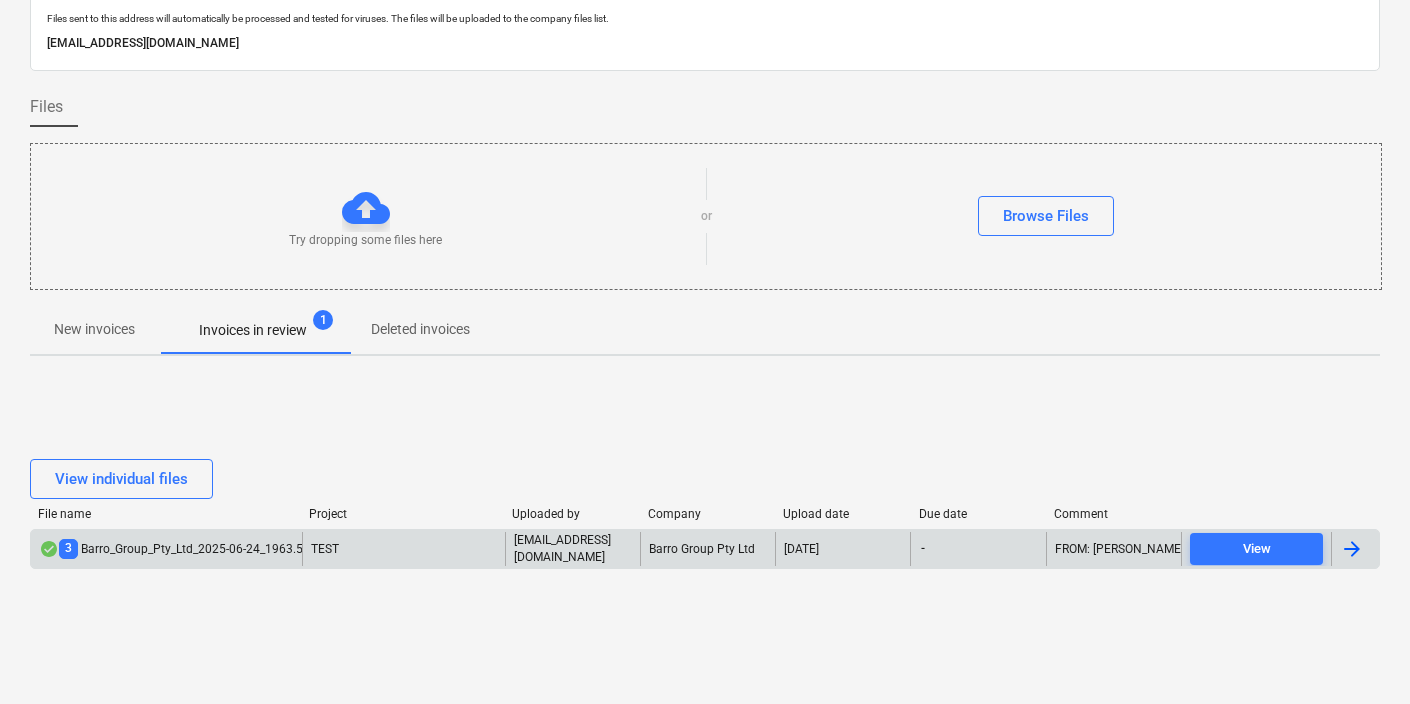 click on "3     Barro_Group_Pty_Ltd_2025-06-24_1963.50.pdf" at bounding box center [185, 548] 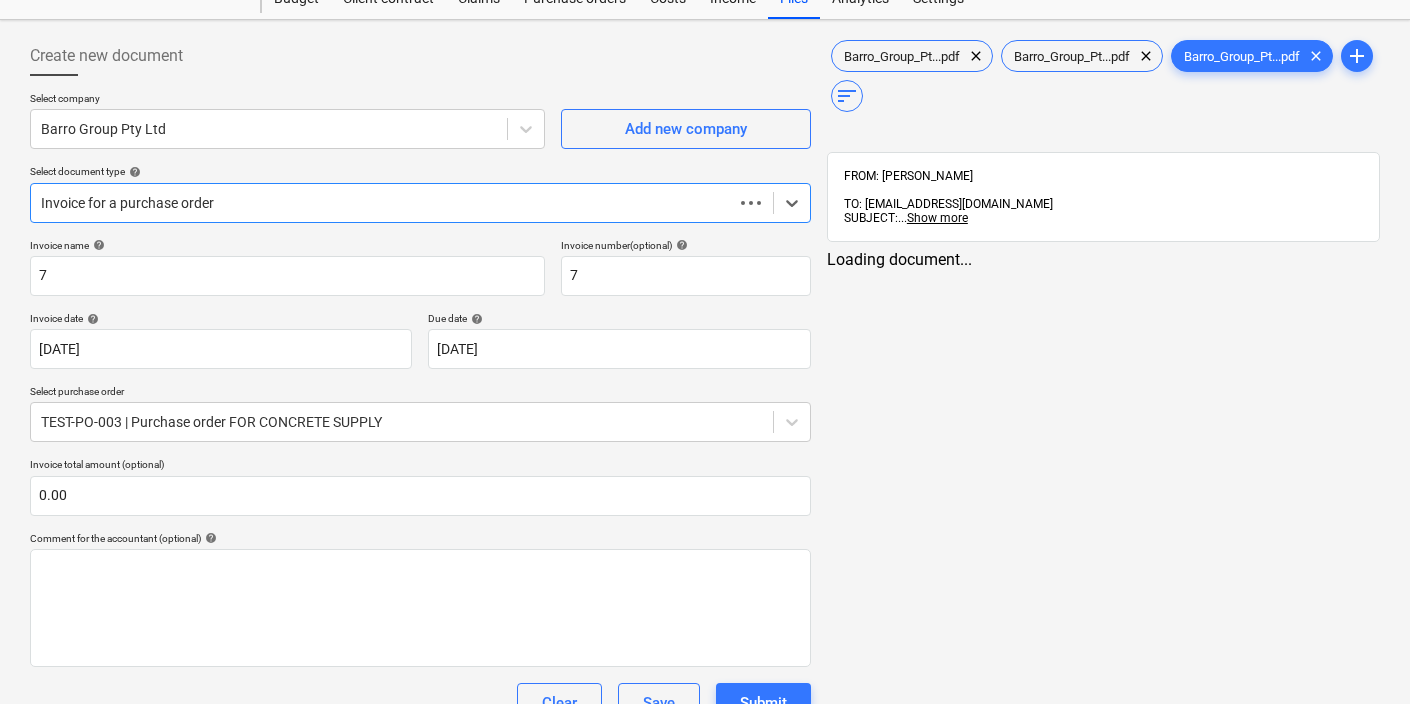 scroll, scrollTop: 113, scrollLeft: 0, axis: vertical 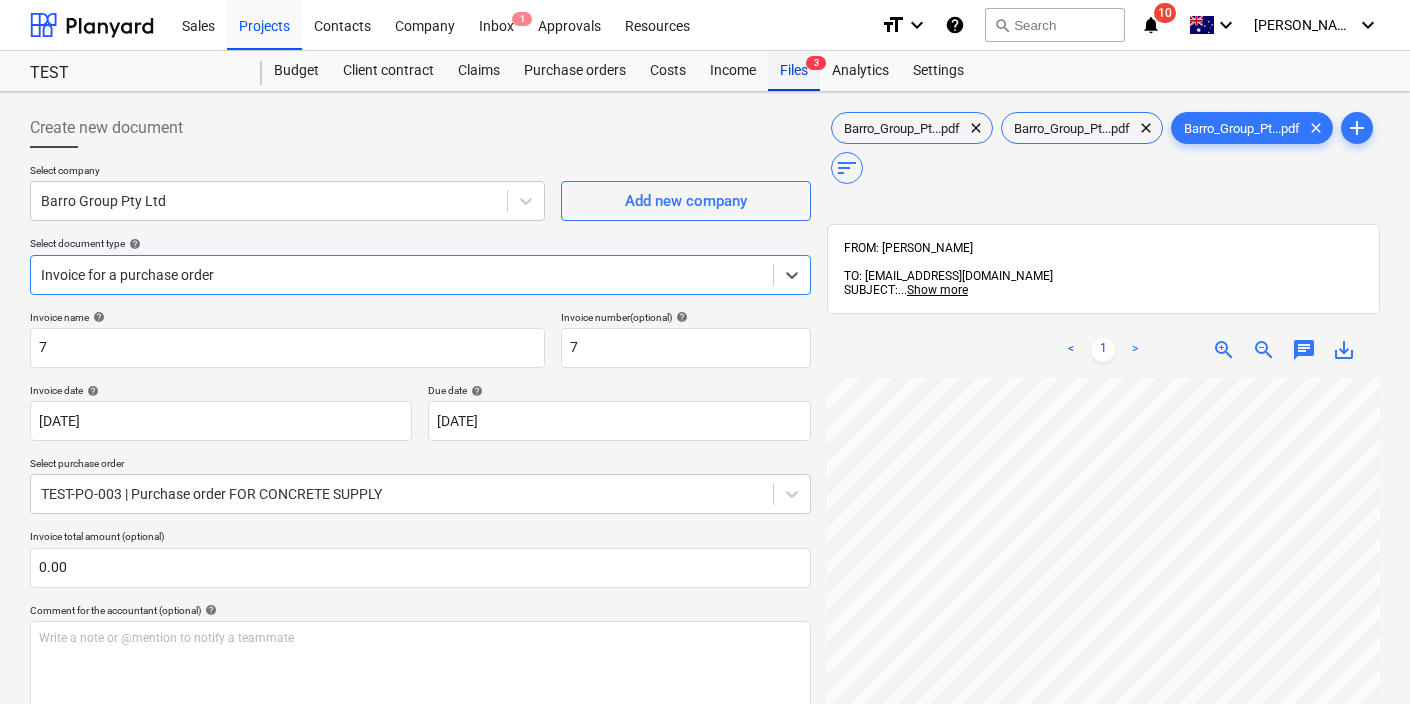 click on "Files 3" at bounding box center [794, 71] 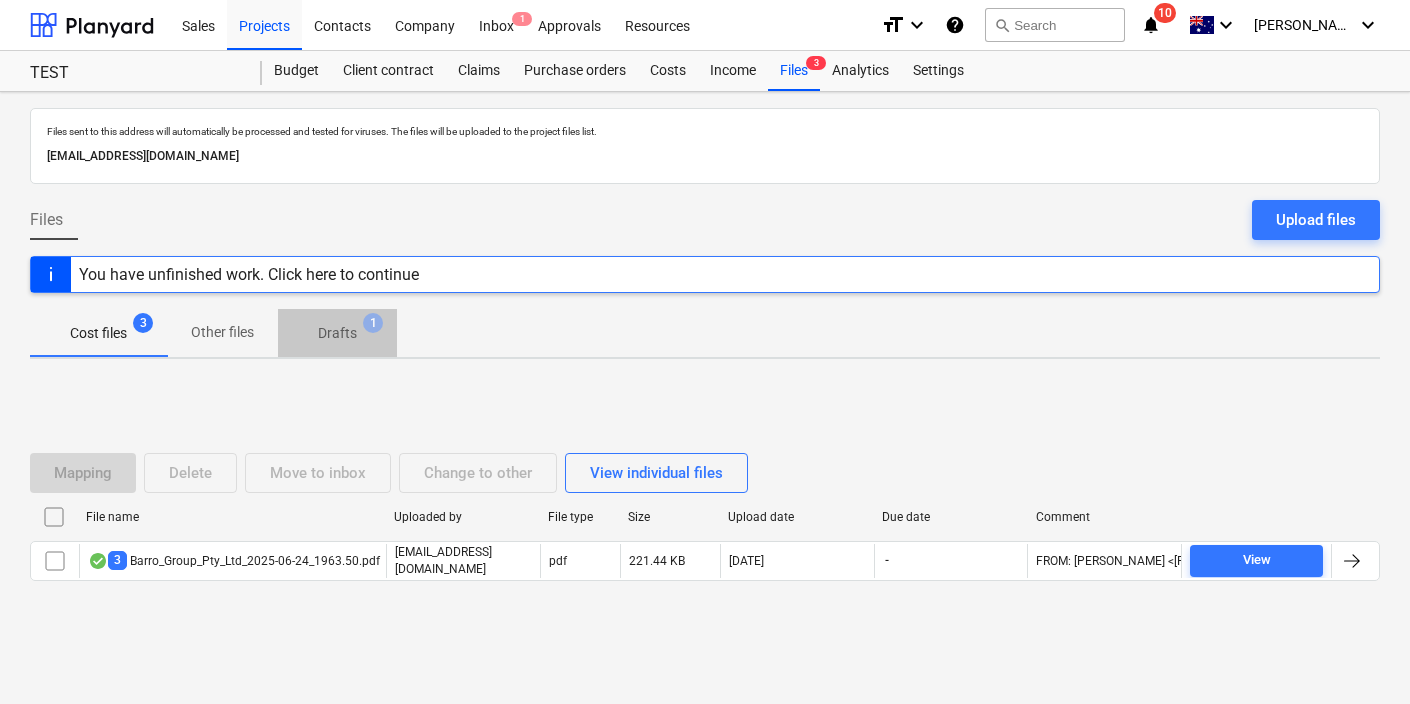 click on "Drafts" at bounding box center (337, 333) 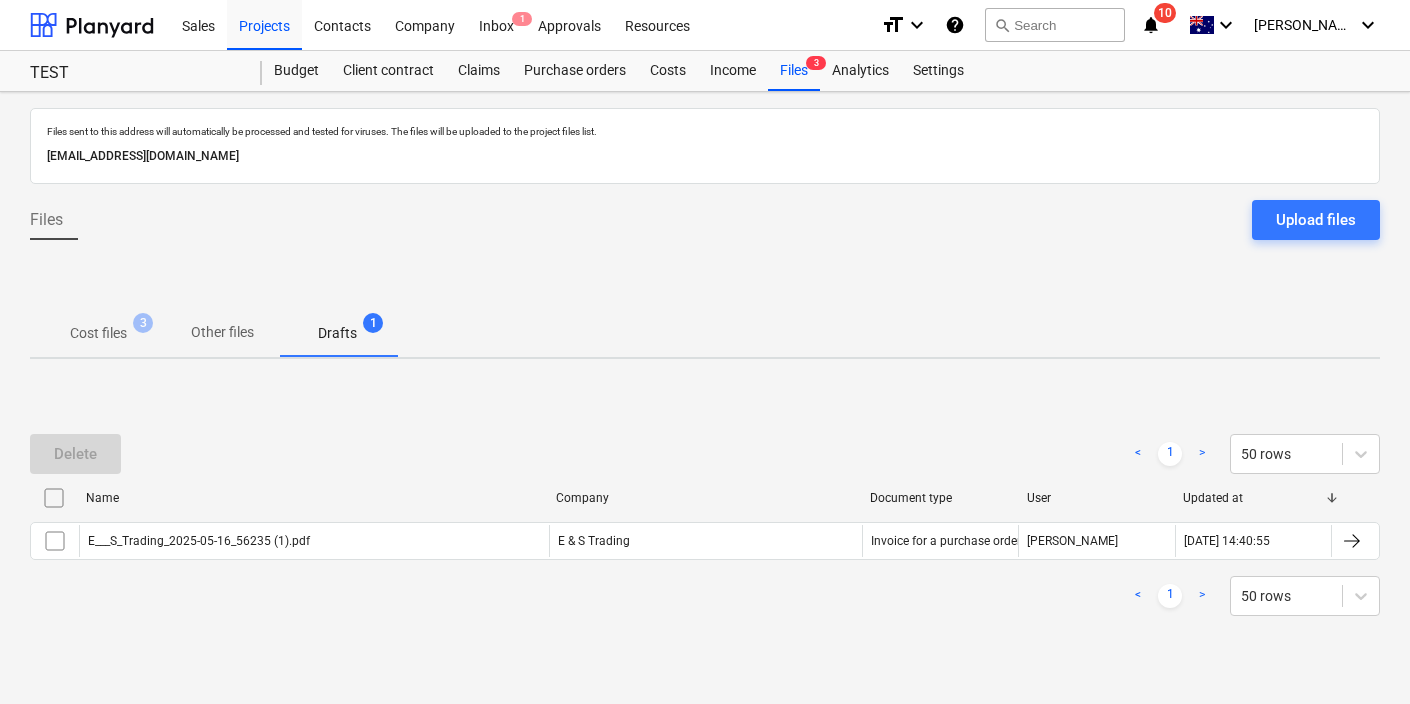 click on "Other files" at bounding box center [222, 332] 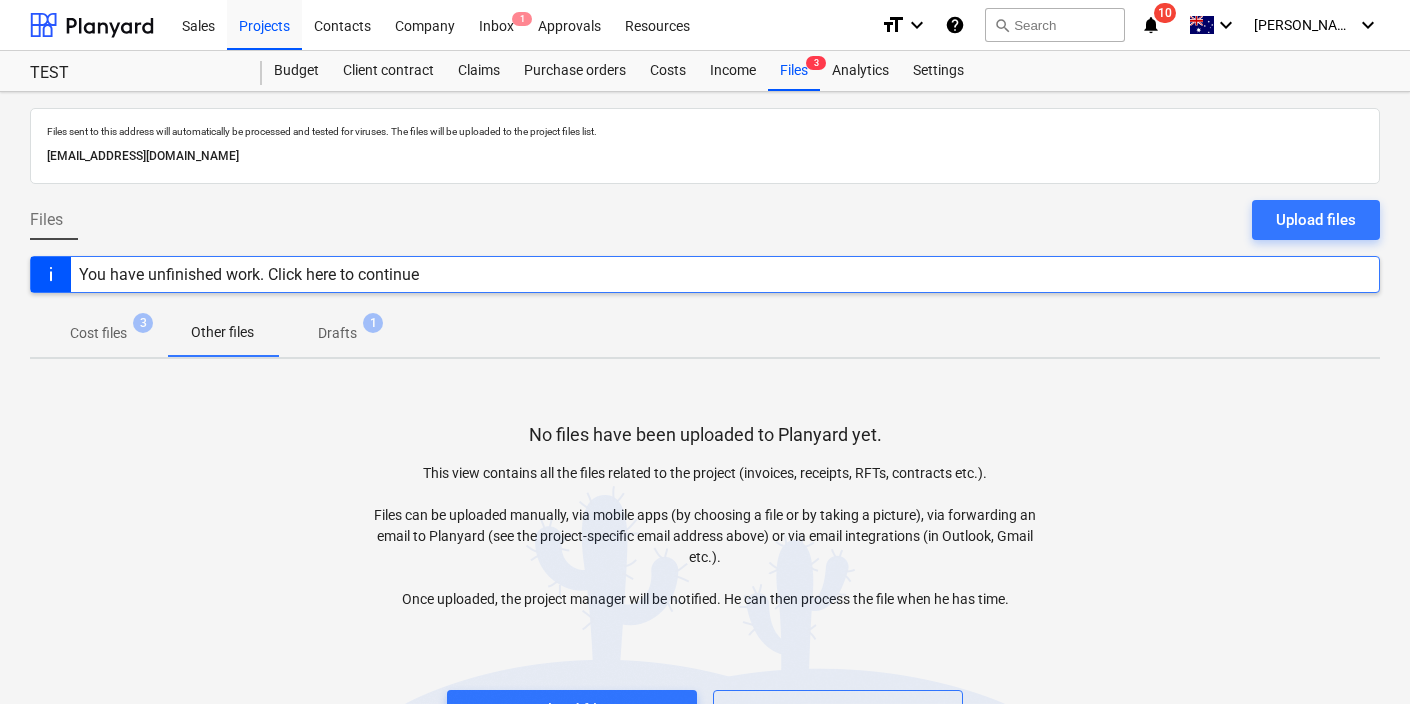 click on "Drafts 1" at bounding box center [337, 333] 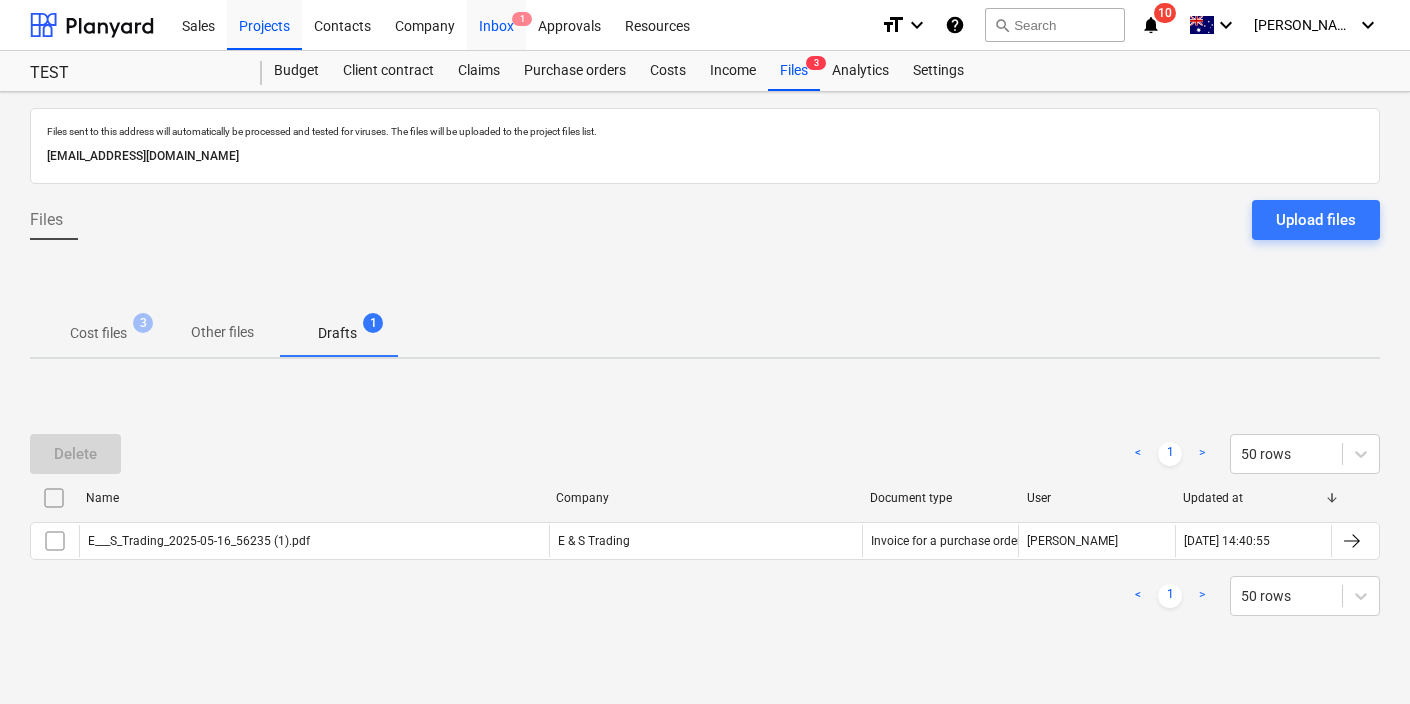 click on "Inbox 1" at bounding box center (496, 24) 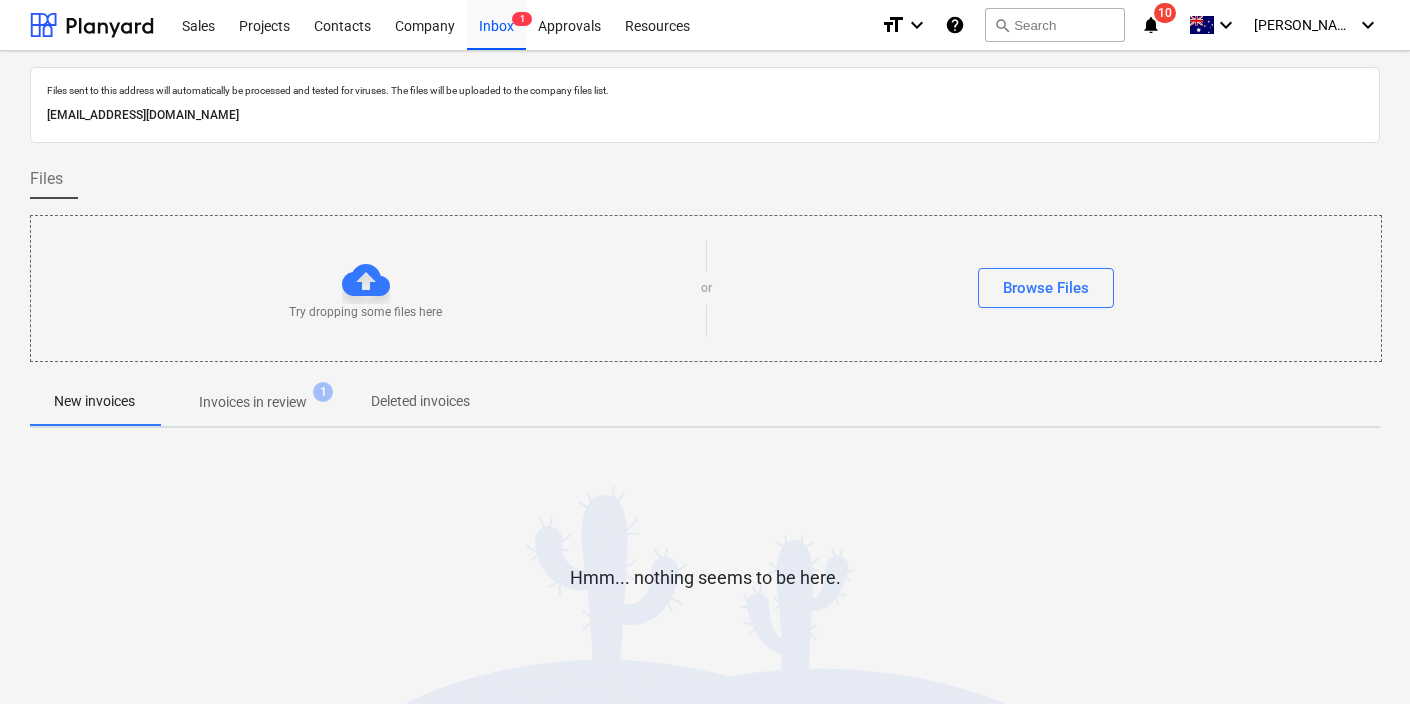 click on "Invoices in review" at bounding box center [253, 402] 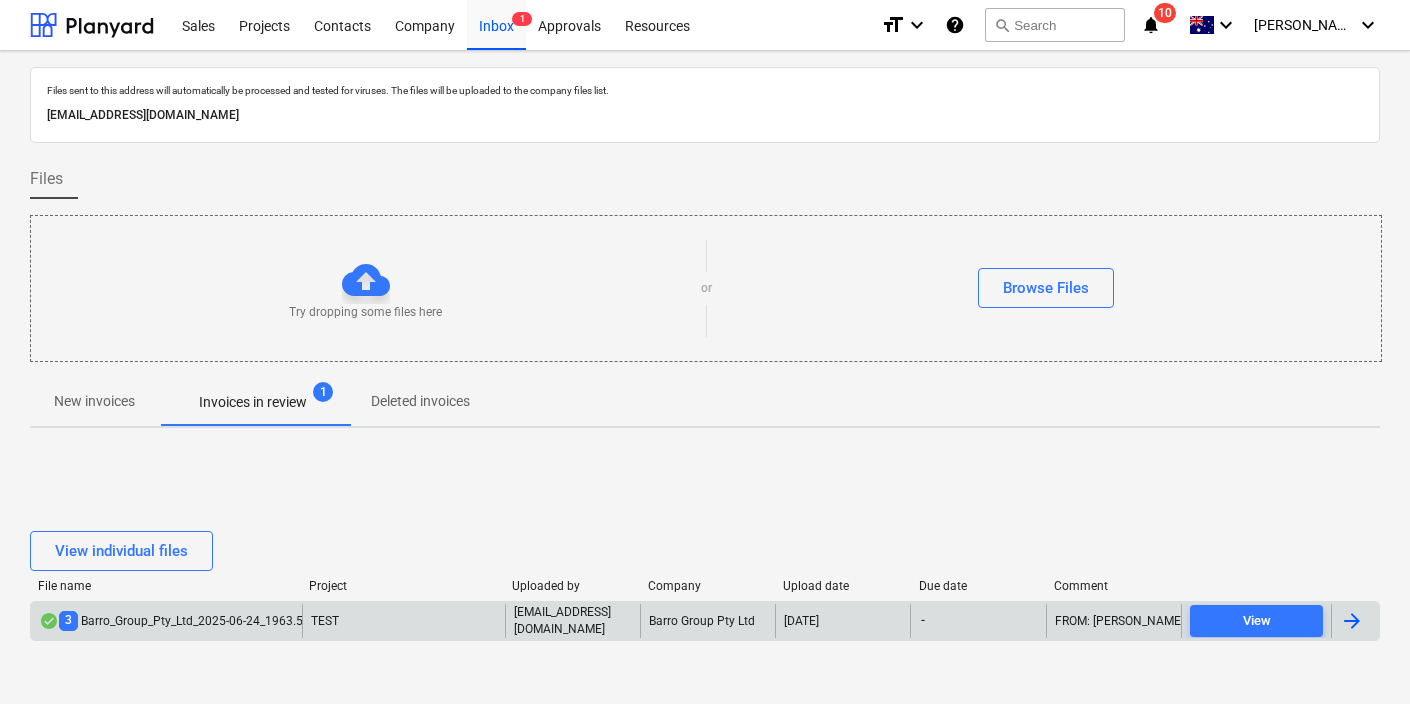 click on "3     Barro_Group_Pty_Ltd_2025-06-24_1963.50.pdf" at bounding box center [185, 620] 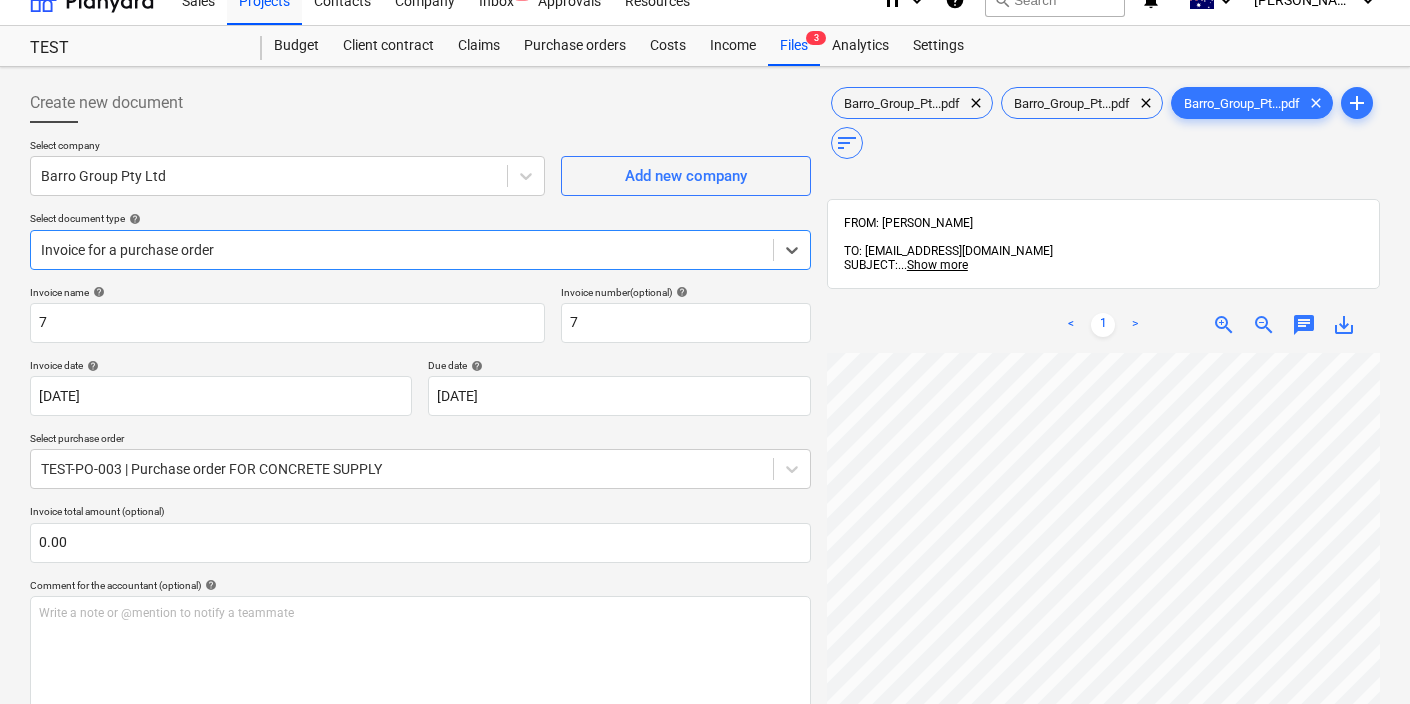 scroll, scrollTop: 0, scrollLeft: 0, axis: both 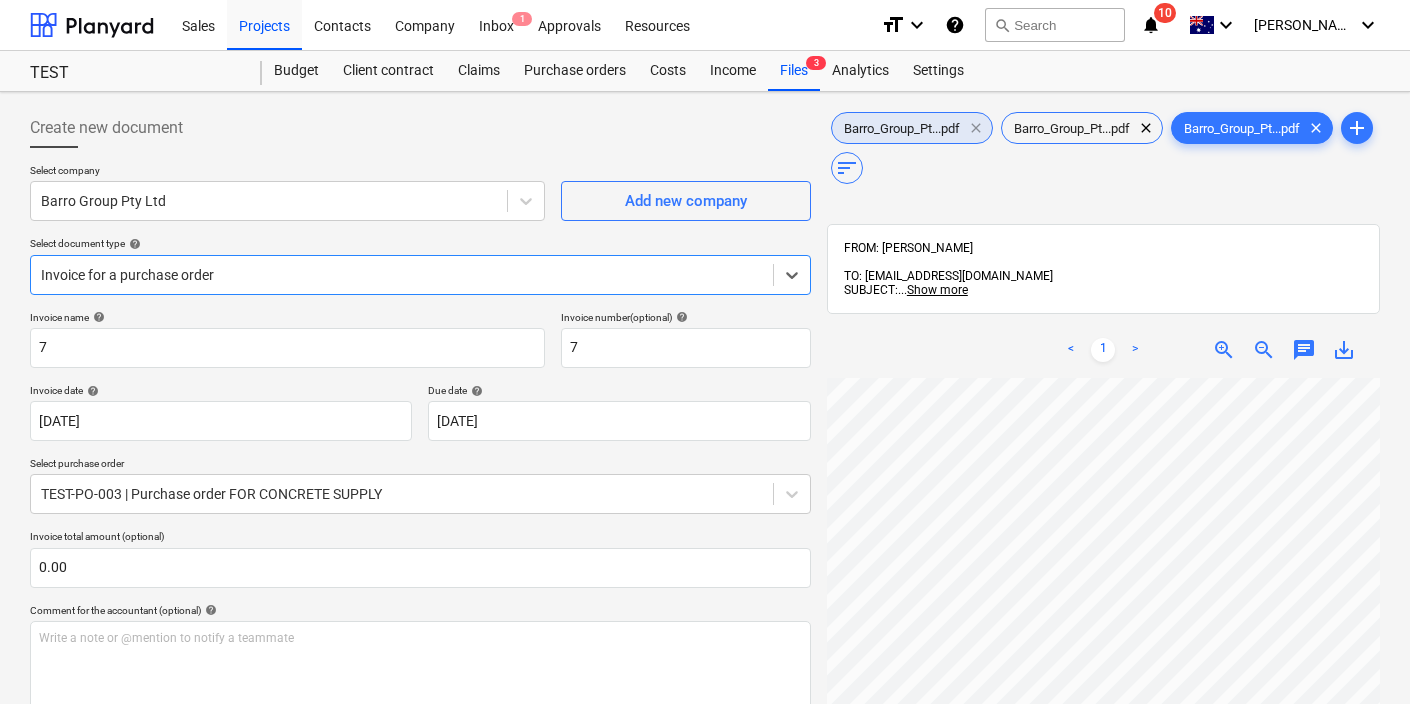 click on "clear" at bounding box center (976, 128) 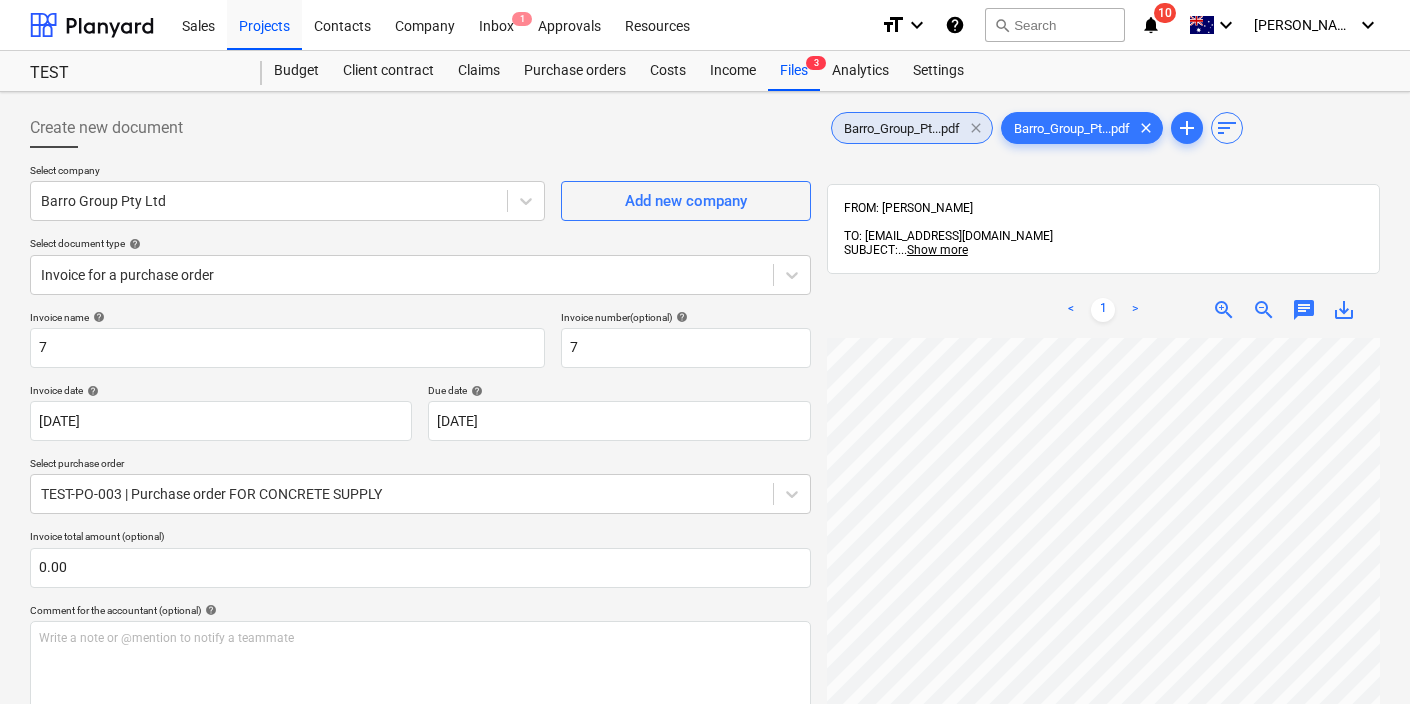click on "clear" at bounding box center [976, 128] 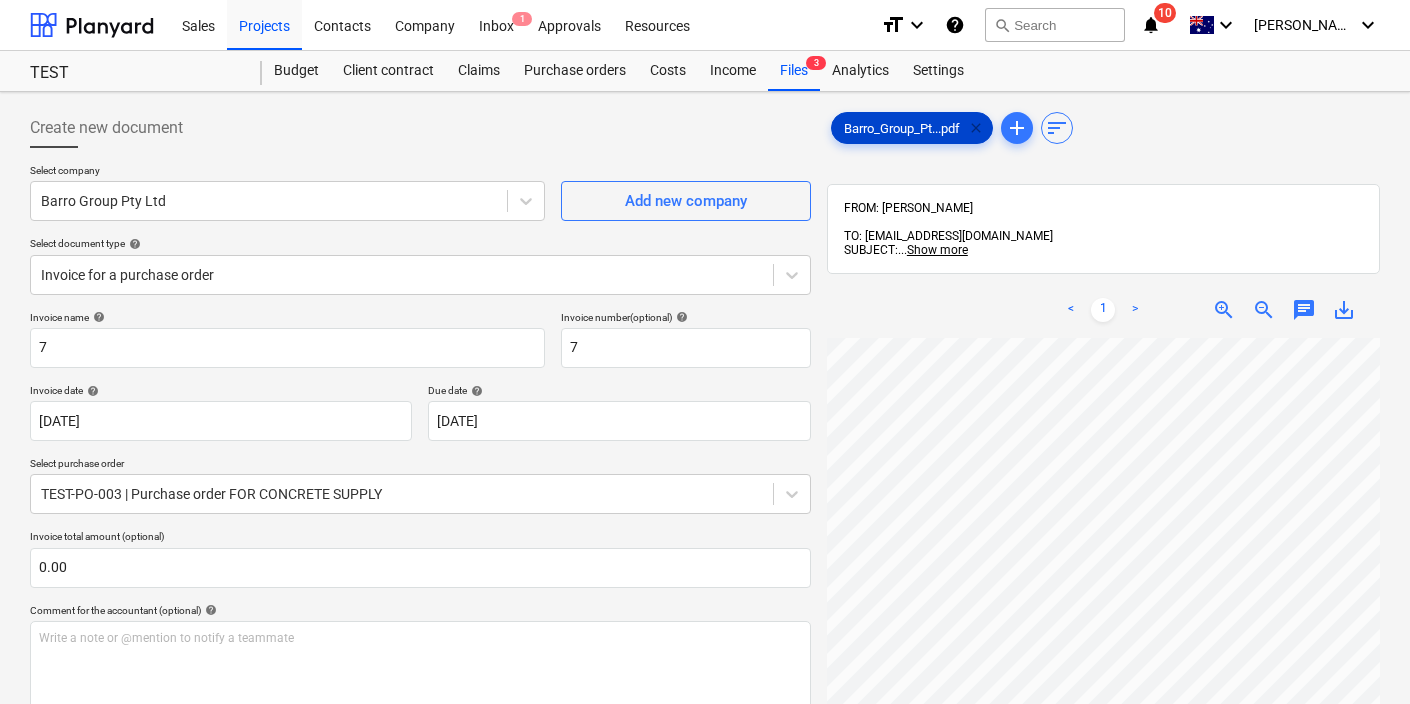 click on "clear" at bounding box center (976, 128) 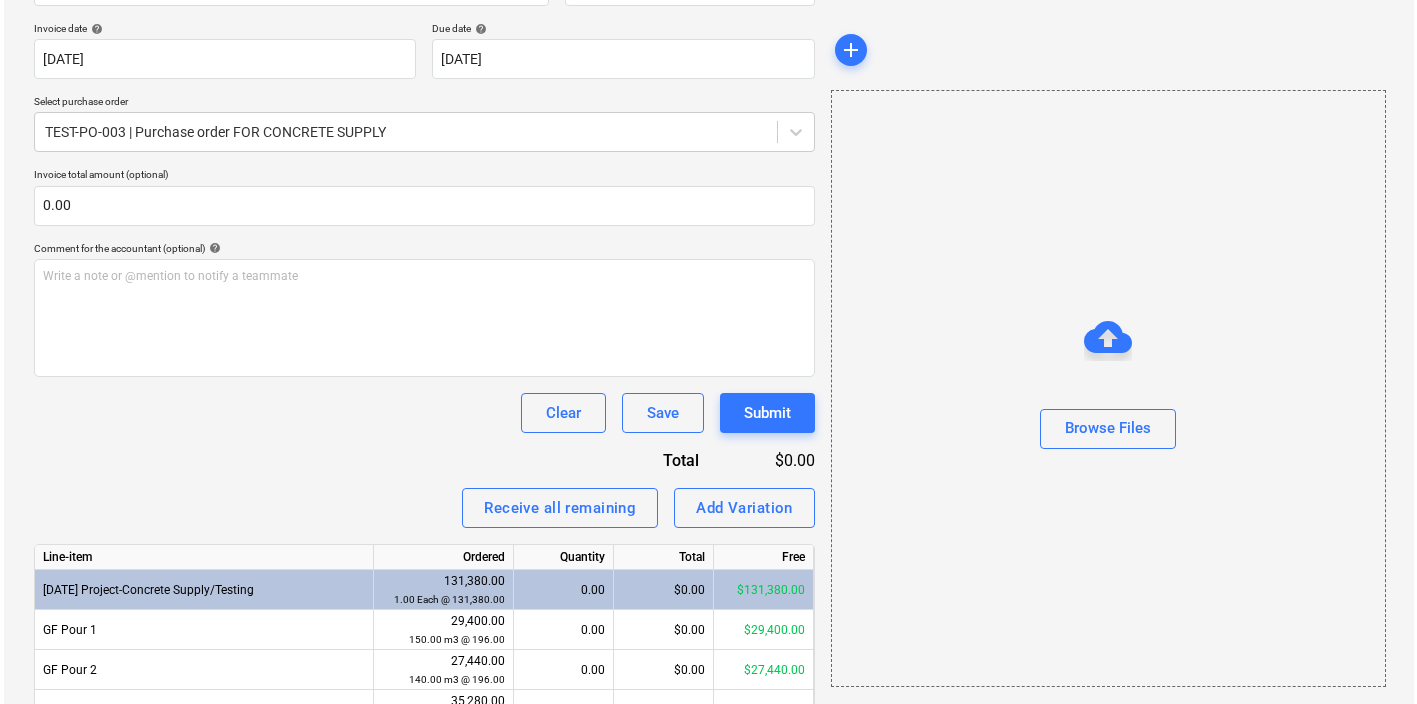 scroll, scrollTop: 0, scrollLeft: 0, axis: both 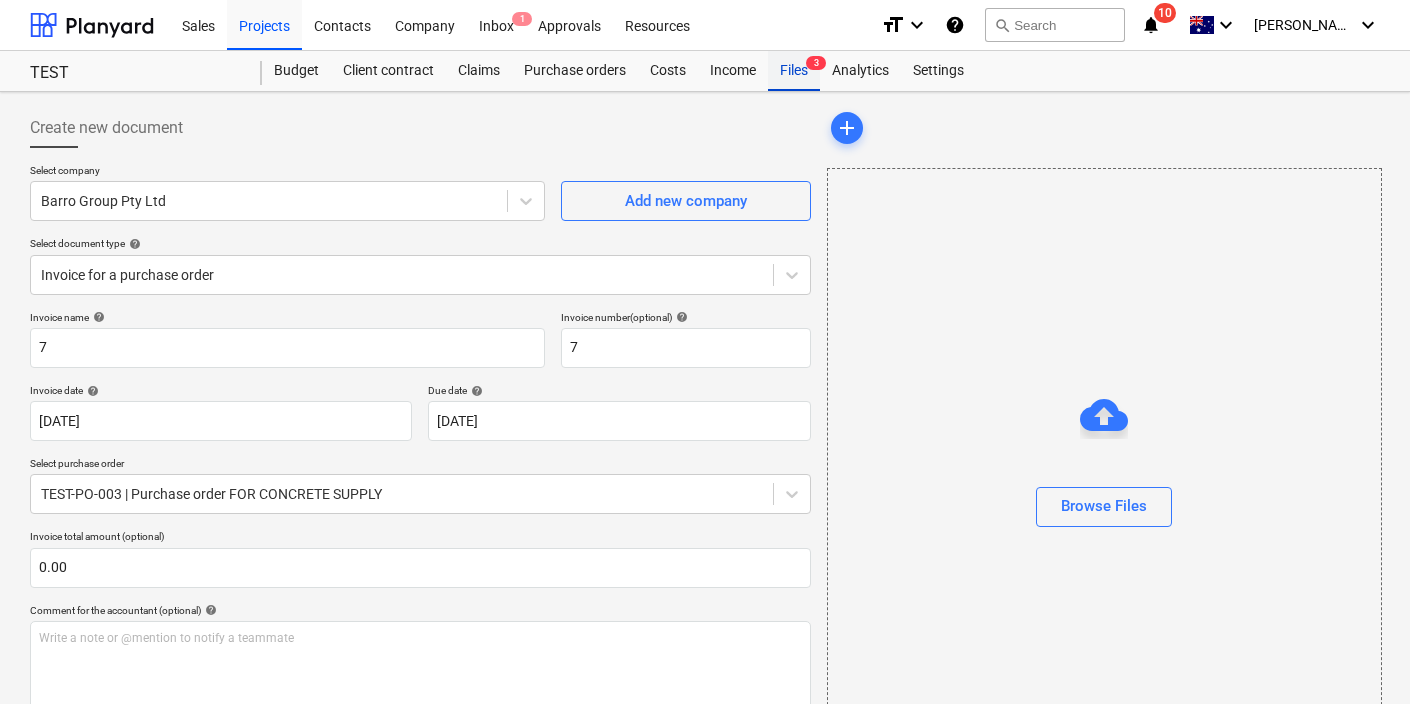 click on "Files 3" at bounding box center (794, 71) 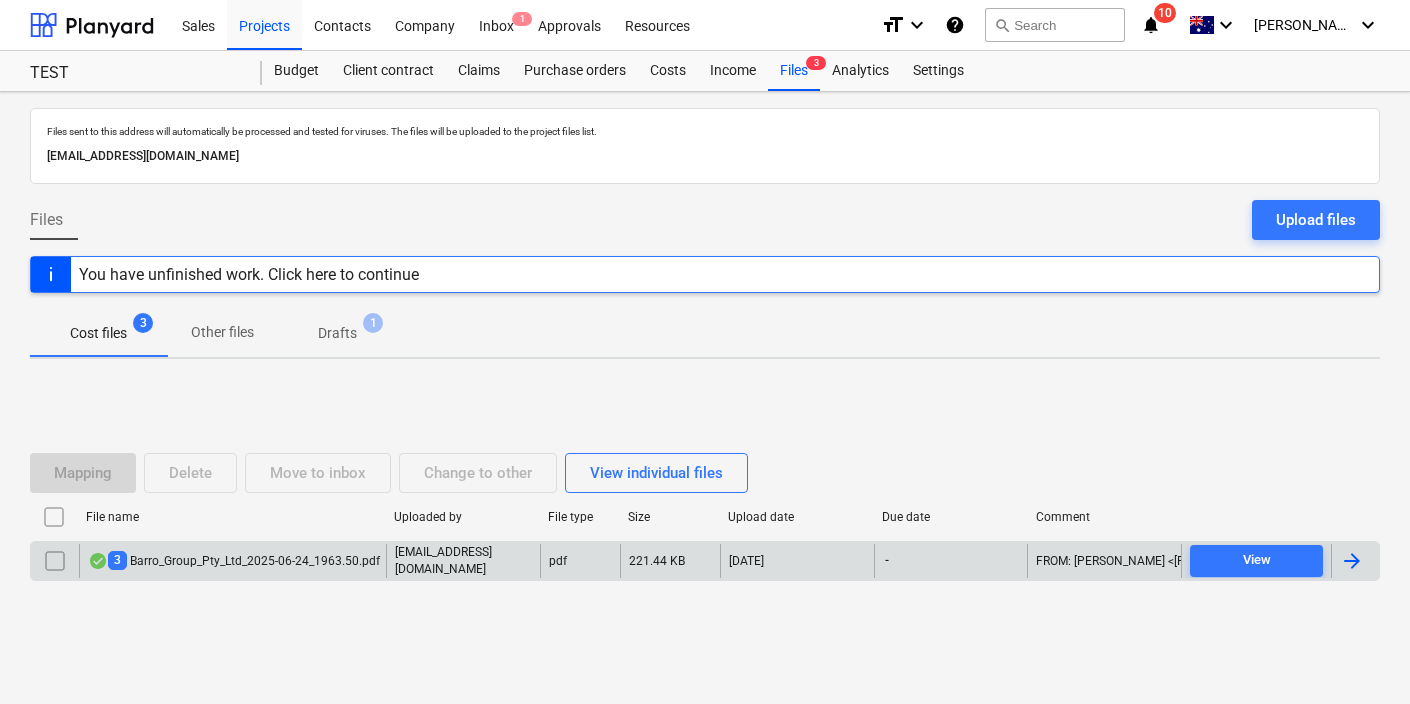 click at bounding box center [55, 561] 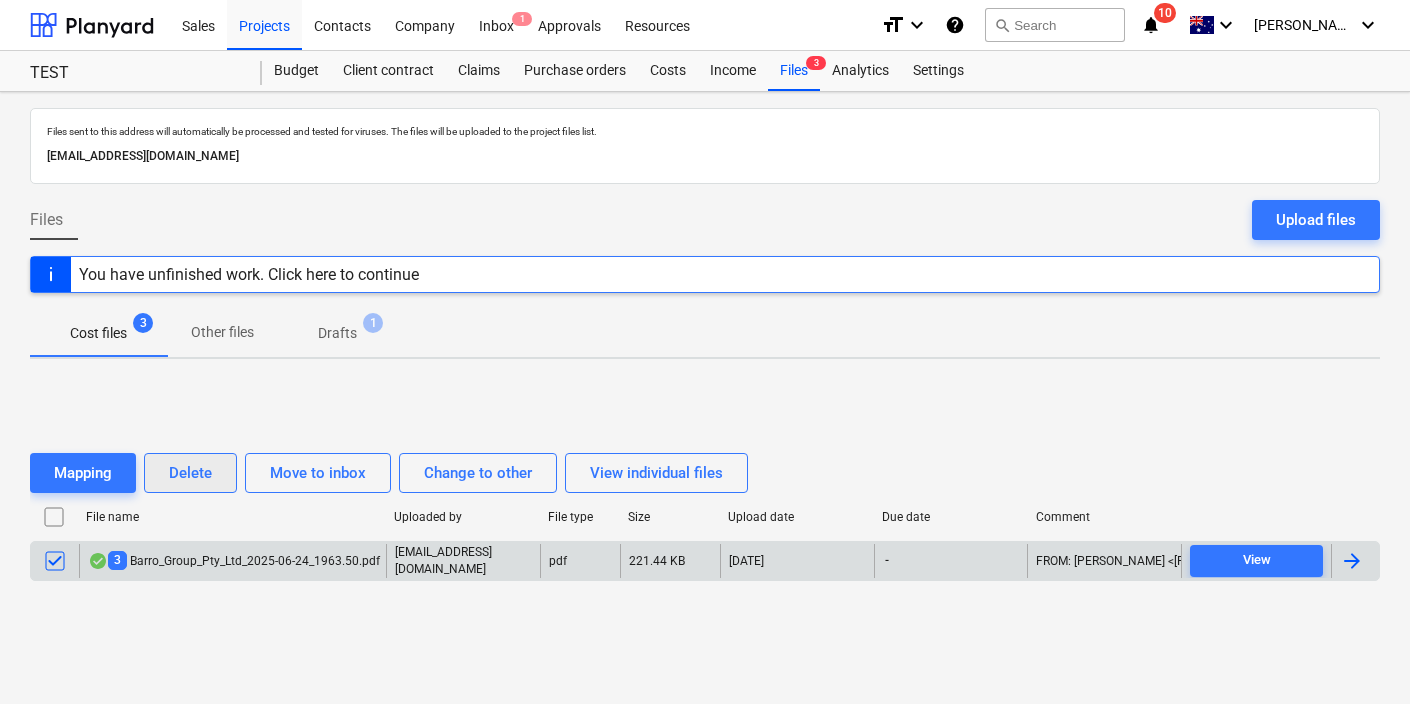 click on "Delete" at bounding box center [190, 473] 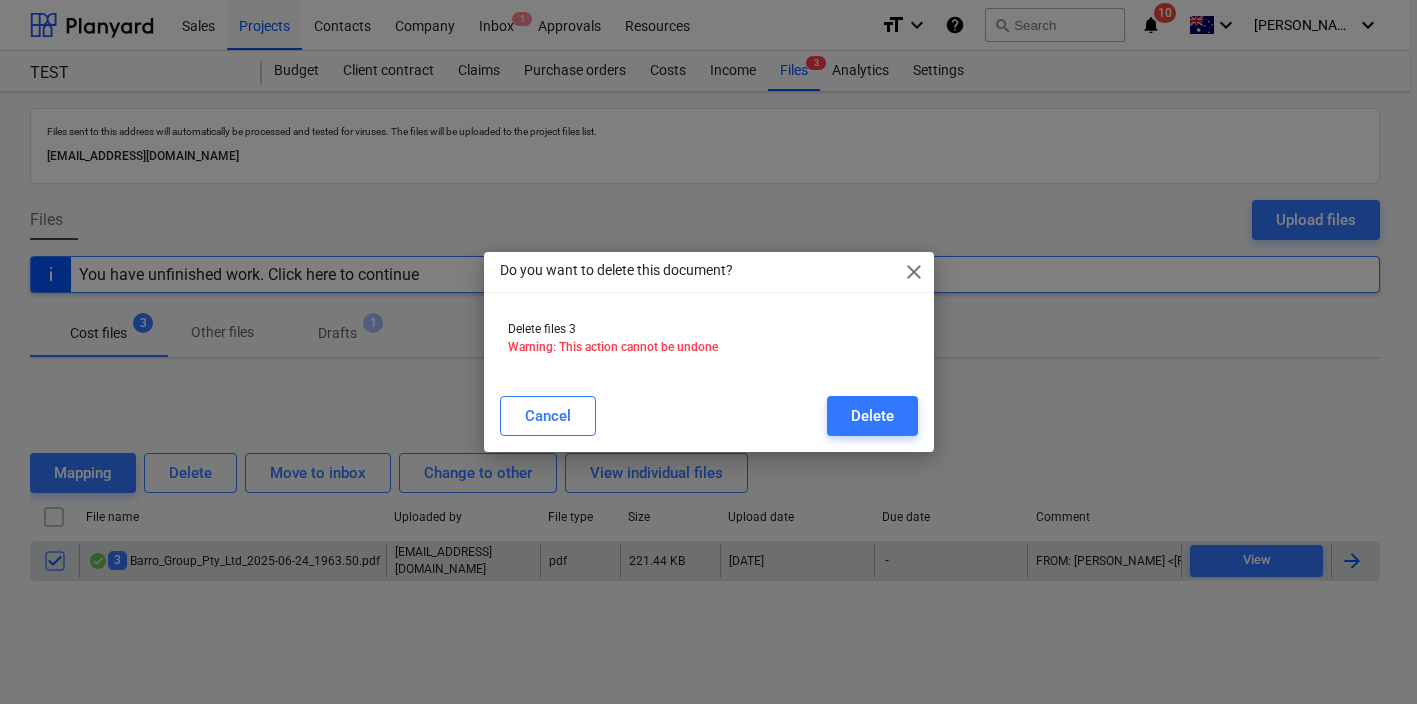 click on "Cancel Delete" at bounding box center (709, 416) 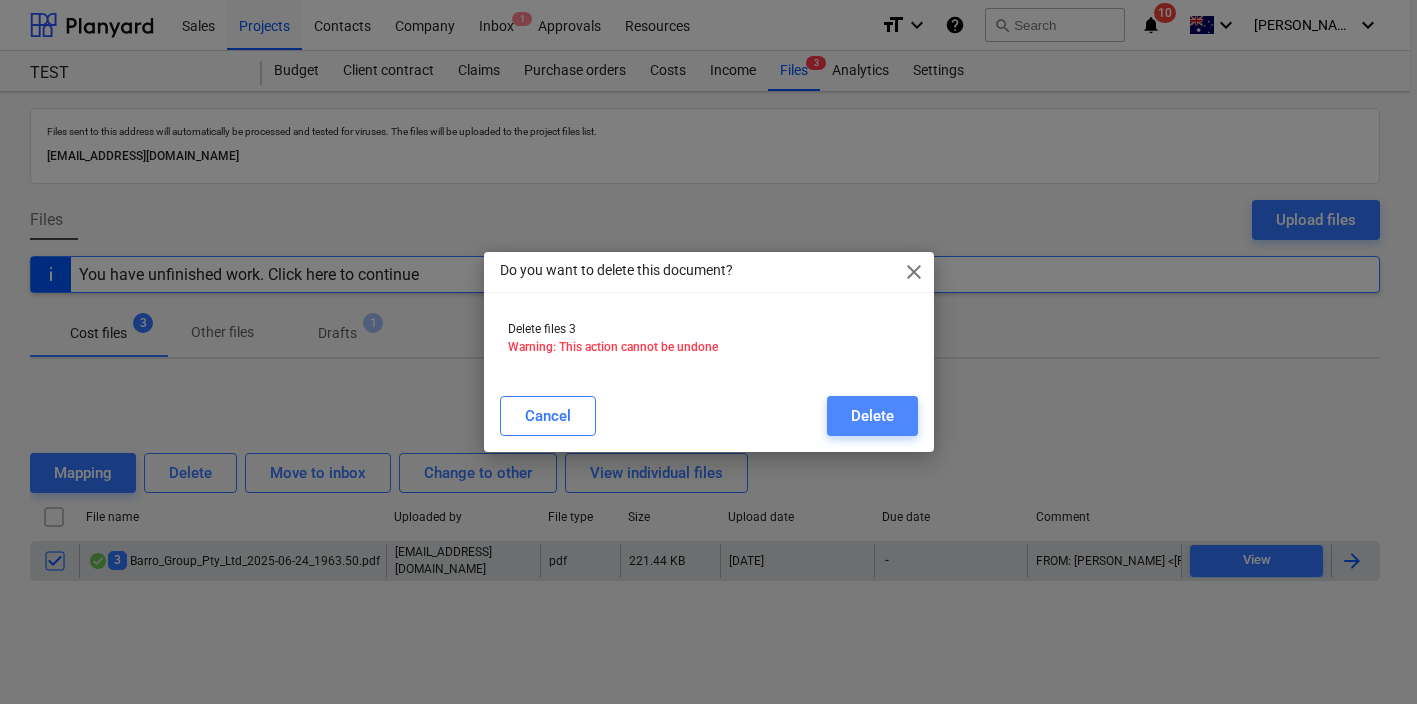 click on "Delete" at bounding box center [872, 416] 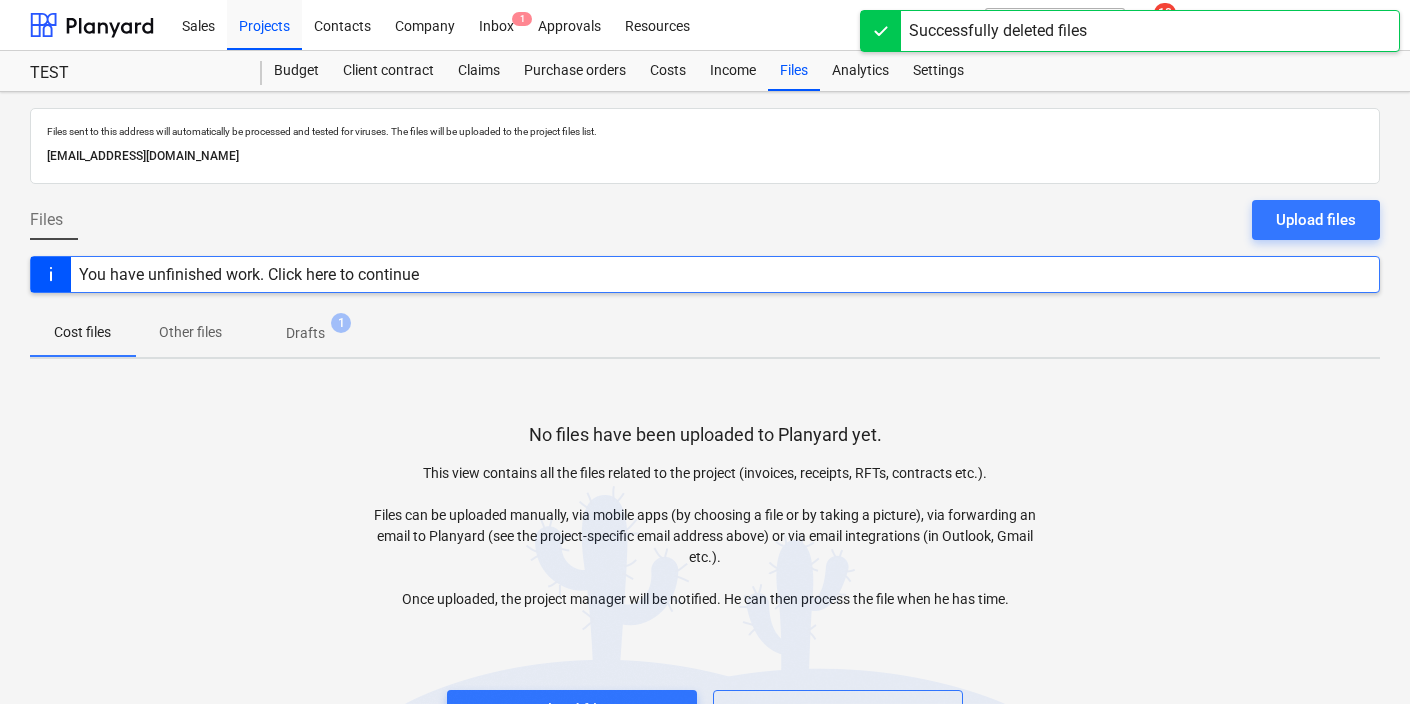 click on "1" at bounding box center [341, 323] 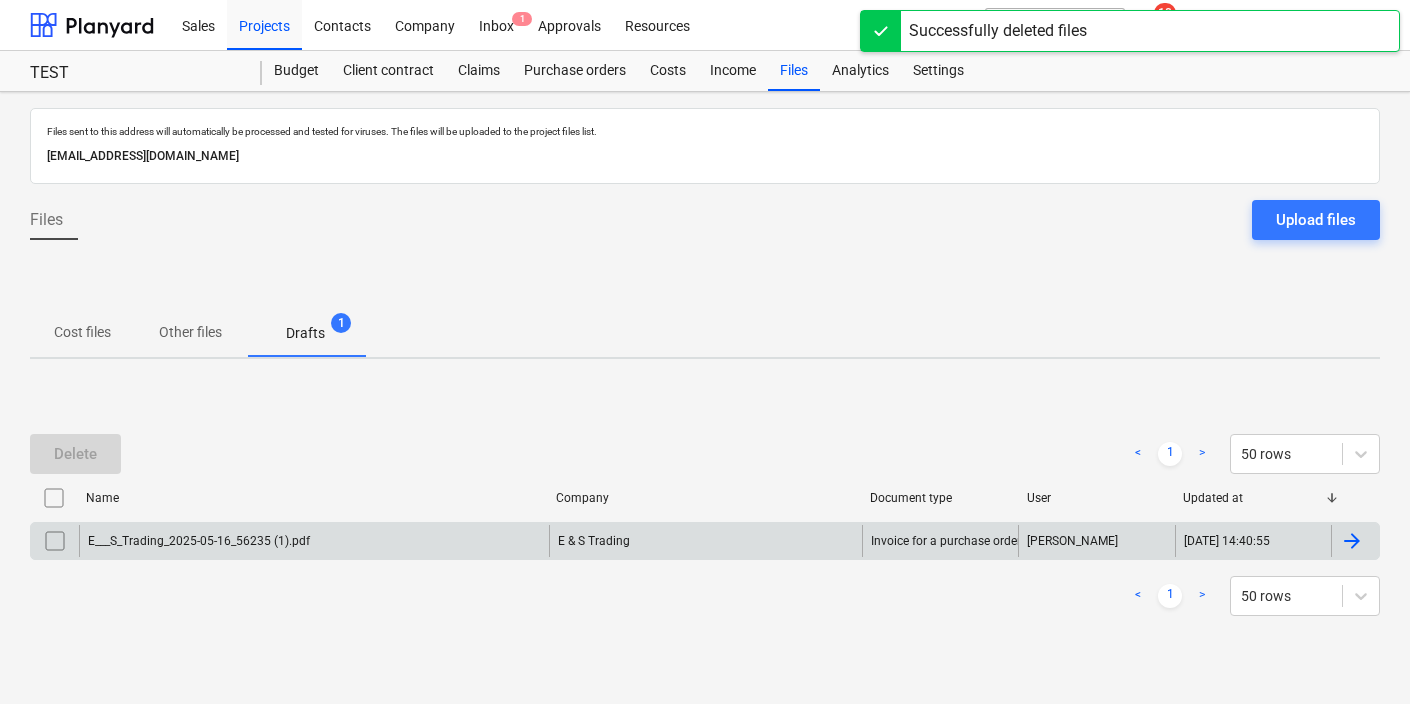 click at bounding box center [55, 541] 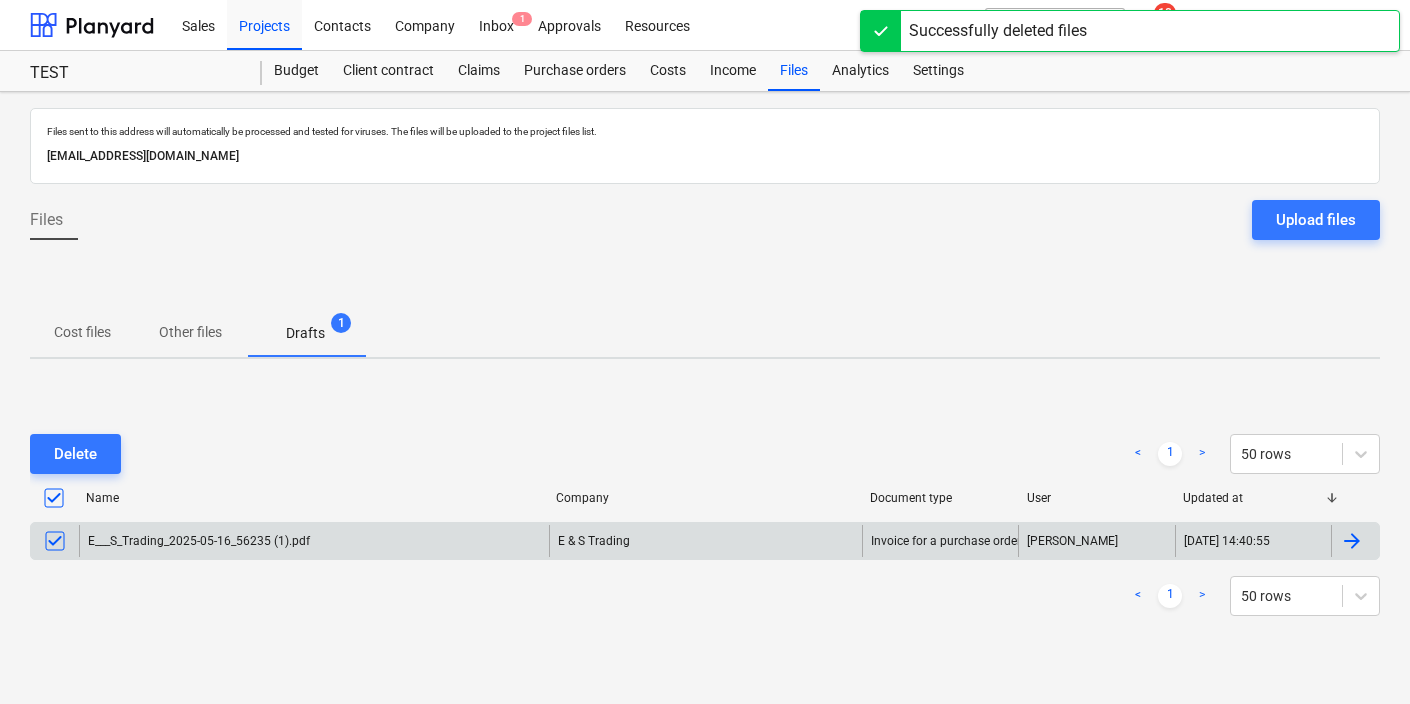 click on "Delete < 1 > 50 rows" at bounding box center [705, 454] 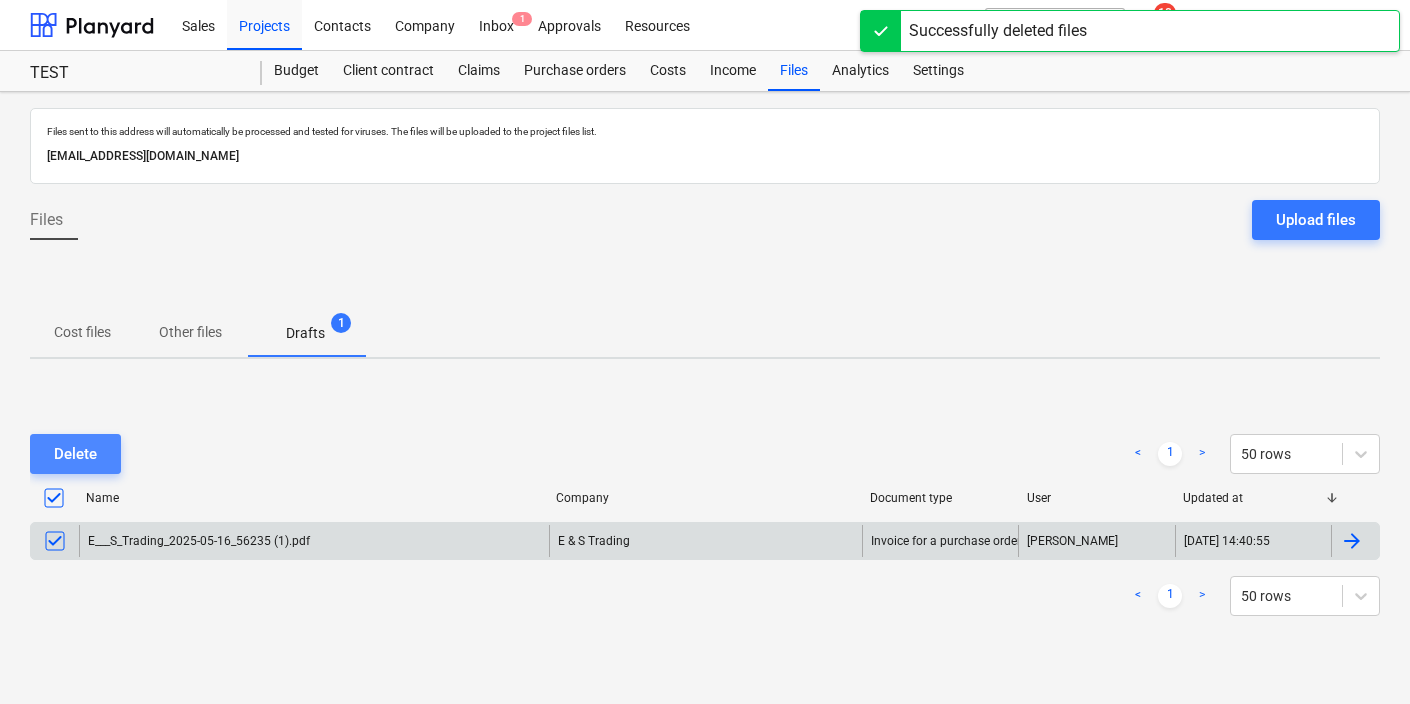 click on "Delete" at bounding box center (75, 454) 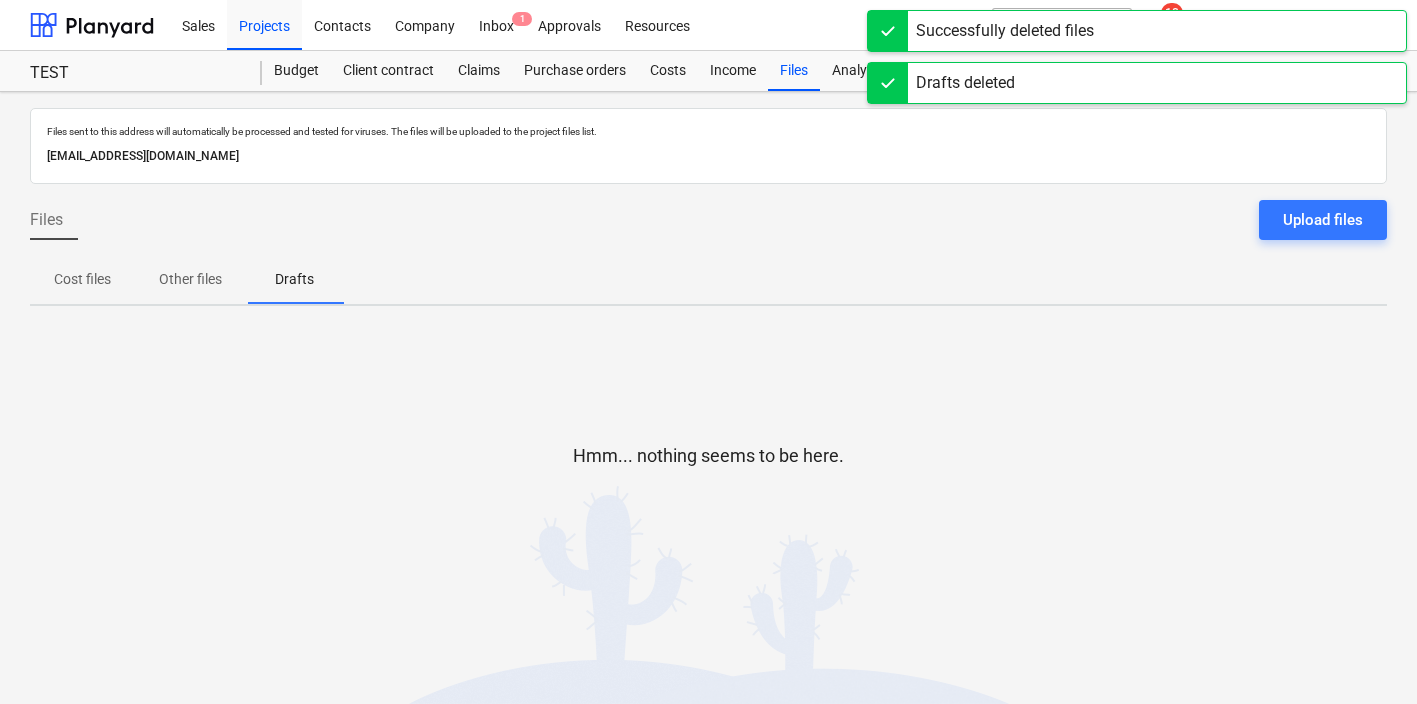 click on "[EMAIL_ADDRESS][DOMAIN_NAME]" at bounding box center [708, 156] 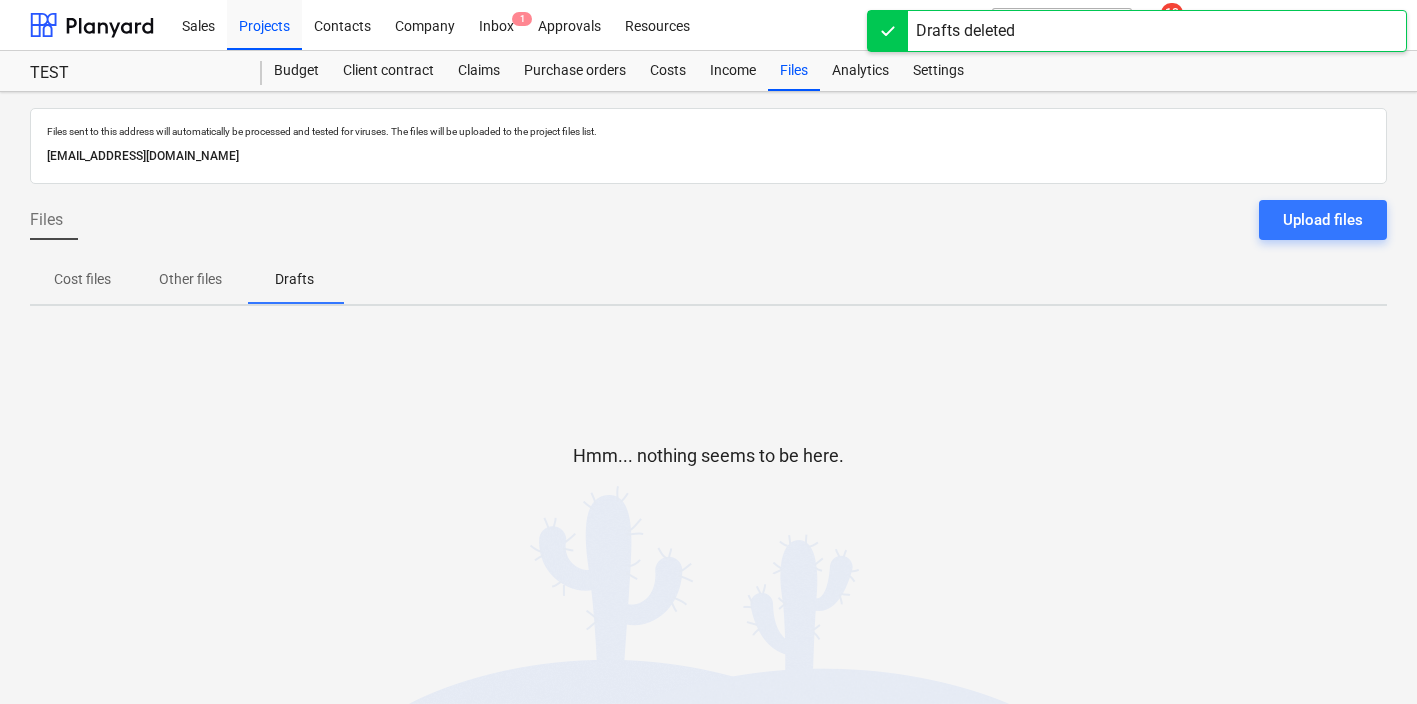 click on "[EMAIL_ADDRESS][DOMAIN_NAME]" at bounding box center (708, 156) 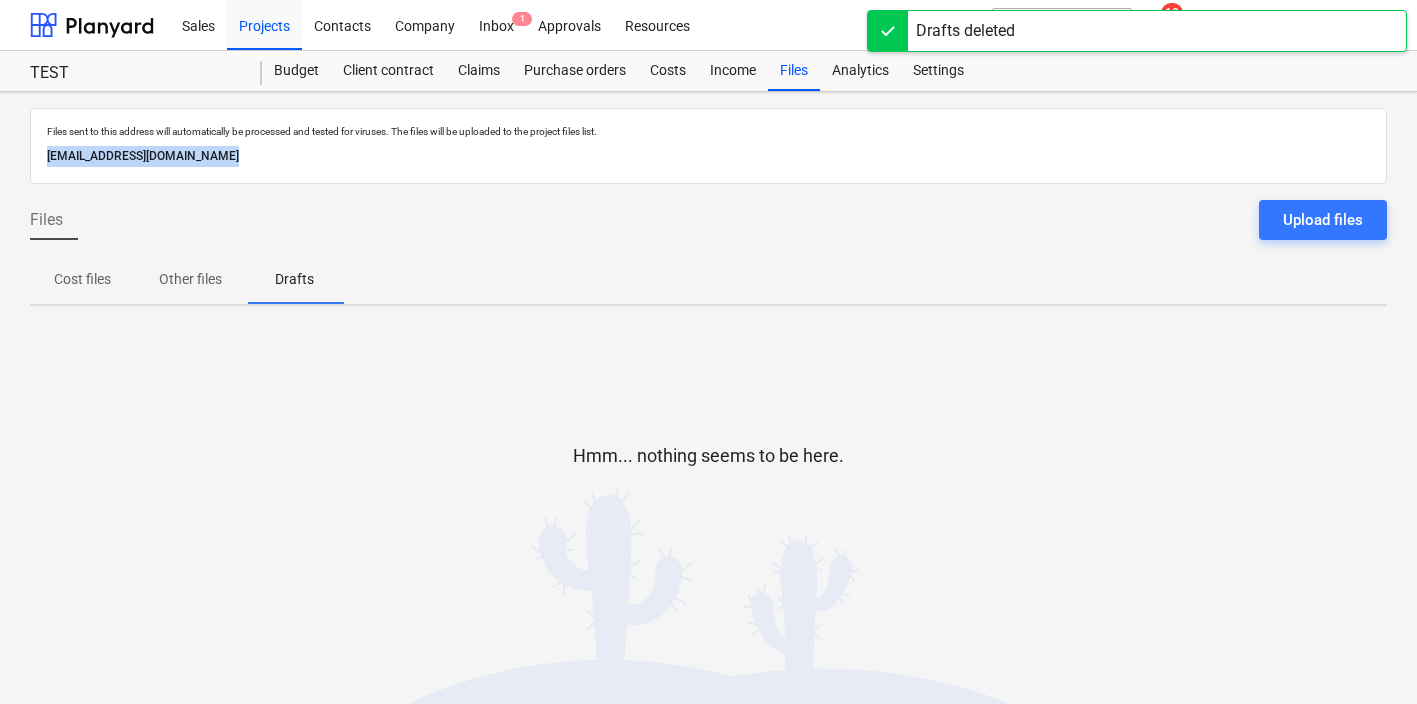 click on "[EMAIL_ADDRESS][DOMAIN_NAME]" at bounding box center (708, 156) 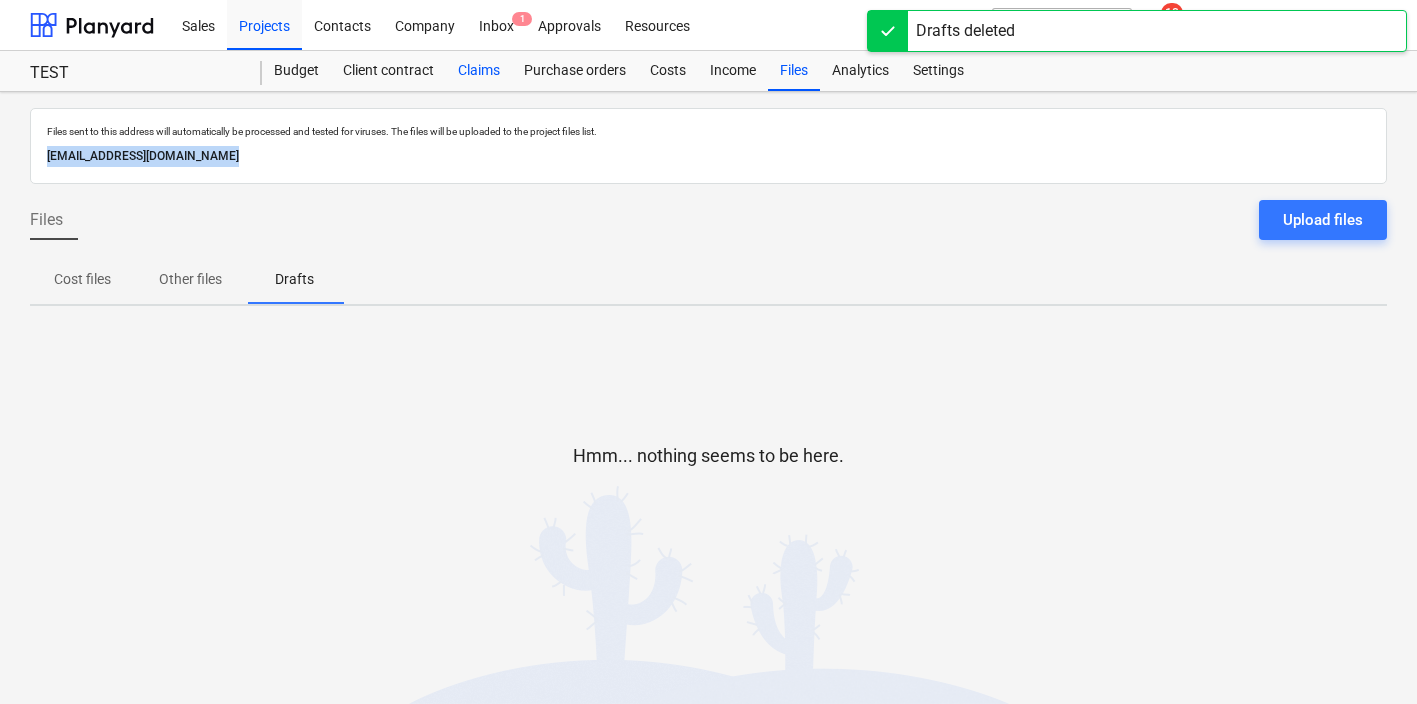copy on "[EMAIL_ADDRESS][DOMAIN_NAME]" 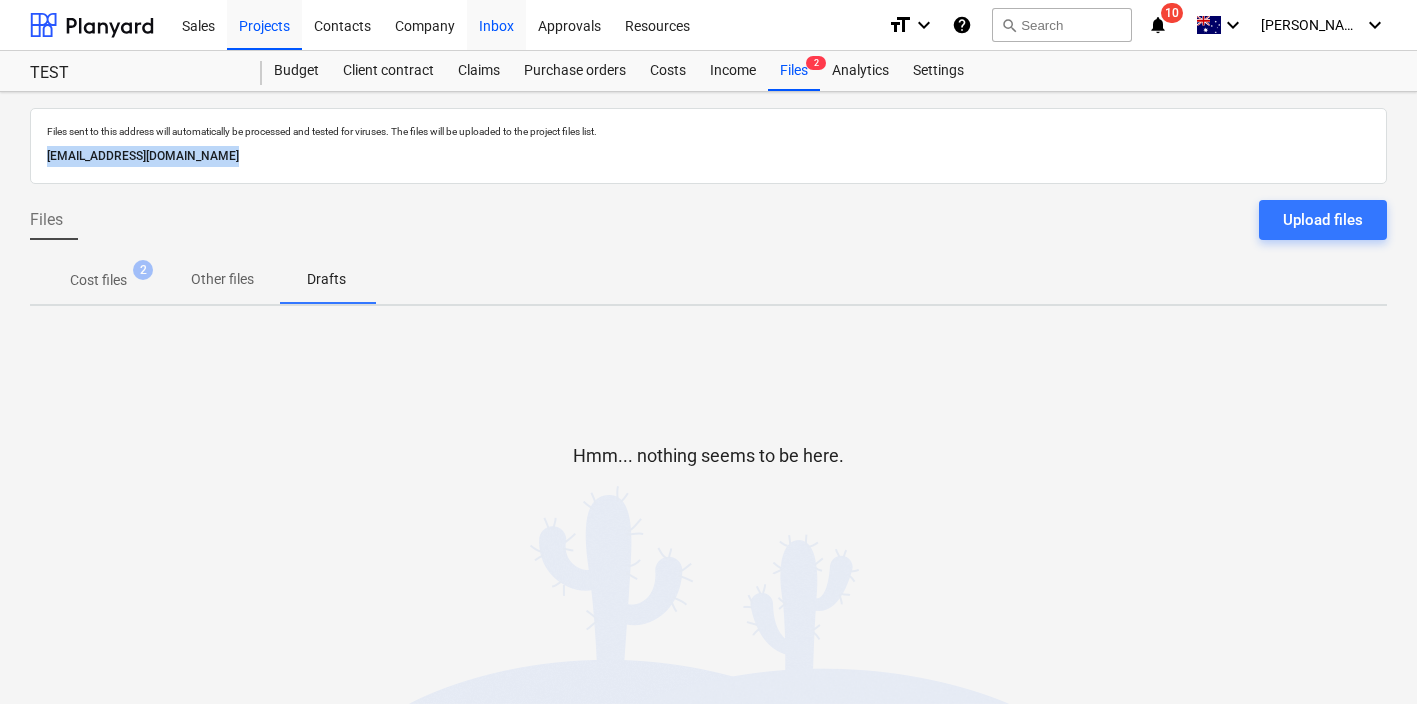 click on "Inbox" at bounding box center (496, 24) 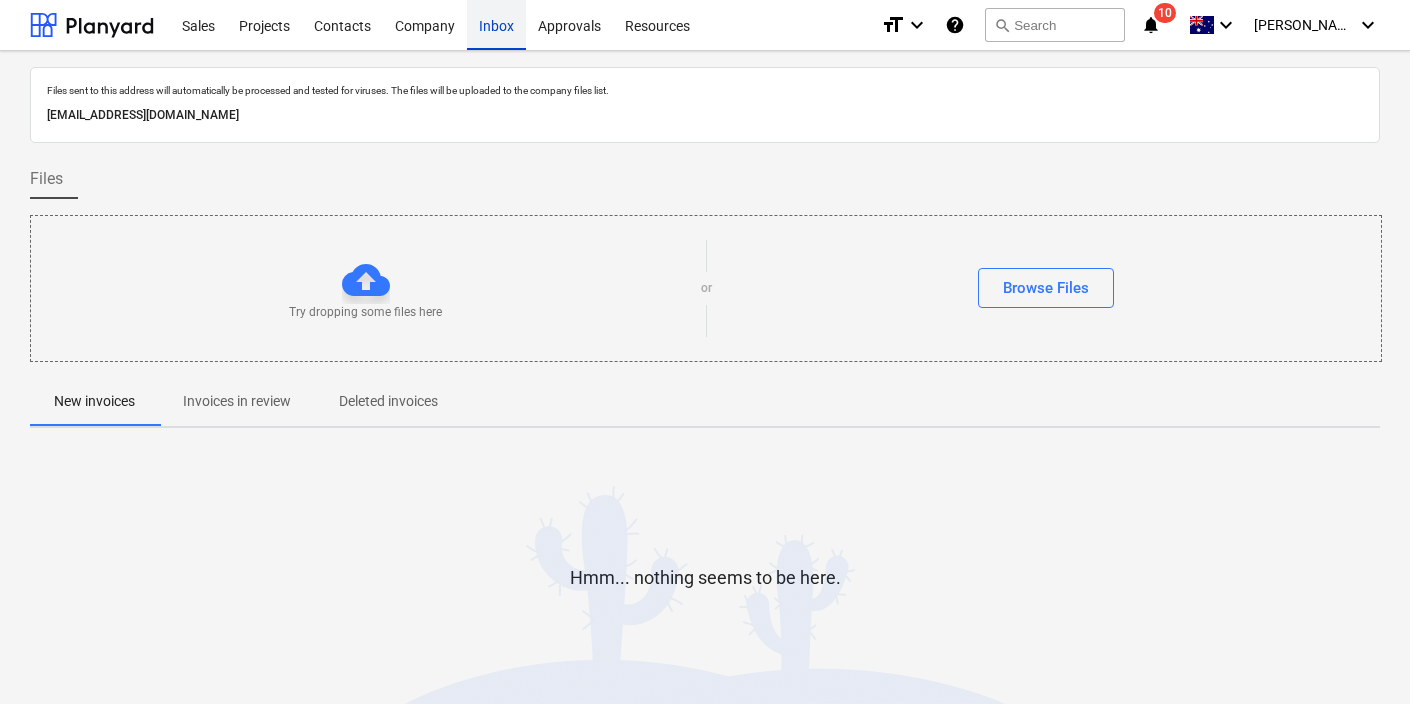 click on "Inbox" at bounding box center [496, 24] 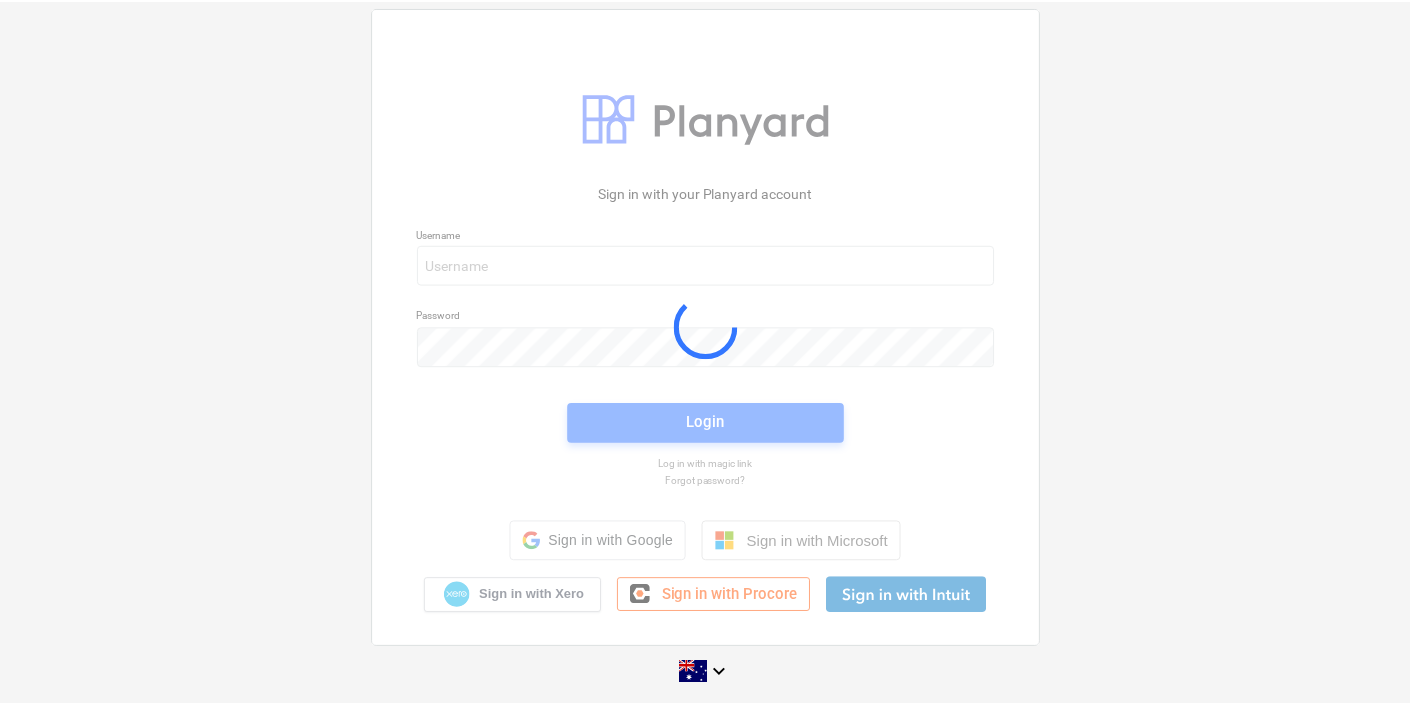 scroll, scrollTop: 0, scrollLeft: 0, axis: both 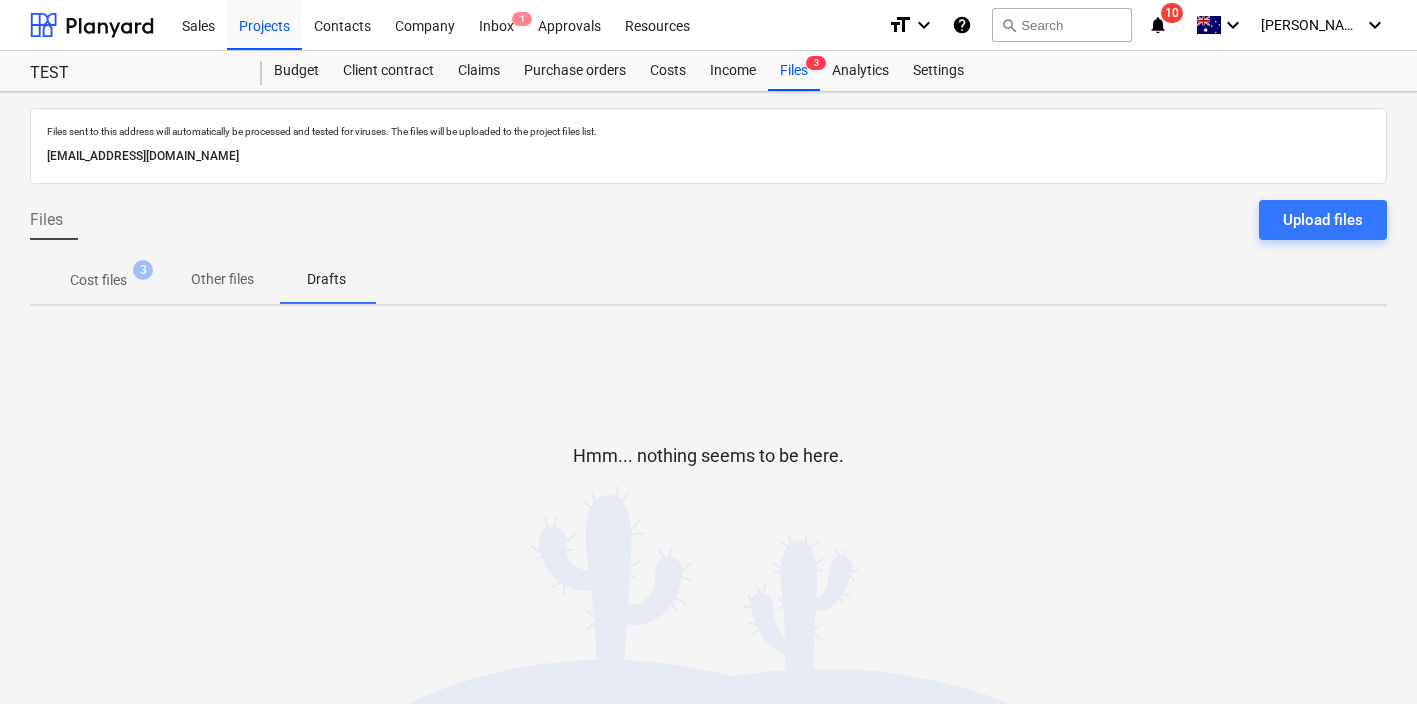 click on "Cost files" at bounding box center (98, 280) 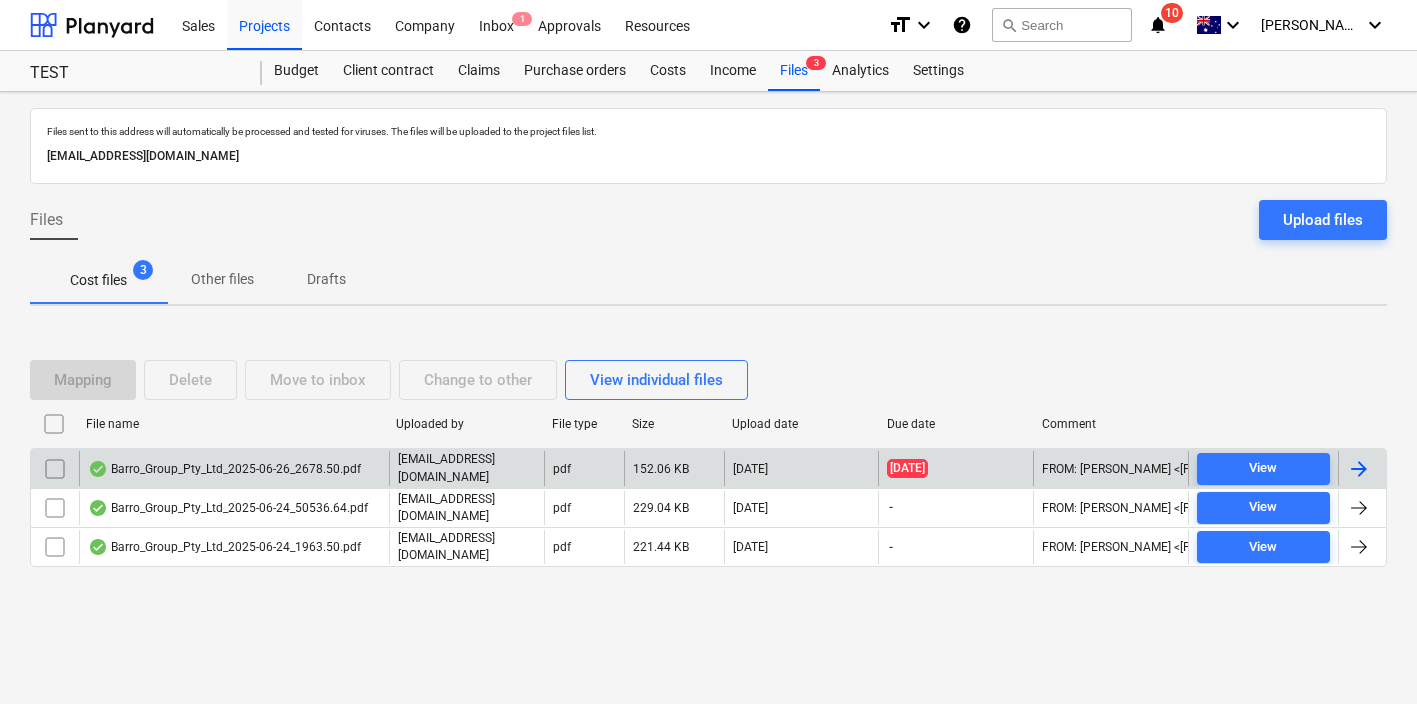 click on "Barro_Group_Pty_Ltd_2025-06-26_2678.50.pdf" at bounding box center [224, 469] 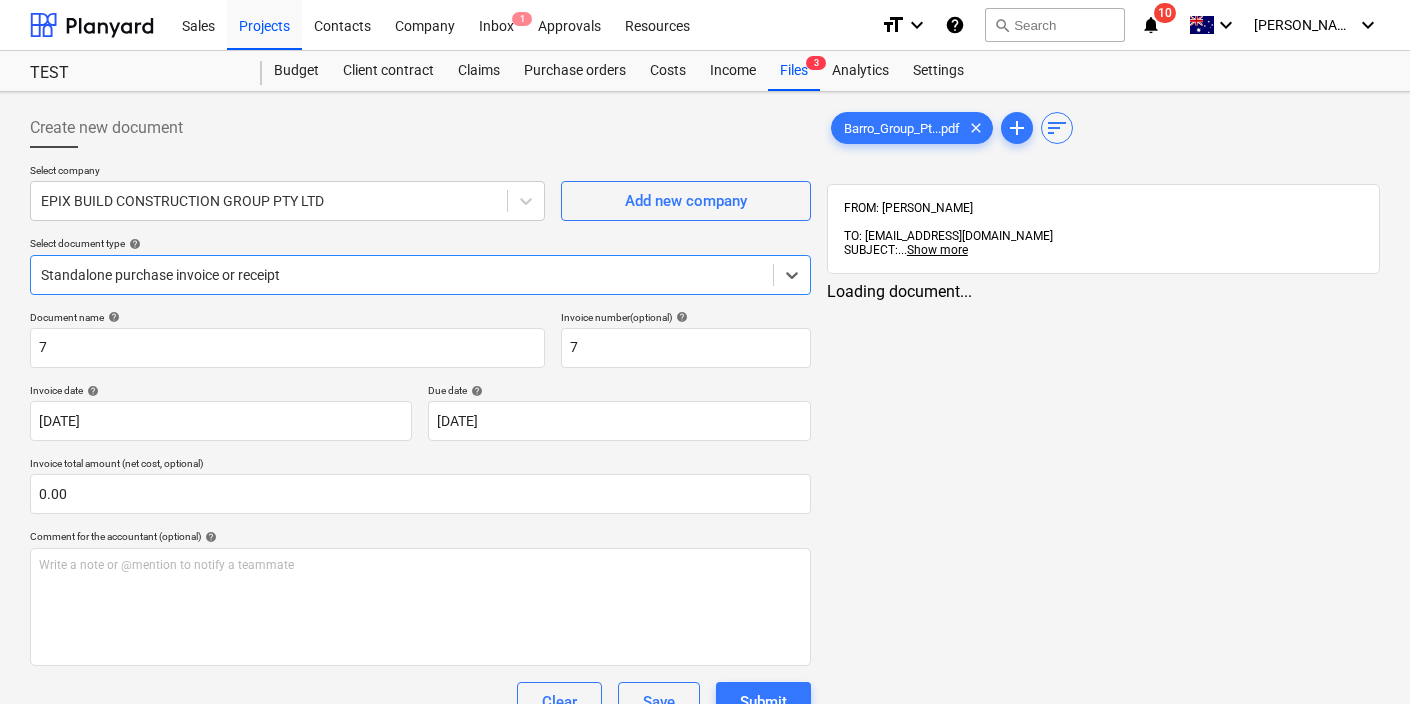 type on "7" 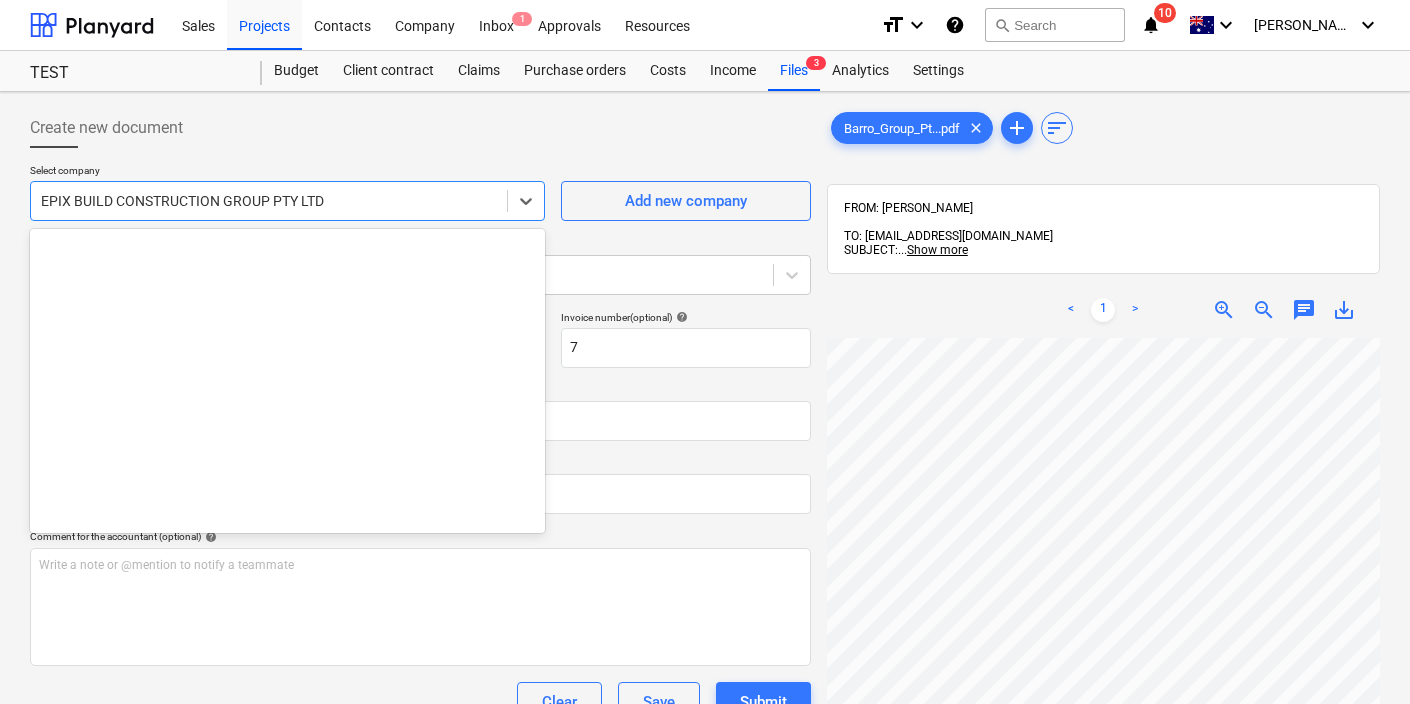 click at bounding box center [269, 201] 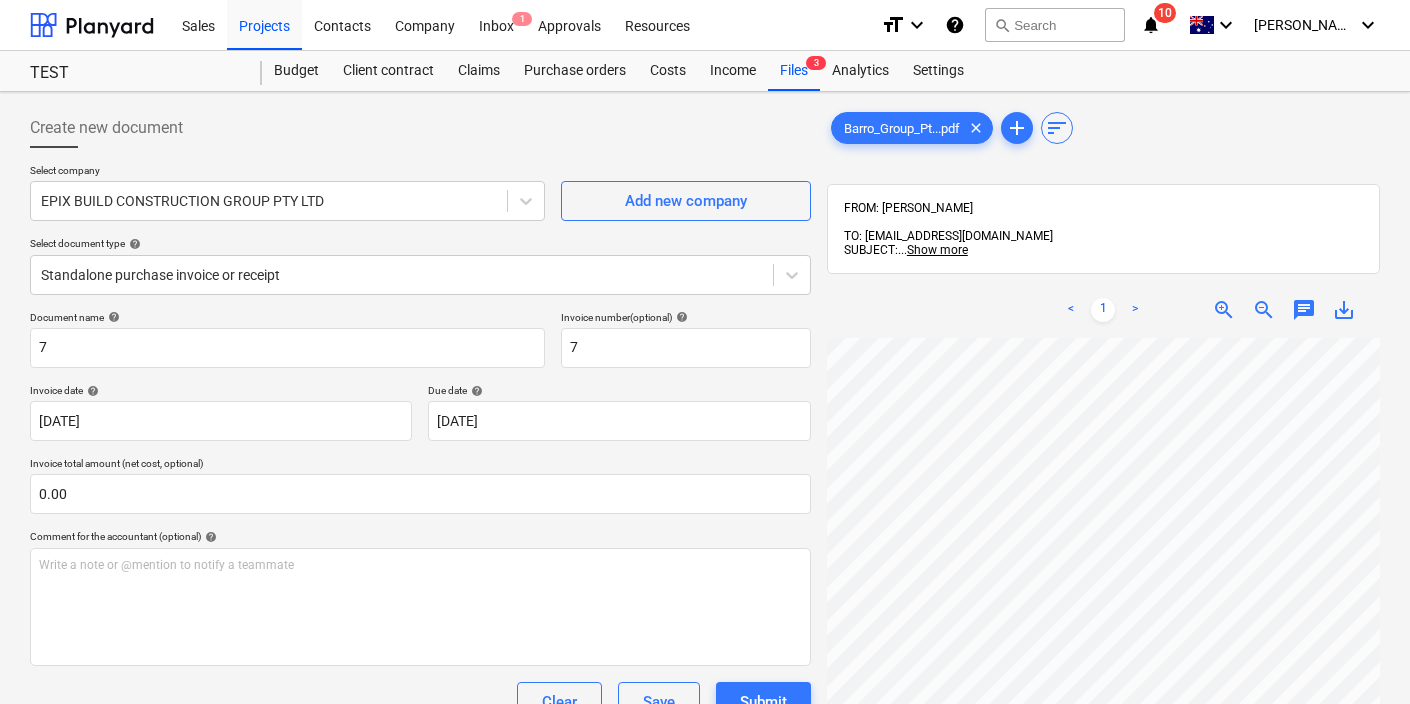 click at bounding box center [420, 156] 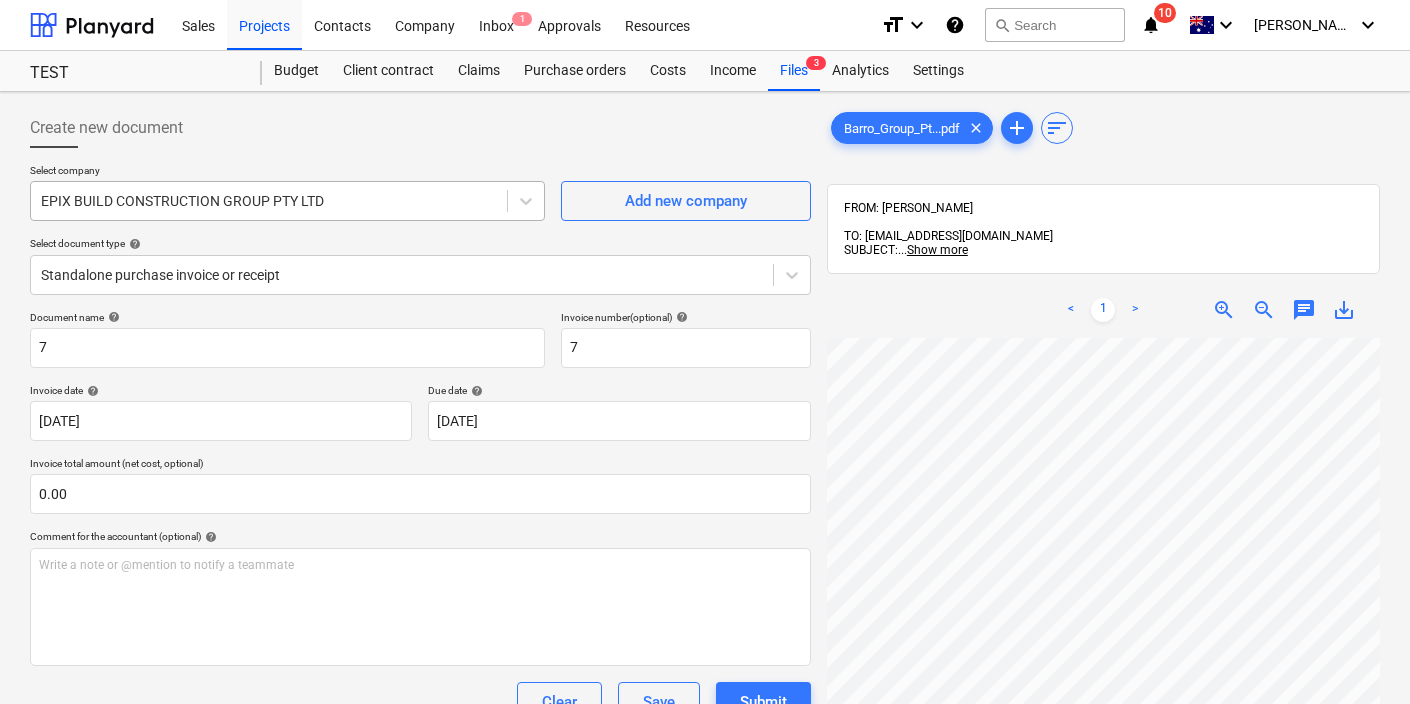 click at bounding box center (269, 201) 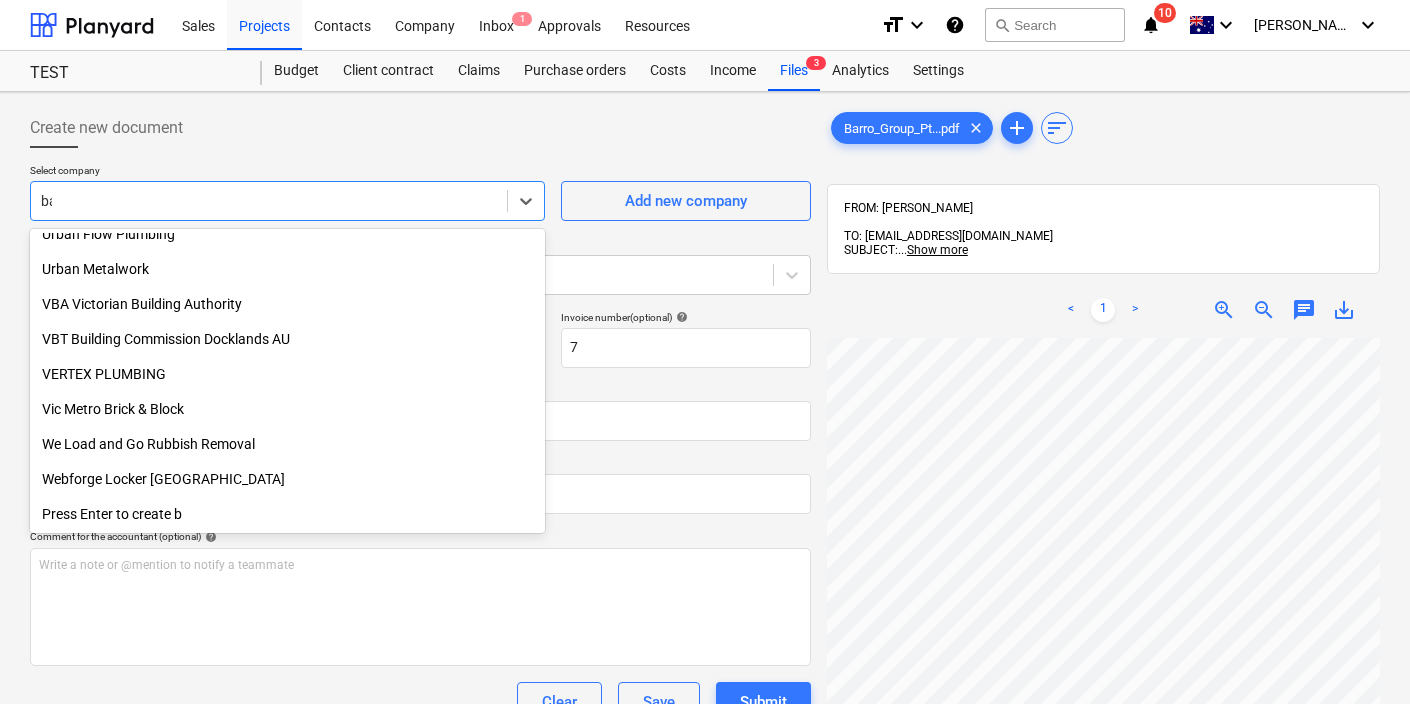 scroll, scrollTop: 1170, scrollLeft: 0, axis: vertical 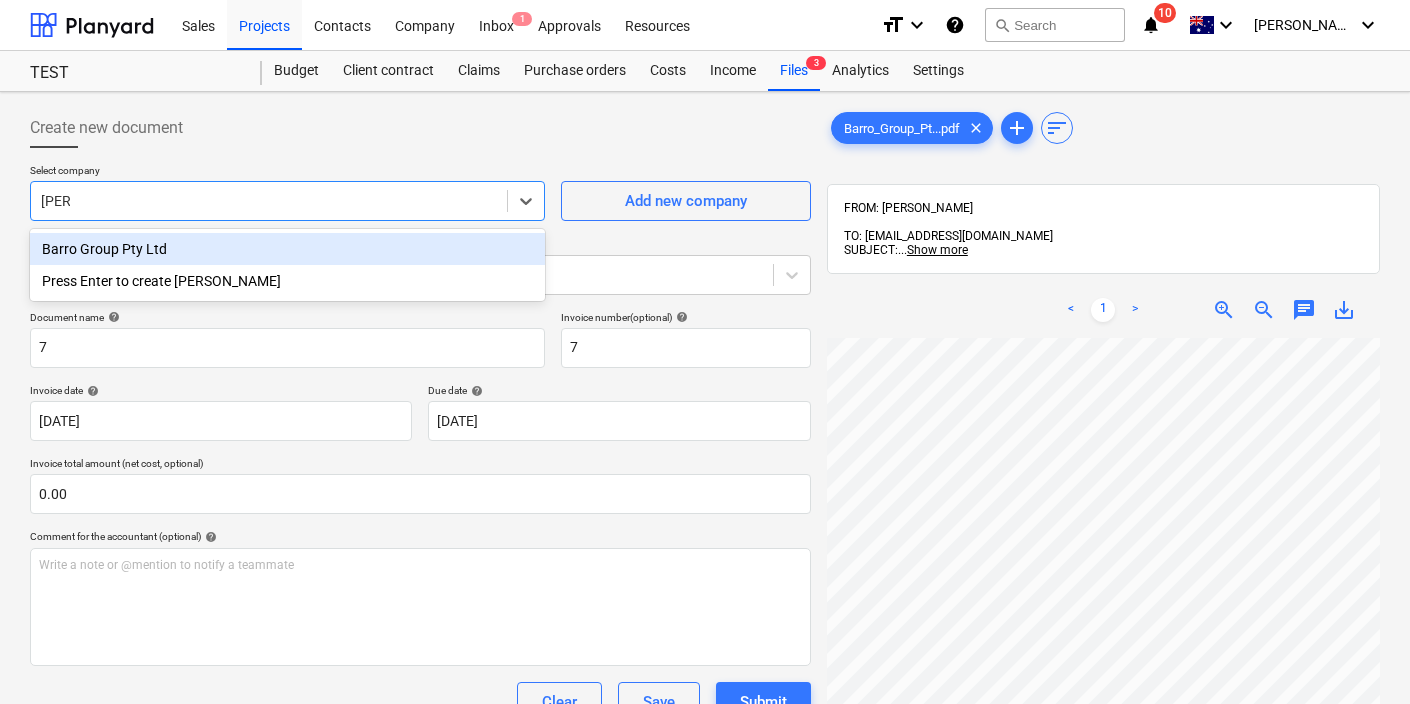 type on "barro" 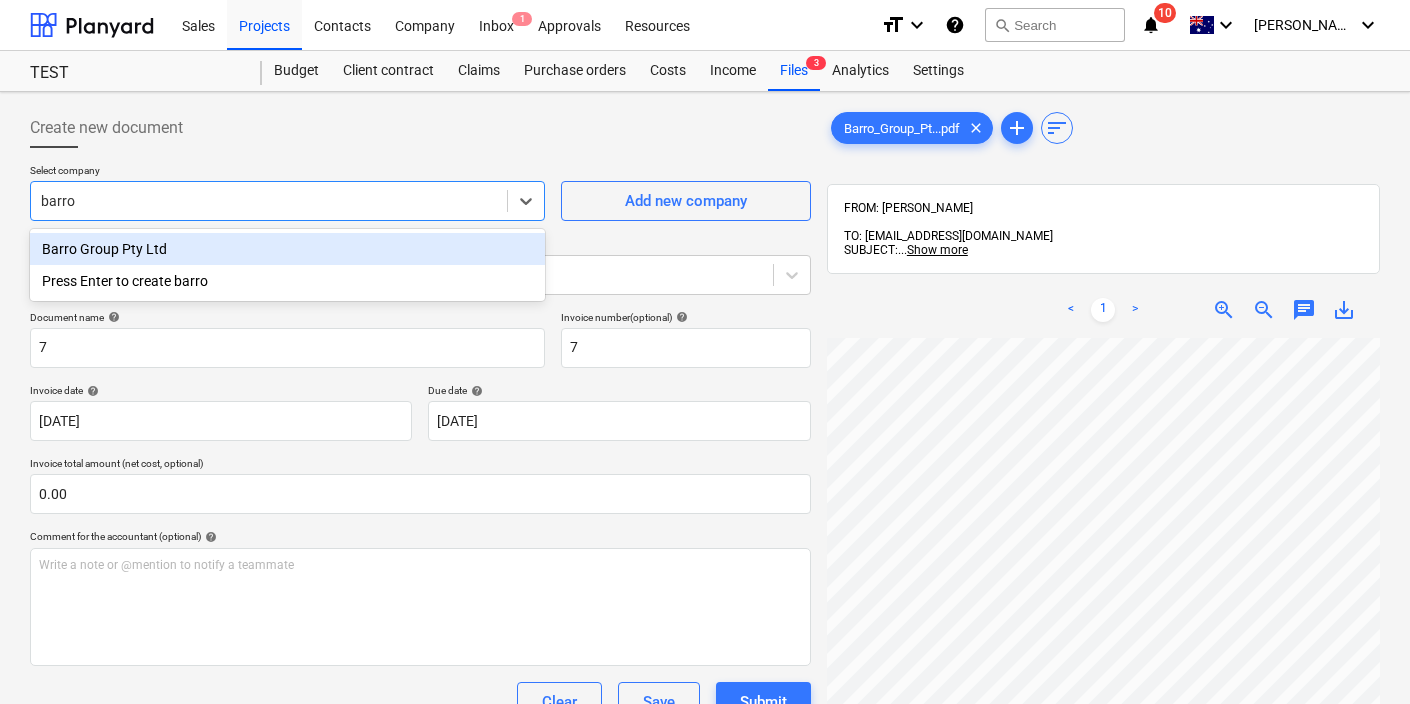 click on "Barro Group Pty Ltd" at bounding box center [287, 249] 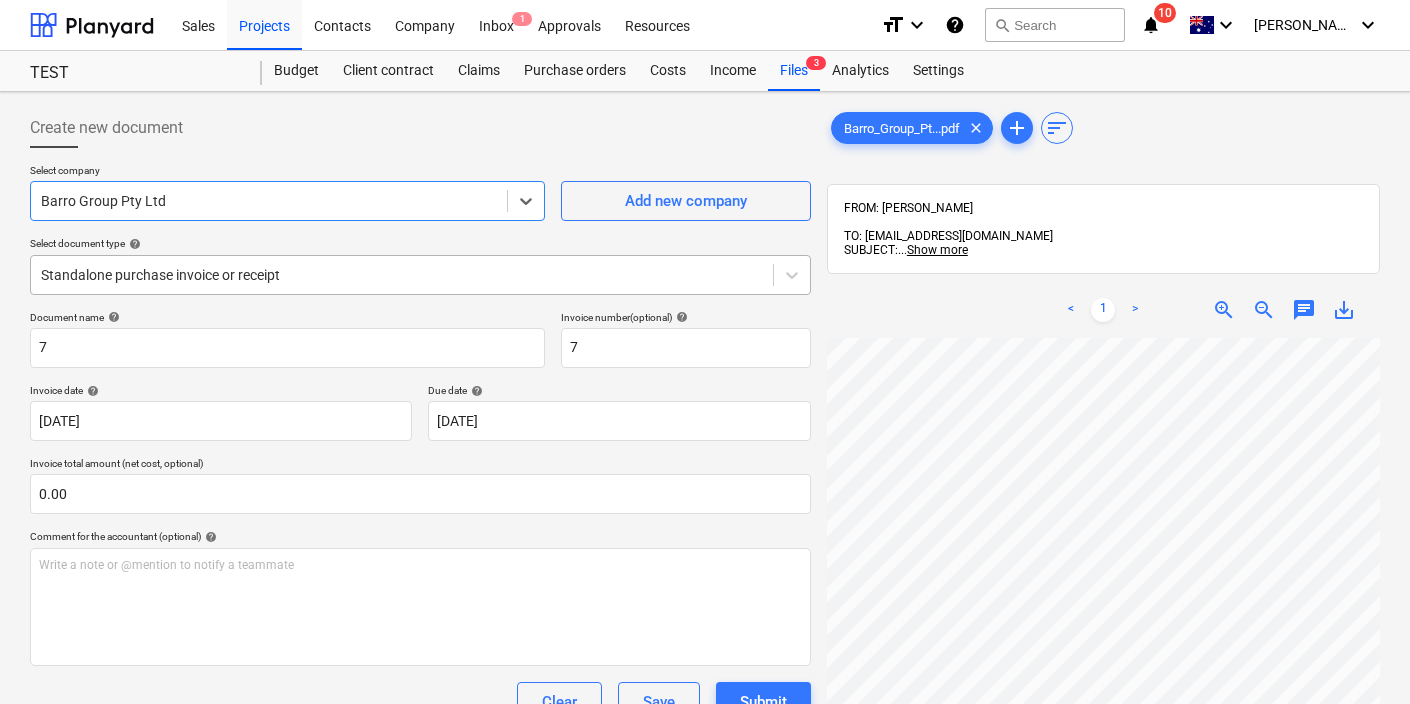 click at bounding box center [402, 275] 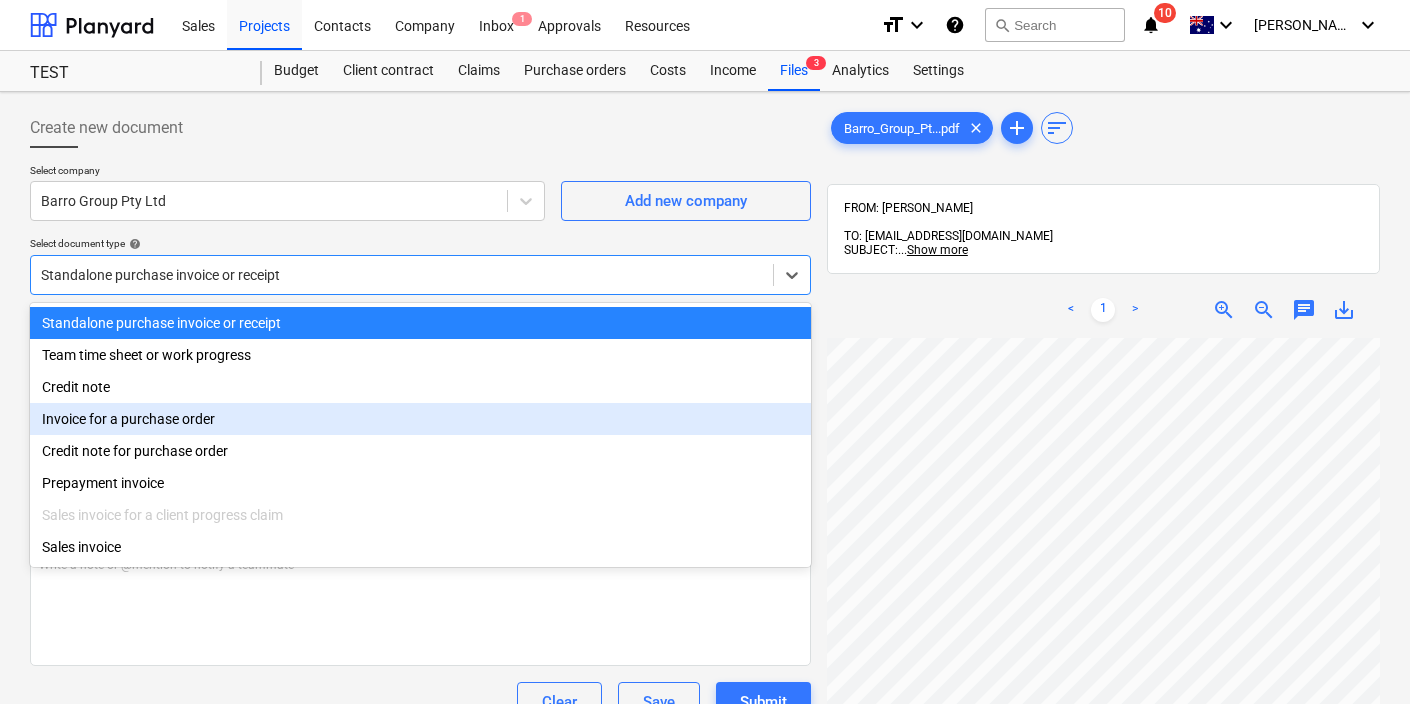 click on "Invoice for a purchase order" at bounding box center [420, 419] 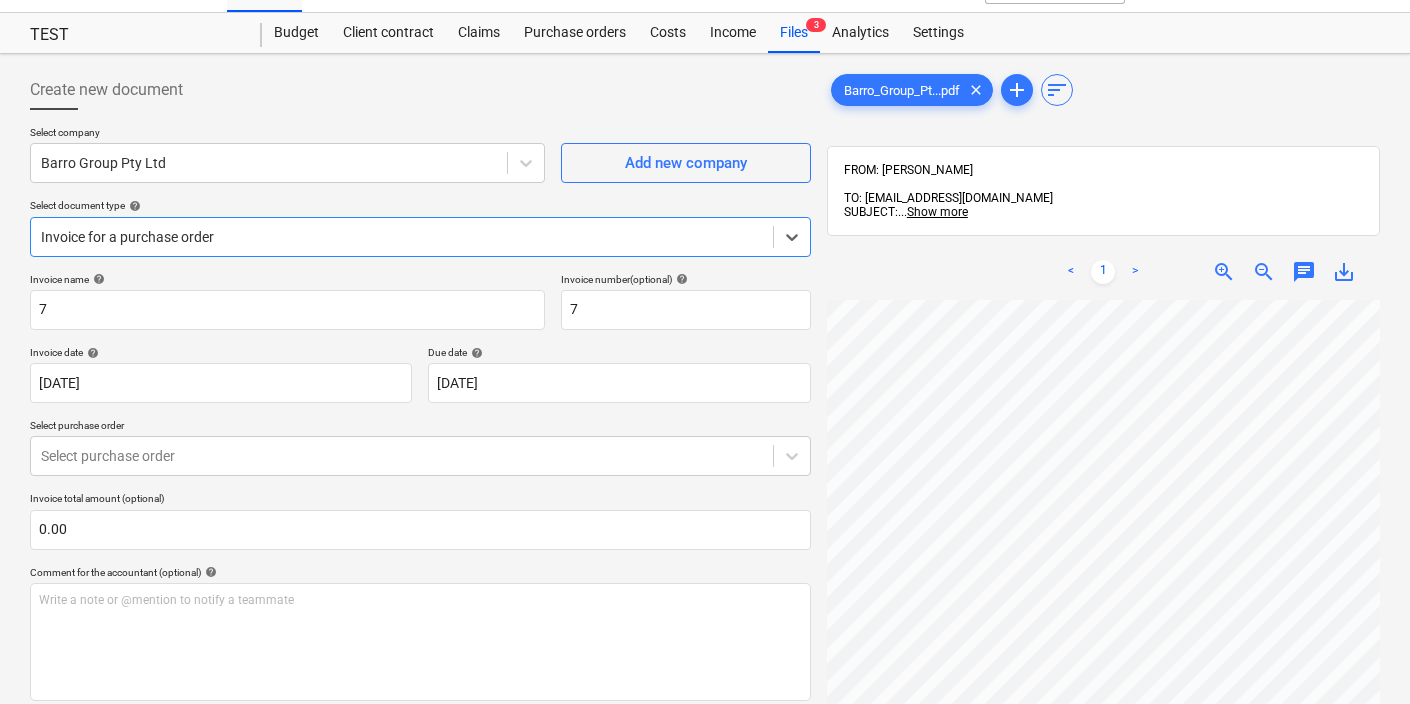 scroll, scrollTop: 0, scrollLeft: 0, axis: both 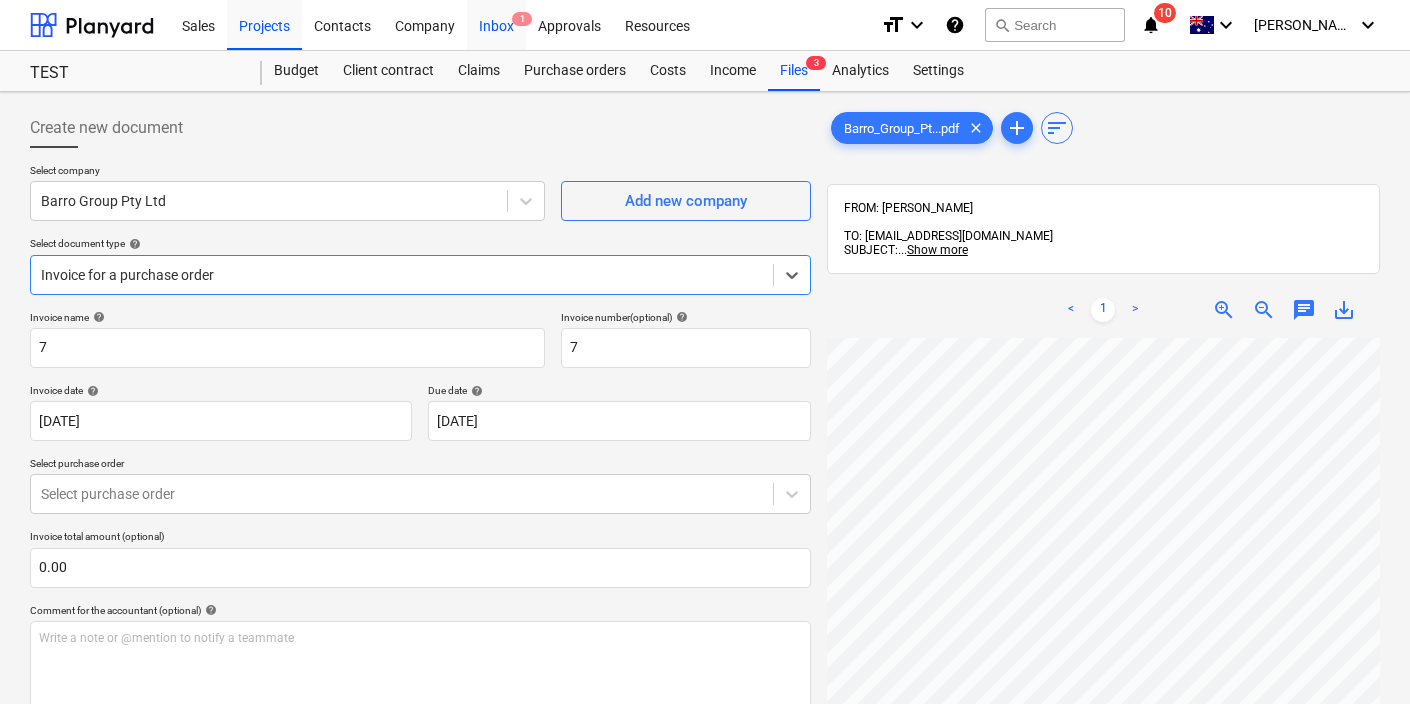 click on "Inbox 1" at bounding box center [496, 24] 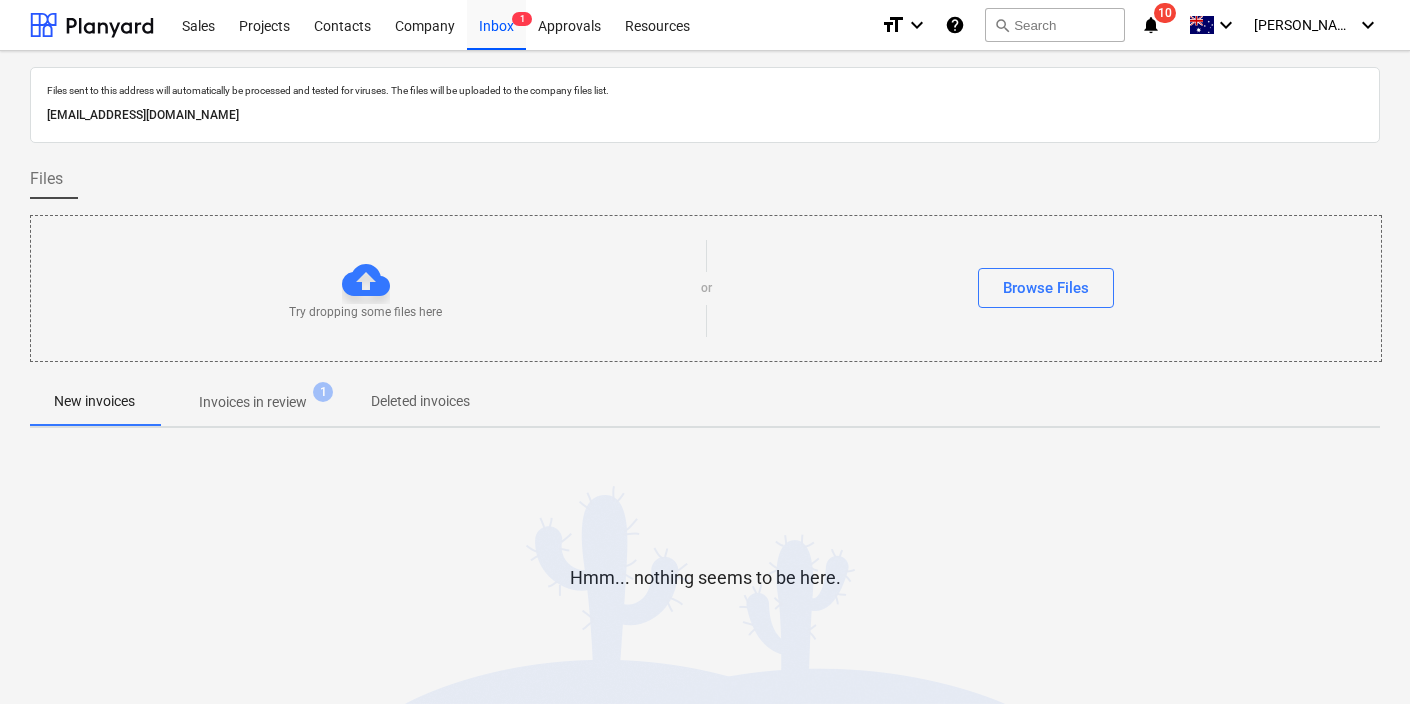 click on "Invoices in review" at bounding box center [253, 402] 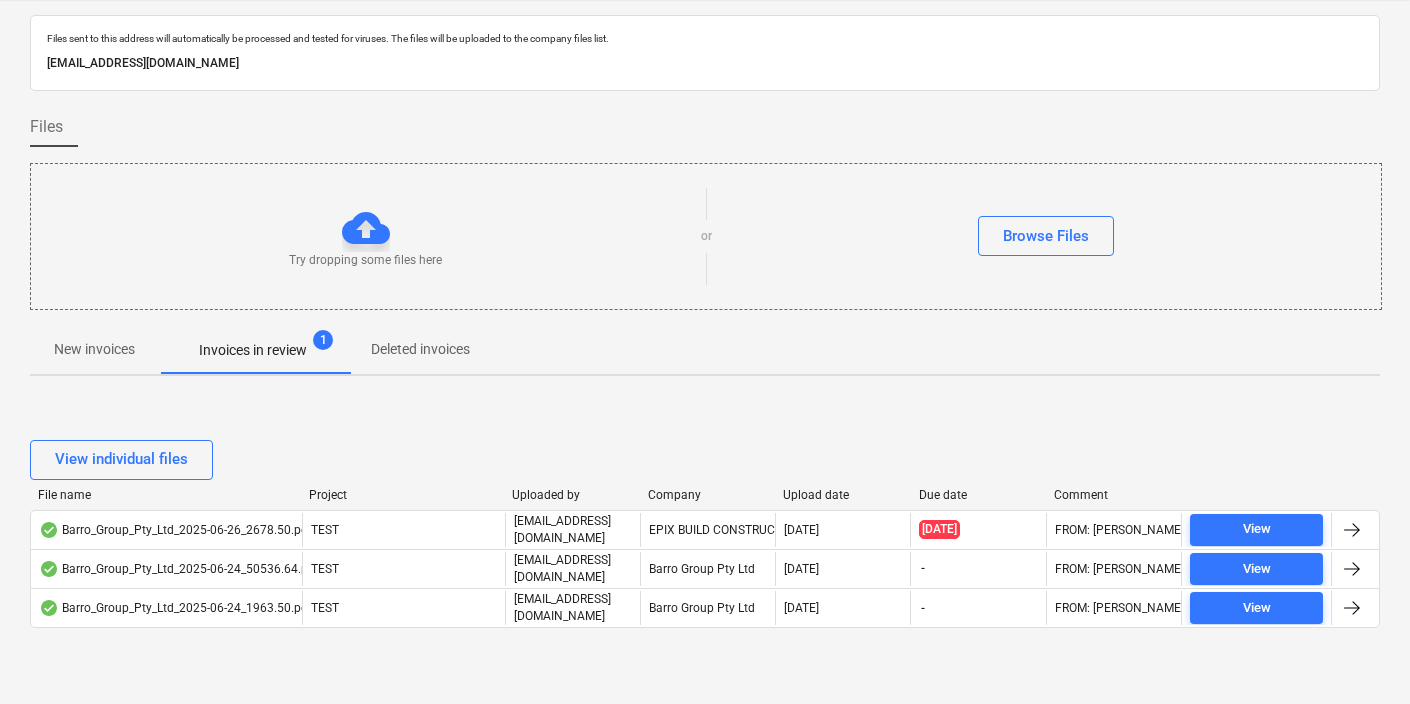 scroll, scrollTop: 72, scrollLeft: 0, axis: vertical 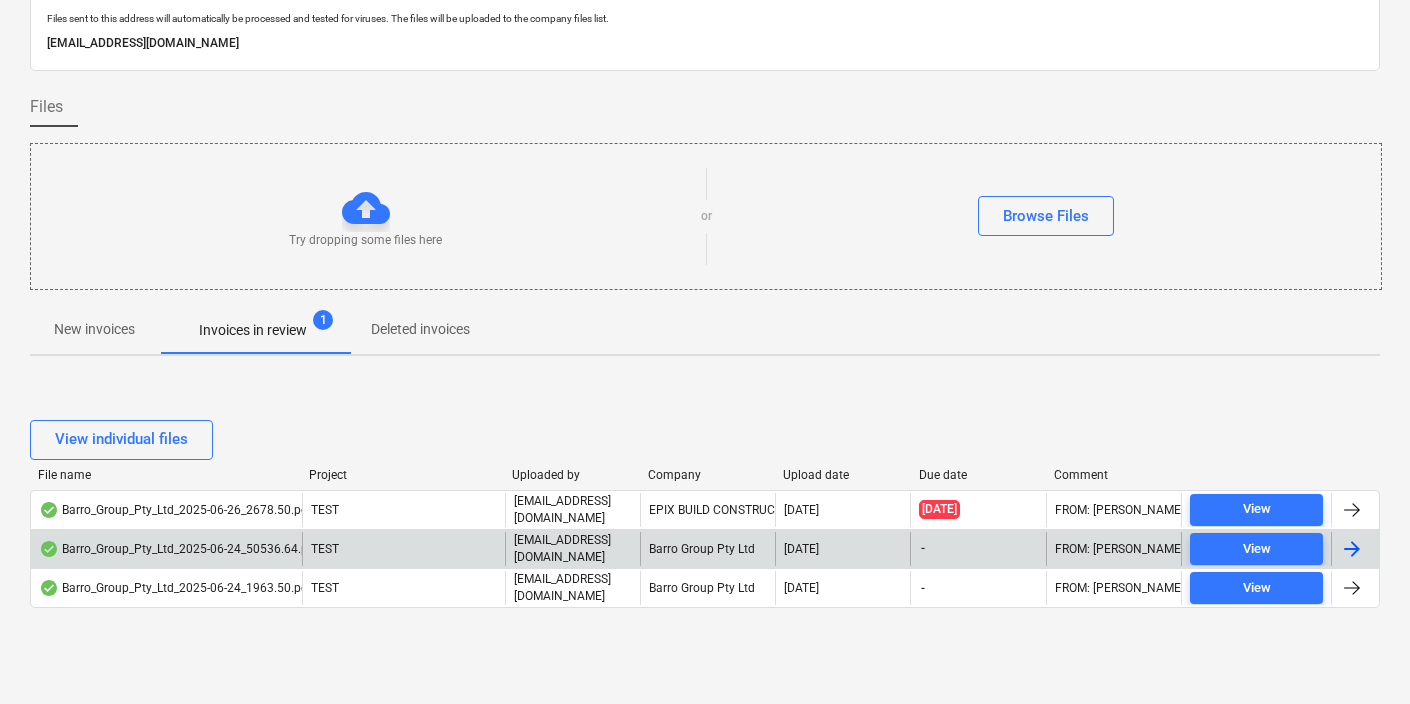 click on "Barro_Group_Pty_Ltd_2025-06-24_50536.64.pdf" at bounding box center [166, 549] 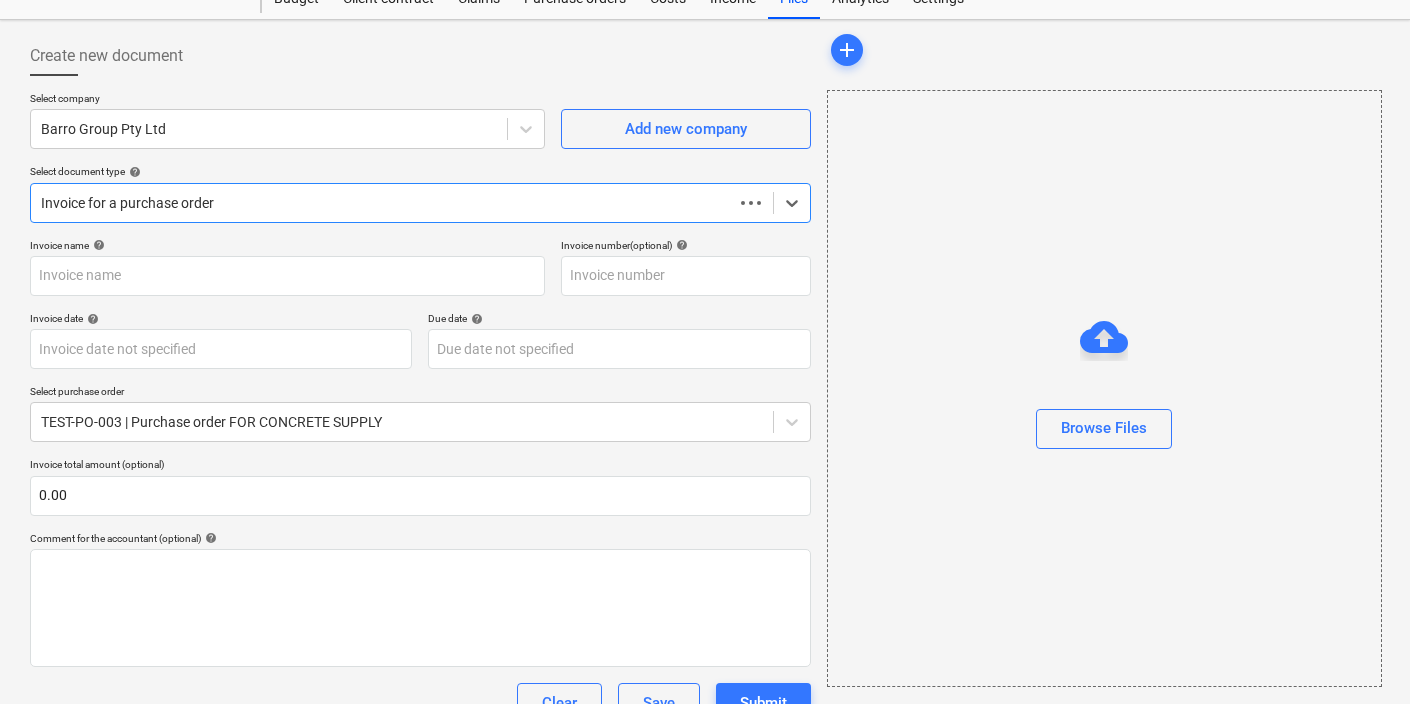 scroll, scrollTop: 113, scrollLeft: 0, axis: vertical 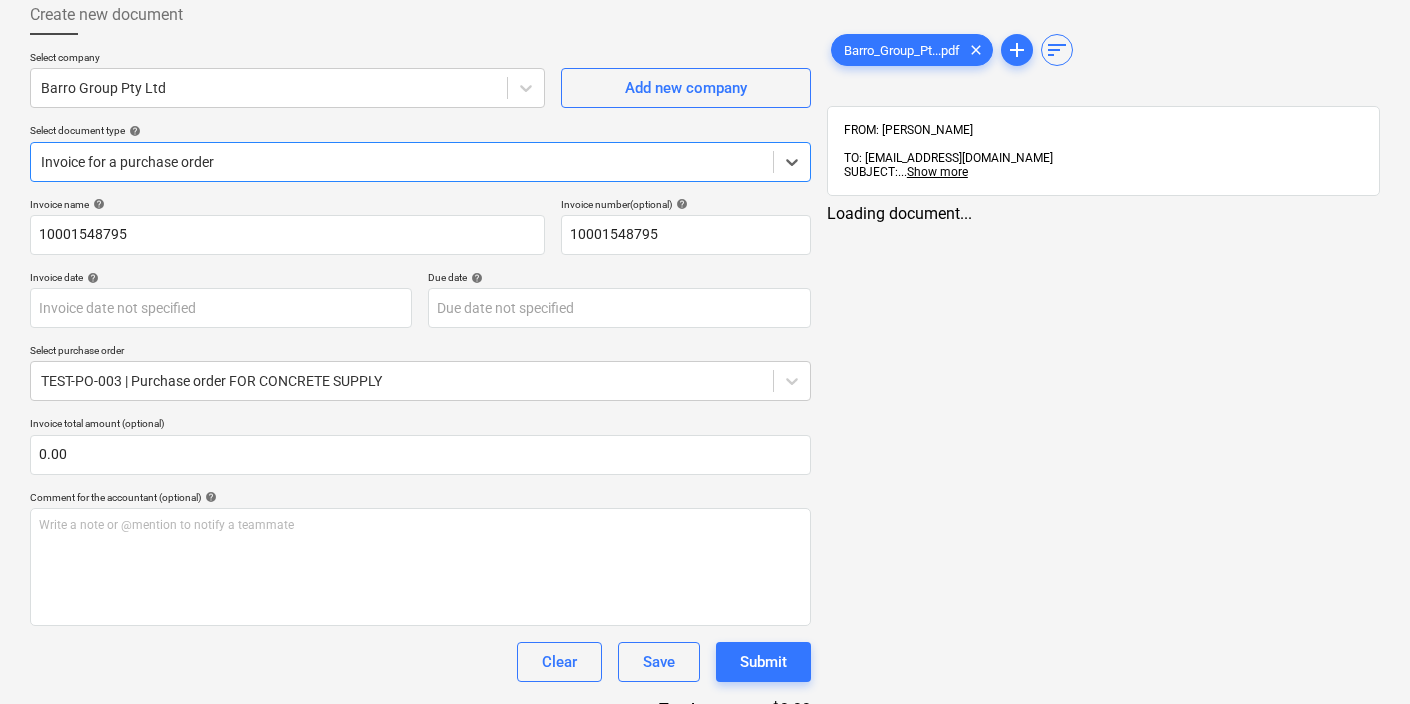 type on "10001548795" 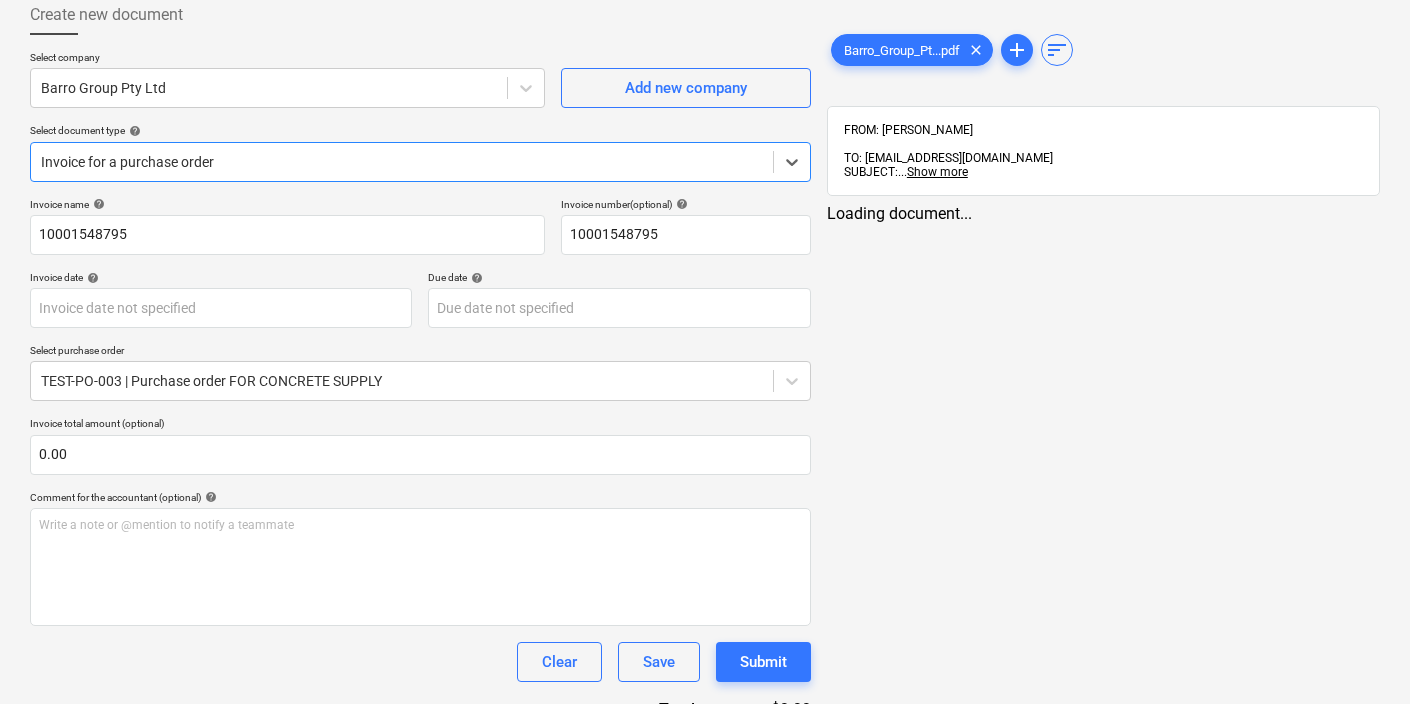 type on "10001548795" 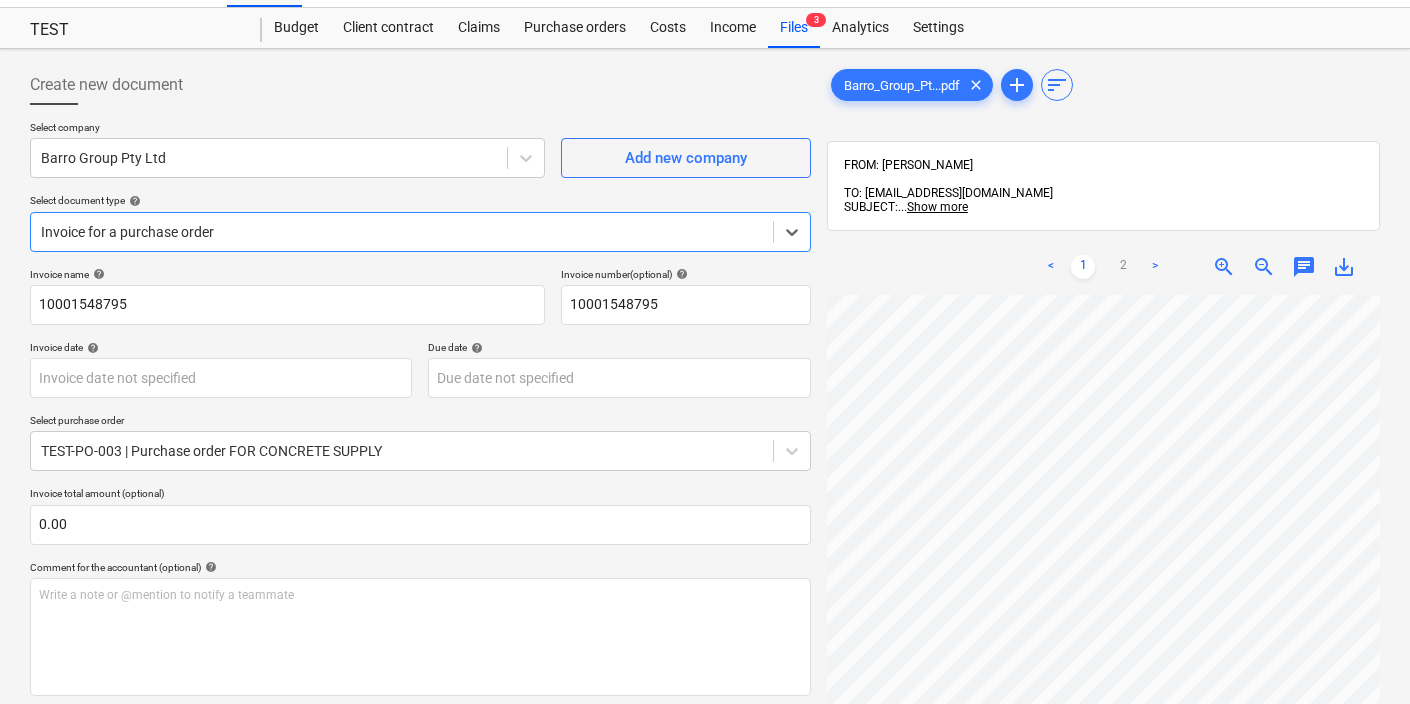 scroll, scrollTop: 41, scrollLeft: 0, axis: vertical 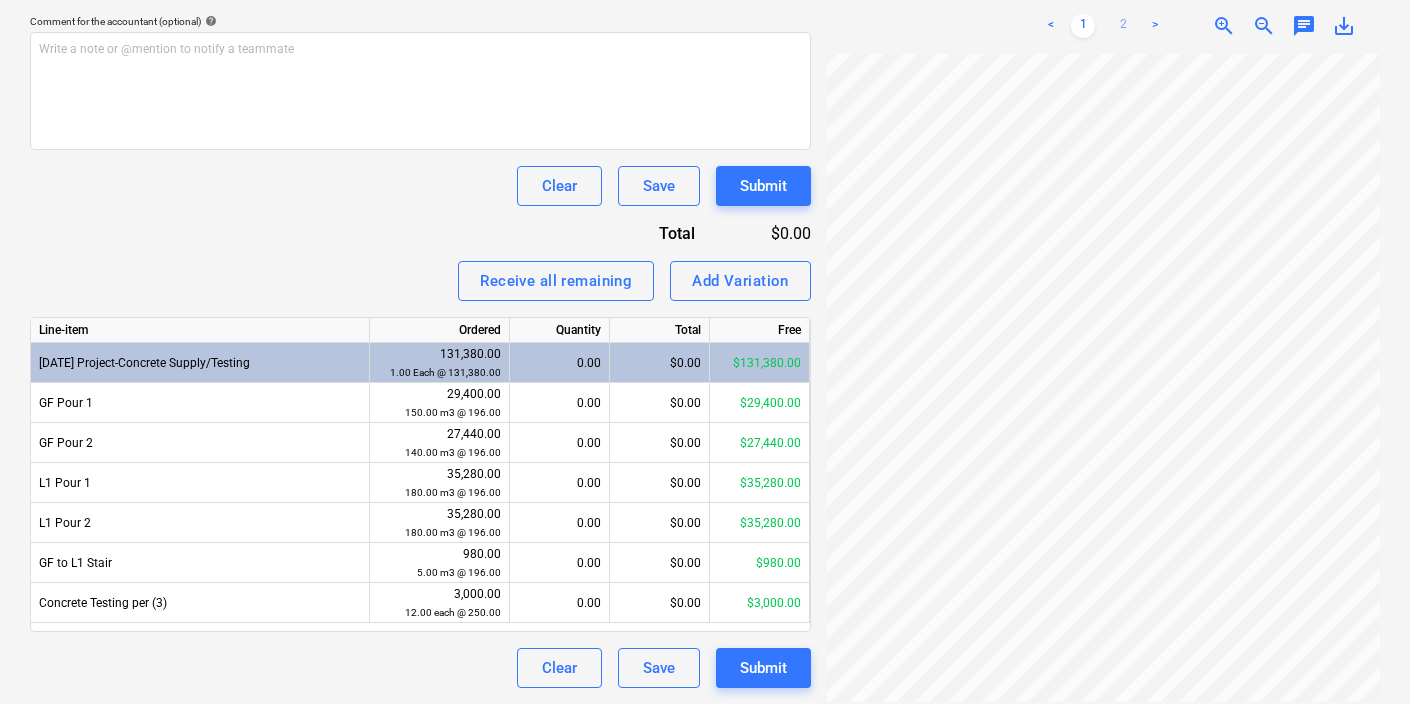 click on "2" at bounding box center [1123, 26] 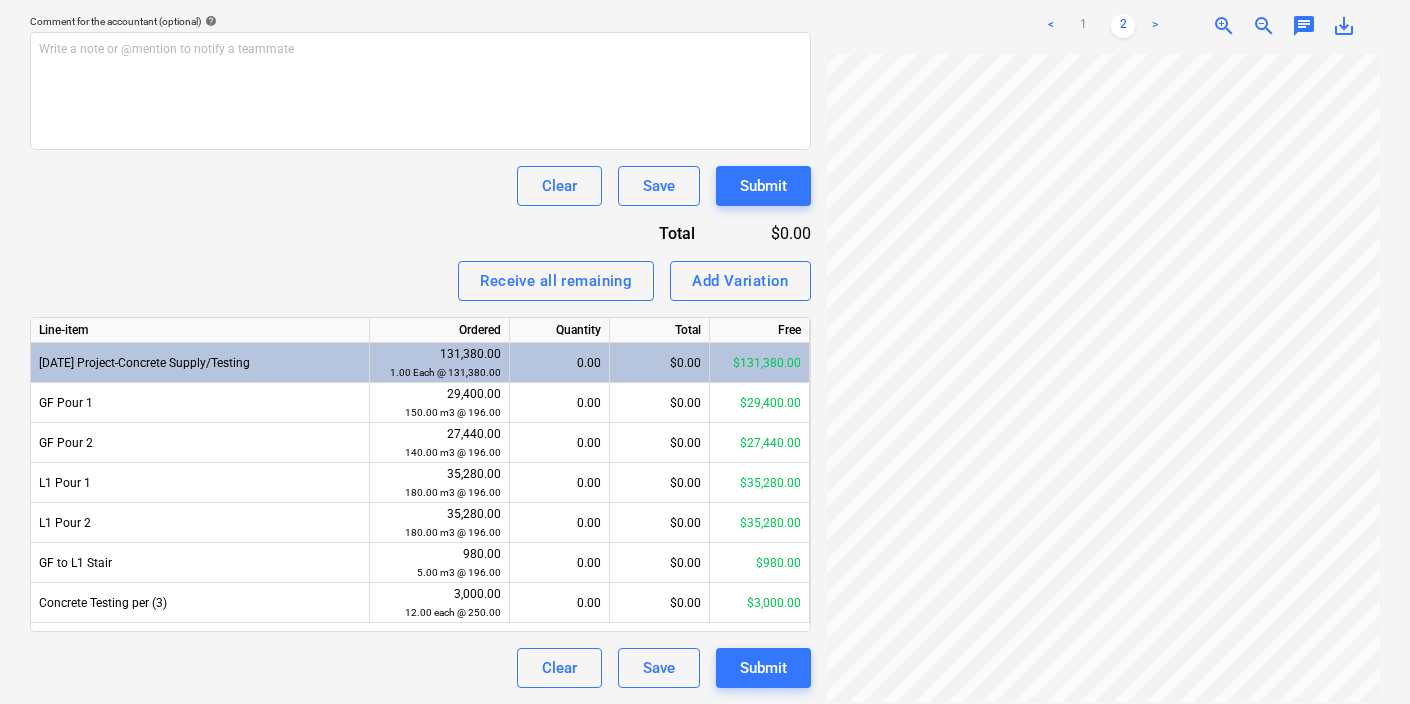 scroll, scrollTop: 209, scrollLeft: 53, axis: both 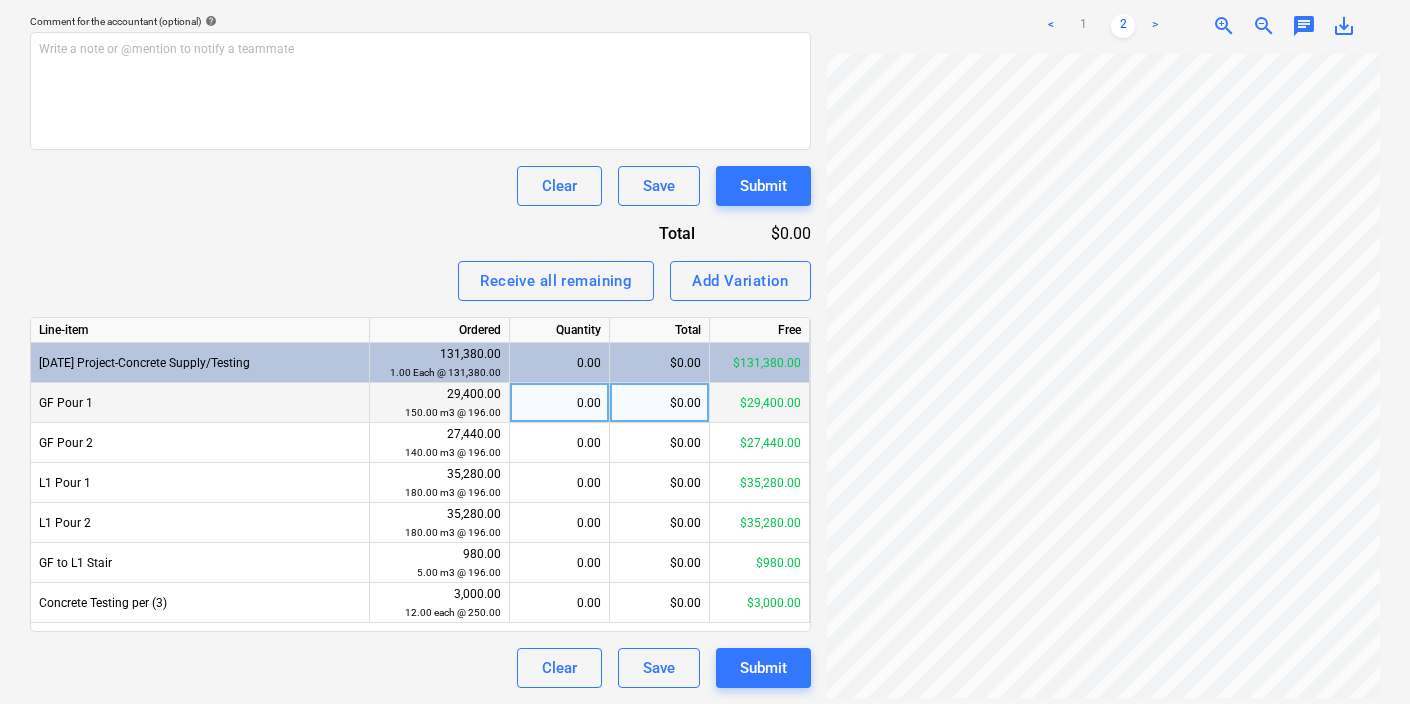 click on "0.00" at bounding box center (559, 403) 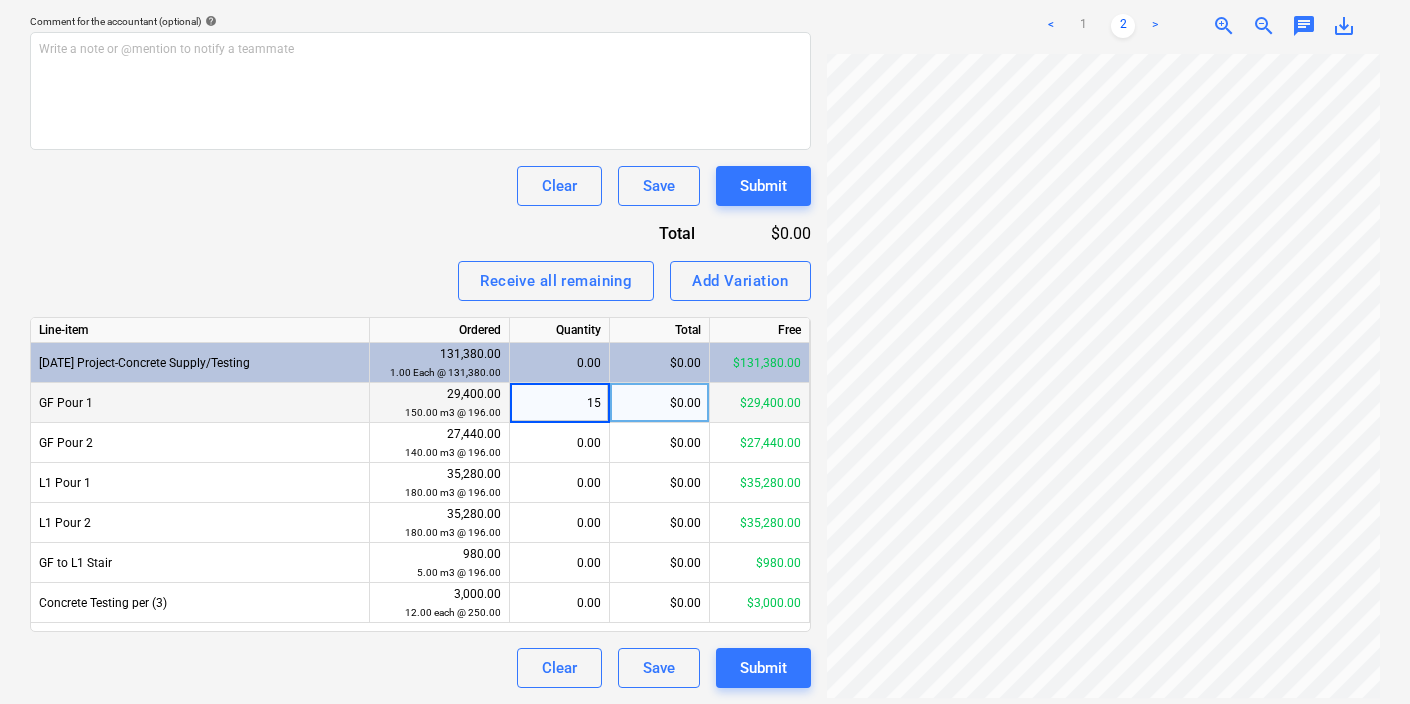 type on "150" 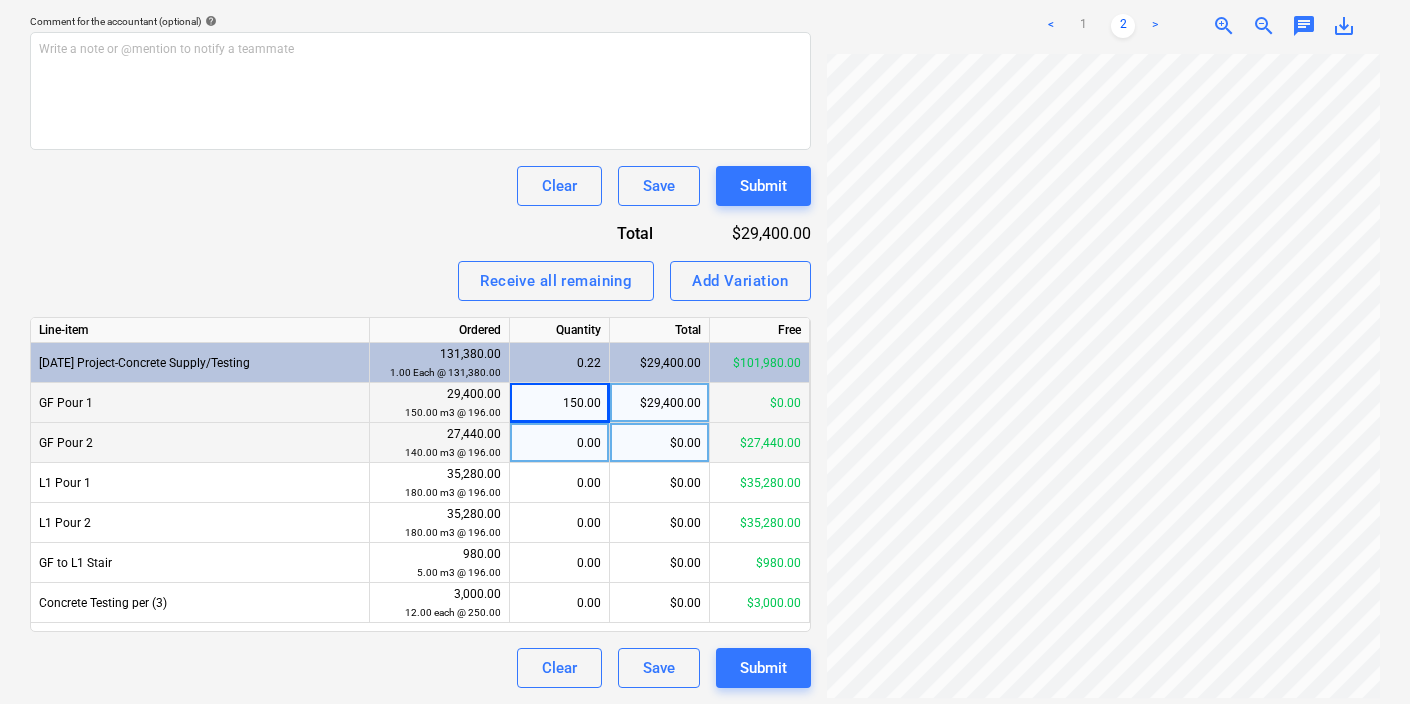 click on "0.00" at bounding box center (559, 443) 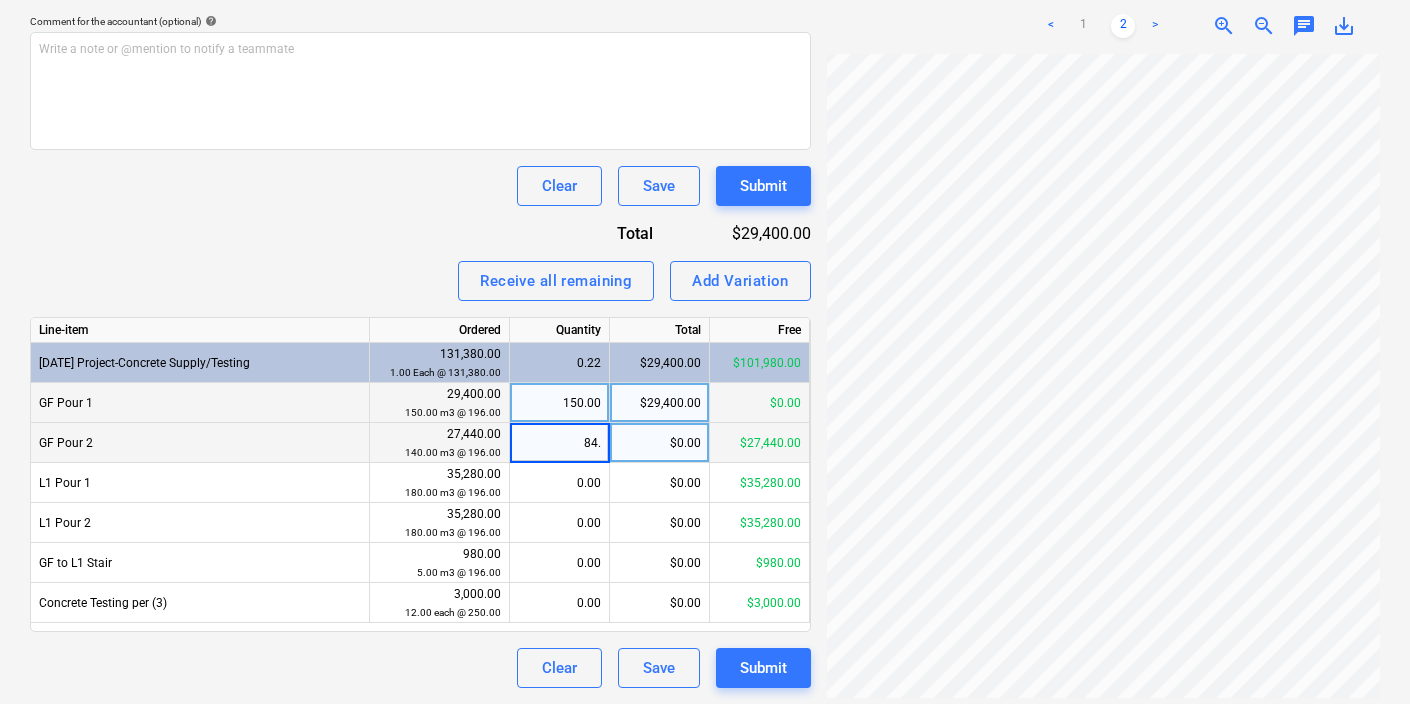 type on "84.4" 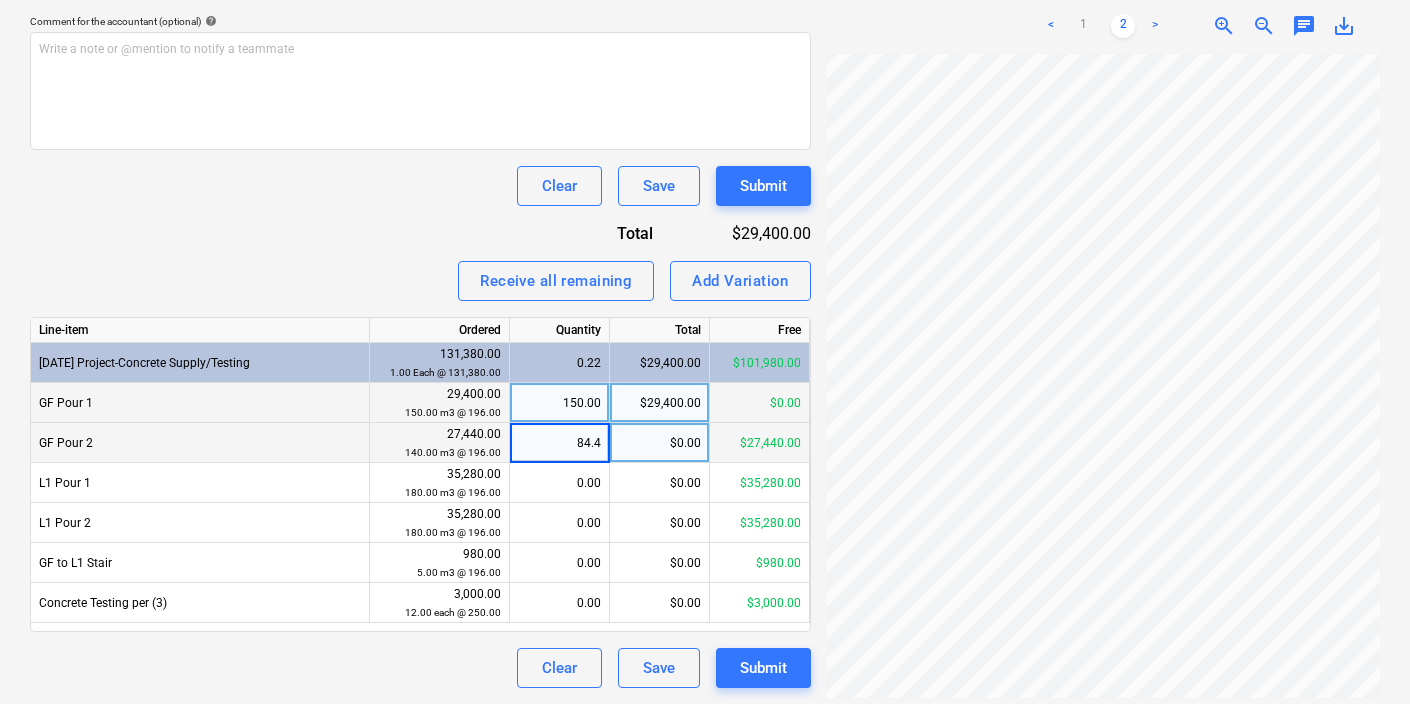 click on "Receive all remaining Add Variation" at bounding box center (420, 281) 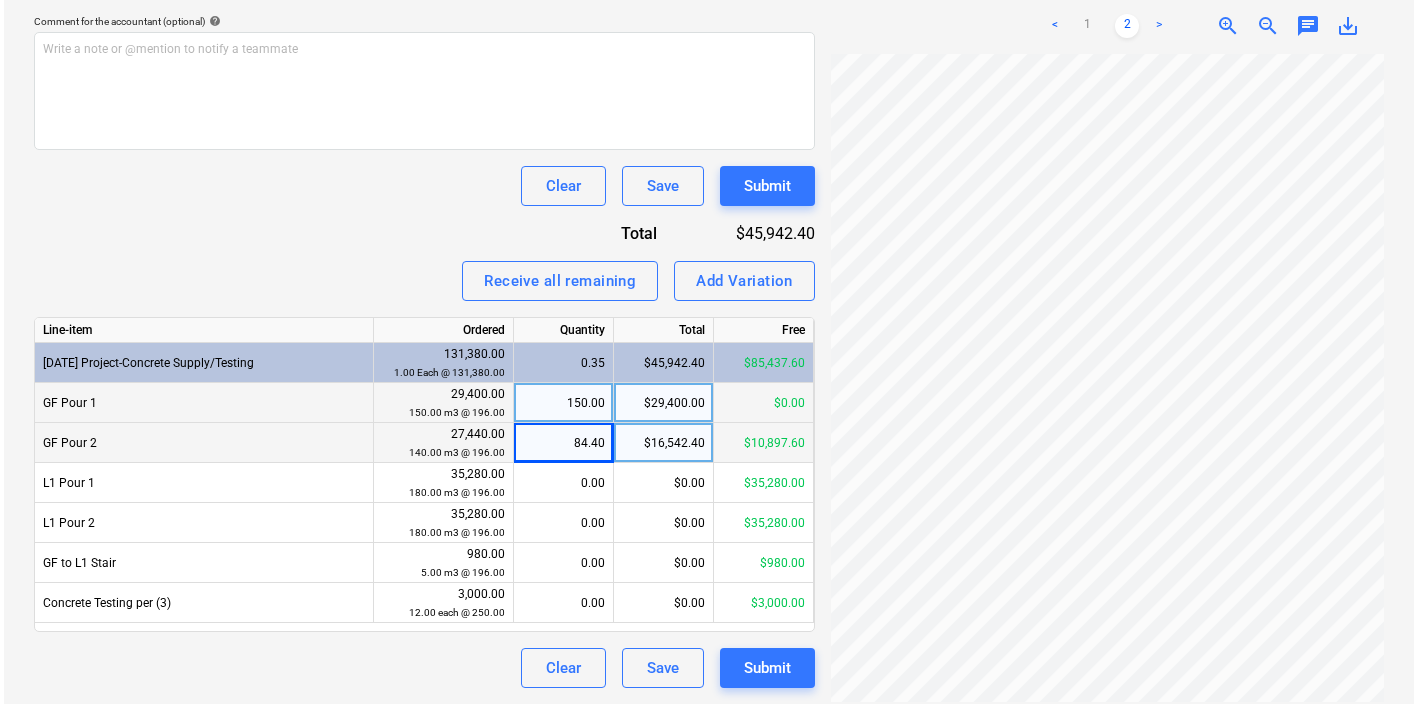 scroll, scrollTop: 143, scrollLeft: 53, axis: both 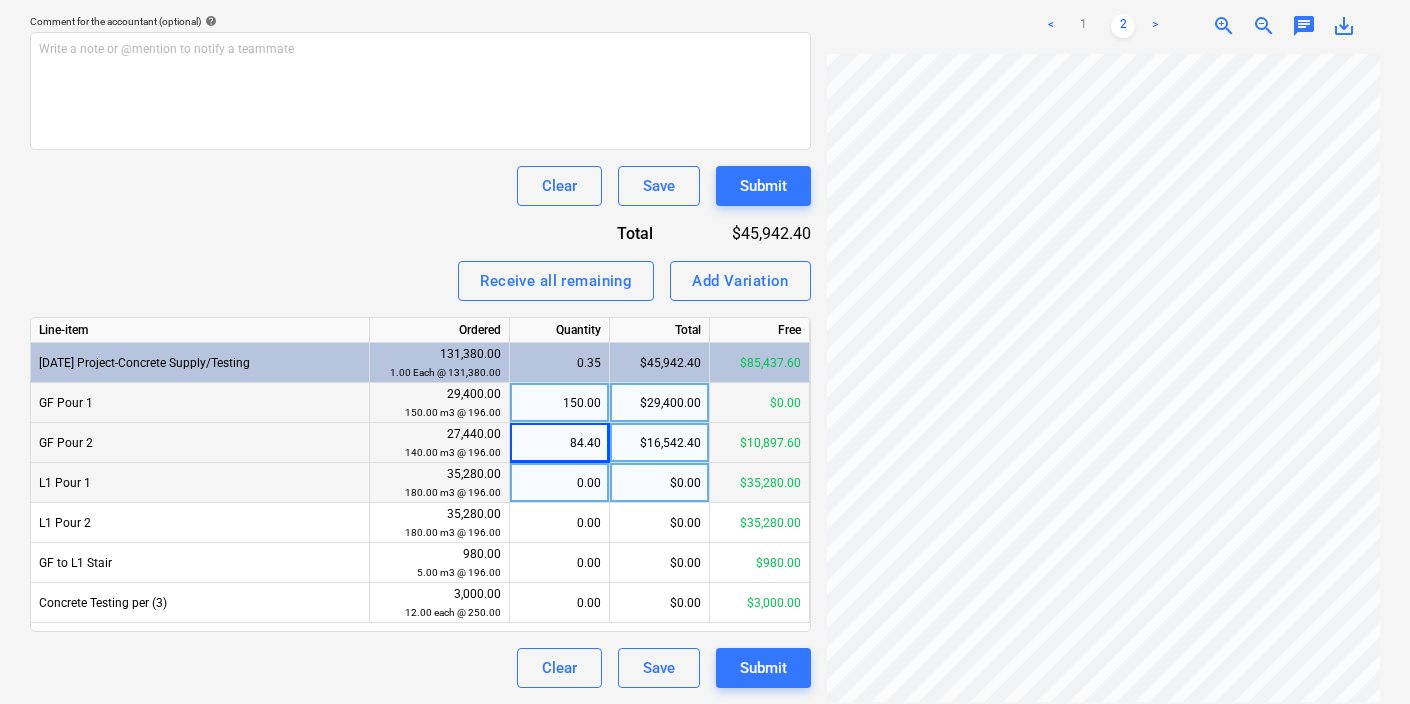click on "0.00" at bounding box center [559, 483] 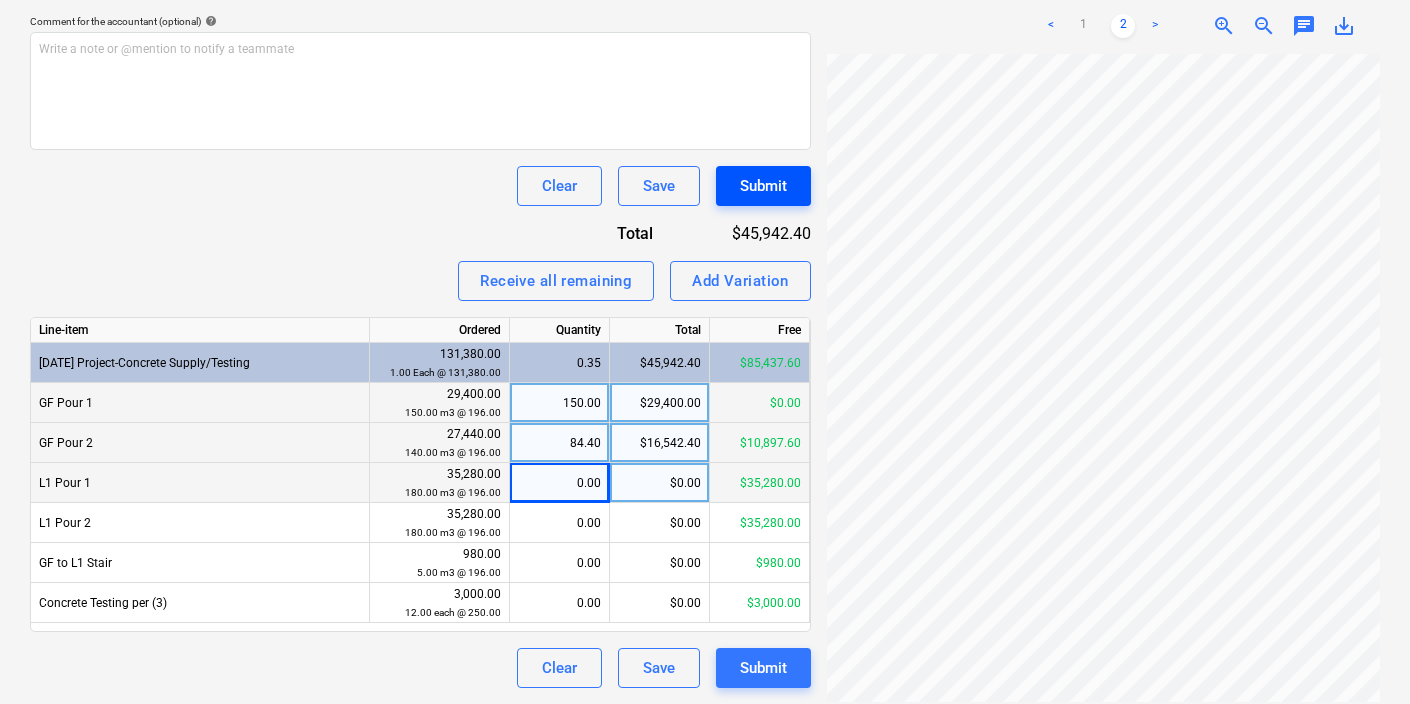 click on "Submit" at bounding box center (763, 186) 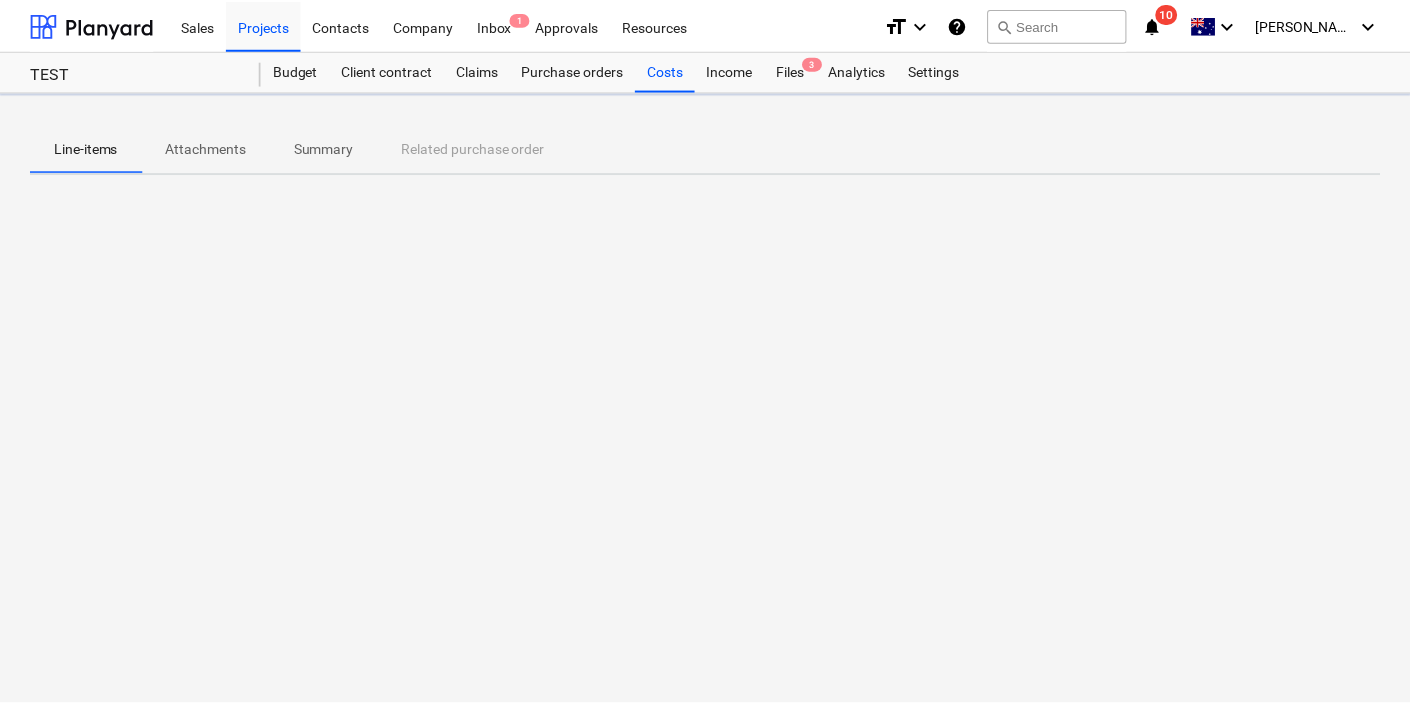 scroll, scrollTop: 0, scrollLeft: 0, axis: both 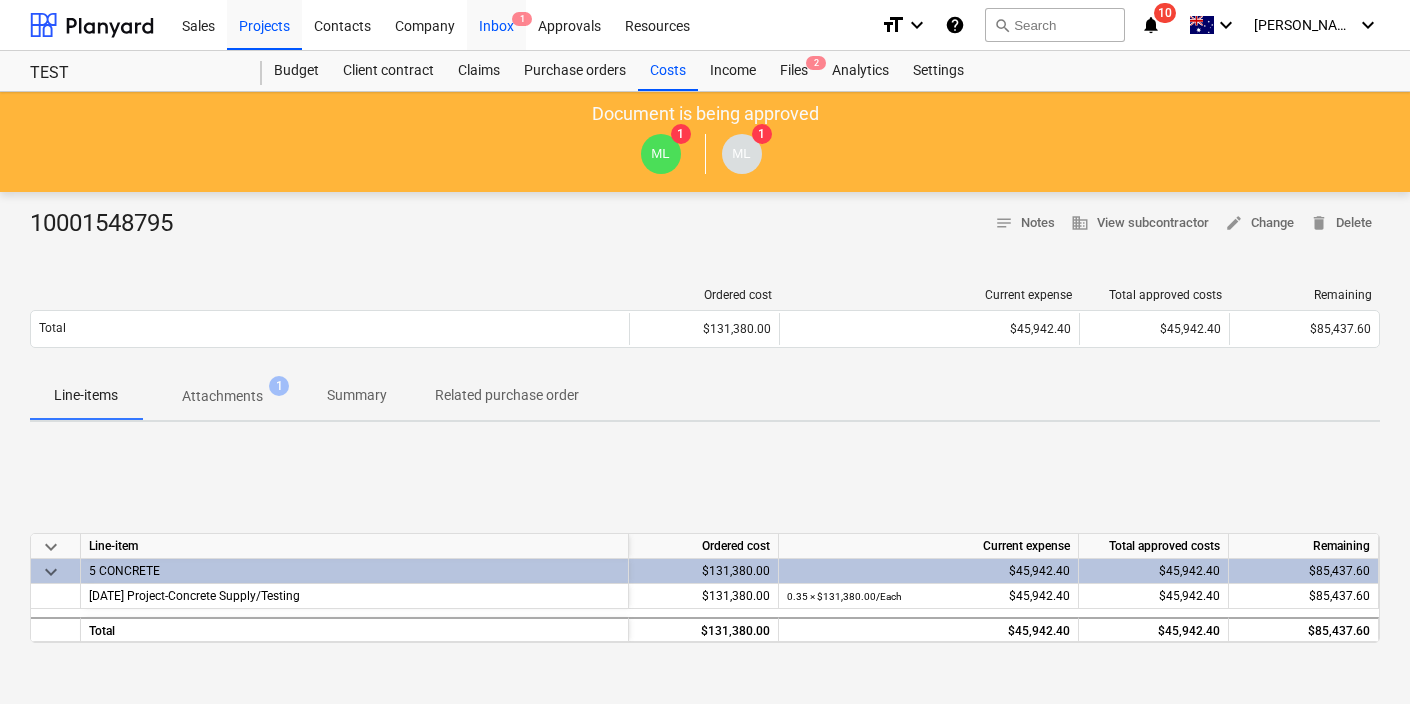click on "Inbox 1" at bounding box center [496, 24] 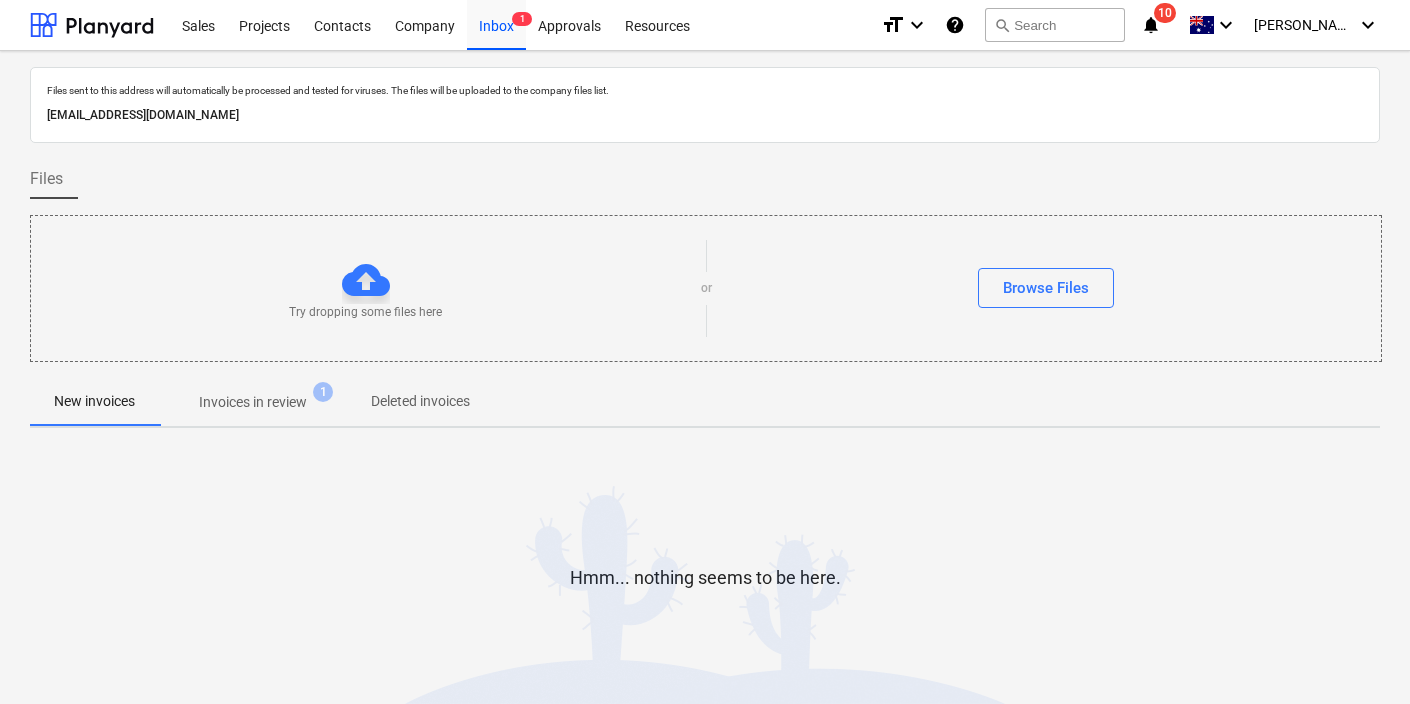 click on "Invoices in review 1" at bounding box center (253, 402) 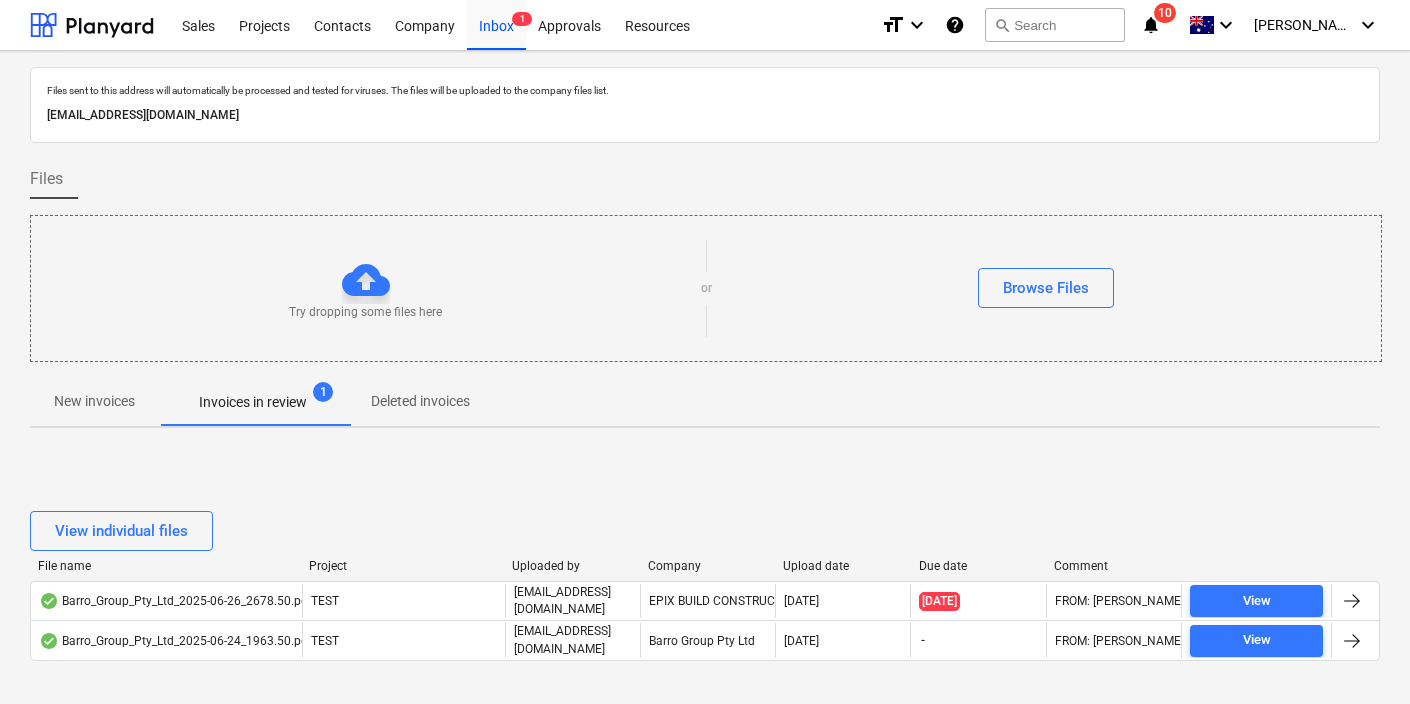 click on "Project" at bounding box center [402, 566] 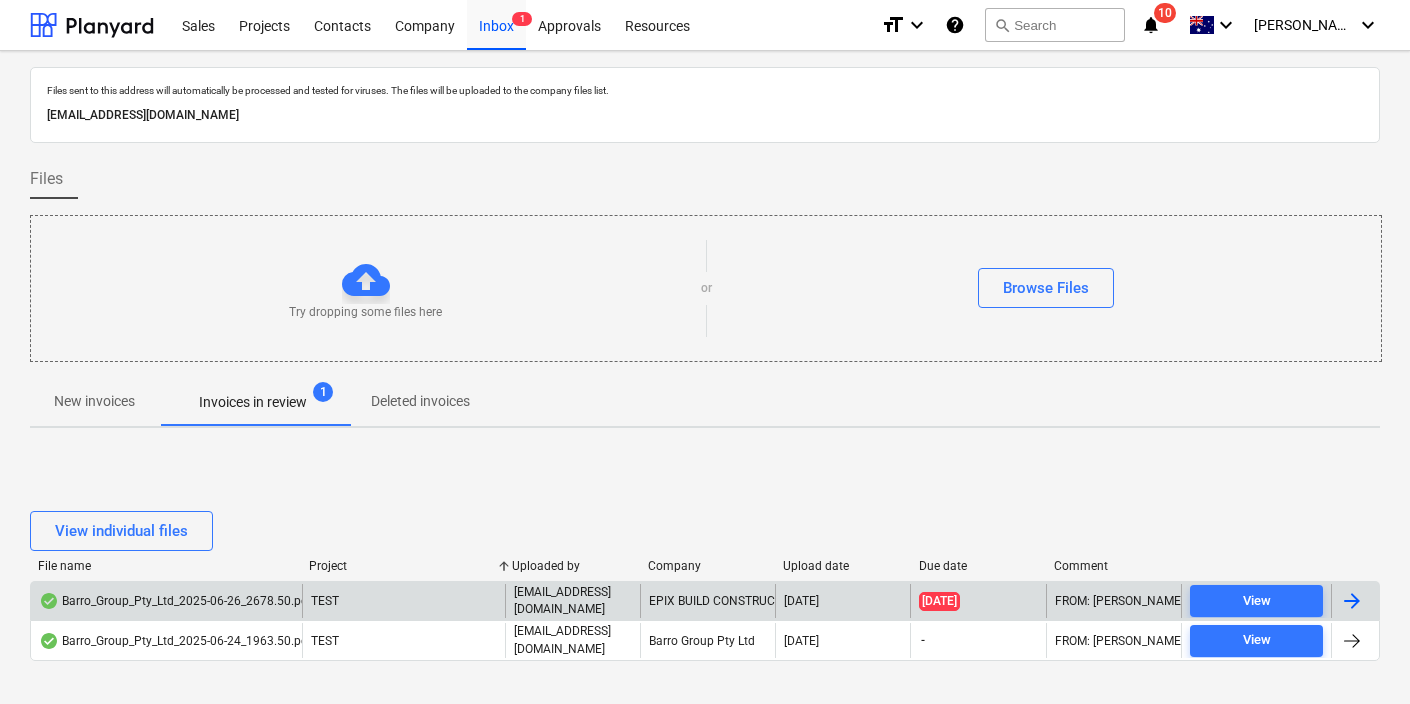 click on "TEST" at bounding box center [403, 601] 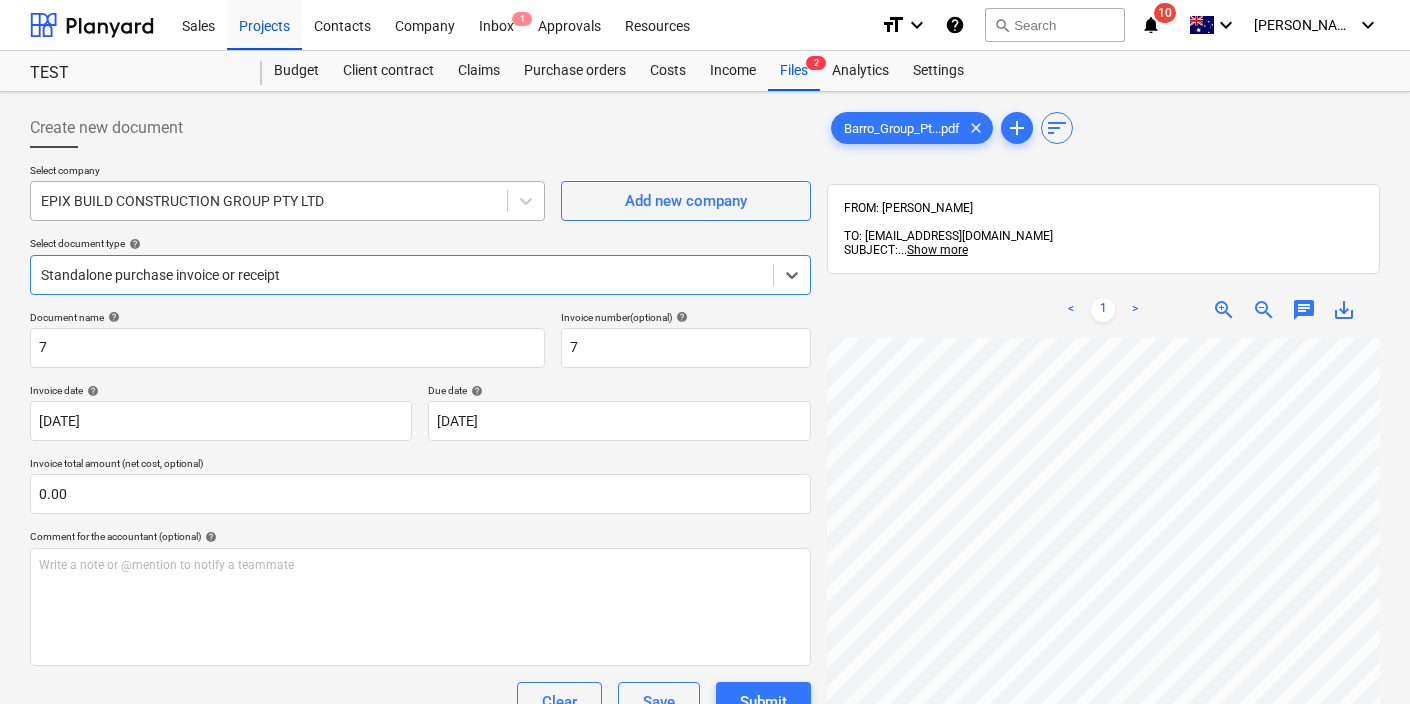 click at bounding box center (269, 201) 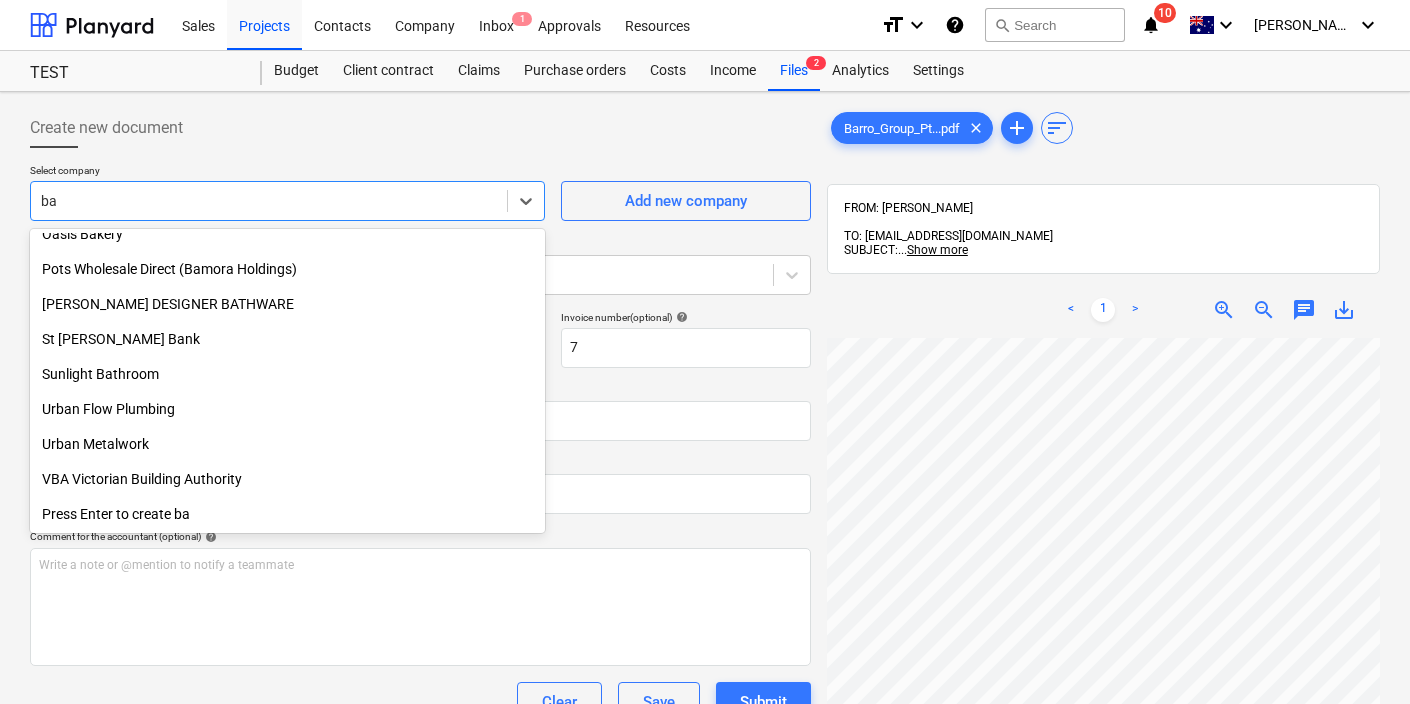 scroll, scrollTop: 1170, scrollLeft: 0, axis: vertical 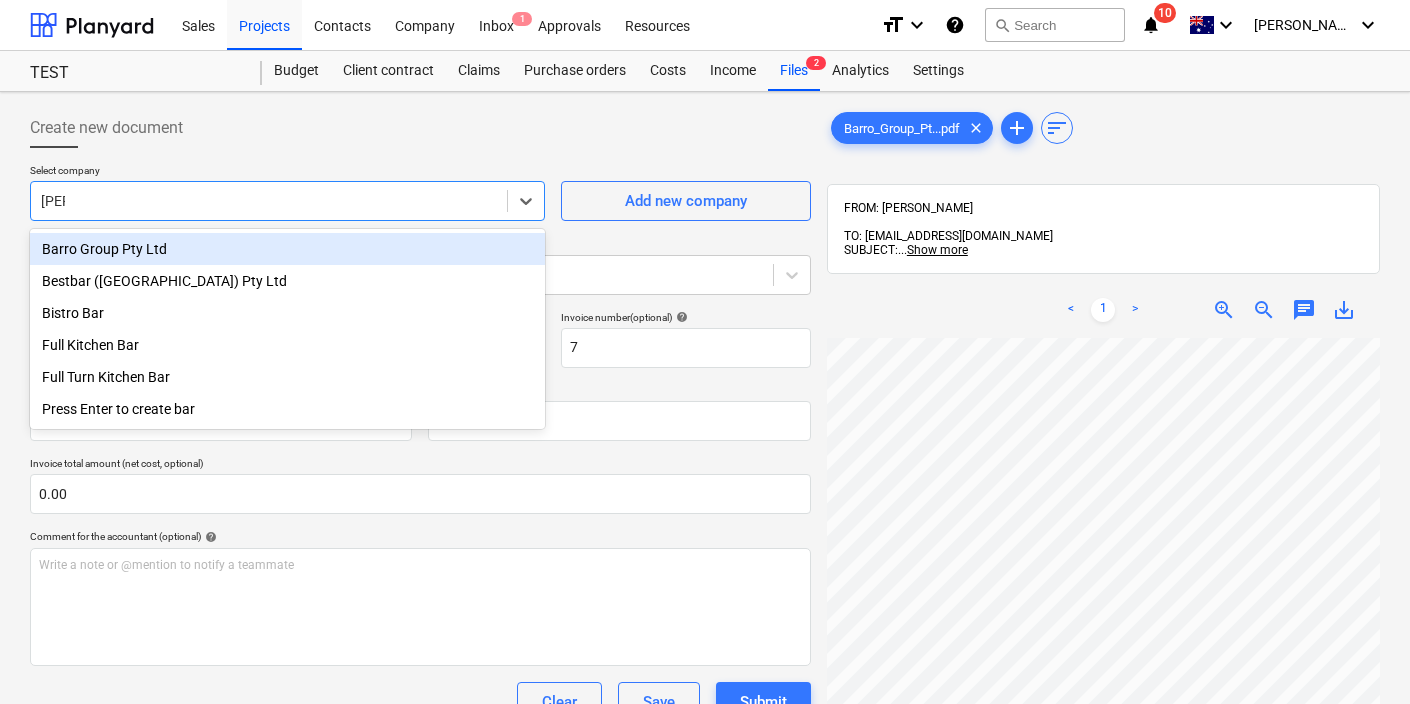 type on "barro" 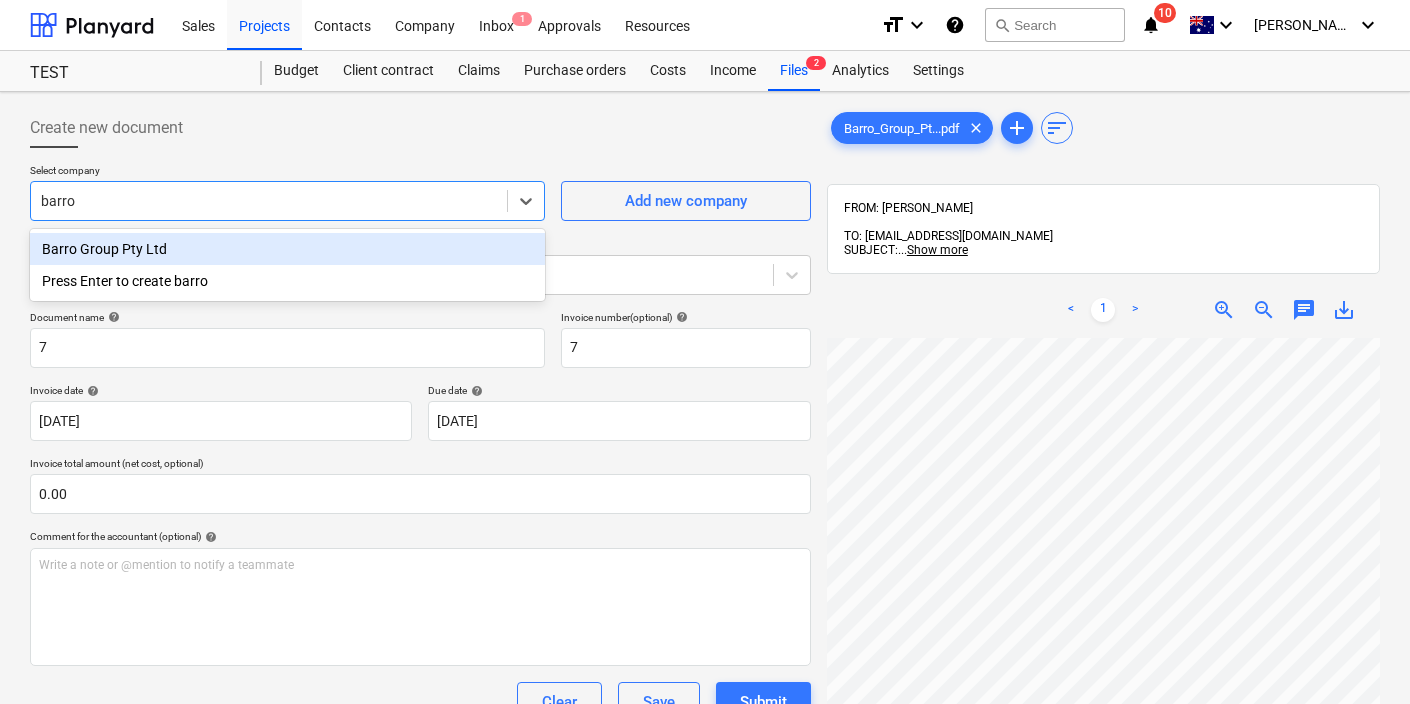 type 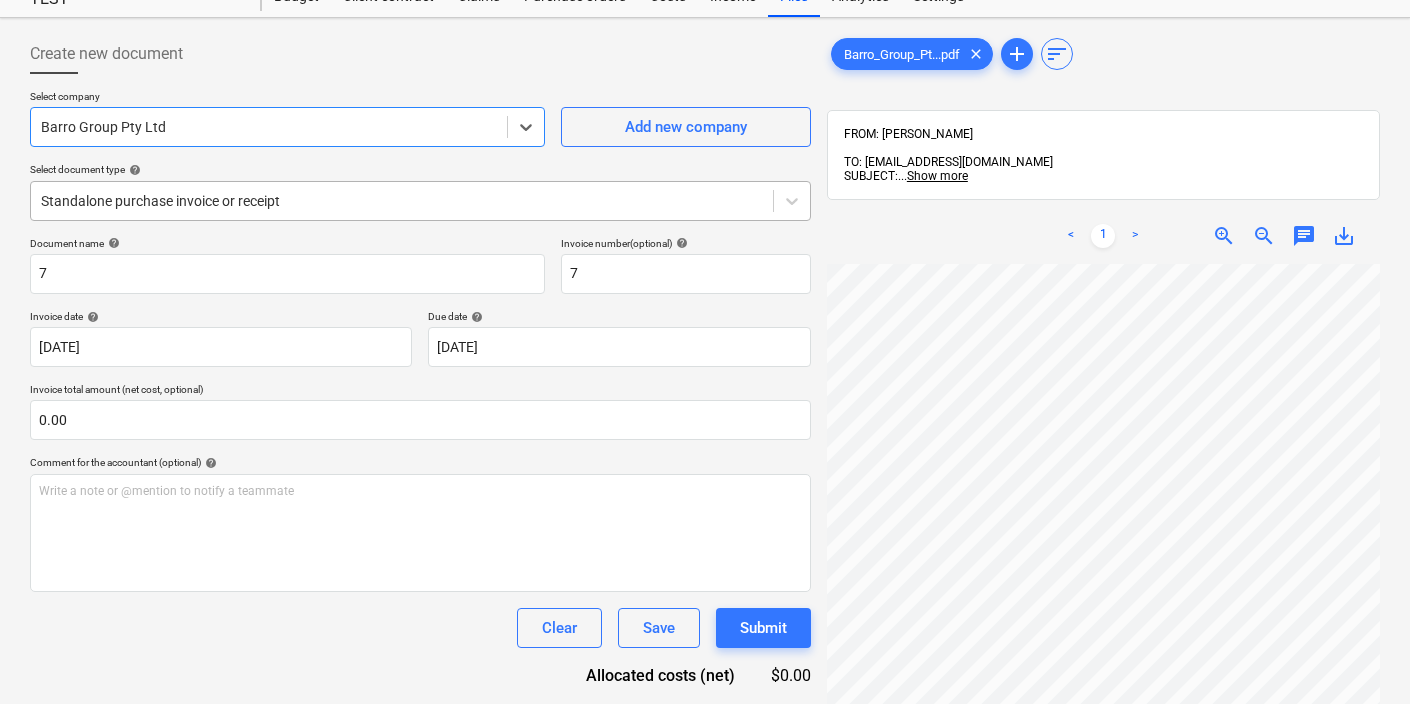 scroll, scrollTop: 82, scrollLeft: 0, axis: vertical 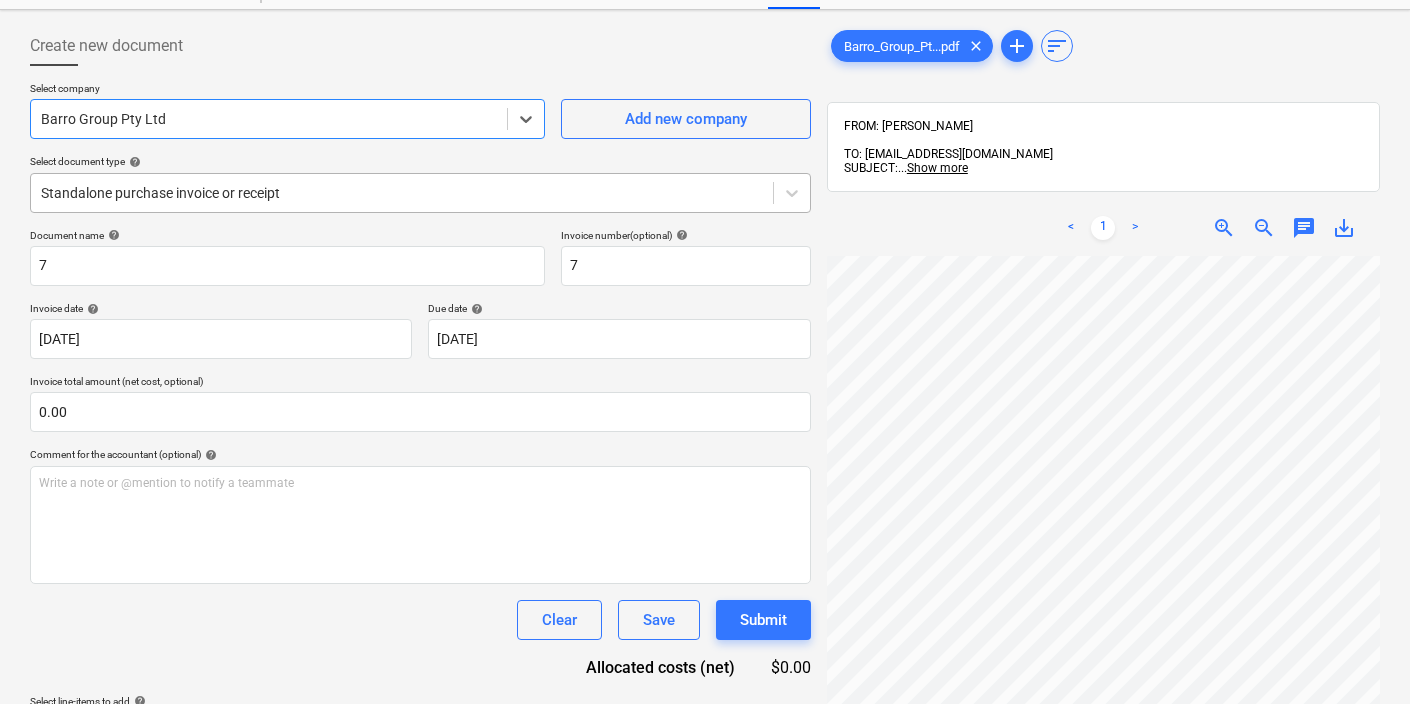 click on "Standalone purchase invoice or receipt" at bounding box center [402, 193] 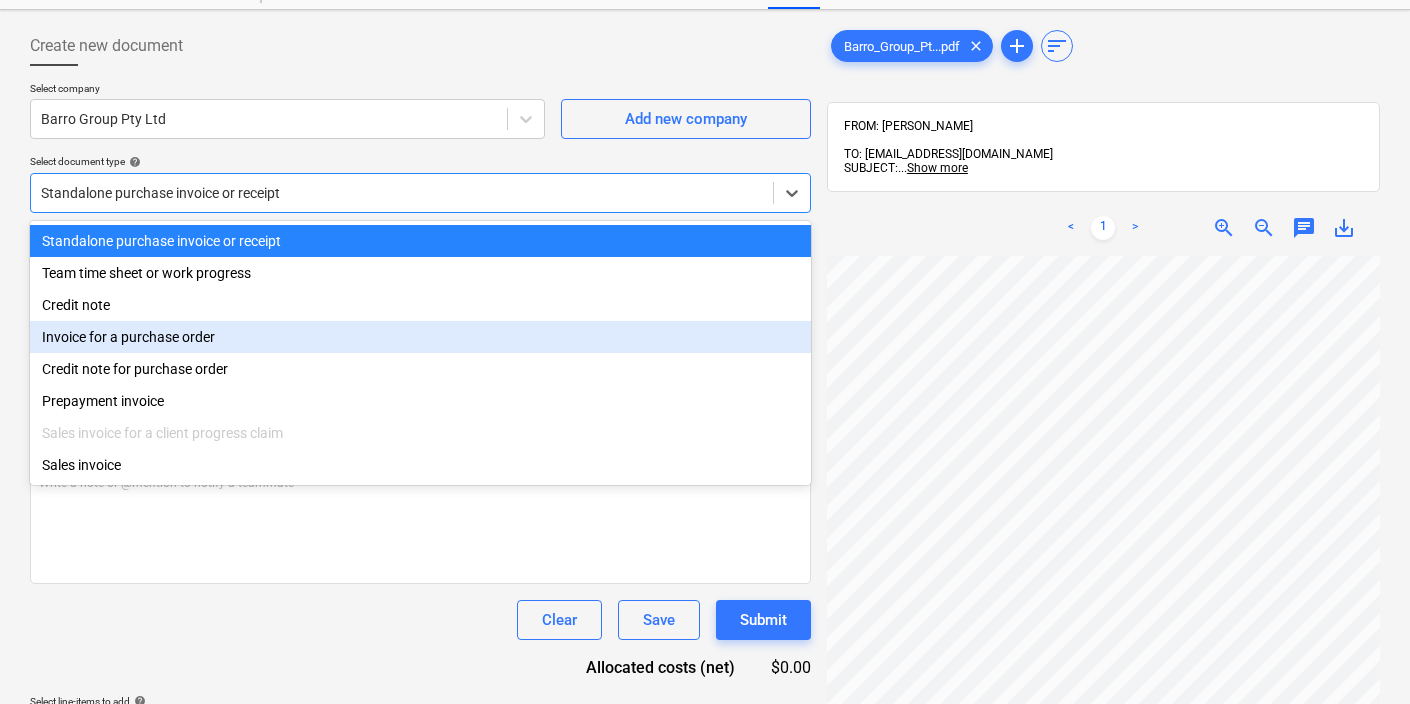click on "Invoice for a purchase order" at bounding box center (420, 337) 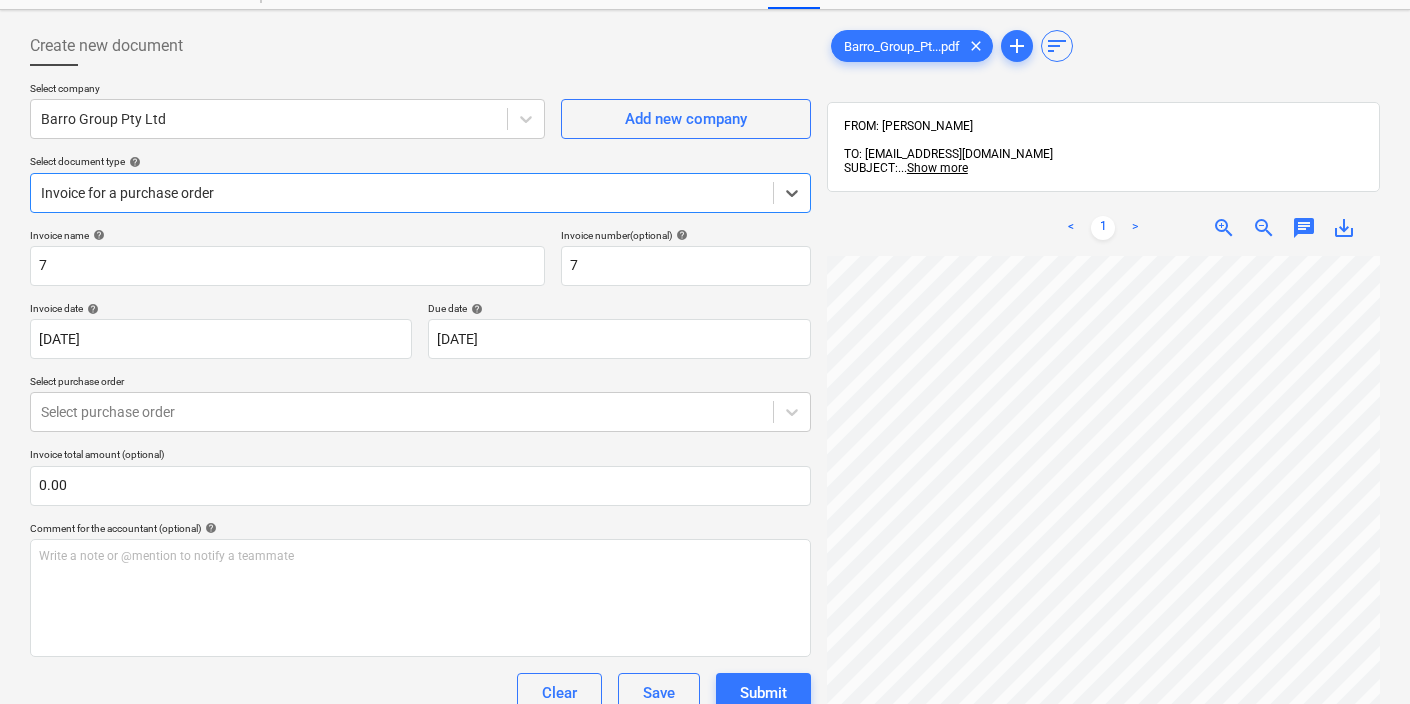 scroll, scrollTop: 0, scrollLeft: 53, axis: horizontal 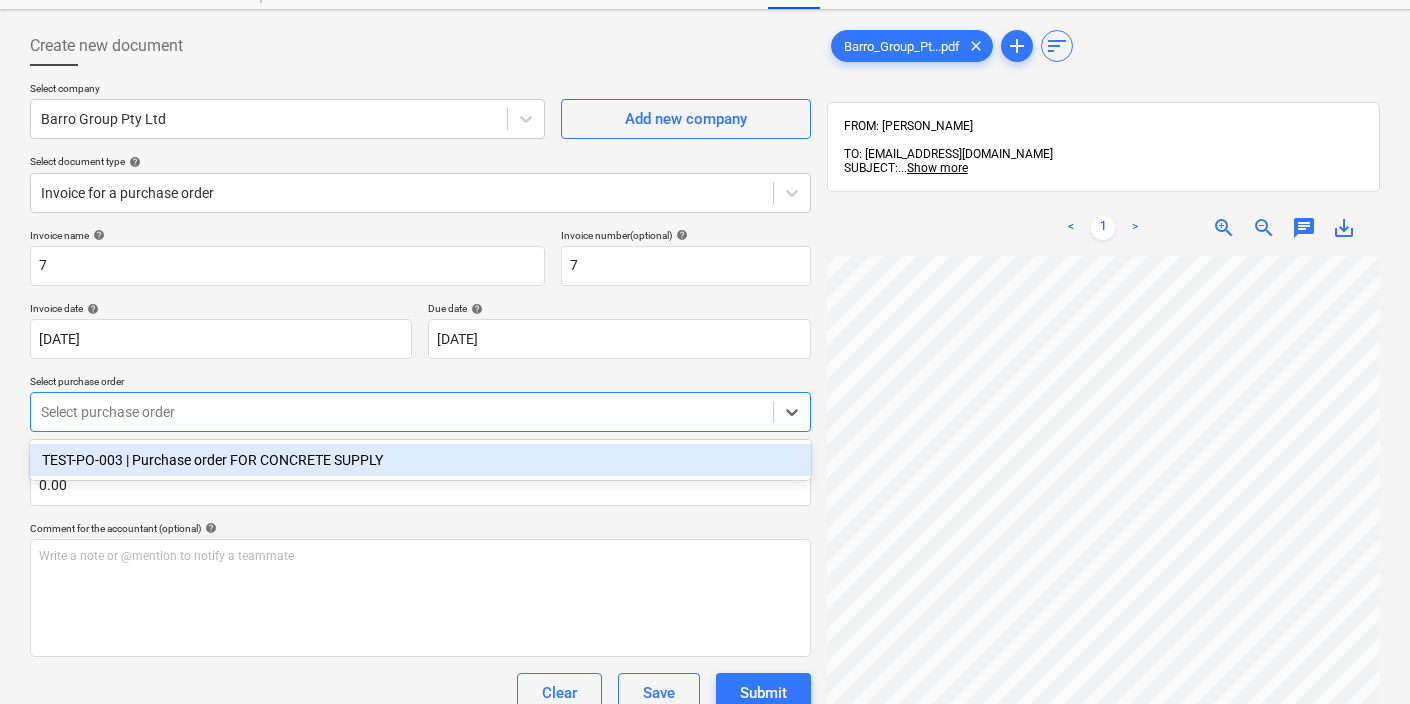 click on "Select purchase order" at bounding box center [420, 412] 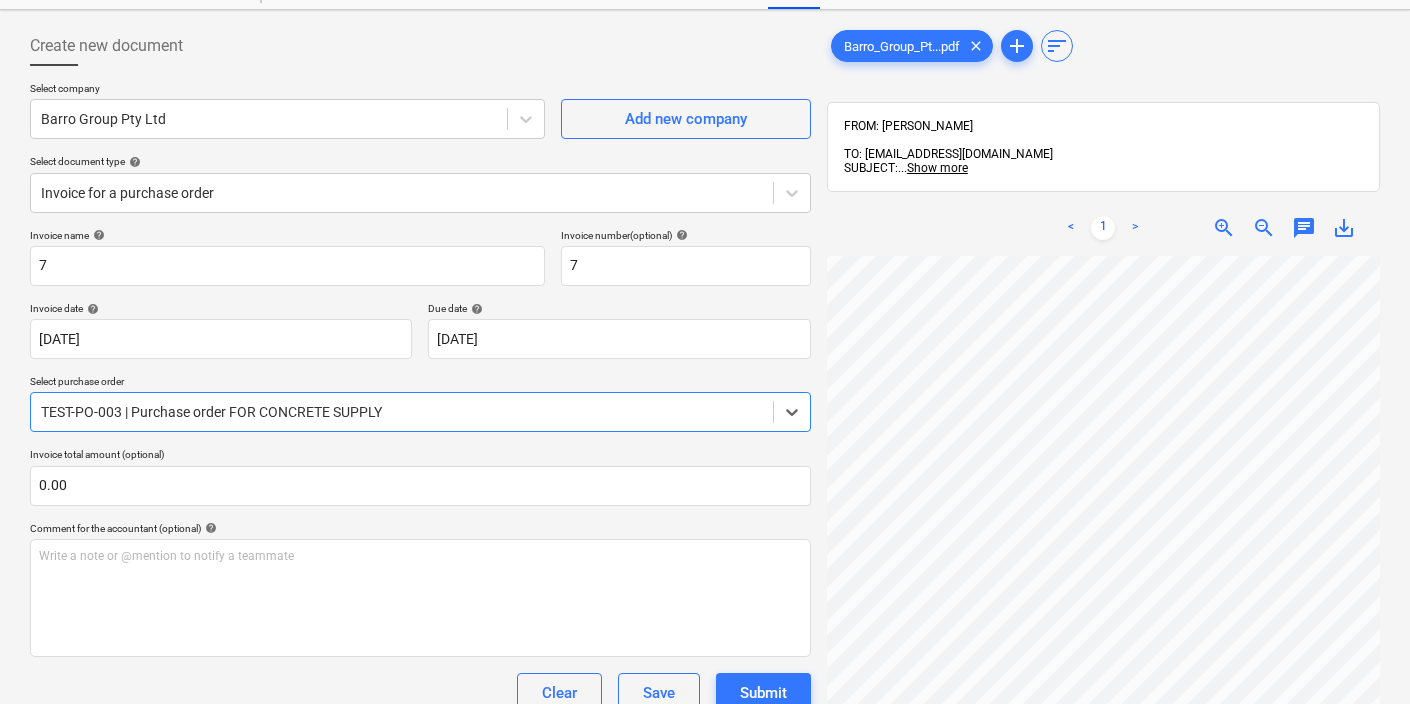 scroll, scrollTop: 126, scrollLeft: 0, axis: vertical 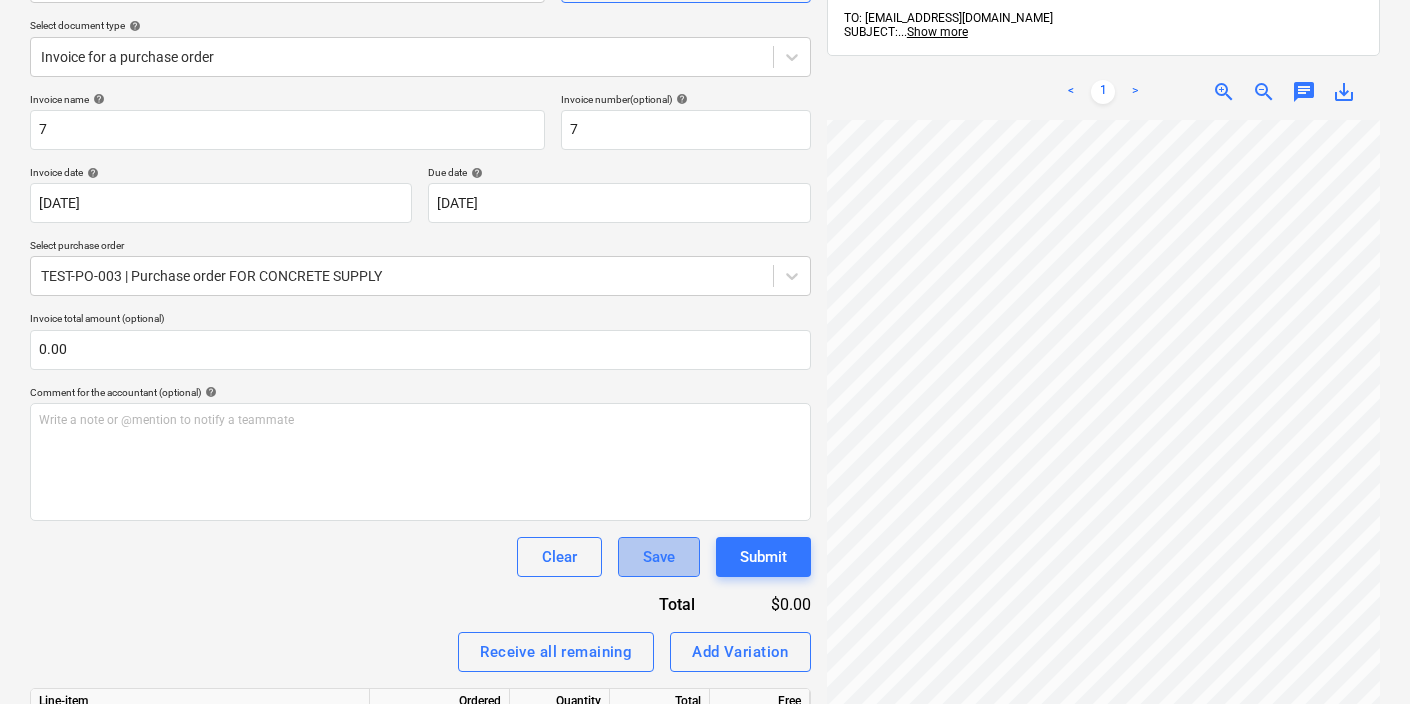 click on "Save" at bounding box center [659, 557] 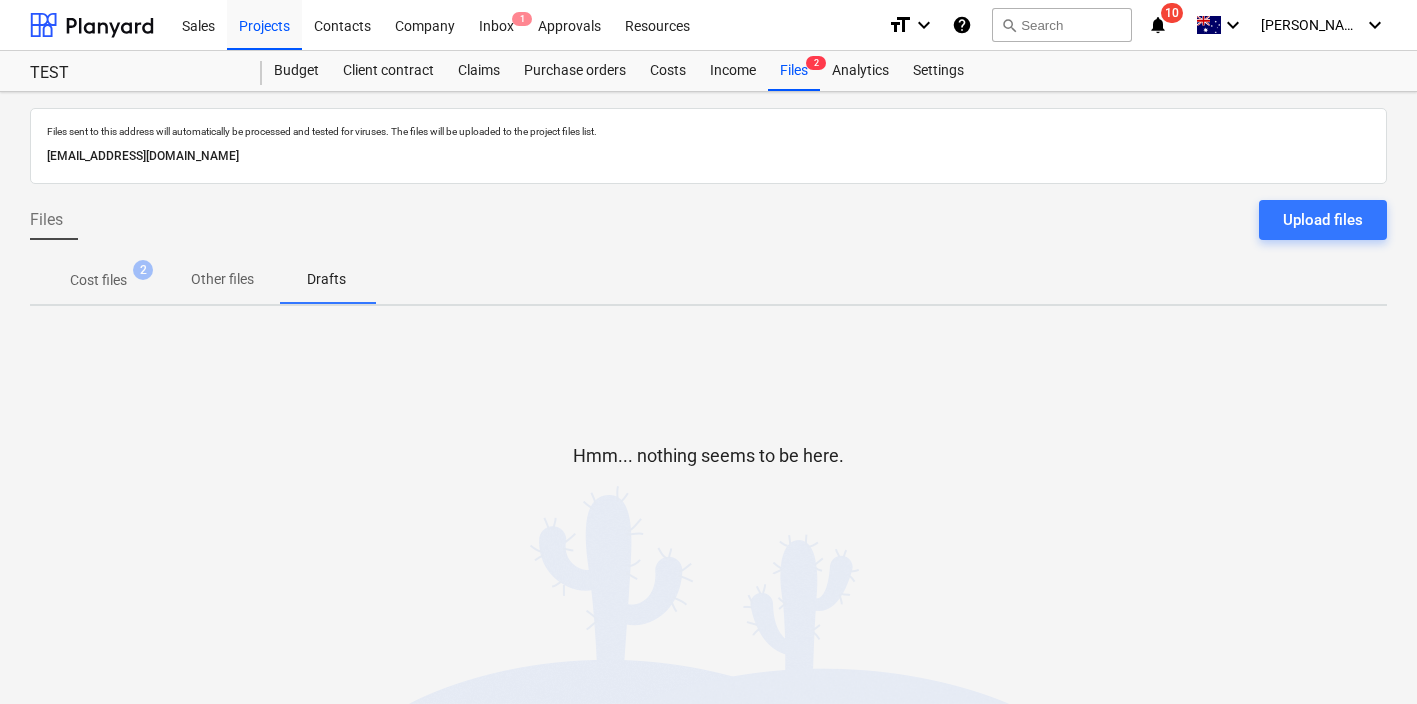 click on "Cost files 2" at bounding box center [98, 280] 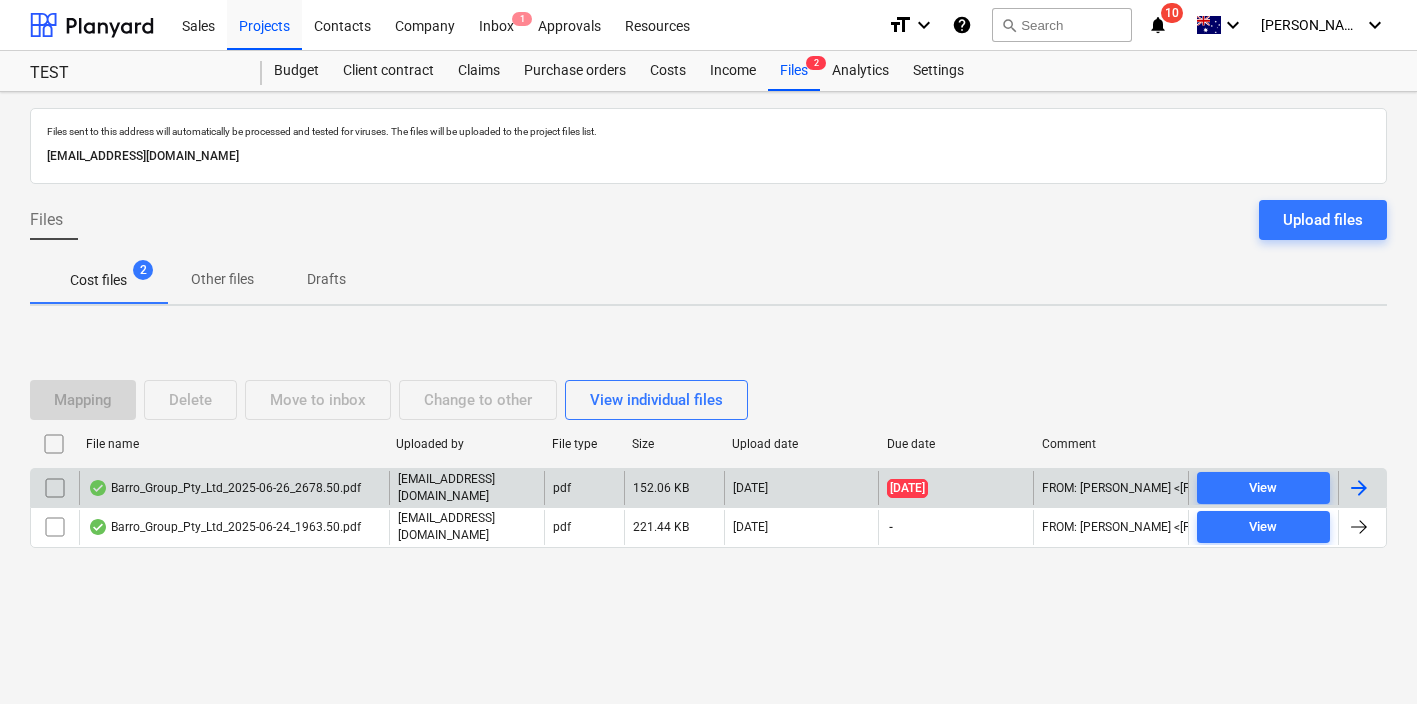 click on "Barro_Group_Pty_Ltd_2025-06-26_2678.50.pdf" at bounding box center [234, 488] 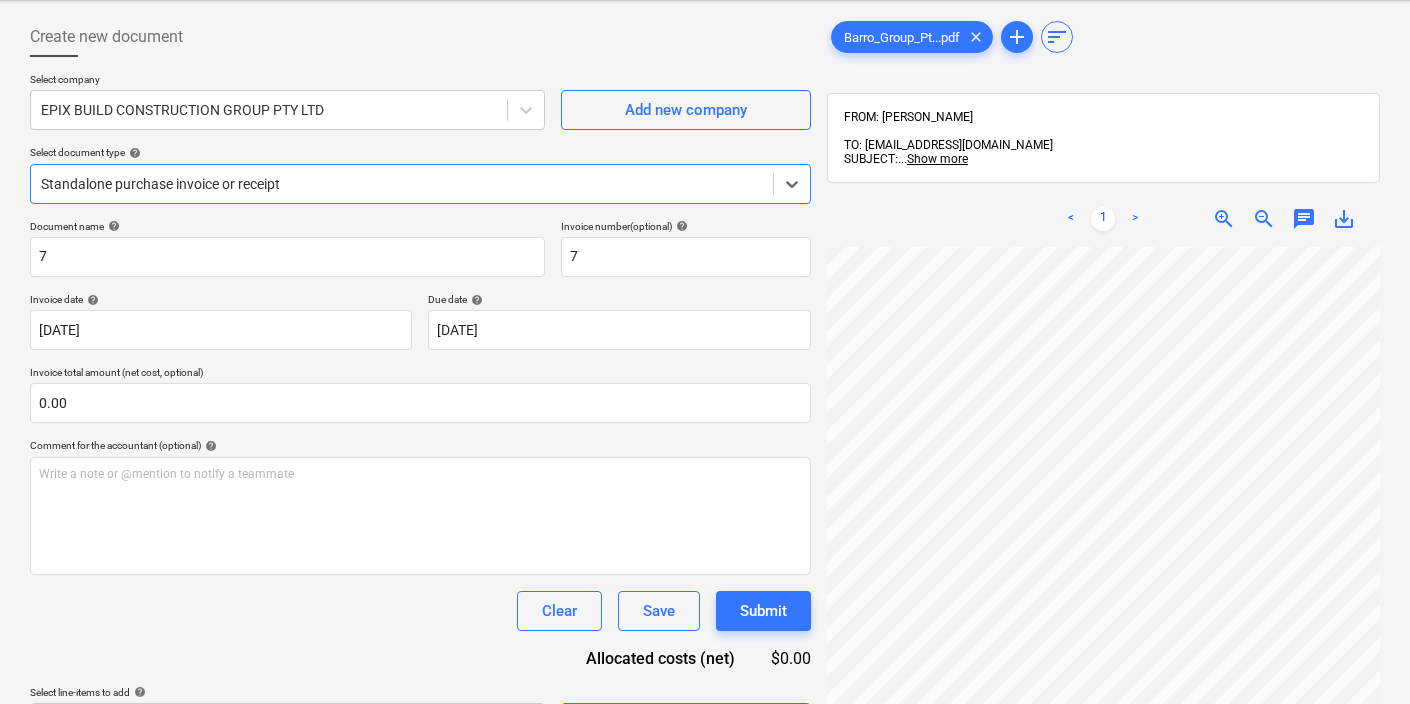 scroll, scrollTop: 0, scrollLeft: 0, axis: both 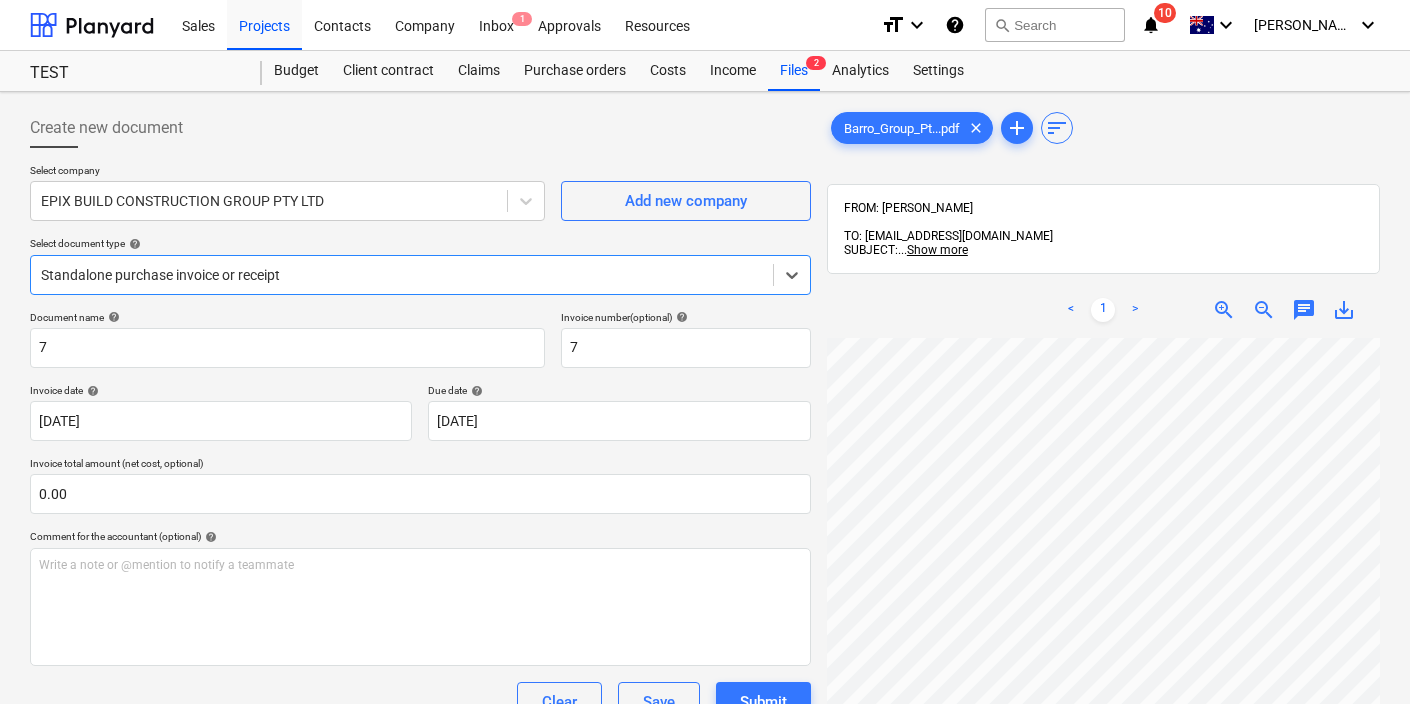 click at bounding box center (402, 275) 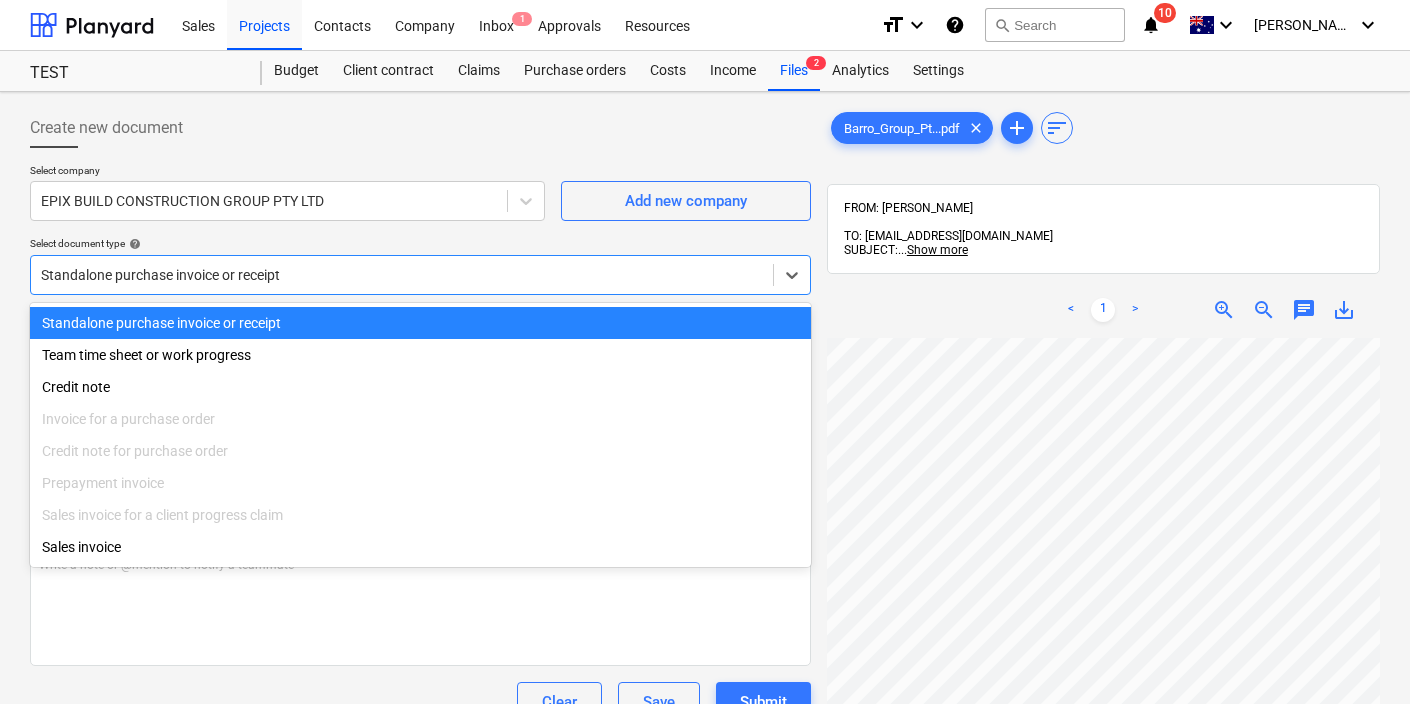 click on "Select document type help" at bounding box center (420, 243) 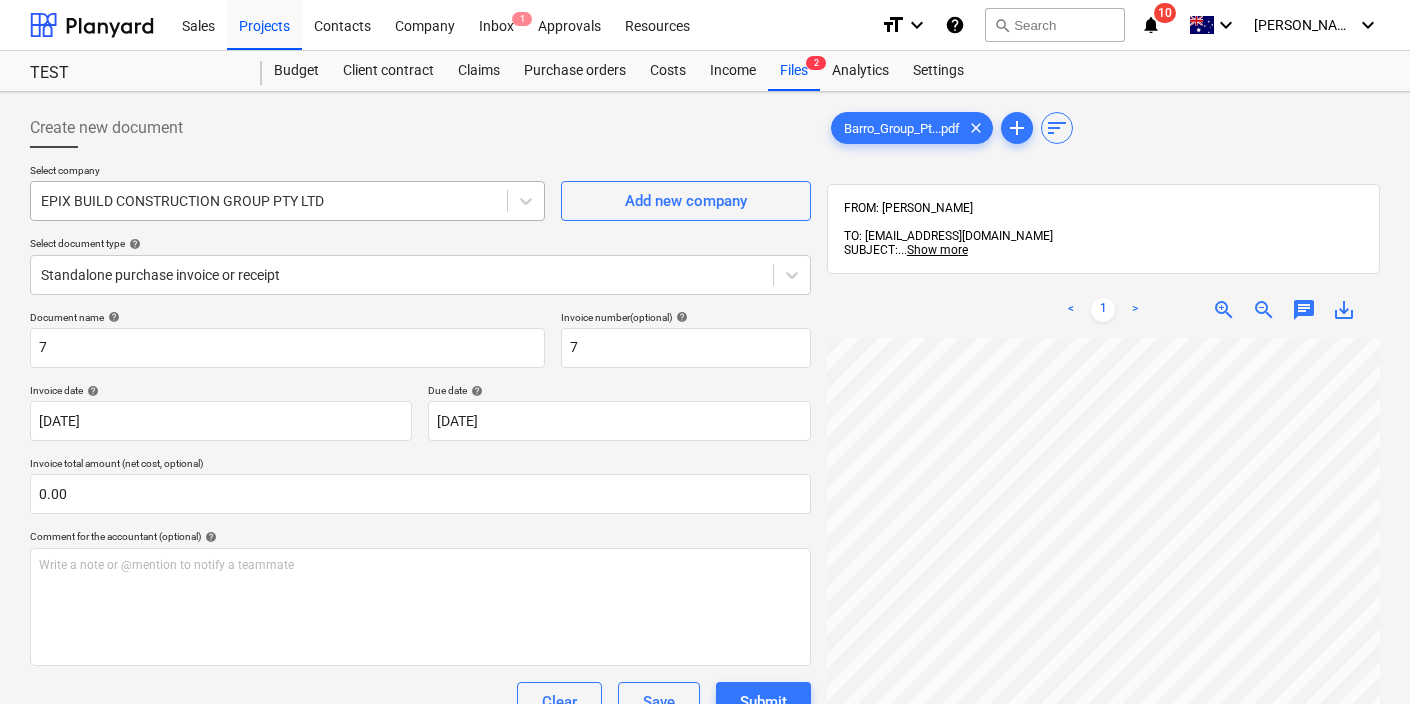 click at bounding box center (269, 201) 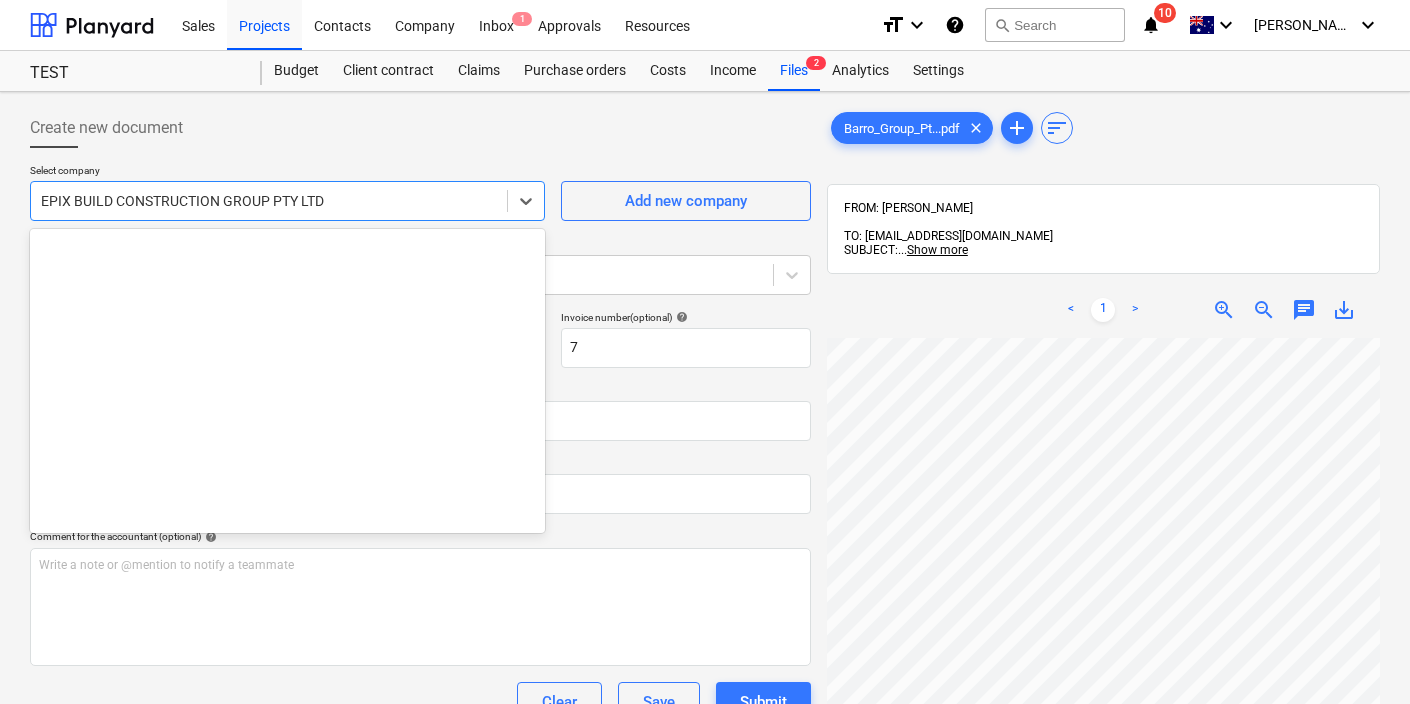 scroll, scrollTop: 12005, scrollLeft: 0, axis: vertical 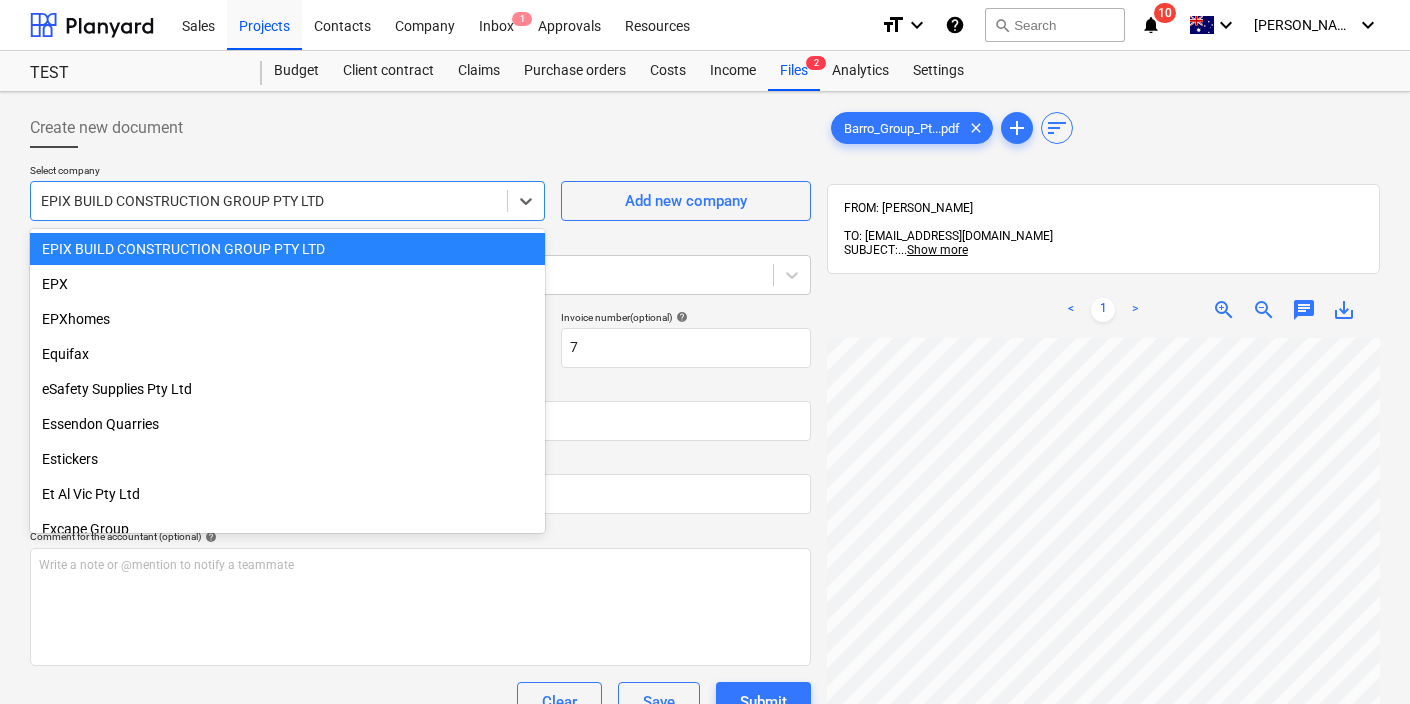 type on "p" 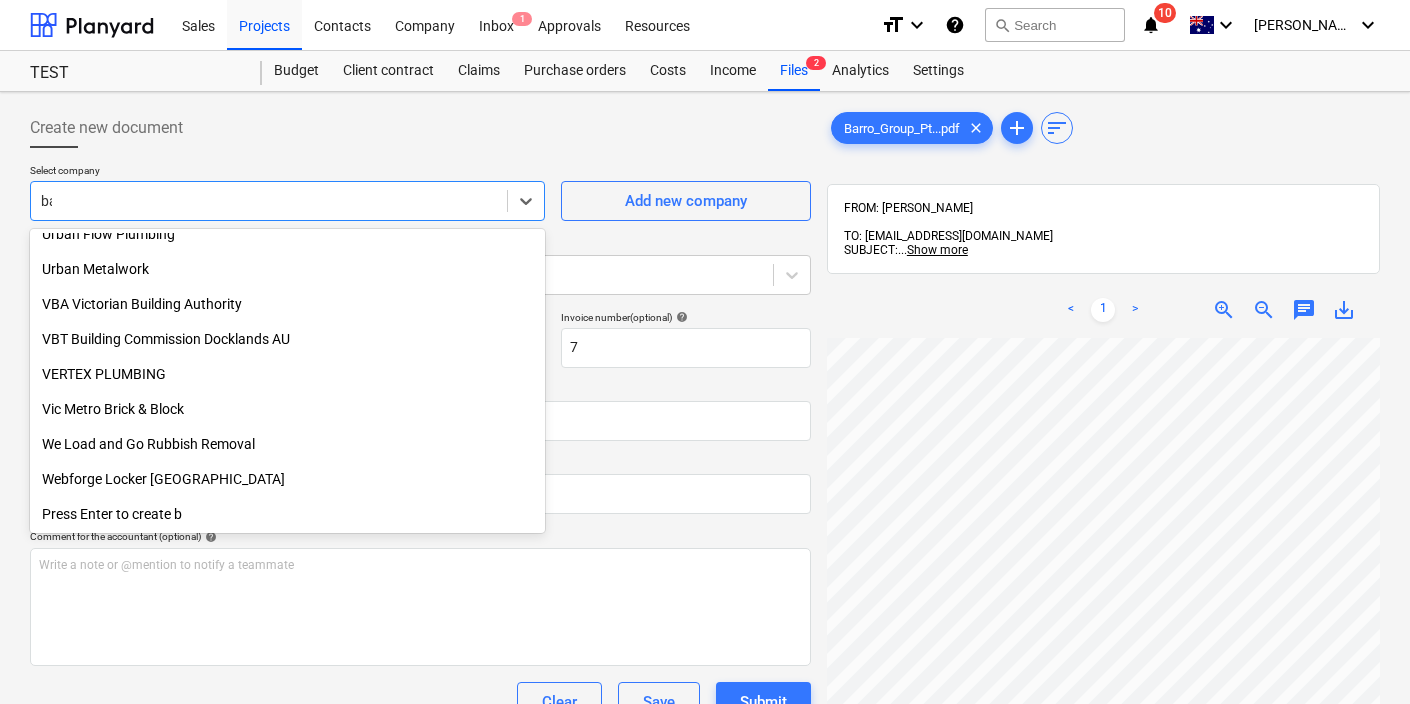 scroll, scrollTop: 1170, scrollLeft: 0, axis: vertical 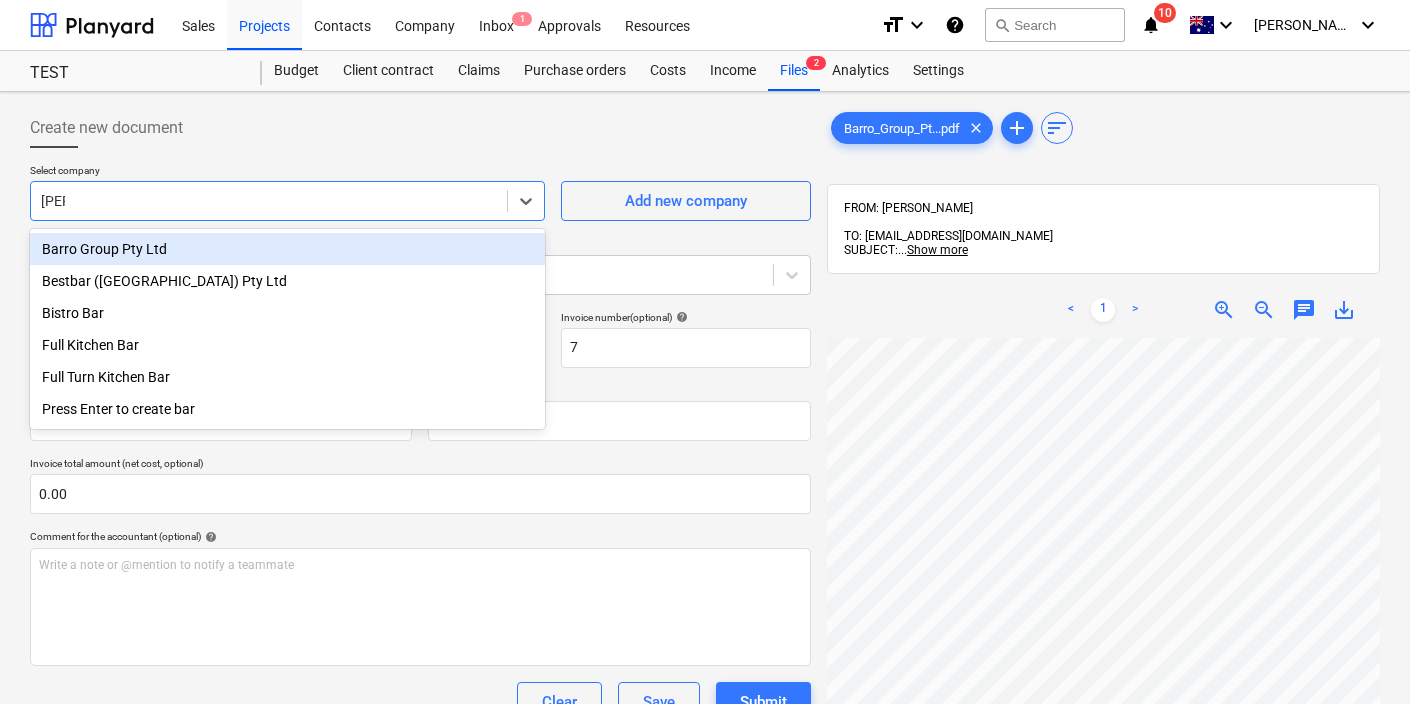type on "barro" 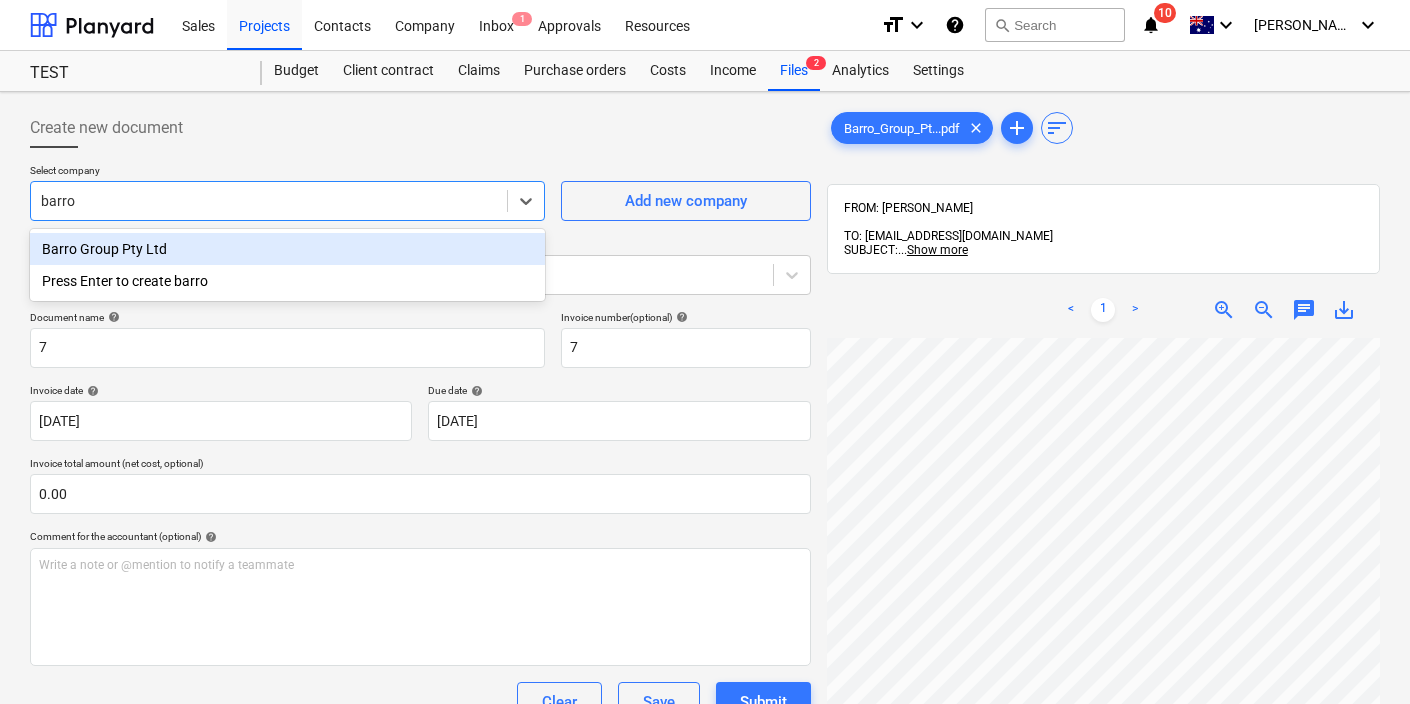click on "Barro Group Pty Ltd" at bounding box center [287, 249] 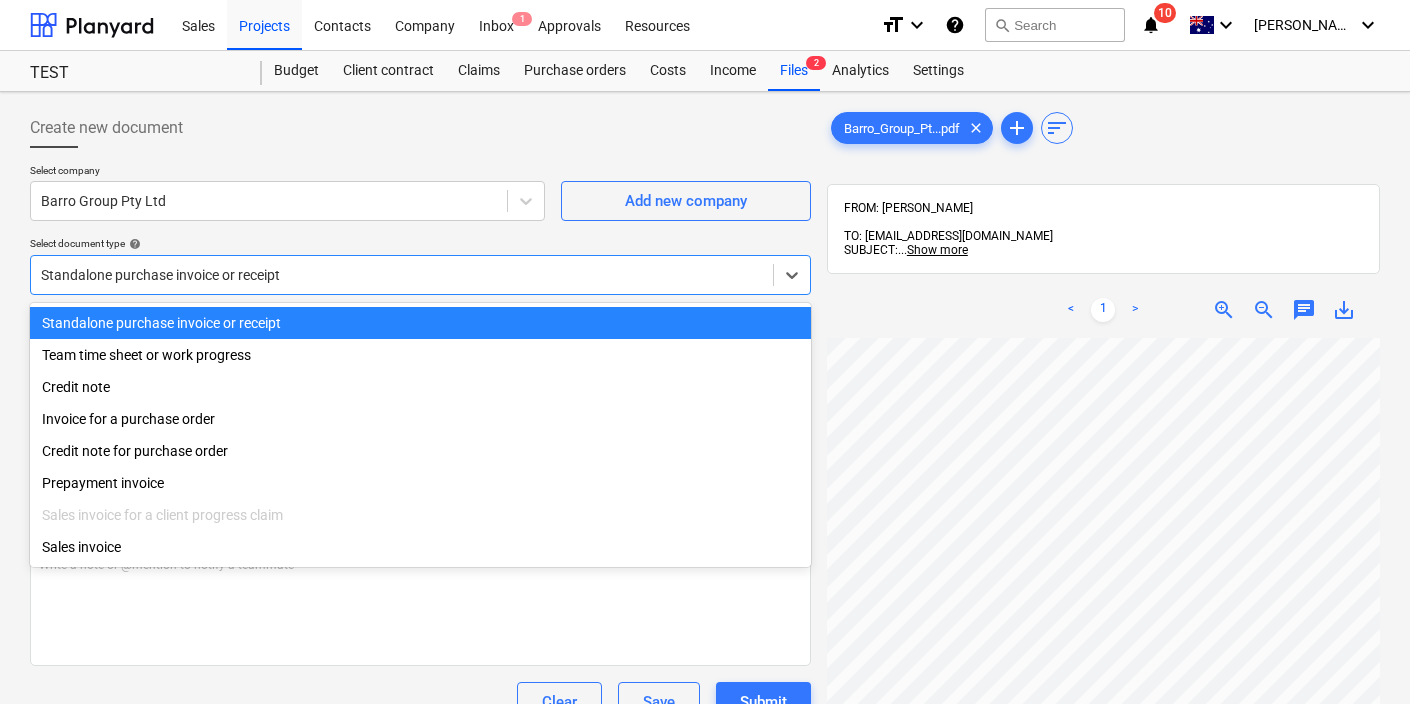click at bounding box center (402, 275) 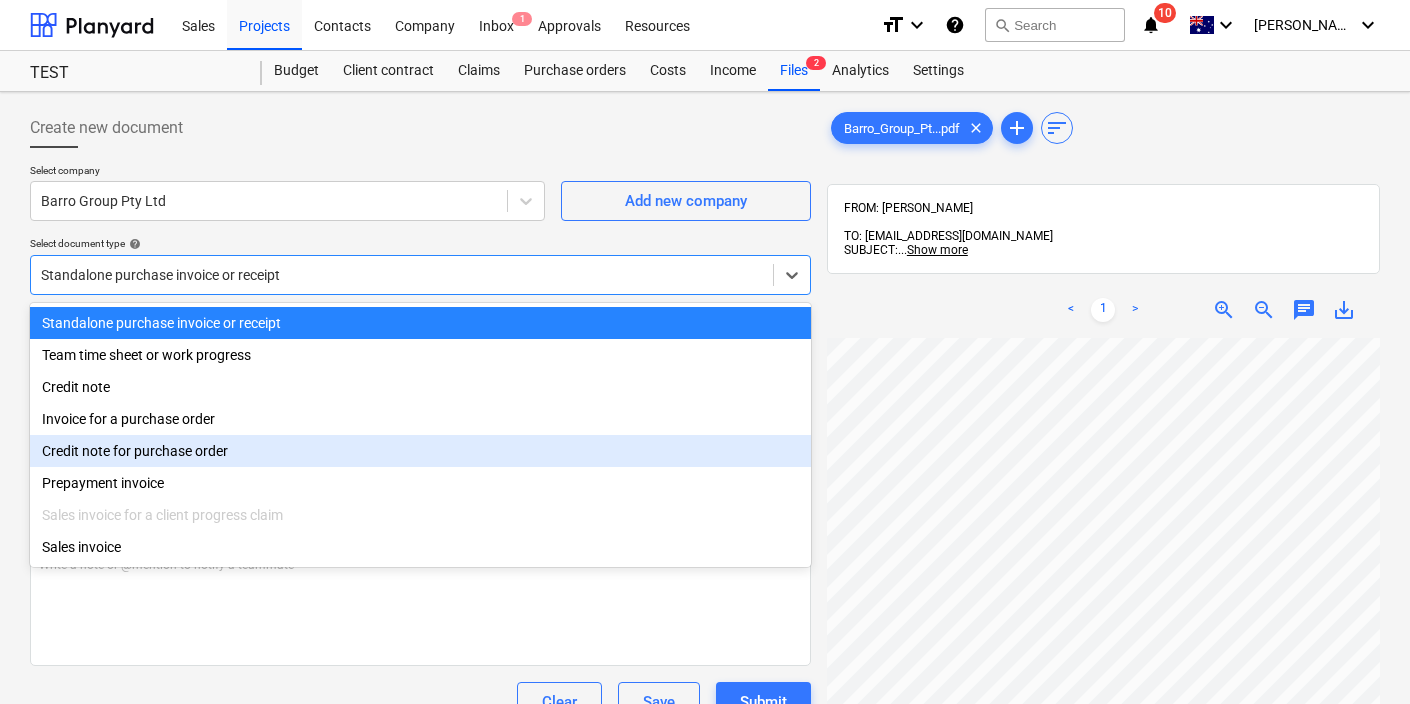 click on "Invoice for a purchase order" at bounding box center (420, 419) 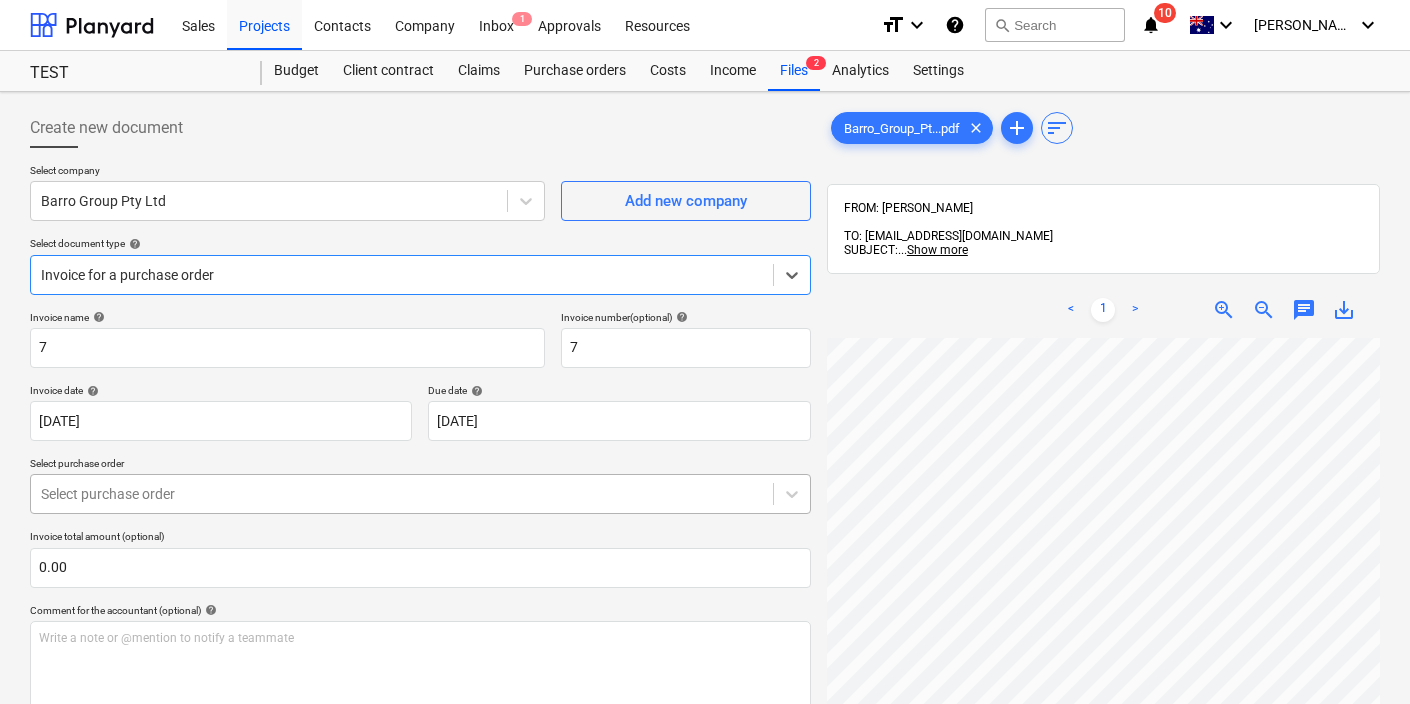 click at bounding box center [402, 494] 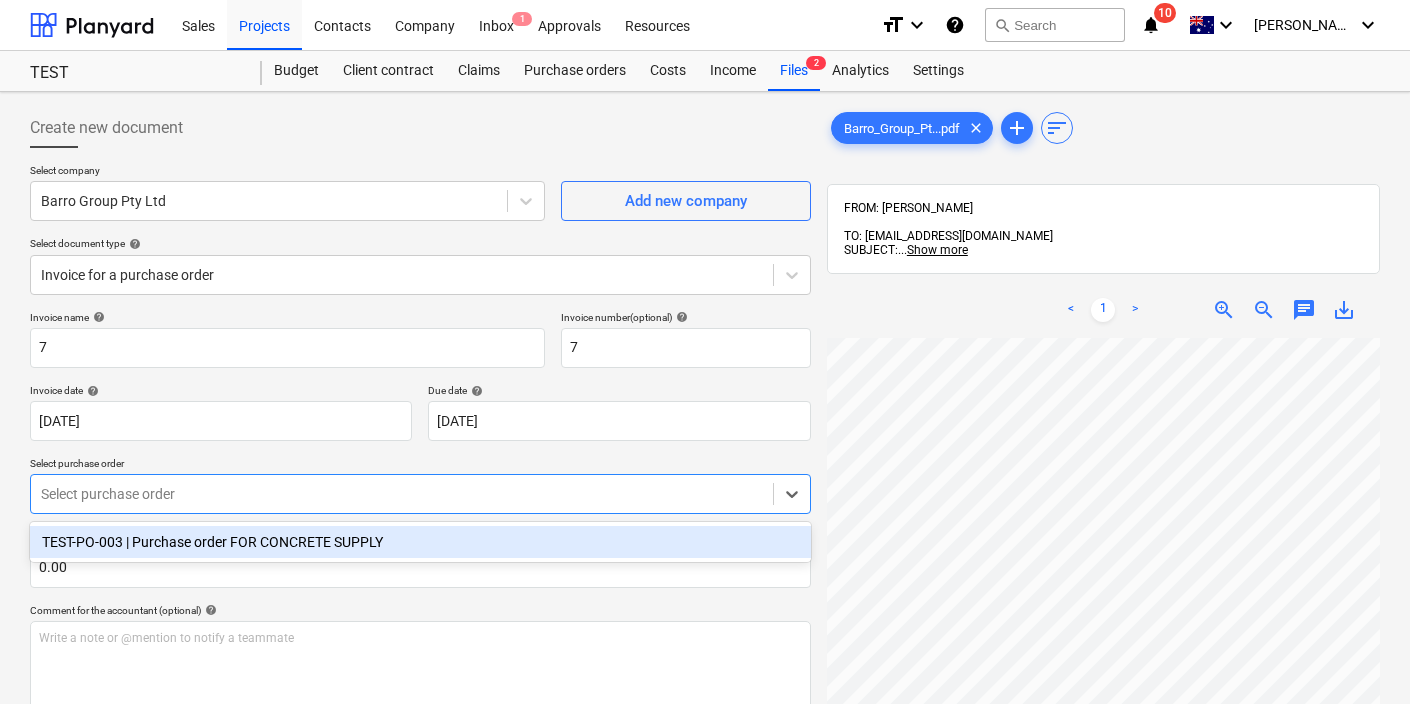 click on "TEST-PO-003 | Purchase order FOR CONCRETE SUPPLY" at bounding box center (420, 542) 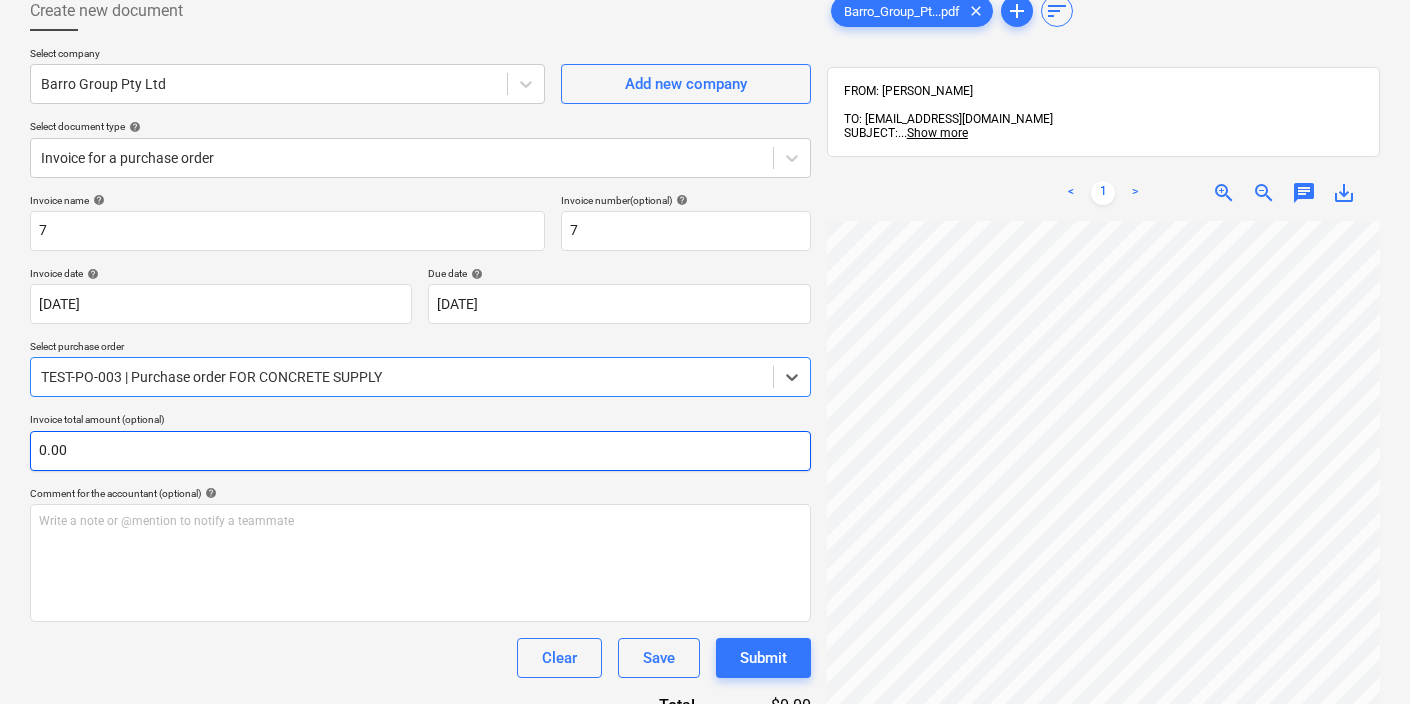 scroll, scrollTop: 123, scrollLeft: 0, axis: vertical 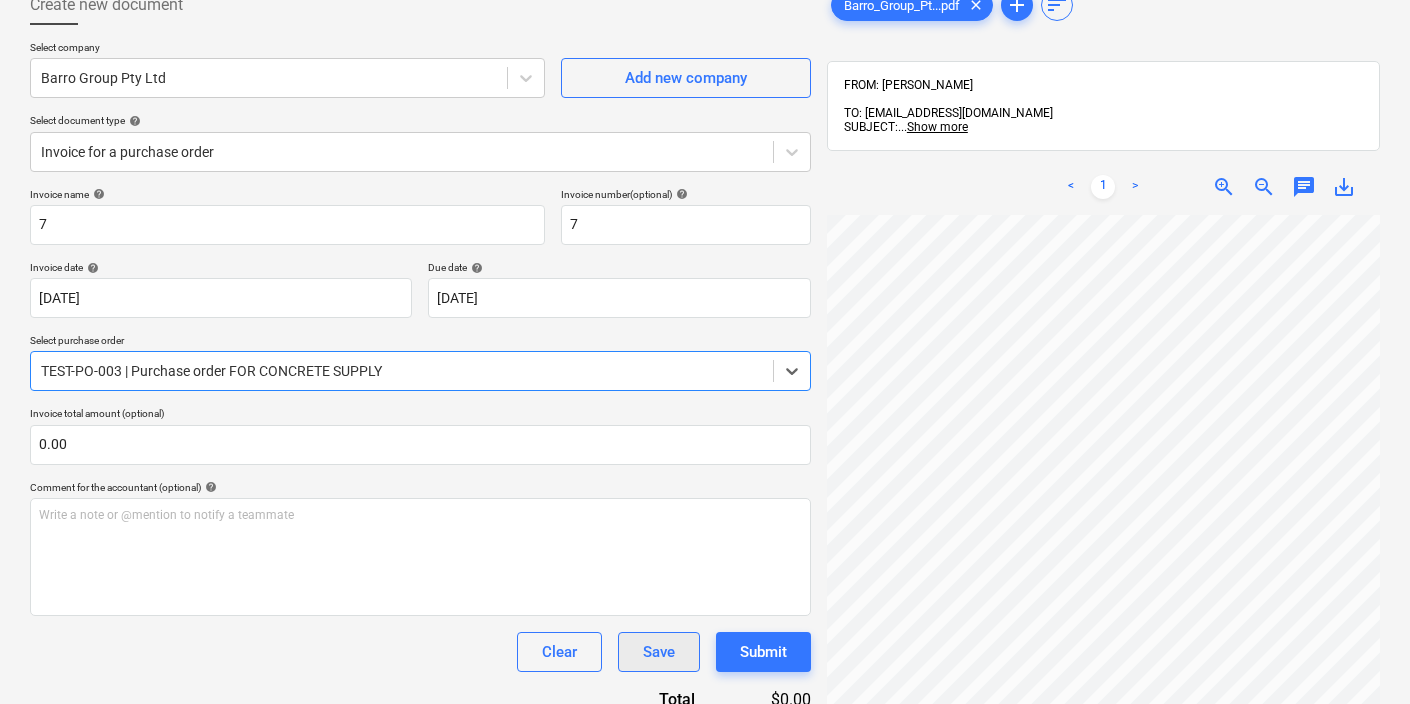click on "Save" at bounding box center [659, 652] 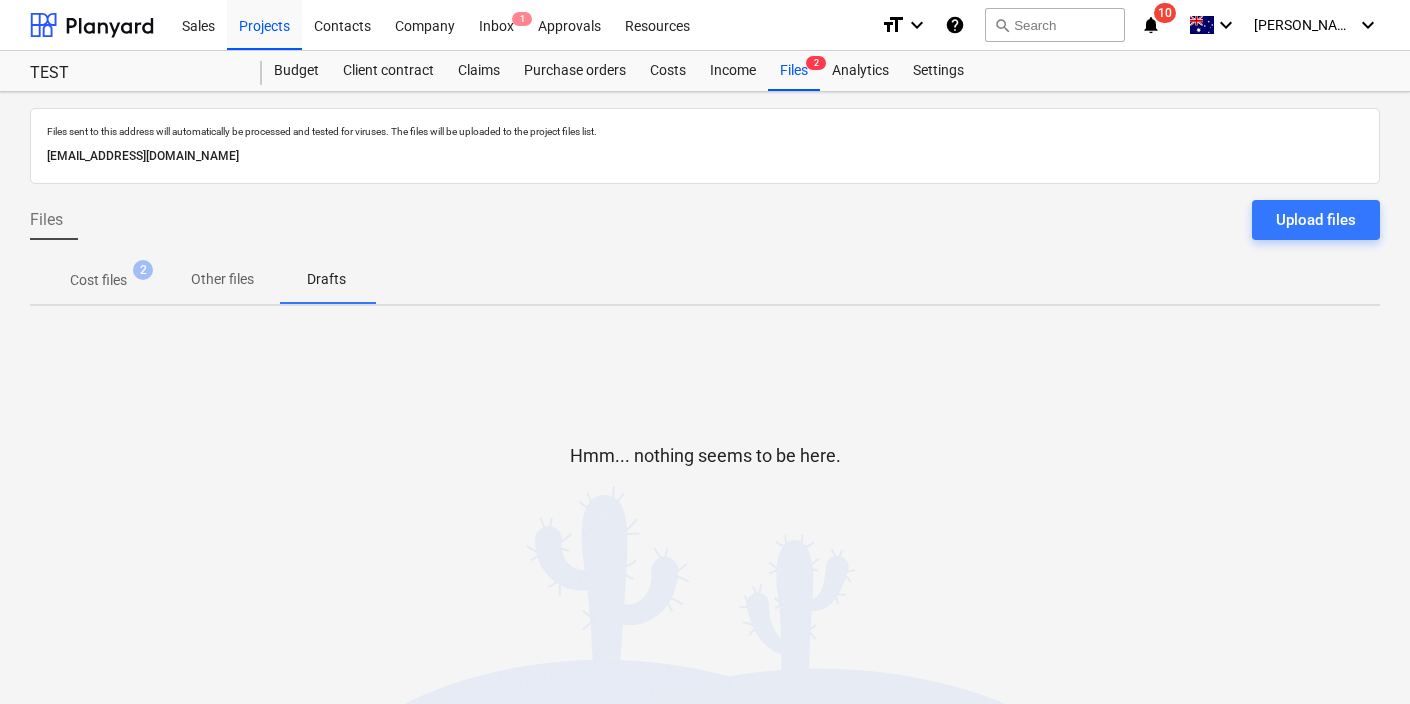 scroll, scrollTop: 0, scrollLeft: 0, axis: both 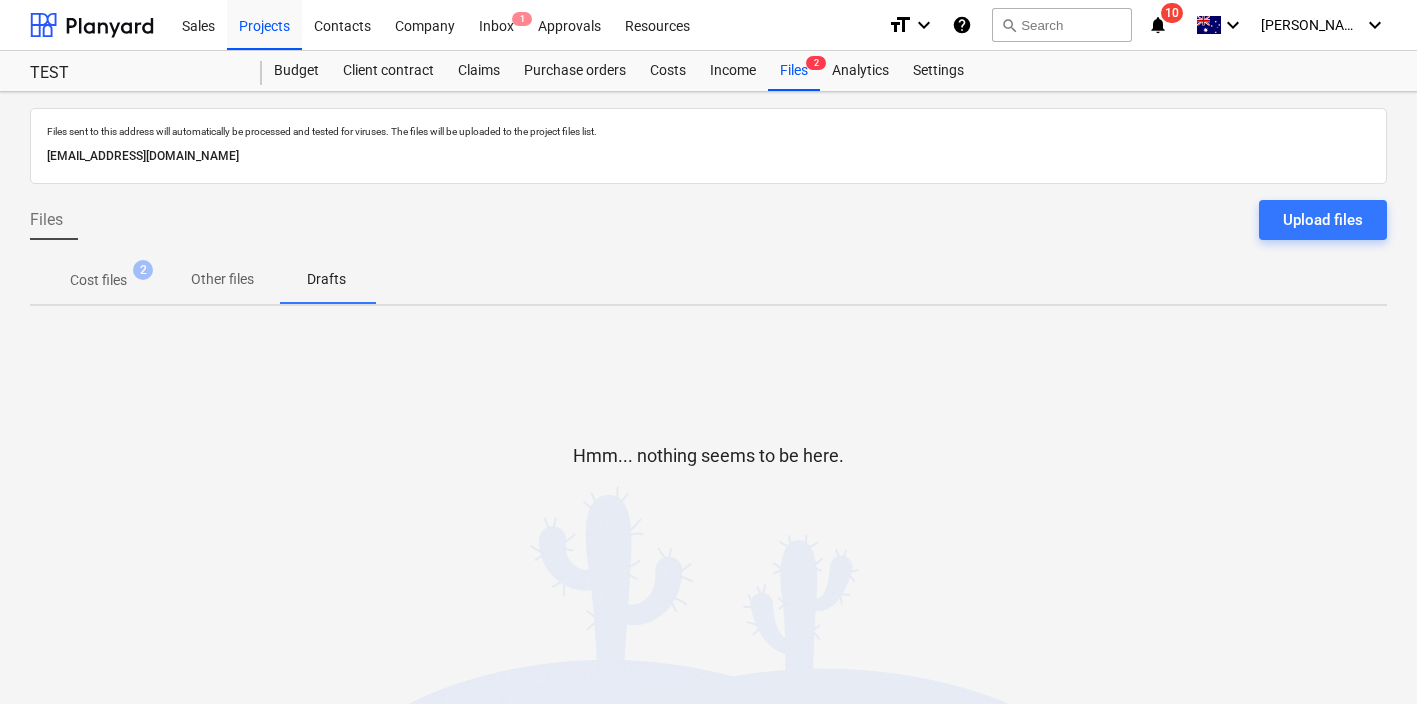 click on "Cost files" at bounding box center [98, 280] 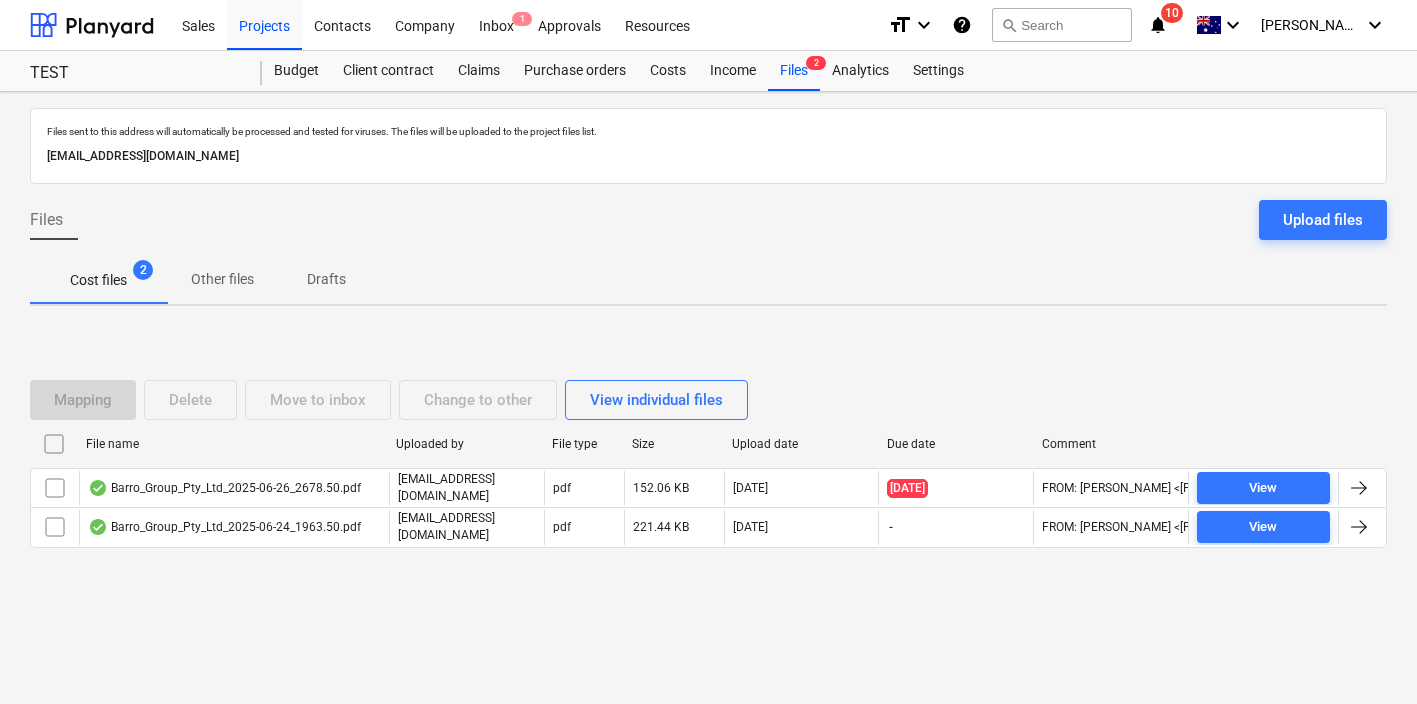click on "Barro_Group_Pty_Ltd_2025-06-24_1963.50.pdf" at bounding box center (224, 527) 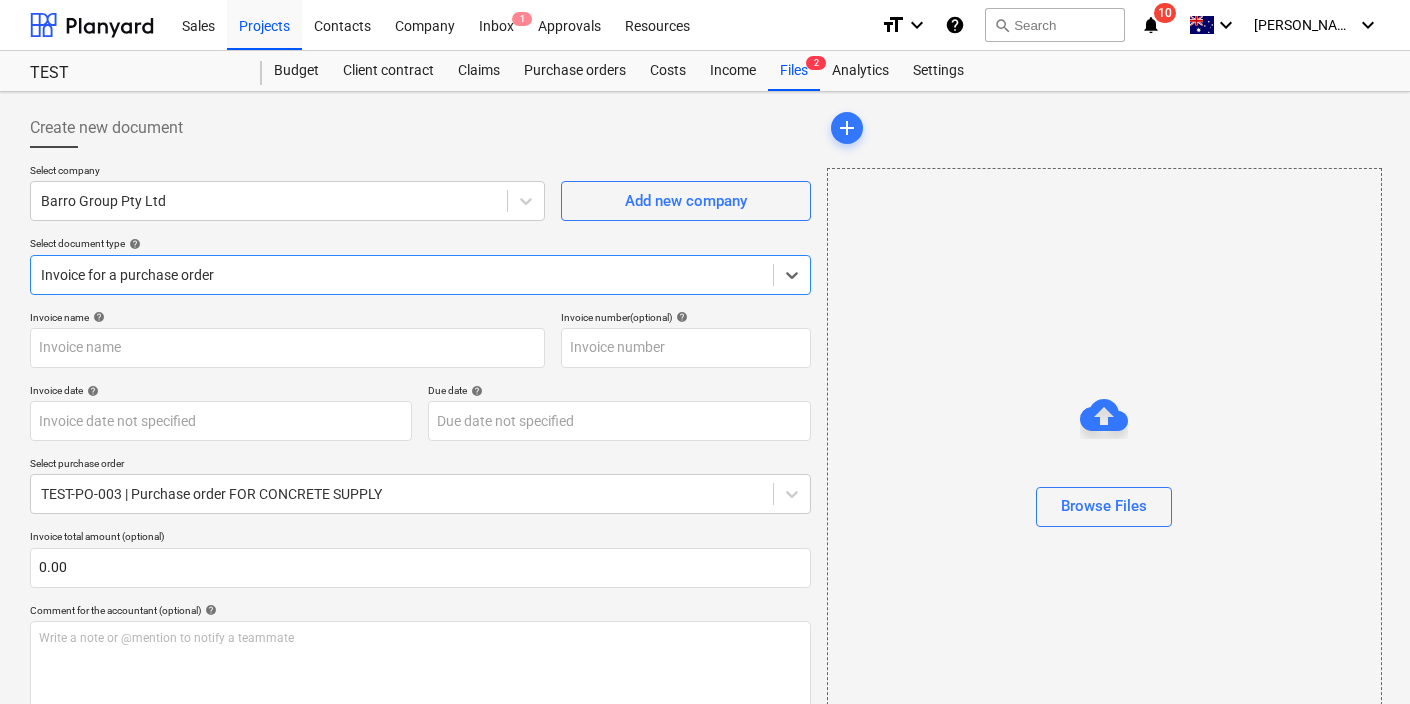 type on "10001548796" 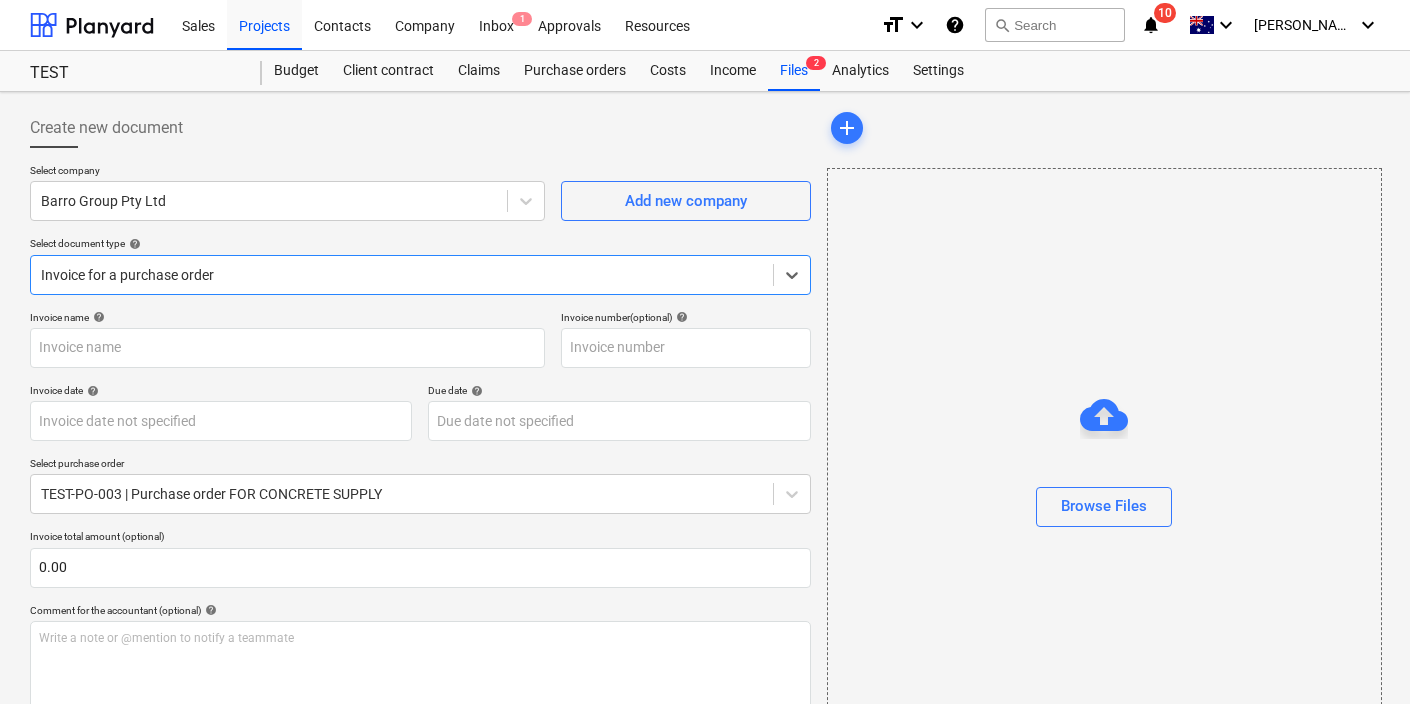 type on "10001548796" 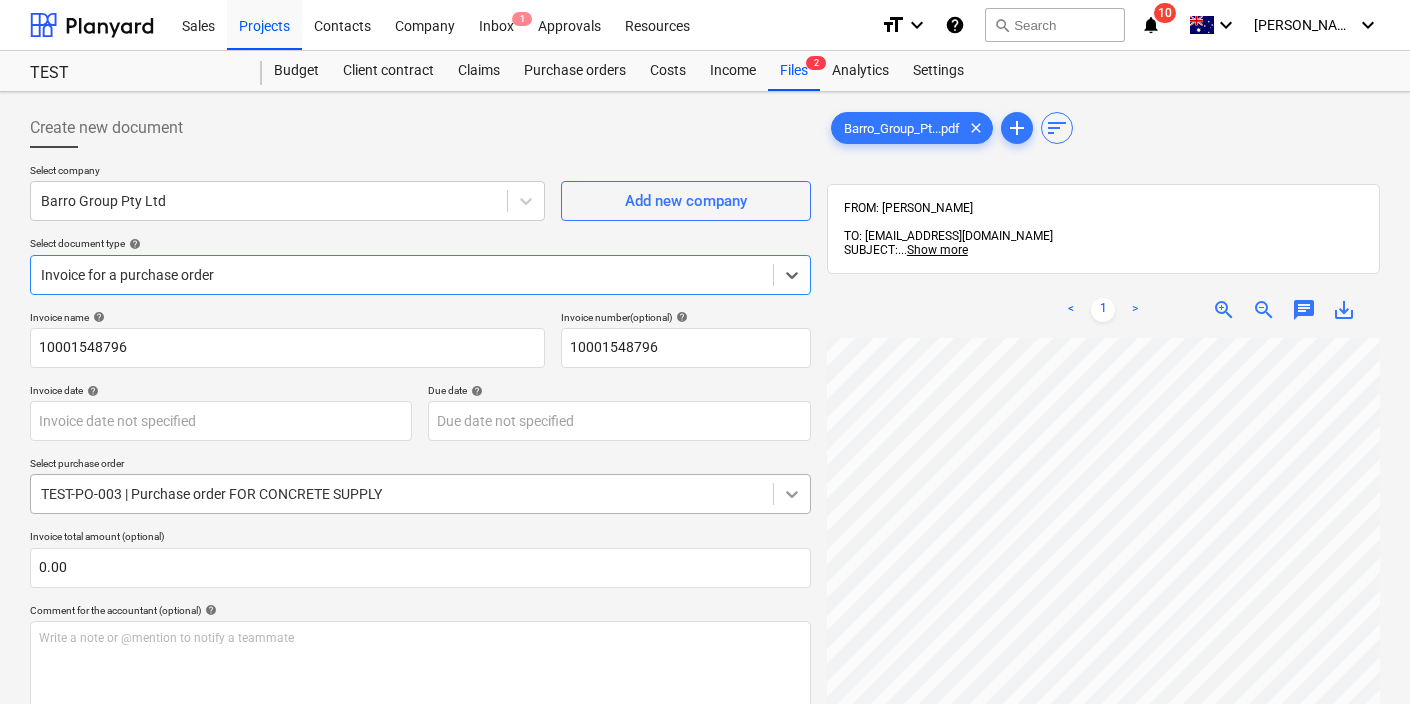 scroll, scrollTop: 32, scrollLeft: 0, axis: vertical 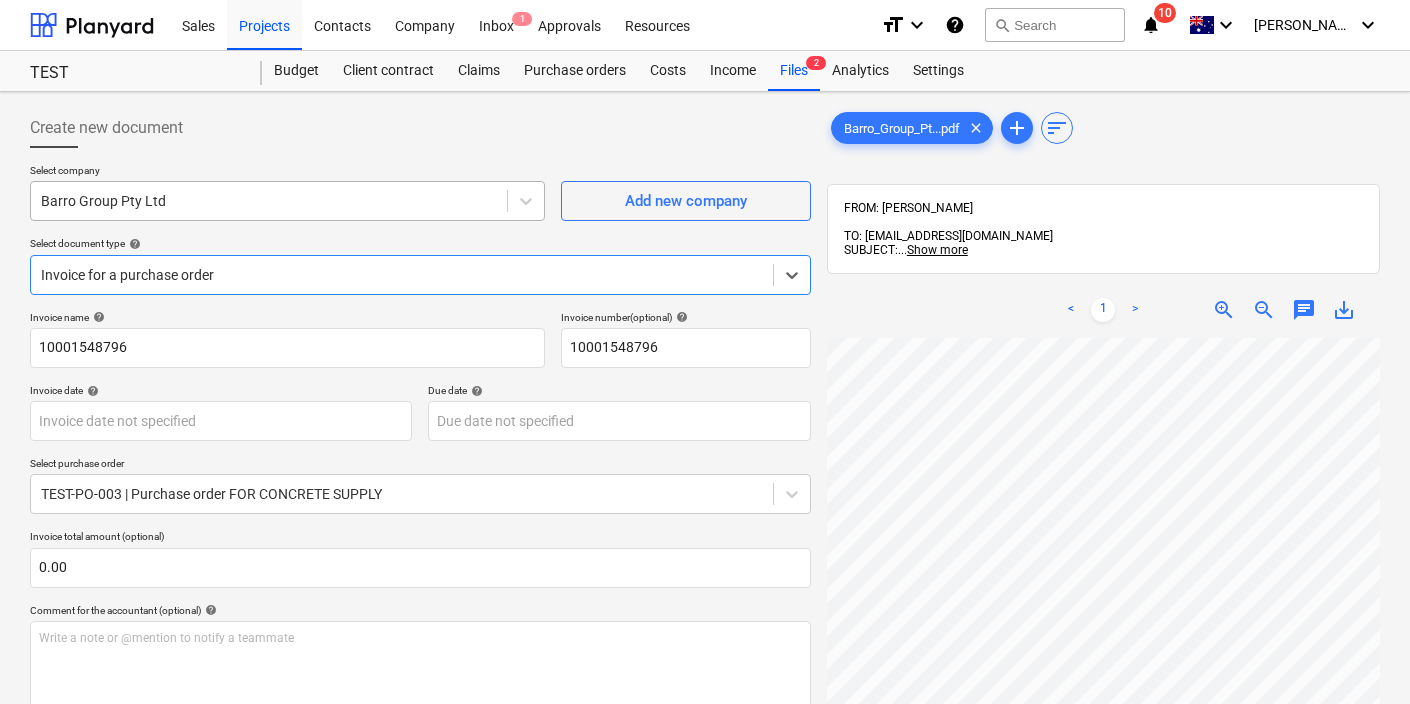 click at bounding box center [269, 201] 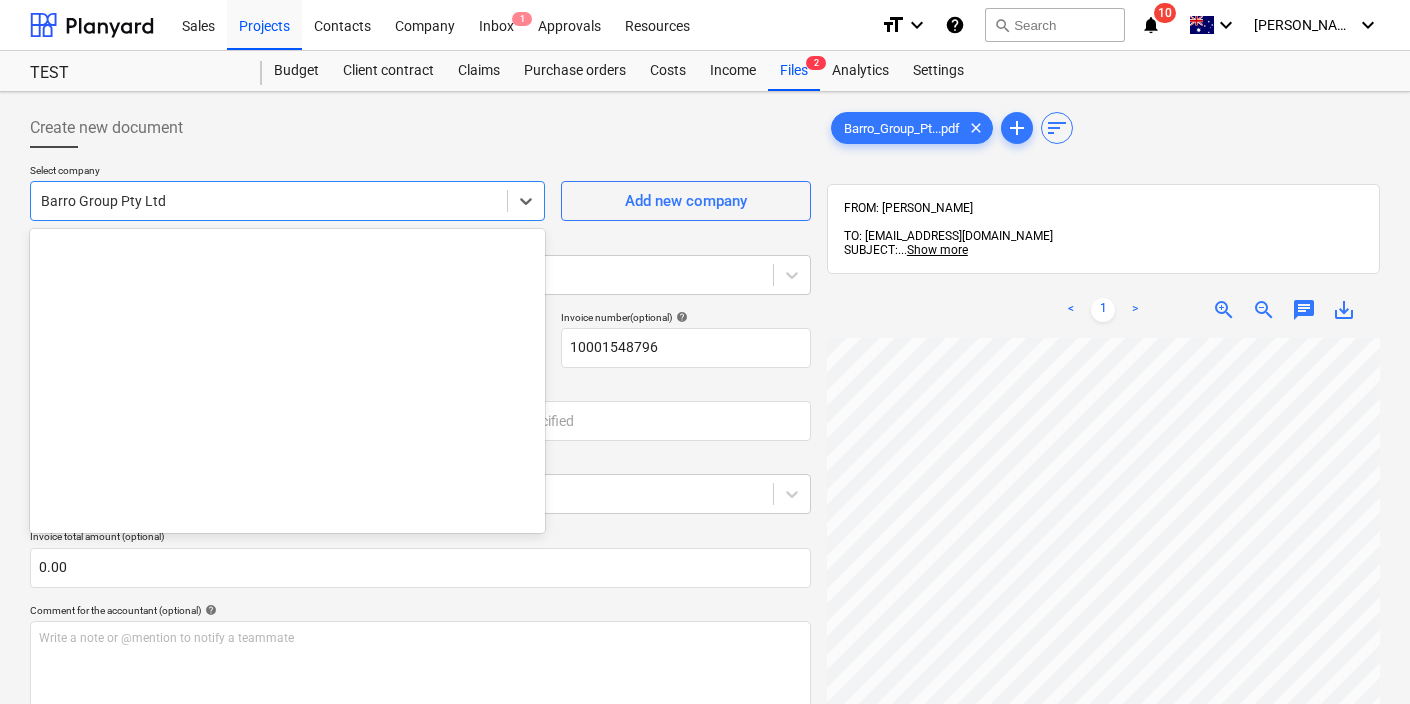 scroll, scrollTop: 4130, scrollLeft: 0, axis: vertical 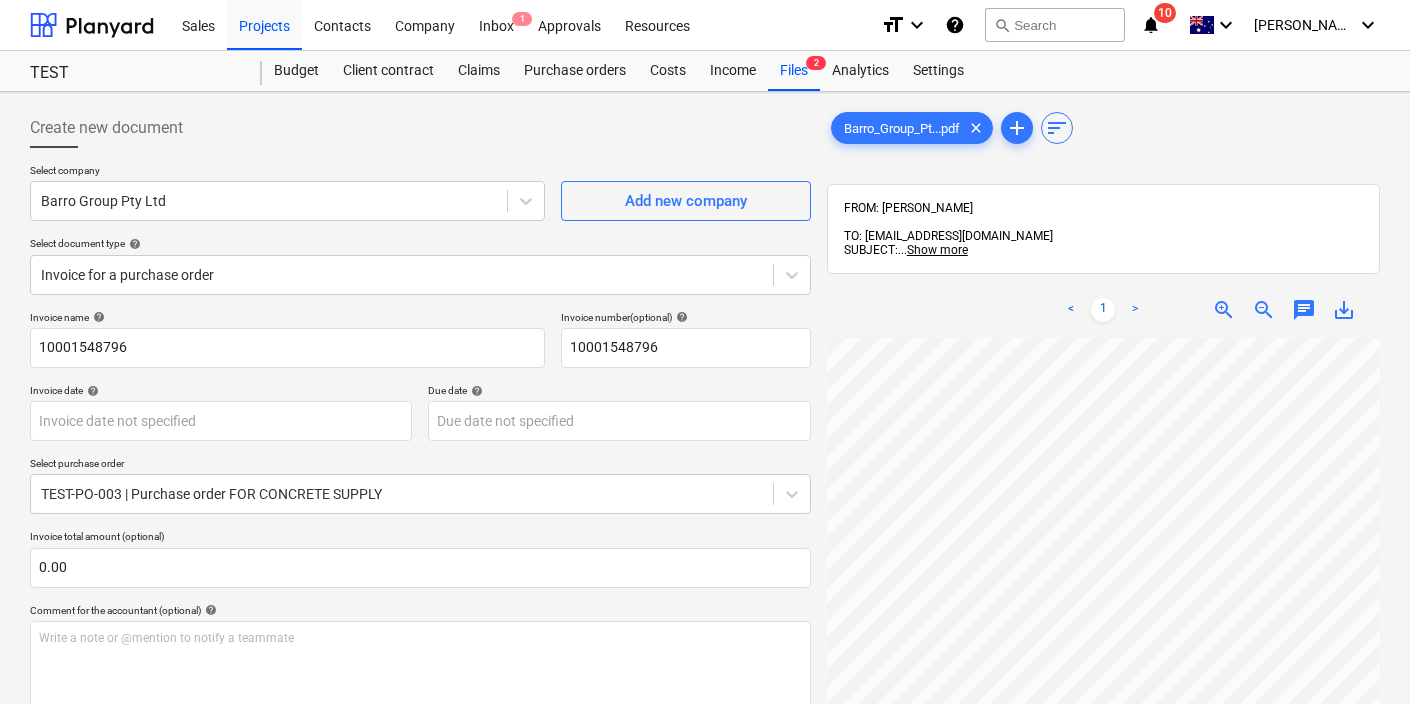 click at bounding box center (420, 156) 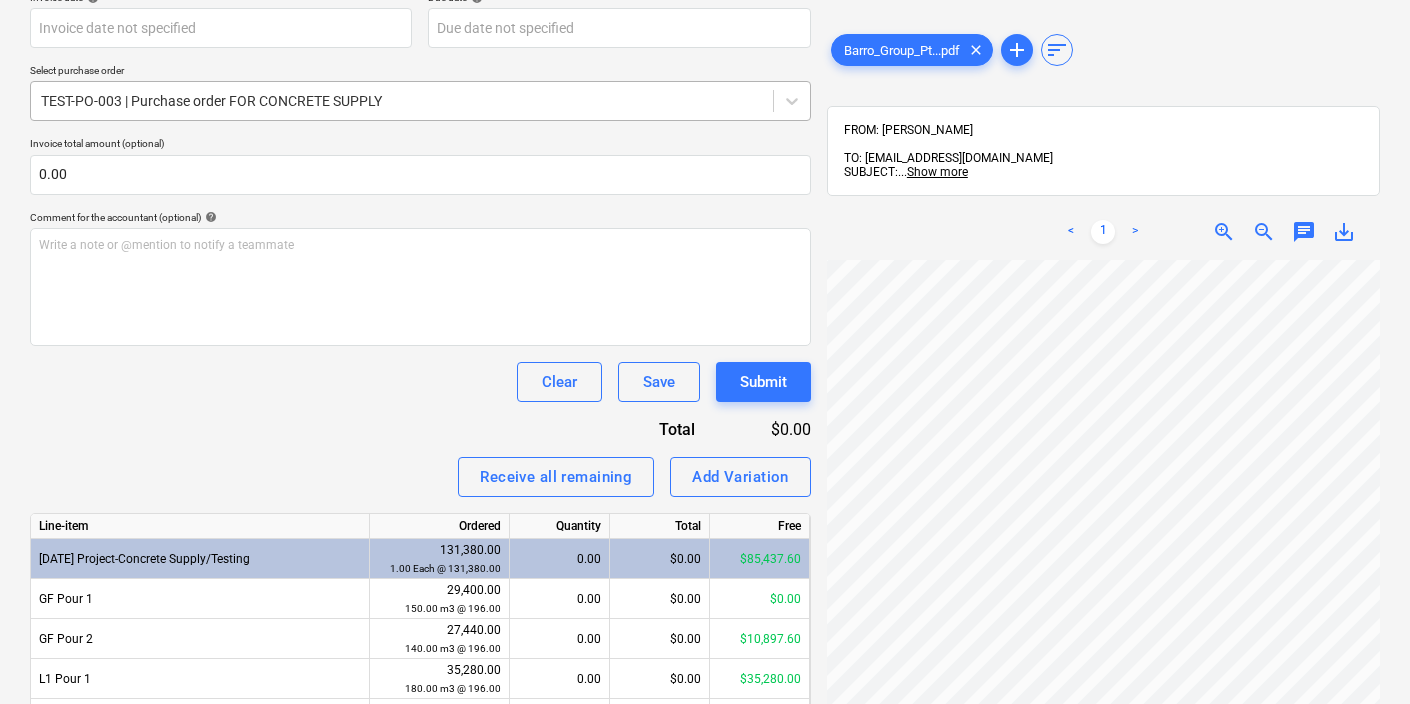 scroll, scrollTop: 0, scrollLeft: 0, axis: both 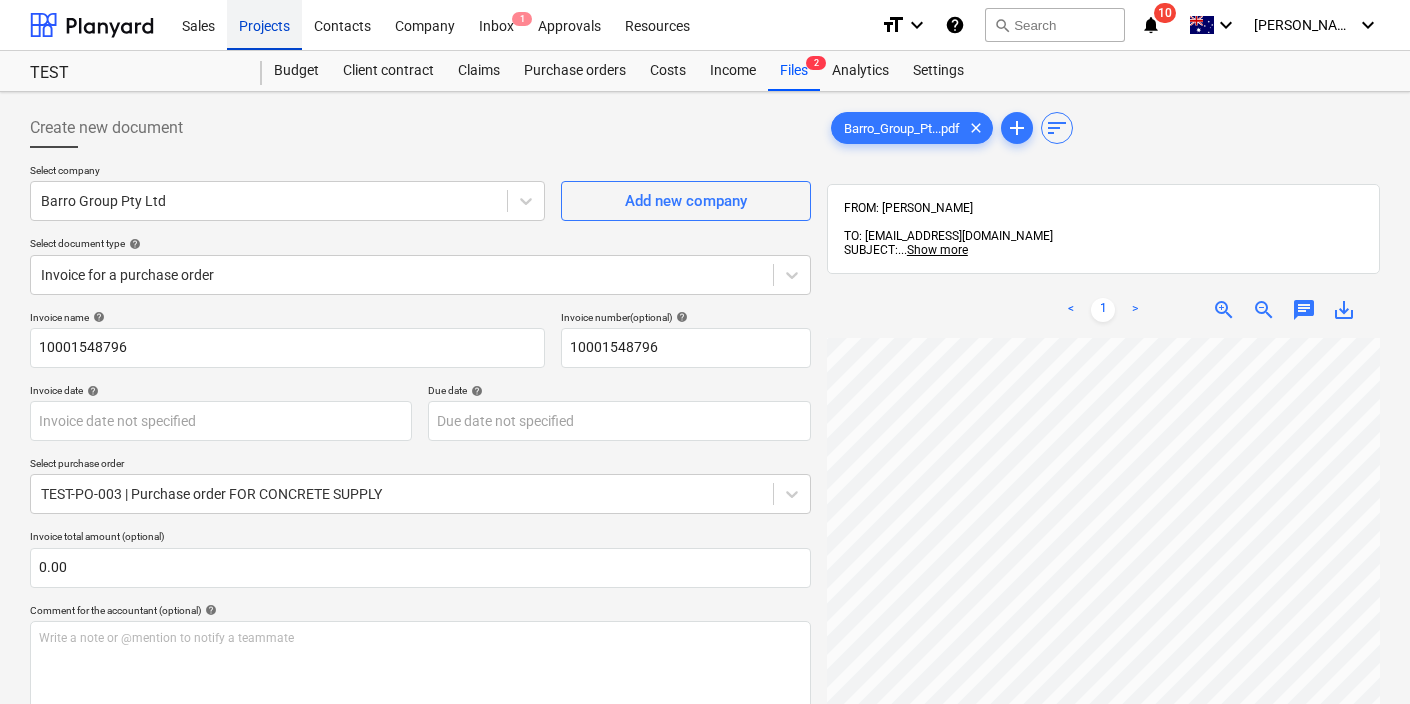 click on "Projects" at bounding box center [264, 24] 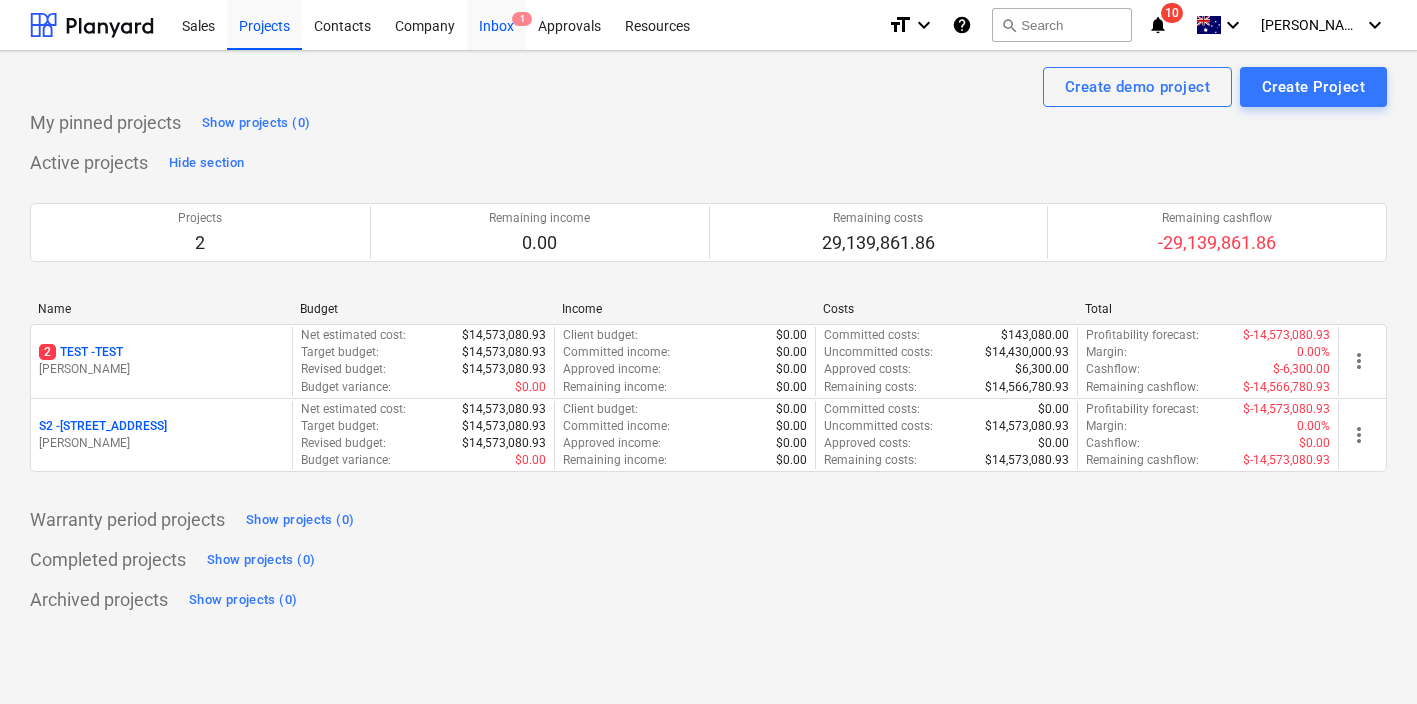 click on "Inbox 1" at bounding box center (496, 24) 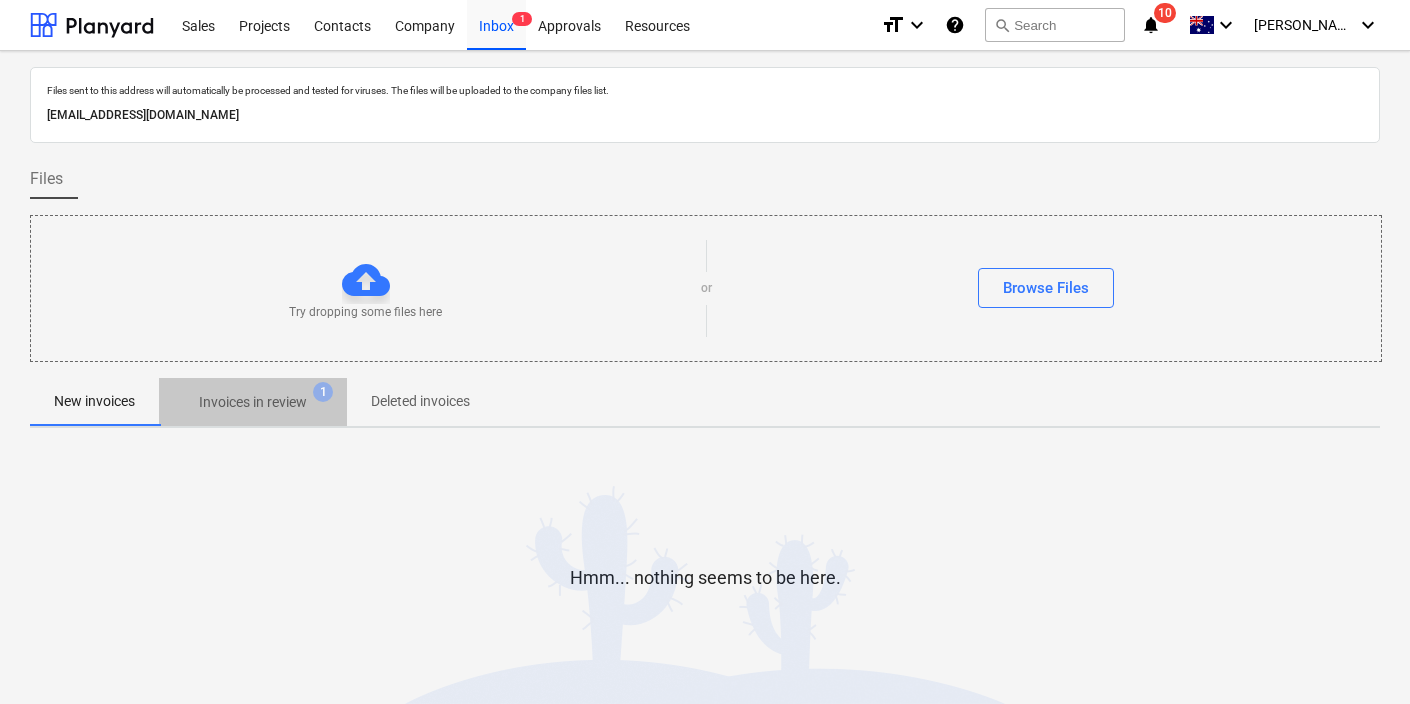click on "Invoices in review" at bounding box center (253, 402) 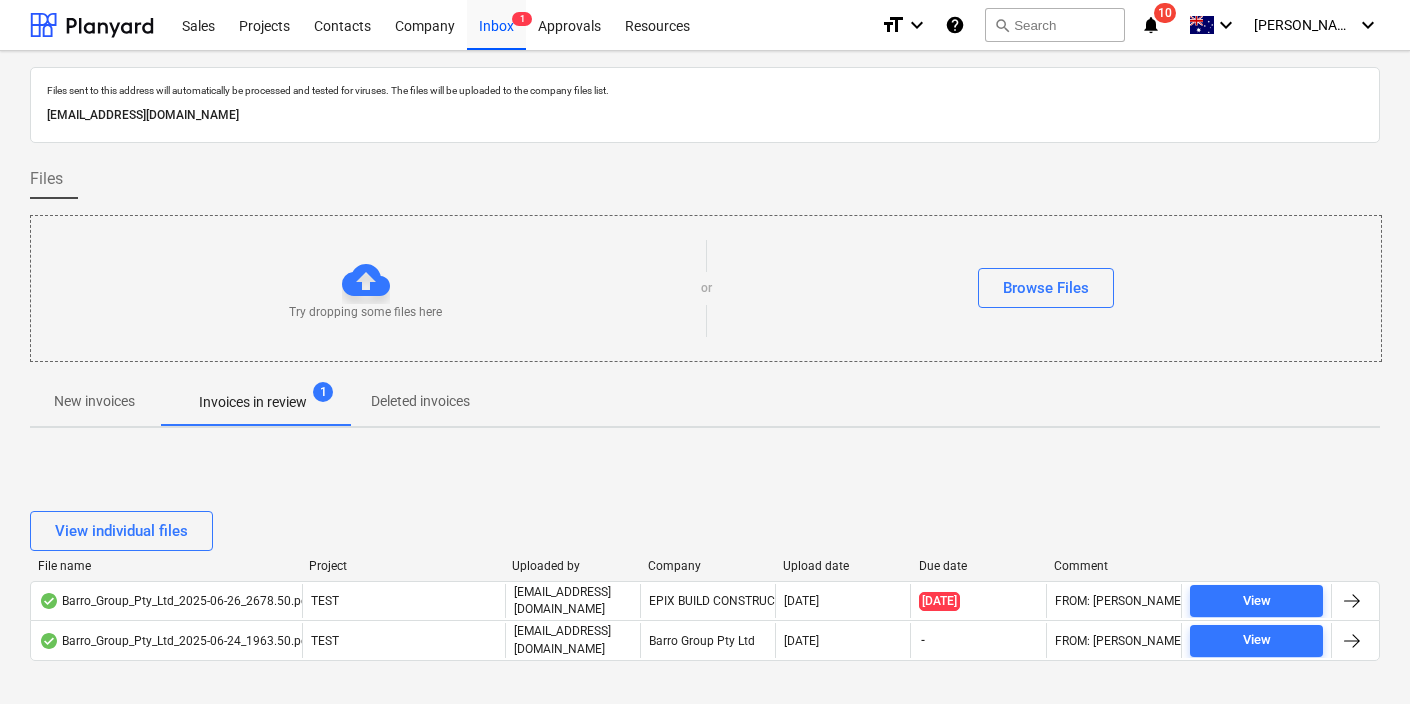 scroll, scrollTop: 72, scrollLeft: 0, axis: vertical 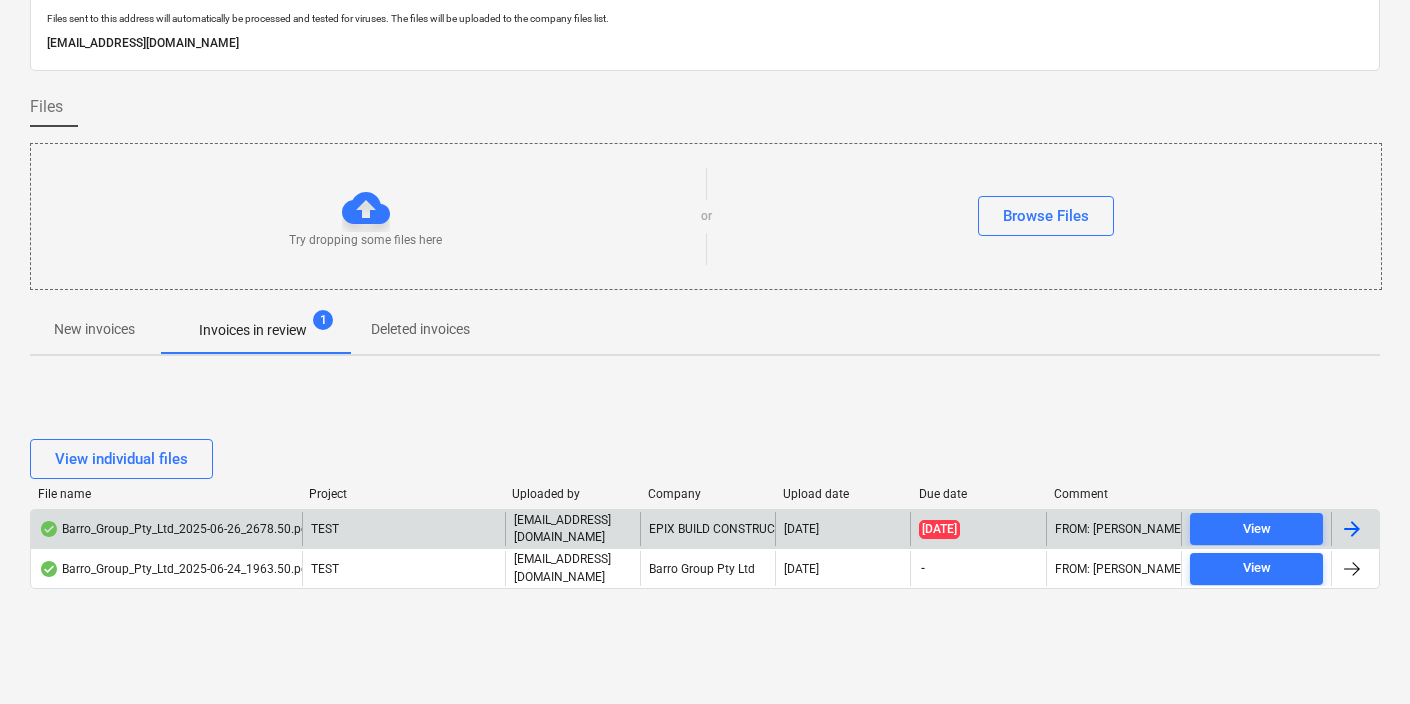 click on "TEST" at bounding box center (403, 529) 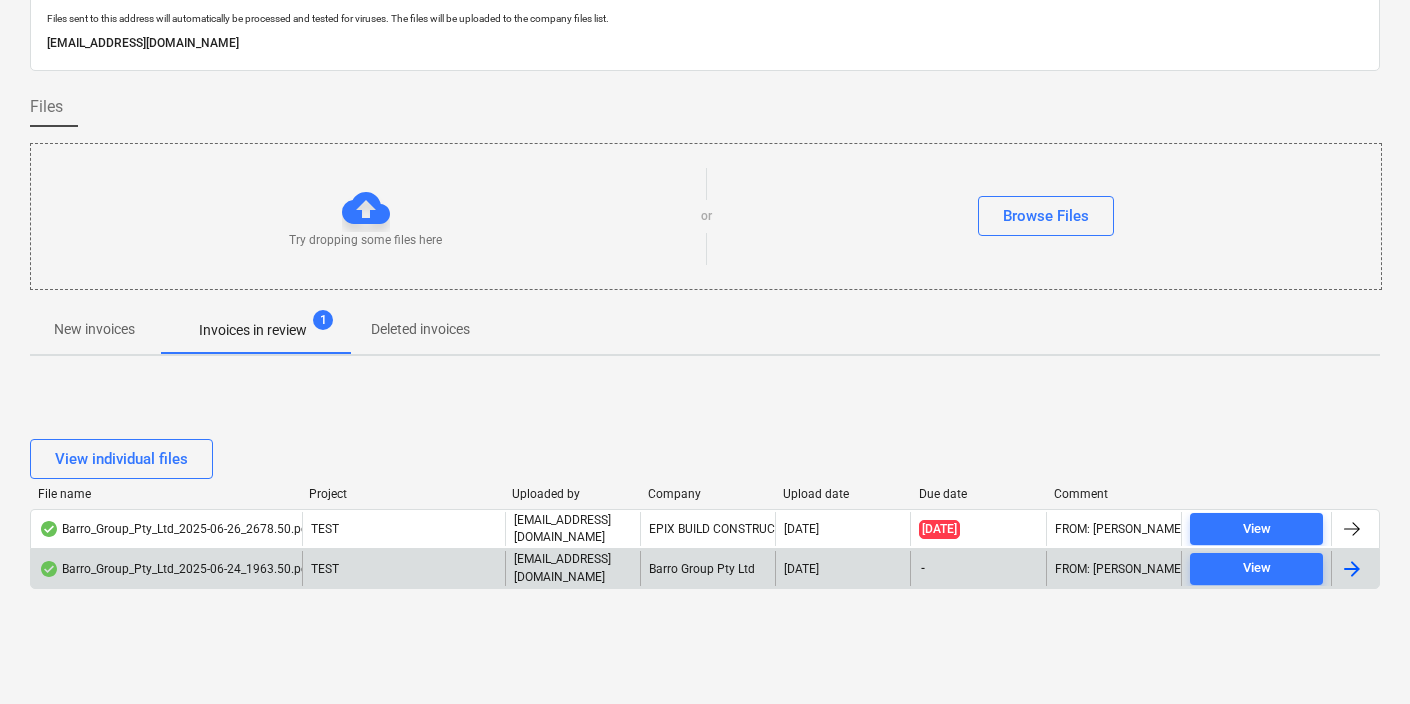 click on "TEST" at bounding box center [403, 568] 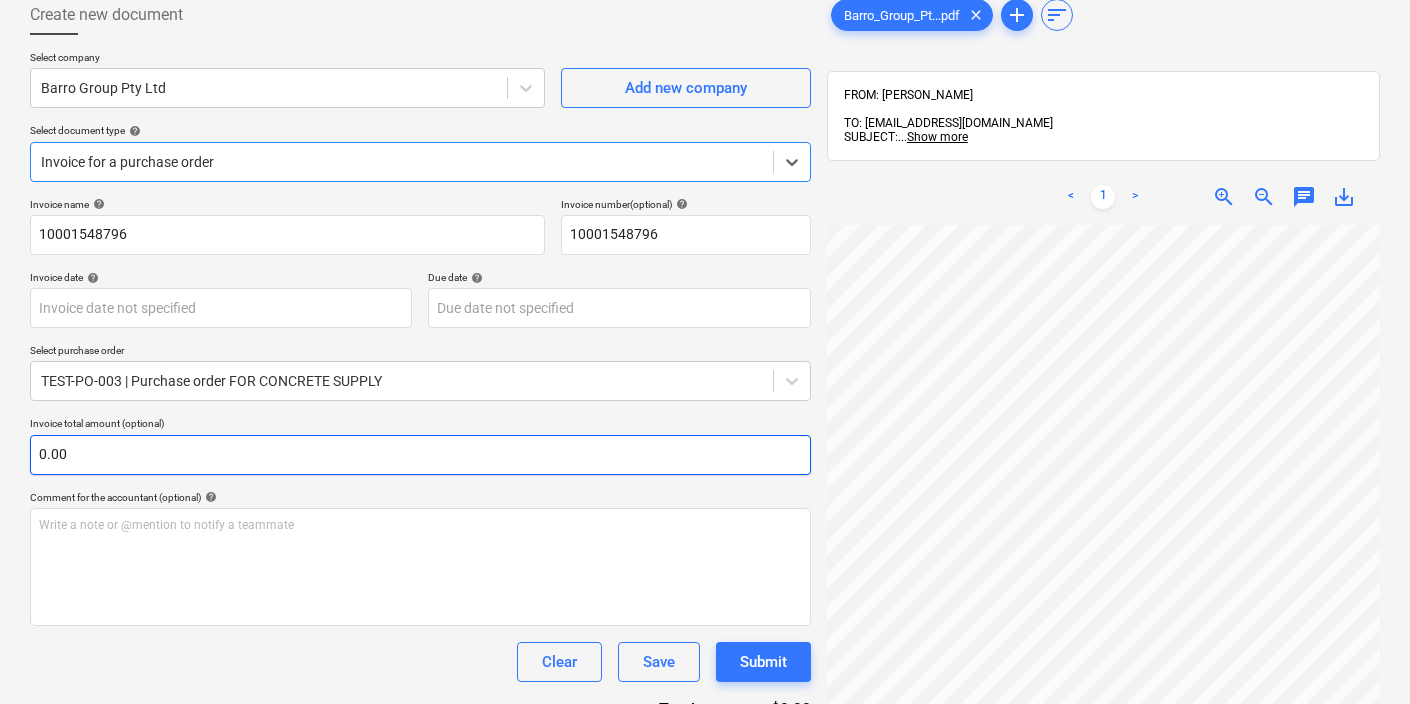 scroll, scrollTop: 0, scrollLeft: 0, axis: both 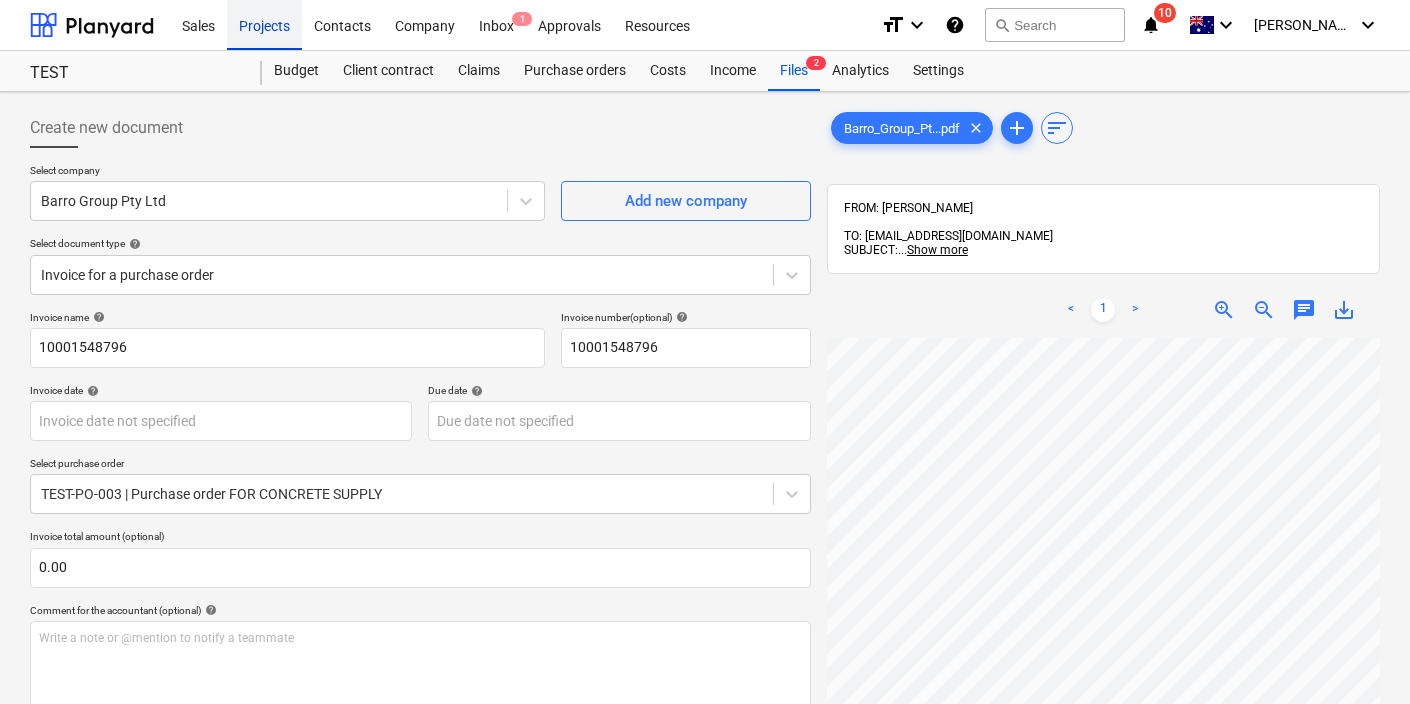click on "Projects" at bounding box center (264, 24) 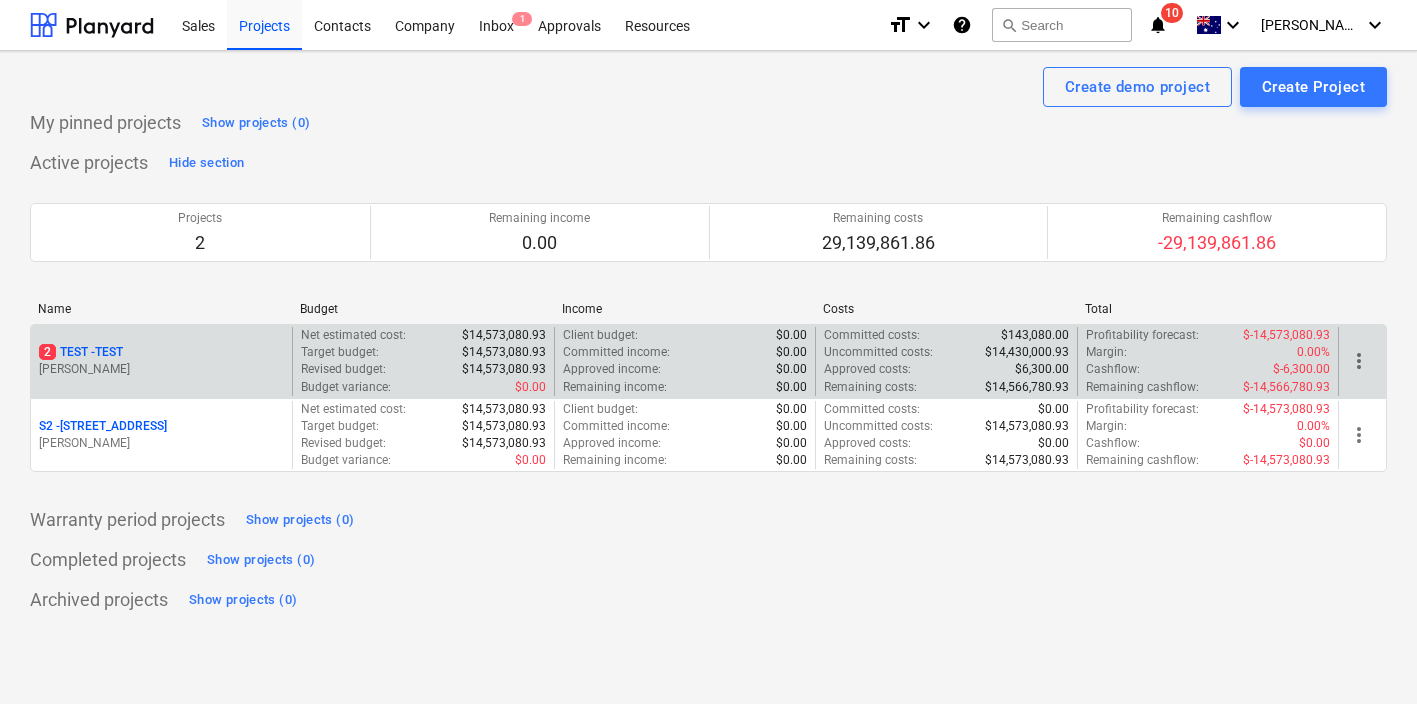 click on "2  TEST -  TEST M. Lebon" at bounding box center [161, 361] 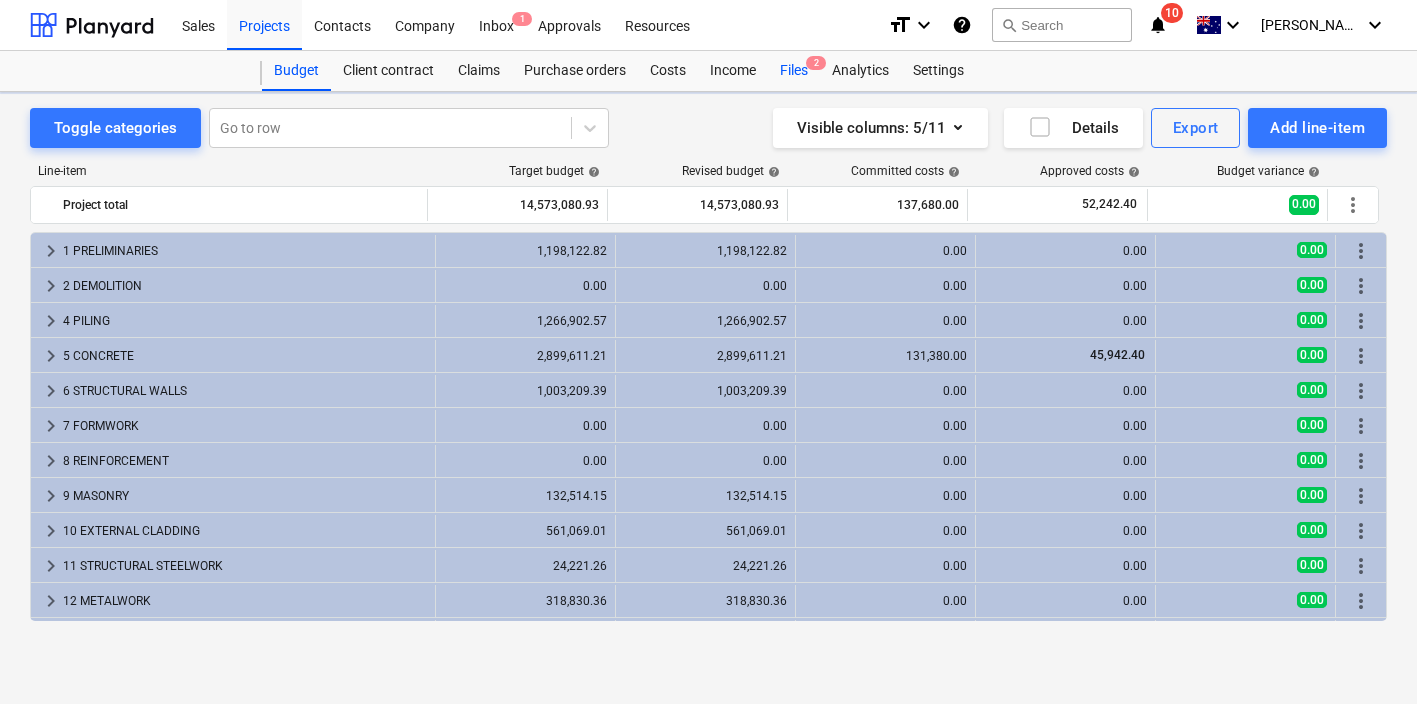 click on "Files 2" at bounding box center [794, 71] 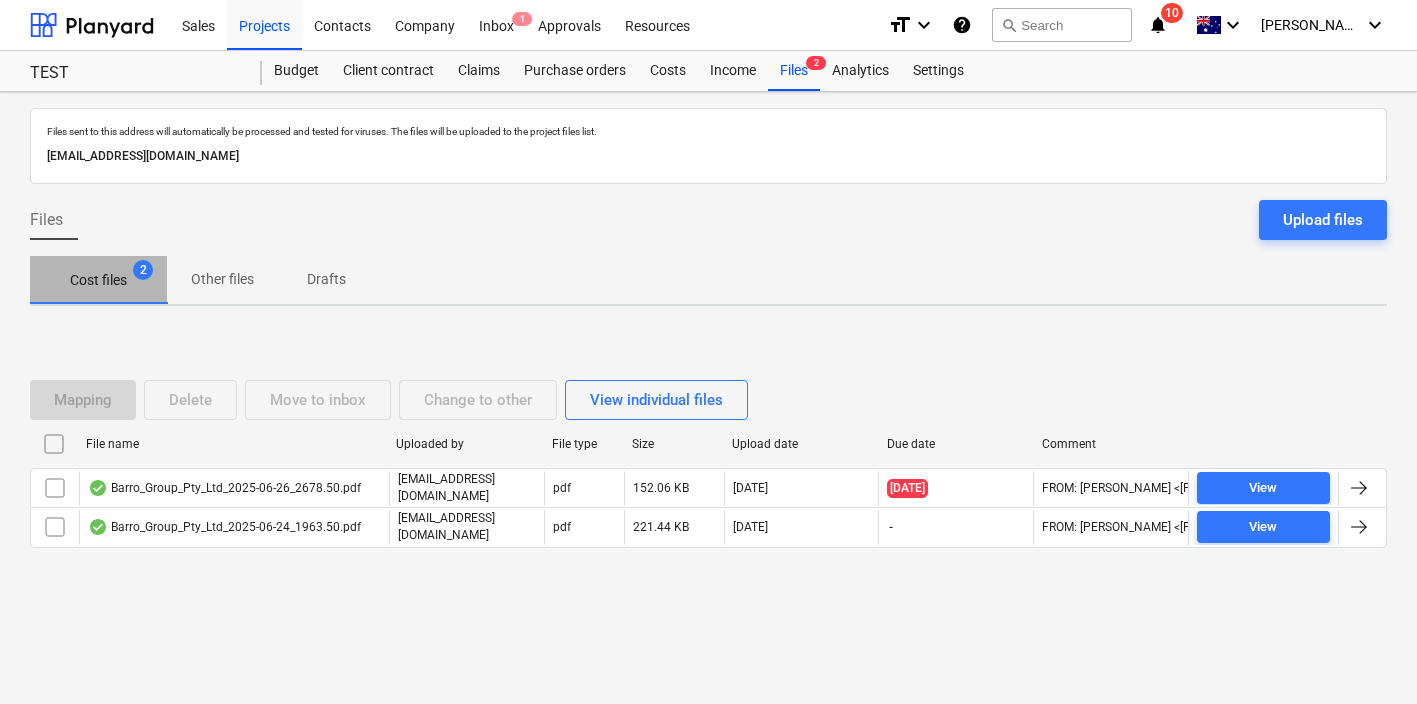 click on "Cost files" at bounding box center [98, 280] 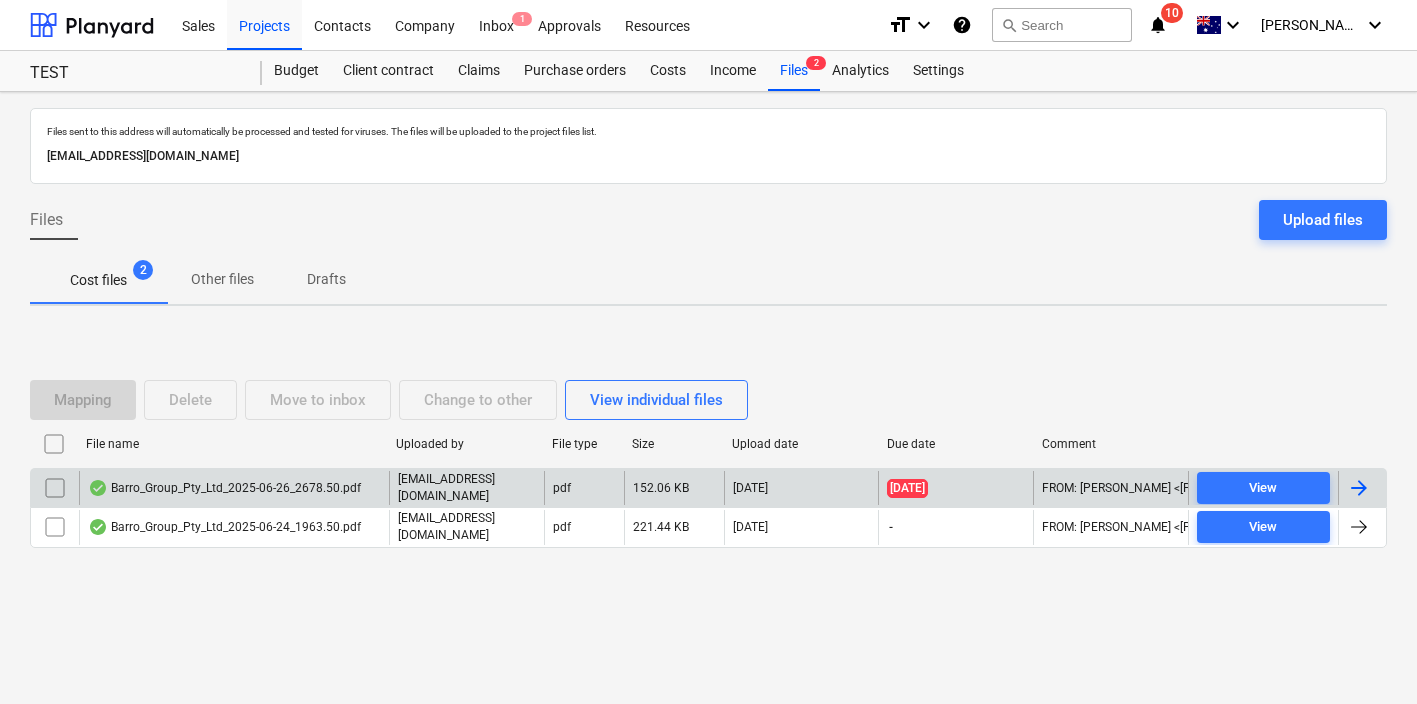 click on "Barro_Group_Pty_Ltd_2025-06-26_2678.50.pdf" at bounding box center [224, 488] 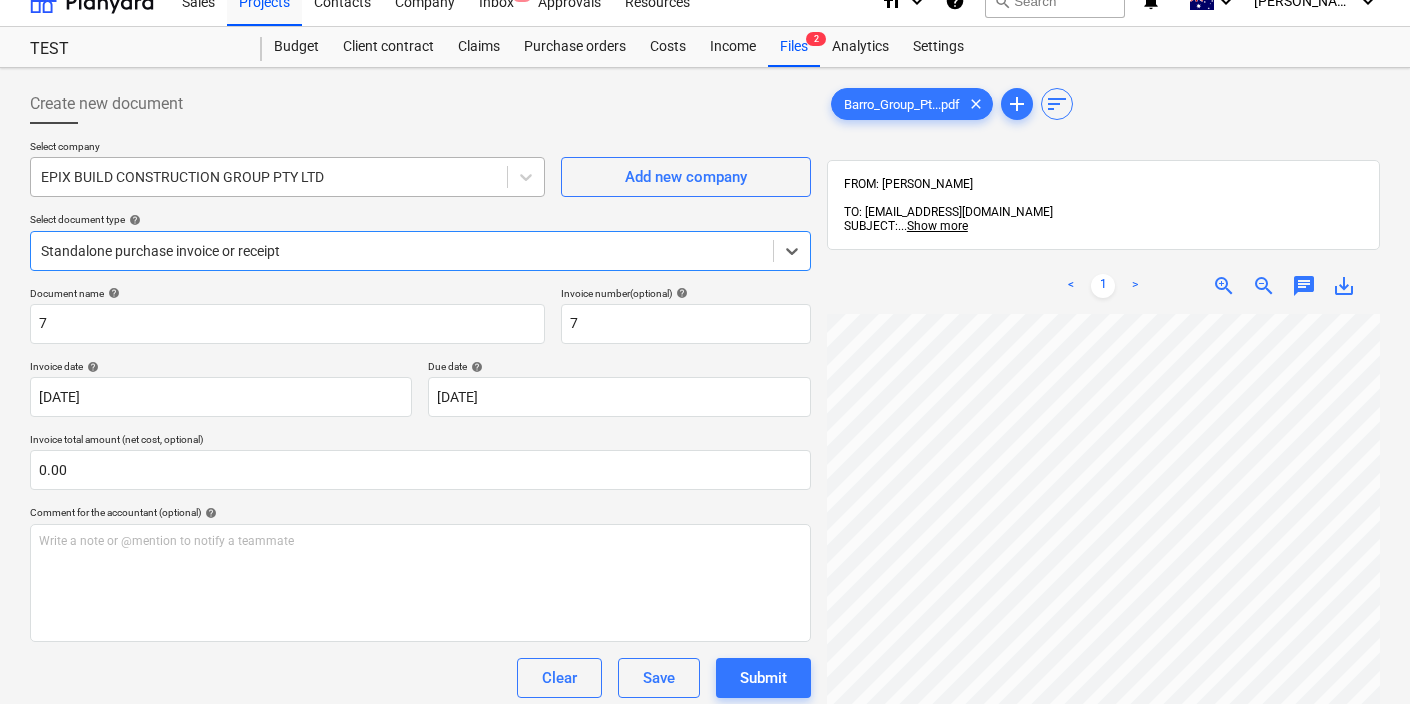 scroll, scrollTop: 0, scrollLeft: 0, axis: both 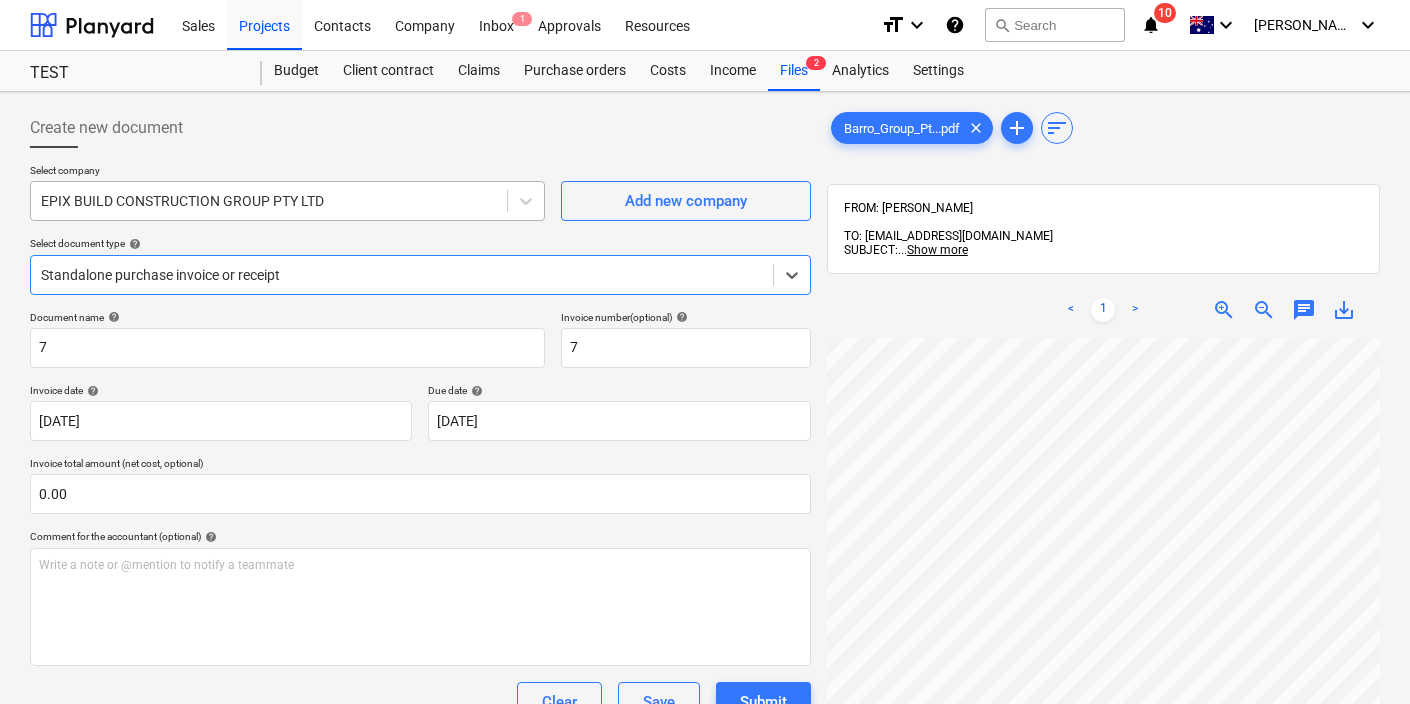 click at bounding box center (269, 201) 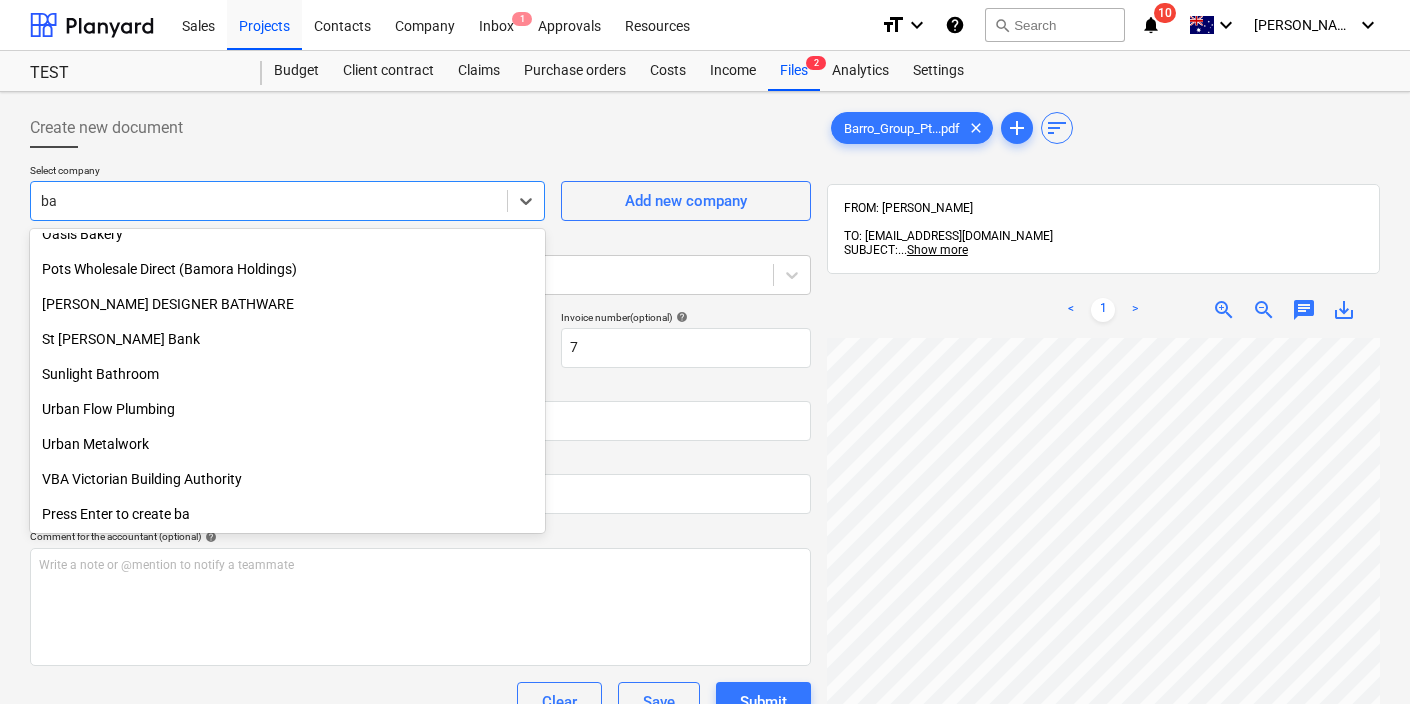 scroll, scrollTop: 1170, scrollLeft: 0, axis: vertical 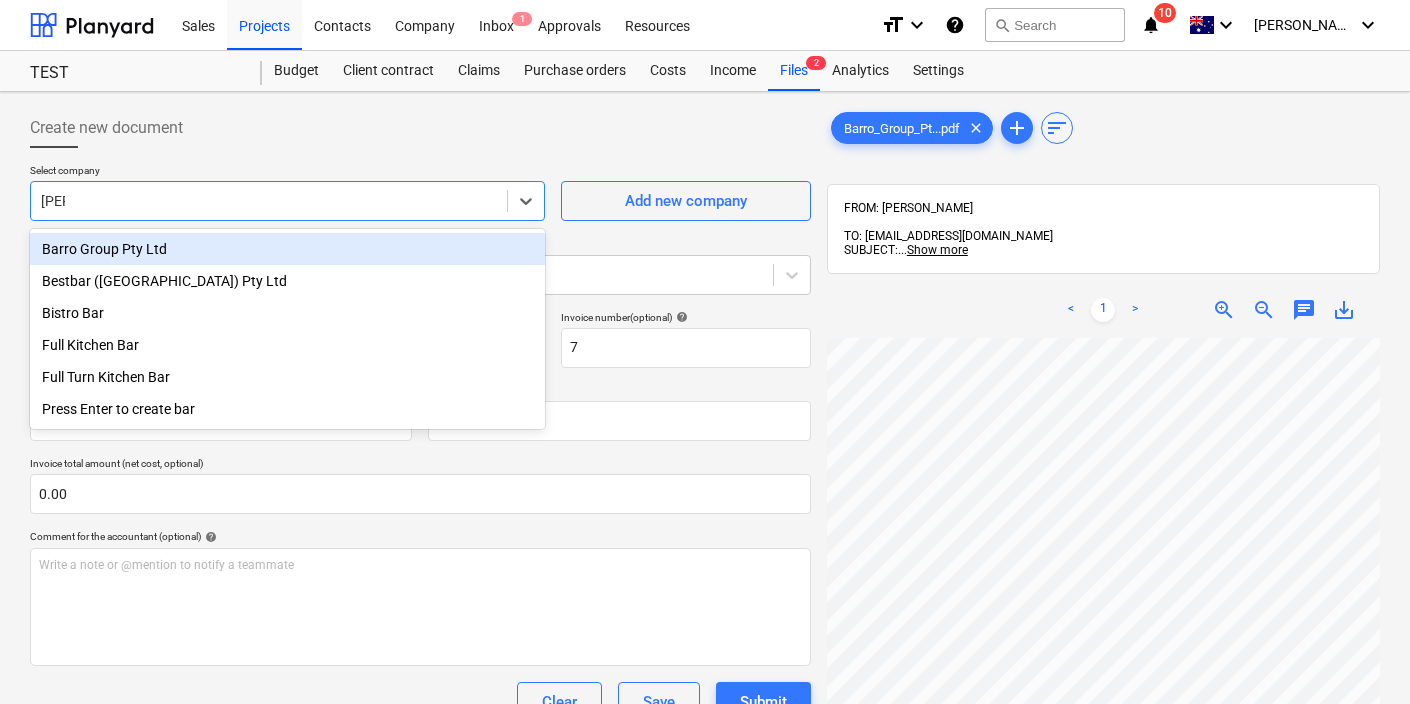 type on "barro" 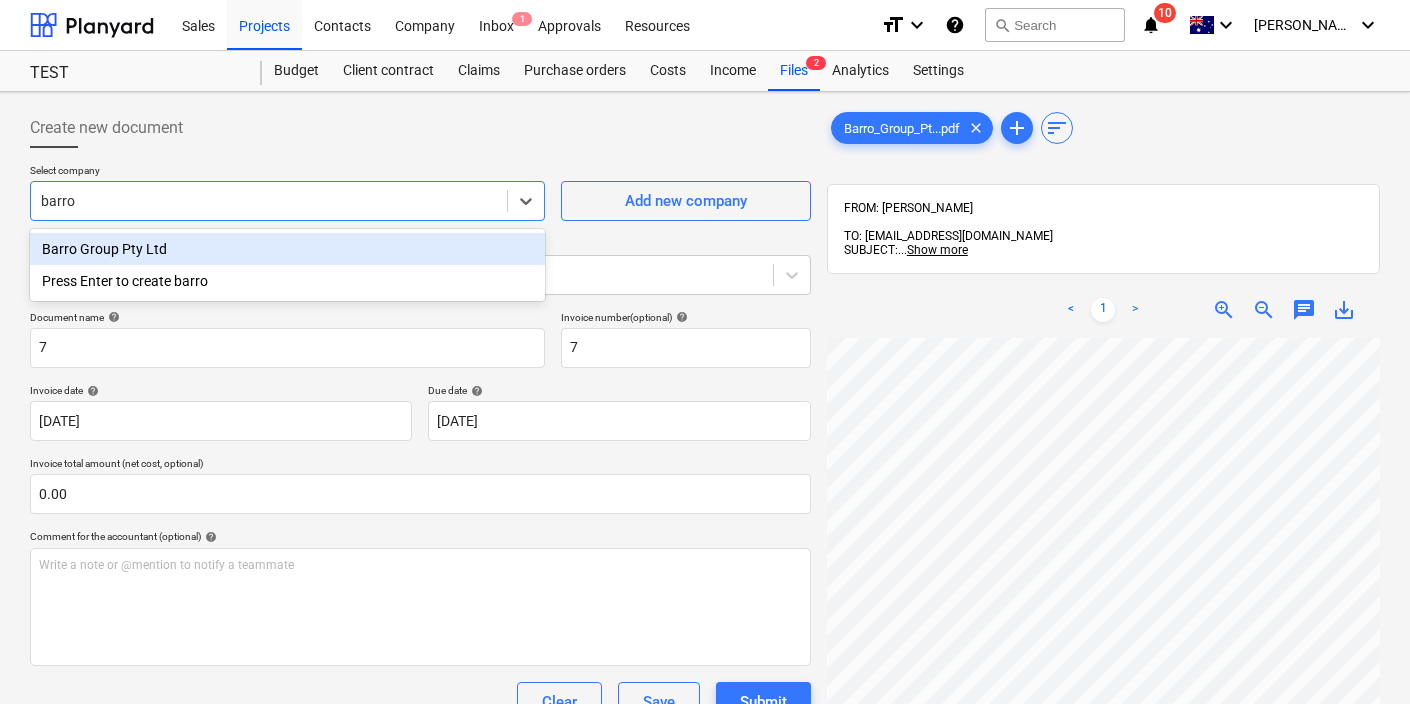 type 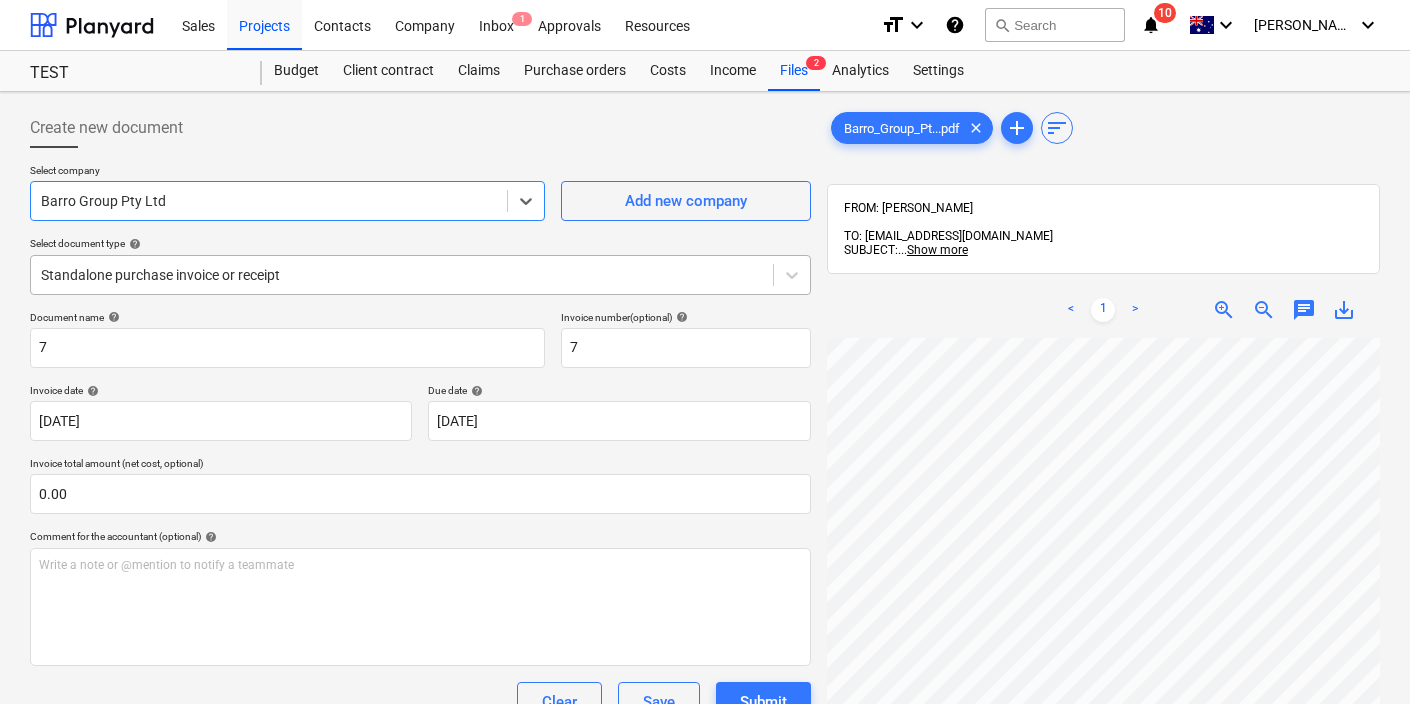 click at bounding box center [402, 275] 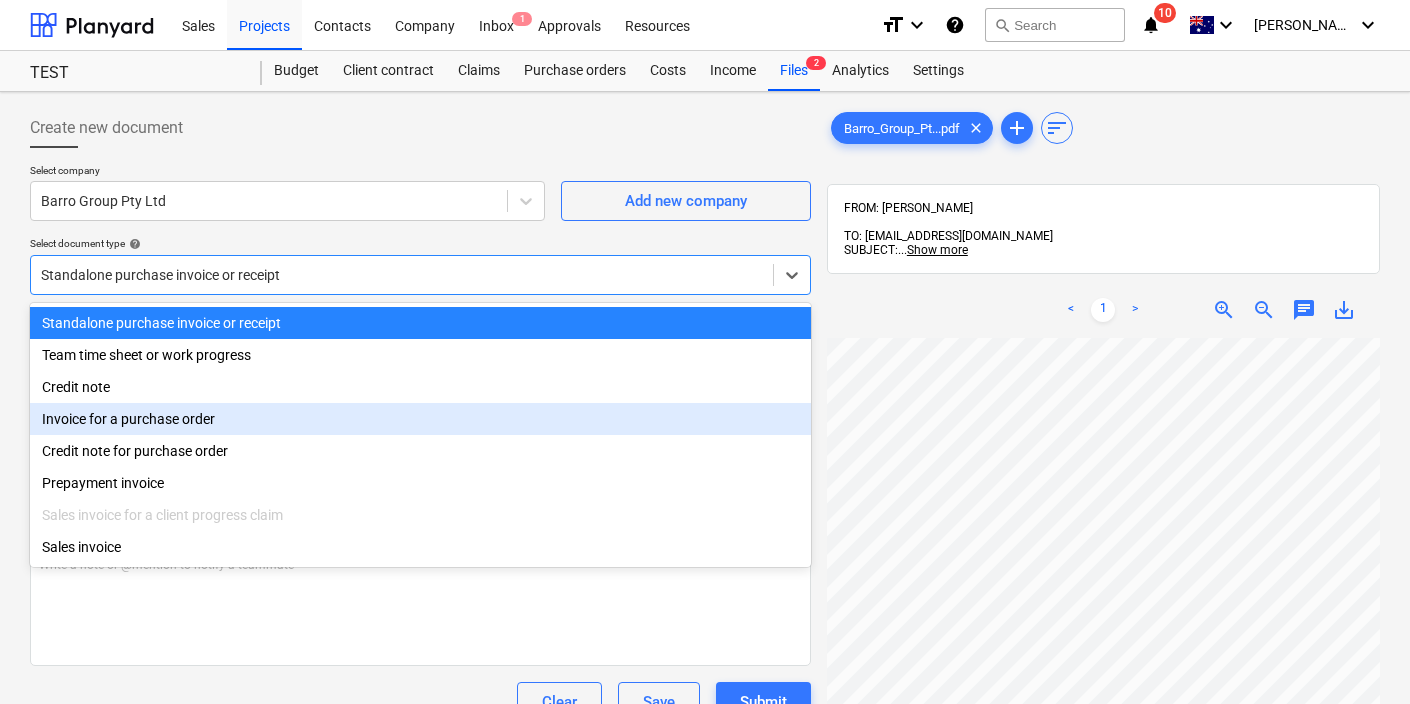 click on "Invoice for a purchase order" at bounding box center (420, 419) 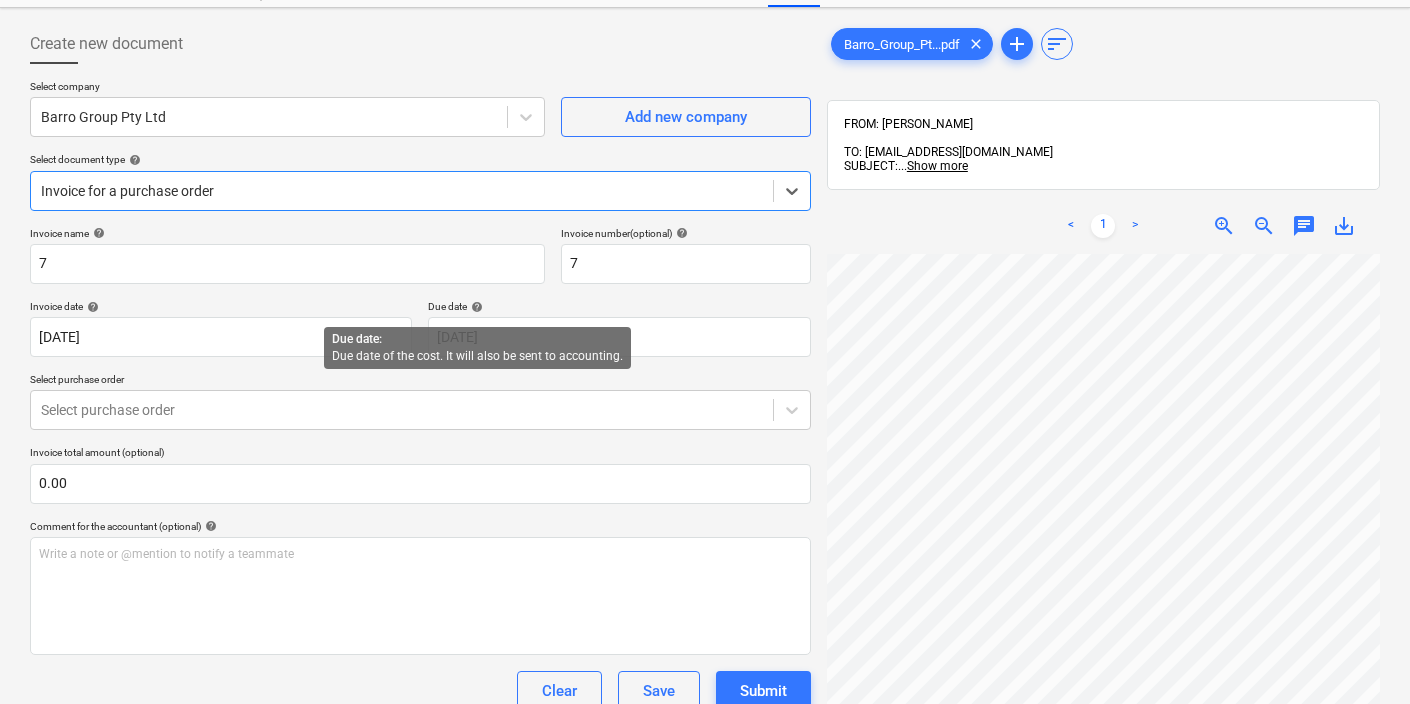 scroll, scrollTop: 85, scrollLeft: 0, axis: vertical 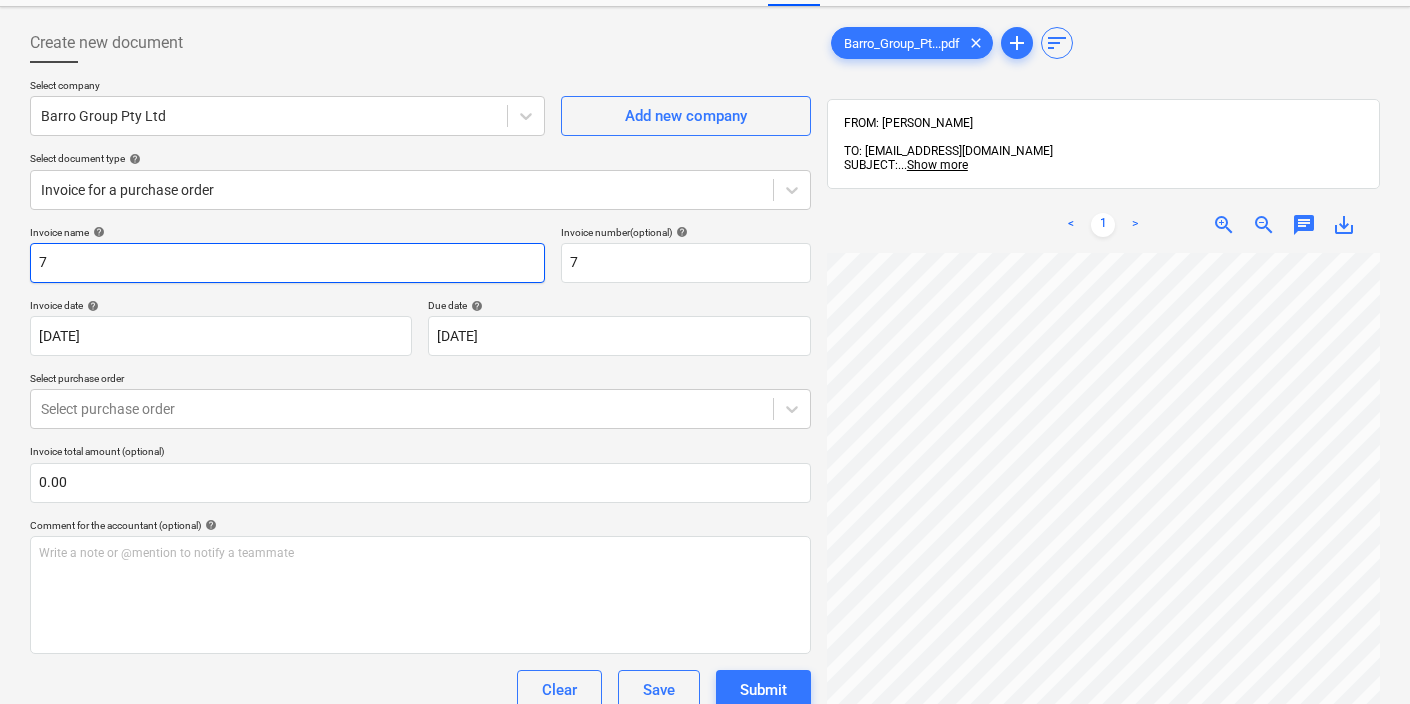 click on "7" at bounding box center (287, 263) 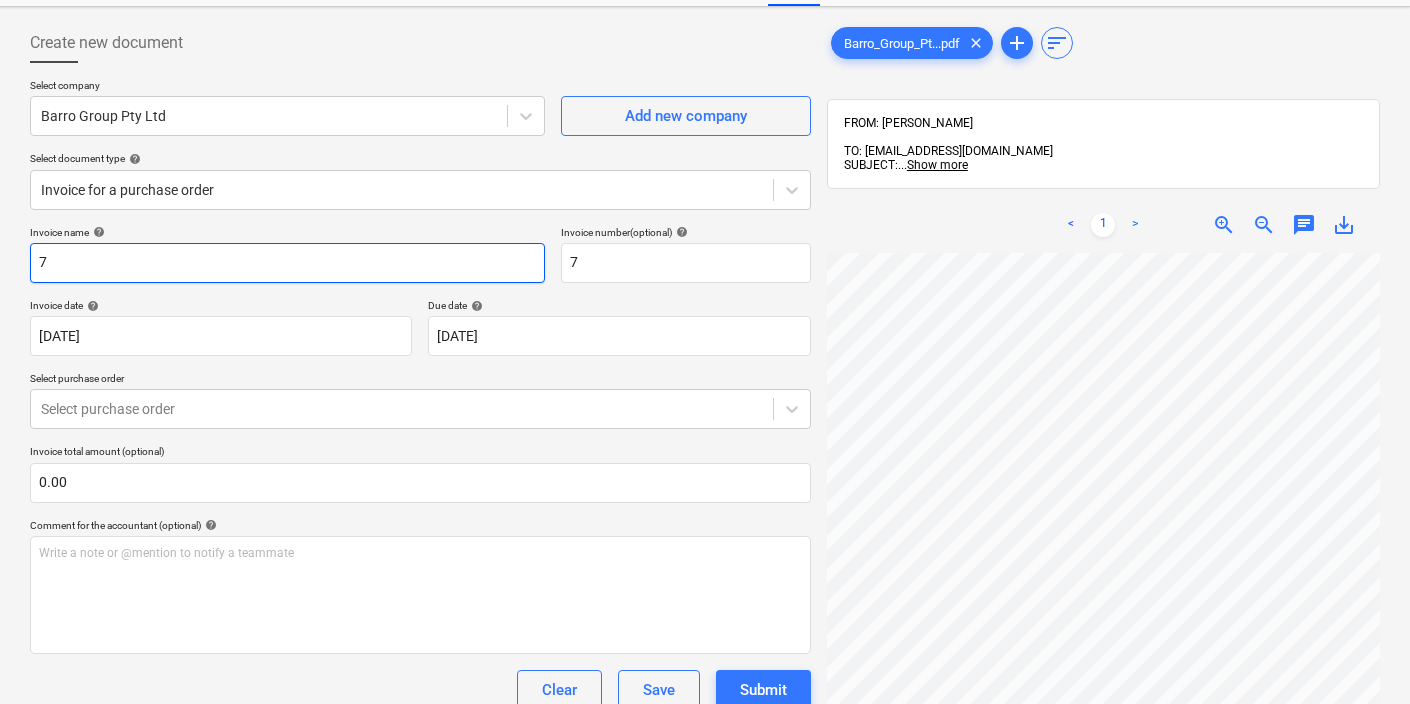 scroll, scrollTop: 0, scrollLeft: 53, axis: horizontal 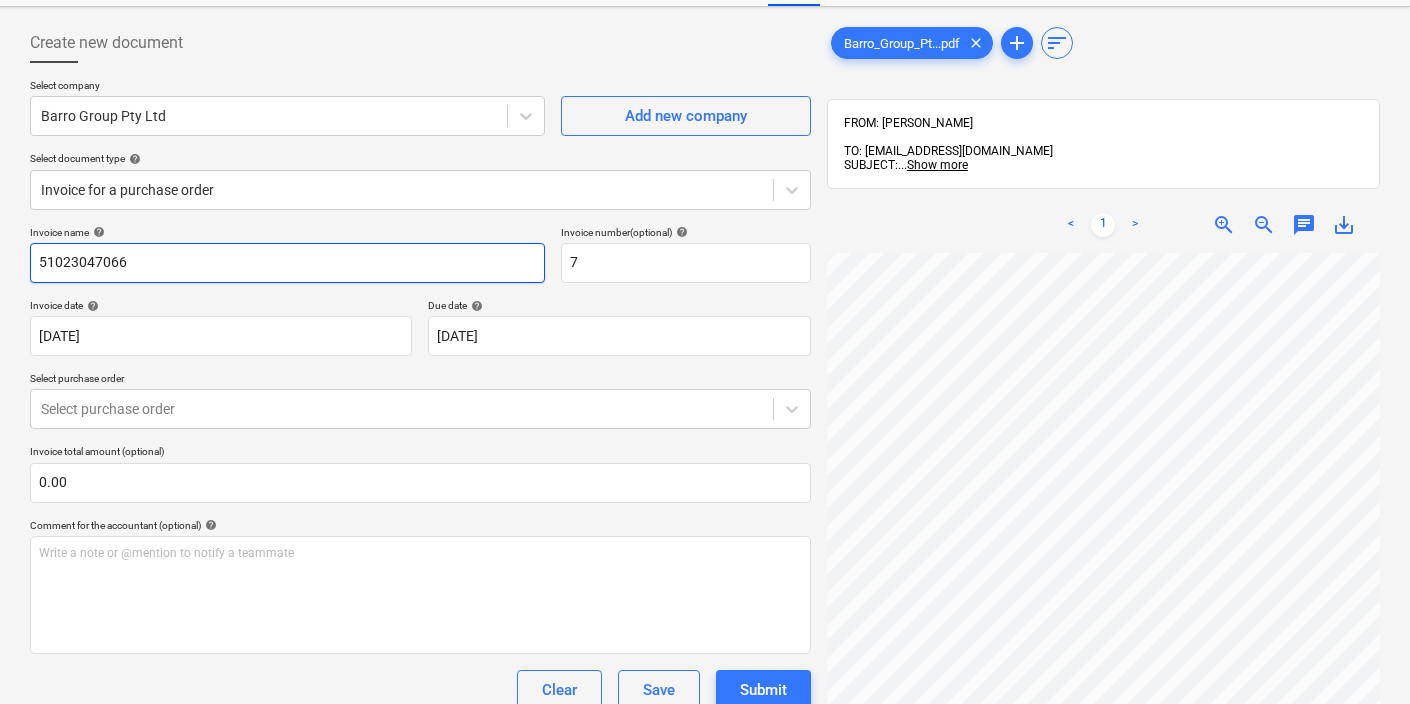 click on "51023047066" at bounding box center [287, 263] 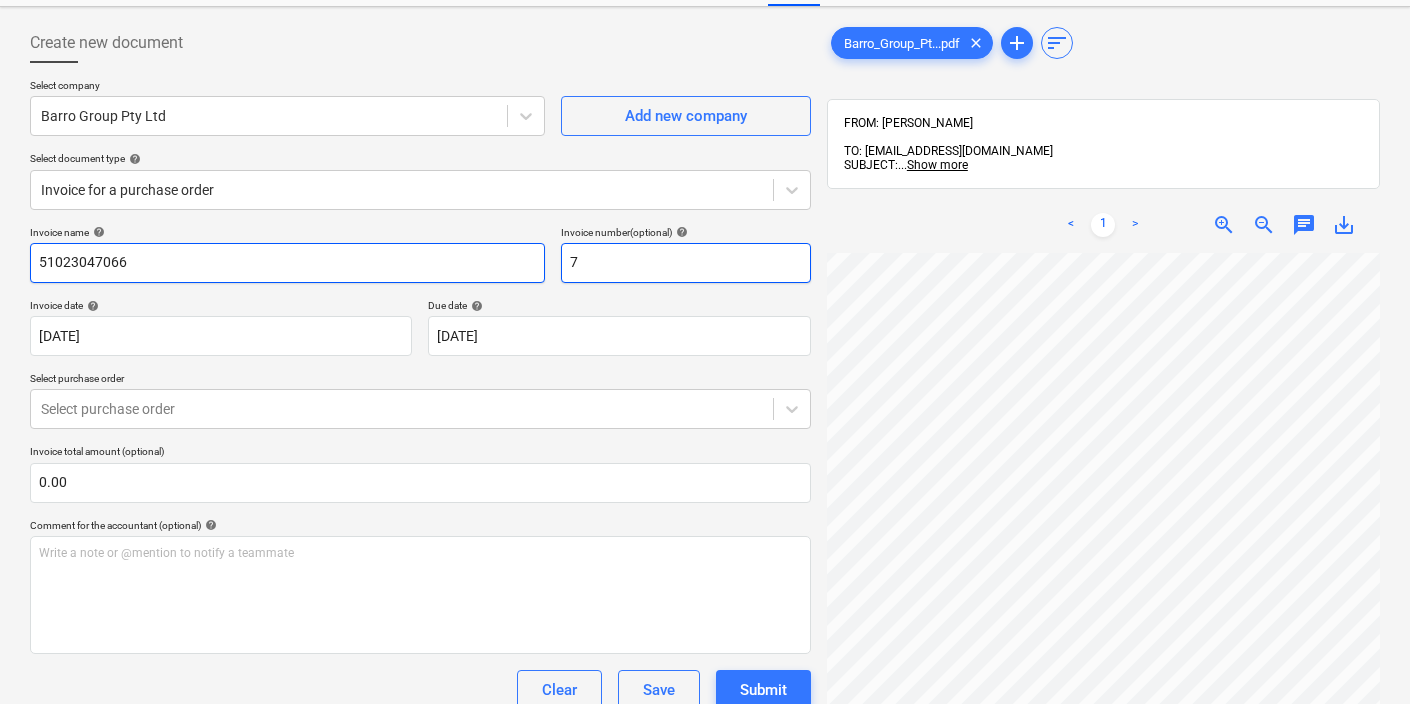type on "51023047066" 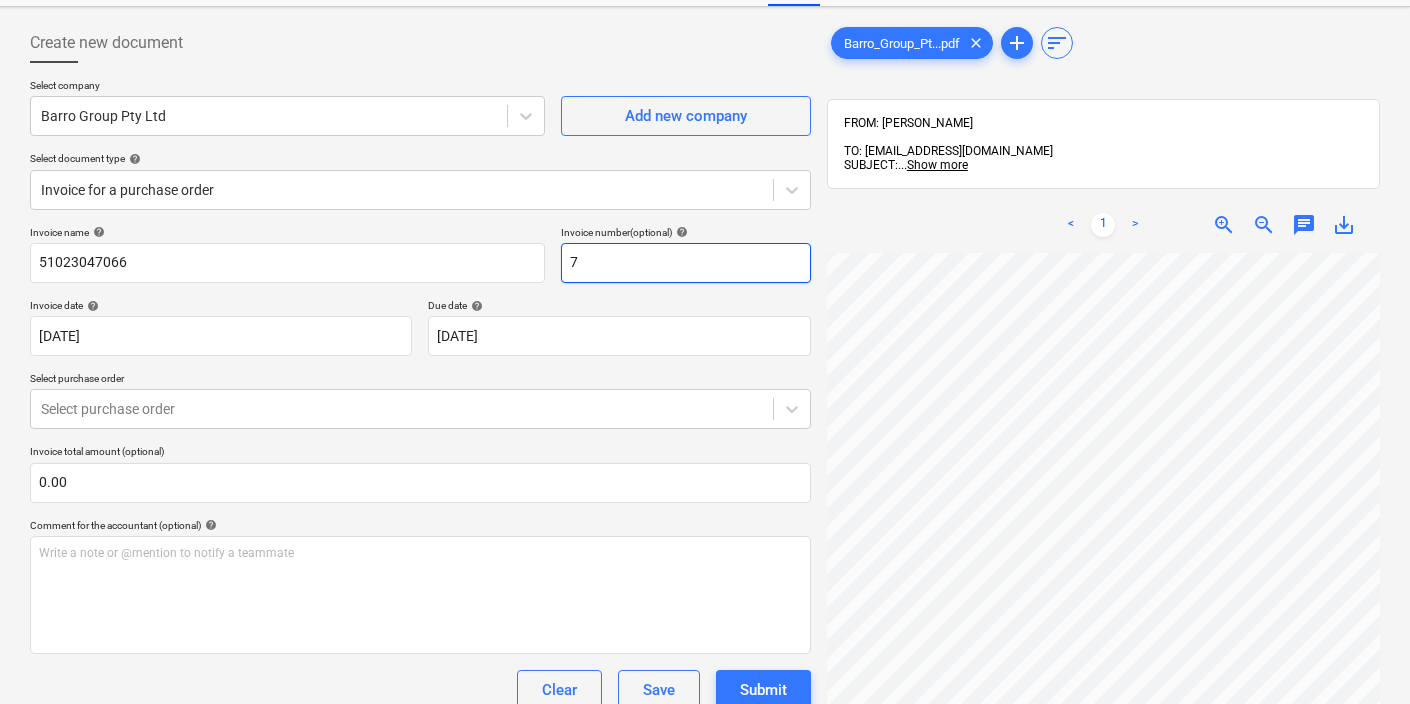 click on "7" at bounding box center [686, 263] 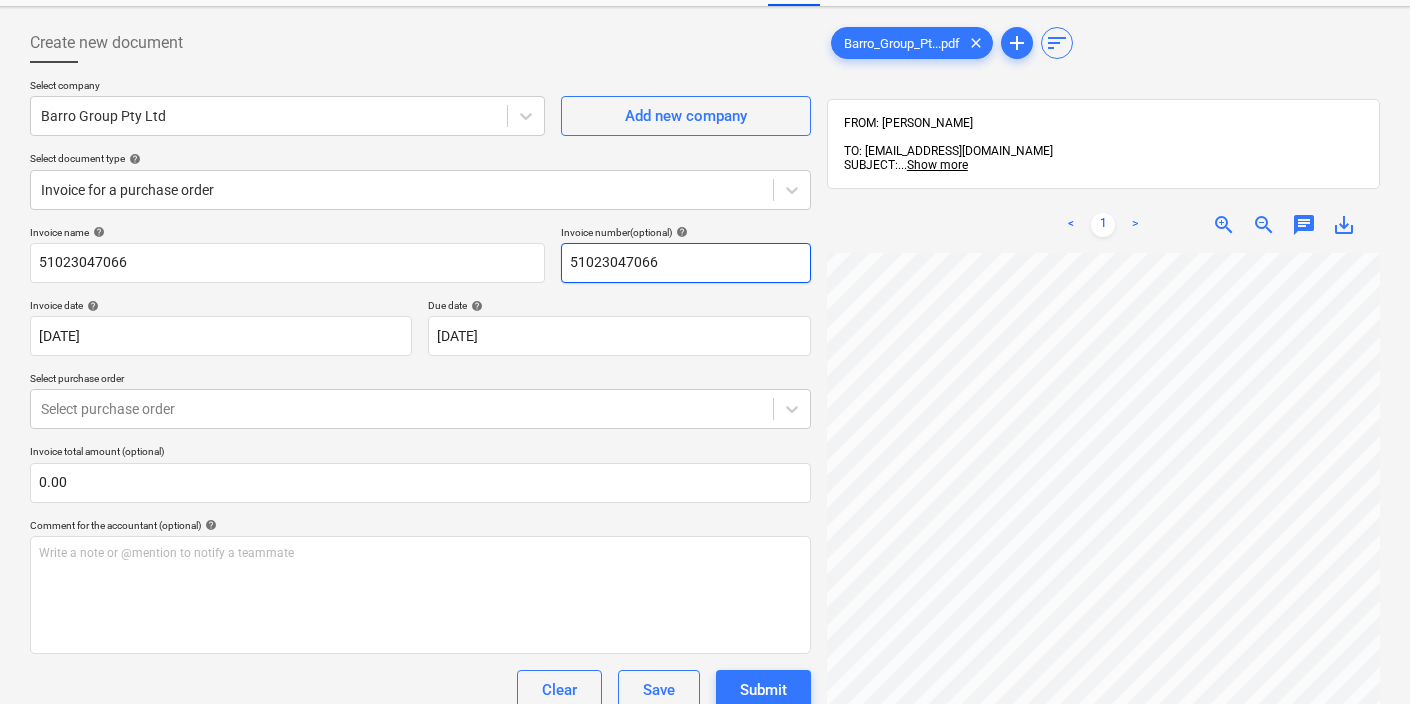 type on "51023047066" 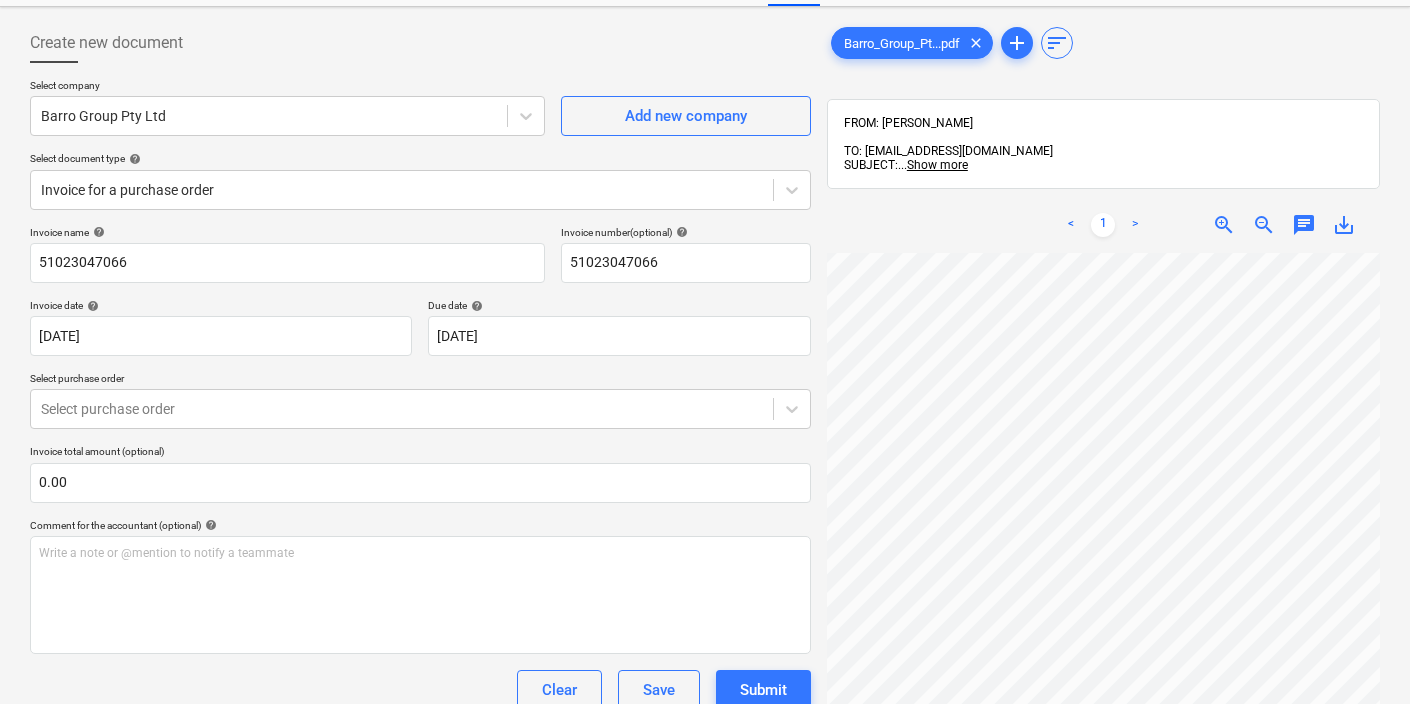 click on "Invoice name help 51023047066 Invoice number  (optional) help 51023047066 Invoice date help 26 Jun 2025 26.06.2025 Press the down arrow key to interact with the calendar and
select a date. Press the question mark key to get the keyboard shortcuts for changing dates. Due date help 26 Jun 2025 26.06.2025 Press the down arrow key to interact with the calendar and
select a date. Press the question mark key to get the keyboard shortcuts for changing dates. Select purchase order Select purchase order Invoice total amount (optional) 0.00 Comment for the accountant (optional) help Write a note or @mention to notify a teammate ﻿ Clear Save Submit Total $0.00" at bounding box center (420, 487) 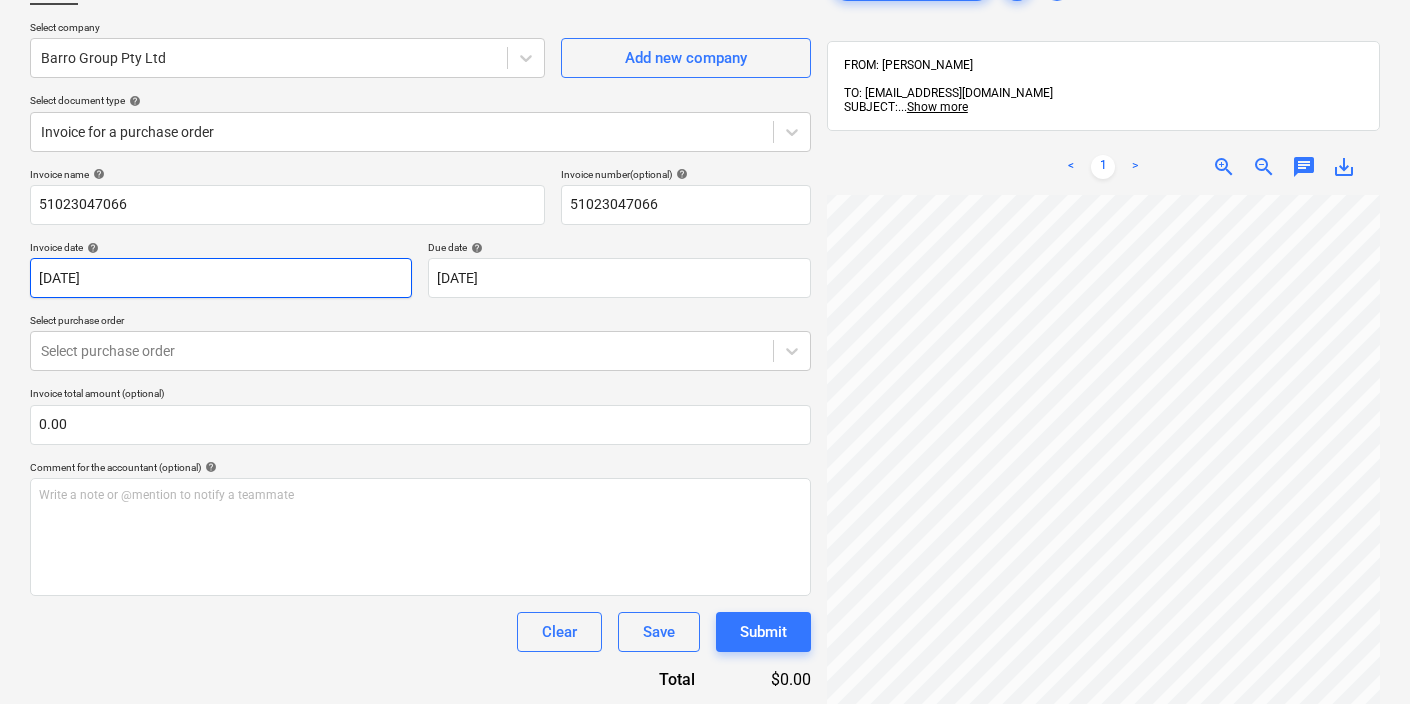click on "Sales Projects Contacts Company Inbox 1 Approvals Resources format_size keyboard_arrow_down help search Search notifications 10 keyboard_arrow_down M. Lebon keyboard_arrow_down TEST Budget Client contract Claims Purchase orders Costs Income Files 2 Analytics Settings Create new document Select company Barro Group Pty Ltd   Add new company Select document type help Invoice for a purchase order Invoice name help 51023047066 Invoice number  (optional) help 51023047066 Invoice date help 26 Jun 2025 26.06.2025 Press the down arrow key to interact with the calendar and
select a date. Press the question mark key to get the keyboard shortcuts for changing dates. Due date help 26 Jun 2025 26.06.2025 Press the down arrow key to interact with the calendar and
select a date. Press the question mark key to get the keyboard shortcuts for changing dates. Select purchase order Select purchase order Invoice total amount (optional) 0.00 Comment for the accountant (optional) help ﻿ Clear Save Submit Total $0.00 add" at bounding box center (705, 209) 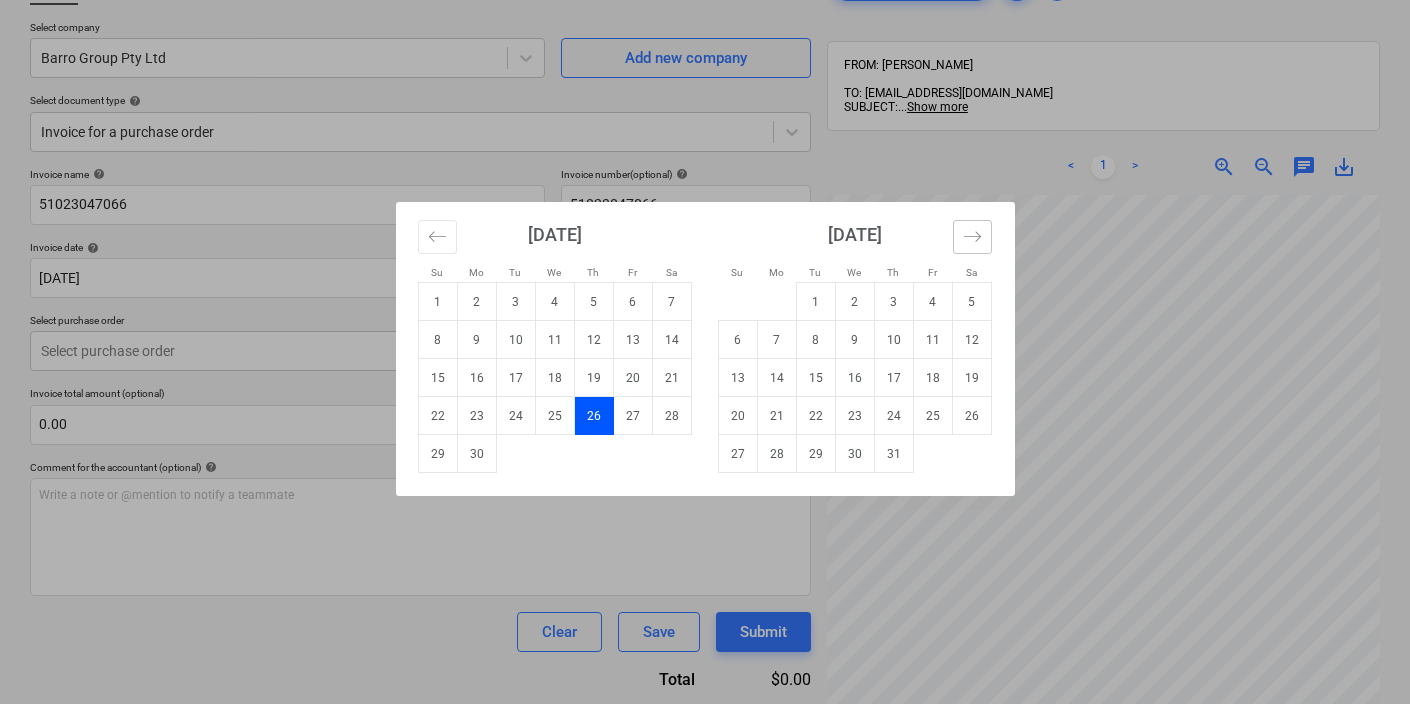 click 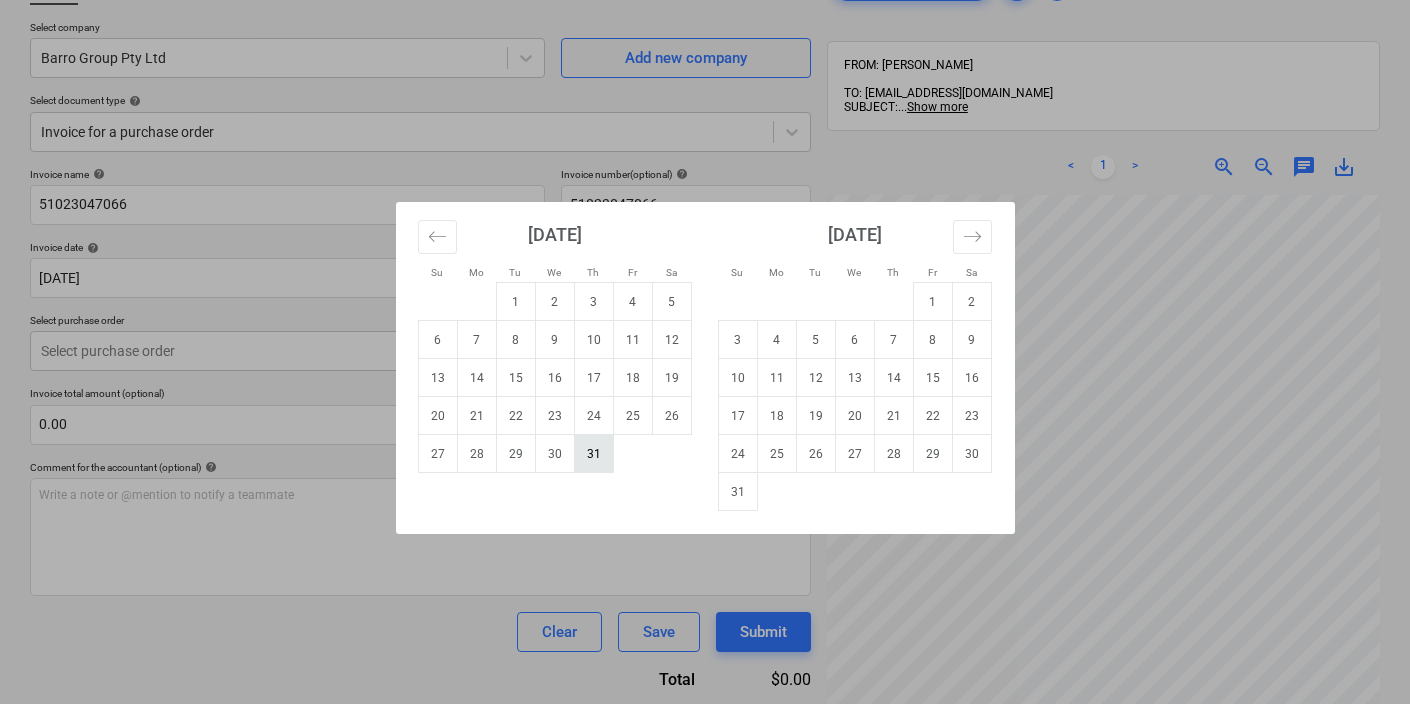 click on "31" at bounding box center [593, 454] 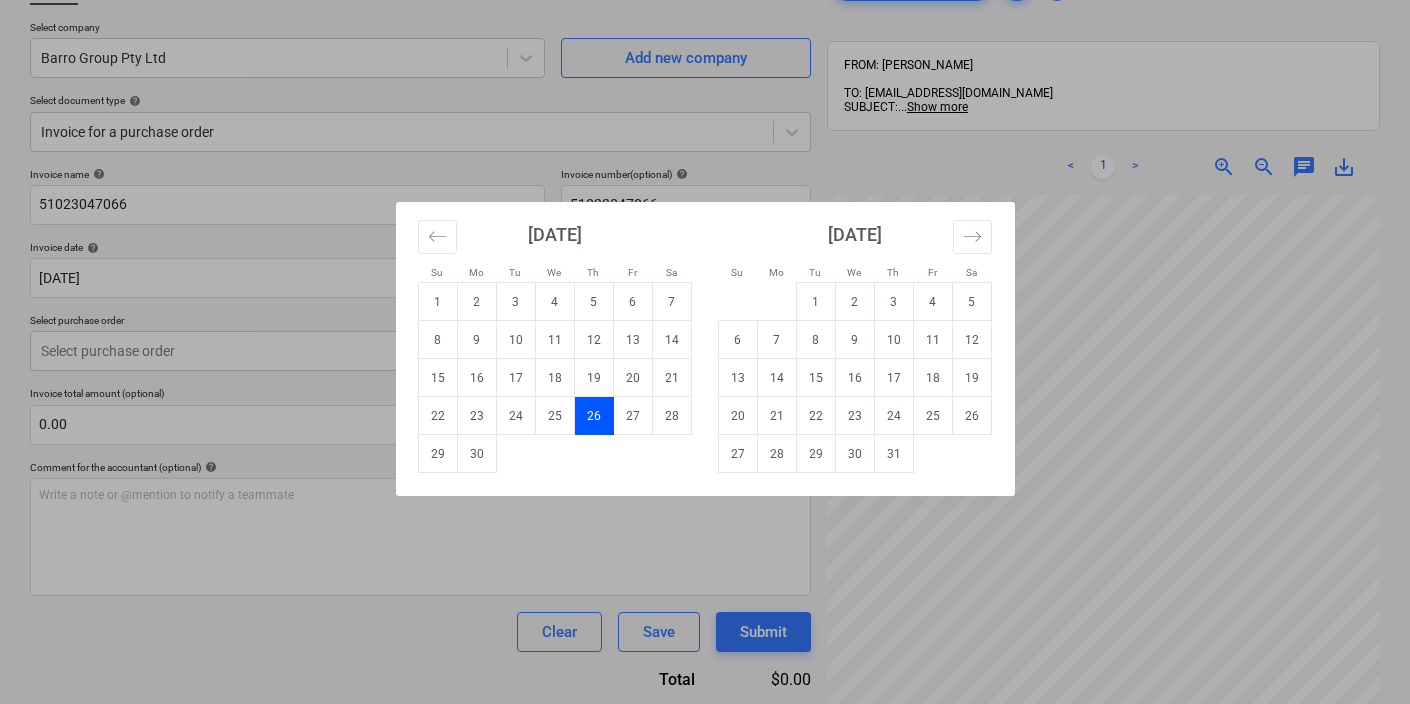 click on "Sales Projects Contacts Company Inbox 1 Approvals Resources format_size keyboard_arrow_down help search Search notifications 10 keyboard_arrow_down M. Lebon keyboard_arrow_down TEST Budget Client contract Claims Purchase orders Costs Income Files 2 Analytics Settings Create new document Select company Barro Group Pty Ltd   Add new company Select document type help Invoice for a purchase order Invoice name help 51023047066 Invoice number  (optional) help 51023047066 Invoice date help 31 Jul 2025 31.07.2025 Press the down arrow key to interact with the calendar and
select a date. Press the question mark key to get the keyboard shortcuts for changing dates. Due date help 26 Jun 2025 26.06.2025 Press the down arrow key to interact with the calendar and
select a date. Press the question mark key to get the keyboard shortcuts for changing dates. Select purchase order Select purchase order Invoice total amount (optional) 0.00 Comment for the accountant (optional) help ﻿ Clear Save Submit Total $0.00 add" at bounding box center (705, 209) 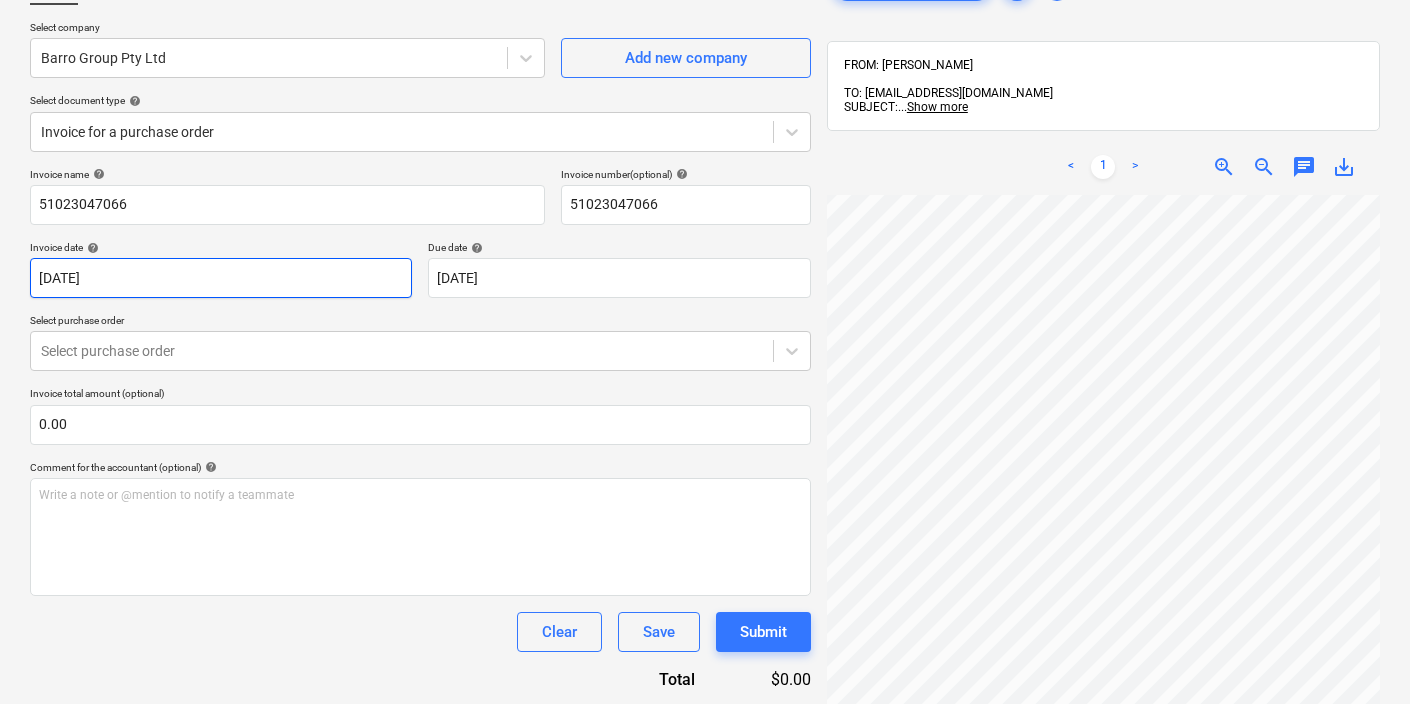 click on "Sales Projects Contacts Company Inbox 1 Approvals Resources format_size keyboard_arrow_down help search Search notifications 10 keyboard_arrow_down M. Lebon keyboard_arrow_down TEST Budget Client contract Claims Purchase orders Costs Income Files 2 Analytics Settings Create new document Select company Barro Group Pty Ltd   Add new company Select document type help Invoice for a purchase order Invoice name help 51023047066 Invoice number  (optional) help 51023047066 Invoice date help 31 Jul 2025 31.07.2025 Press the down arrow key to interact with the calendar and
select a date. Press the question mark key to get the keyboard shortcuts for changing dates. Due date help 26 Jun 2025 26.06.2025 Press the down arrow key to interact with the calendar and
select a date. Press the question mark key to get the keyboard shortcuts for changing dates. Select purchase order Select purchase order Invoice total amount (optional) 0.00 Comment for the accountant (optional) help ﻿ Clear Save Submit Total $0.00 add" at bounding box center (705, 209) 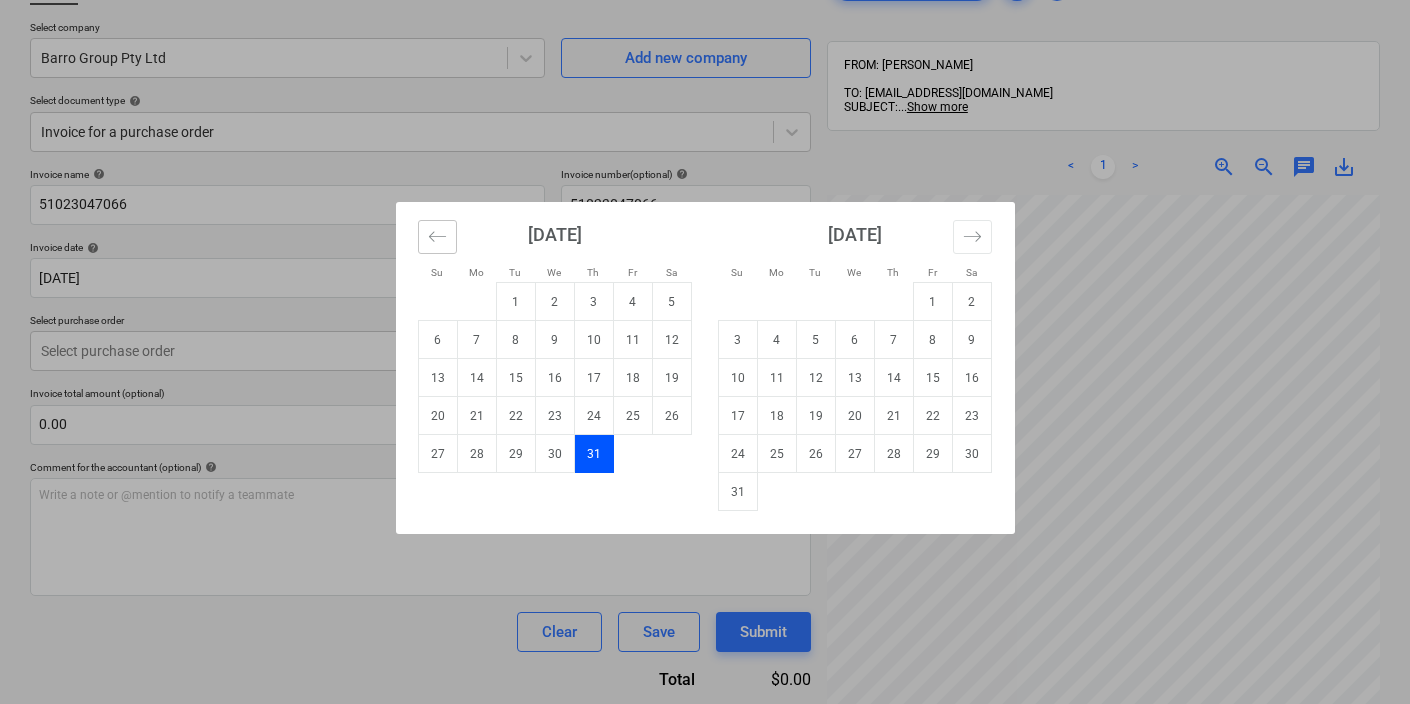 click at bounding box center (437, 237) 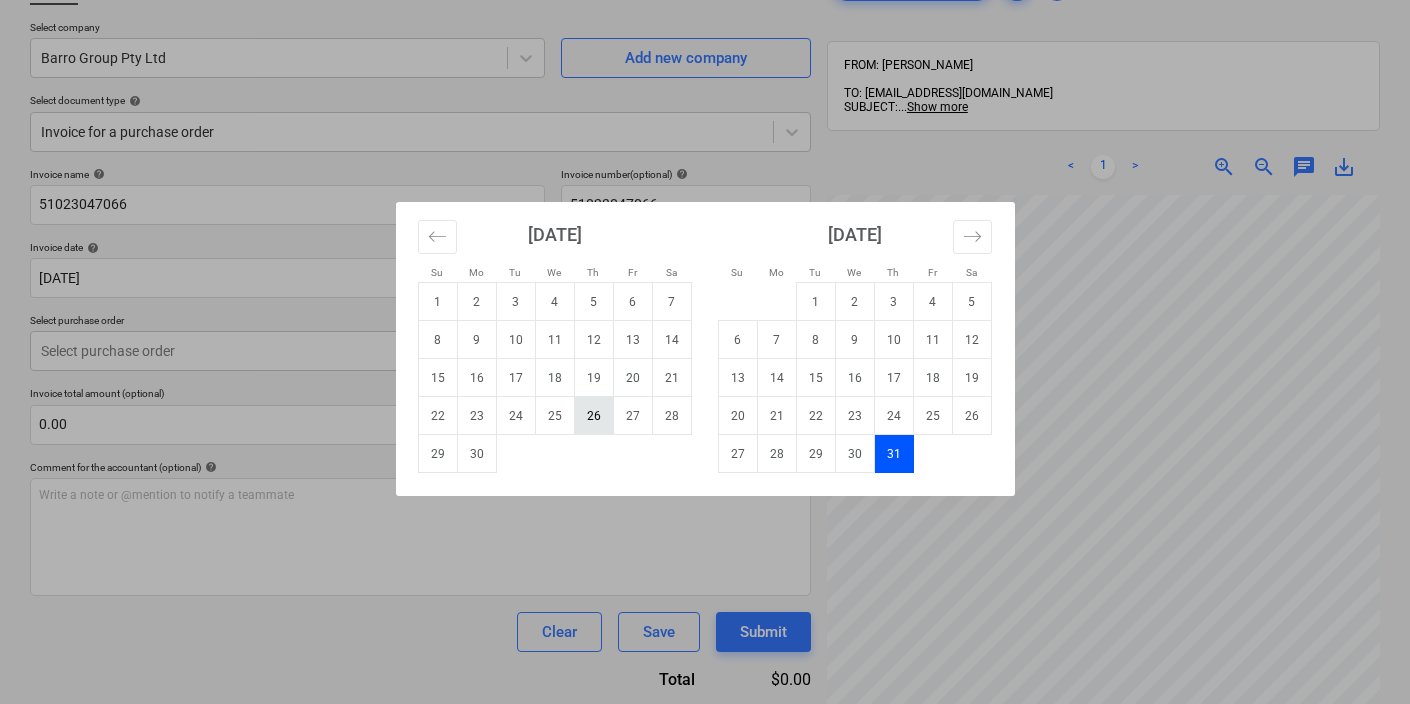 click on "26" at bounding box center (593, 416) 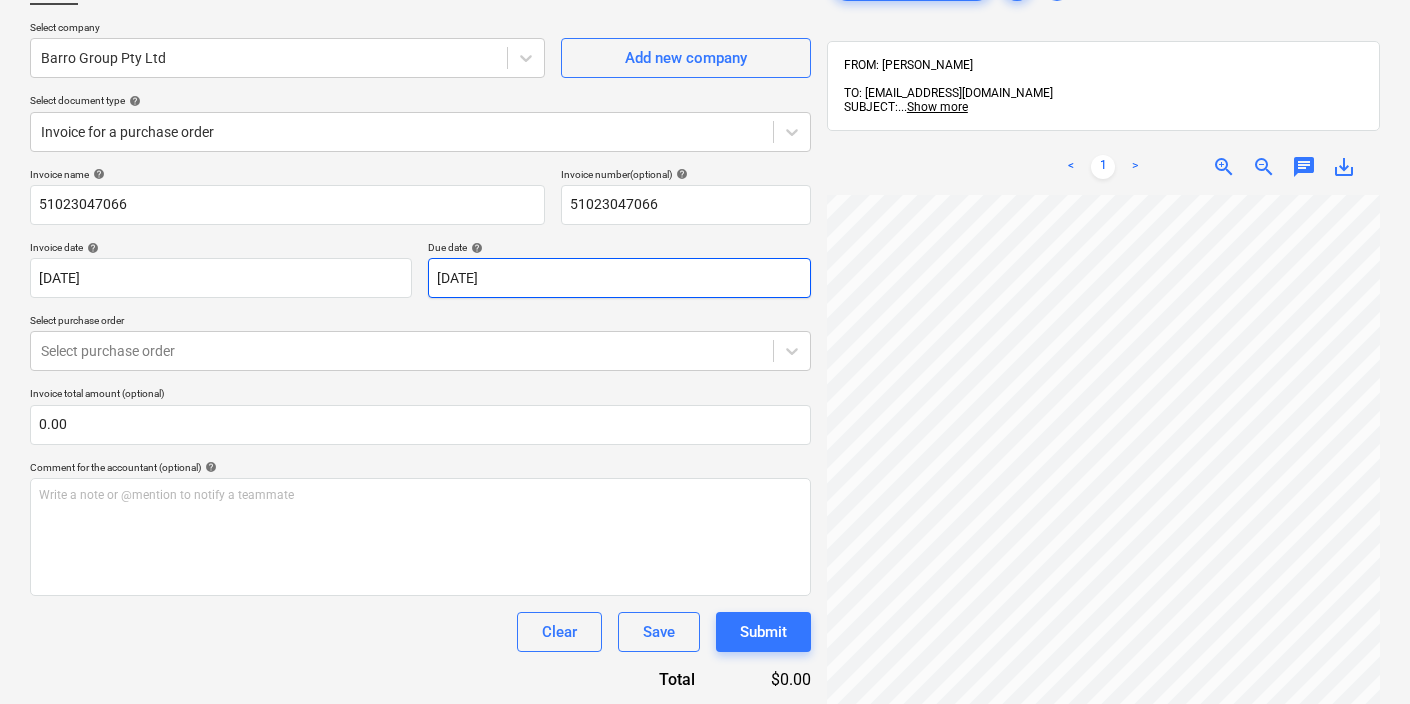 click on "Sales Projects Contacts Company Inbox 1 Approvals Resources format_size keyboard_arrow_down help search Search notifications 10 keyboard_arrow_down M. Lebon keyboard_arrow_down TEST Budget Client contract Claims Purchase orders Costs Income Files 2 Analytics Settings Create new document Select company Barro Group Pty Ltd   Add new company Select document type help Invoice for a purchase order Invoice name help 51023047066 Invoice number  (optional) help 51023047066 Invoice date help 26 Jun 2025 26.06.2025 Press the down arrow key to interact with the calendar and
select a date. Press the question mark key to get the keyboard shortcuts for changing dates. Due date help 26 Jun 2025 26.06.2025 Press the down arrow key to interact with the calendar and
select a date. Press the question mark key to get the keyboard shortcuts for changing dates. Select purchase order Select purchase order Invoice total amount (optional) 0.00 Comment for the accountant (optional) help ﻿ Clear Save Submit Total $0.00 add" at bounding box center (705, 209) 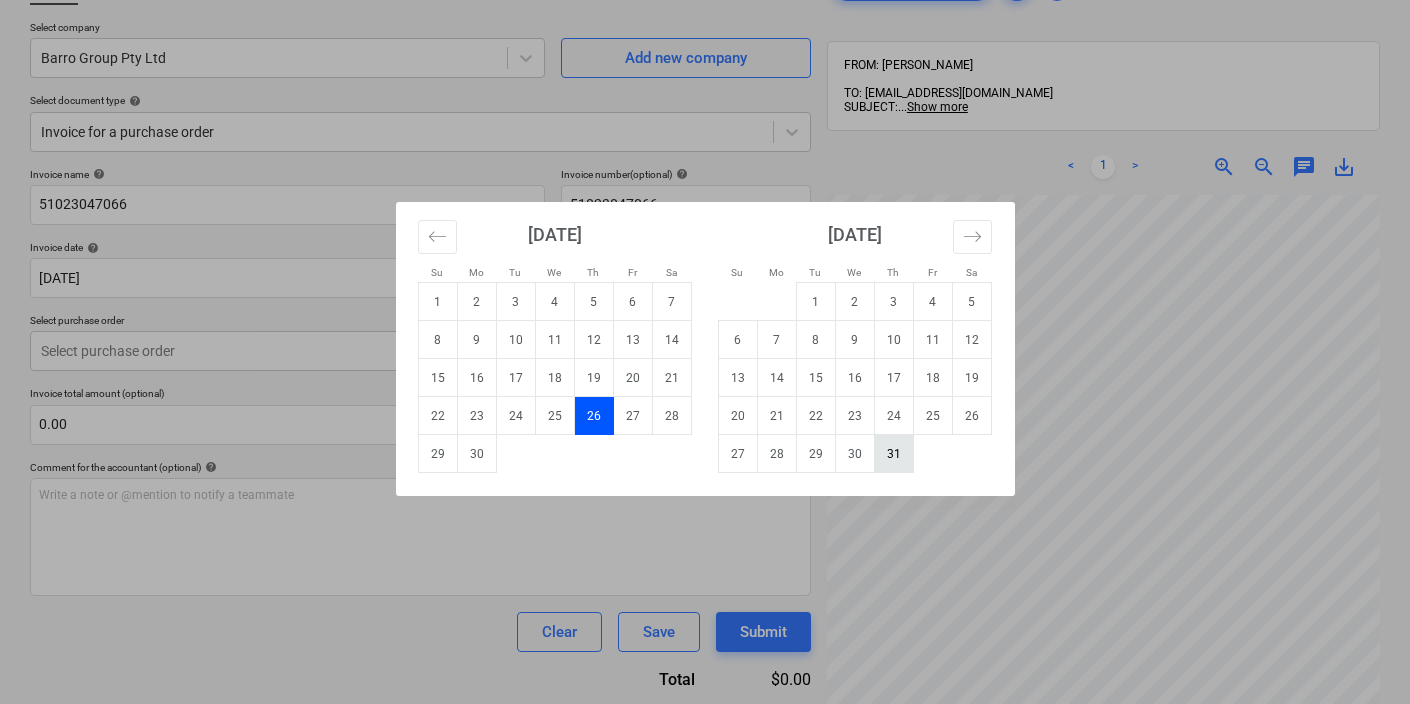 click on "31" at bounding box center [893, 454] 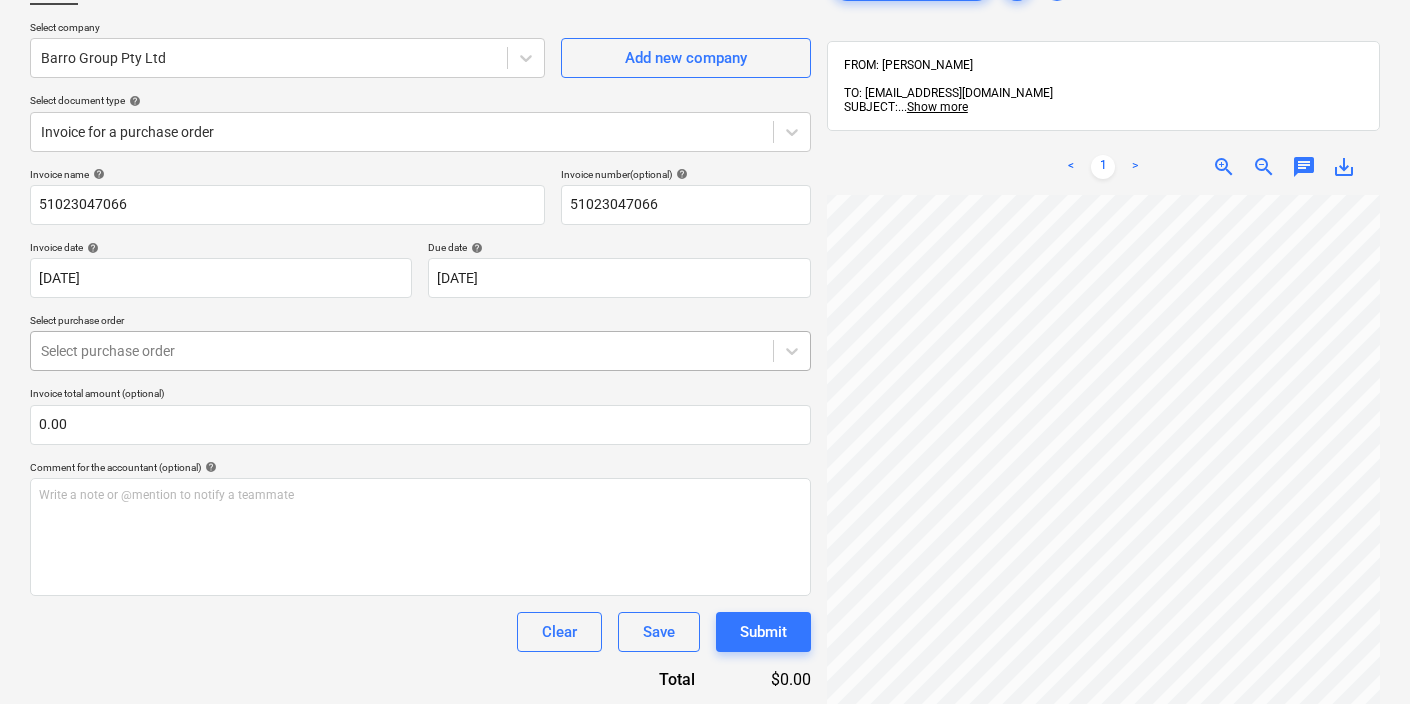 click at bounding box center [402, 351] 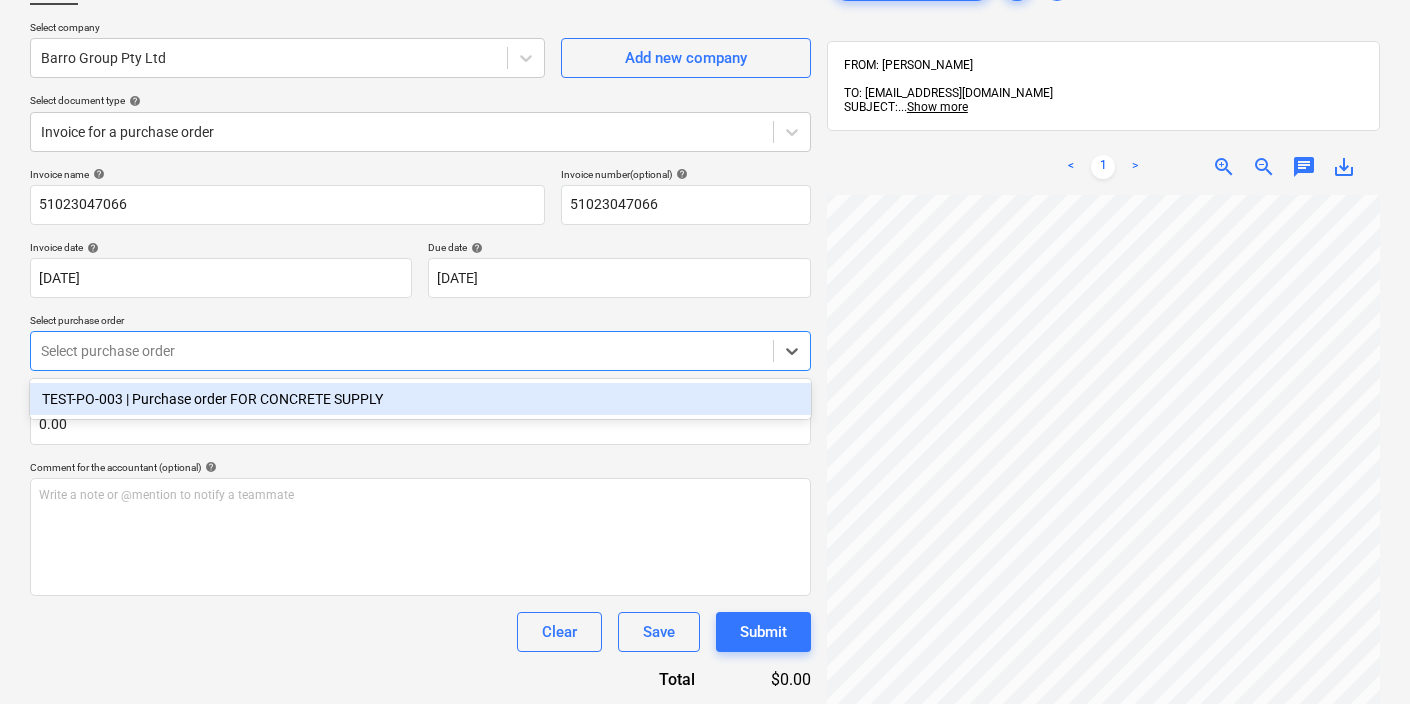 click on "TEST-PO-003 | Purchase order FOR CONCRETE SUPPLY" at bounding box center (420, 399) 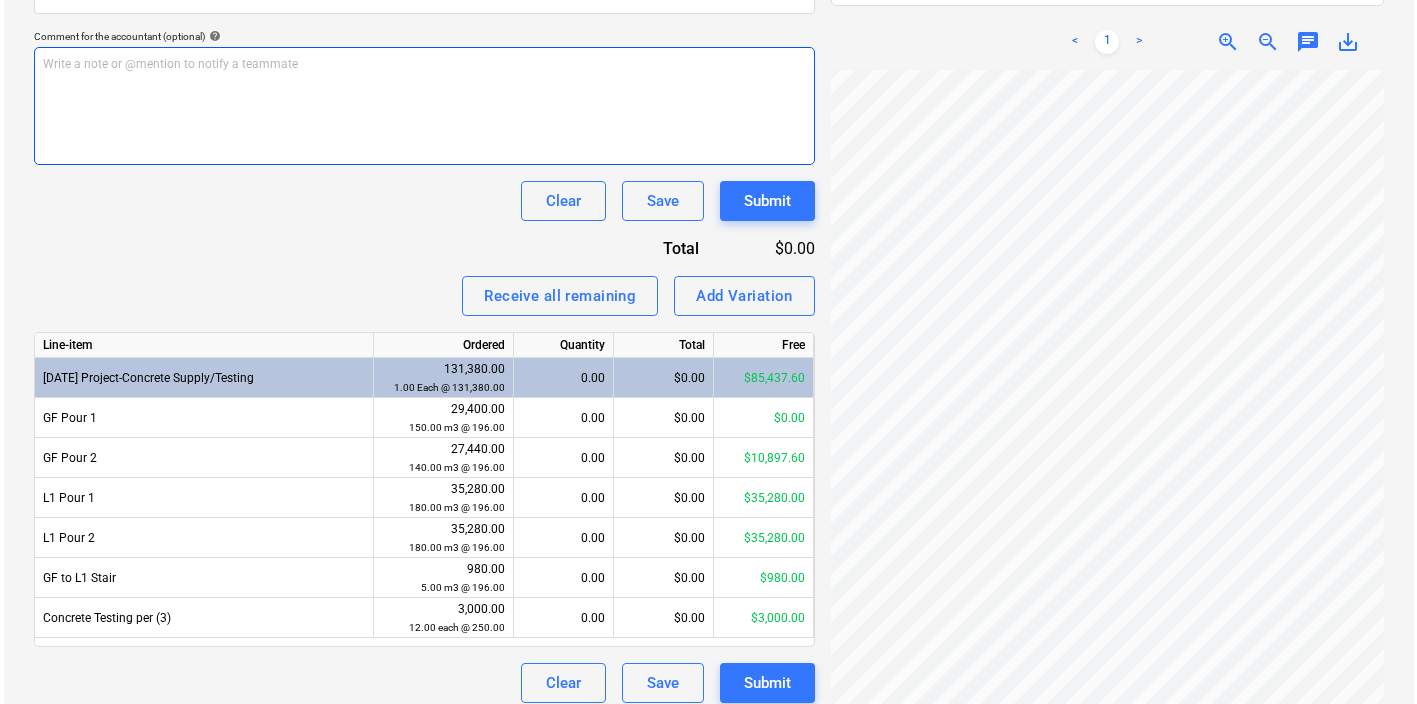 scroll, scrollTop: 589, scrollLeft: 0, axis: vertical 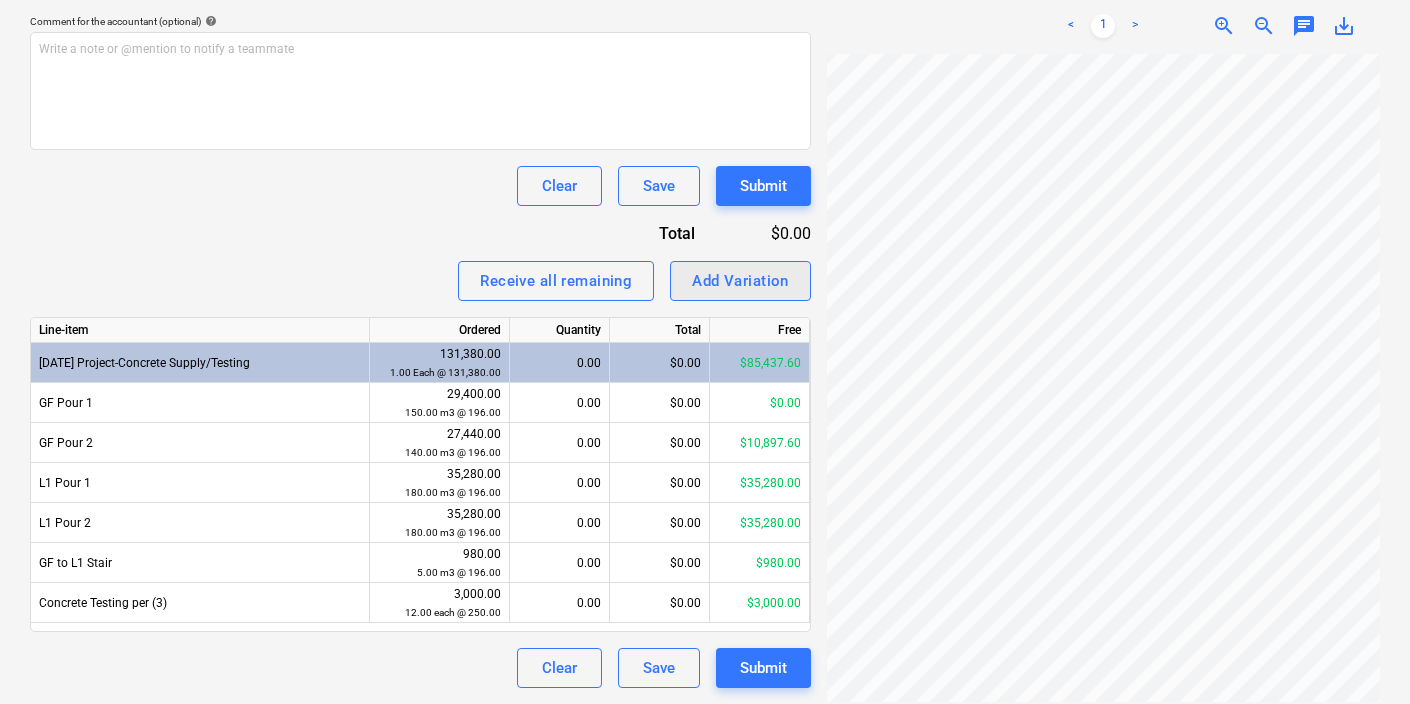 click on "Add Variation" at bounding box center [740, 281] 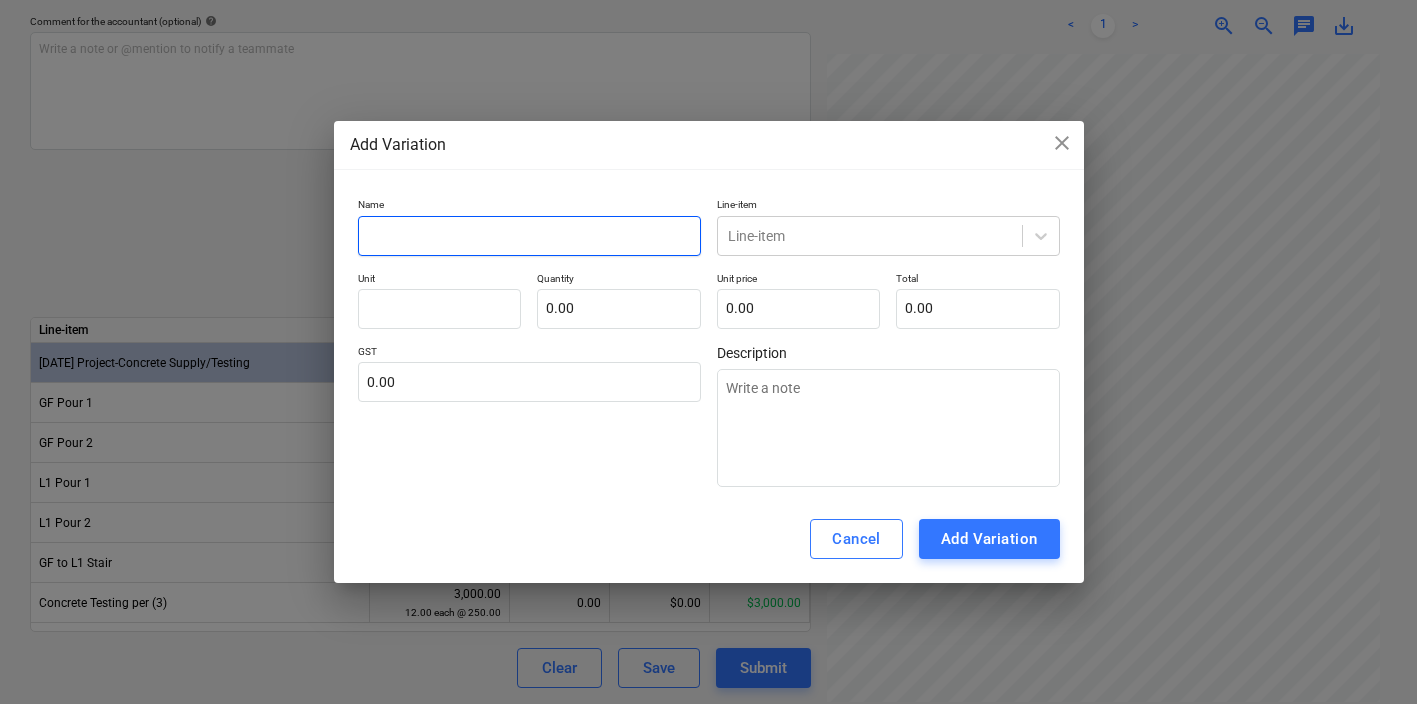 click at bounding box center [529, 236] 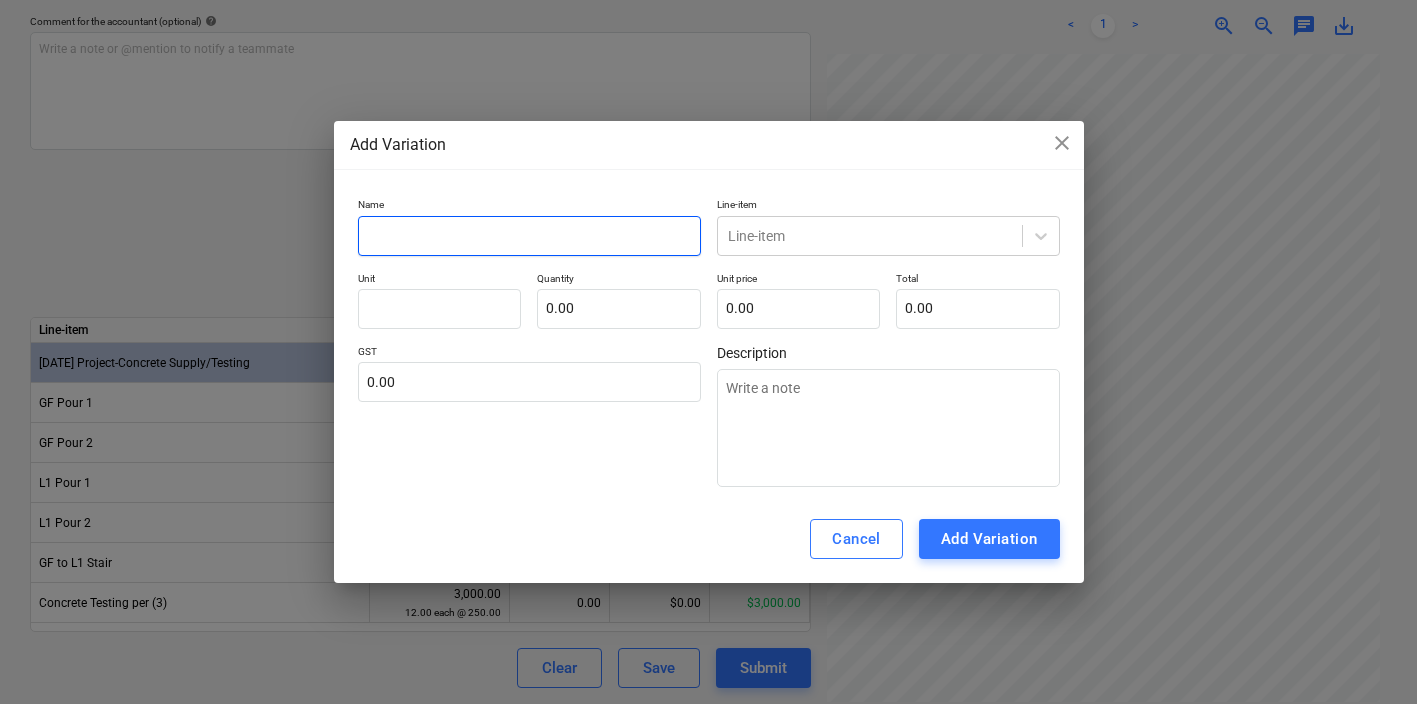 type on "A" 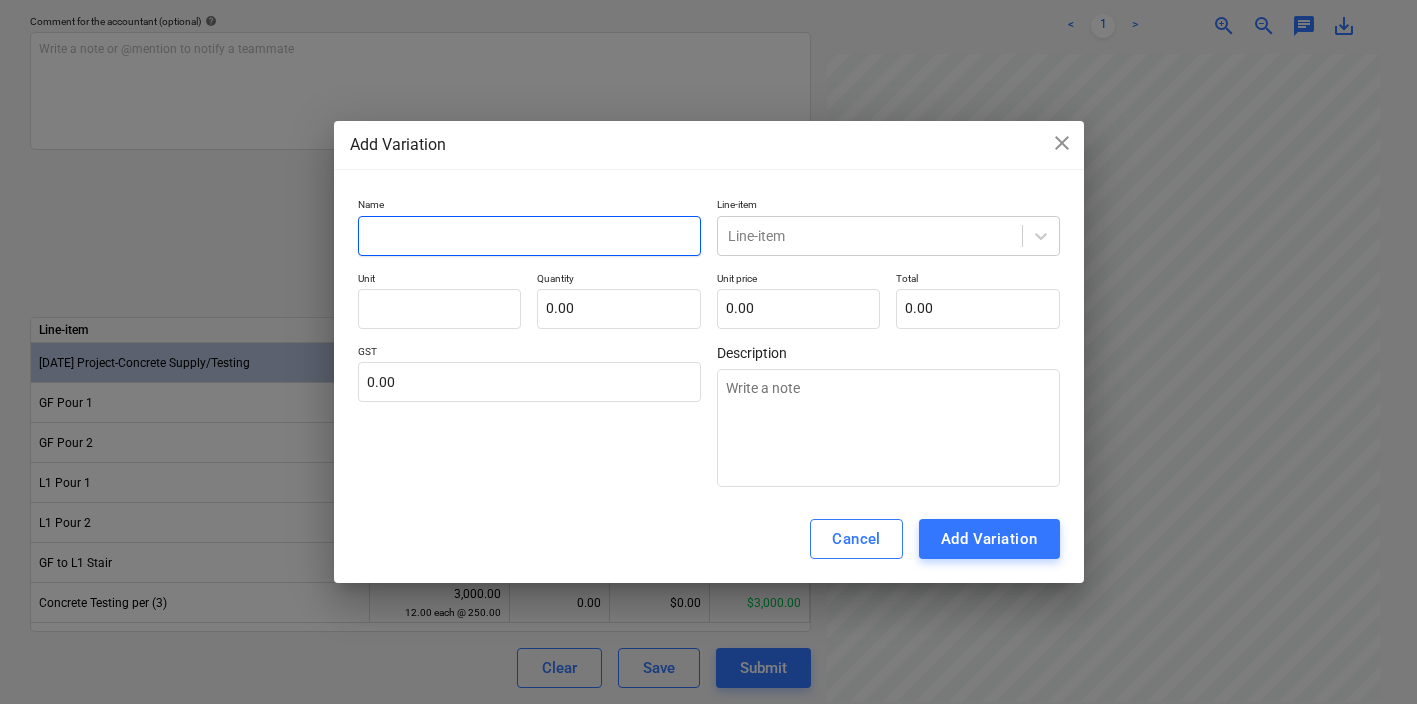 type on "x" 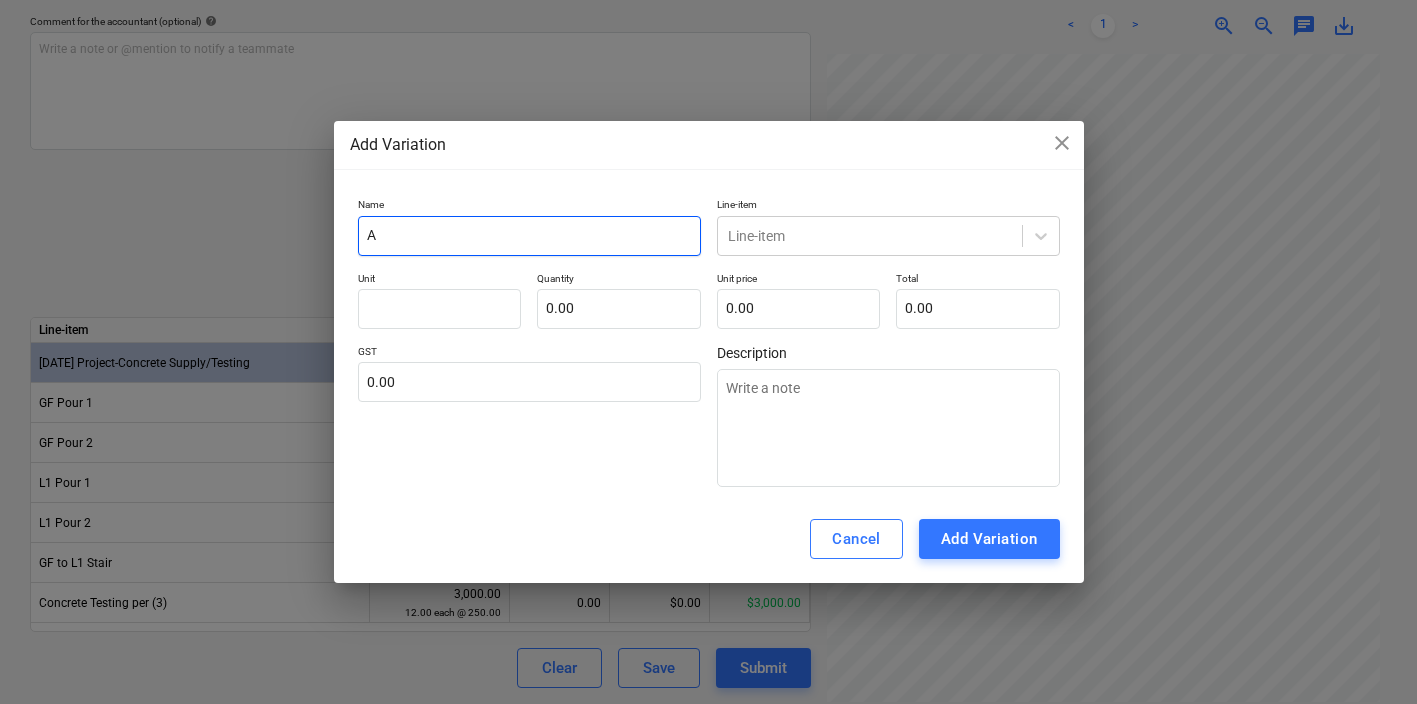 type on "Ad" 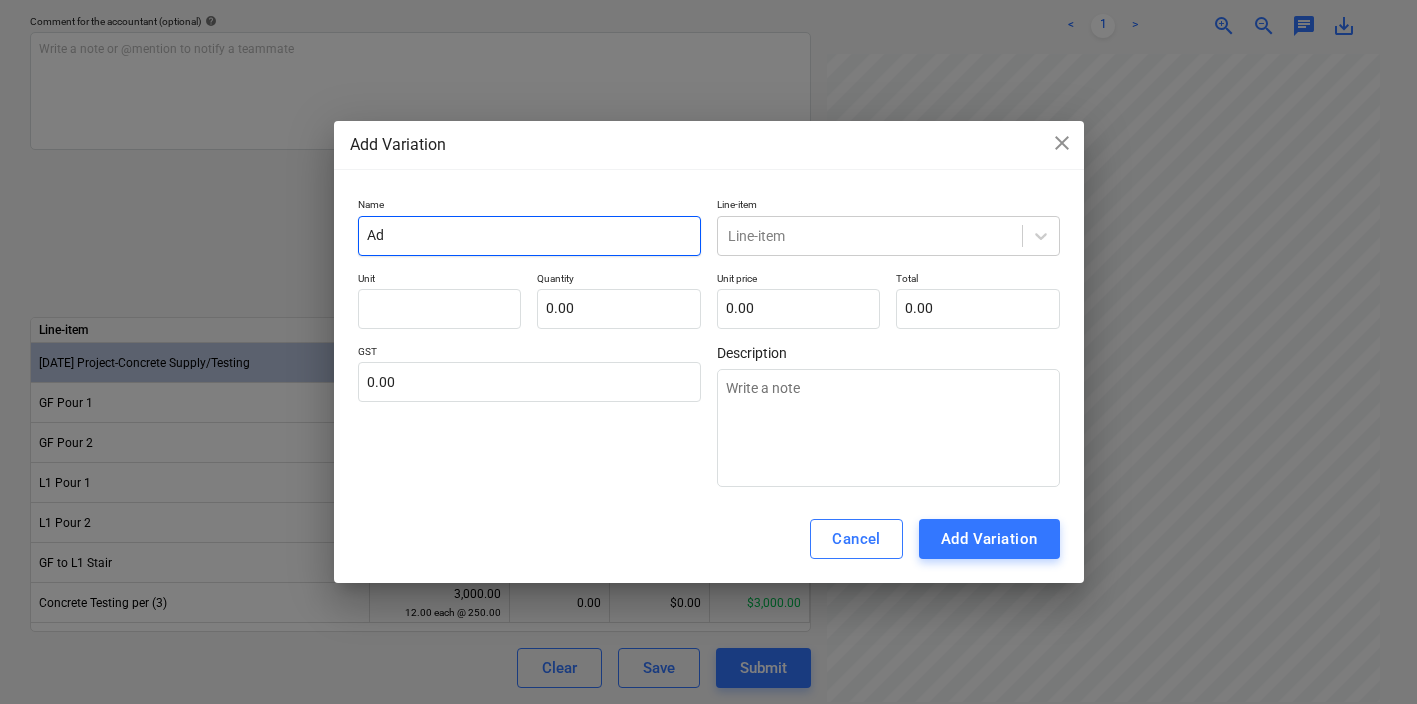 type on "Add" 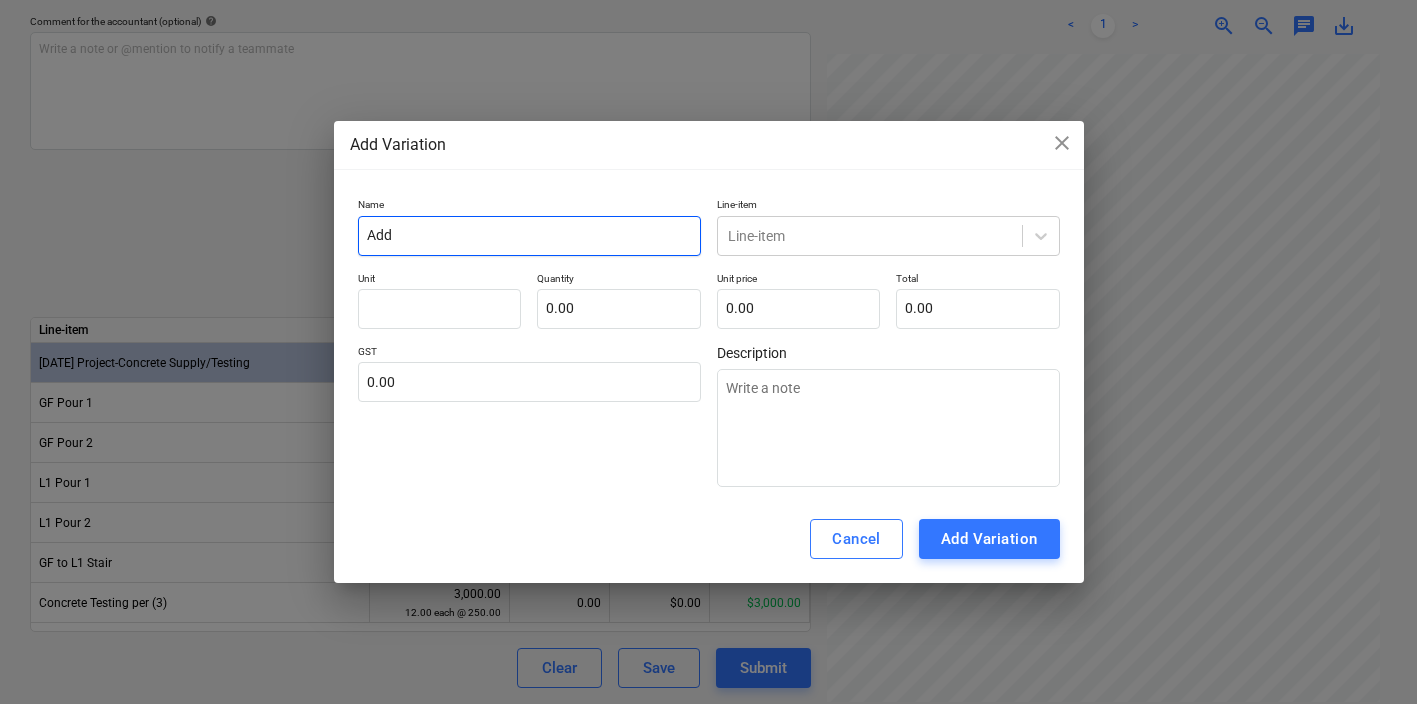 type on "Addi" 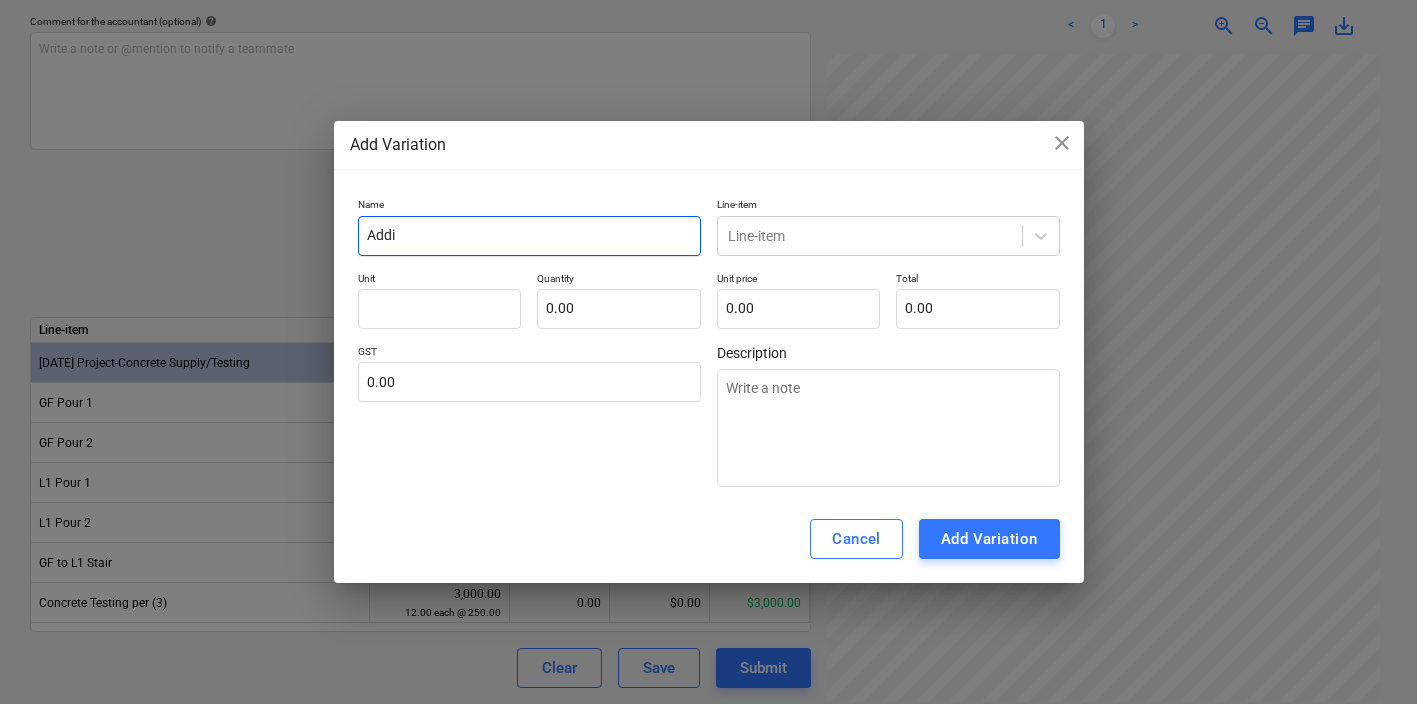 type on "Addit" 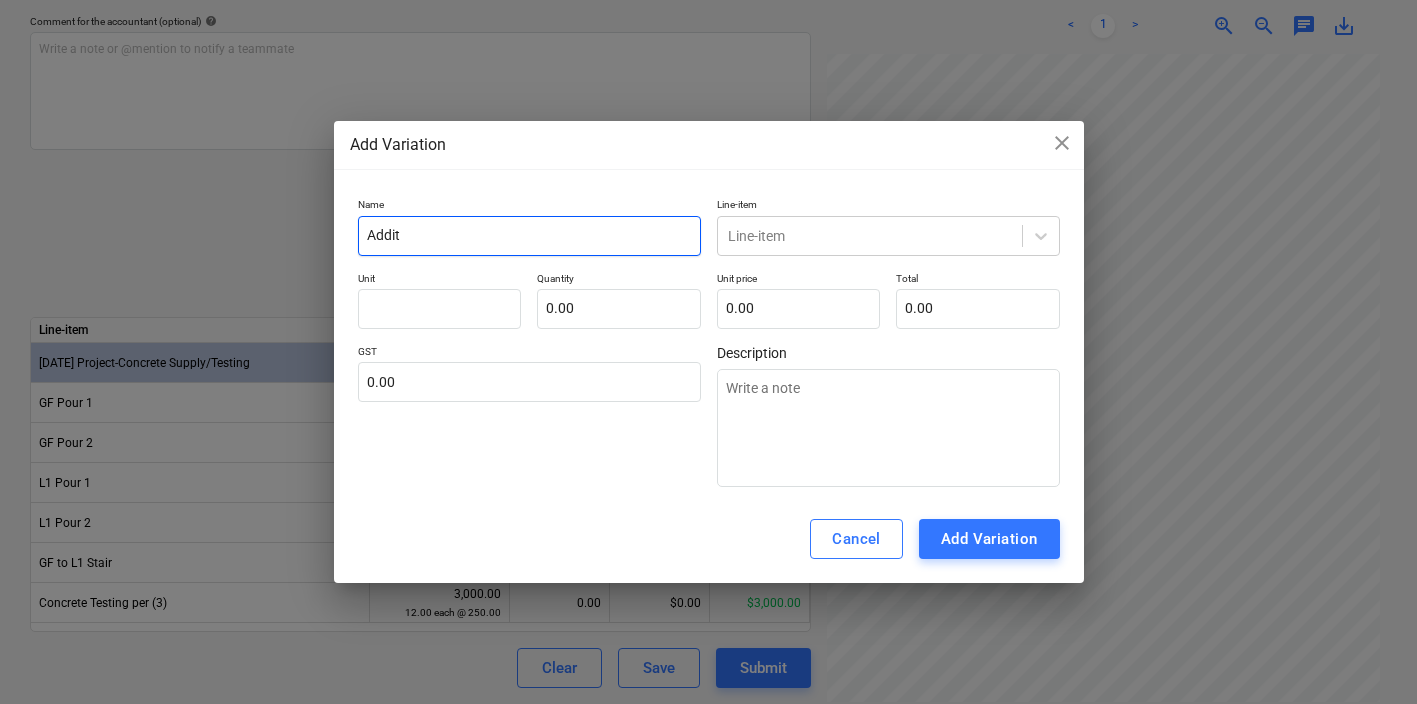 type on "Addito" 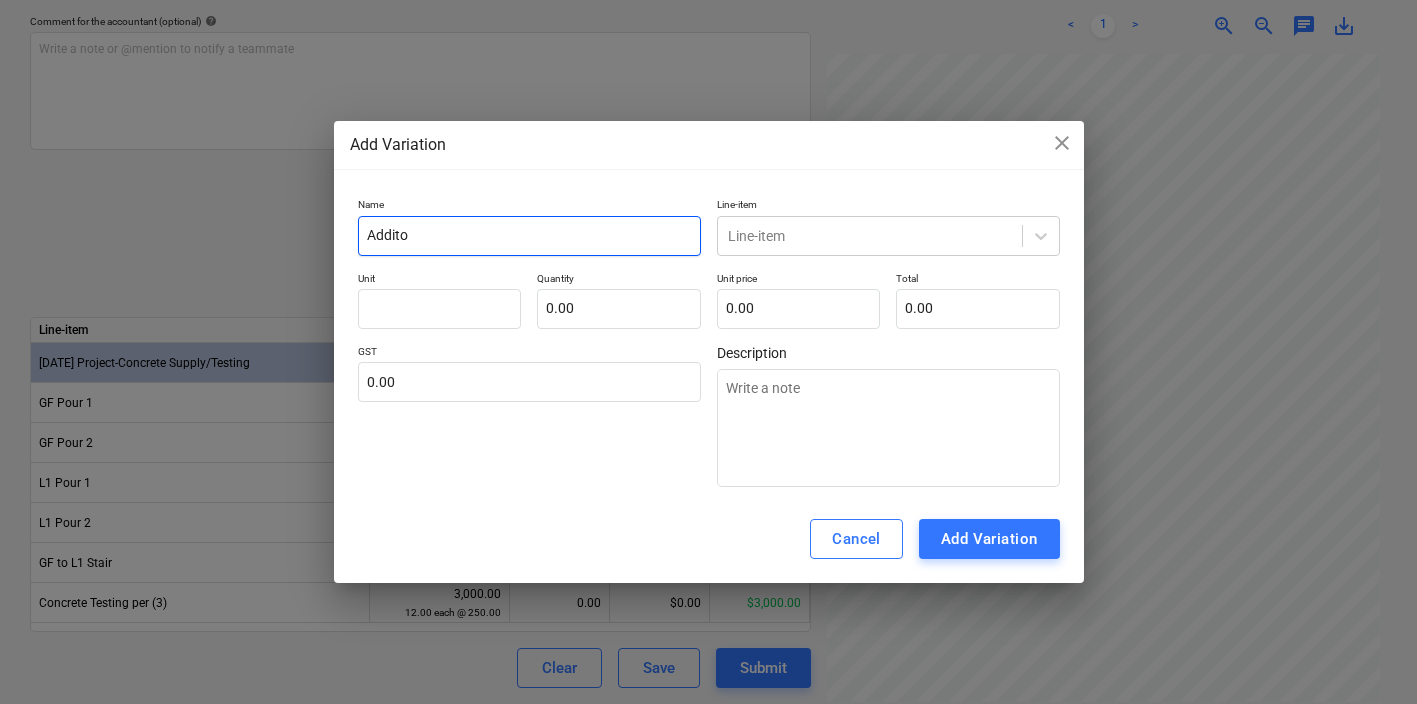 type on "Additon" 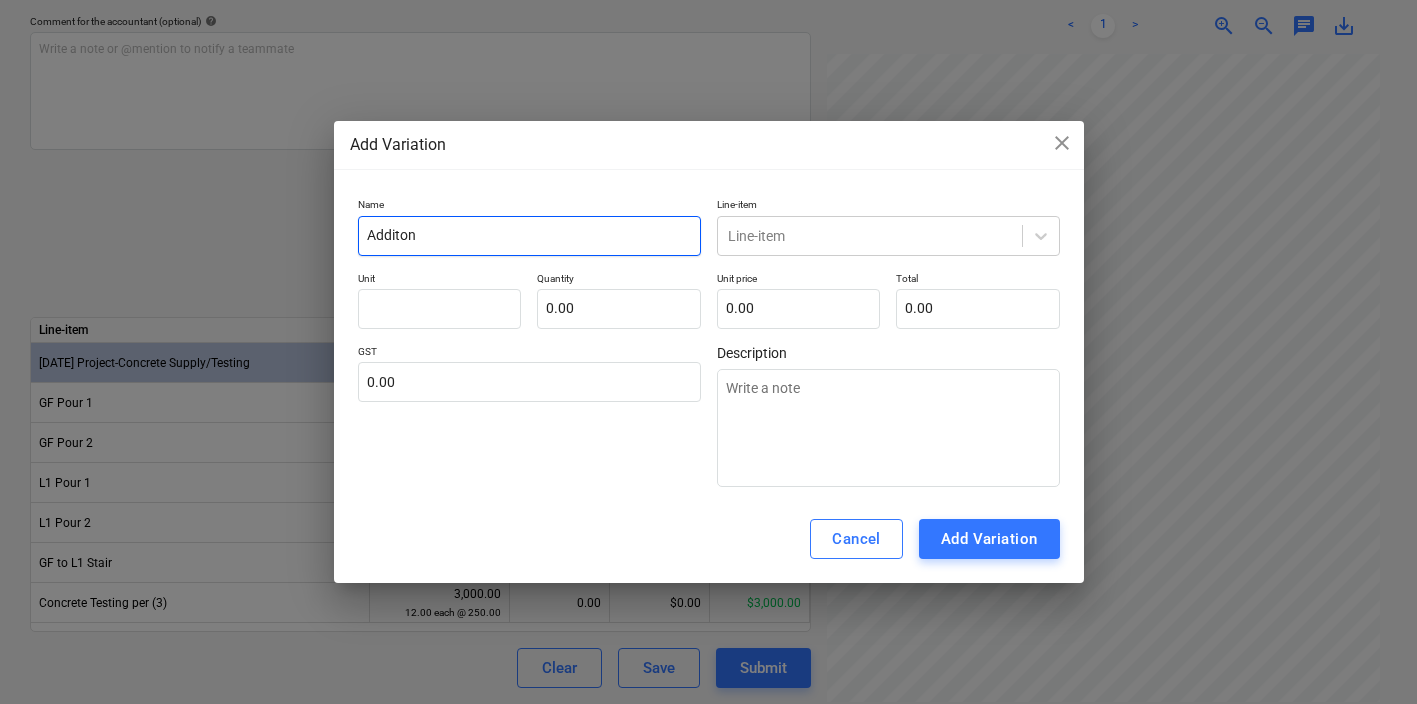 type on "x" 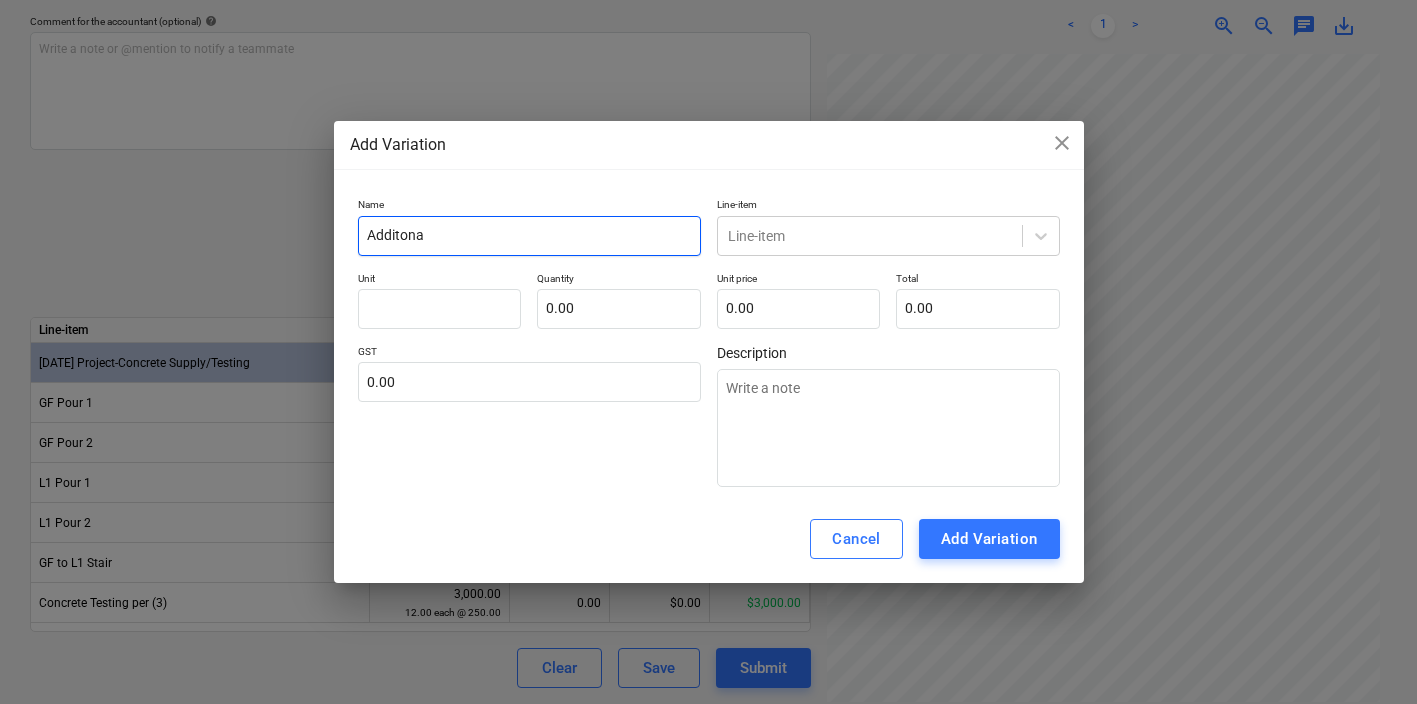 type on "Additonal" 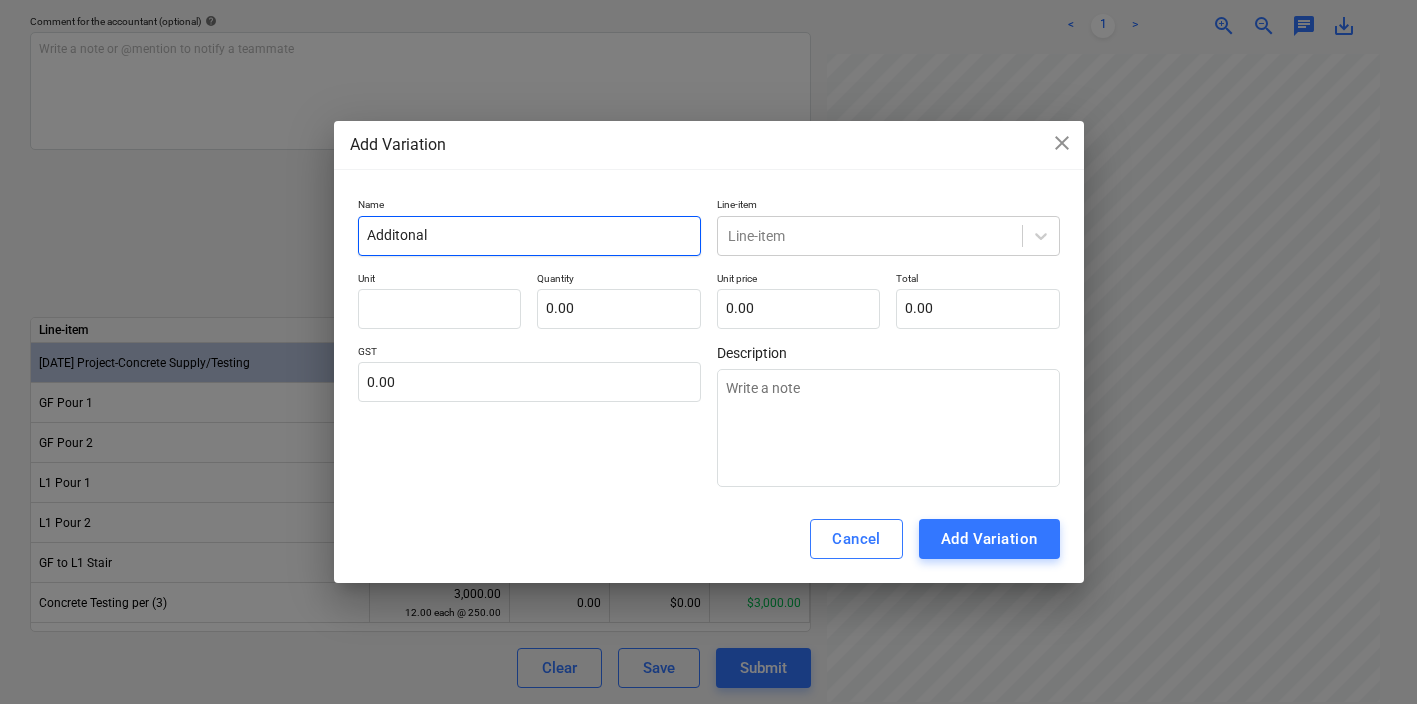 type on "Additonal" 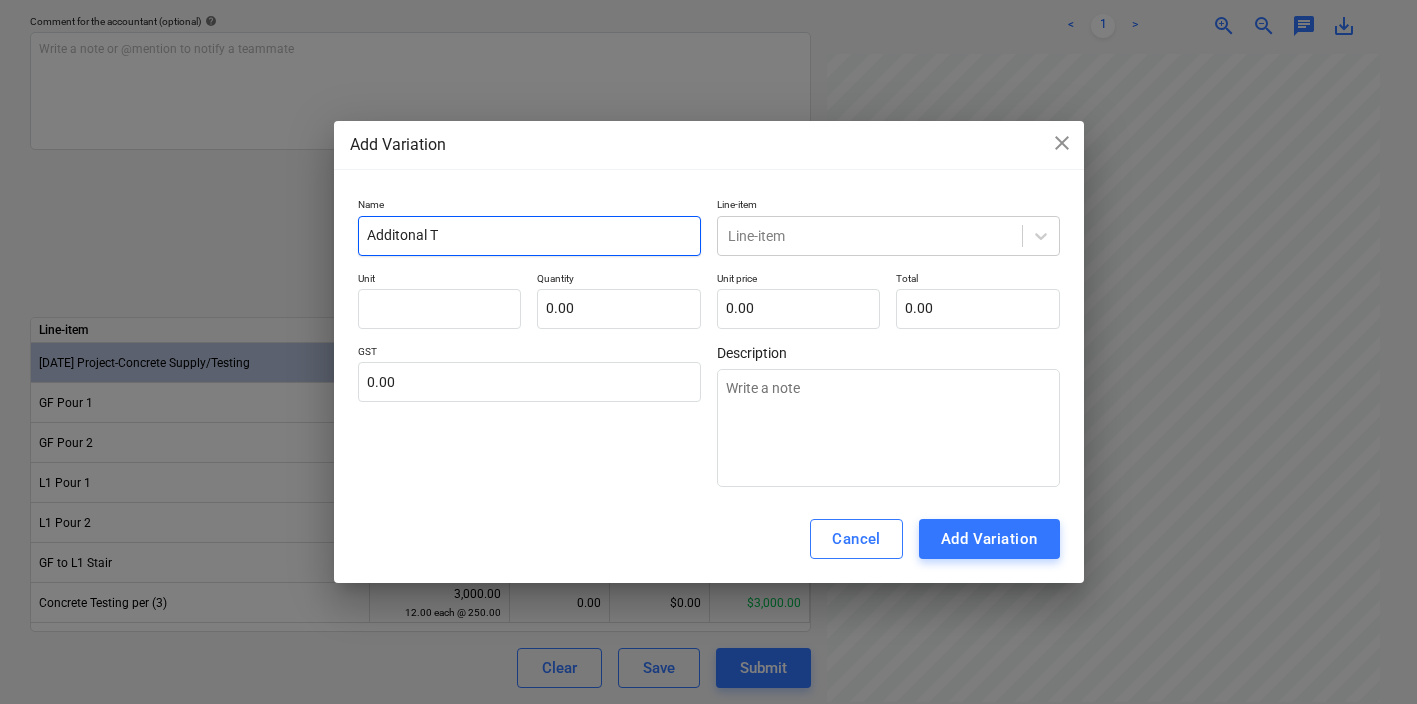 type on "Additonal Te" 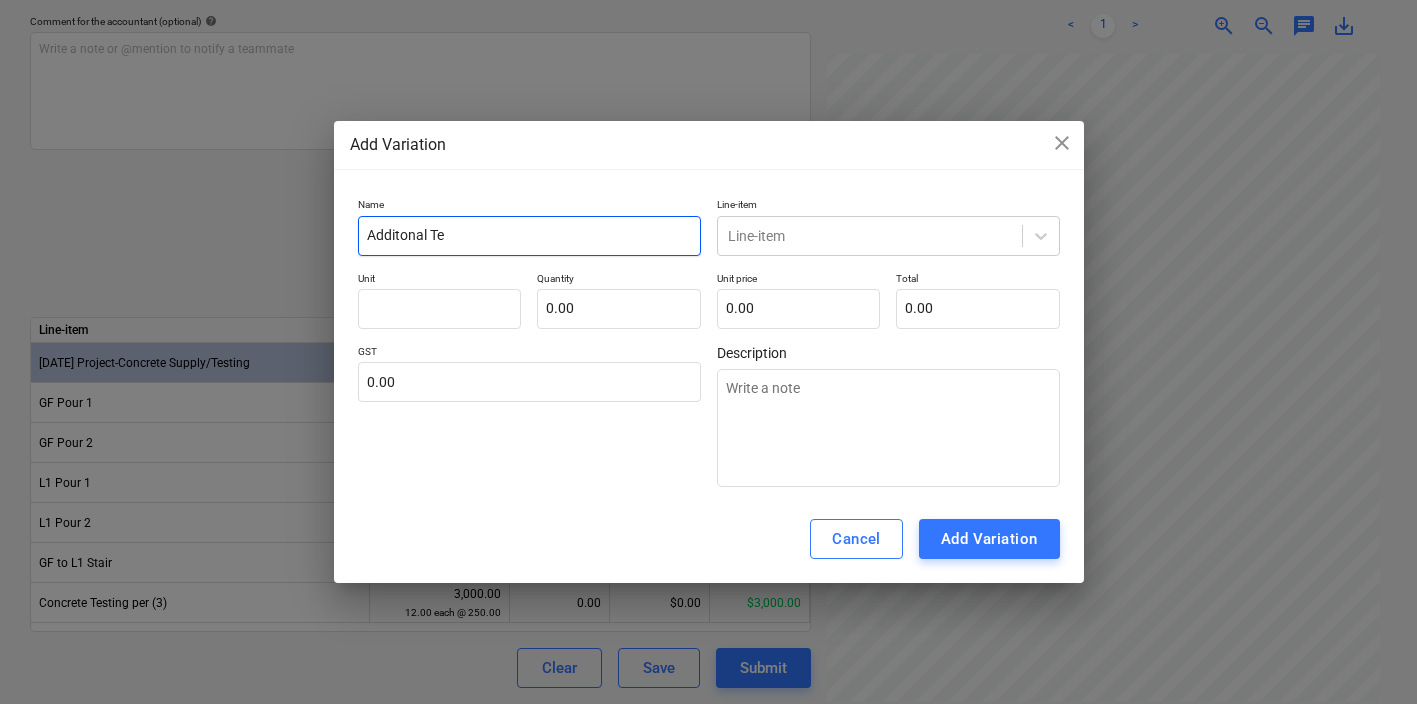 type on "Additonal Tes" 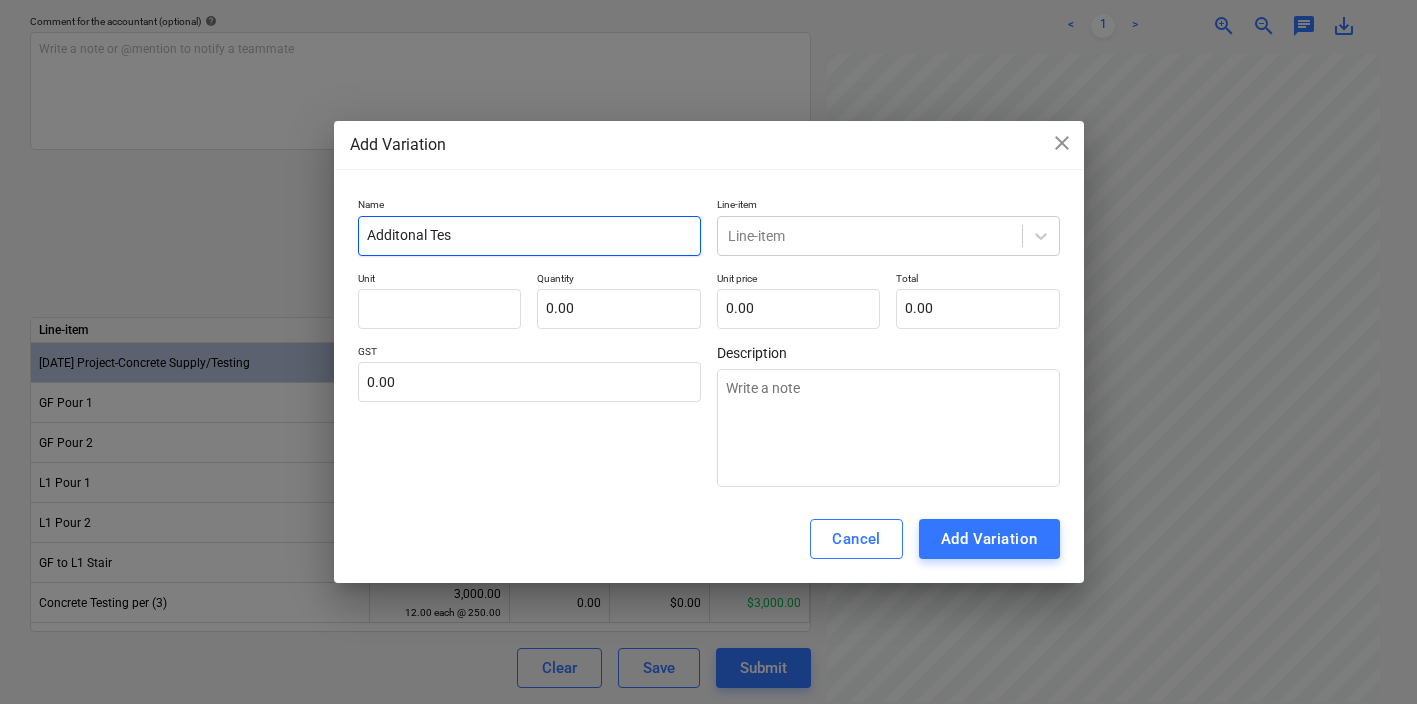 type on "Additonal Test" 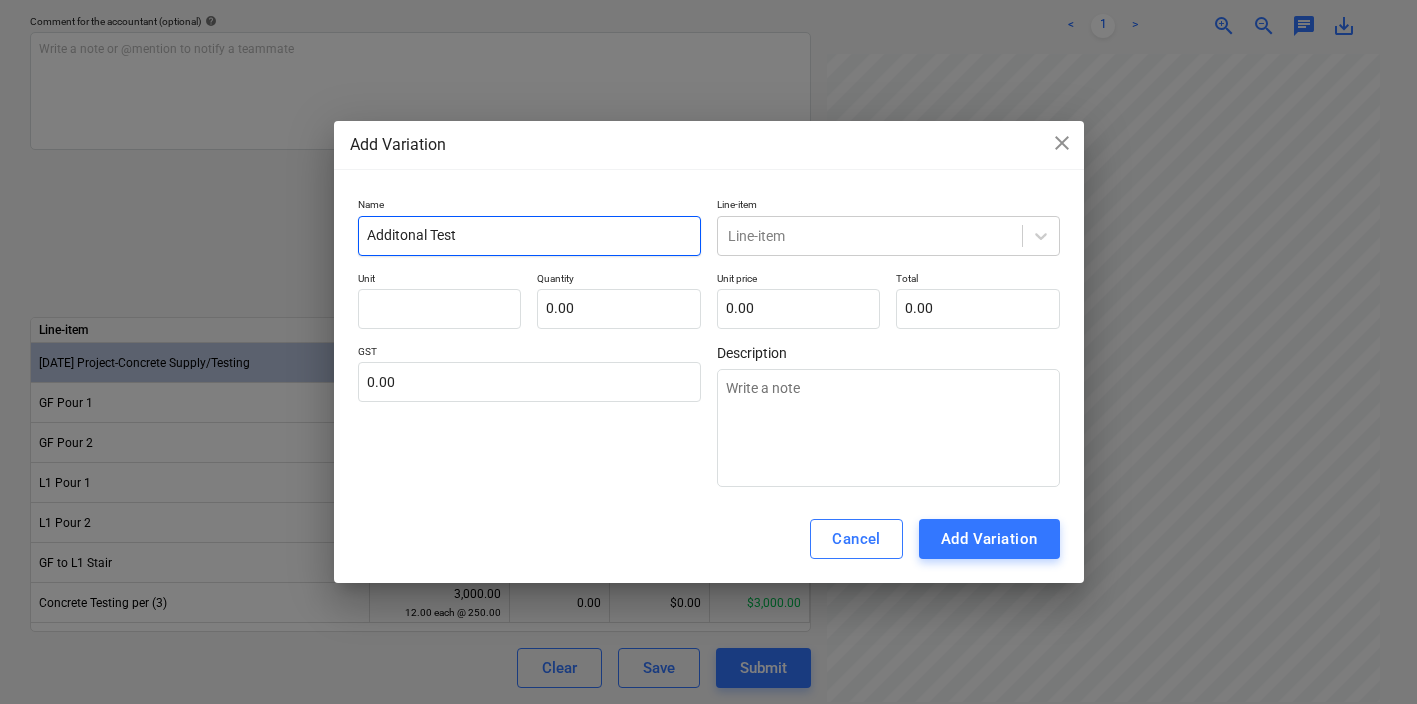 type on "Additonal Testi" 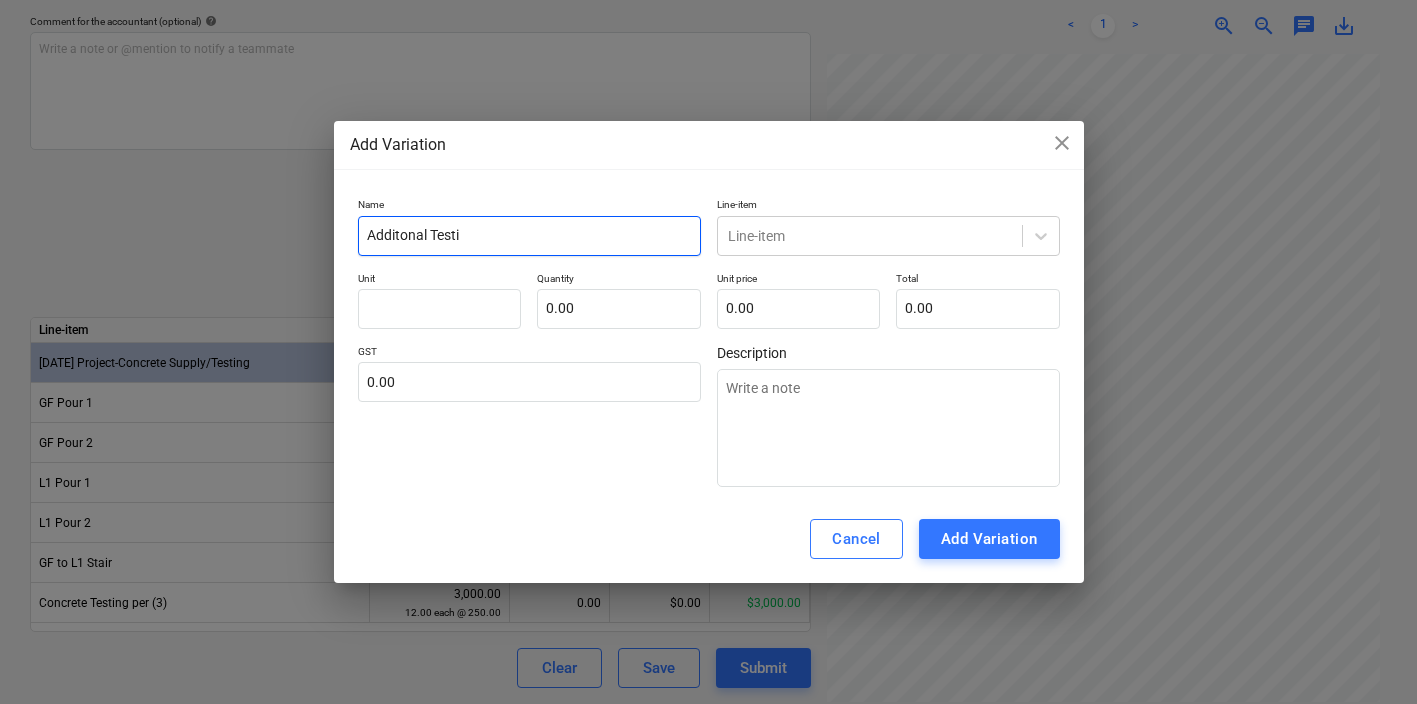 type on "x" 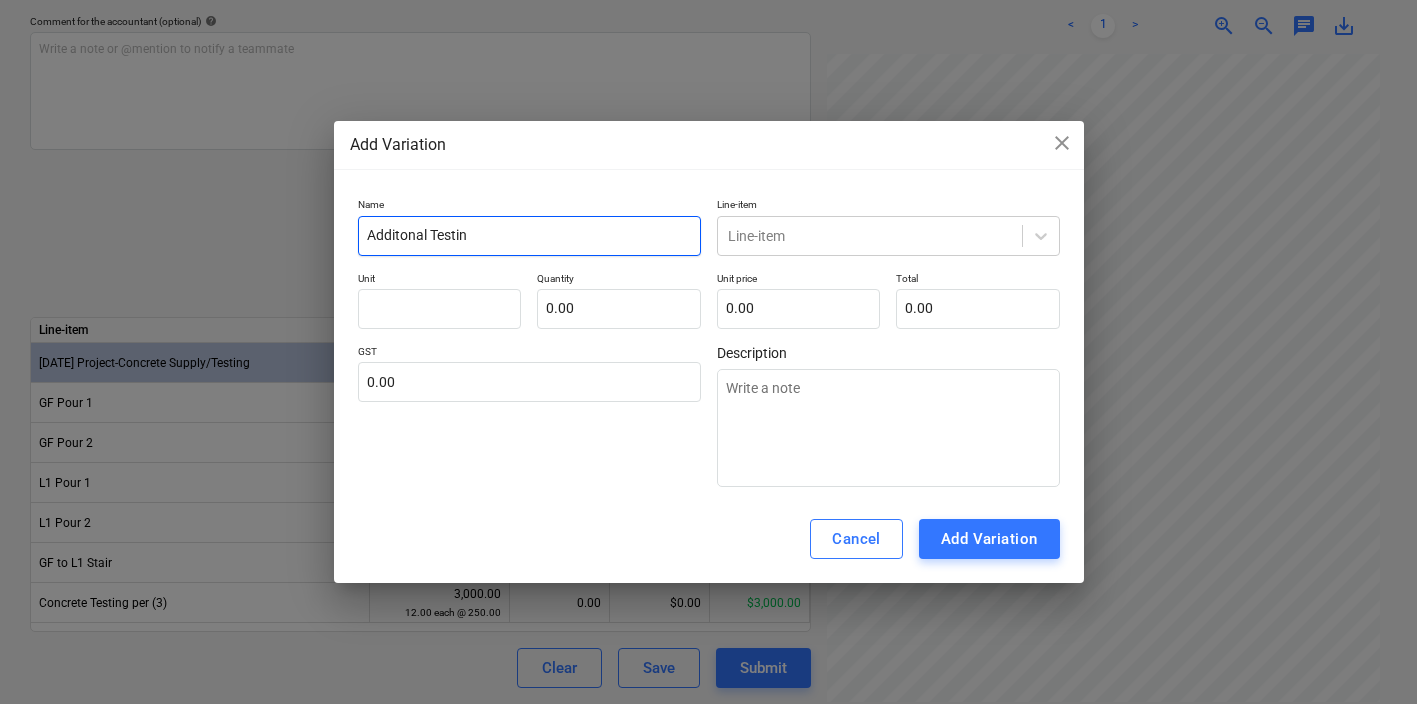type on "Additonal Testing" 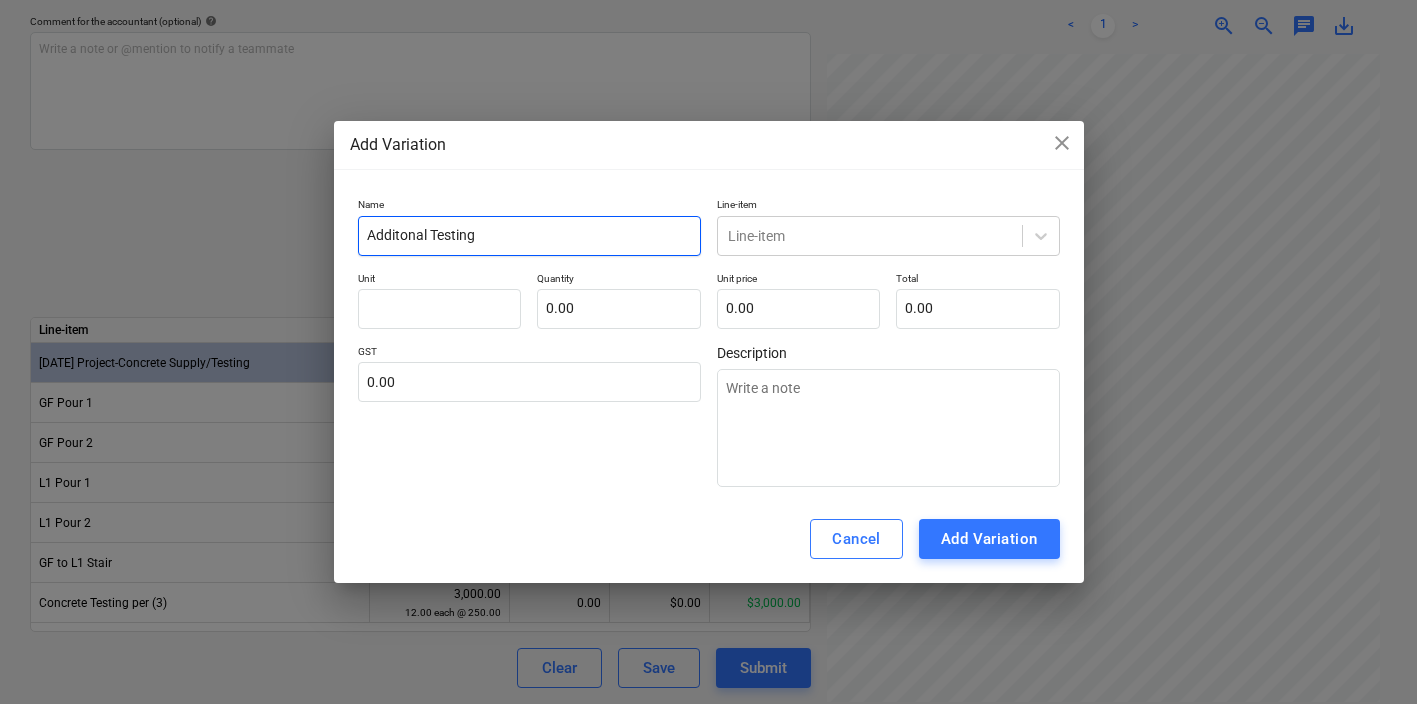 type on "Additonal Testing" 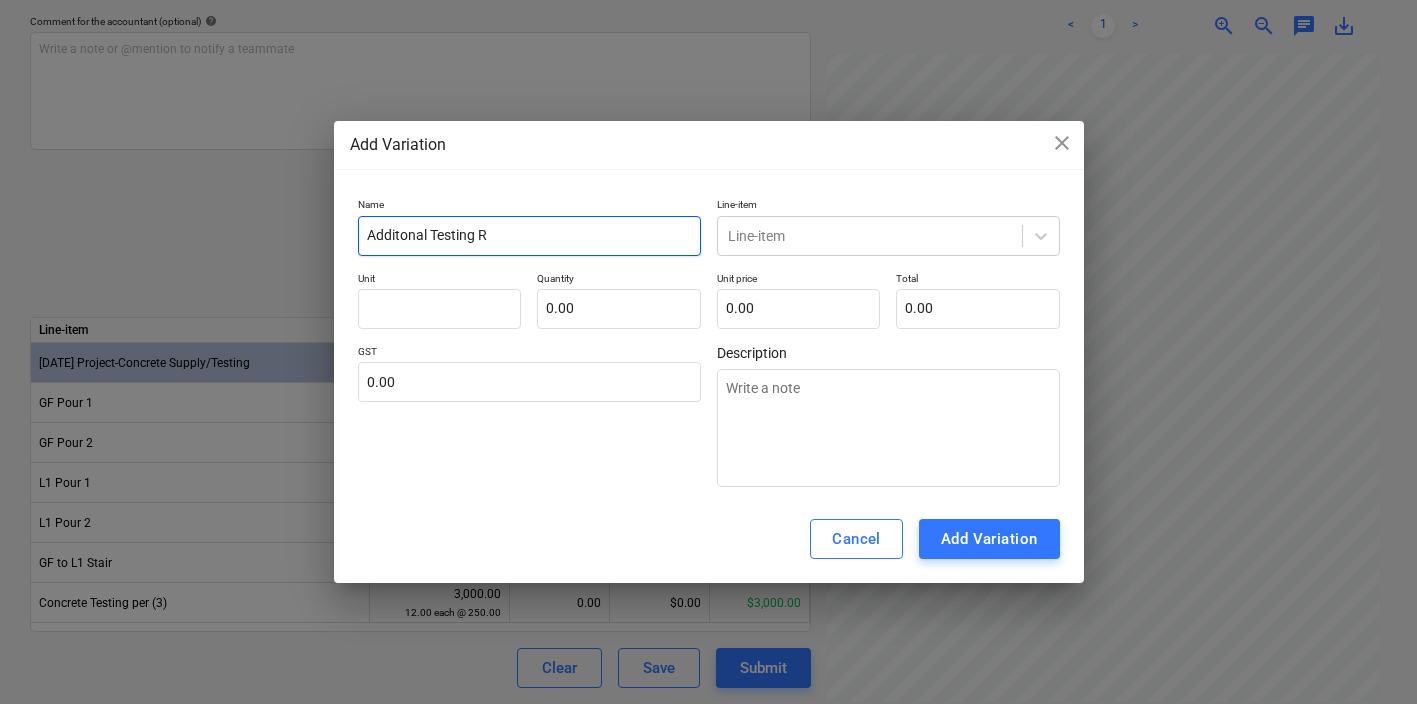 type on "Additonal Testing Re" 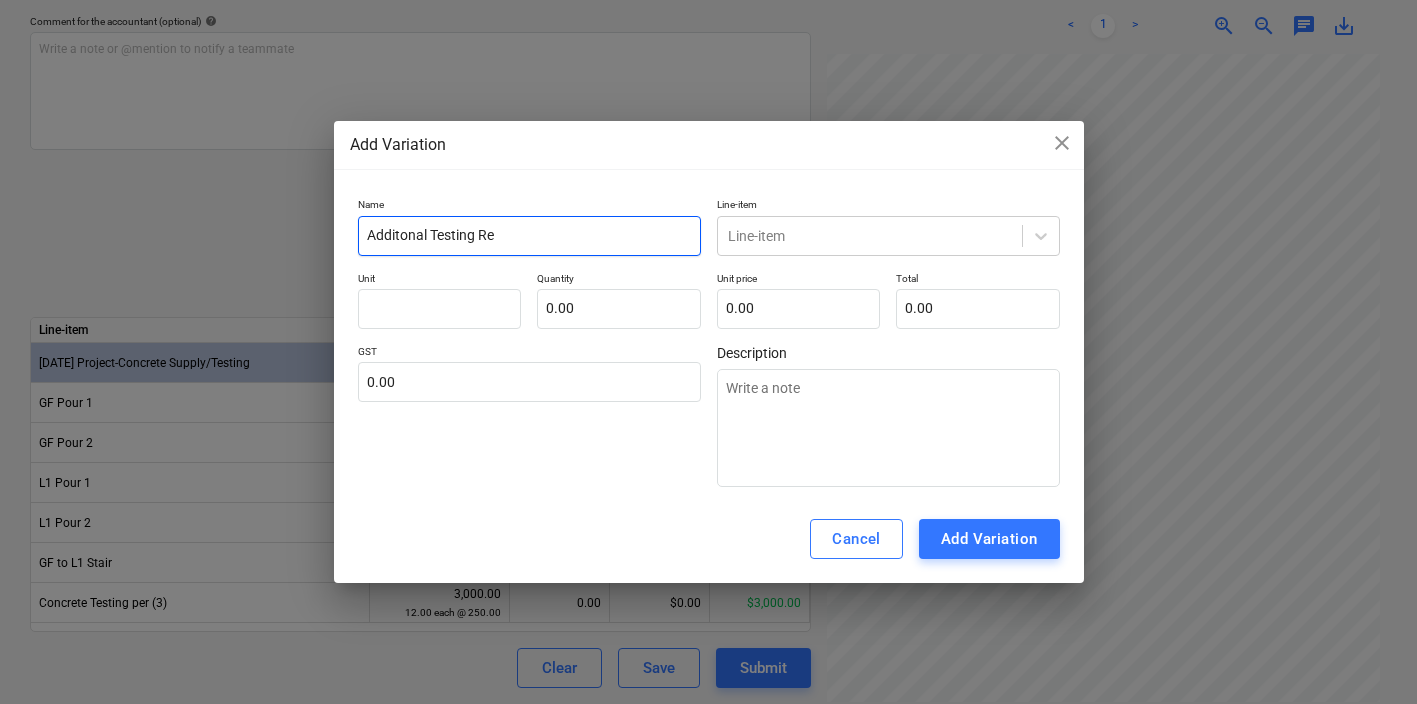 type on "Additonal Testing Req" 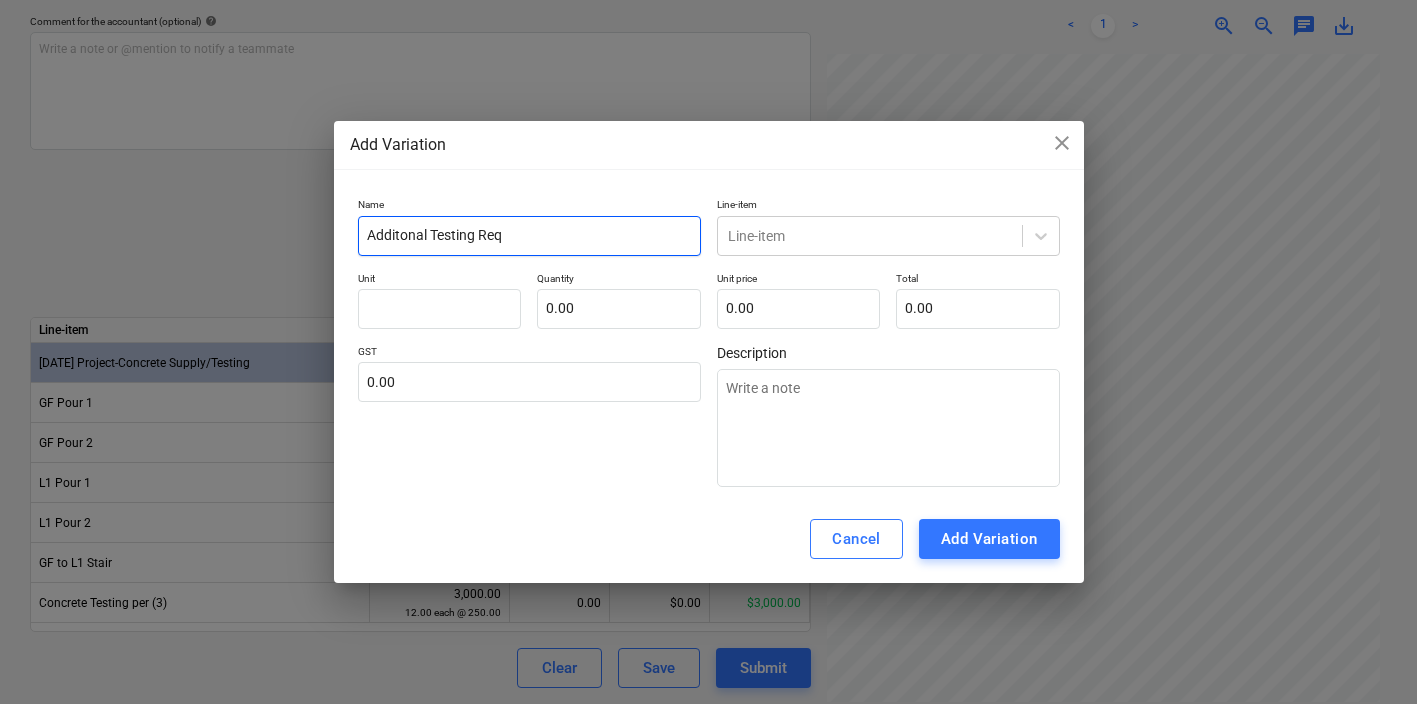 type on "Additonal Testing Req" 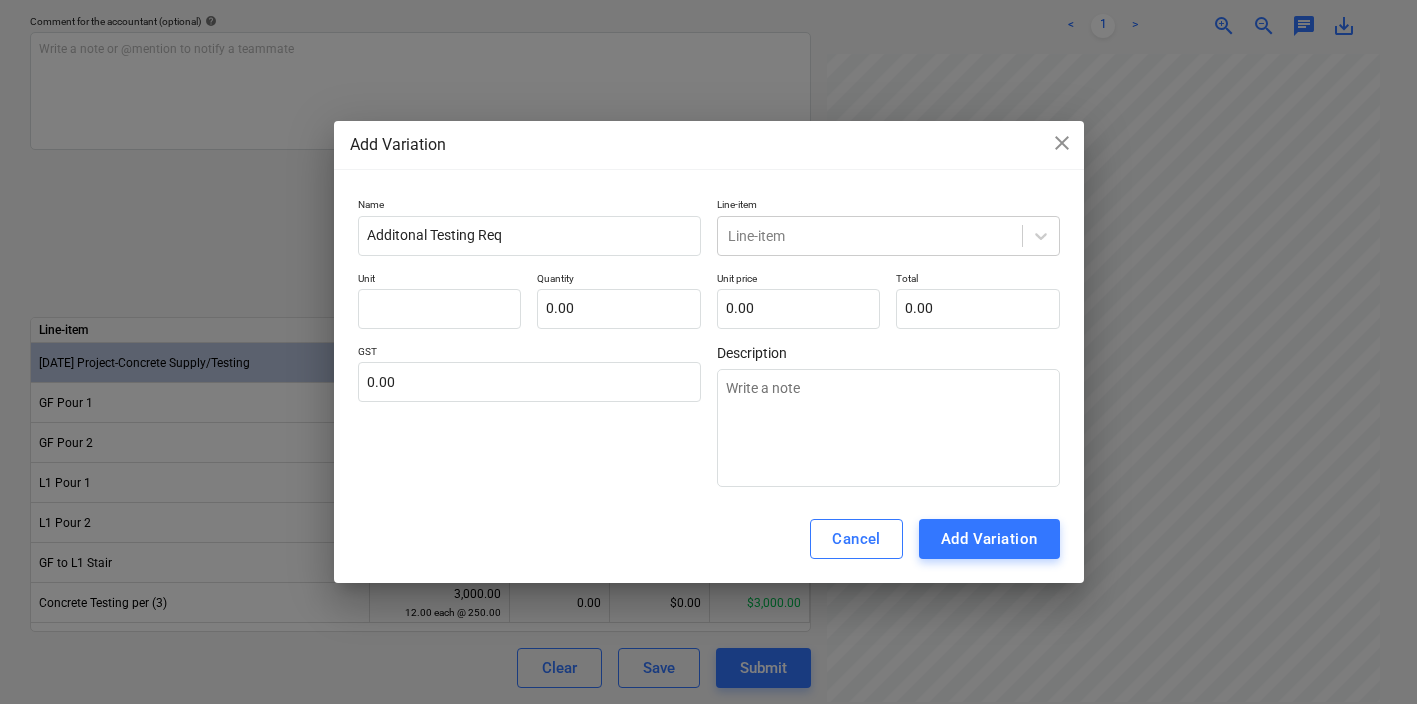 click on "Unit" at bounding box center (440, 280) 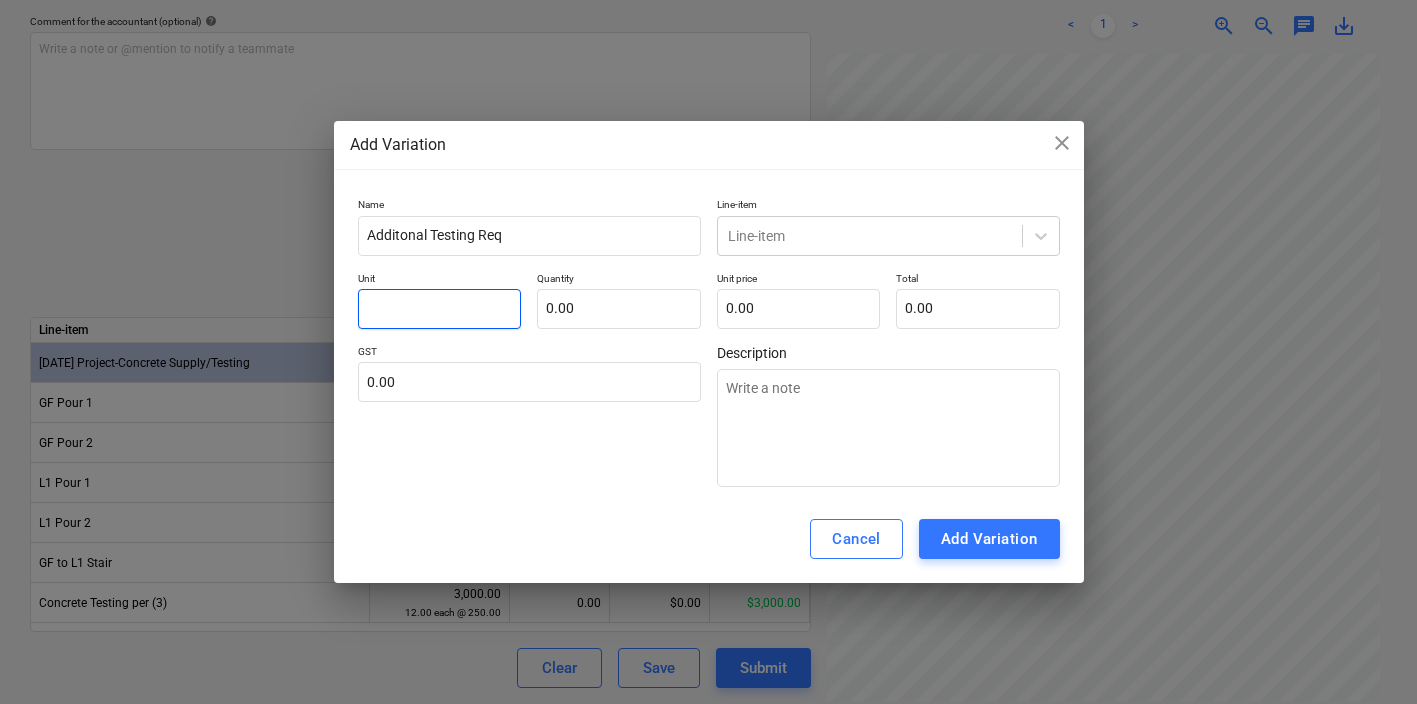 click at bounding box center [440, 309] 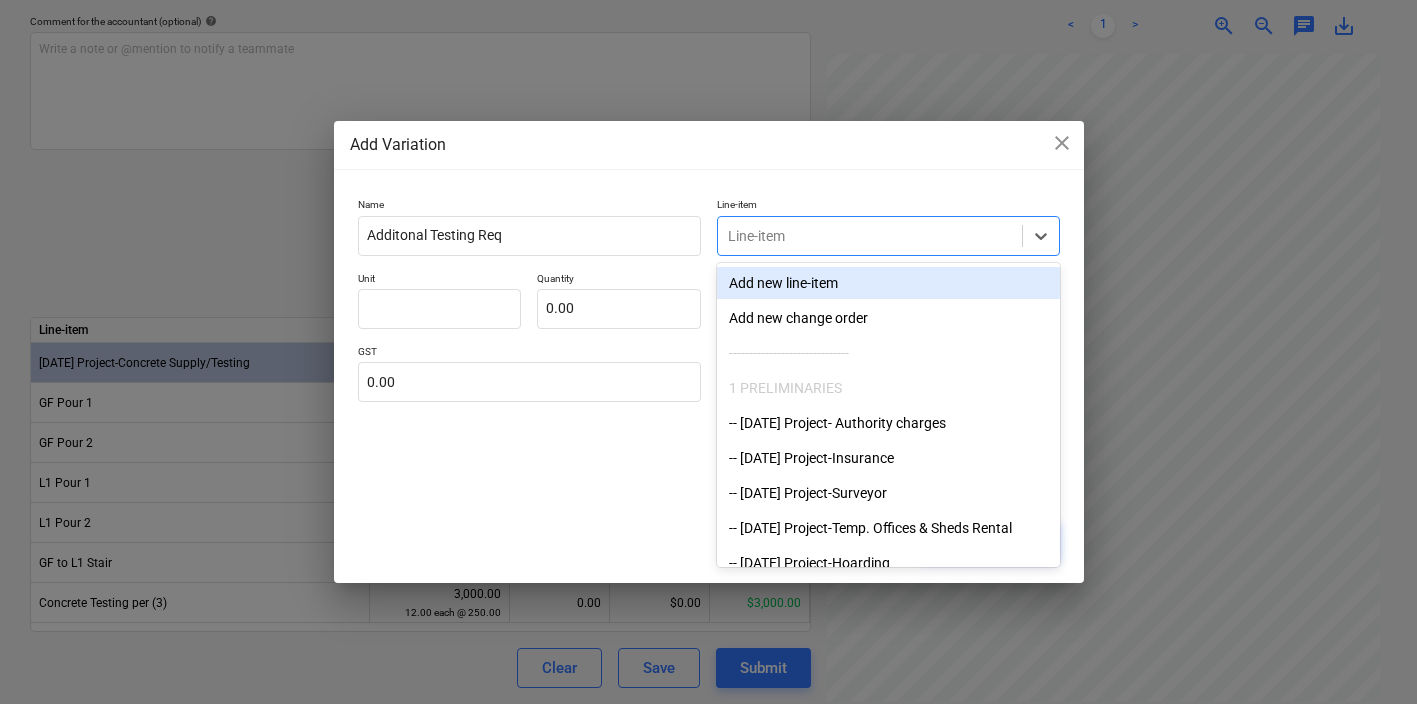 click on "Line-item" at bounding box center (870, 236) 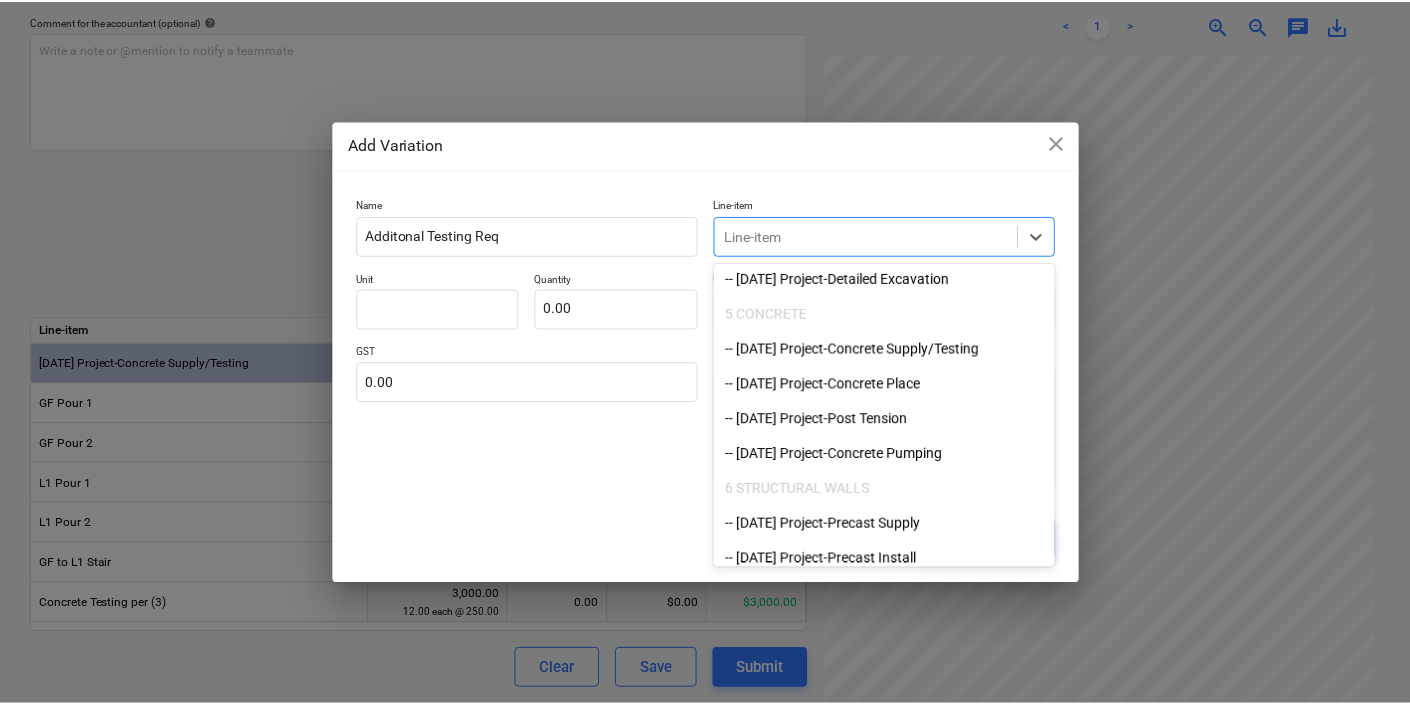 scroll, scrollTop: 1234, scrollLeft: 0, axis: vertical 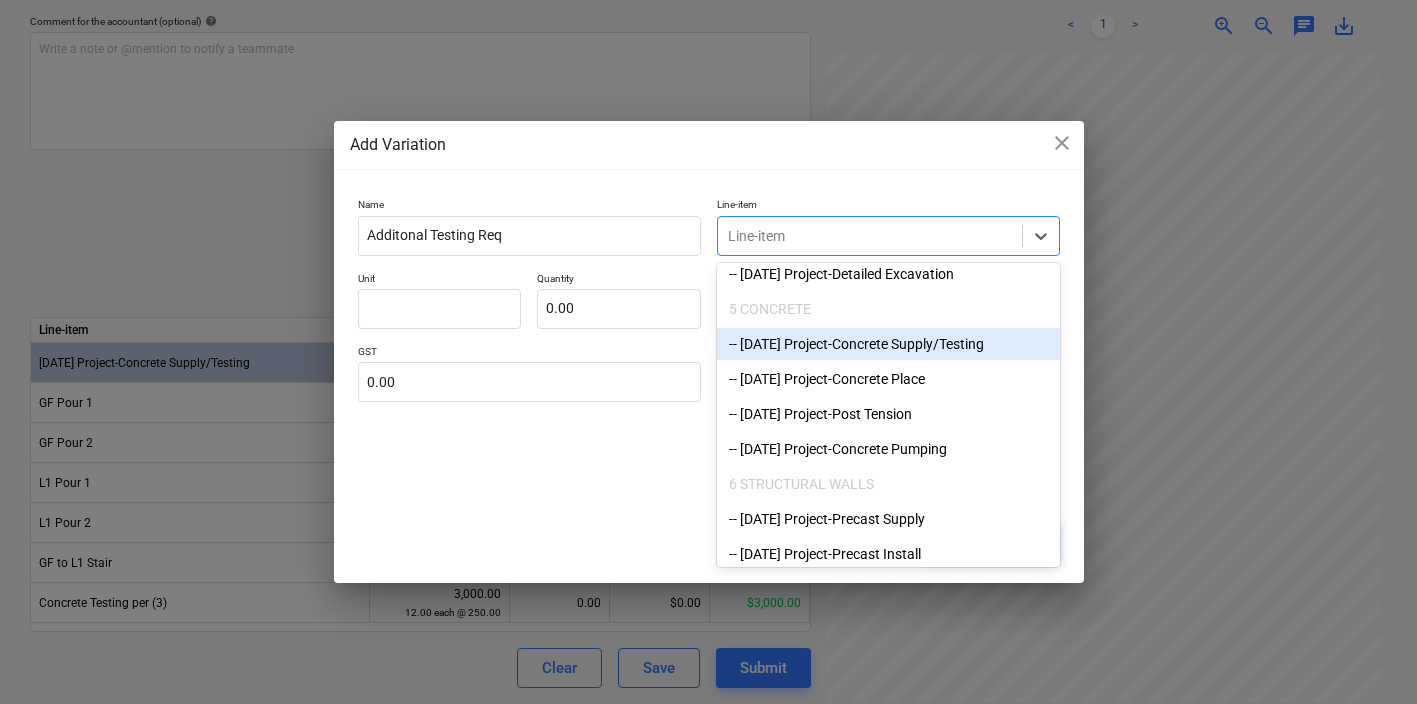 click on "--  3-05-01 Project-Concrete Supply/Testing" at bounding box center (888, 344) 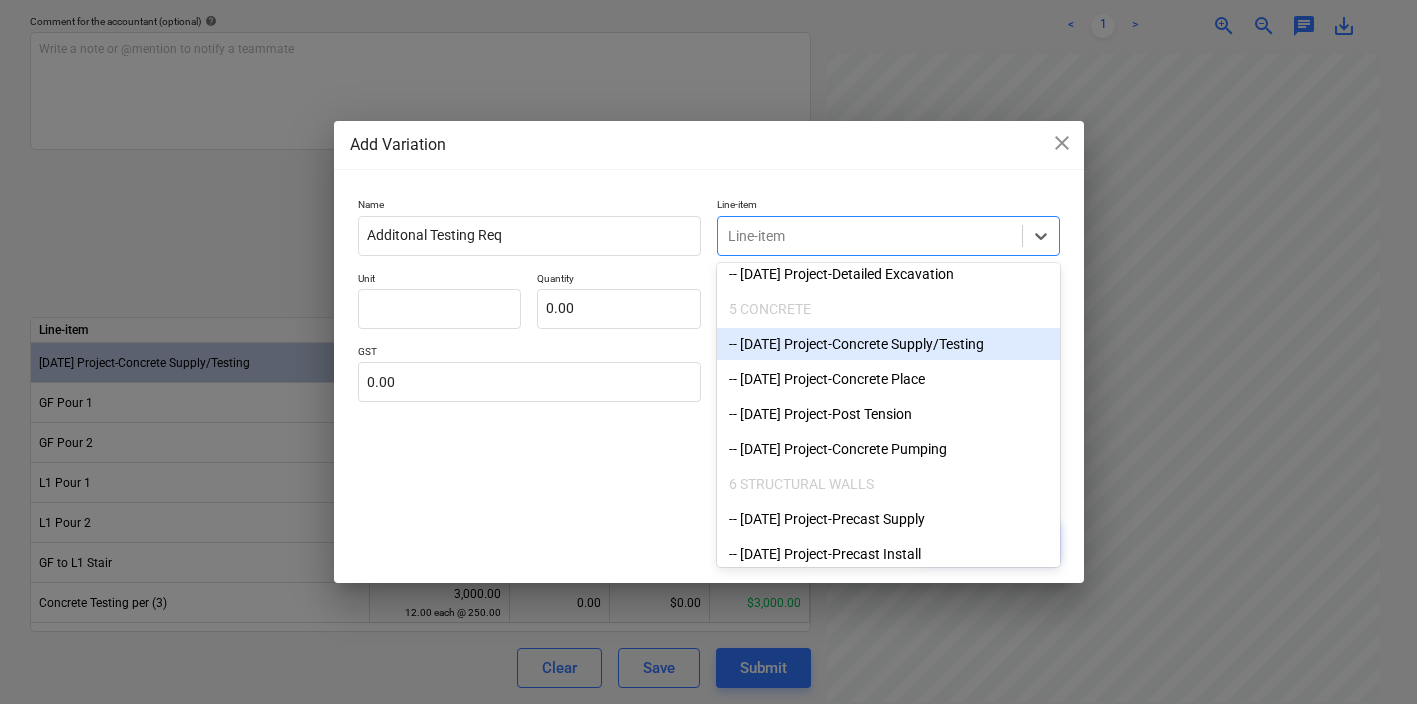 type on "x" 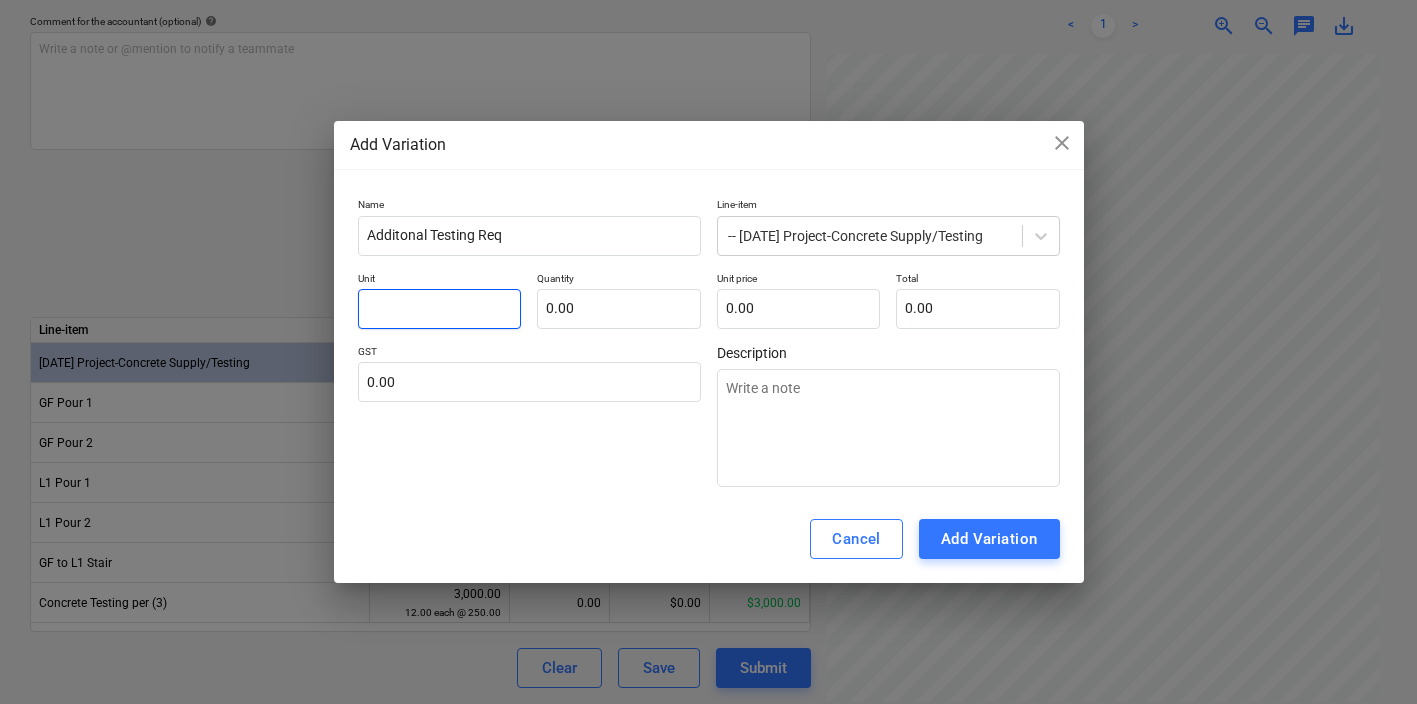 click at bounding box center [440, 309] 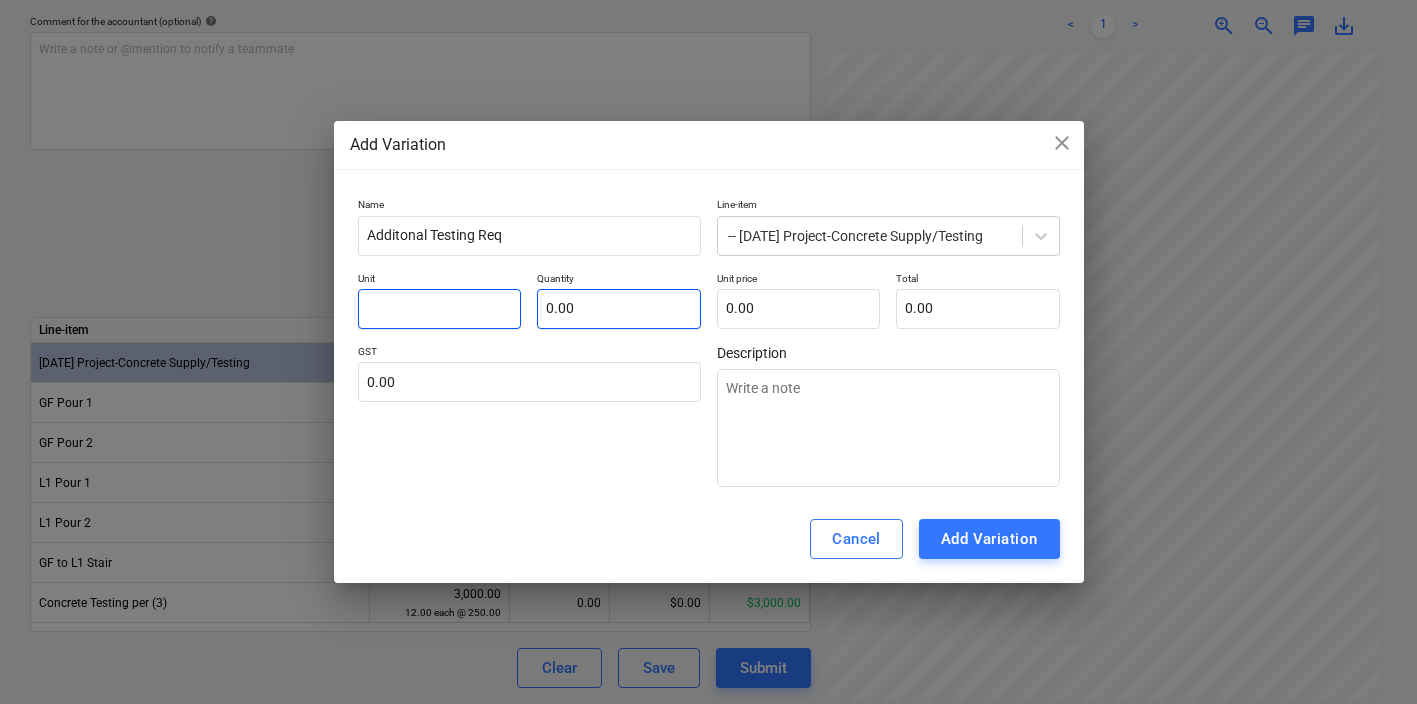 type on "e" 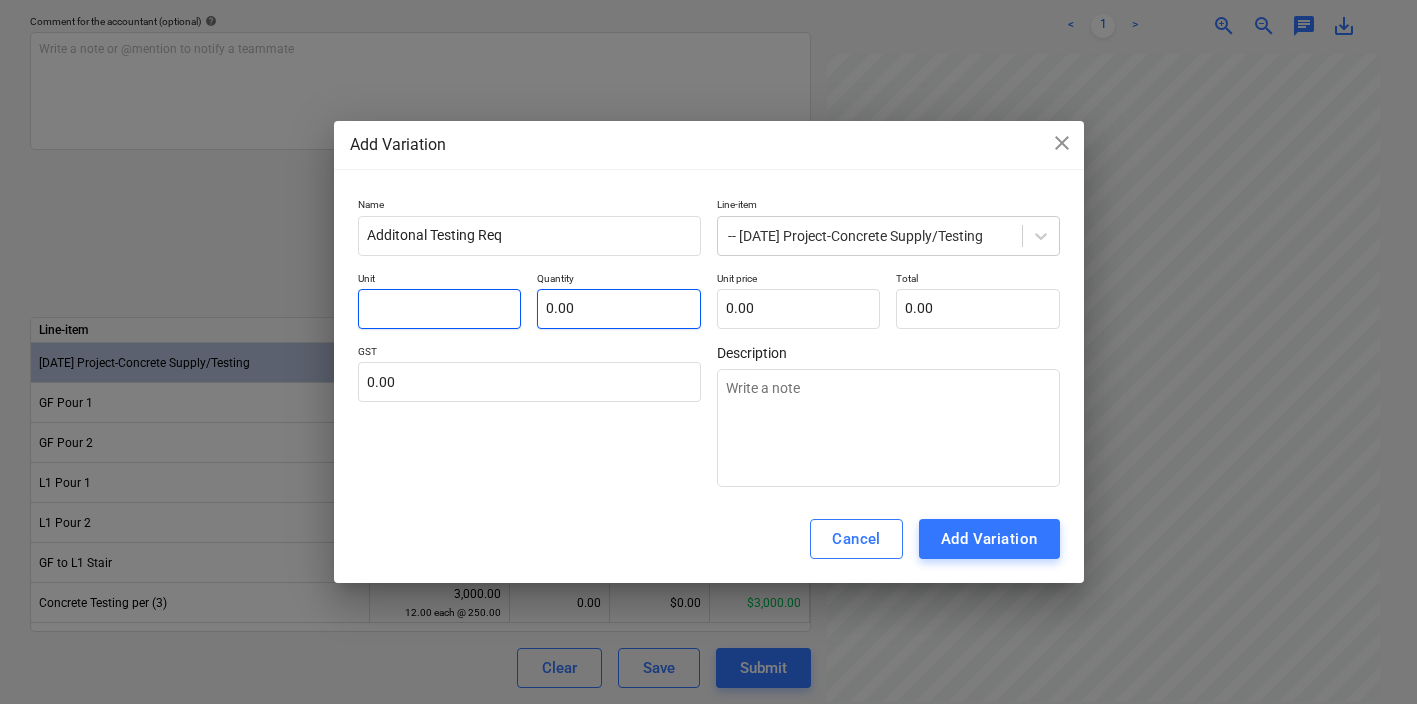 type on "x" 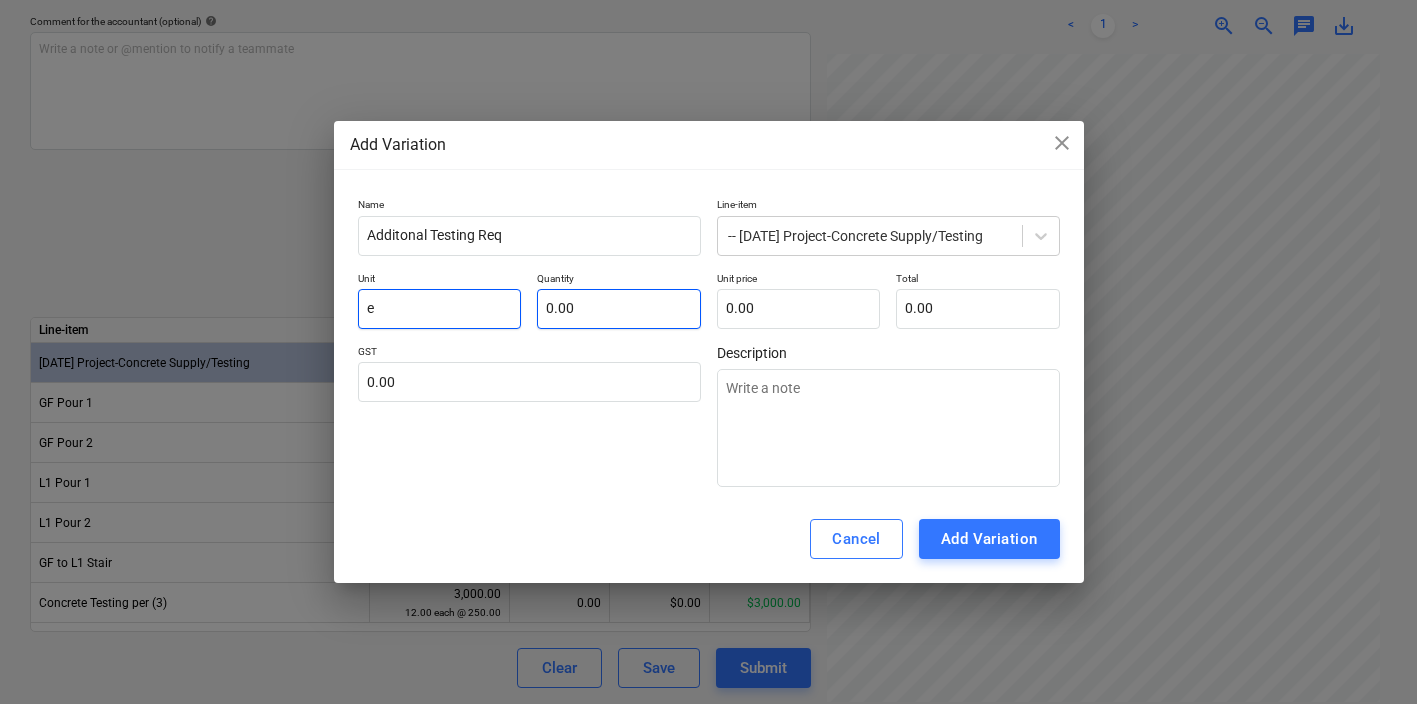 type on "ea" 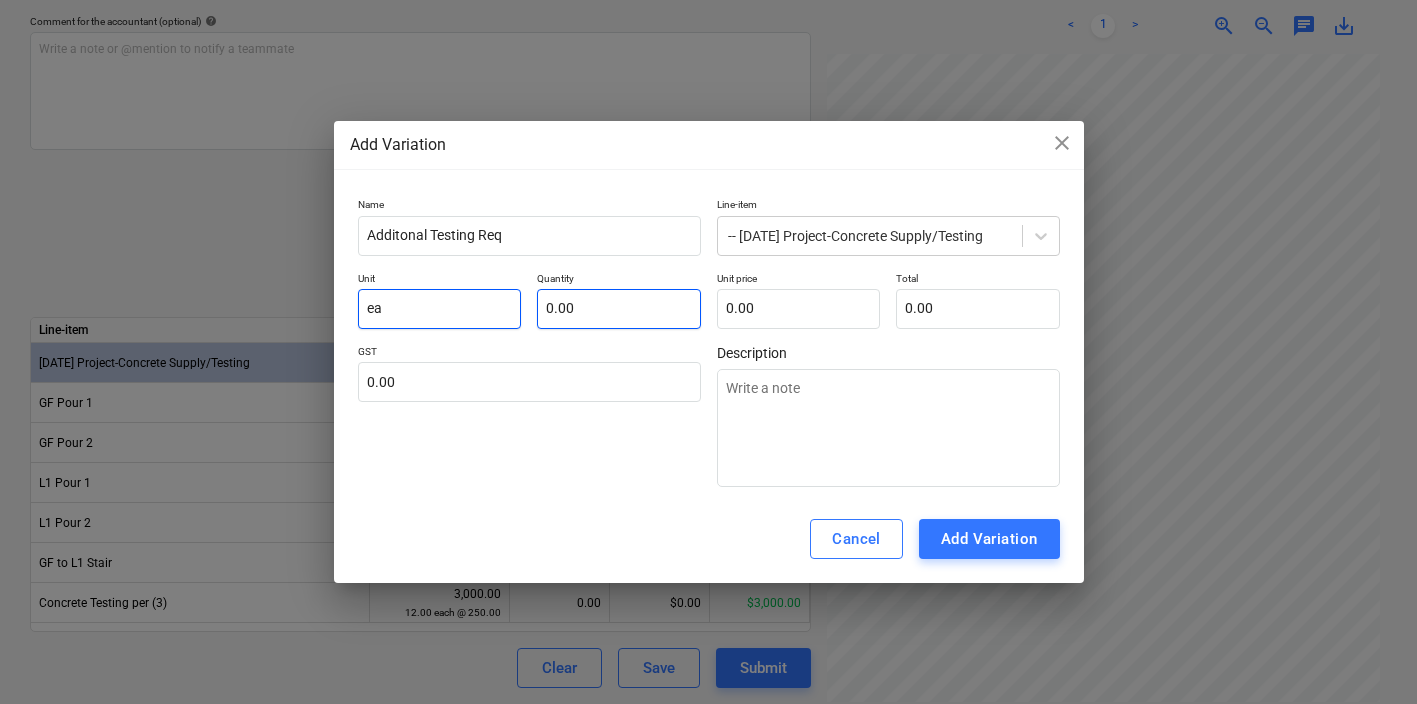 type on "eac" 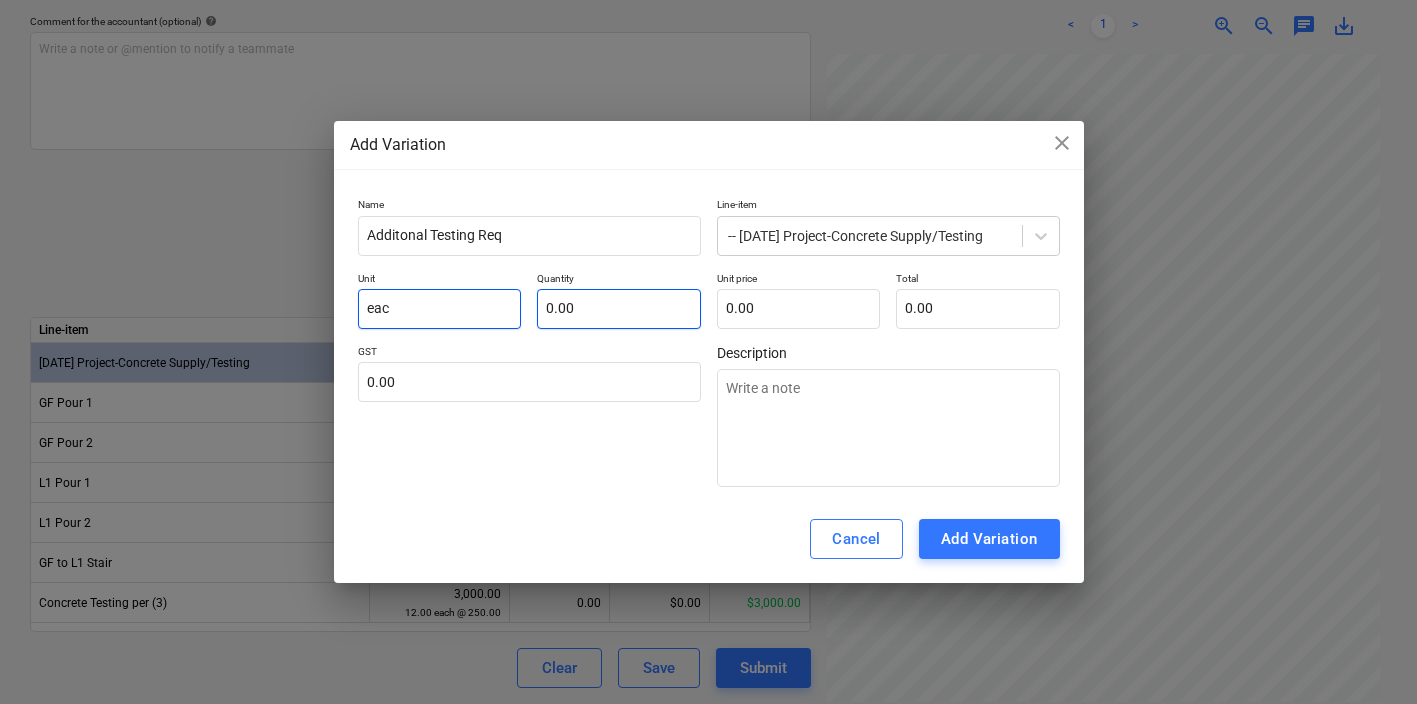 type on "each" 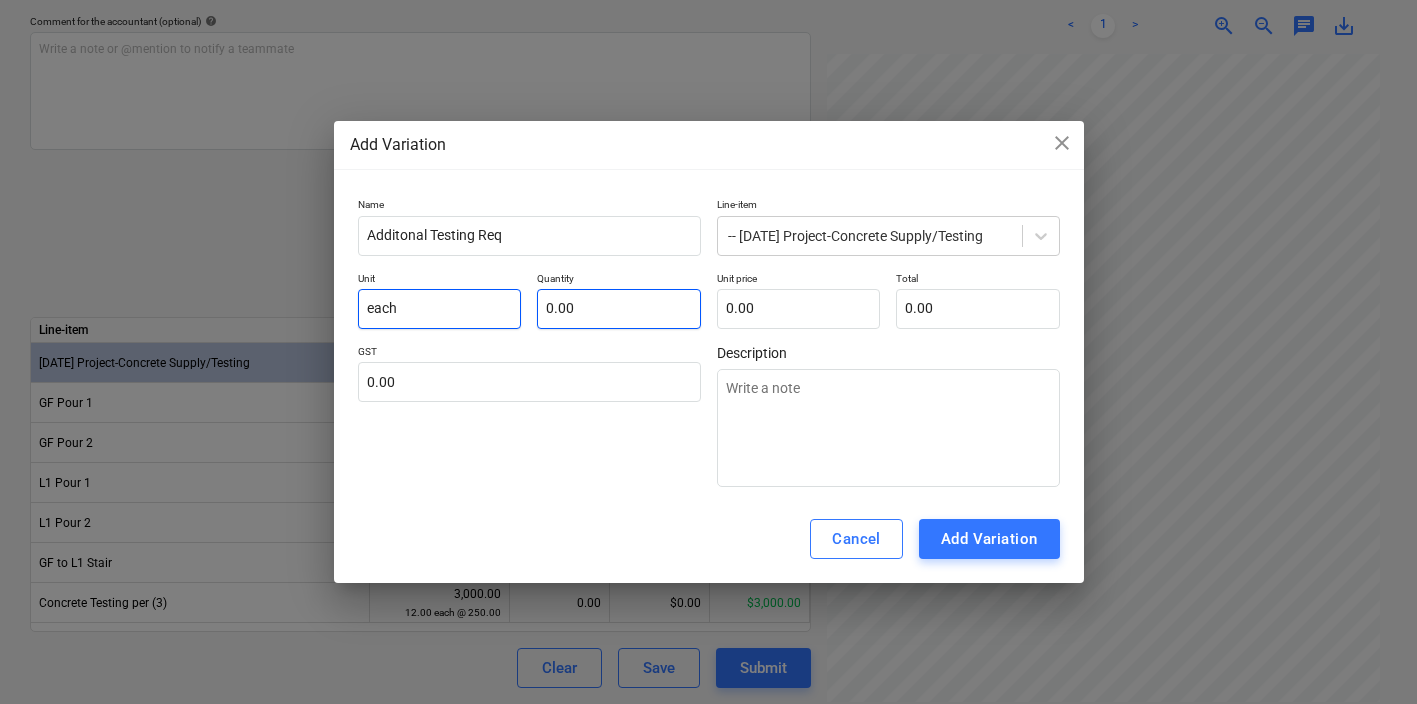 type on "each" 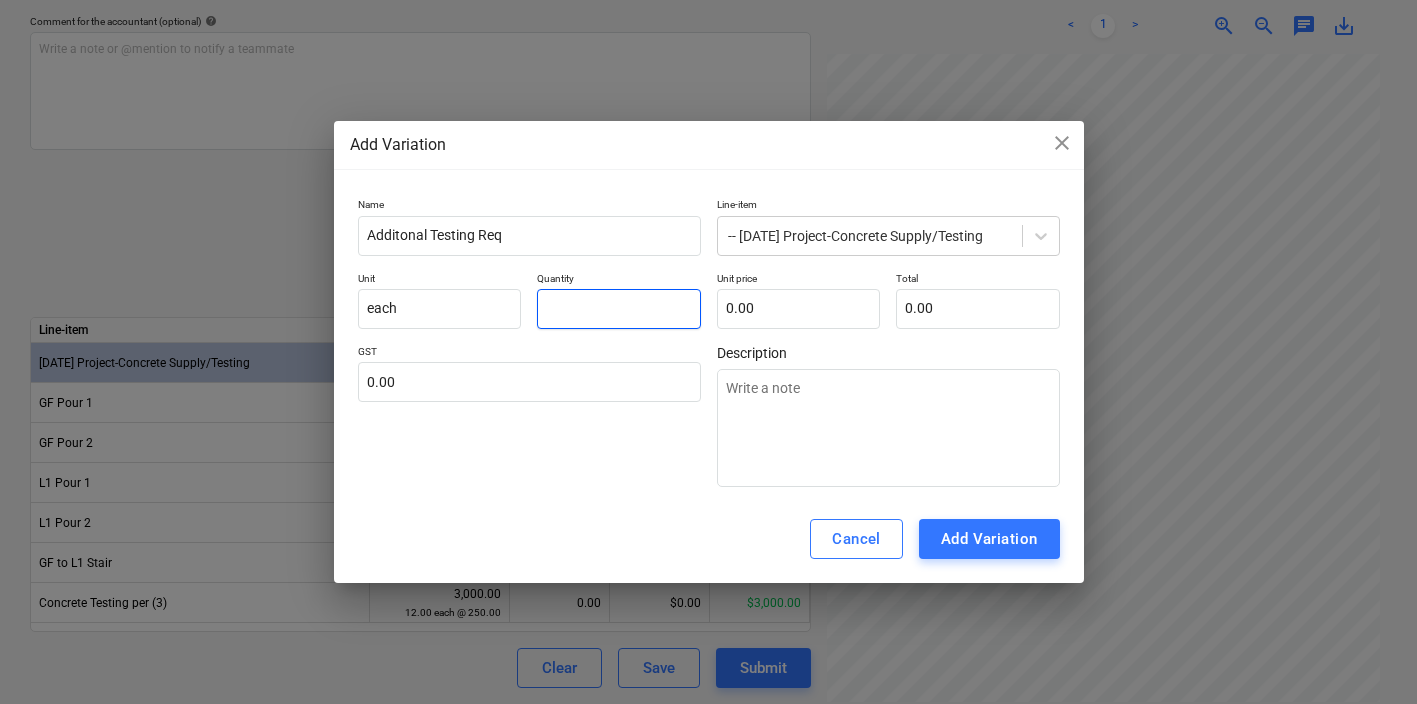 click at bounding box center (619, 309) 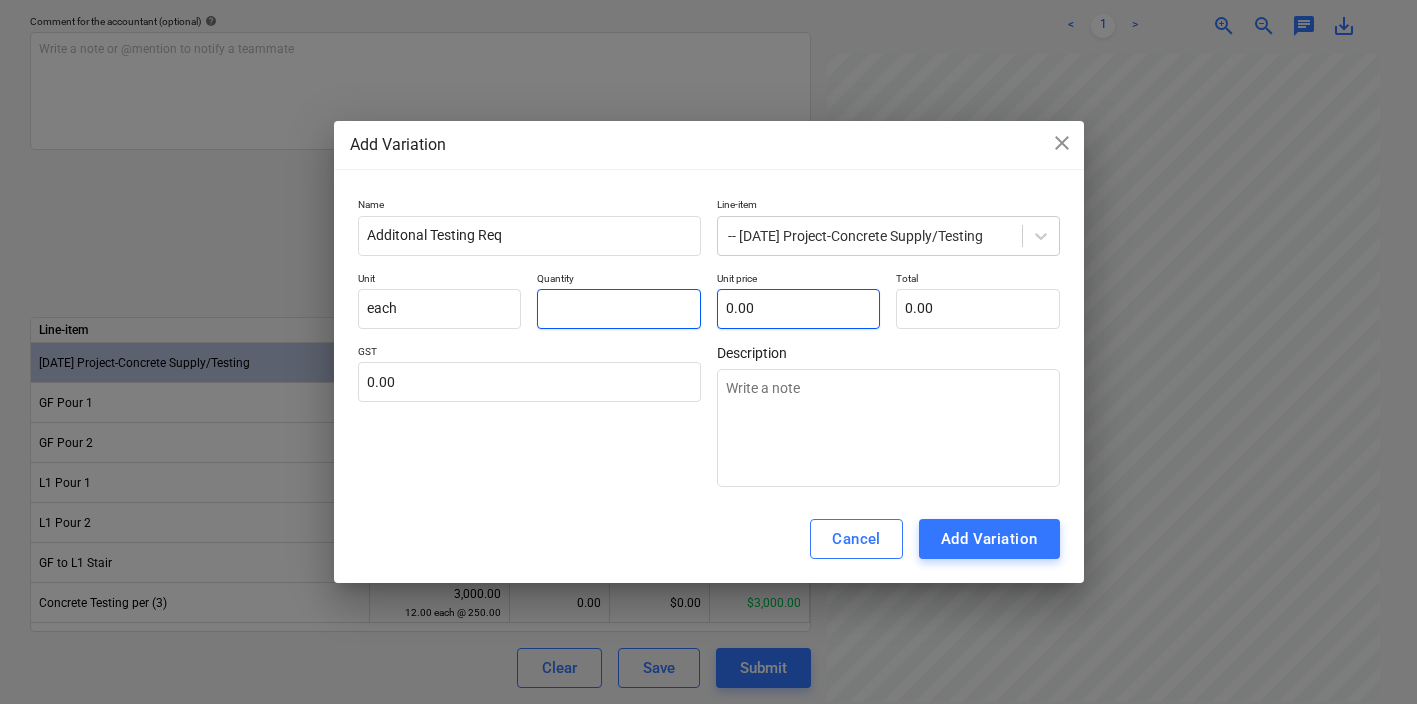 type on "1" 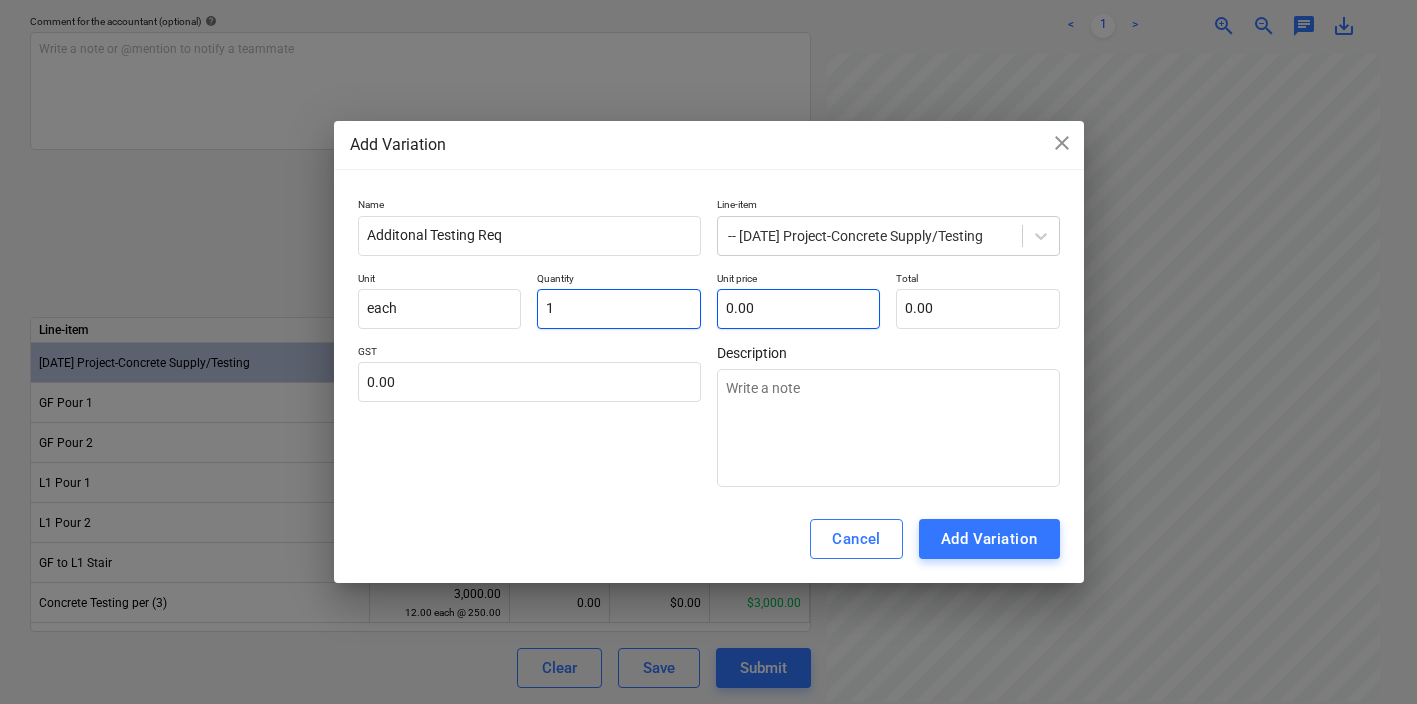type on "1" 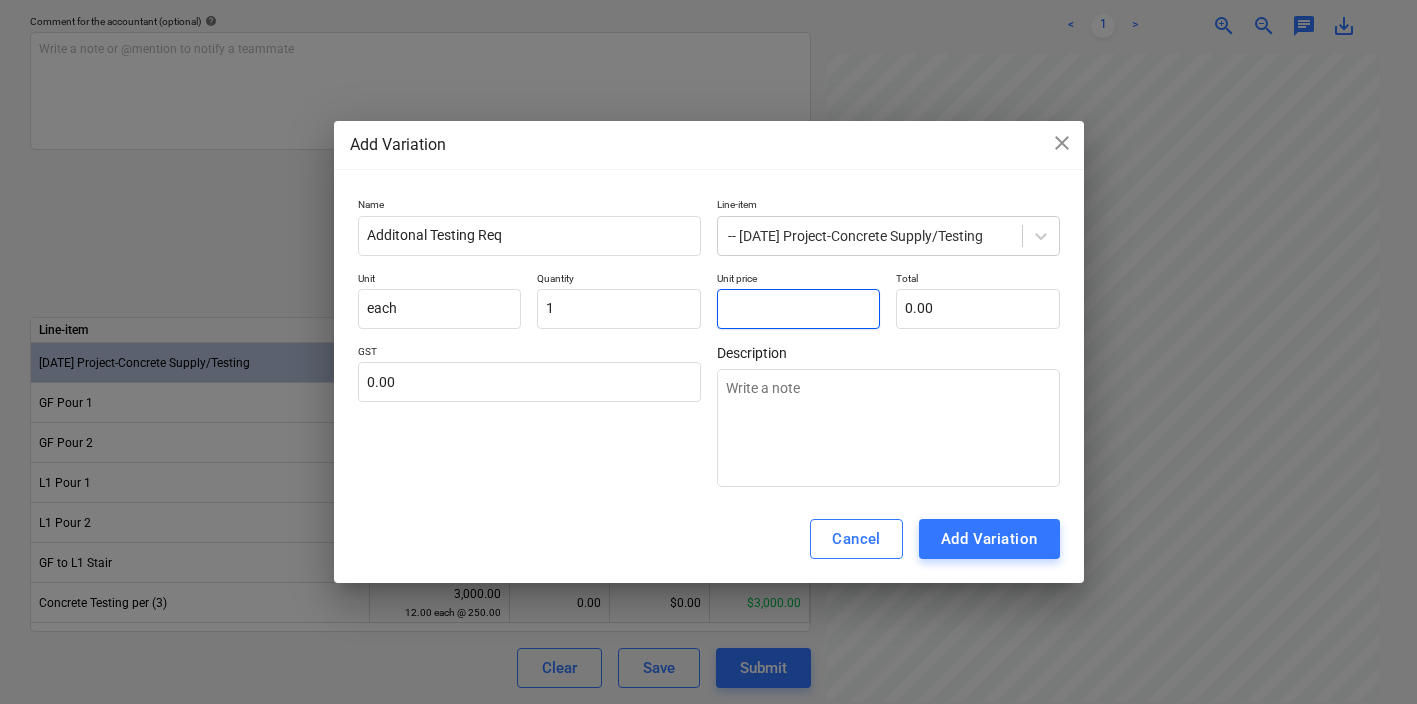 click at bounding box center (799, 309) 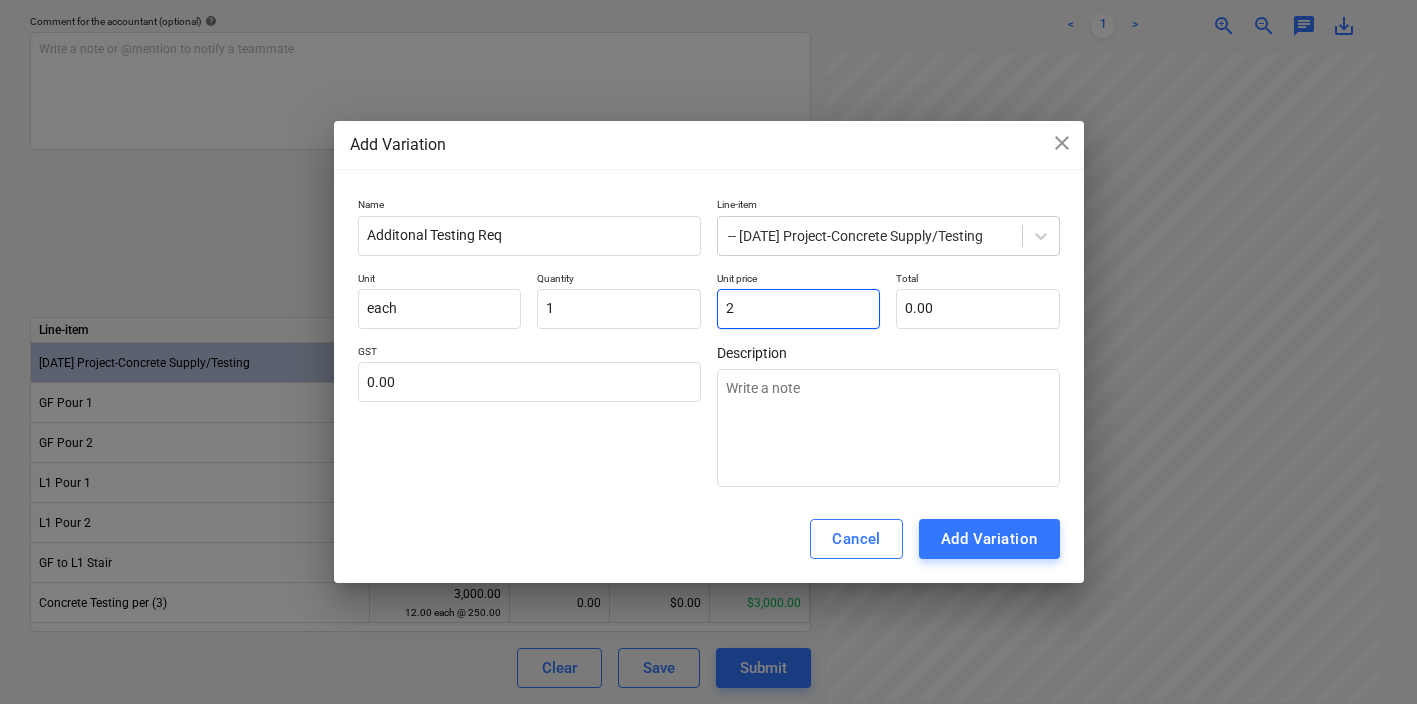 type on "2.00" 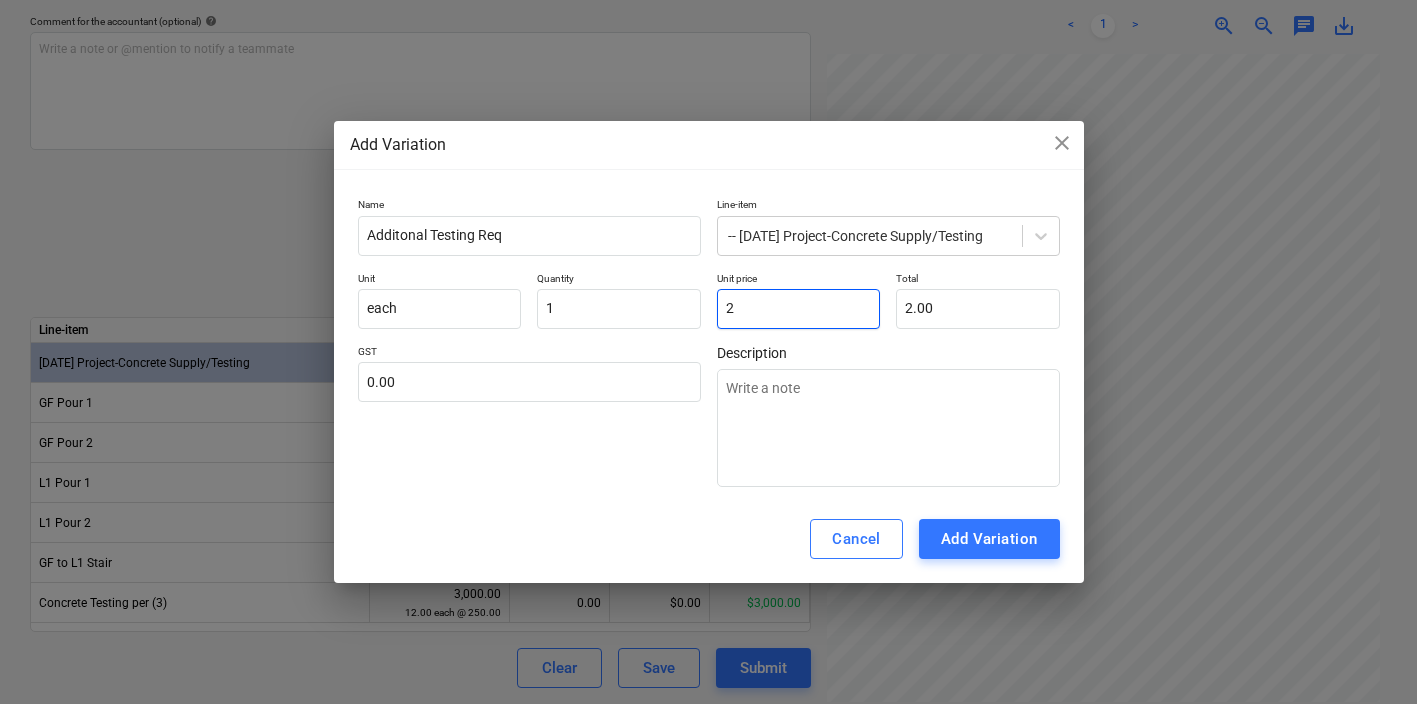 type on "25" 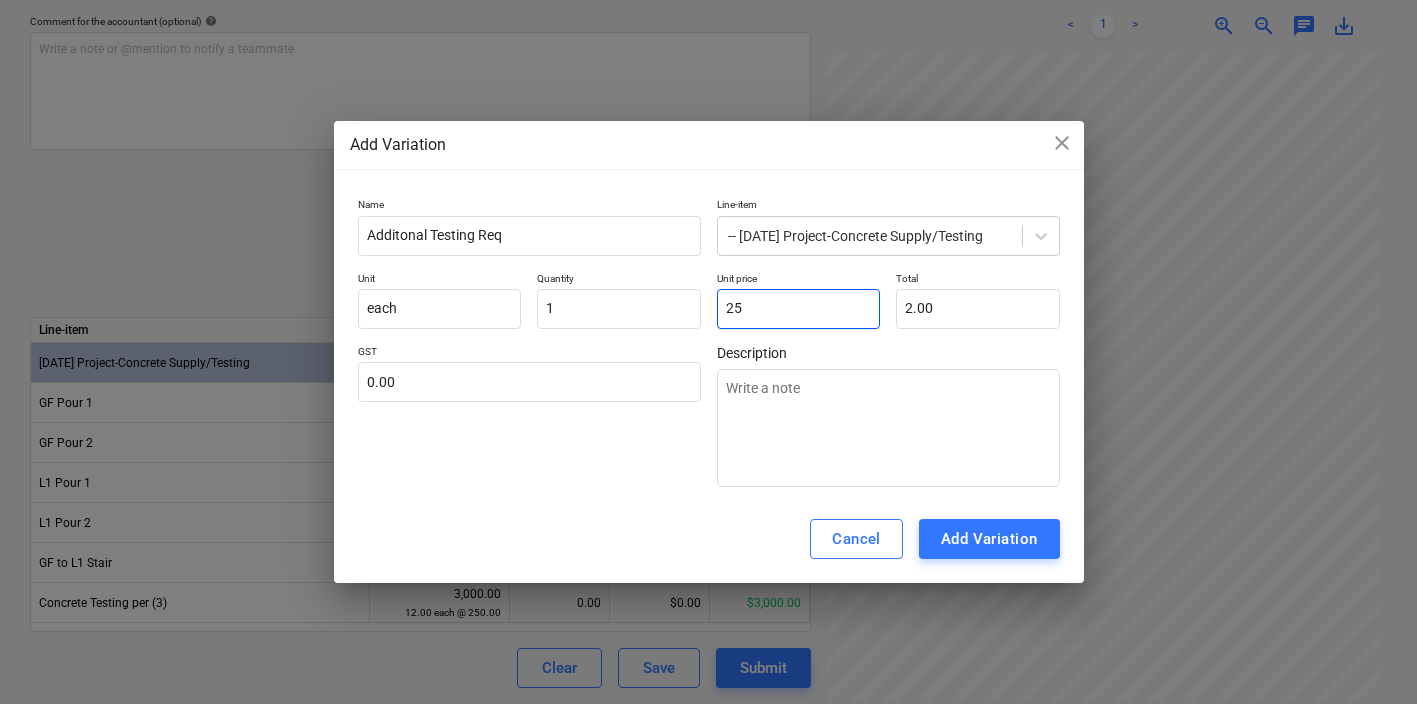 type on "25.00" 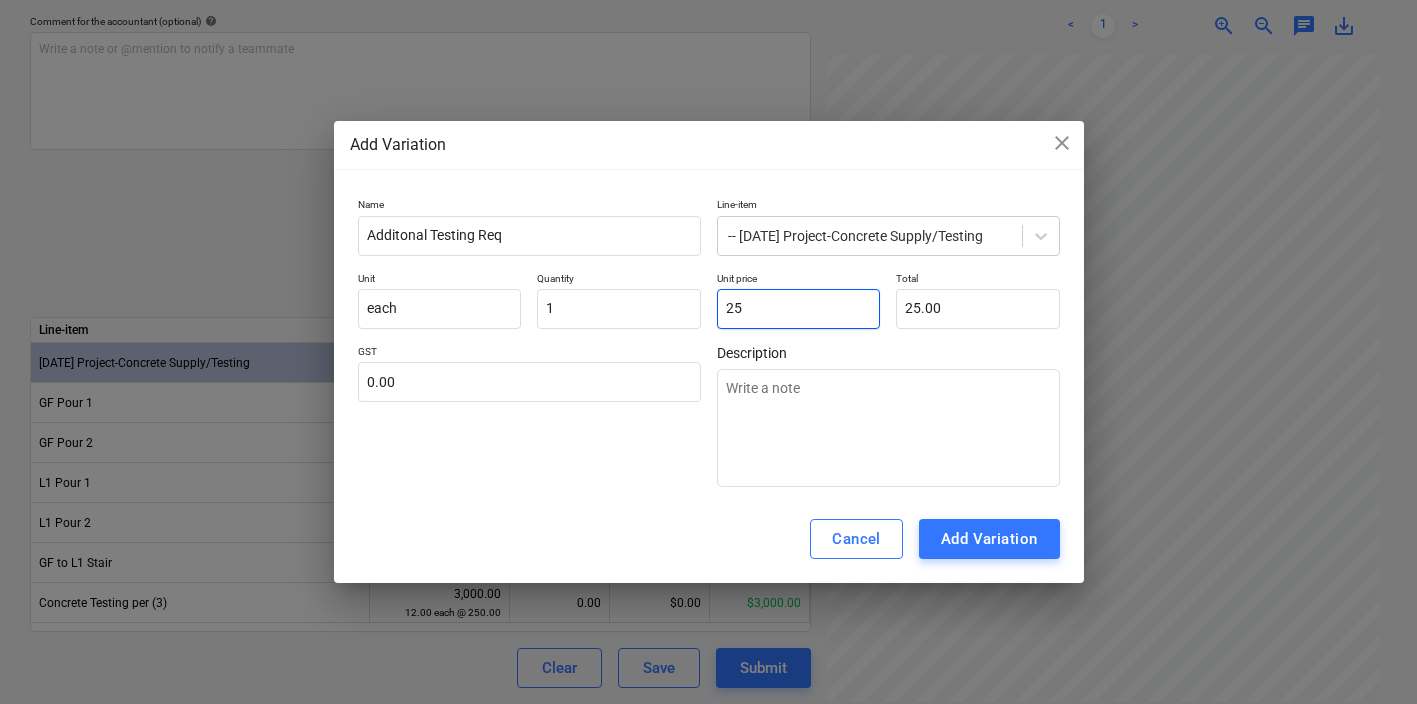 type on "250" 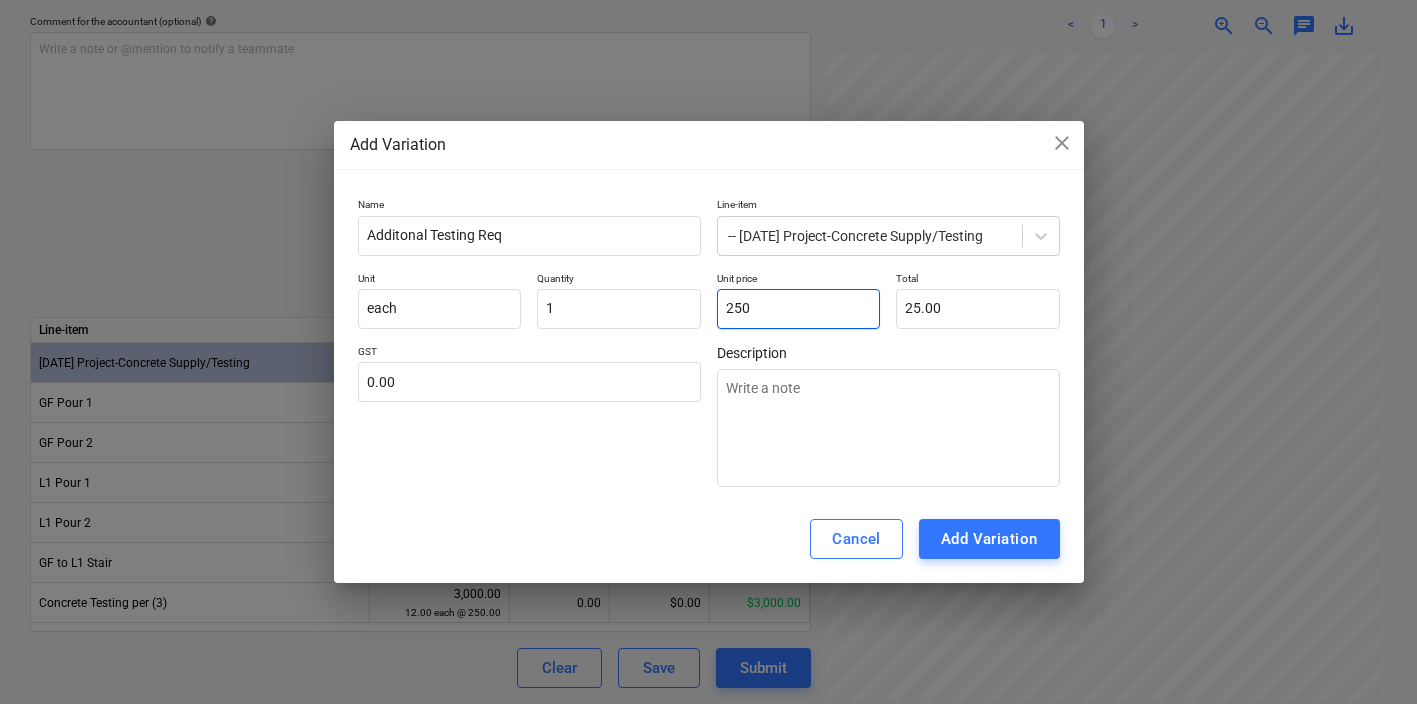 type on "250.00" 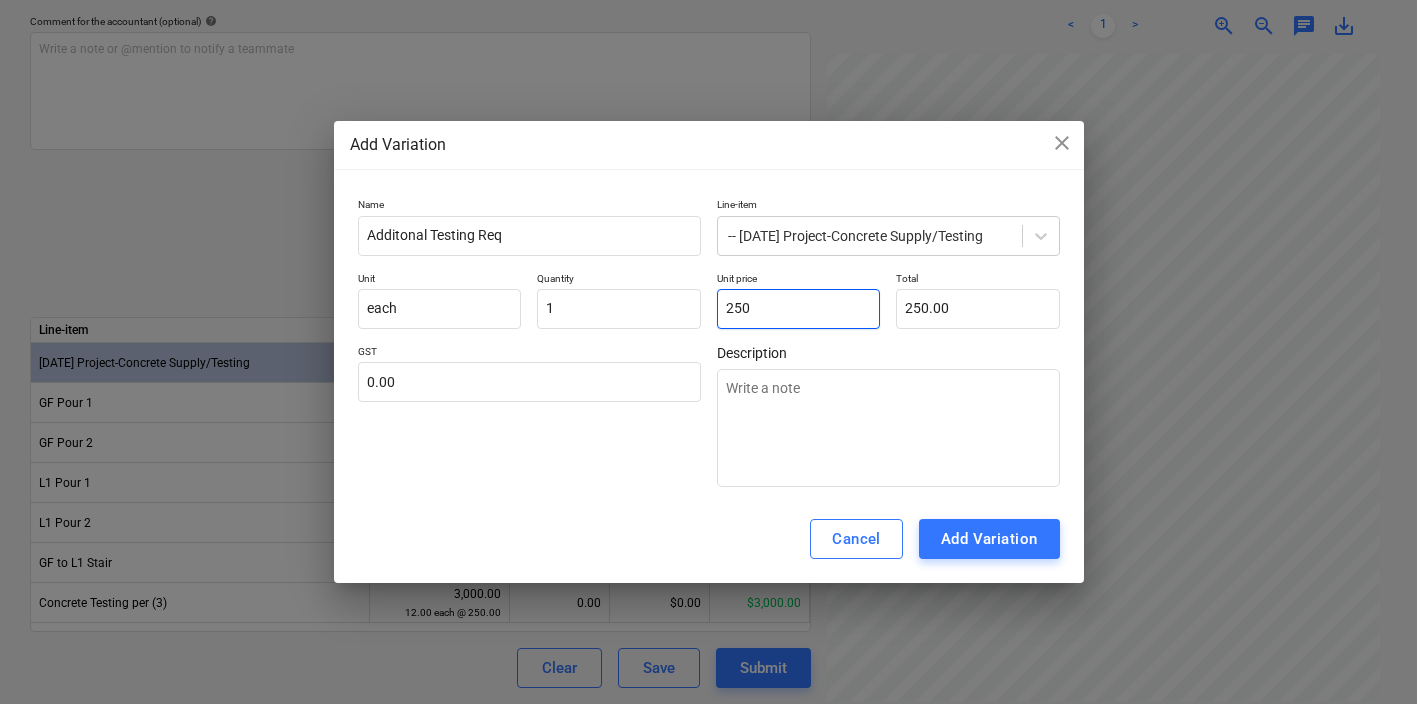 type on "25" 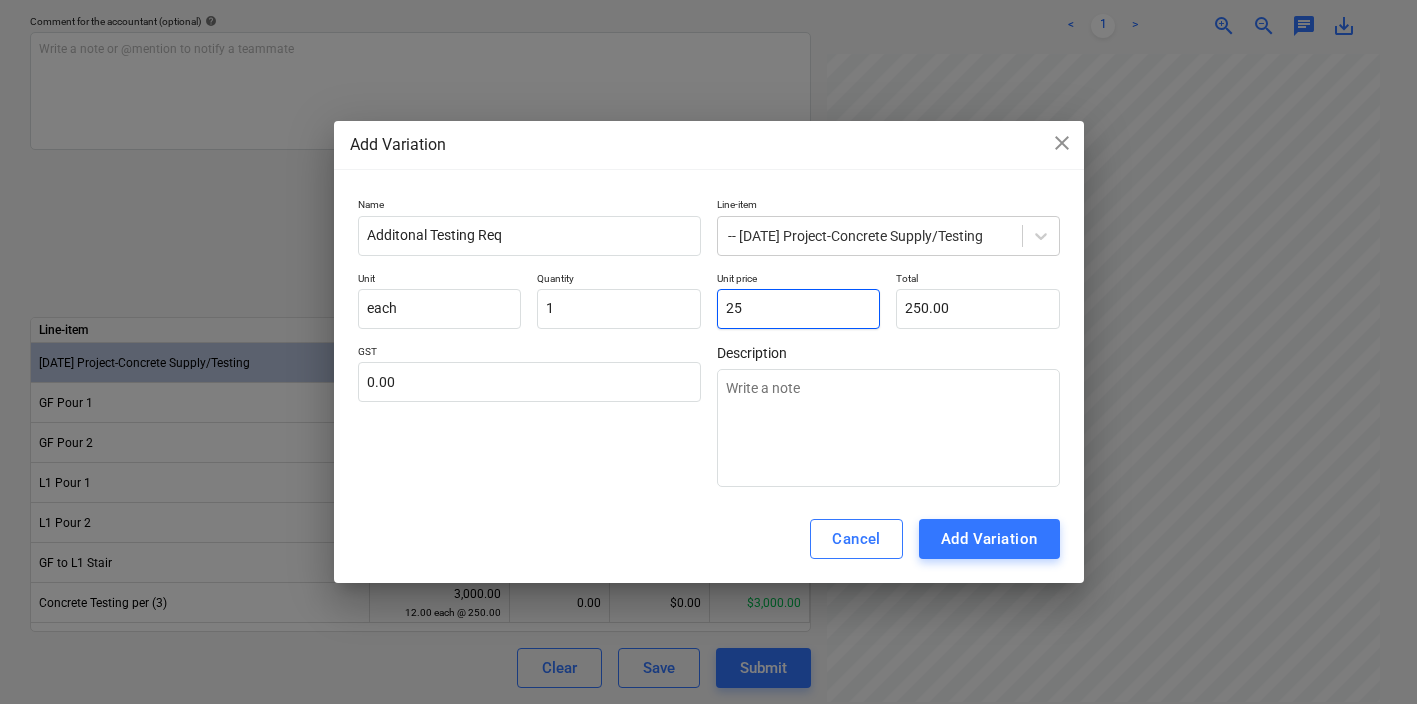 type on "25.00" 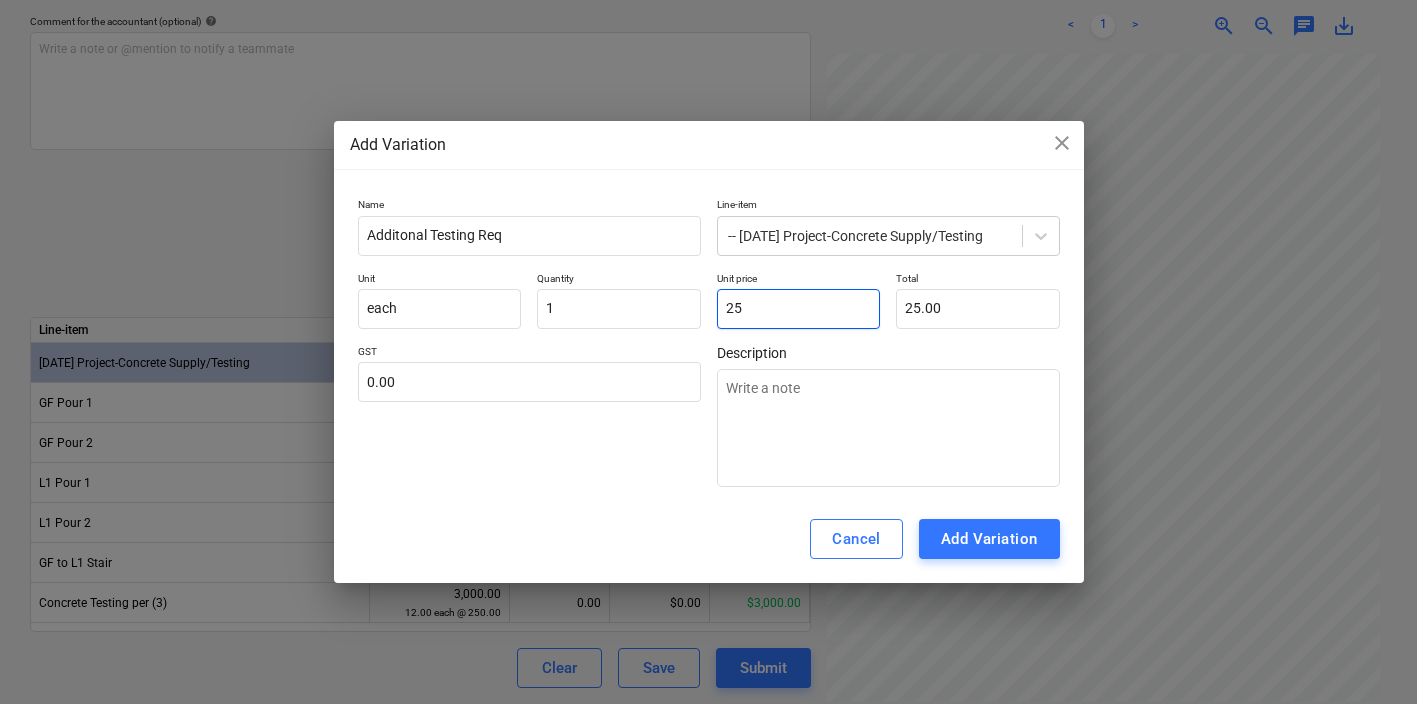 type on "2" 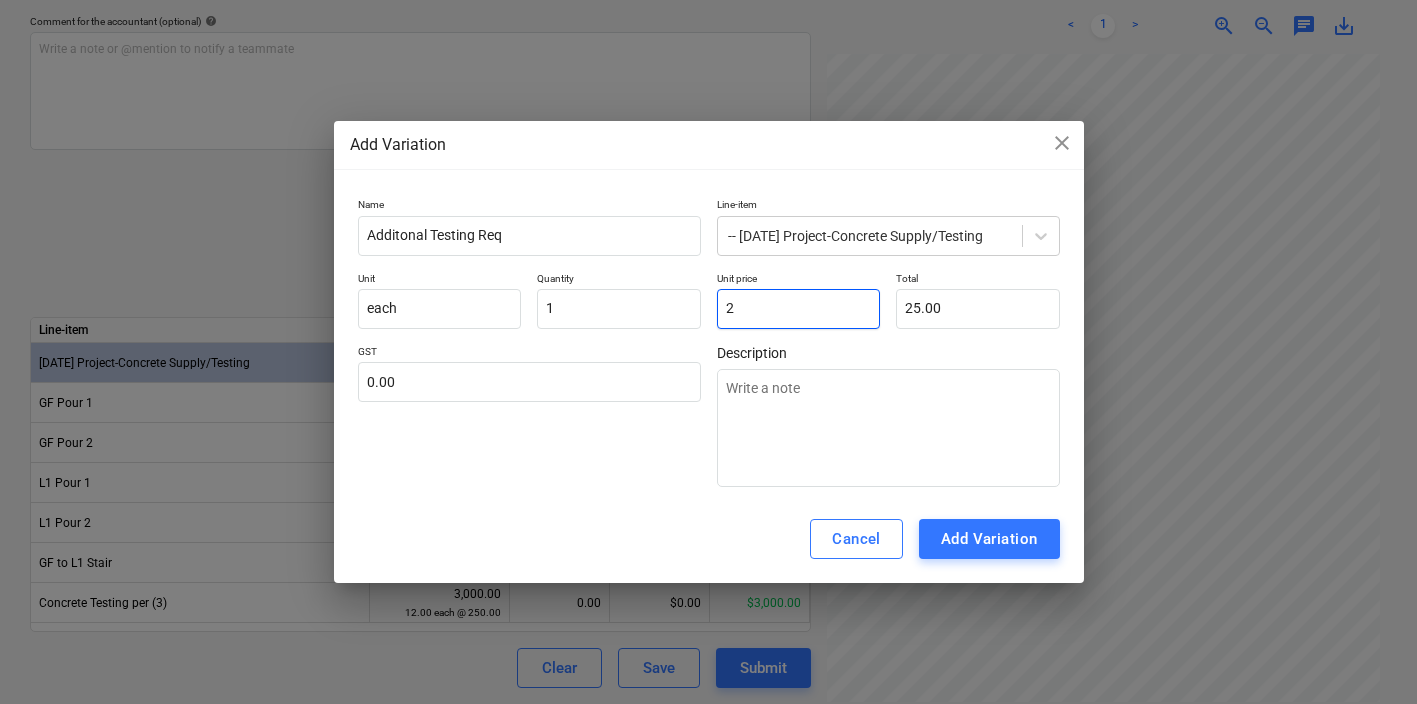 type on "2.00" 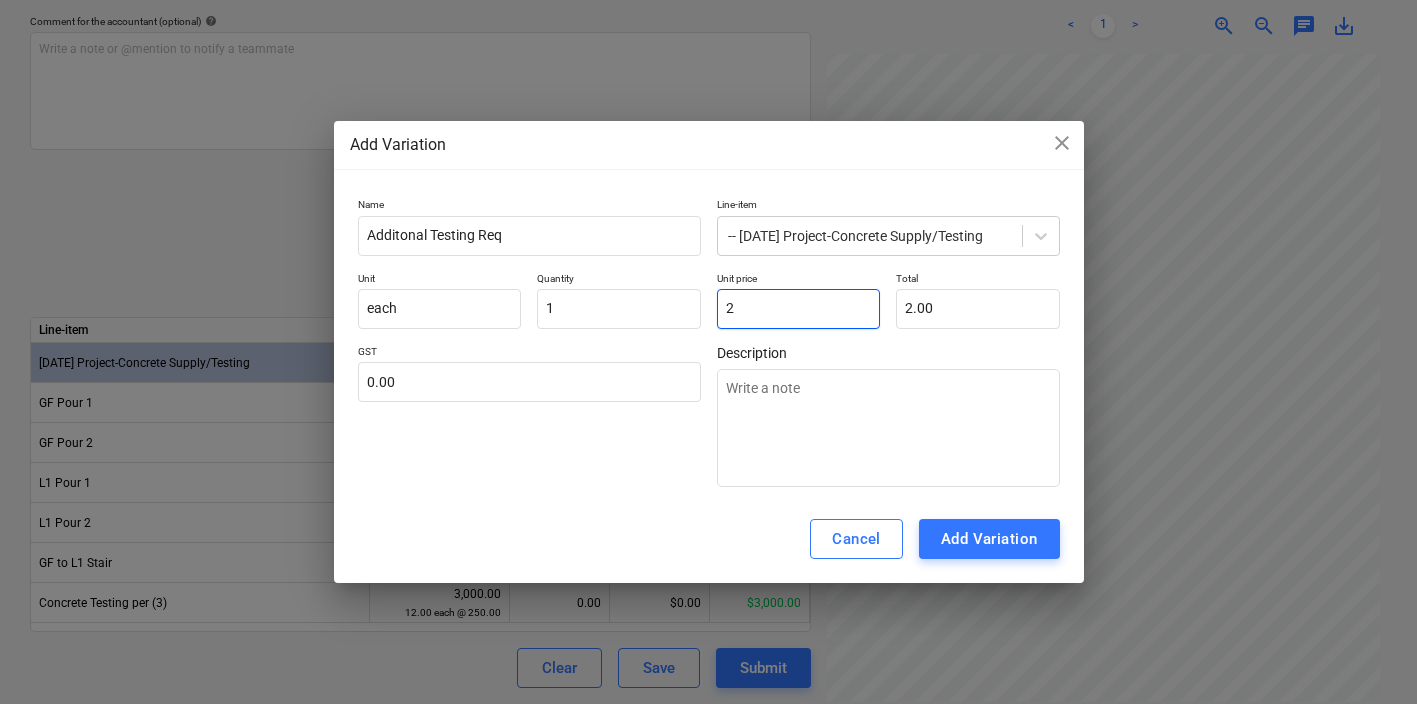 type 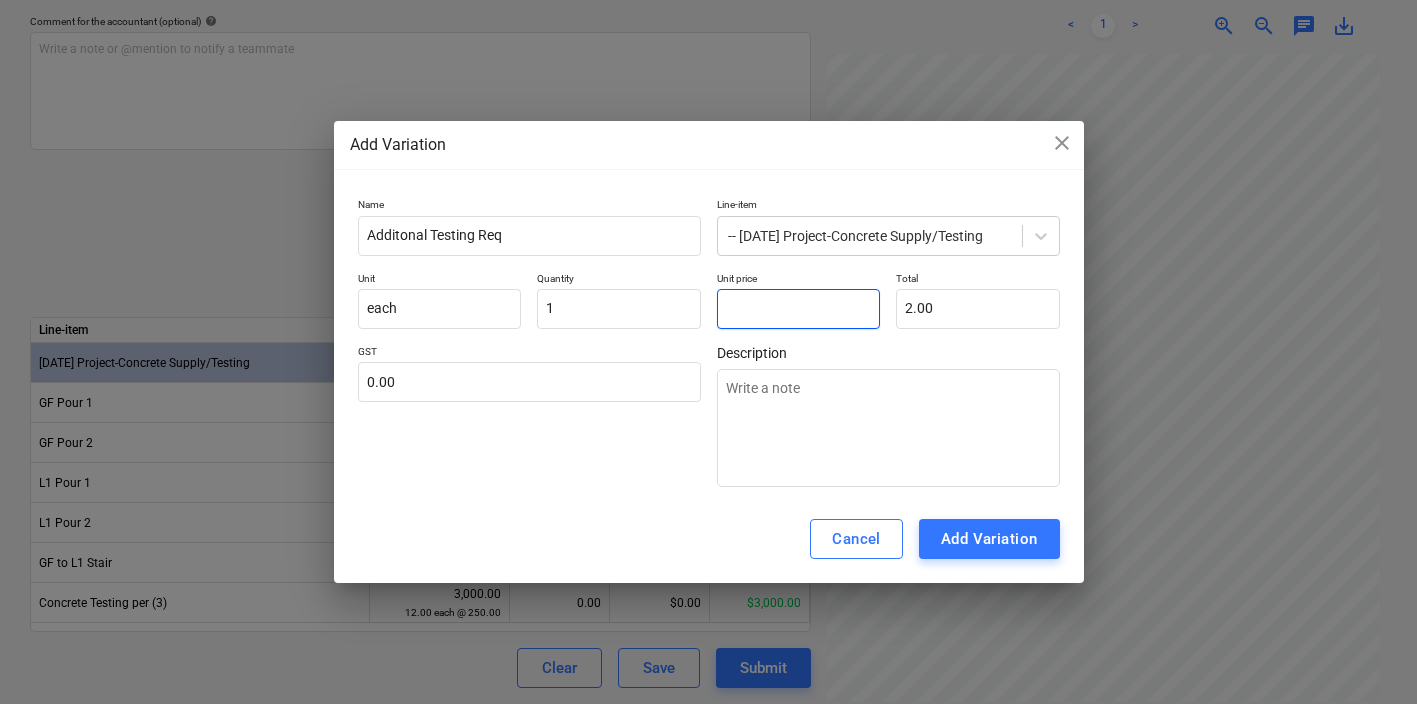 type on "0.00" 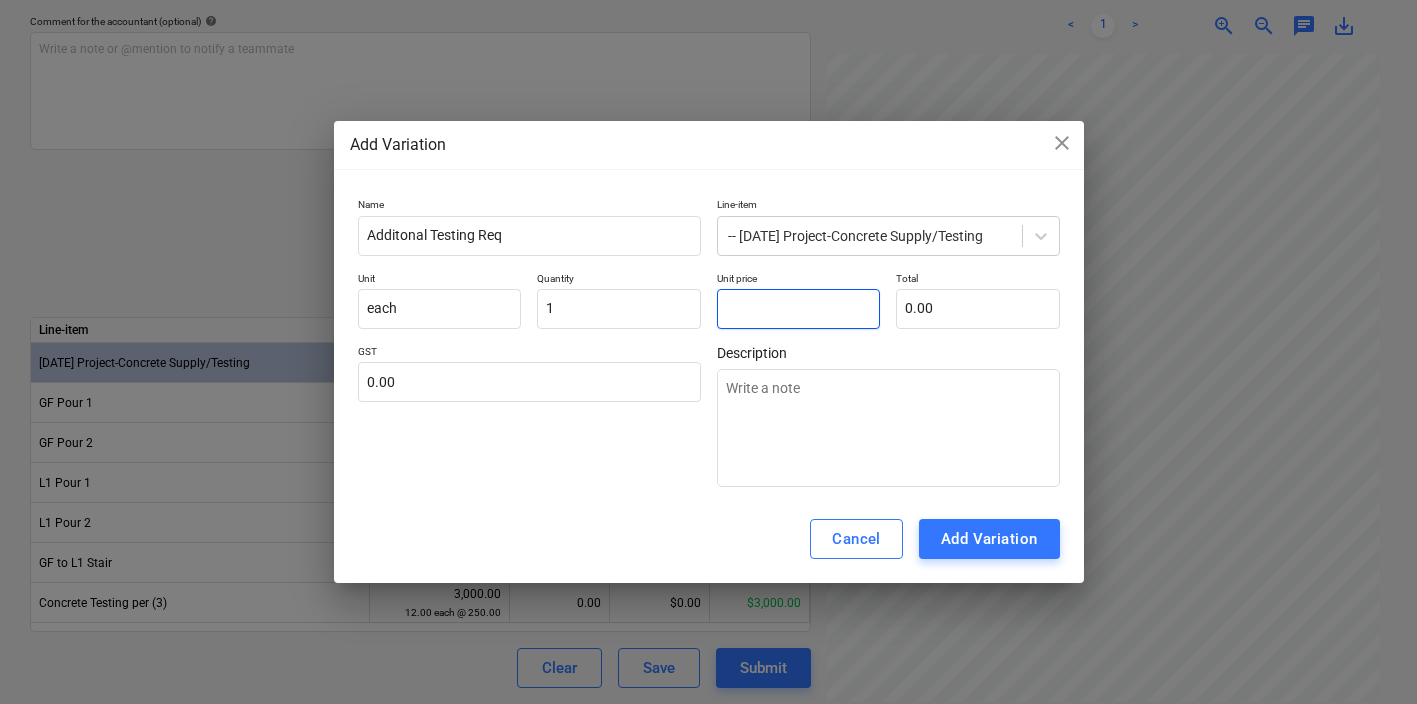 type on "9" 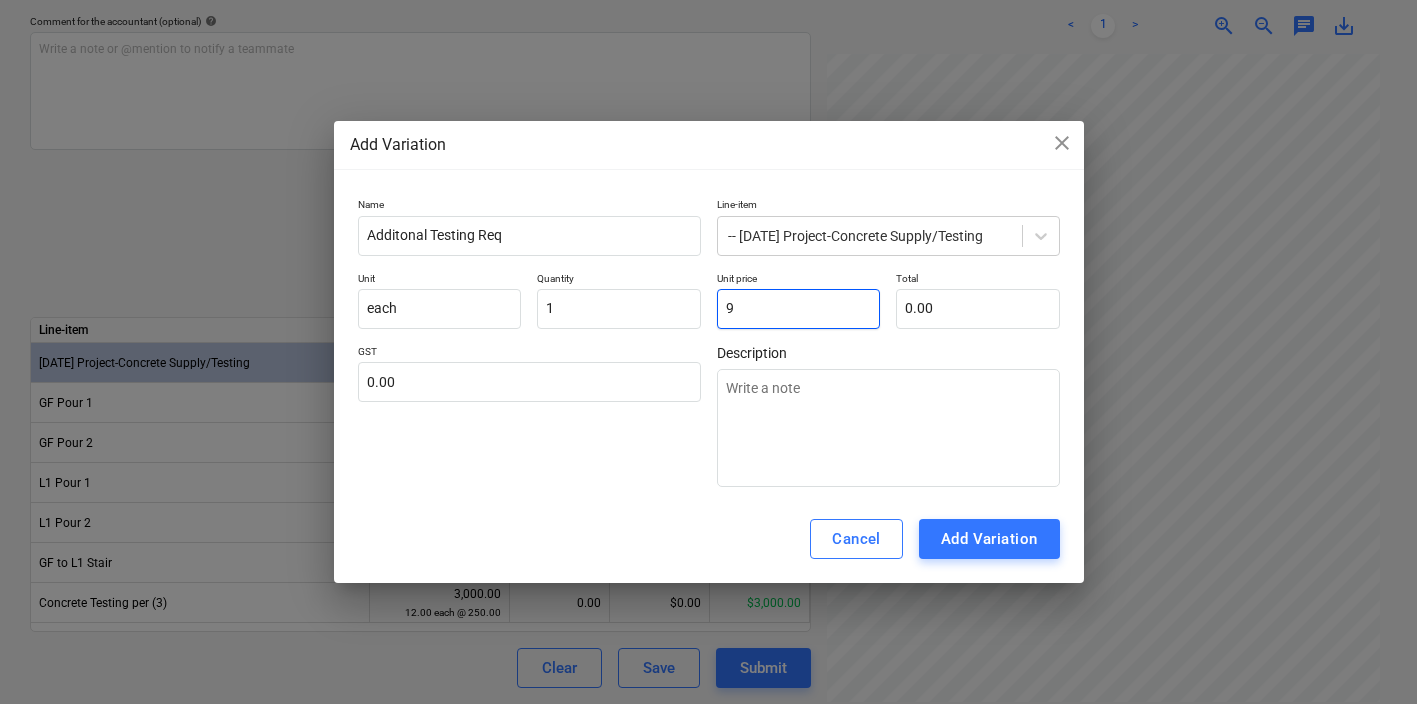 type on "9.00" 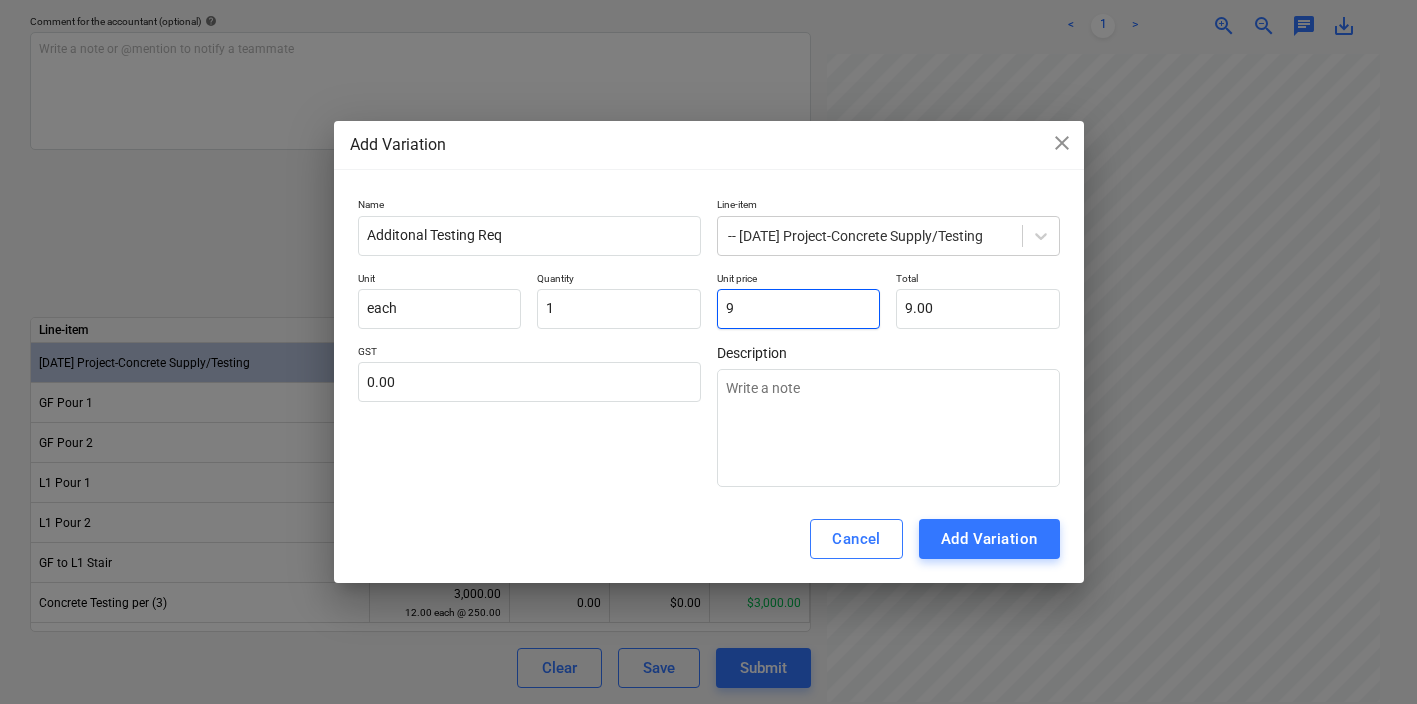 type on "90" 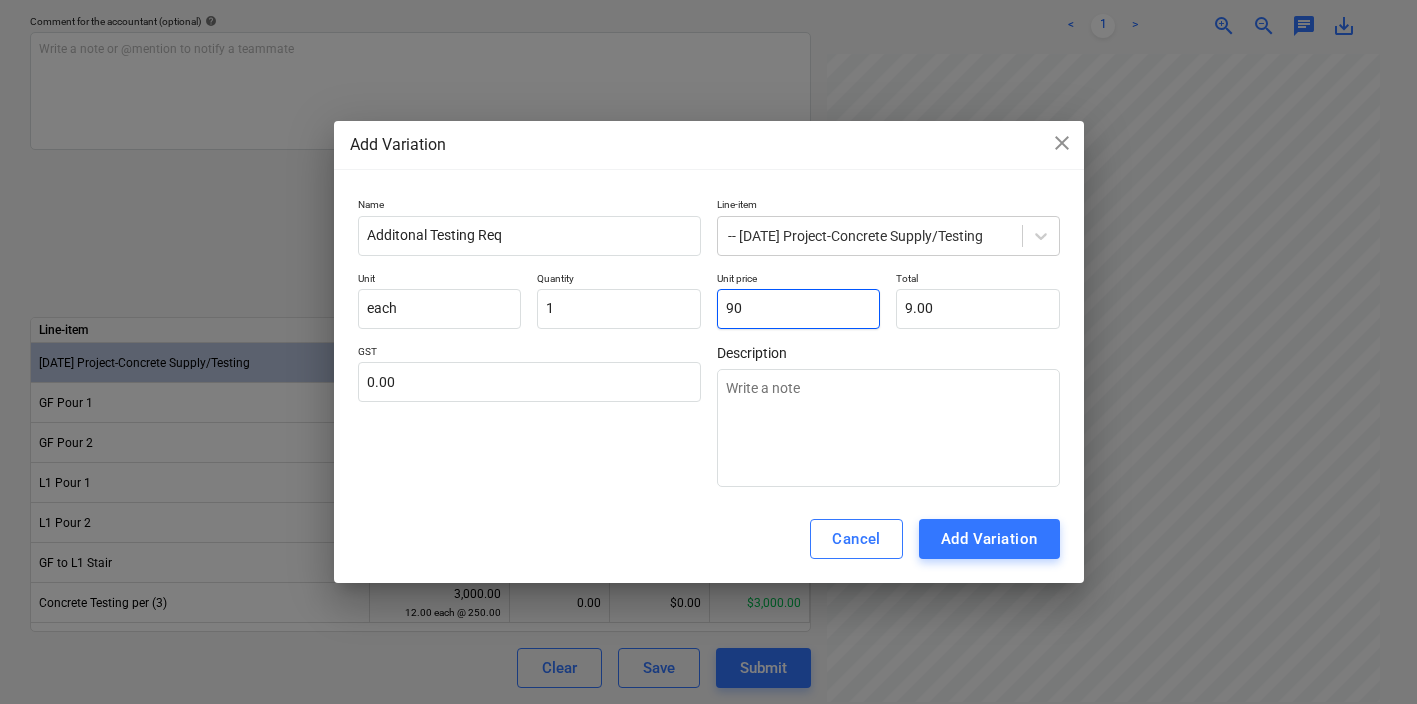 type on "90.00" 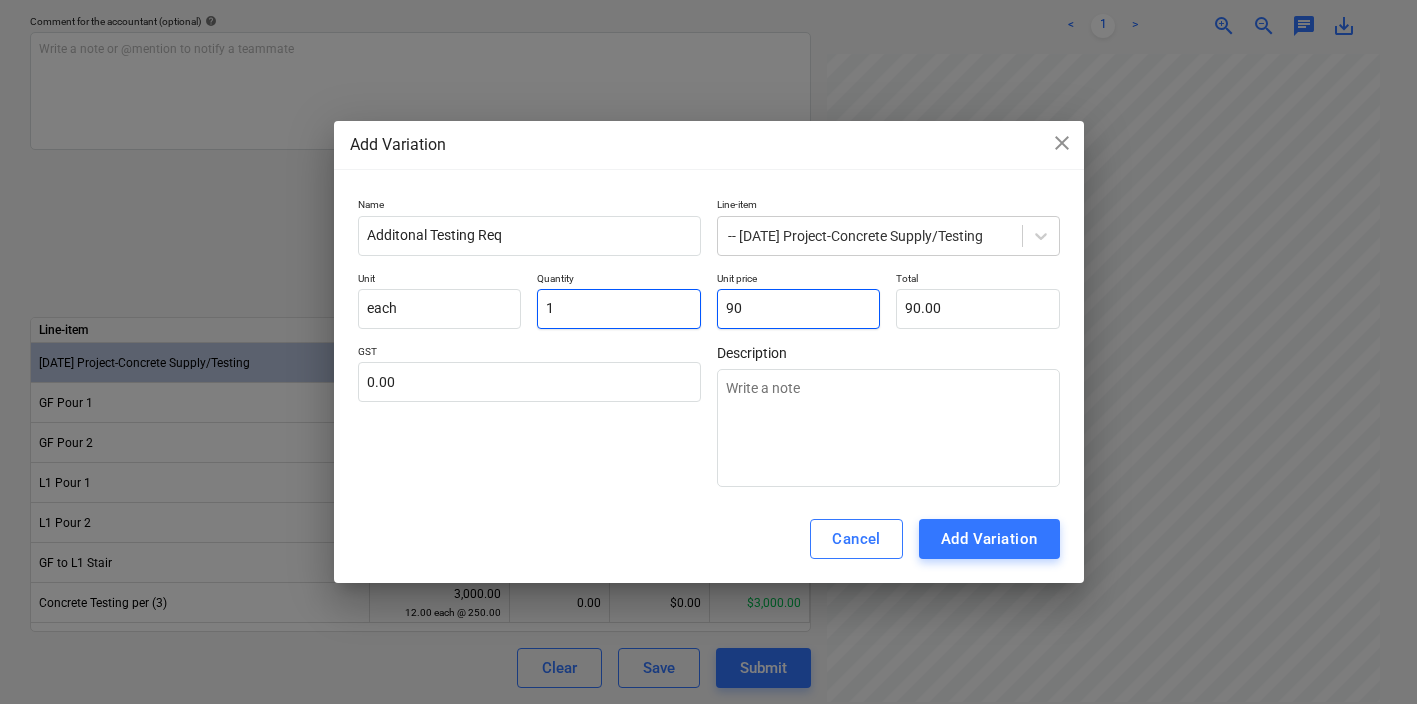 type on "90" 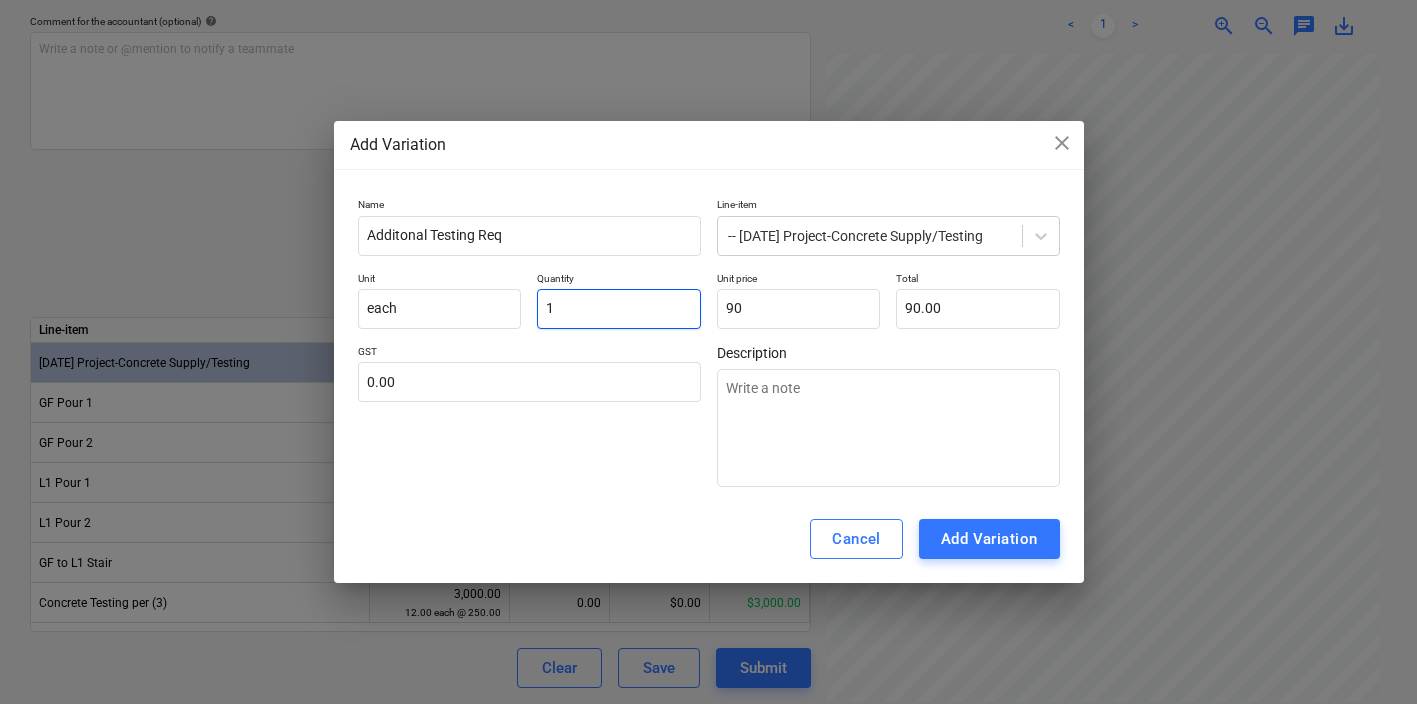 click on "1" at bounding box center [619, 309] 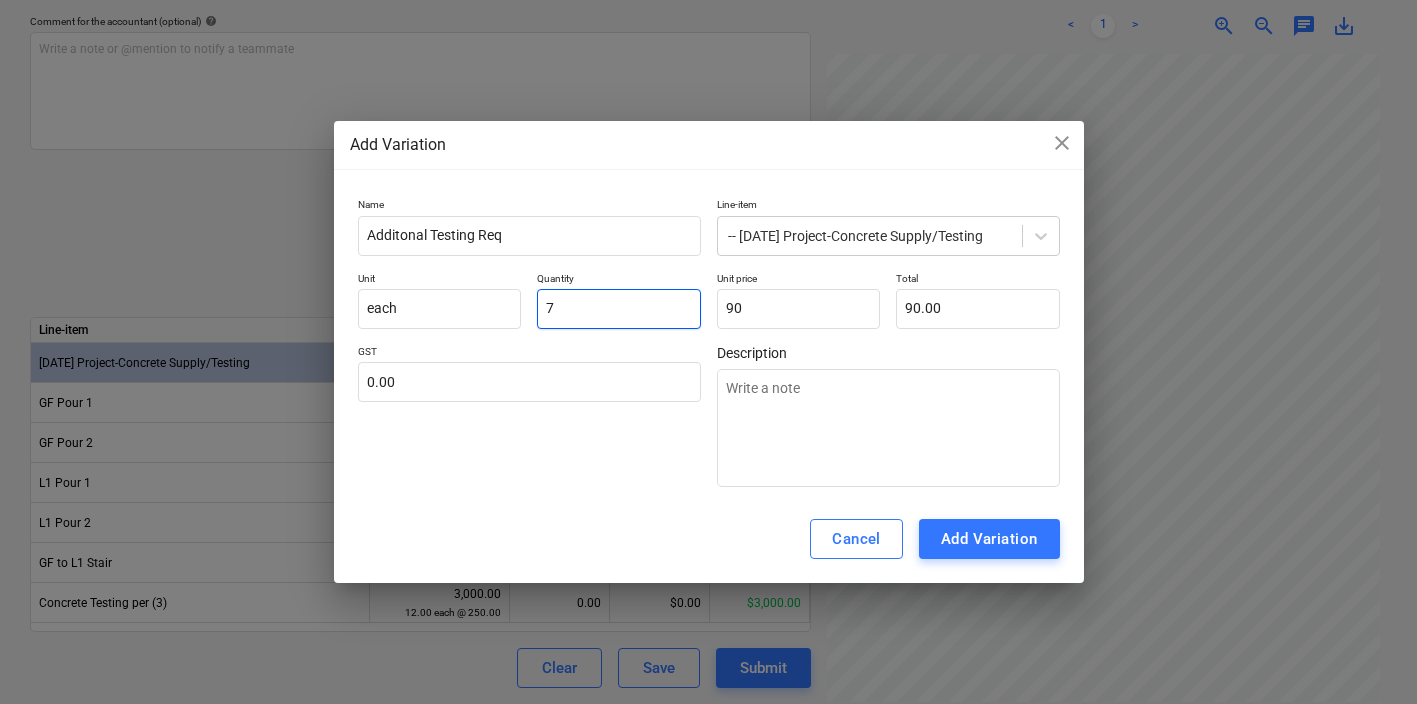 type on "630.00" 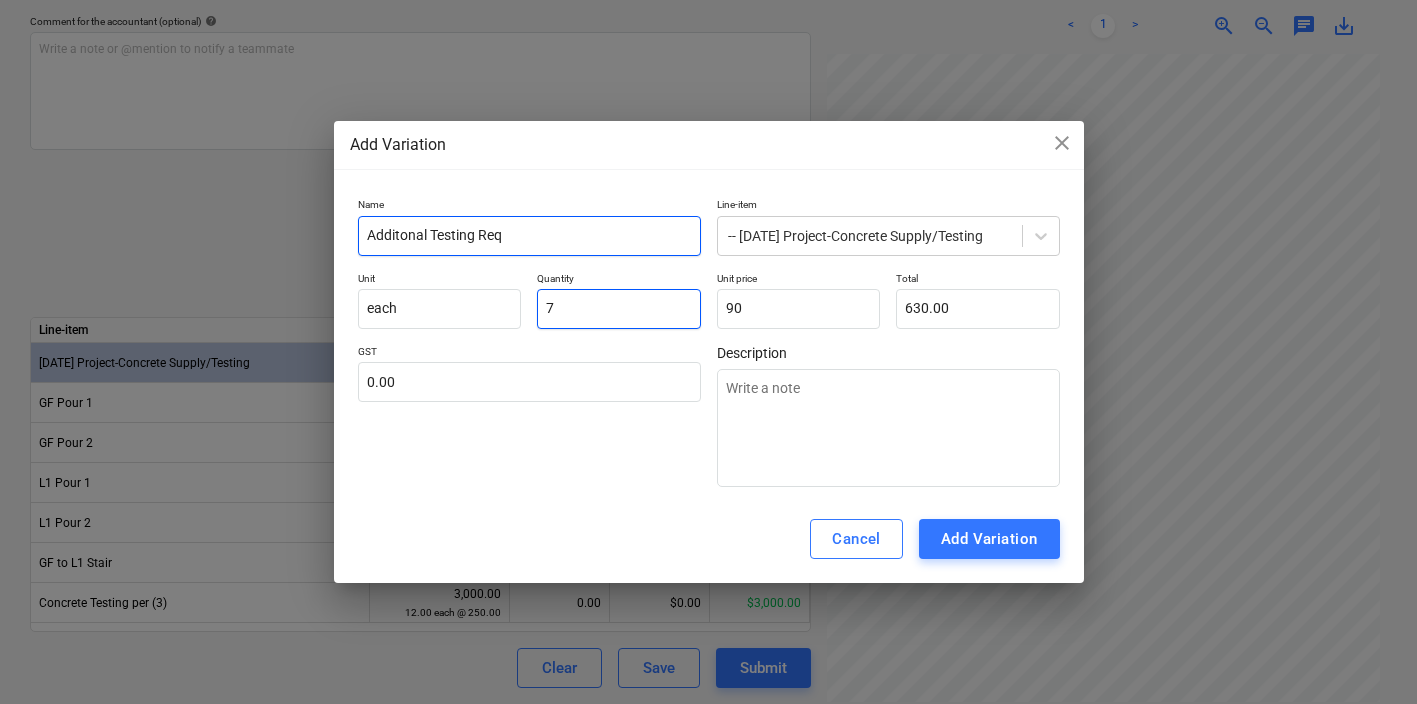 type on "7" 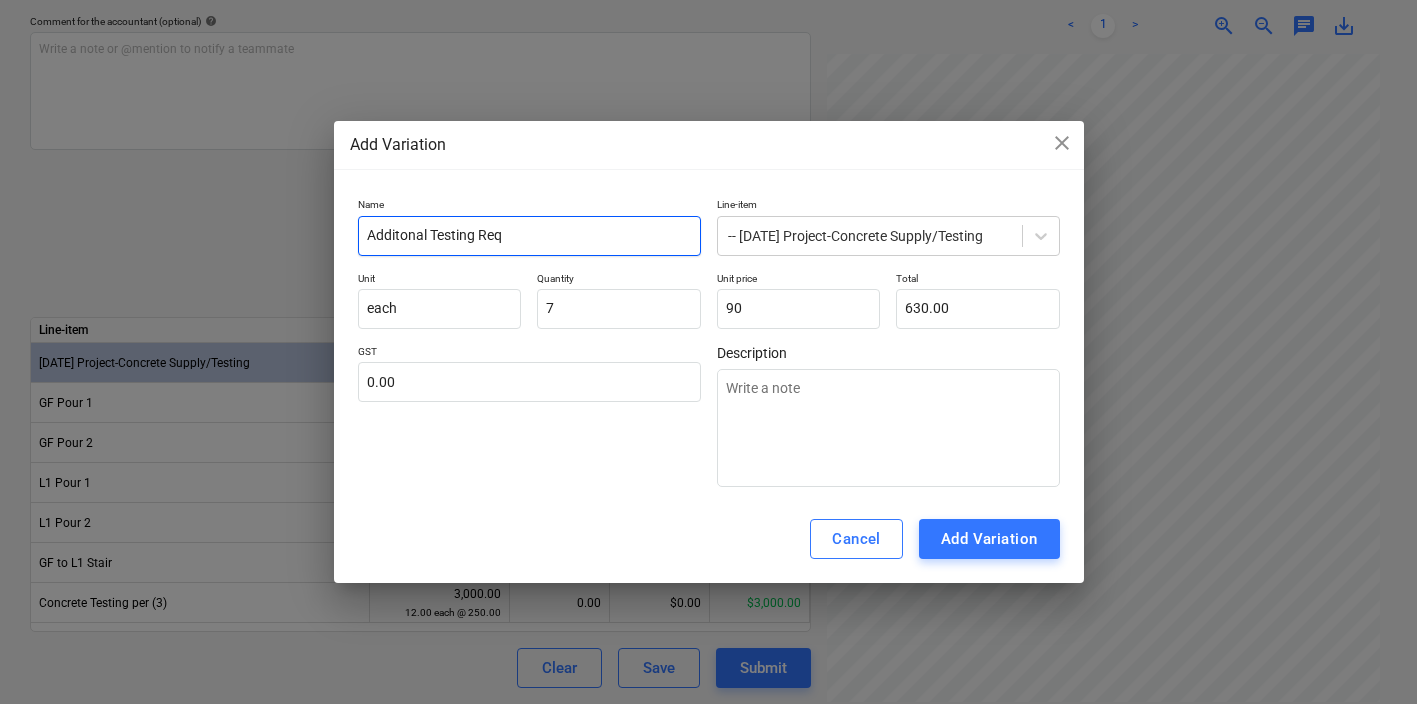 click on "Additonal Testing Req" at bounding box center [529, 236] 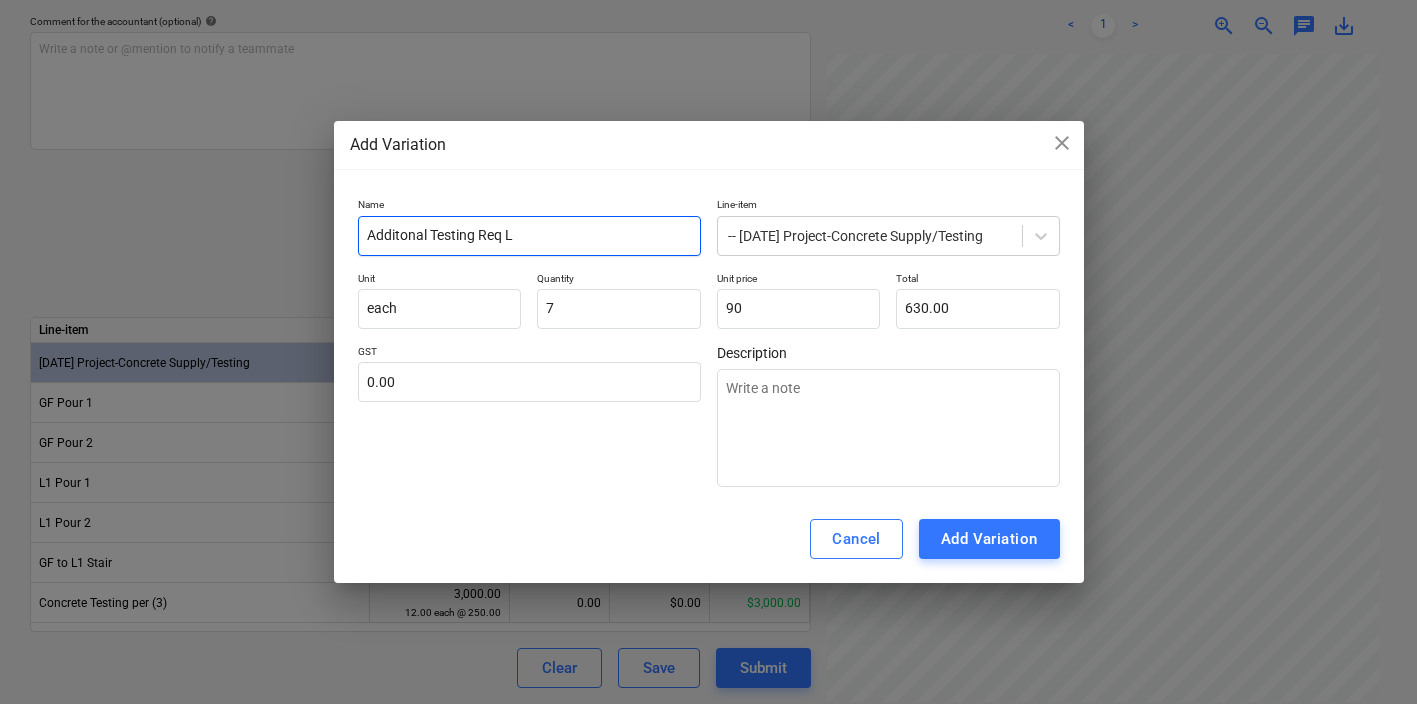 type on "Additonal Testing Req" 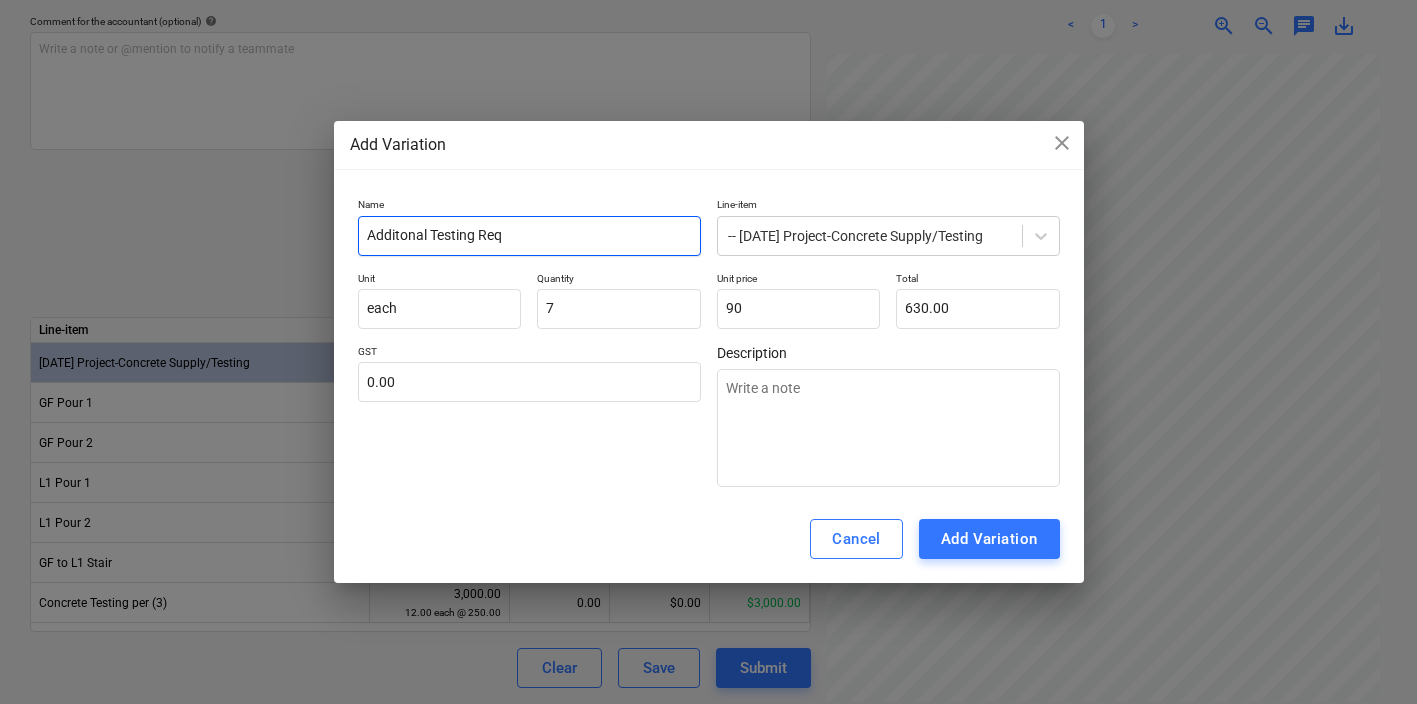 type on "Additonal Testing Req L" 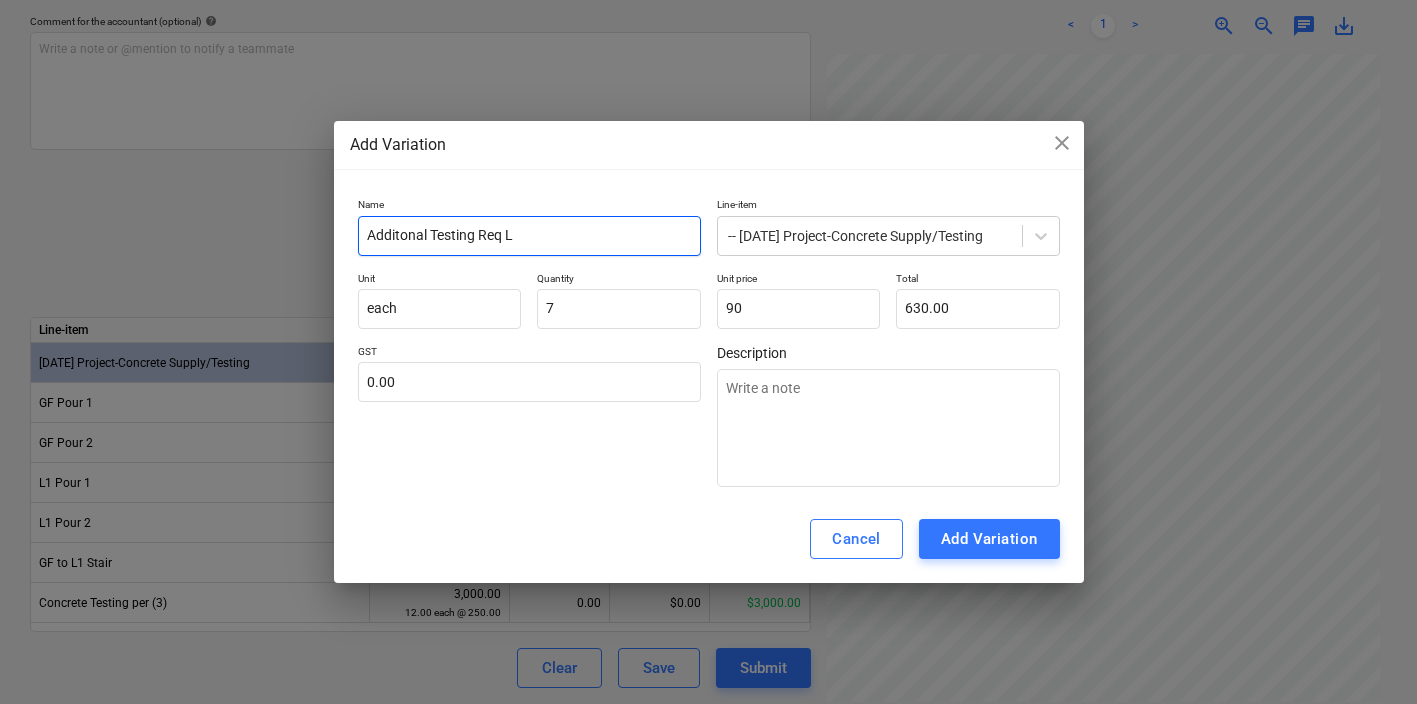 type on "Additonal Testing Req L1" 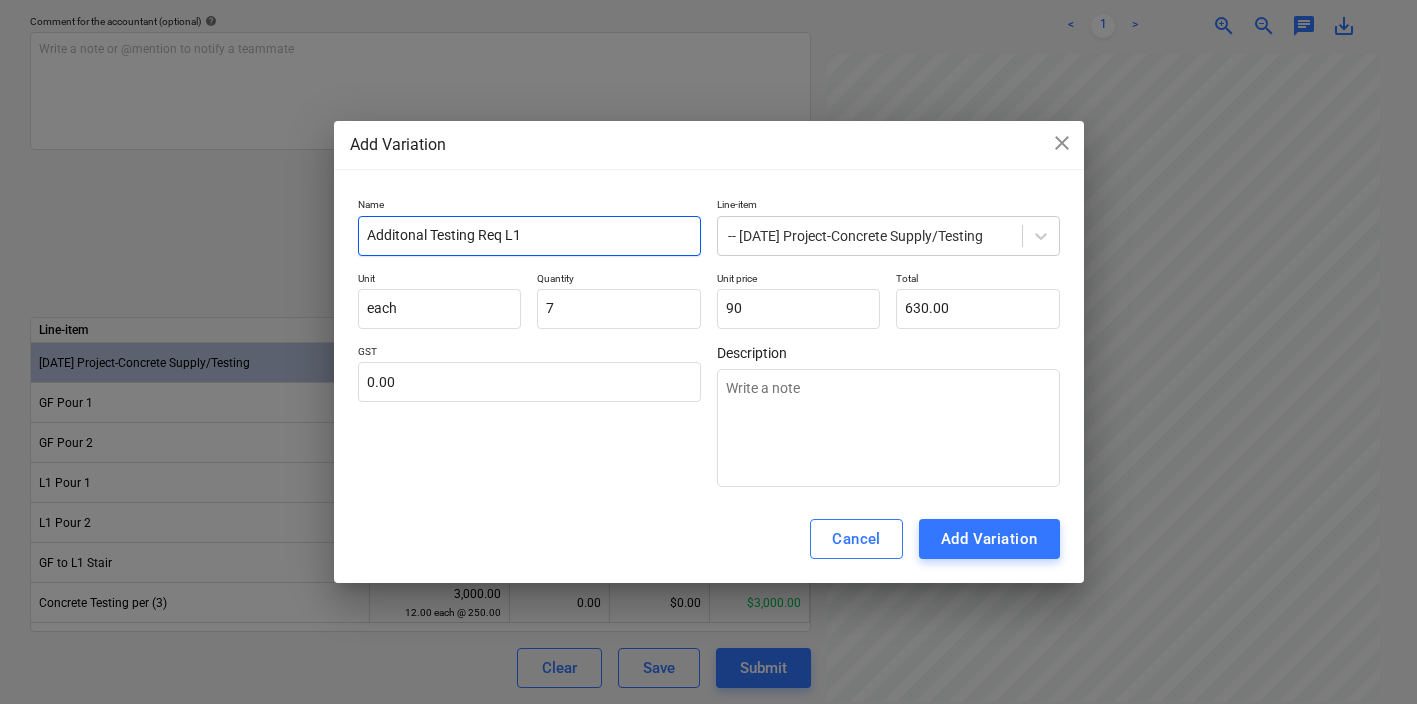 type on "Additonal Testing Req L1P" 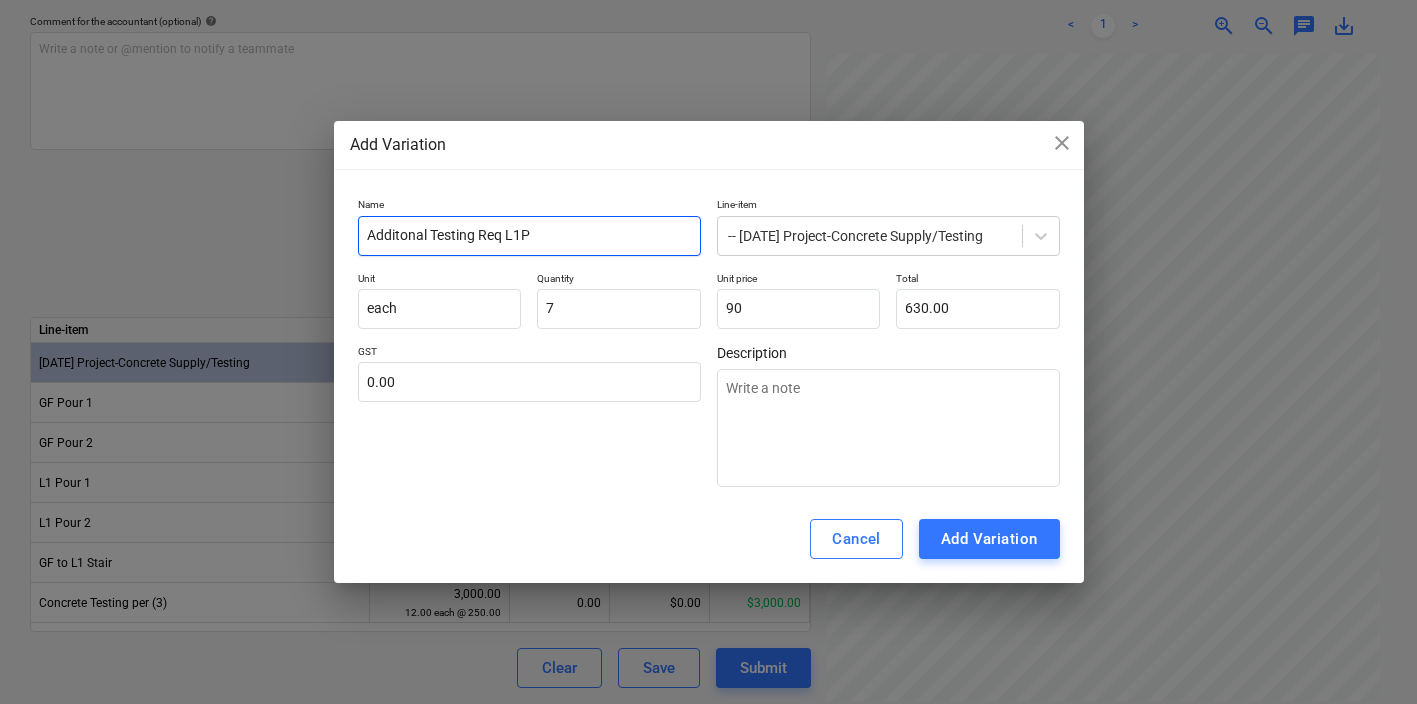 type on "Additonal Testing Req L1P1" 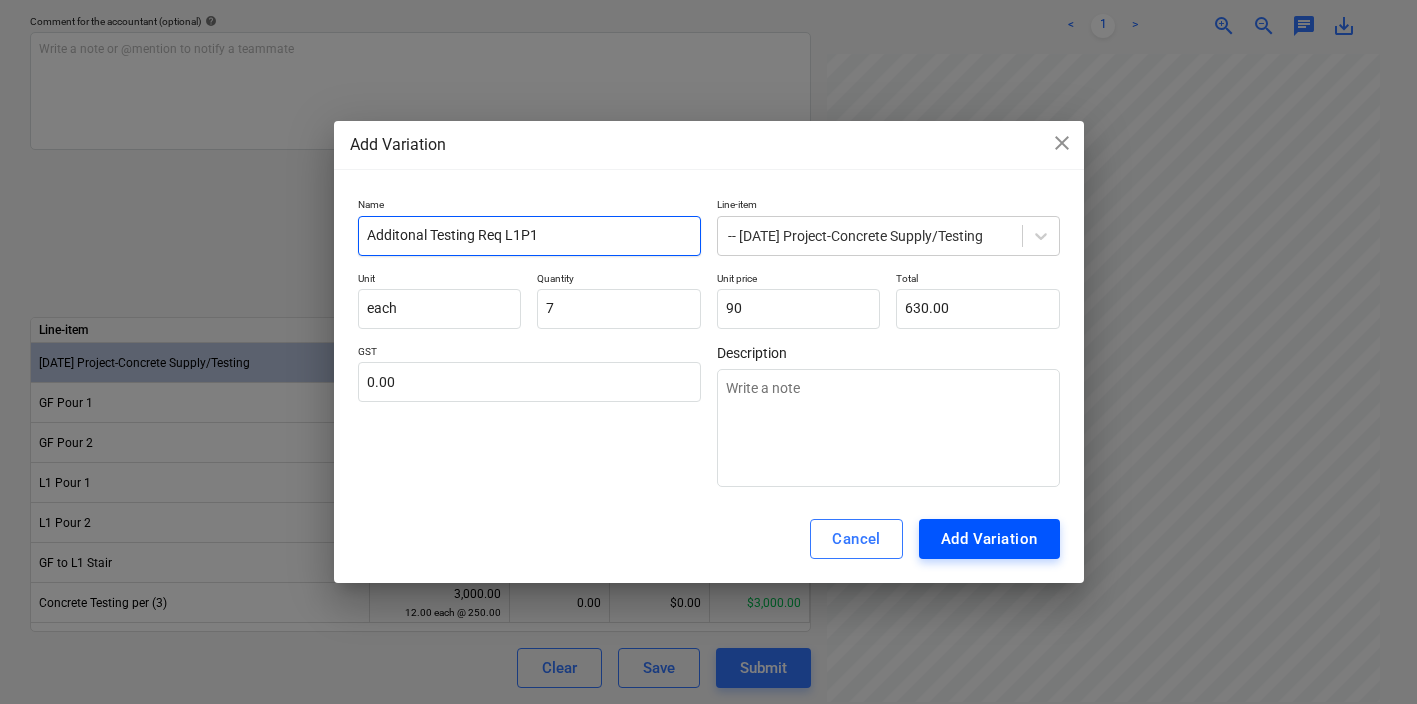 type on "Additonal Testing Req L1P1" 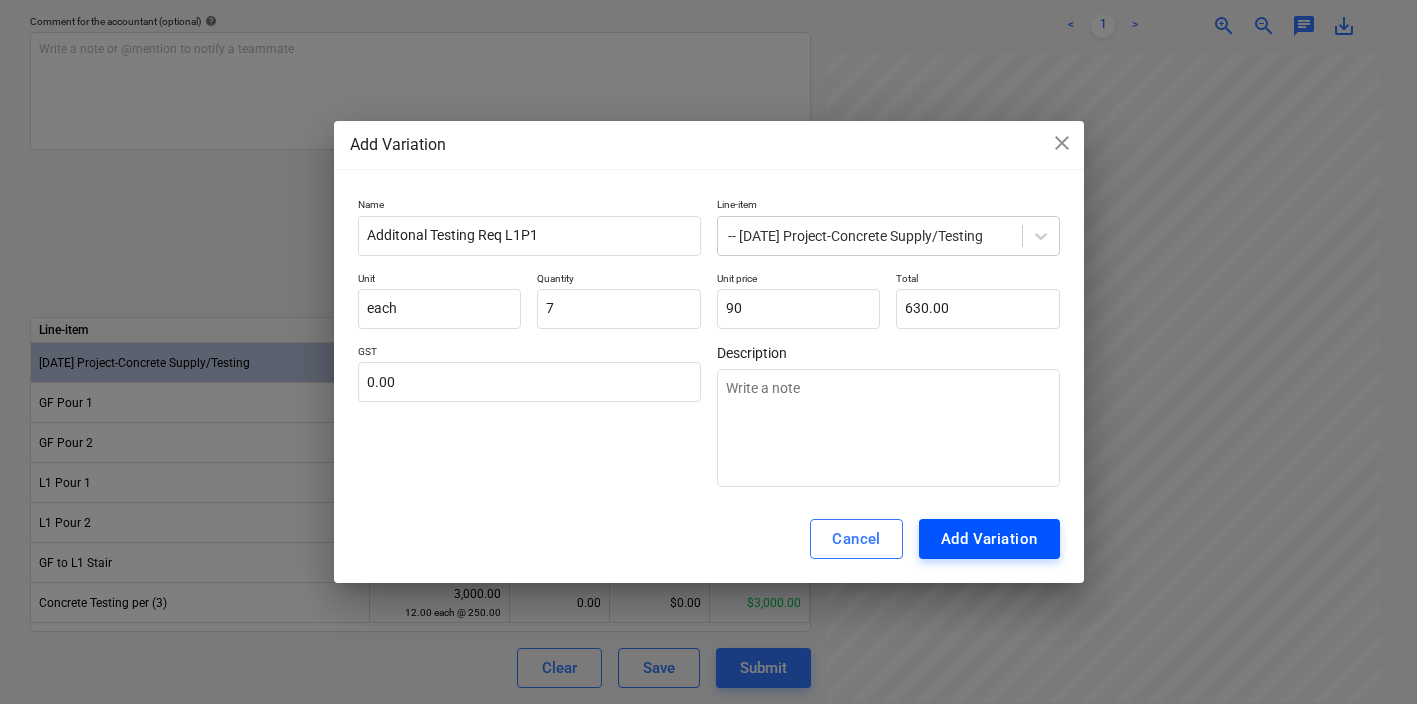 click on "Add Variation" at bounding box center (989, 539) 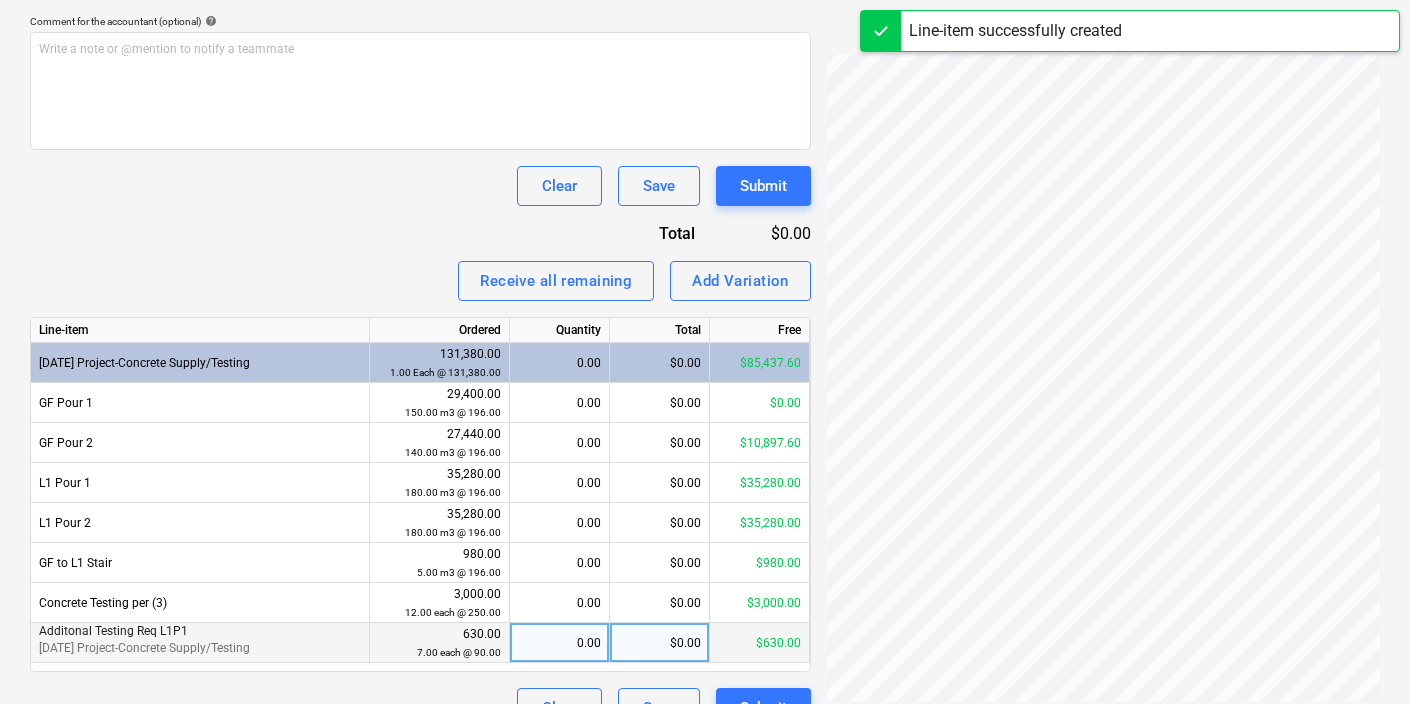 click on "0.00" at bounding box center [559, 643] 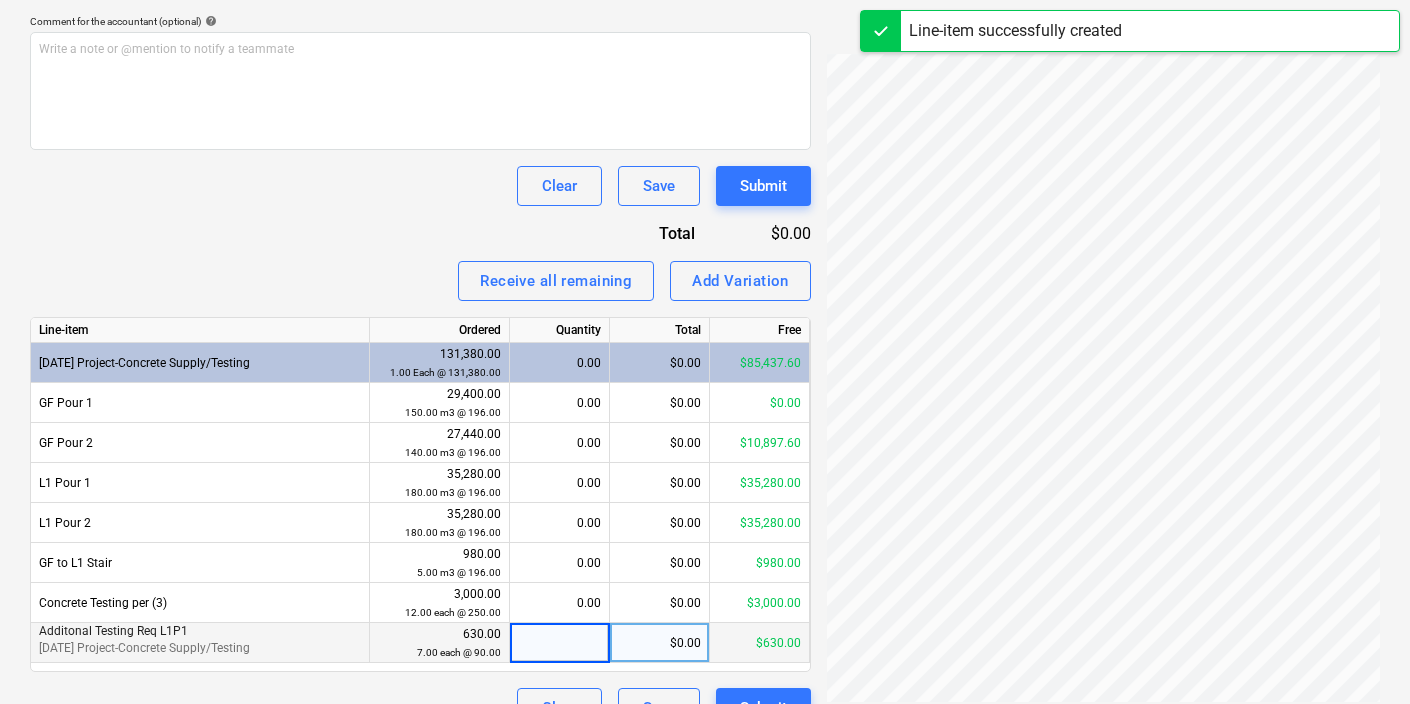 type on "1" 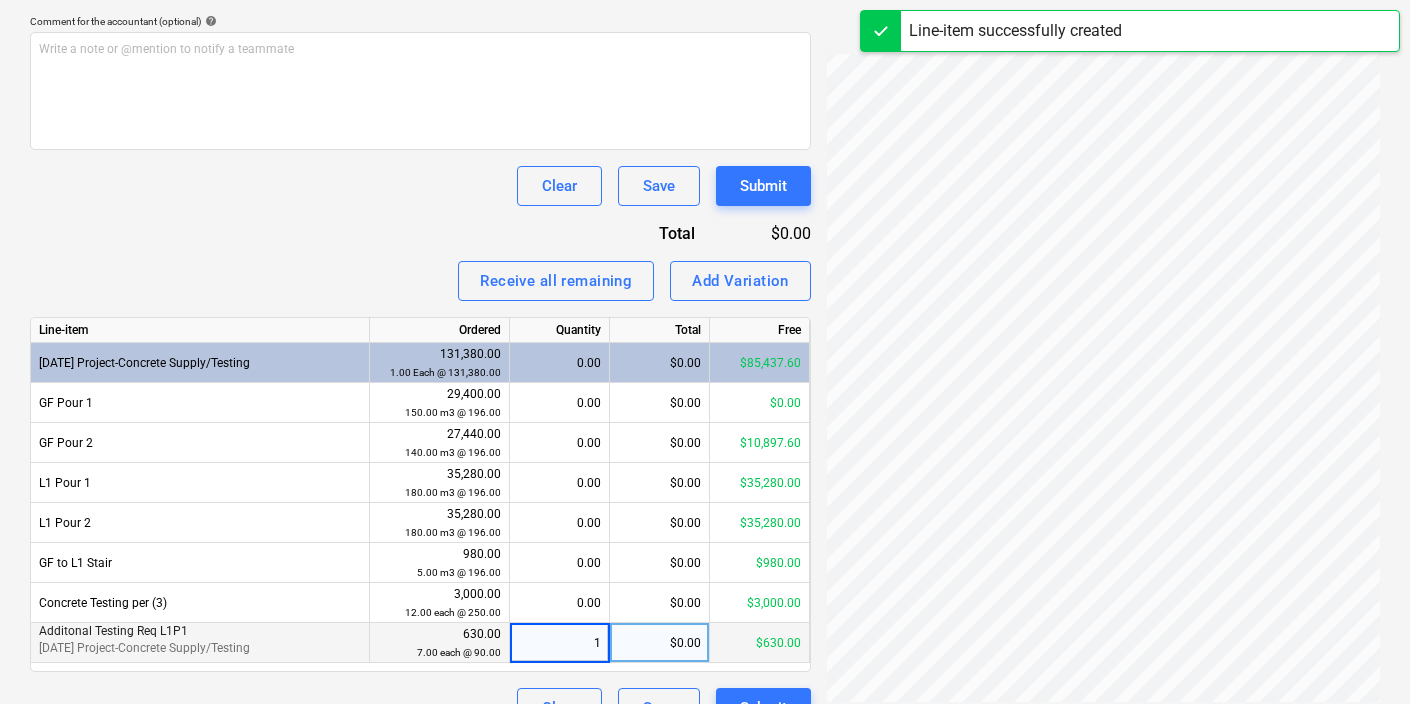click on "Invoice name help 51023047066 Invoice number  (optional) help 51023047066 Invoice date help 26 Jun 2025 26.06.2025 Press the down arrow key to interact with the calendar and
select a date. Press the question mark key to get the keyboard shortcuts for changing dates. Due date help 31 Jul 2025 31.07.2025 Press the down arrow key to interact with the calendar and
select a date. Press the question mark key to get the keyboard shortcuts for changing dates. Select purchase order TEST-PO-003 | Purchase order FOR CONCRETE SUPPLY Invoice total amount (optional) 0.00 Comment for the accountant (optional) help Write a note or @mention to notify a teammate ﻿ Clear Save Submit Total $0.00 Receive all remaining Add Variation Line-item Ordered Quantity Total Free 3-05-01 Project-Concrete Supply/Testing 131,380.00 1.00 Each @ 131,380.00 0.00 $0.00 $85,437.60 GF Pour 1 29,400.00 150.00 m3 @ 196.00 0.00 $0.00 $0.00 GF Pour 2 27,440.00 140.00 m3 @ 196.00 0.00 $0.00 $10,897.60 L1 Pour 1 35,280.00 180.00 m3 @ 196.00 0.00 1" at bounding box center (420, 225) 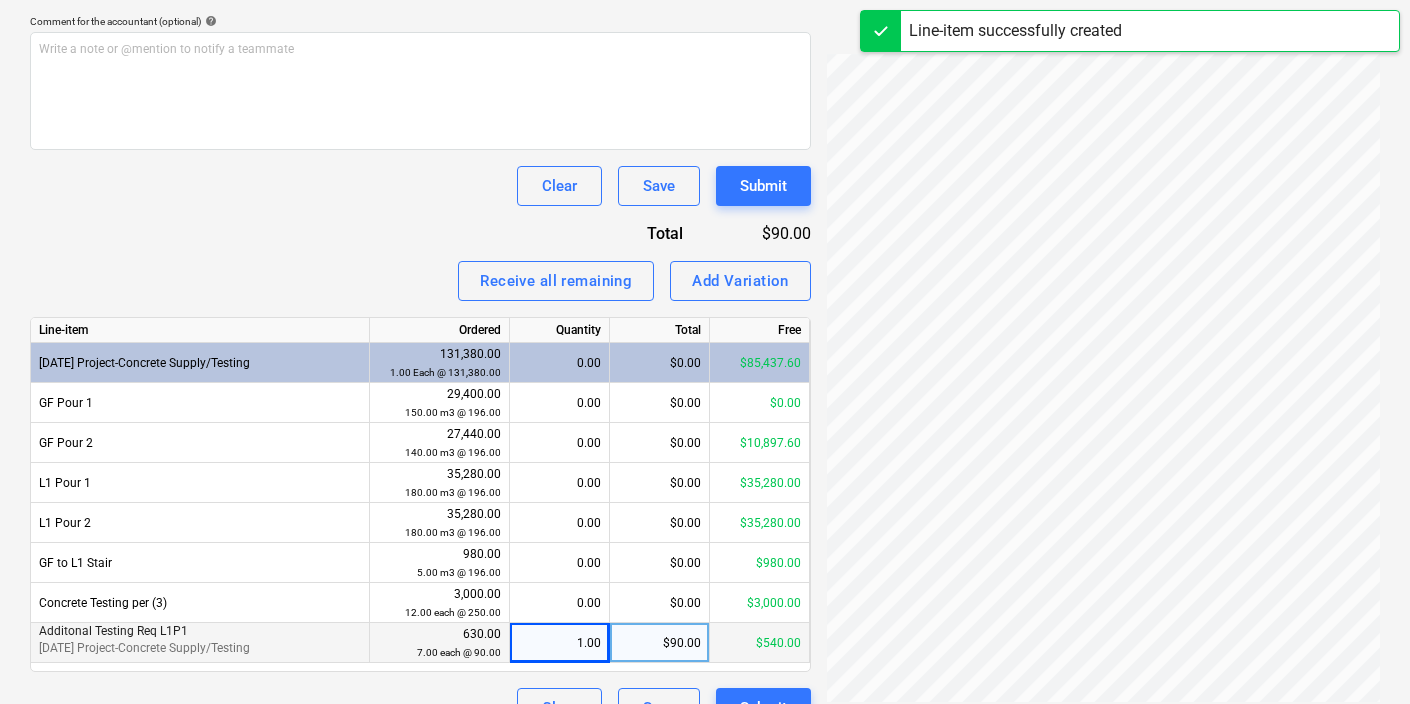 click on "1.00" at bounding box center [559, 643] 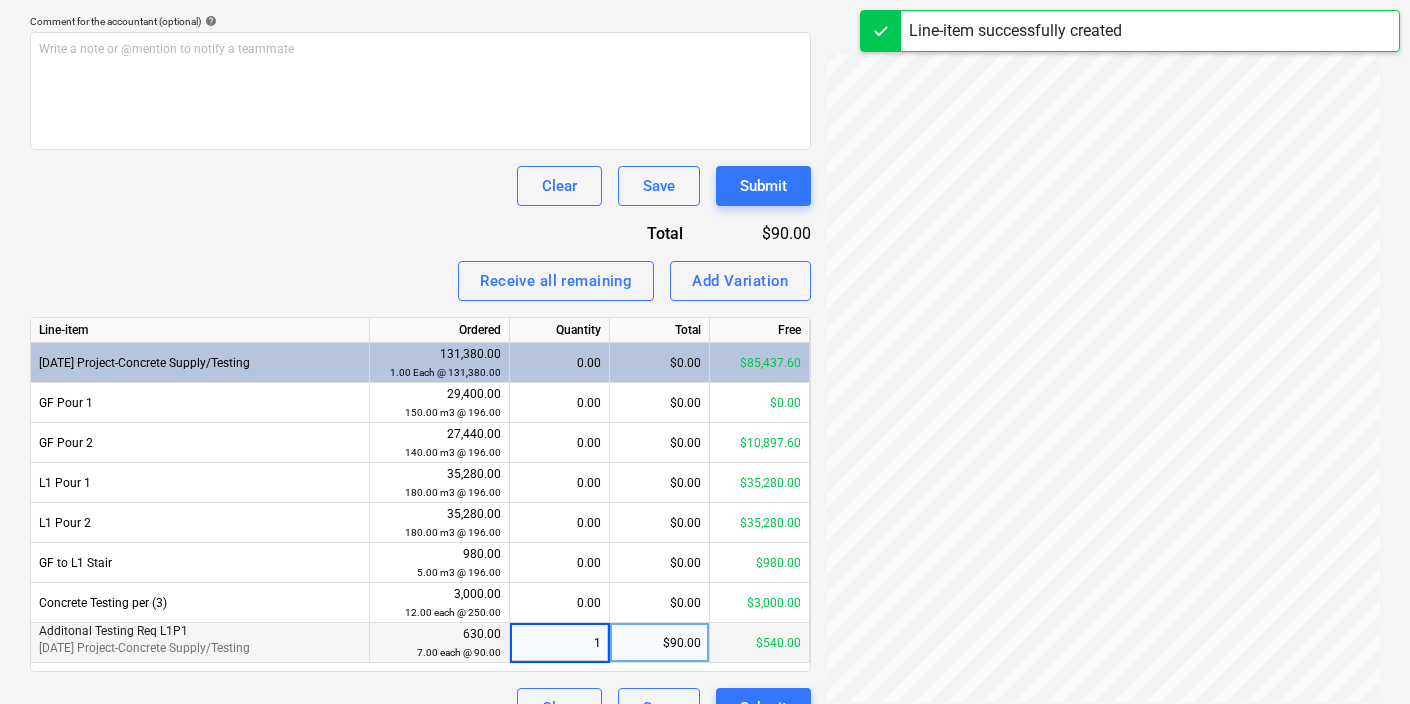 type on "7" 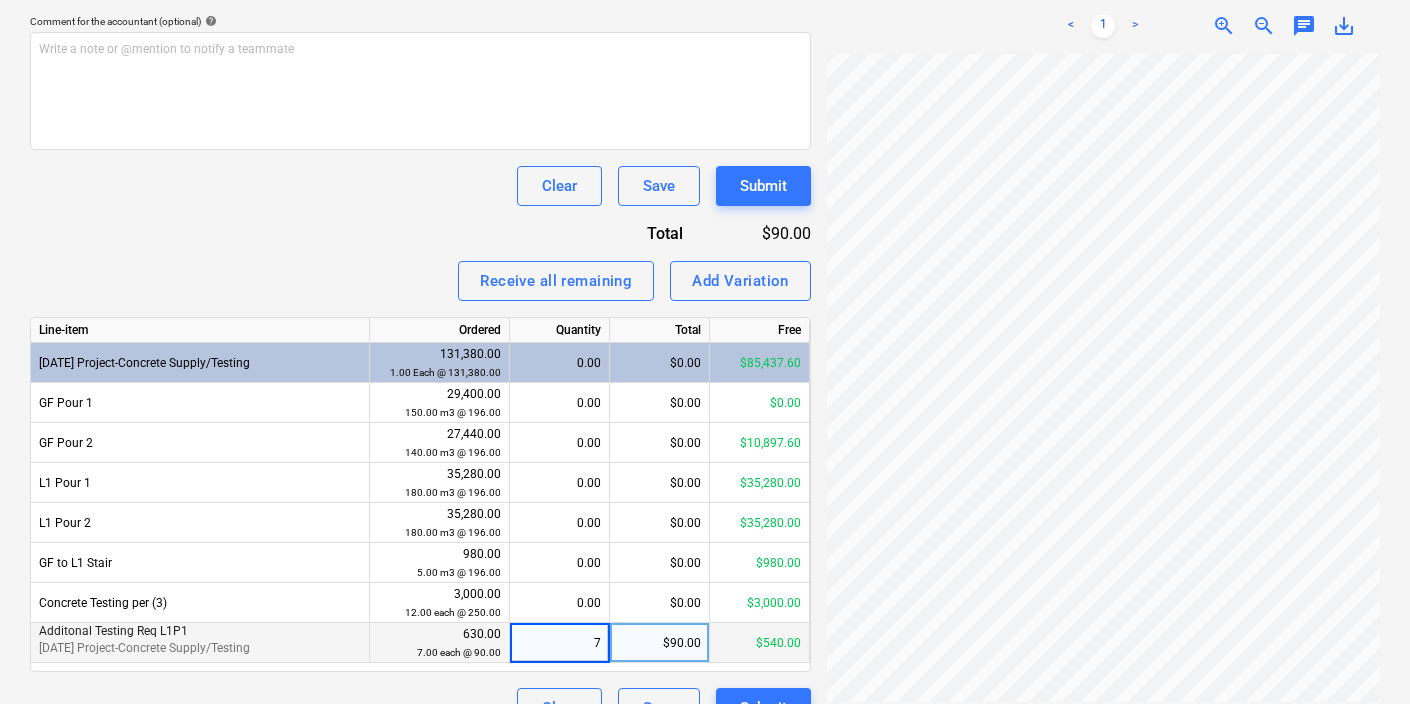 click on "Invoice name help 51023047066 Invoice number  (optional) help 51023047066 Invoice date help 26 Jun 2025 26.06.2025 Press the down arrow key to interact with the calendar and
select a date. Press the question mark key to get the keyboard shortcuts for changing dates. Due date help 31 Jul 2025 31.07.2025 Press the down arrow key to interact with the calendar and
select a date. Press the question mark key to get the keyboard shortcuts for changing dates. Select purchase order TEST-PO-003 | Purchase order FOR CONCRETE SUPPLY Invoice total amount (optional) 0.00 Comment for the accountant (optional) help Write a note or @mention to notify a teammate ﻿ Clear Save Submit Total $90.00 Receive all remaining Add Variation Line-item Ordered Quantity Total Free 3-05-01 Project-Concrete Supply/Testing 131,380.00 1.00 Each @ 131,380.00 0.00 $0.00 $85,437.60 GF Pour 1 29,400.00 150.00 m3 @ 196.00 0.00 $0.00 $0.00 GF Pour 2 27,440.00 140.00 m3 @ 196.00 0.00 $0.00 $10,897.60 L1 Pour 1 35,280.00 180.00 m3 @ 196.00 0.00 7" at bounding box center (420, 225) 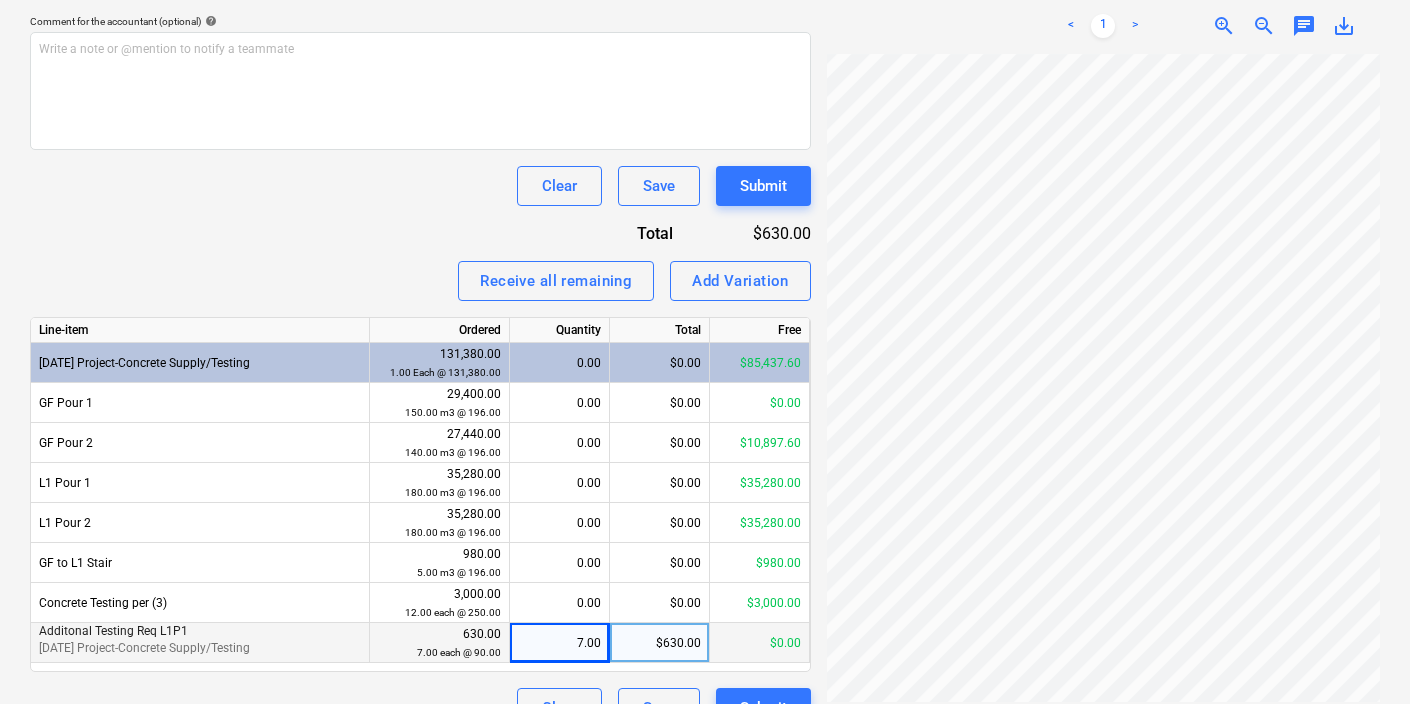 scroll, scrollTop: 629, scrollLeft: 0, axis: vertical 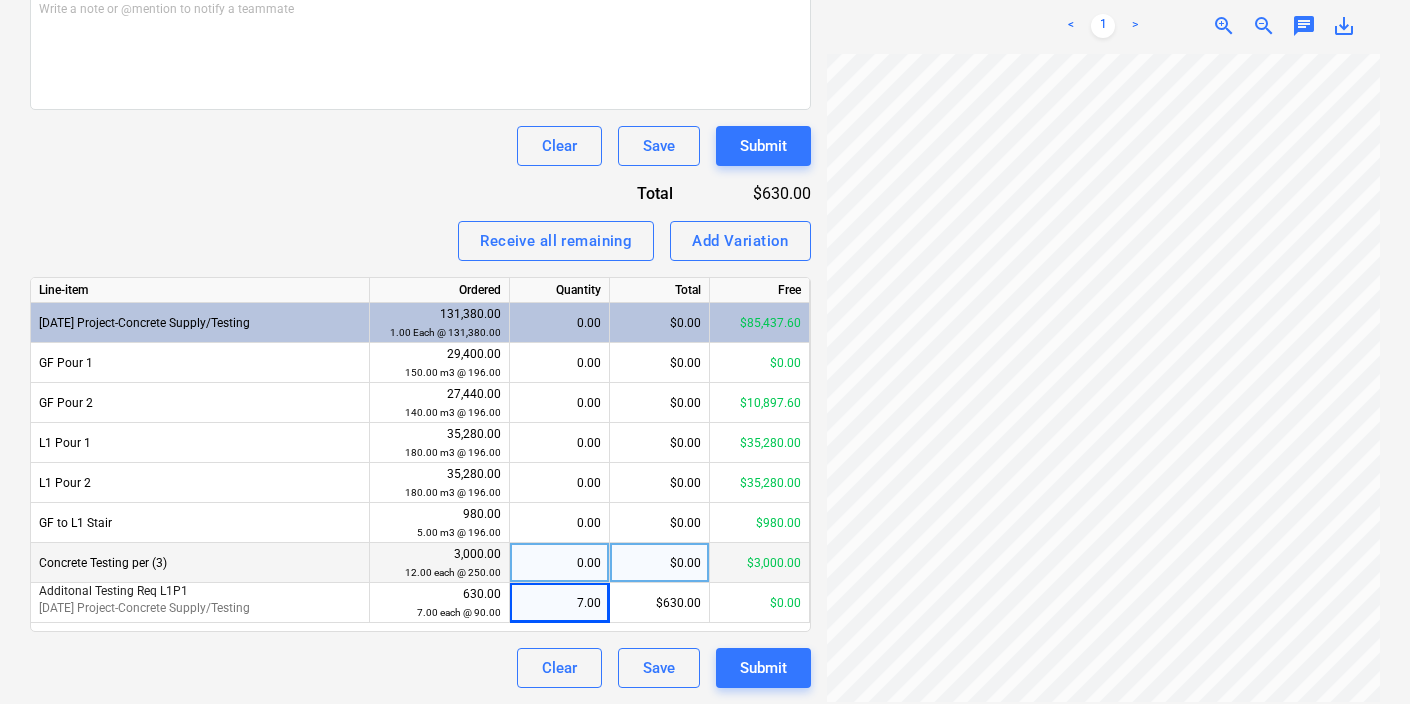 click on "0.00" at bounding box center [559, 563] 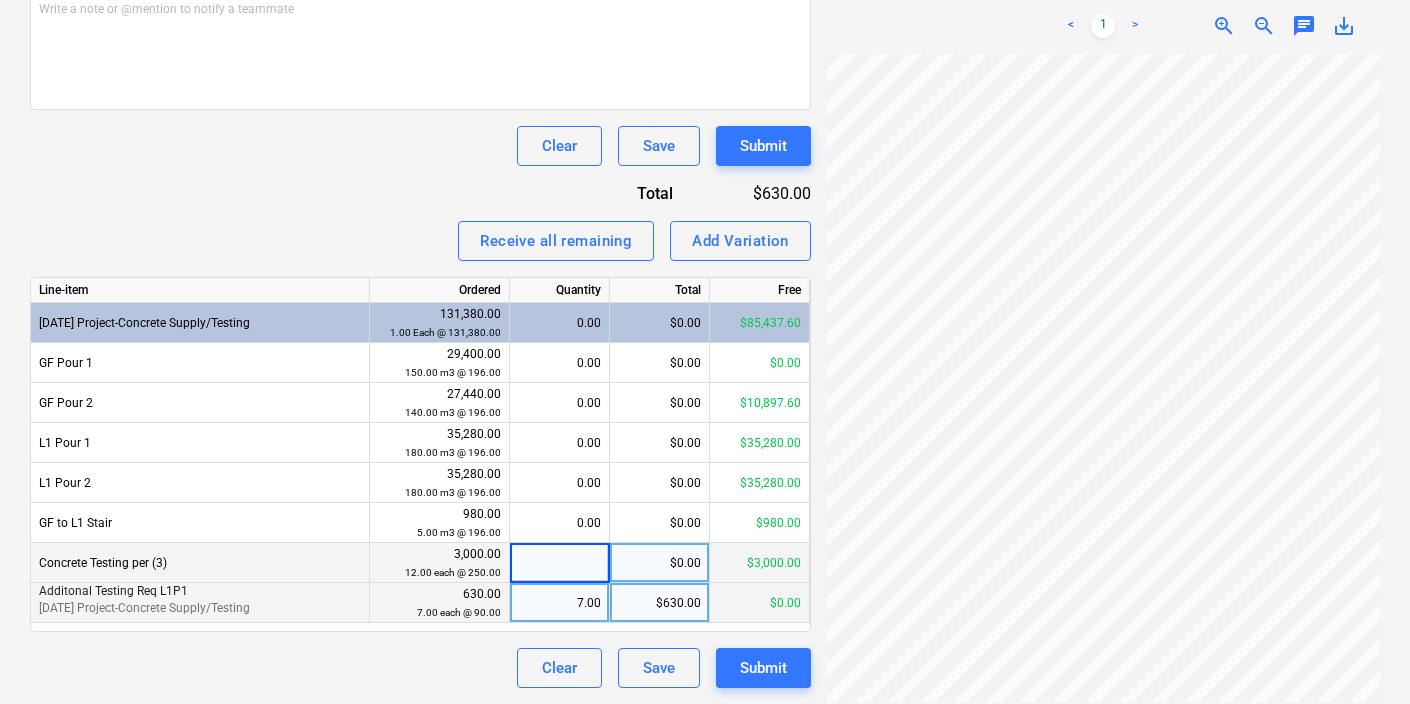 click on "7.00" at bounding box center [559, 603] 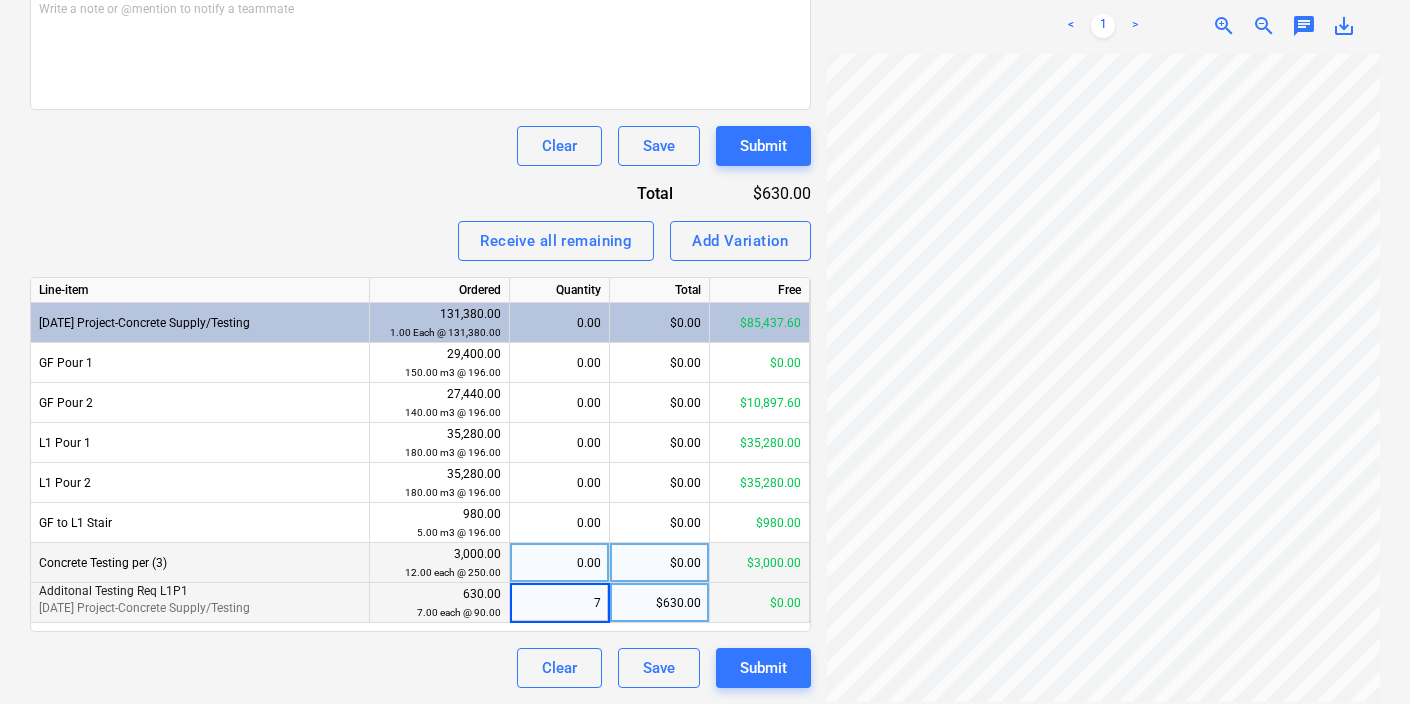 click on "7.00 each @ 90.00" at bounding box center [459, 612] 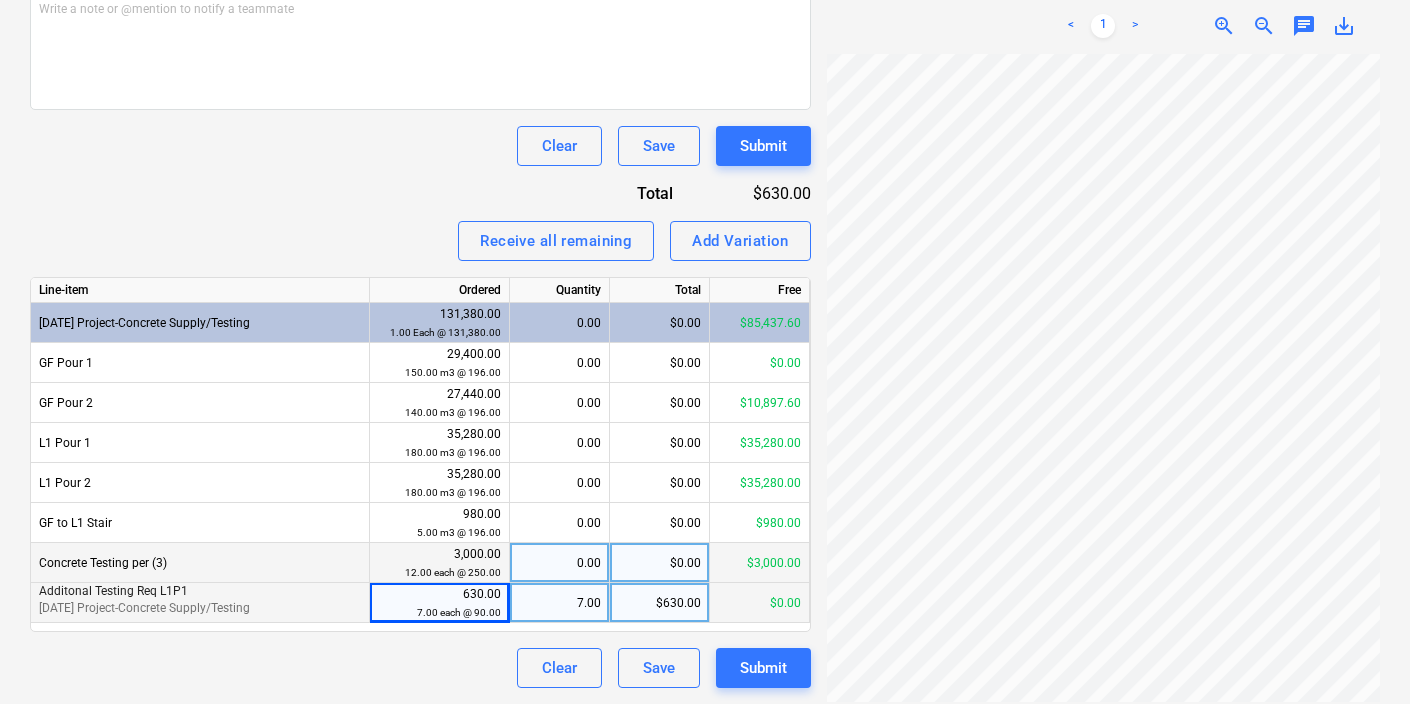 click on "Additonal Testing Req L1P1" at bounding box center (113, 591) 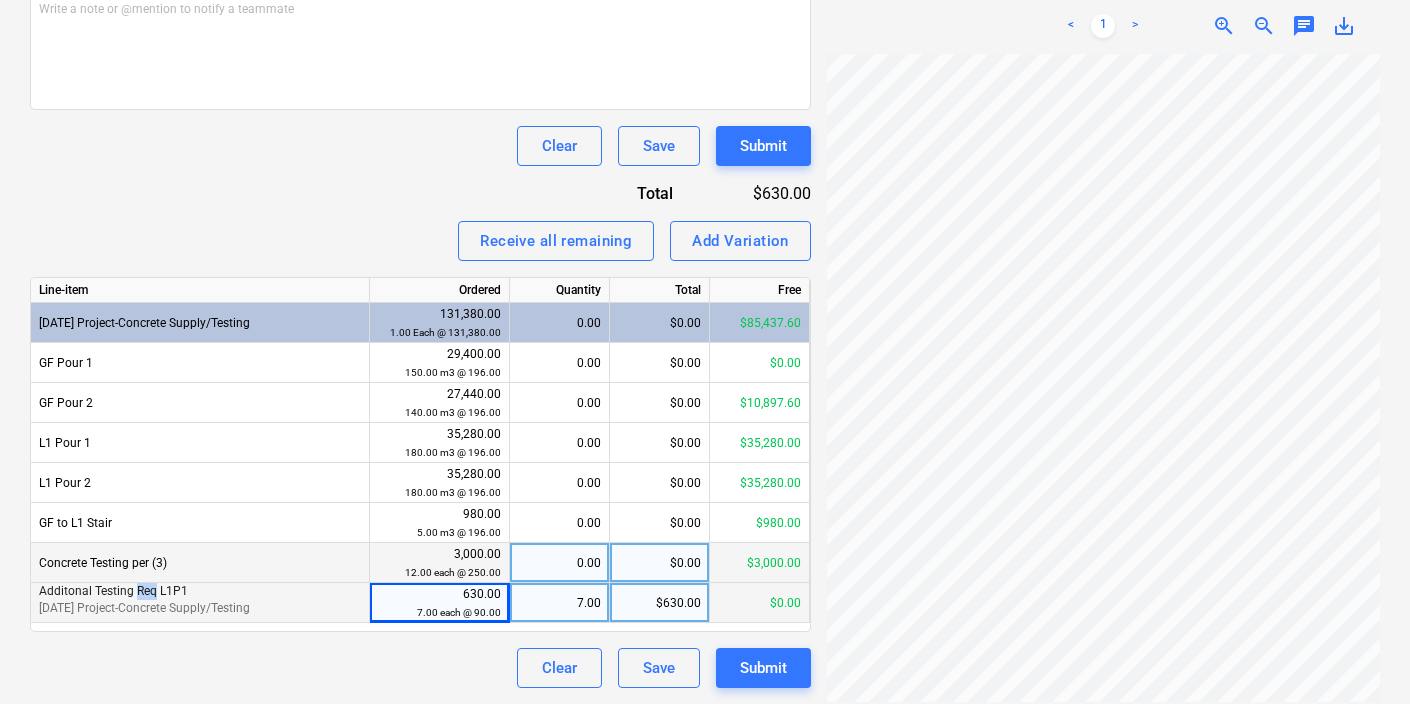 click on "Additonal Testing Req L1P1" at bounding box center (113, 591) 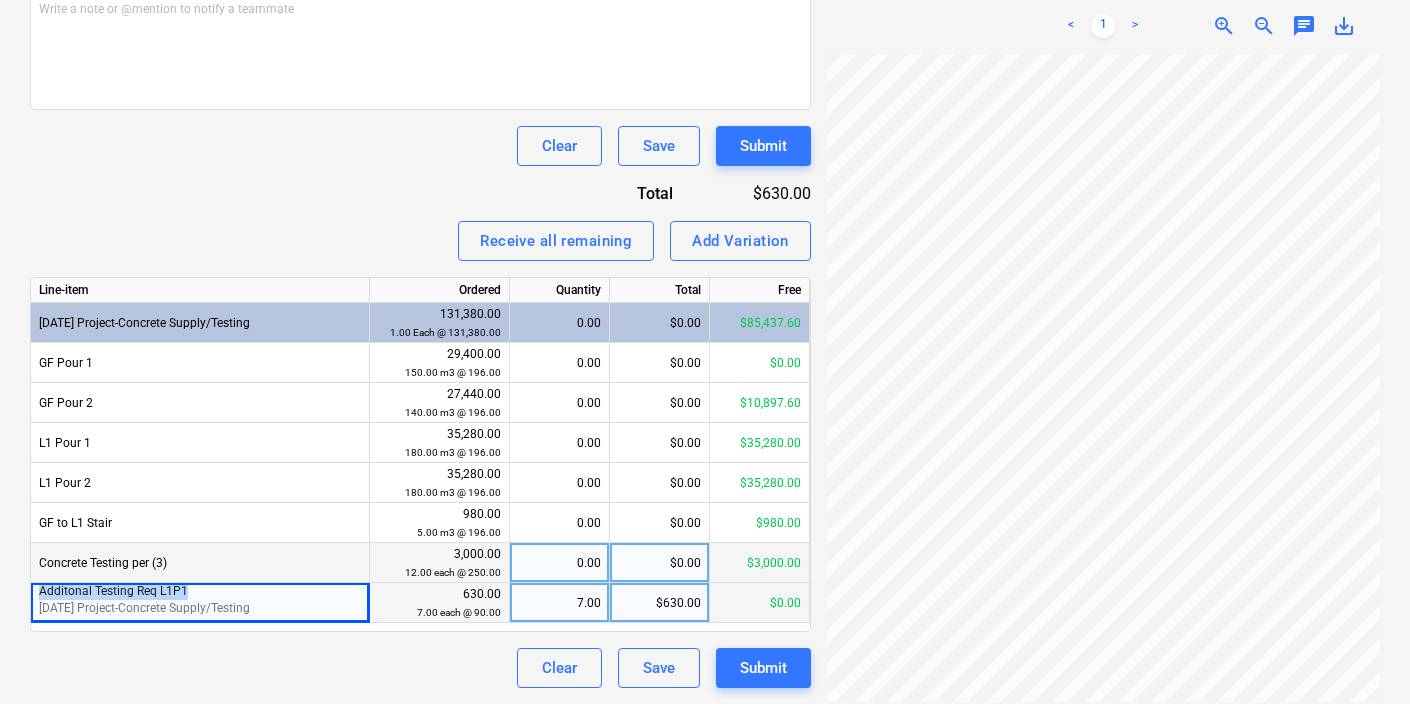 click on "Additonal Testing Req L1P1" at bounding box center (113, 591) 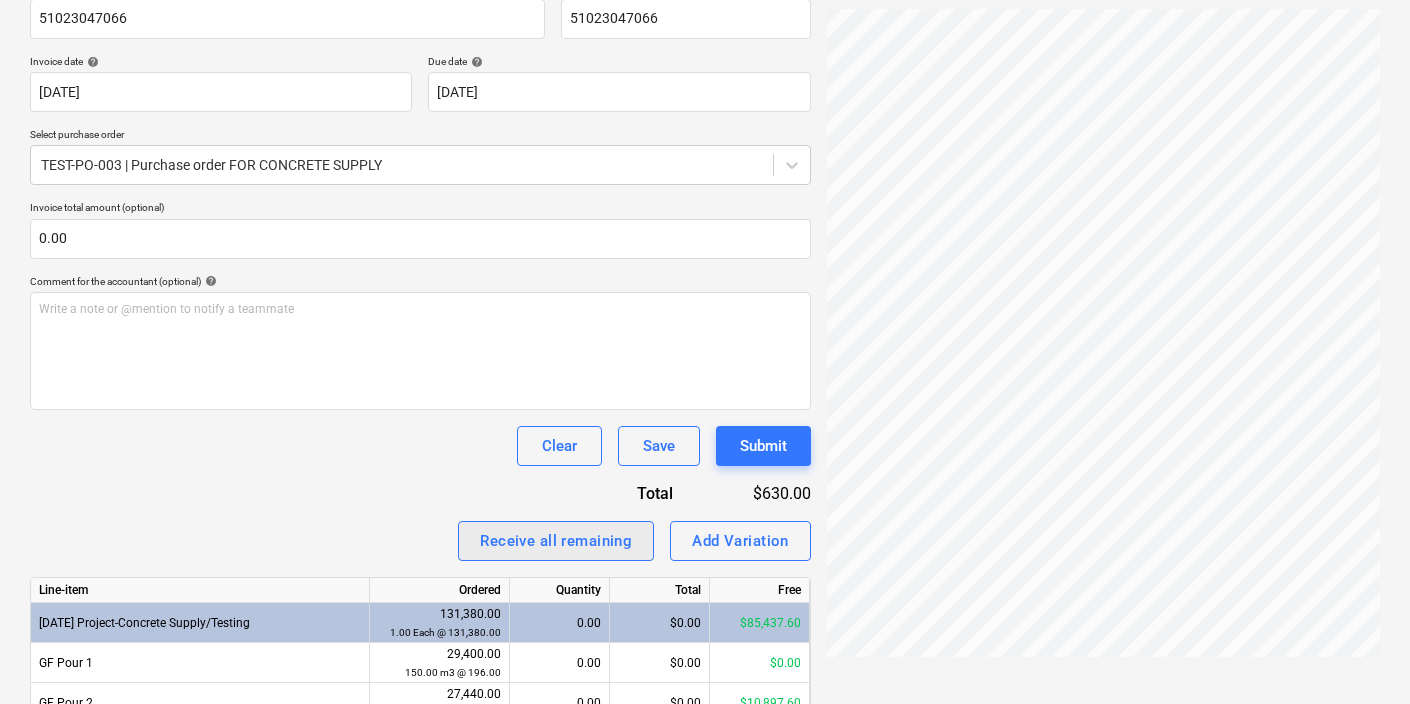 scroll, scrollTop: 0, scrollLeft: 0, axis: both 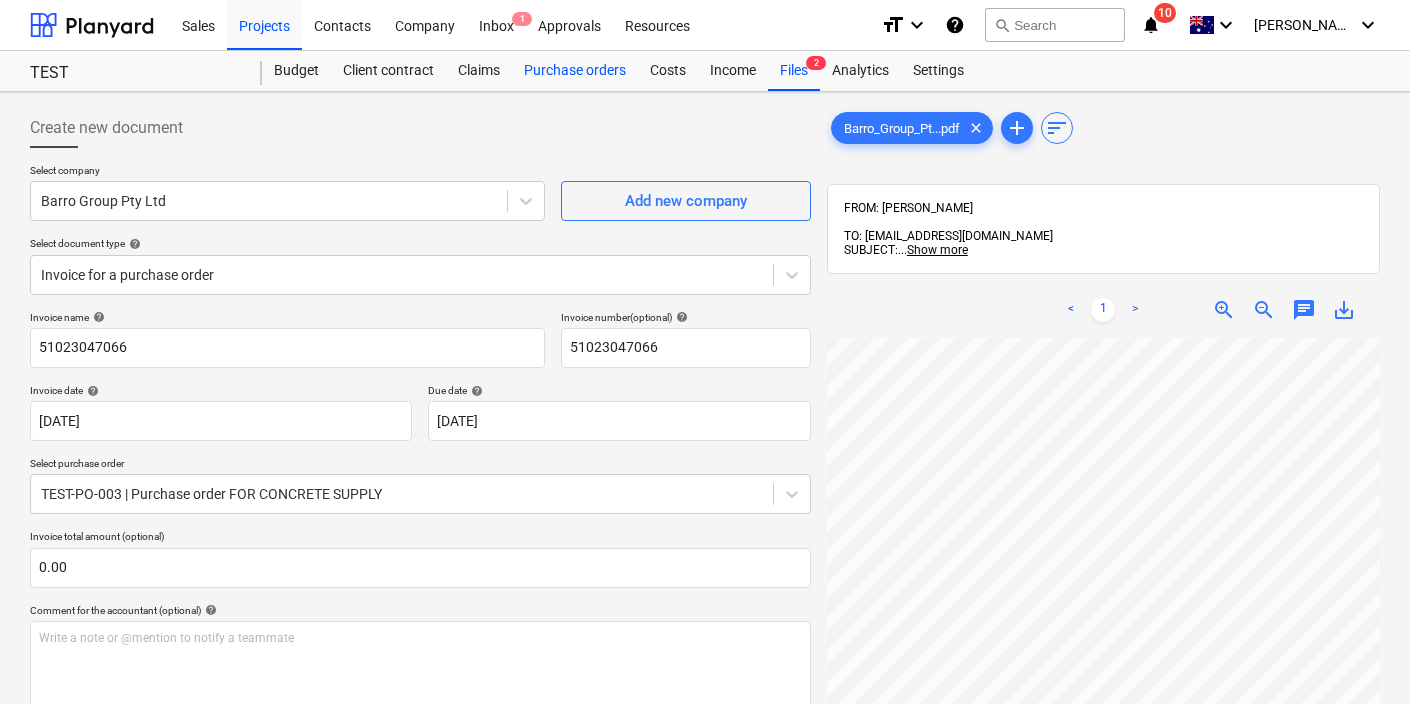 click on "Purchase orders" at bounding box center (575, 71) 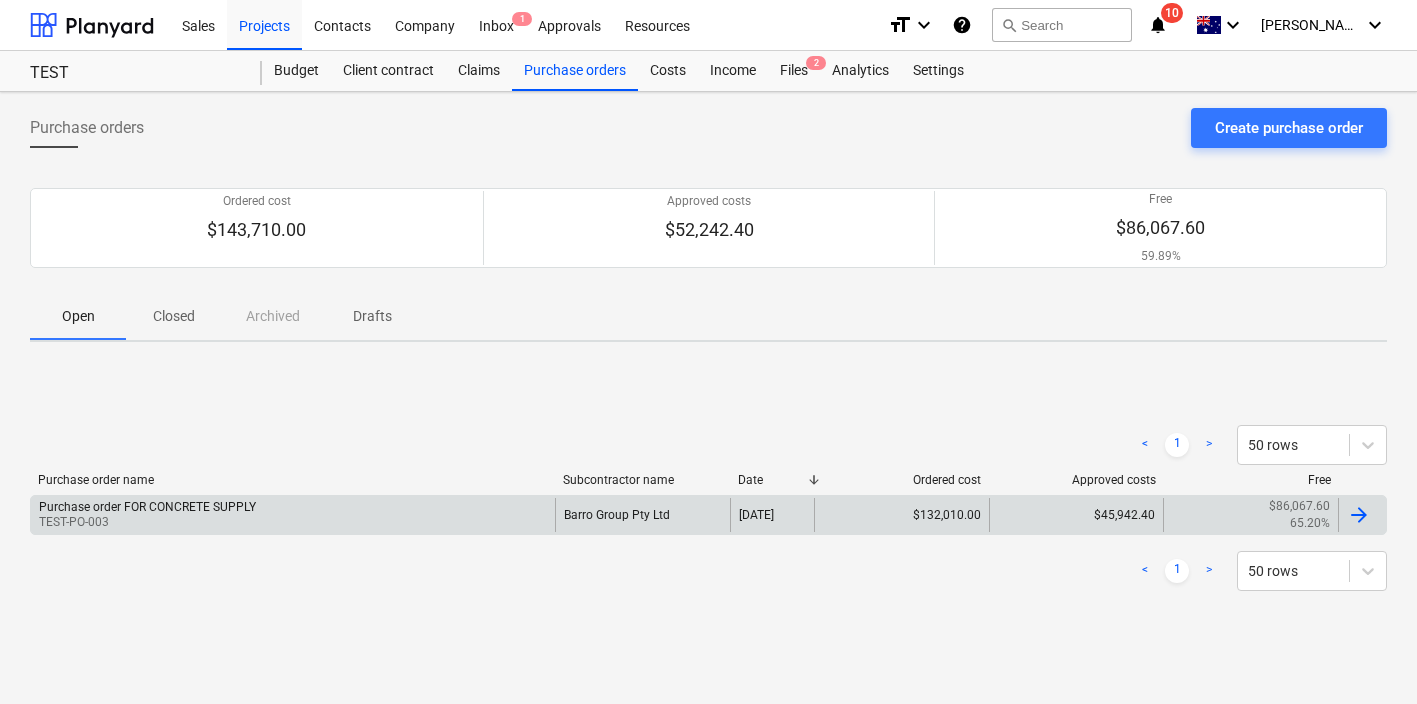 click on "Purchase order FOR CONCRETE SUPPLY TEST-PO-003" at bounding box center [293, 515] 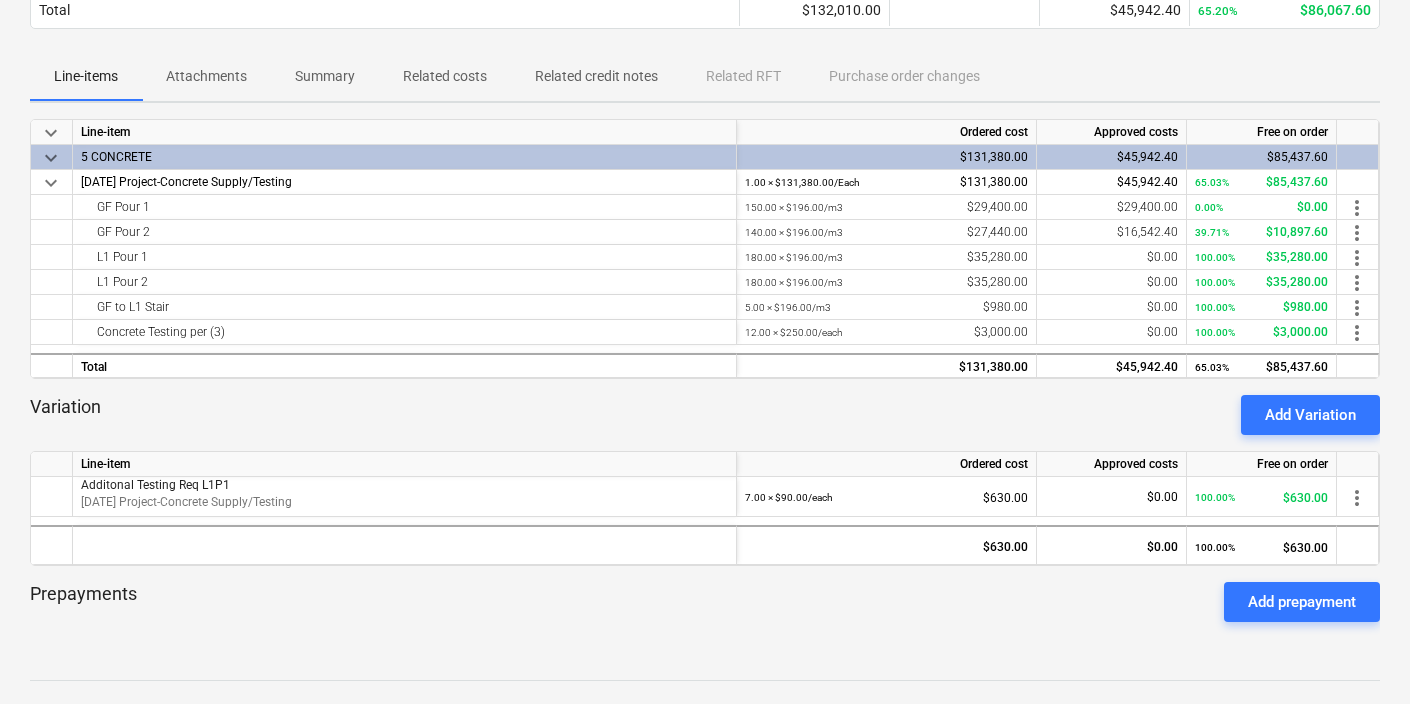 scroll, scrollTop: 391, scrollLeft: 0, axis: vertical 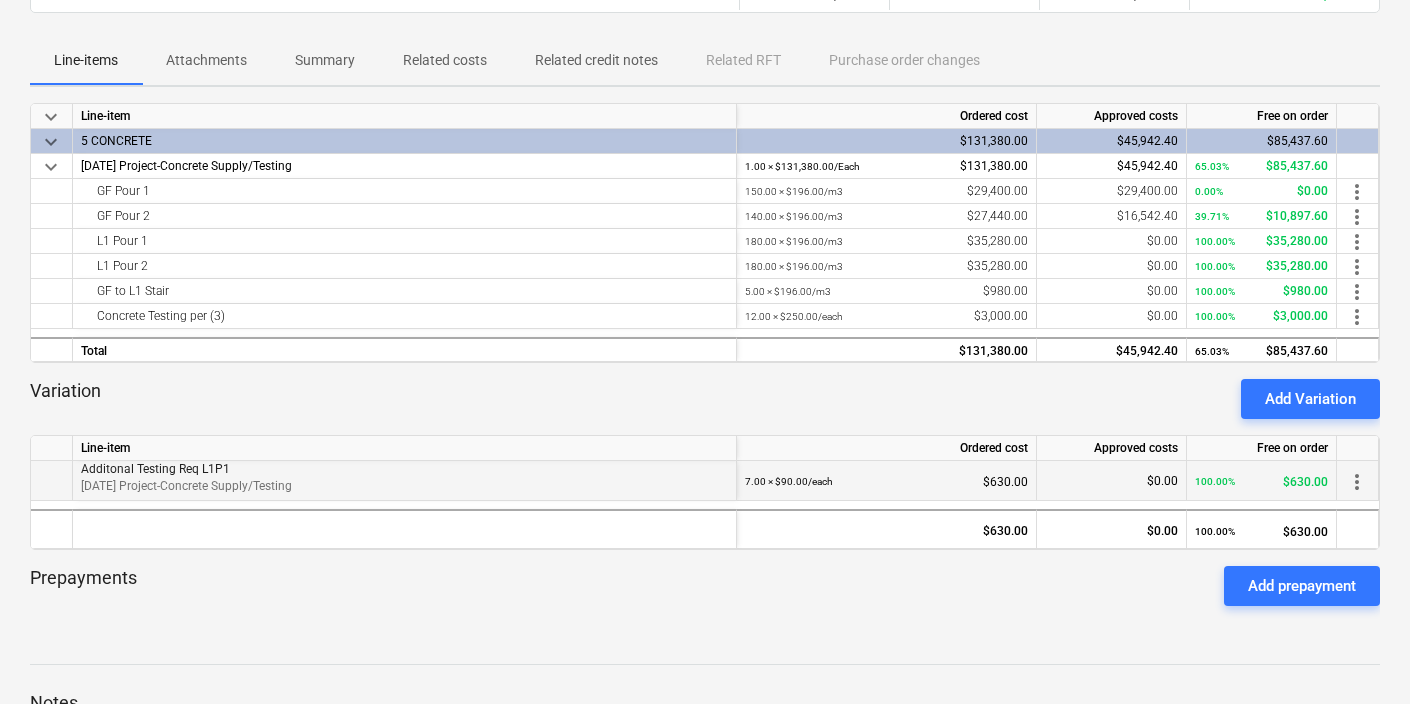 click on "Additonal Testing Req L1P1" at bounding box center [404, 469] 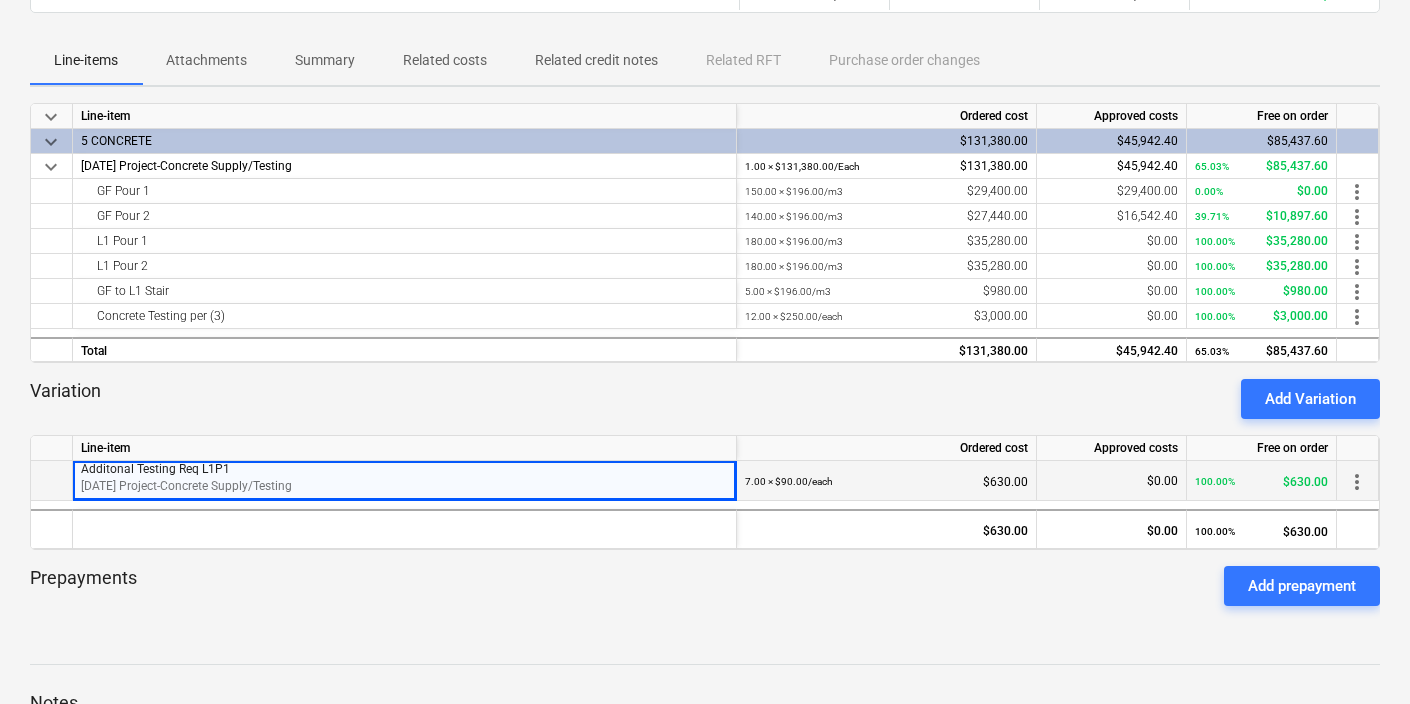 click on "$0.00" at bounding box center (1111, 481) 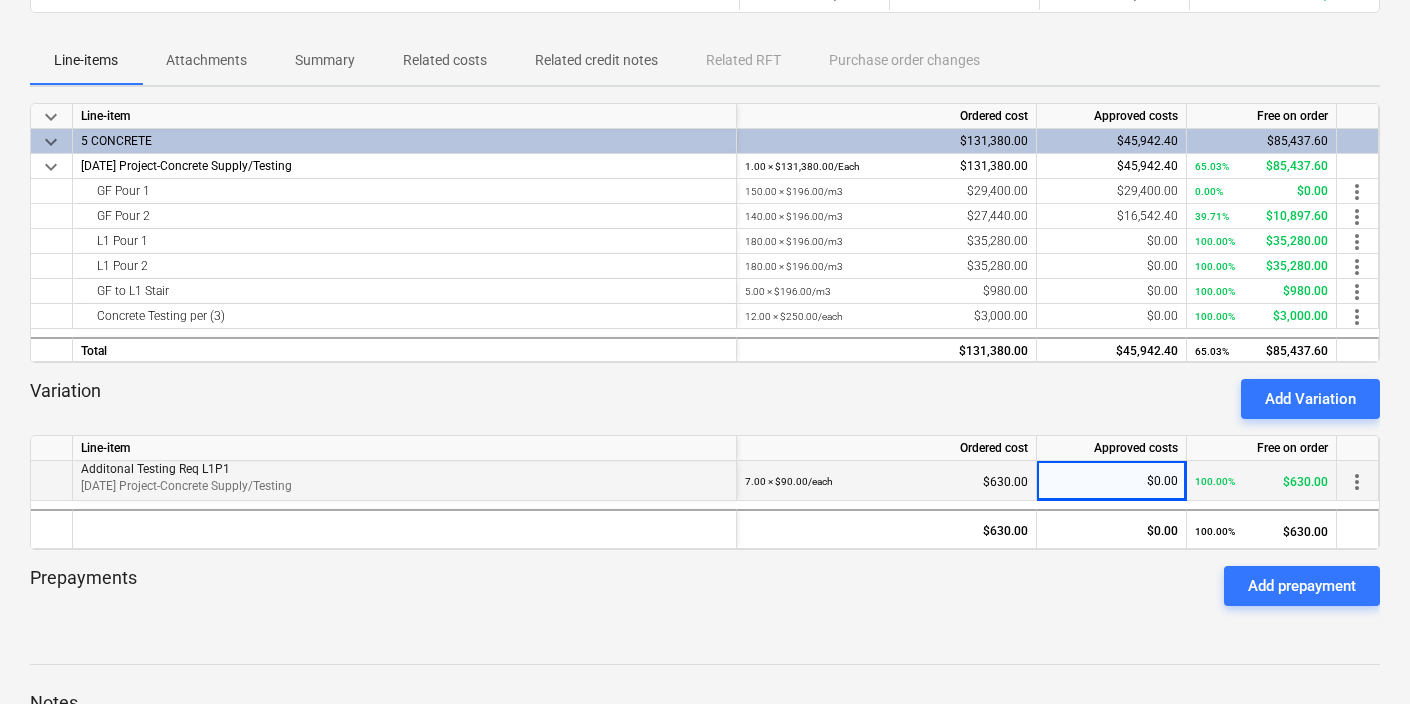 click on "7.00   ×   $90.00 / each $630.00" at bounding box center (886, 481) 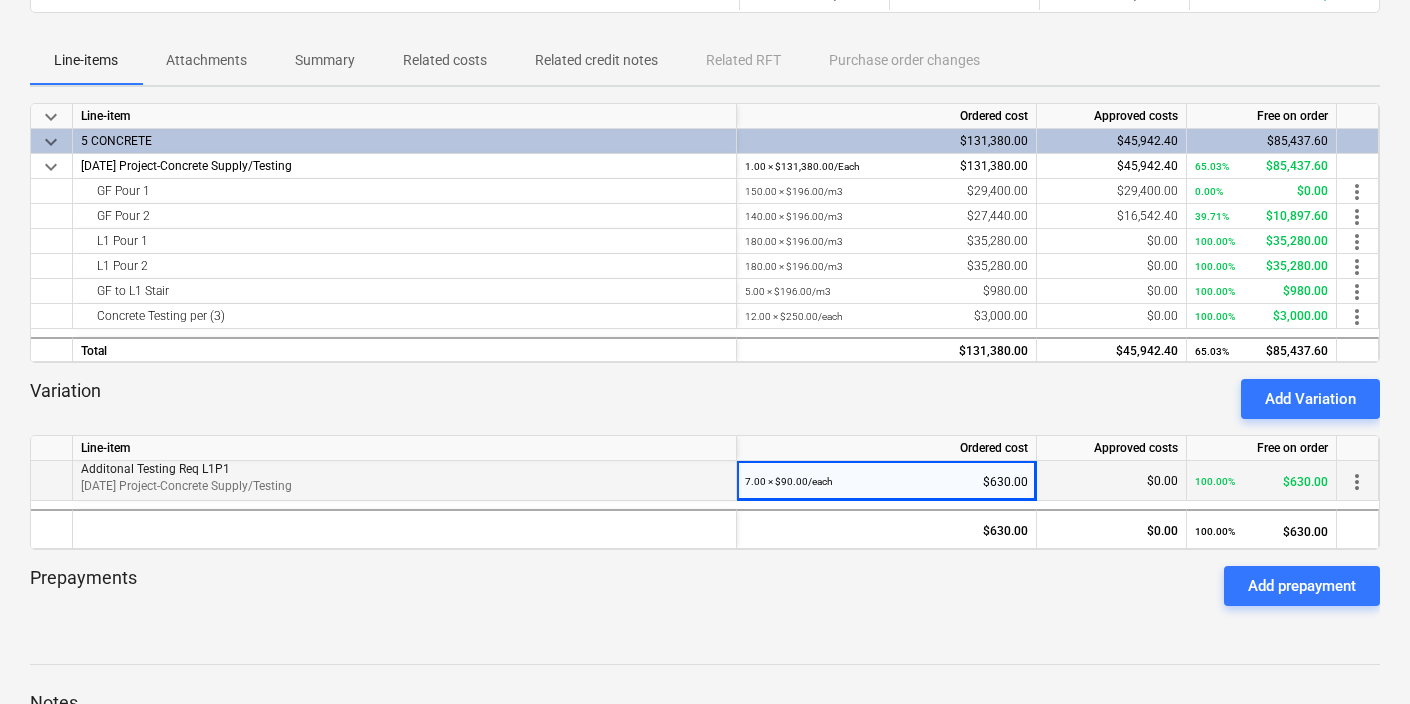 click on "more_vert" at bounding box center [1357, 482] 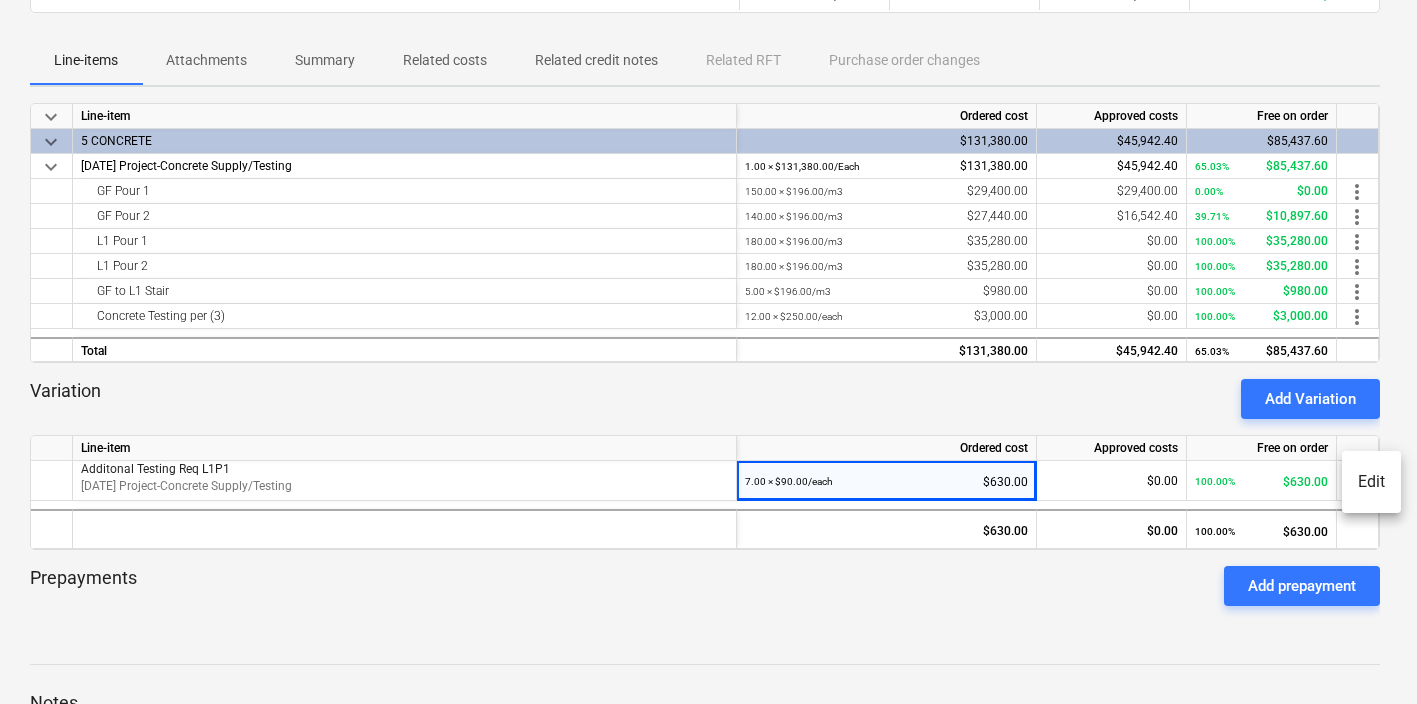 click on "Edit" at bounding box center [1371, 482] 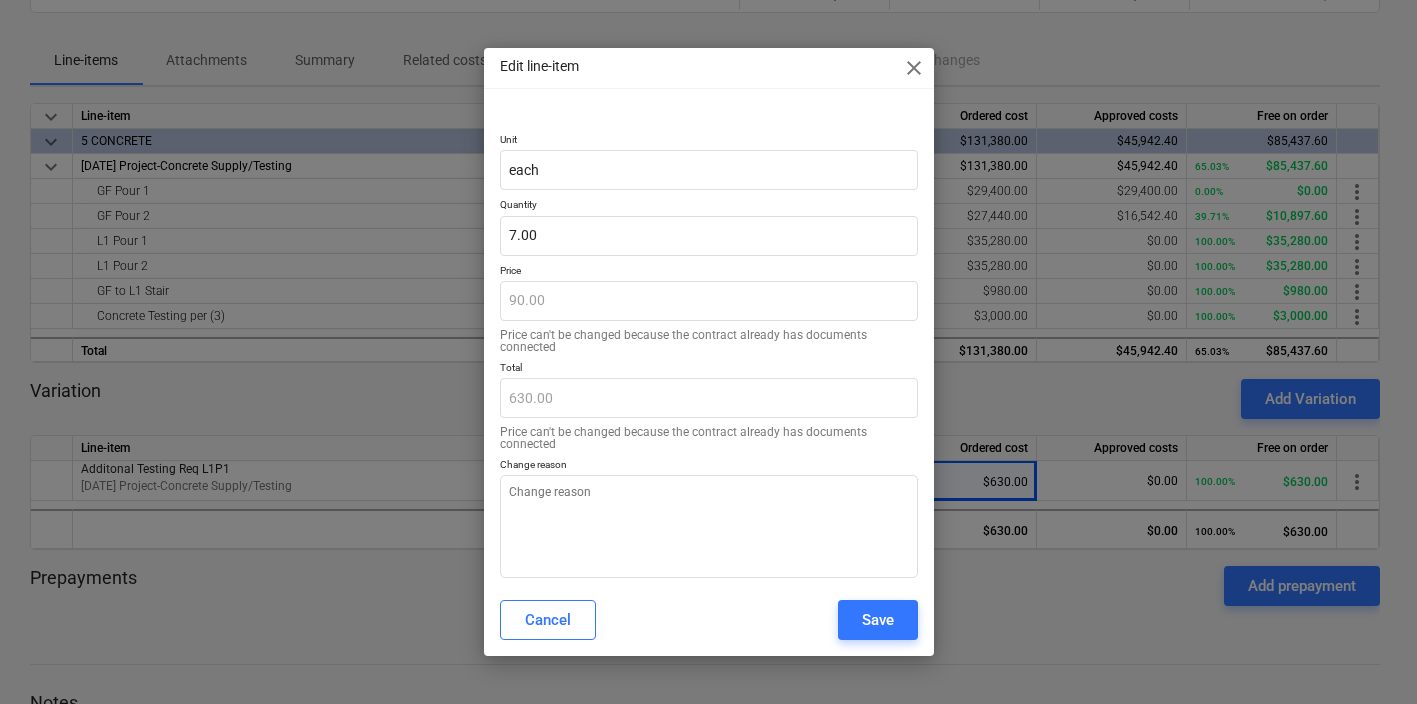 type on "x" 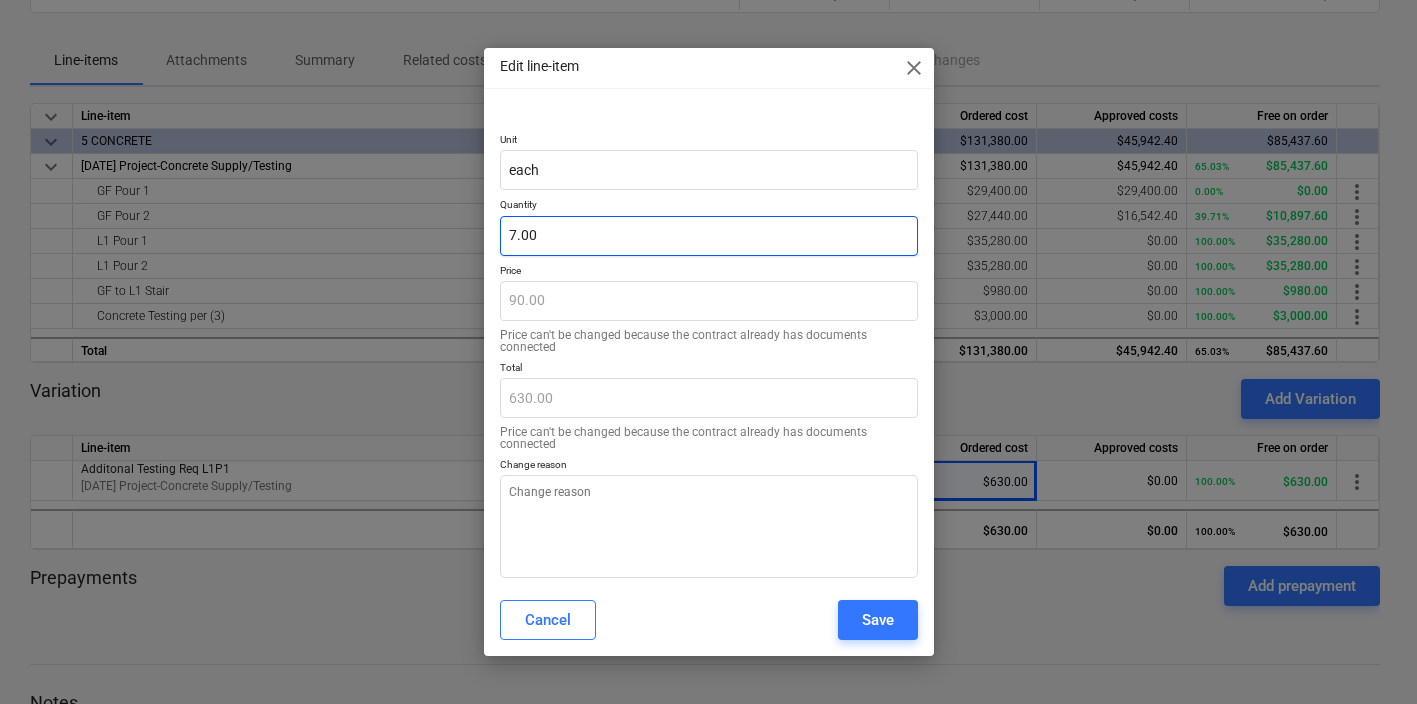 type on "7" 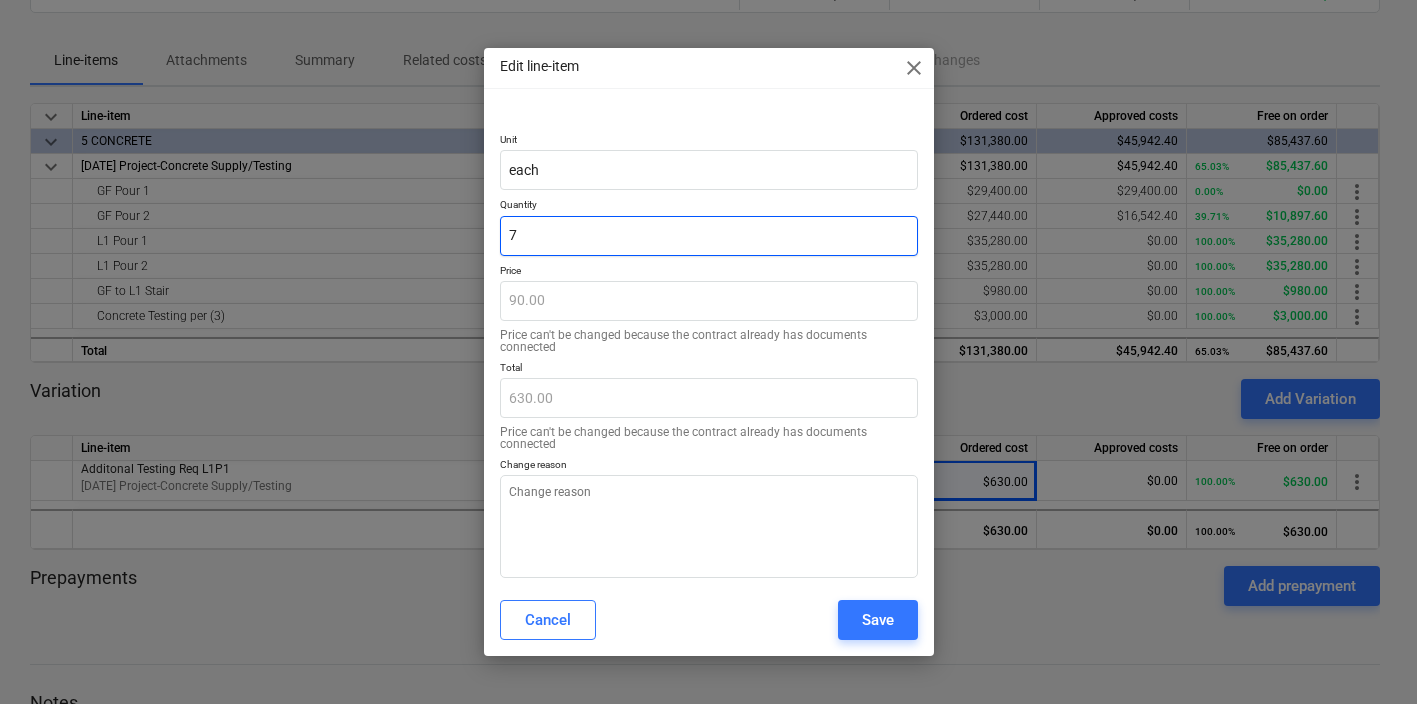 click on "7" at bounding box center (709, 236) 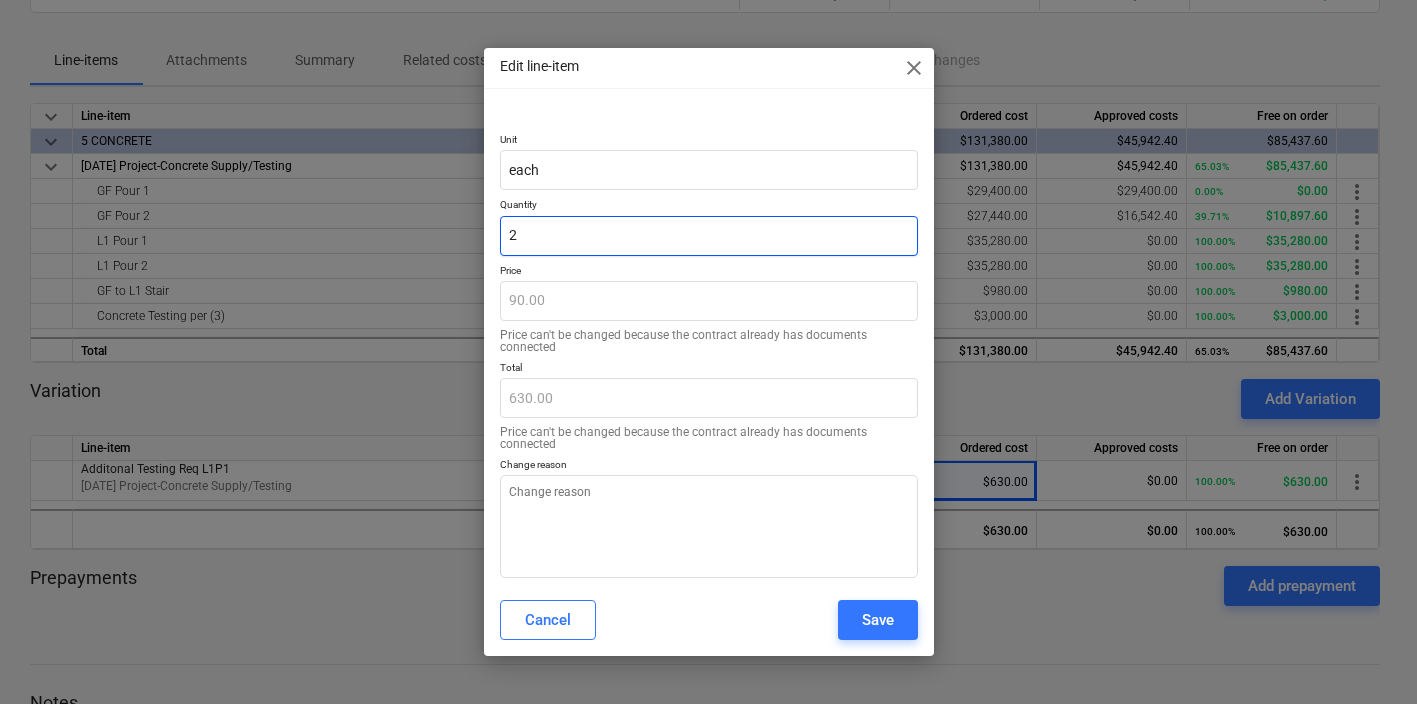 type on "180.00" 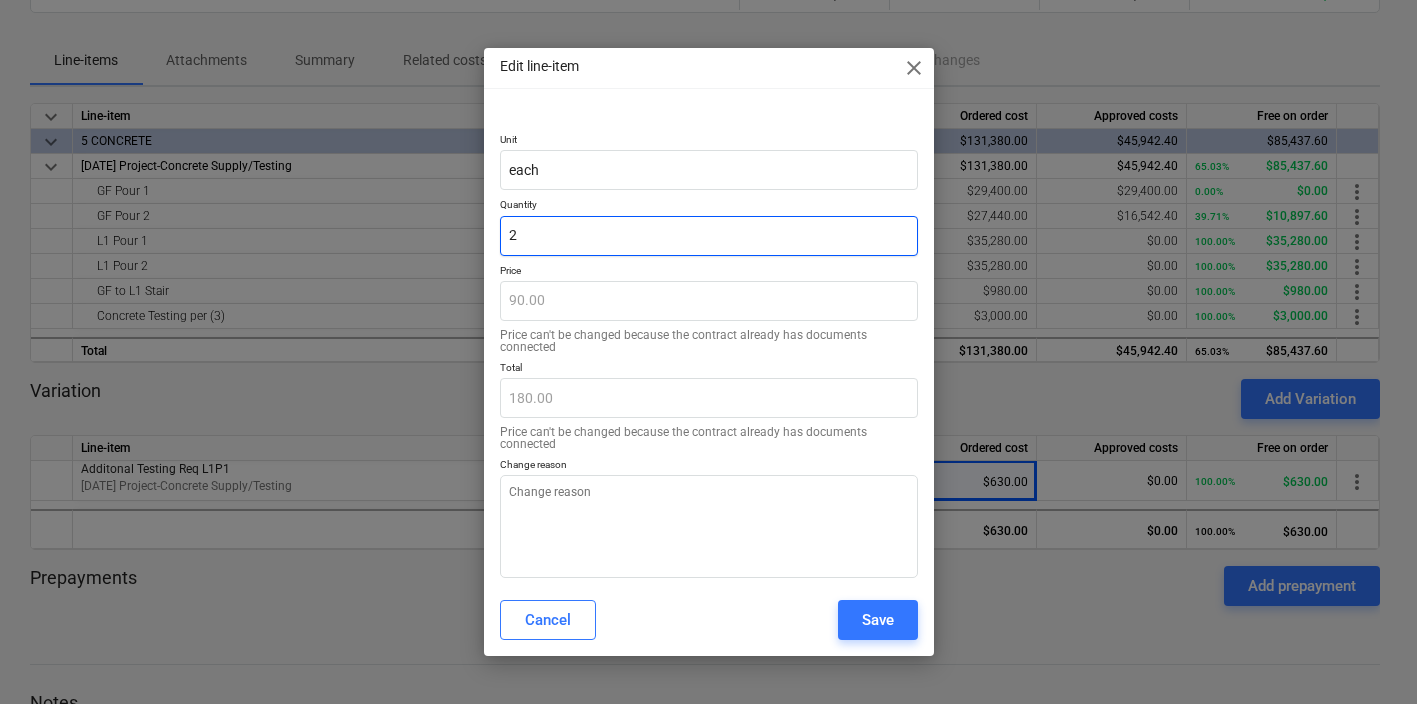 type on "x" 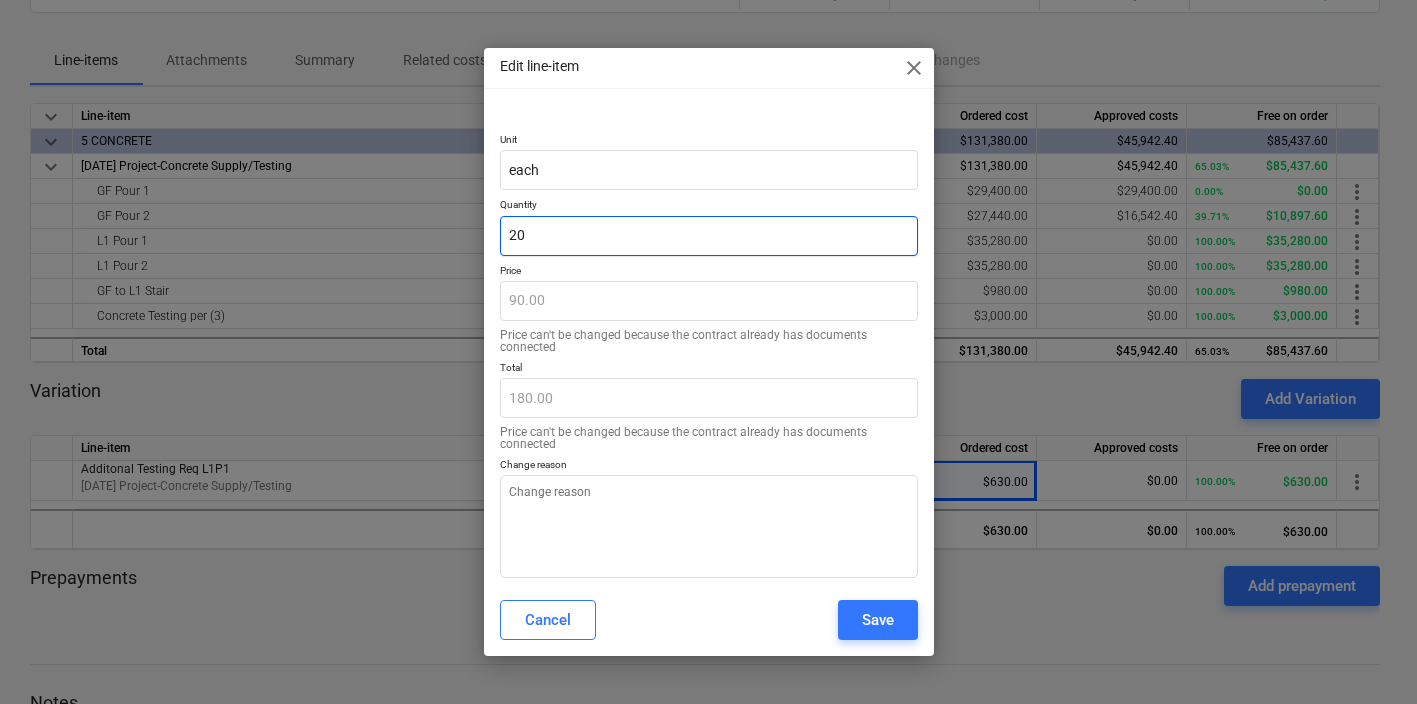 type on "1,800.00" 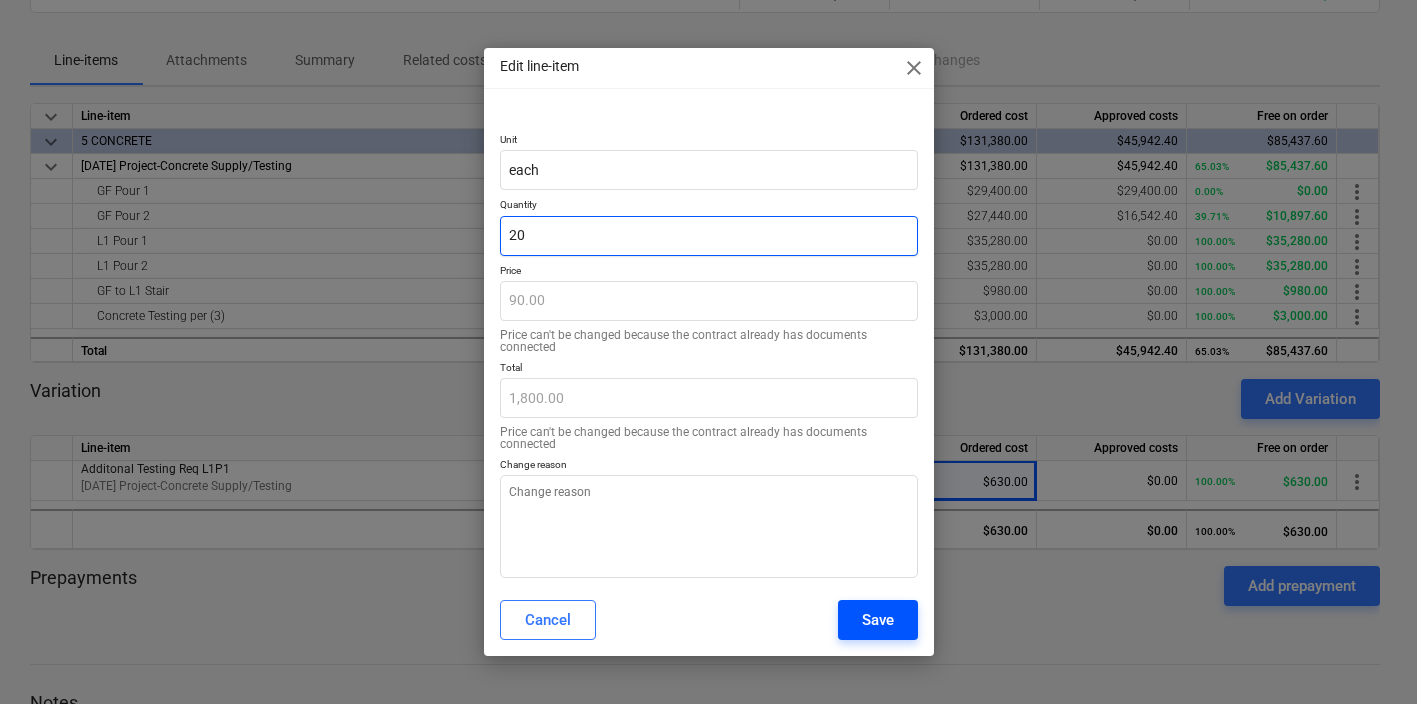 type on "20" 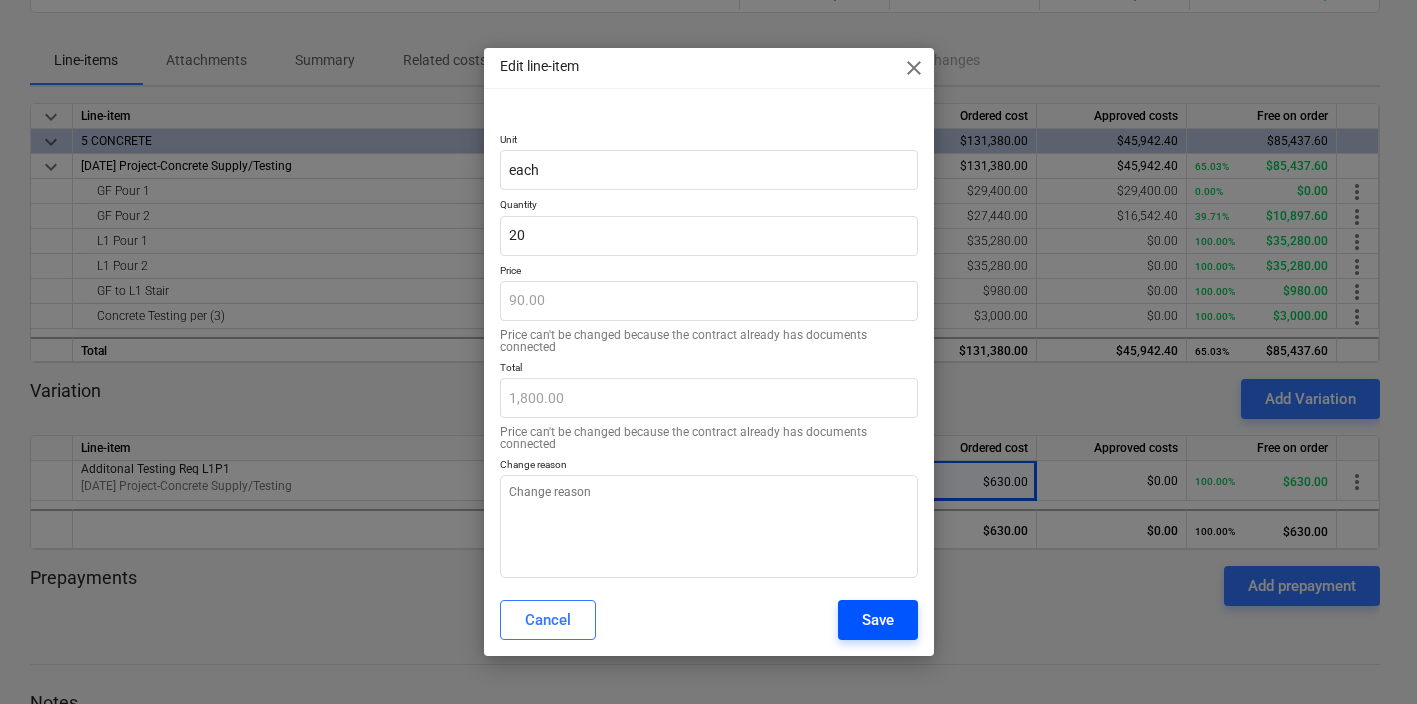 click on "Save" at bounding box center [878, 620] 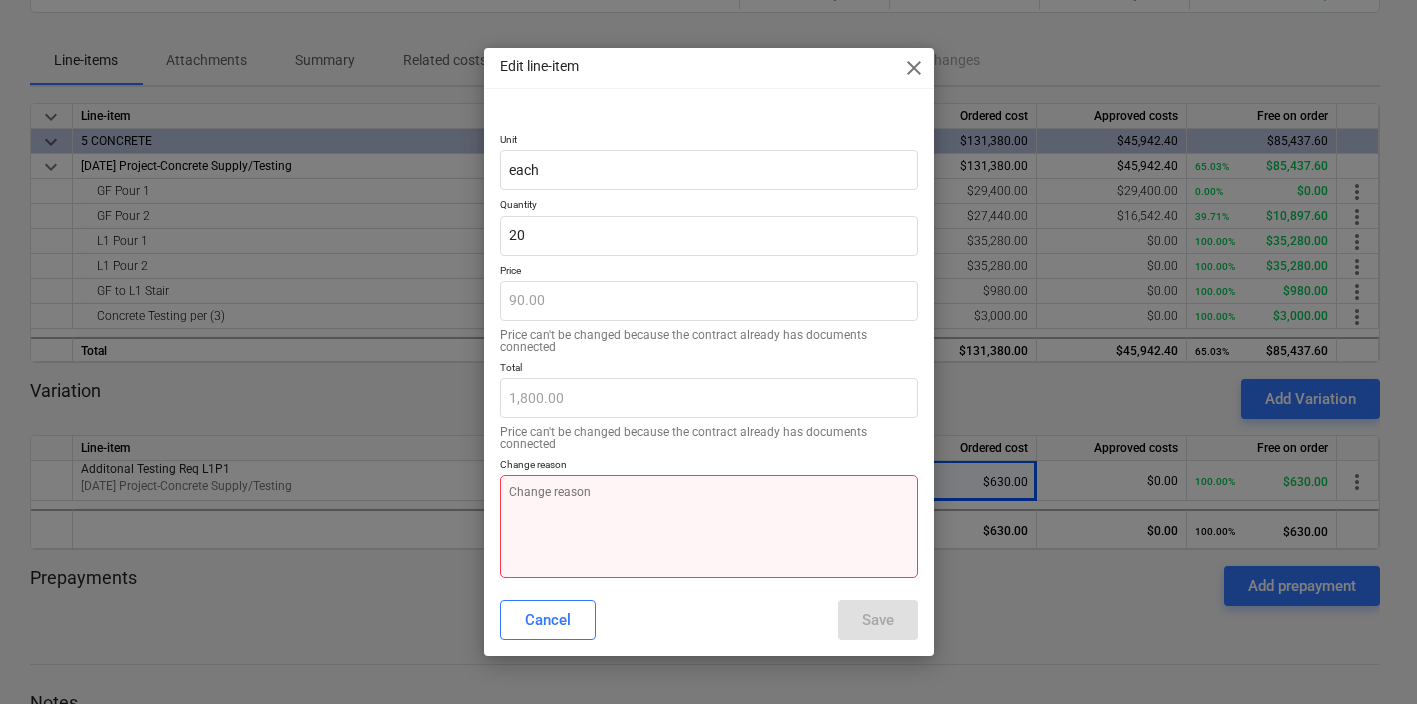 click at bounding box center (709, 526) 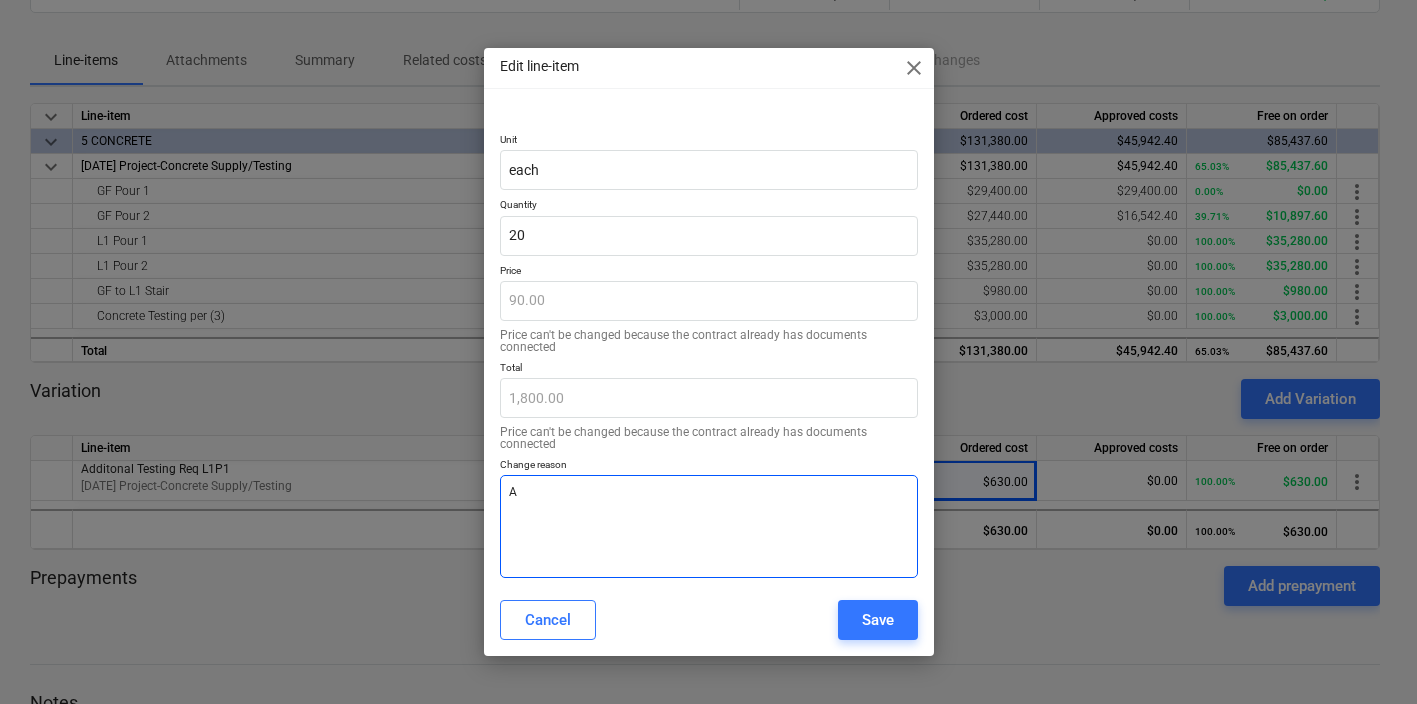 type on "x" 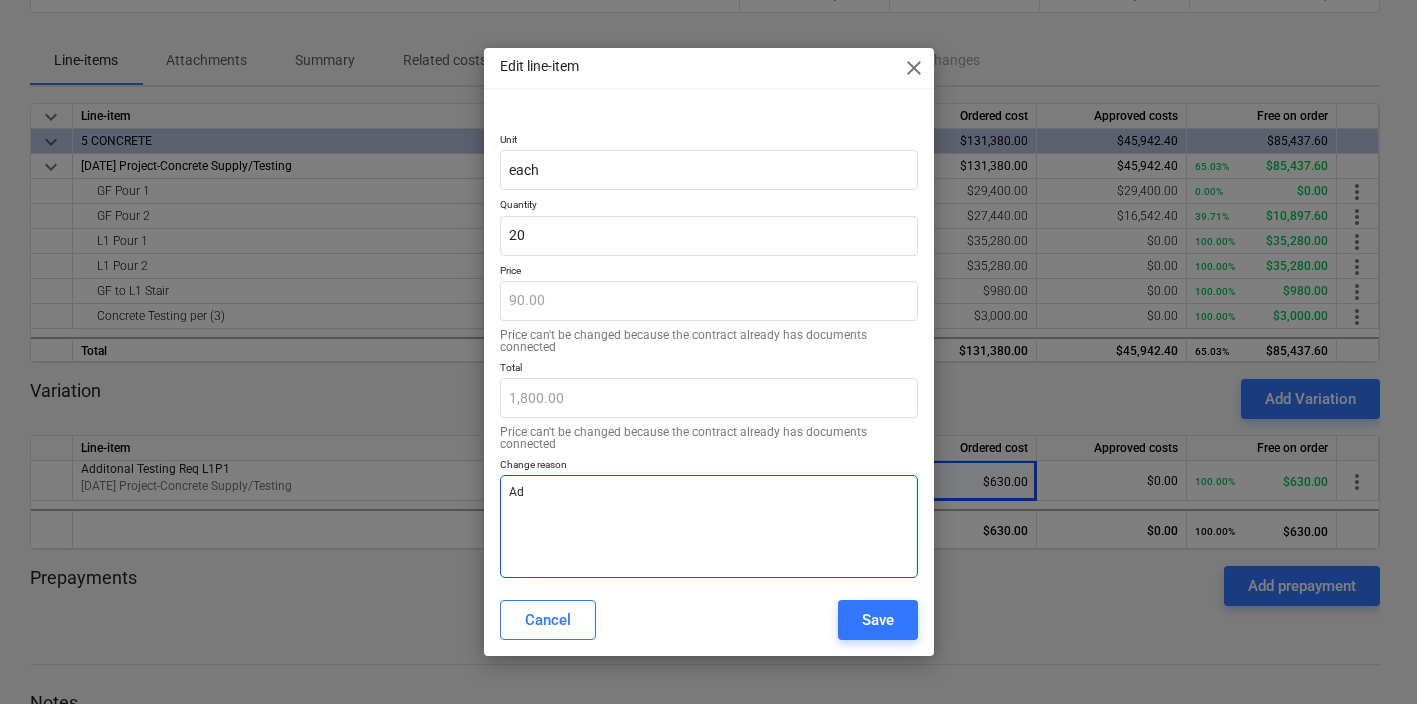 type on "x" 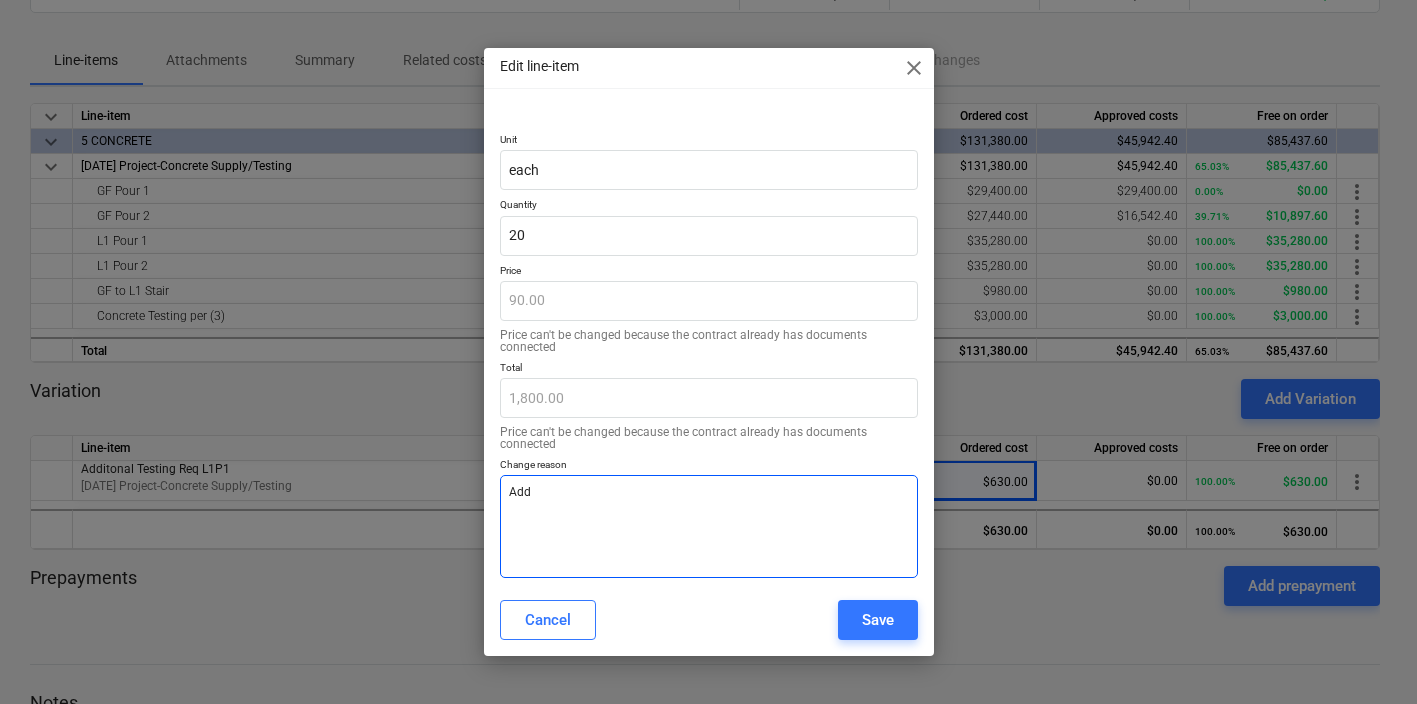 type on "x" 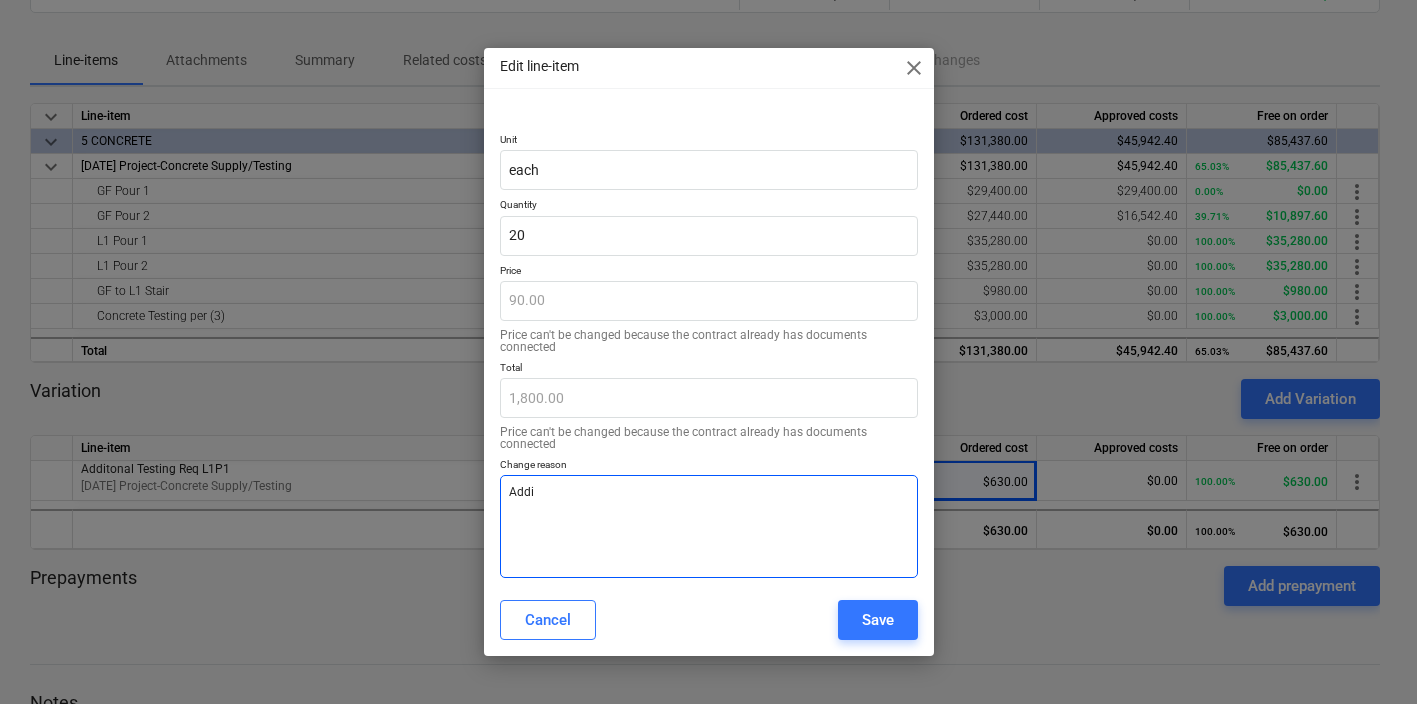 type on "x" 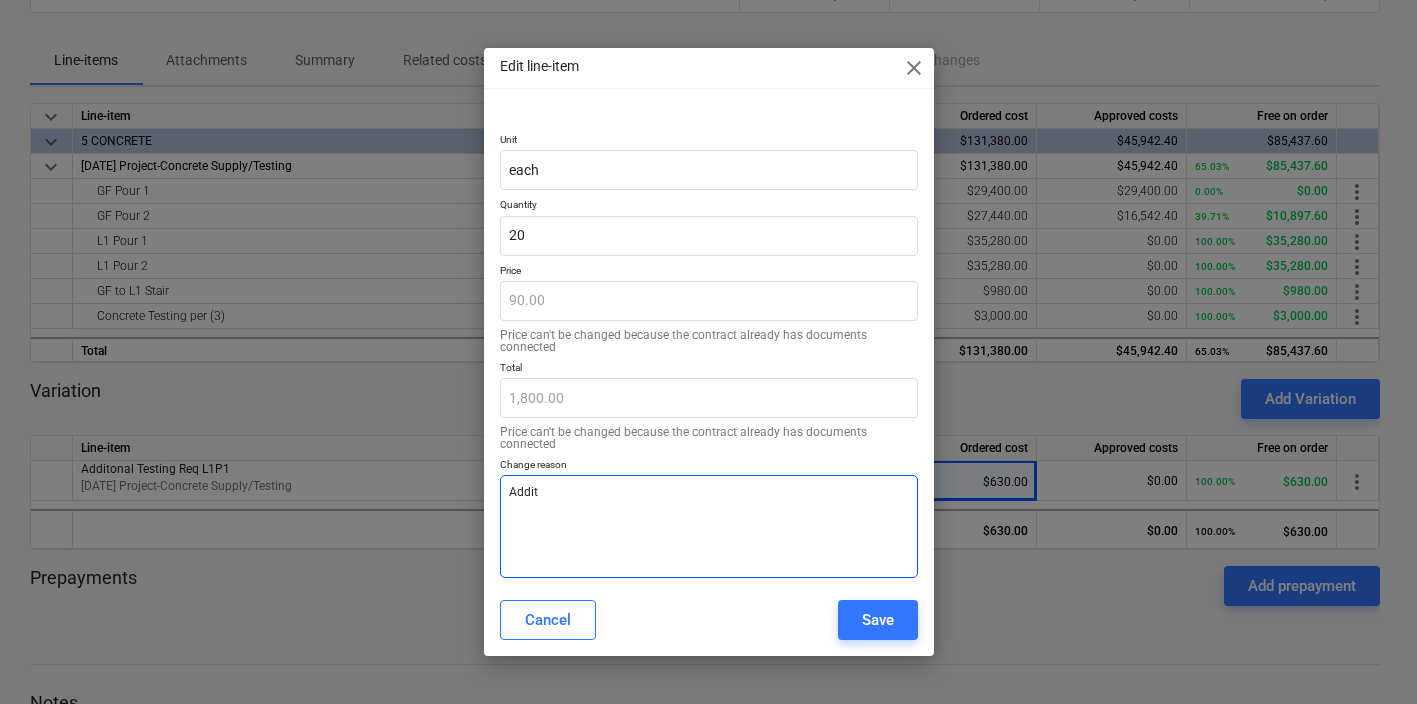 type on "Addito" 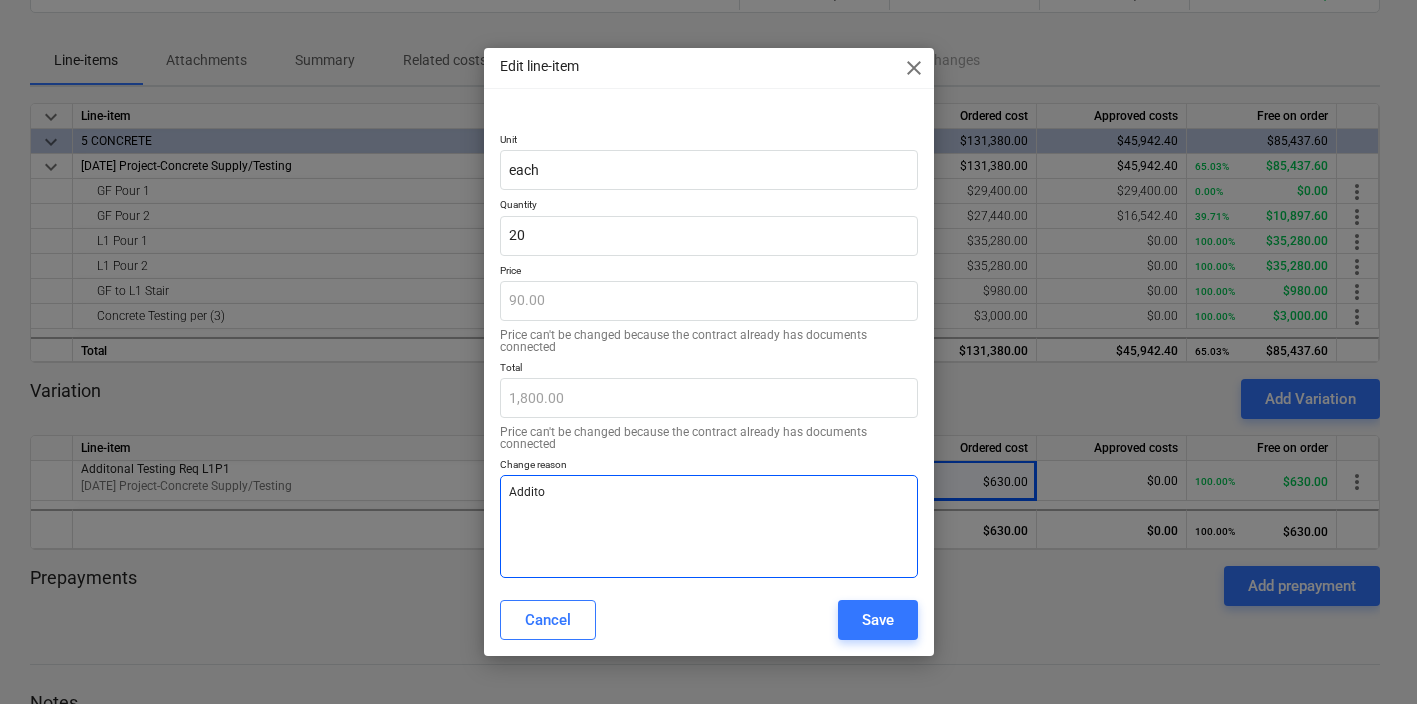 type on "x" 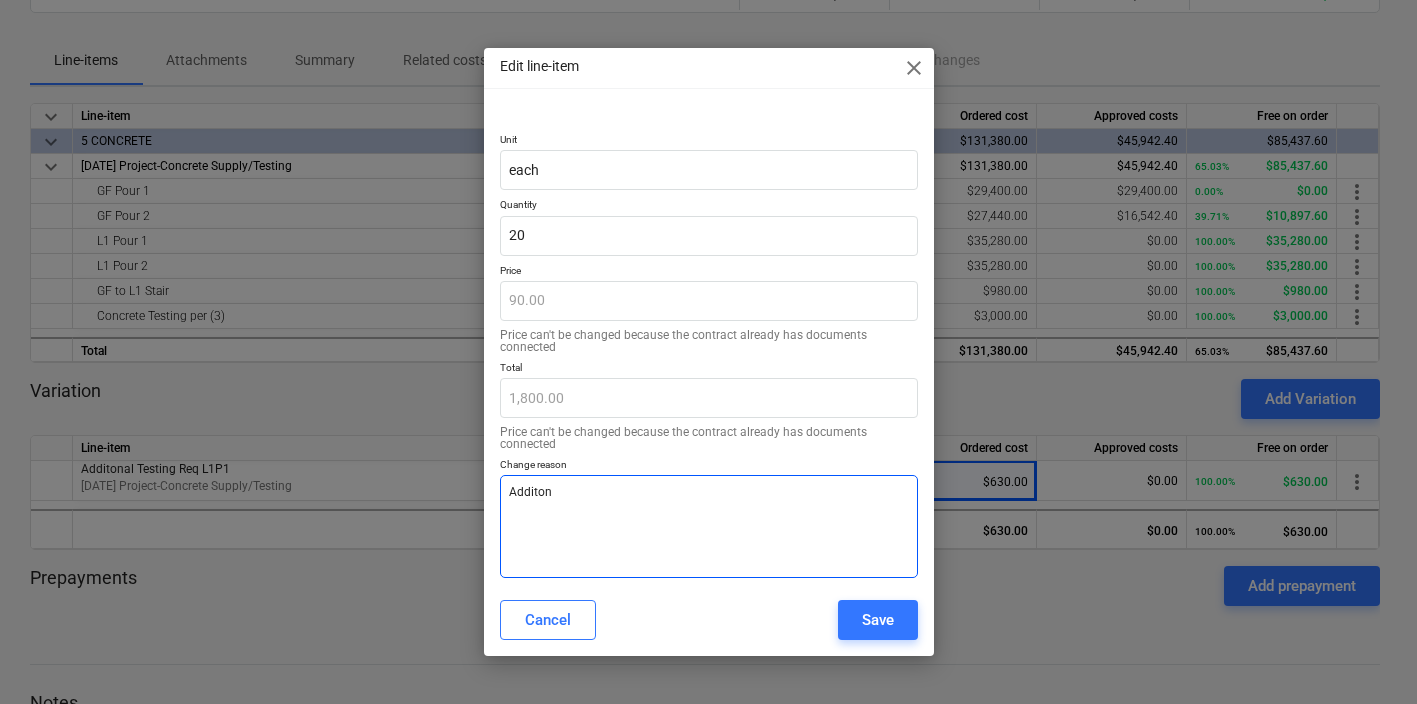 type on "x" 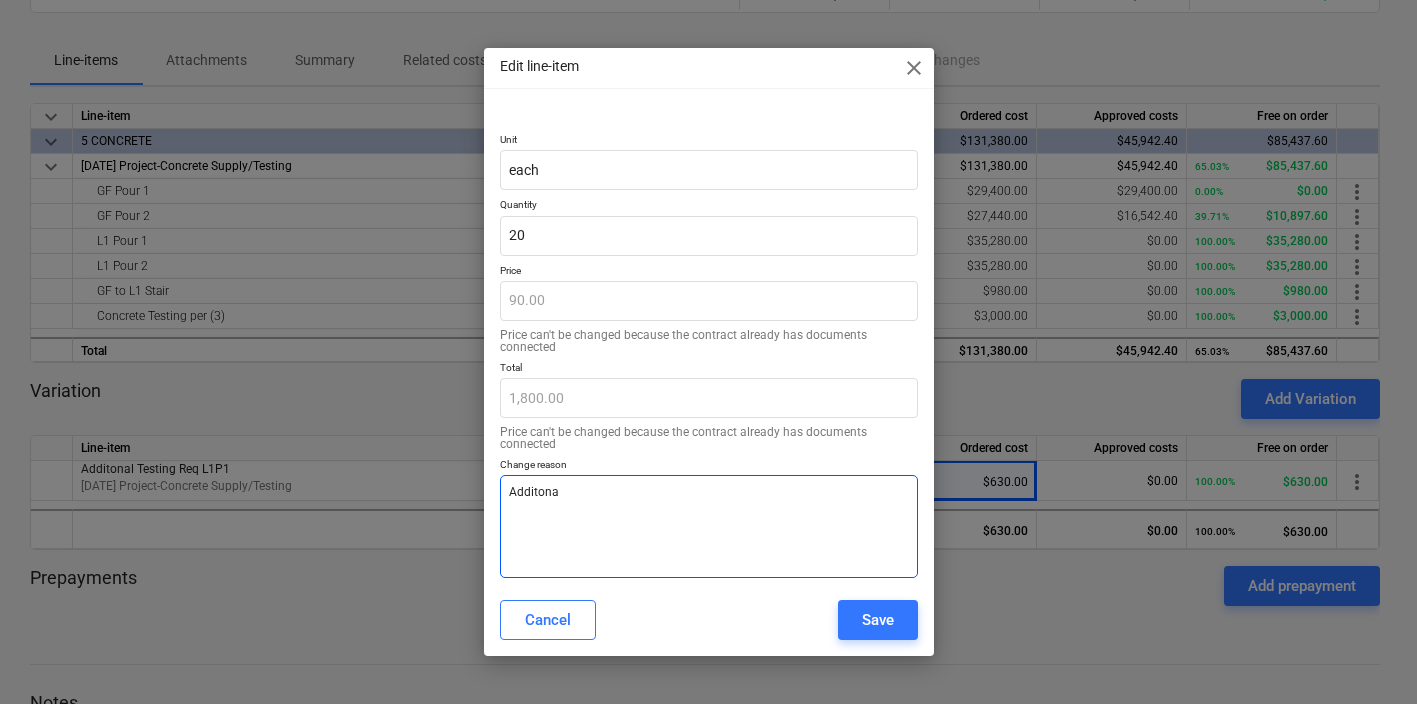 type on "x" 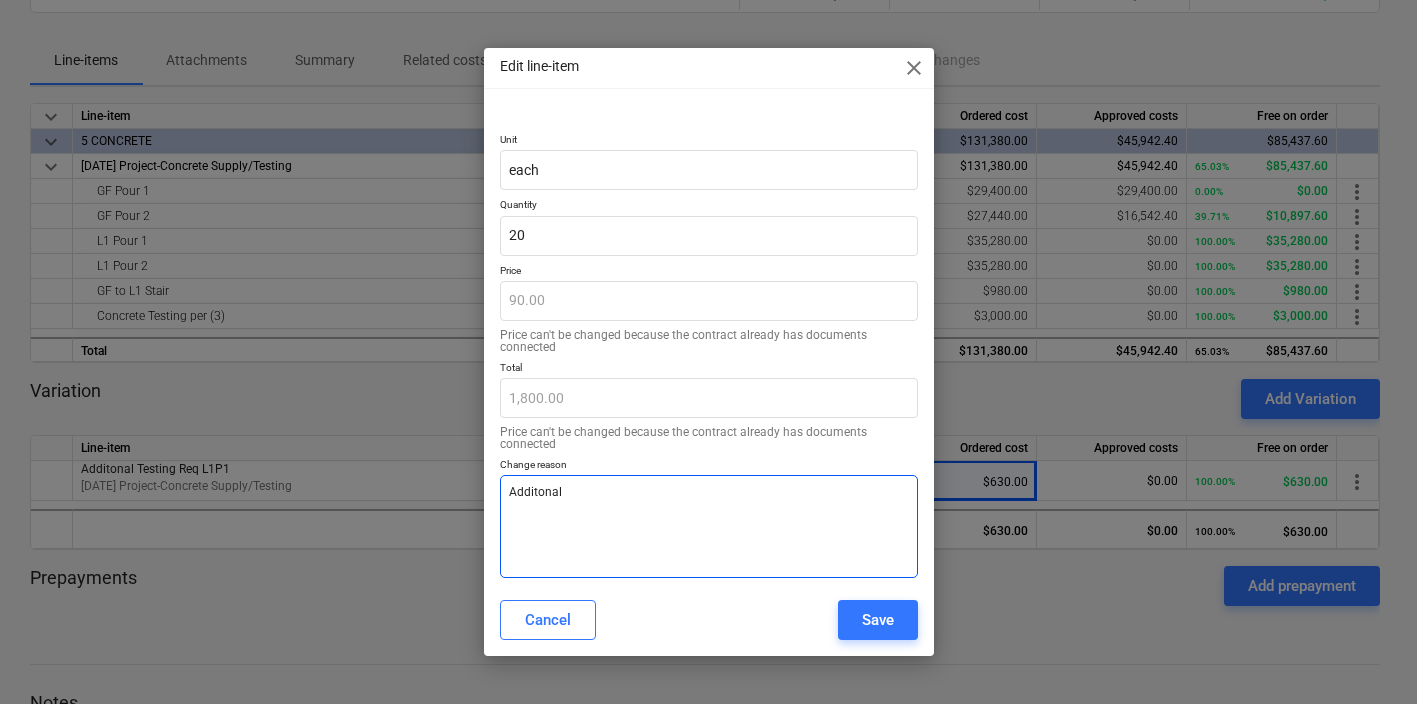 type on "x" 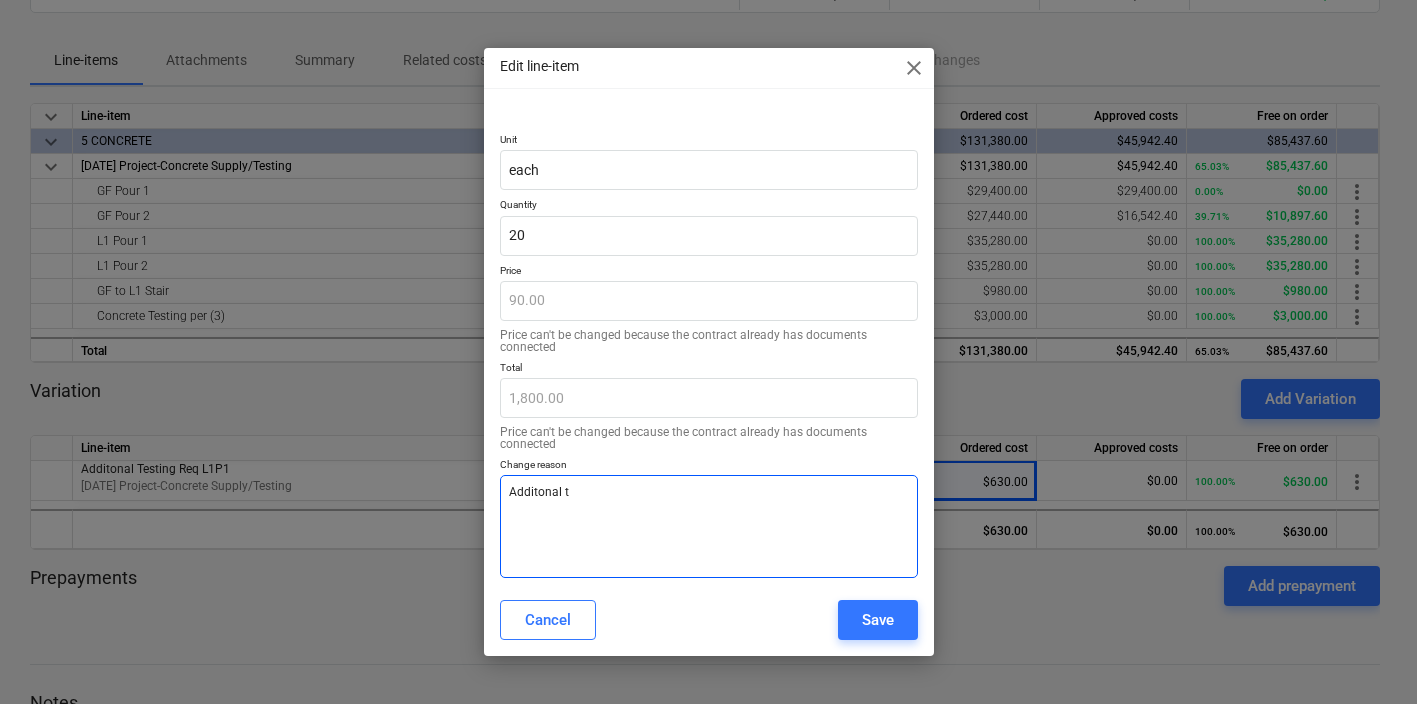 type on "x" 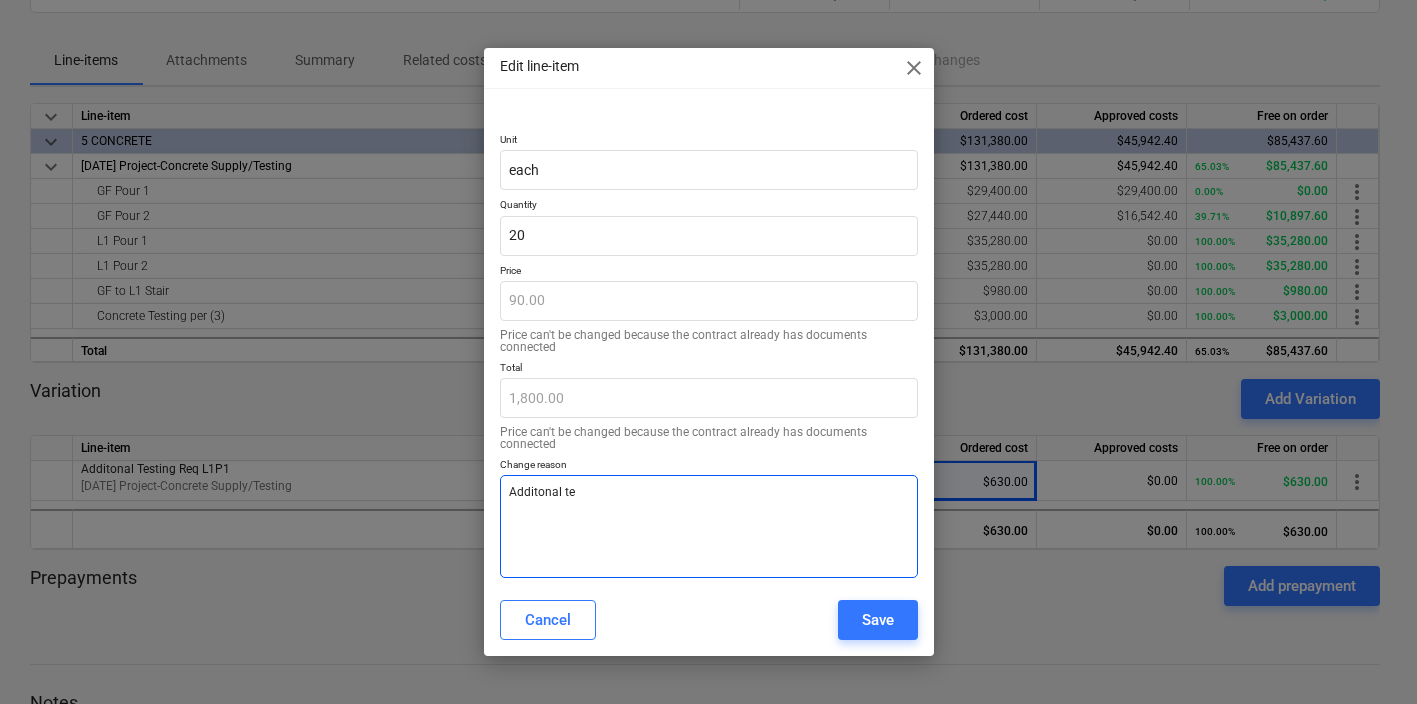 type on "x" 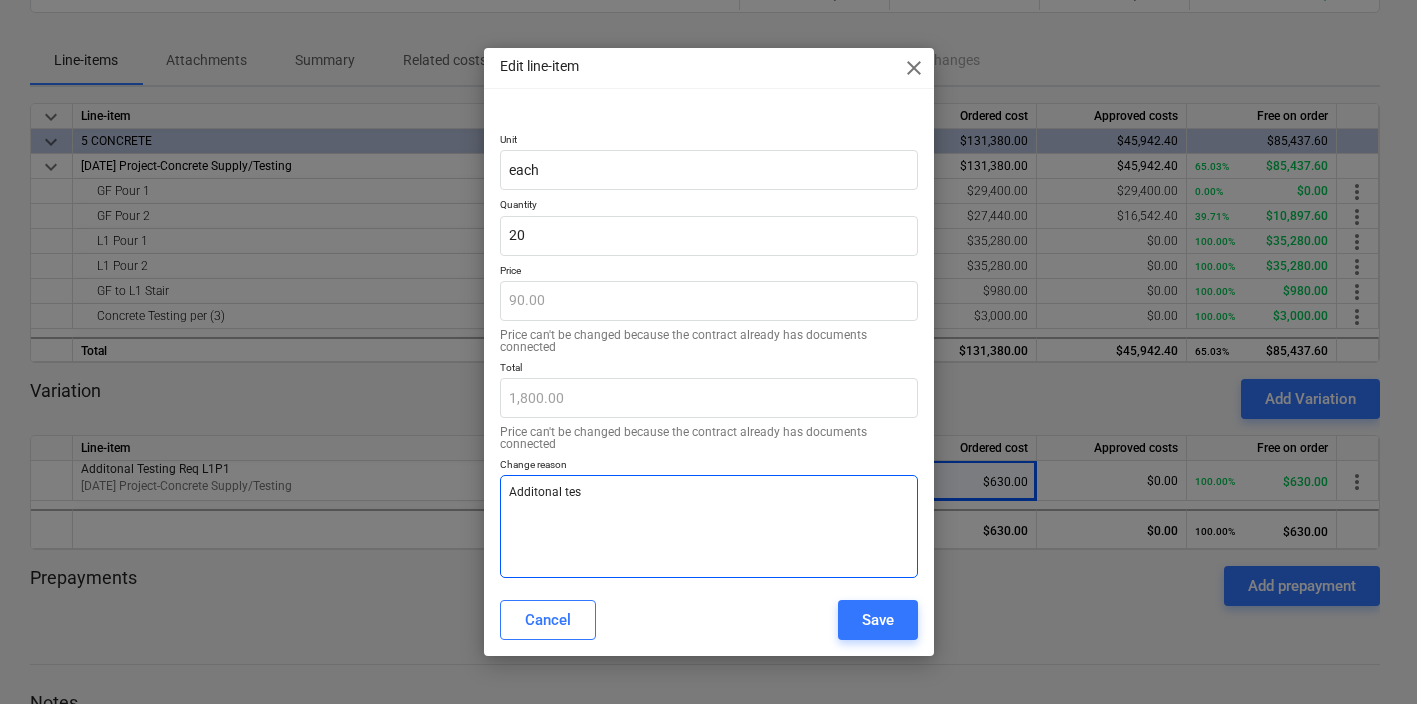 type on "x" 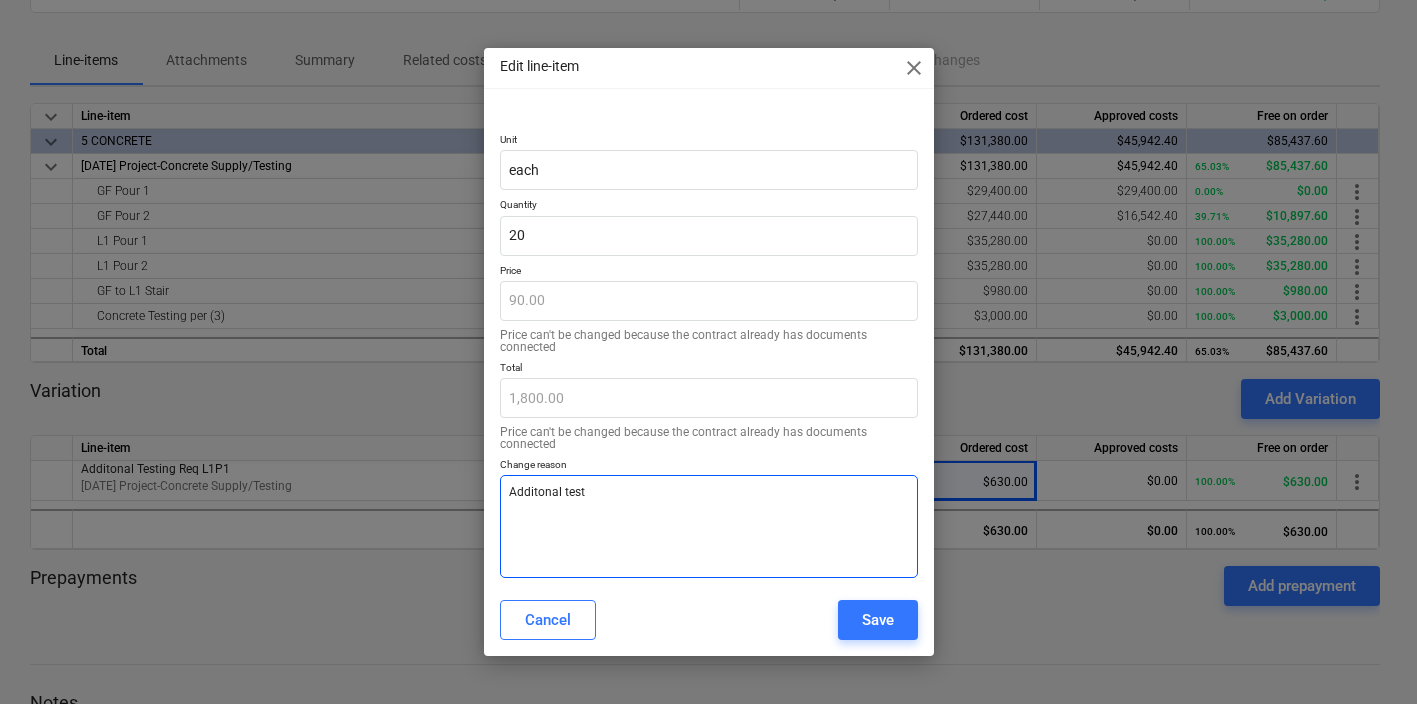 type on "x" 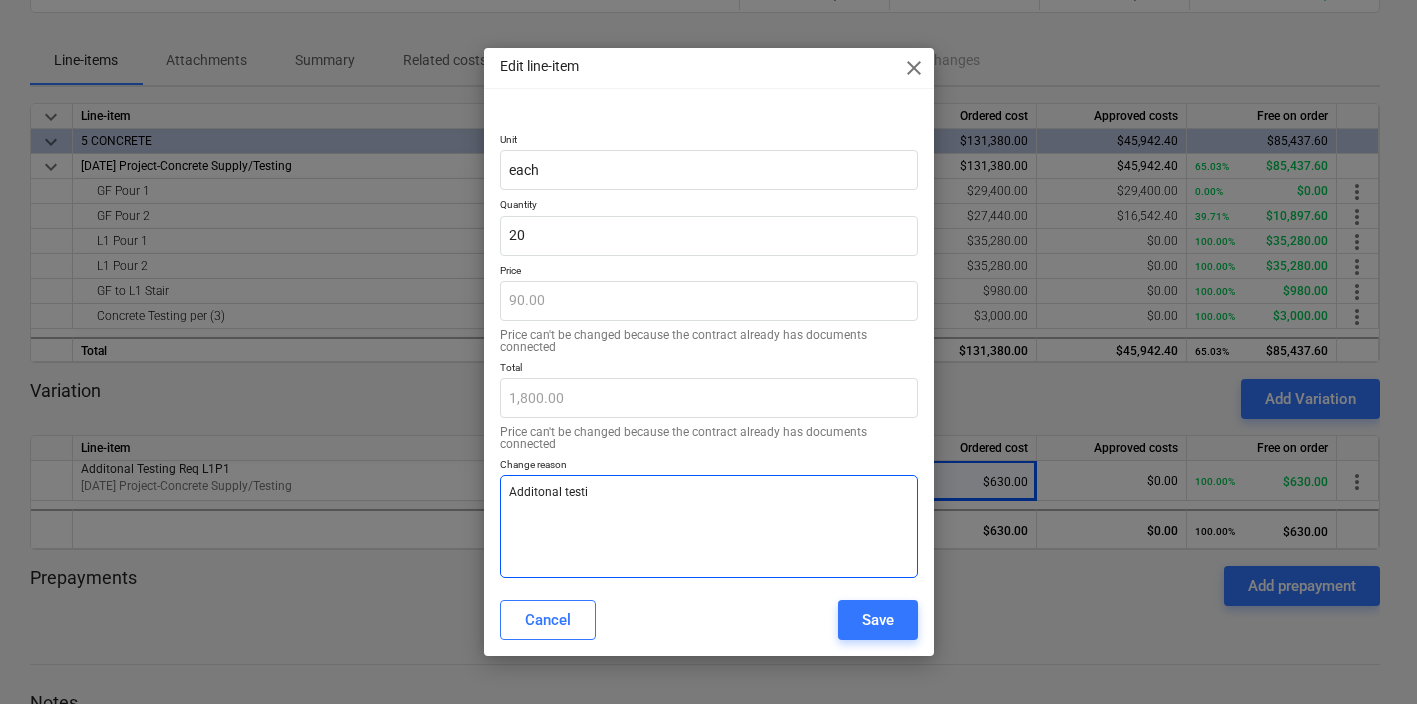 type on "x" 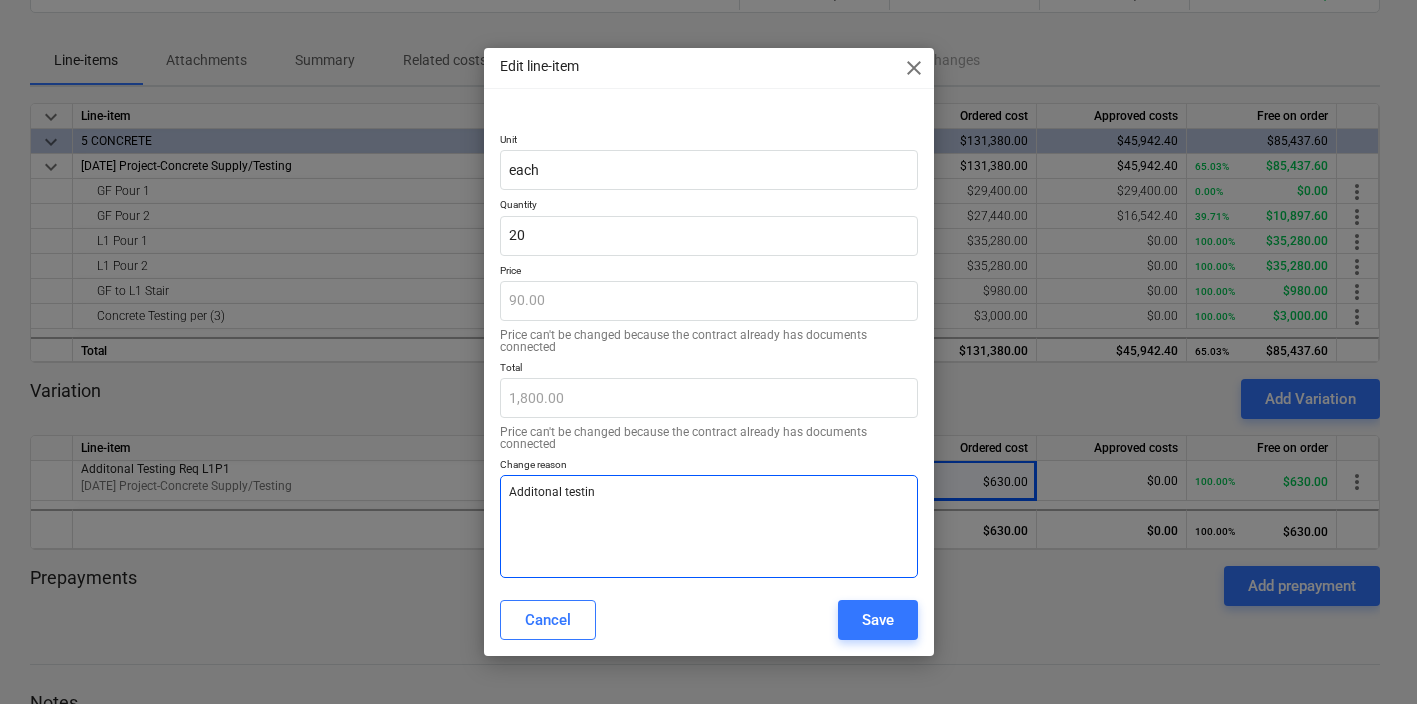 type on "x" 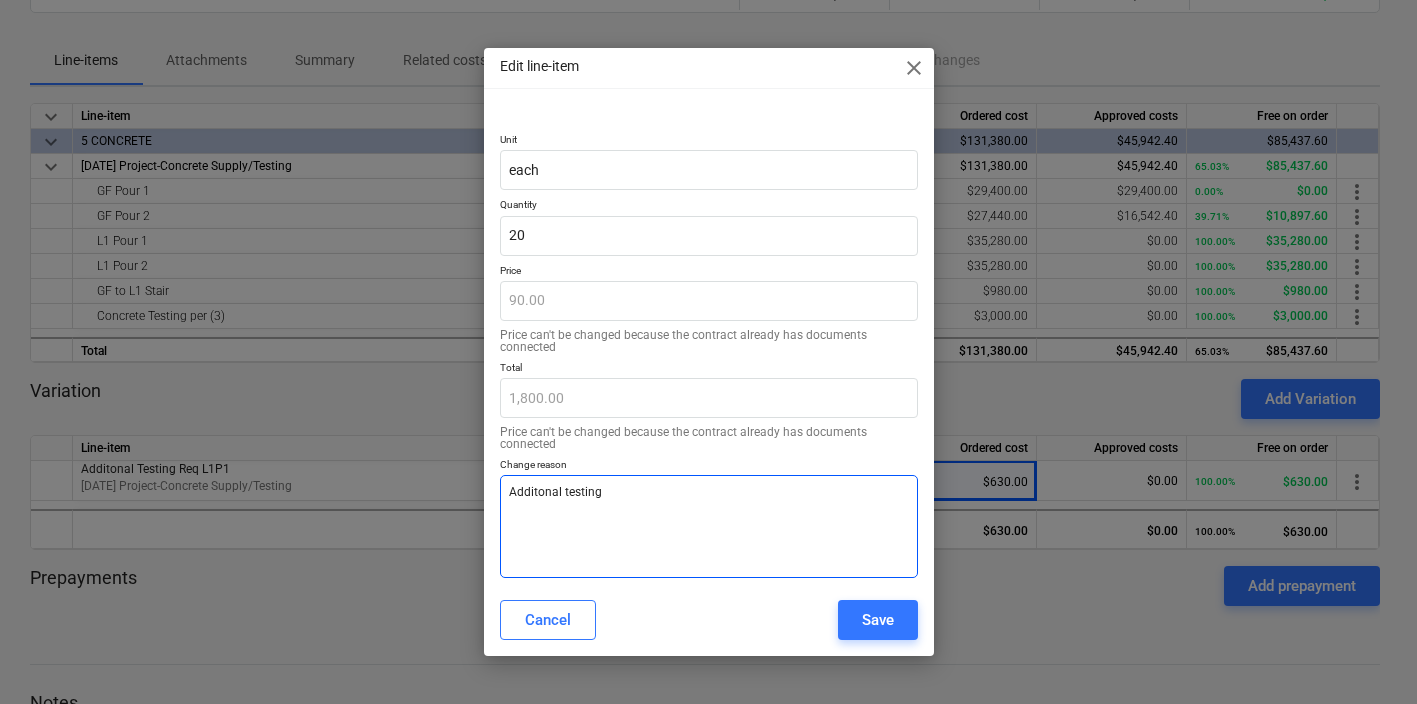 type on "x" 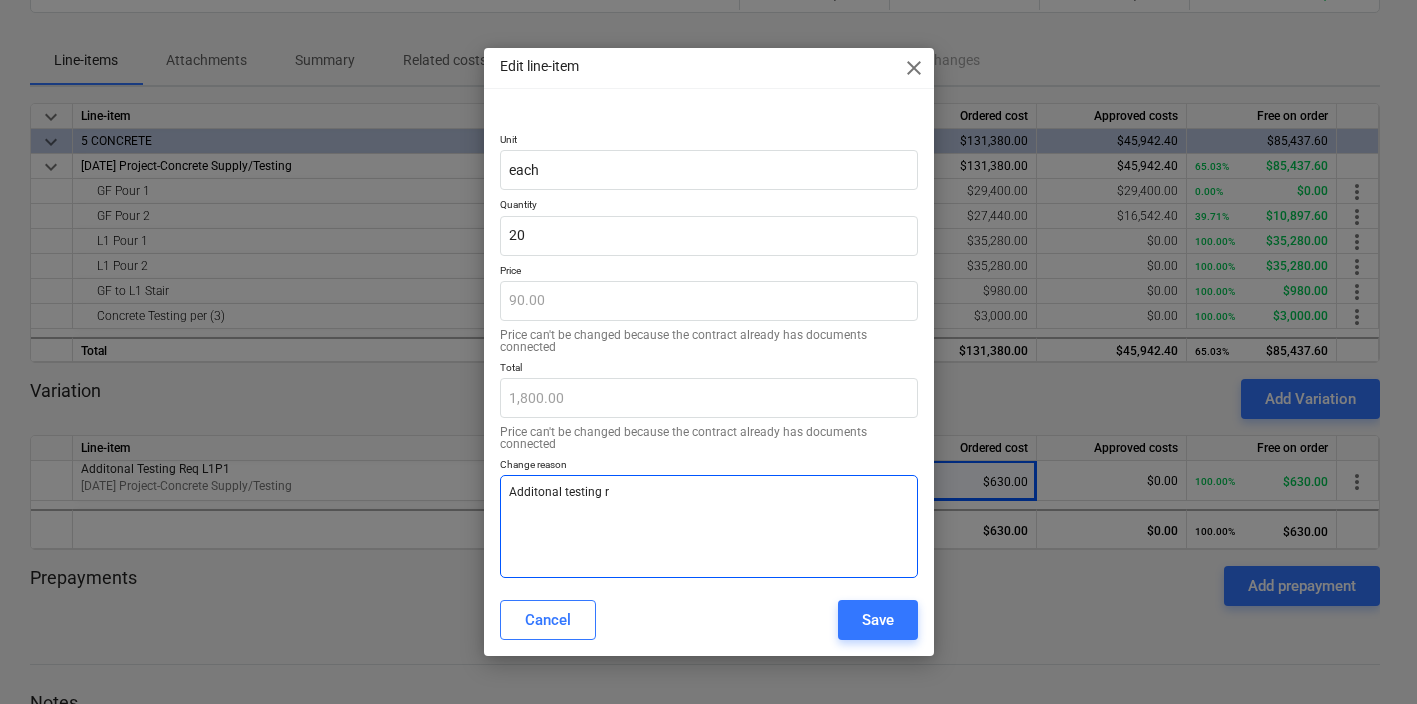 type on "x" 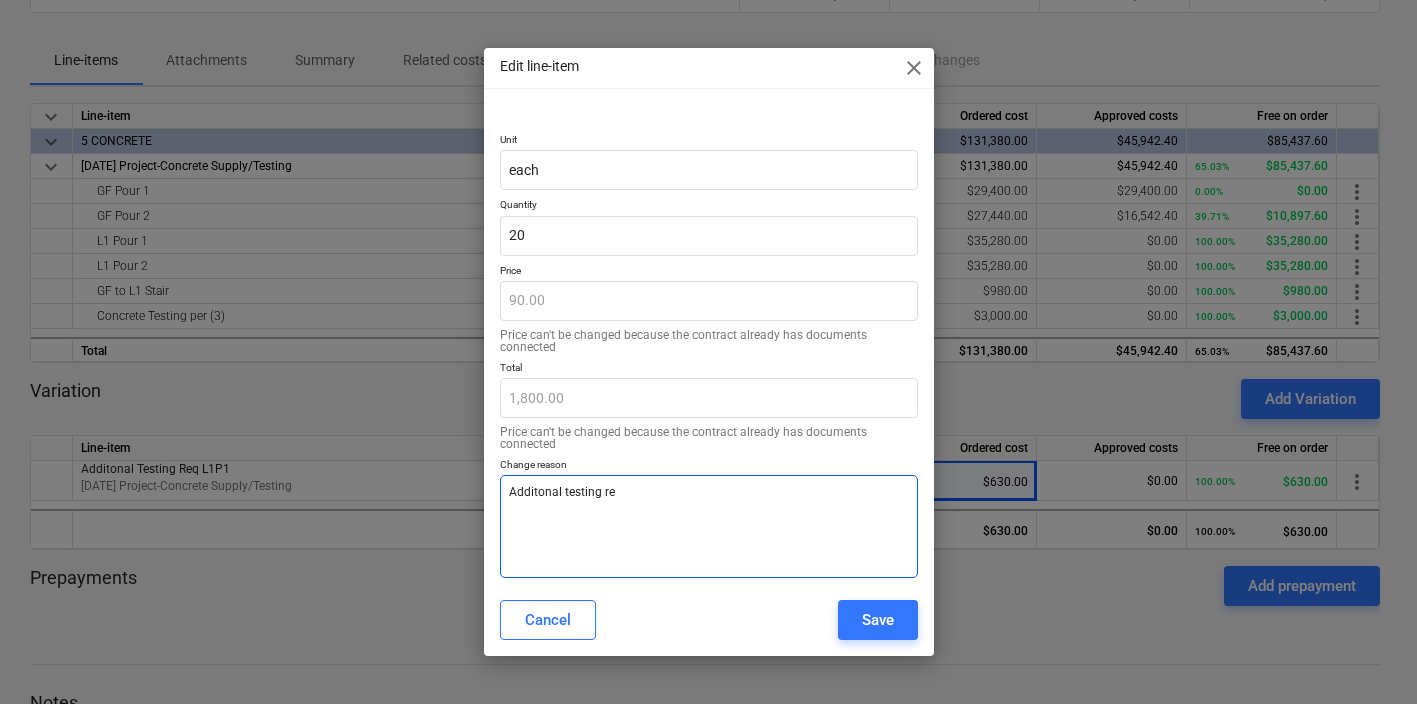 type on "x" 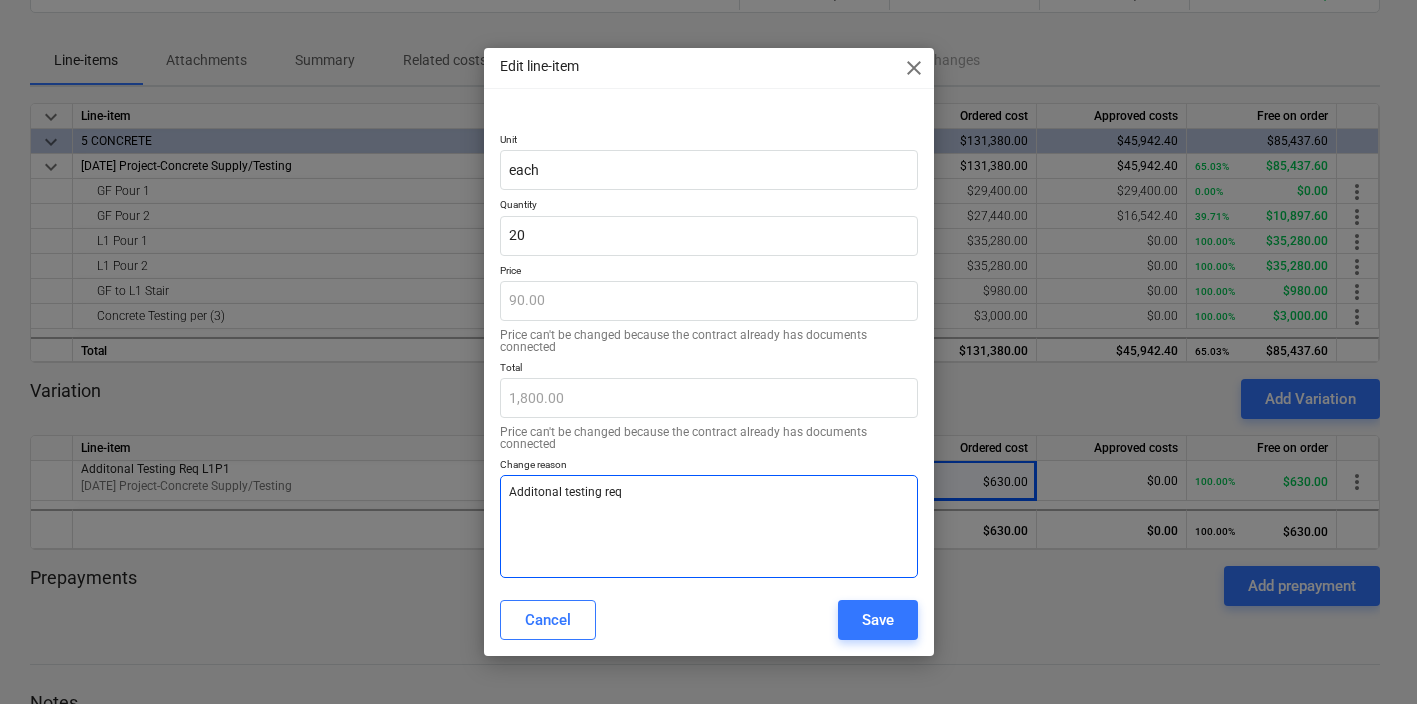 click on "Additonal testing req" at bounding box center [709, 526] 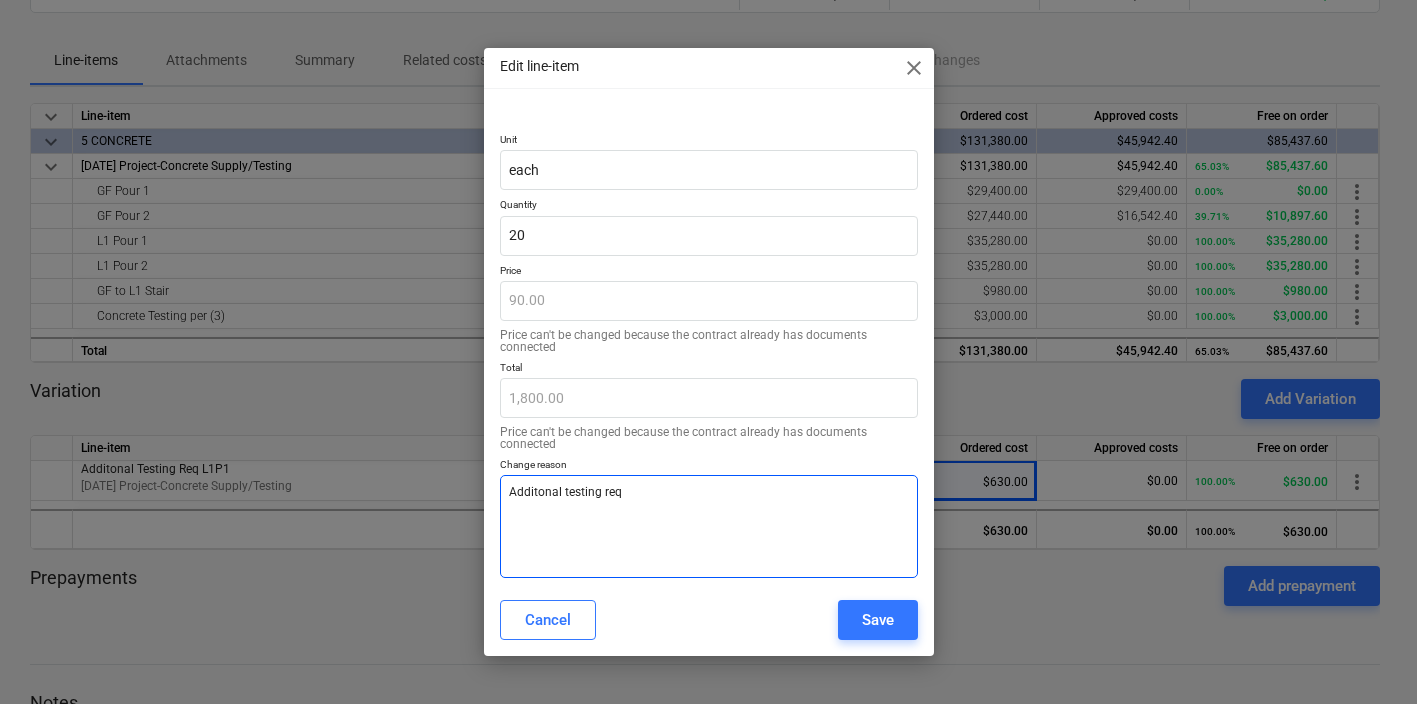 type on "x" 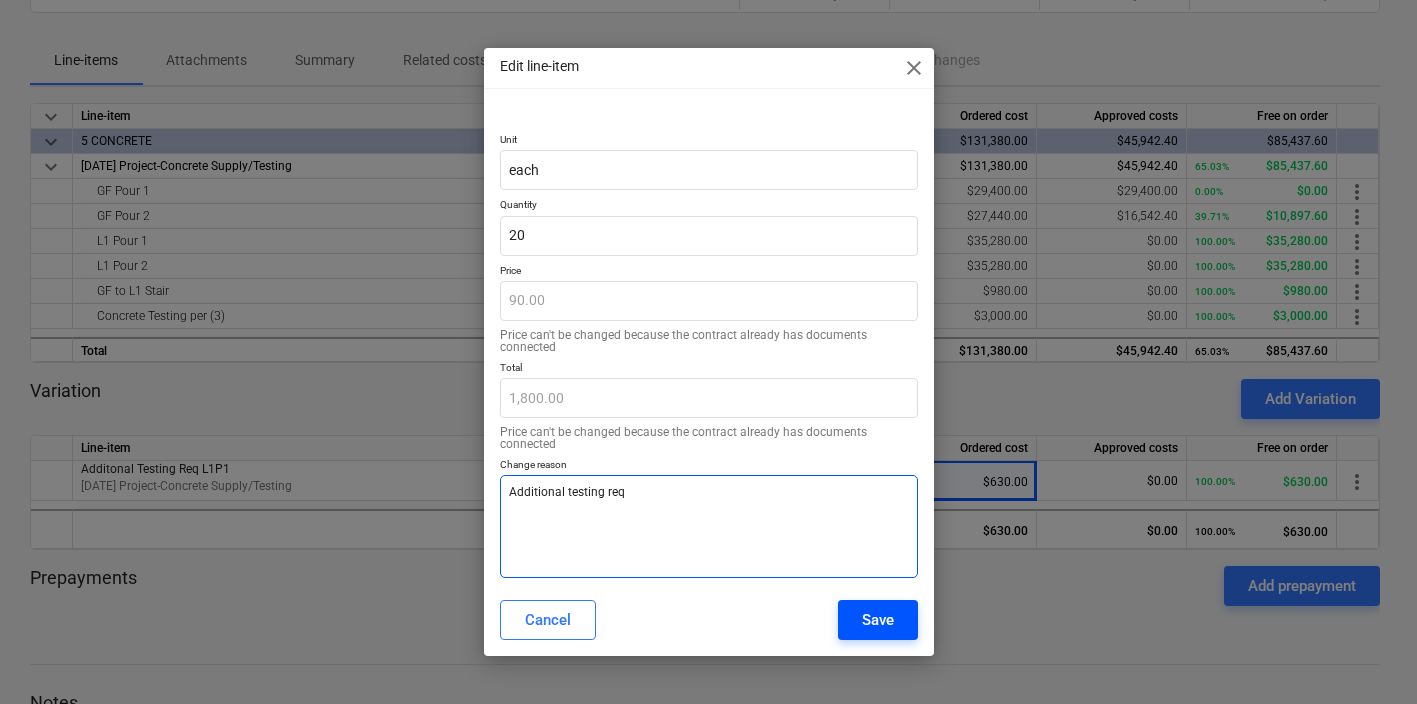 type on "Additional testing req" 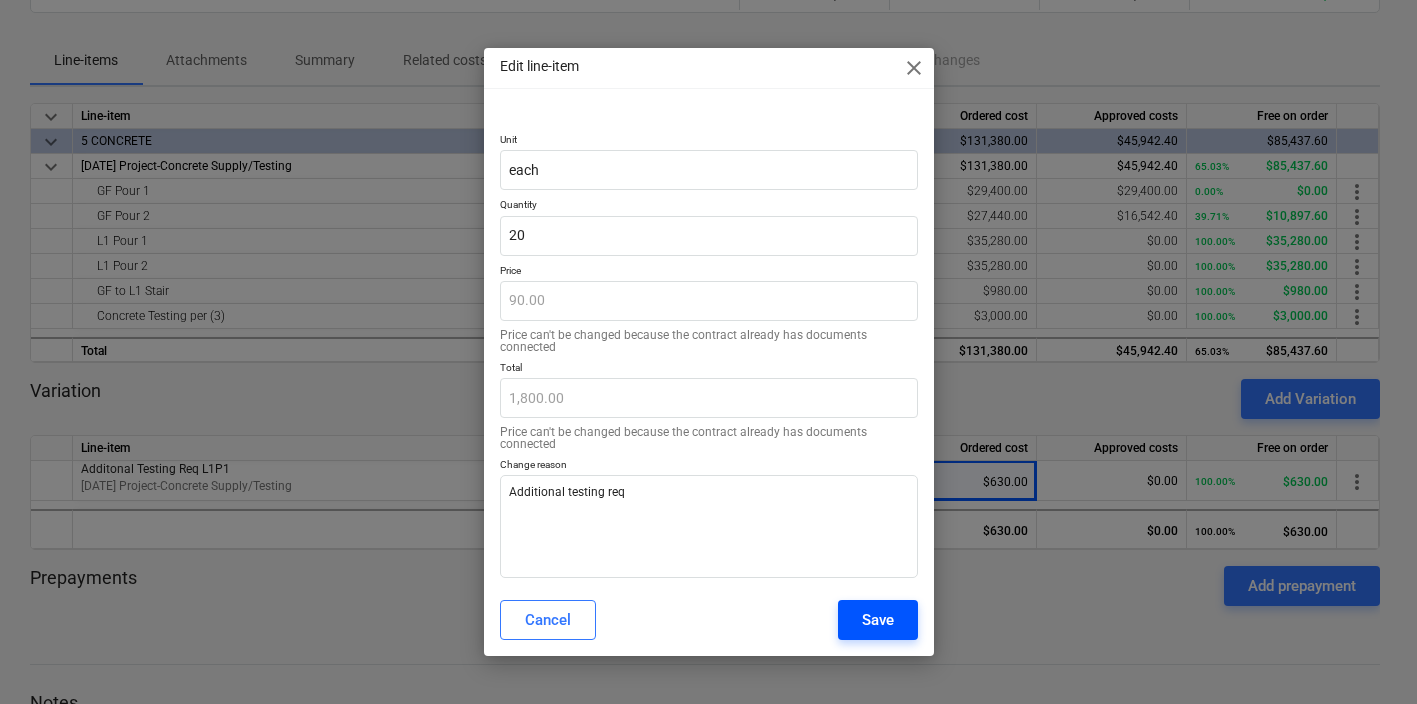 click on "Save" at bounding box center (878, 620) 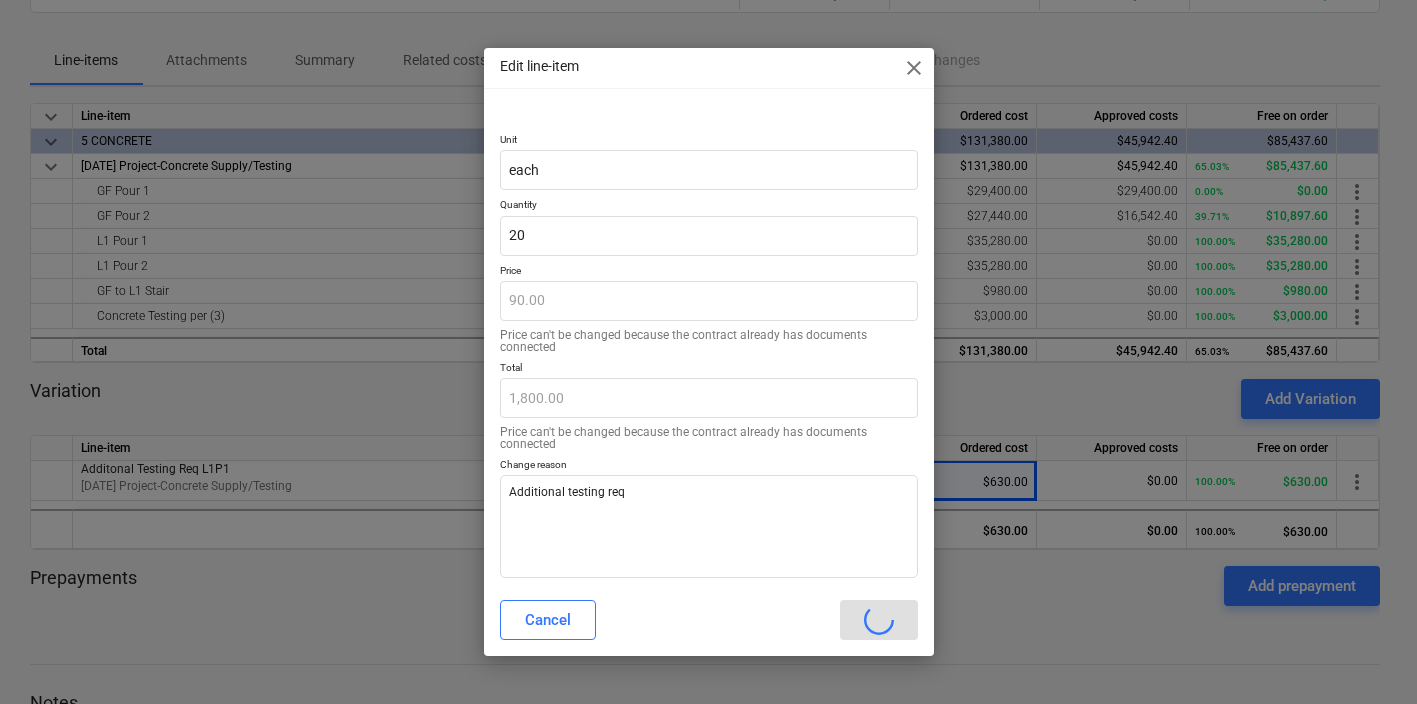 type on "x" 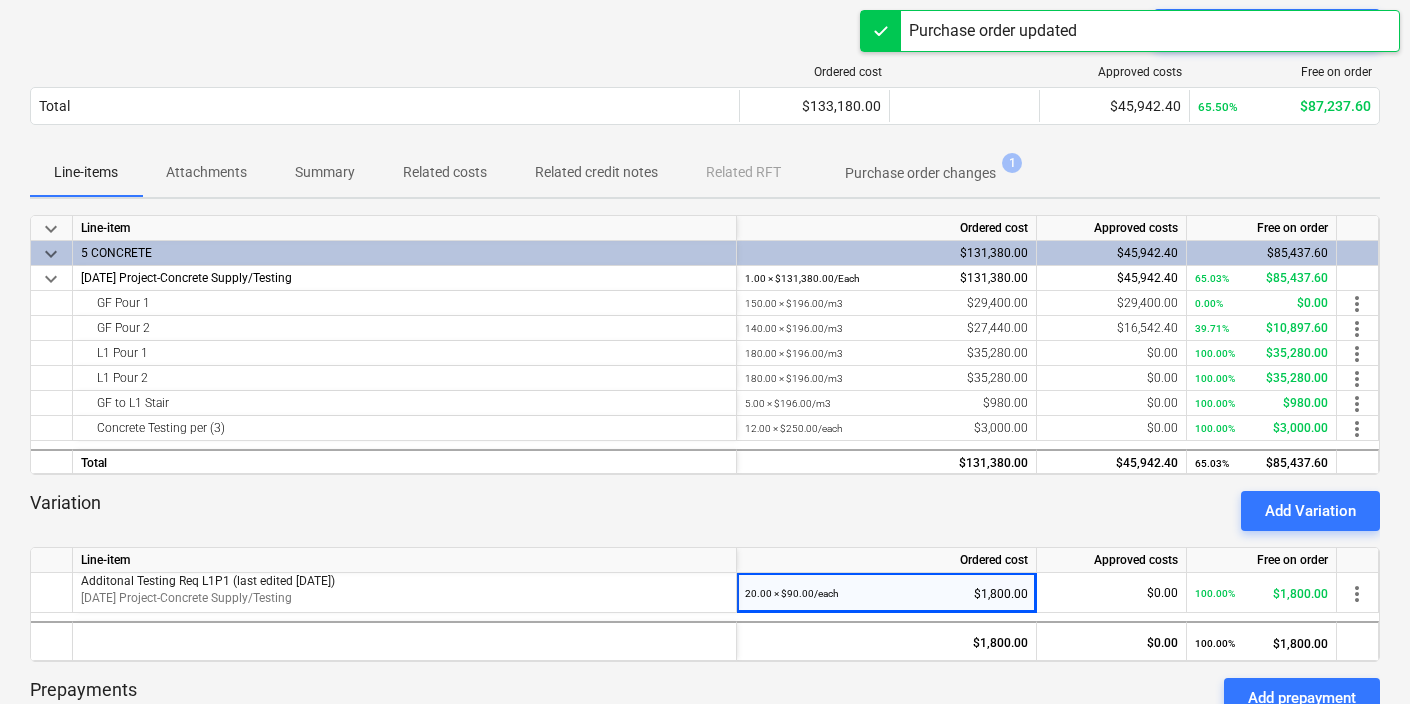 scroll, scrollTop: 0, scrollLeft: 0, axis: both 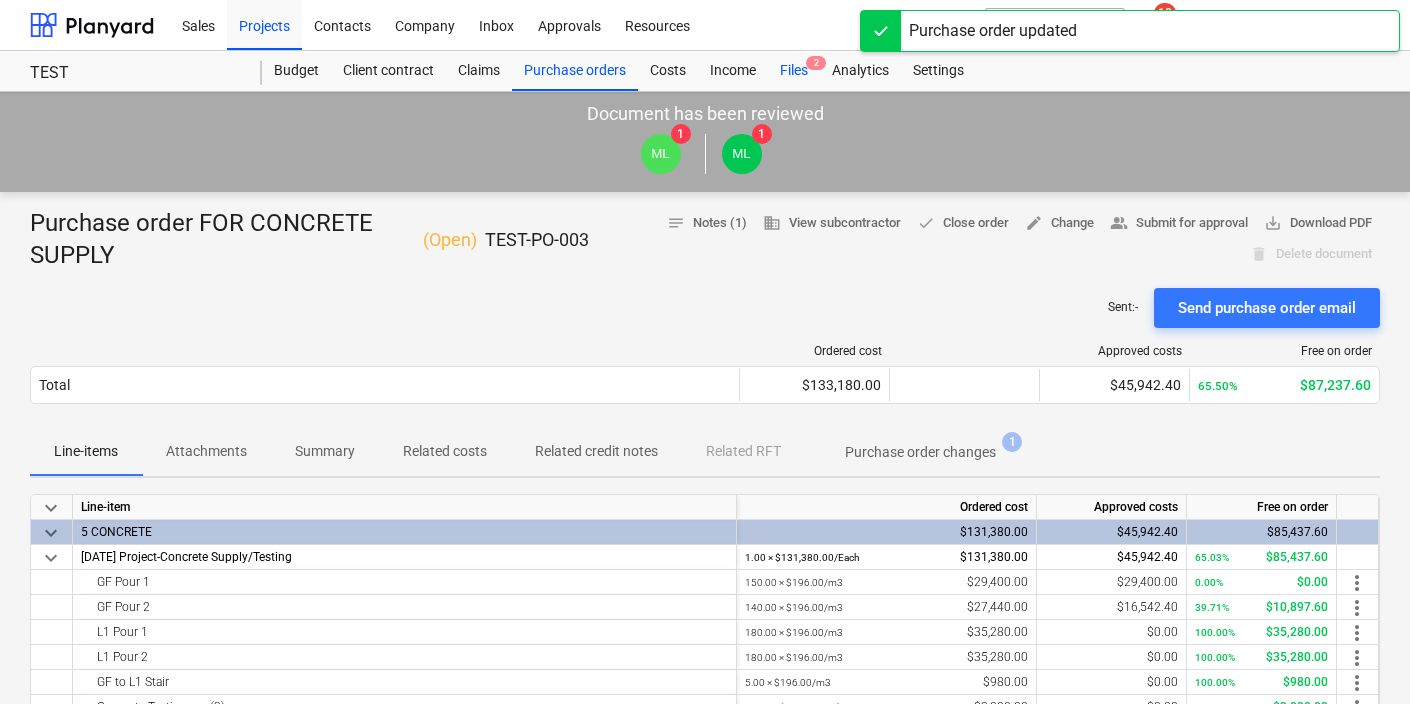 click on "Files 2" at bounding box center [794, 71] 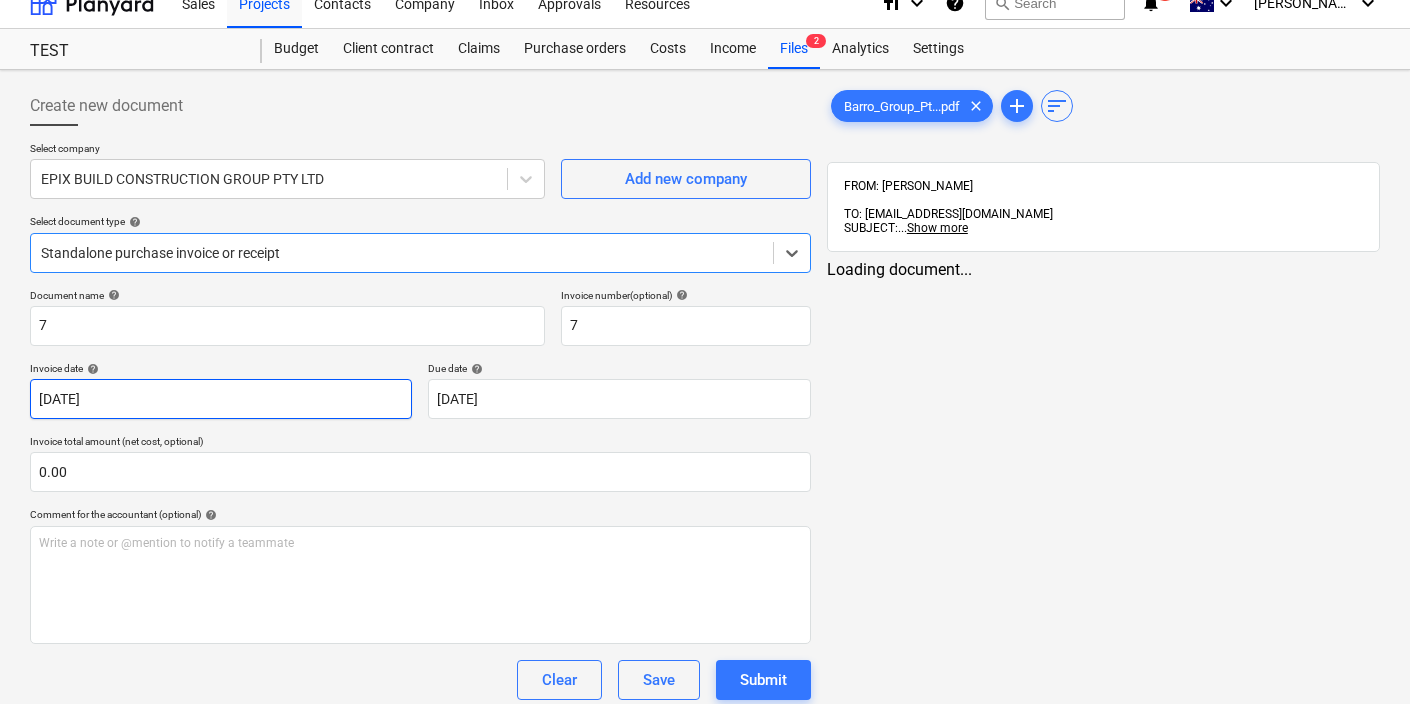 scroll, scrollTop: 28, scrollLeft: 0, axis: vertical 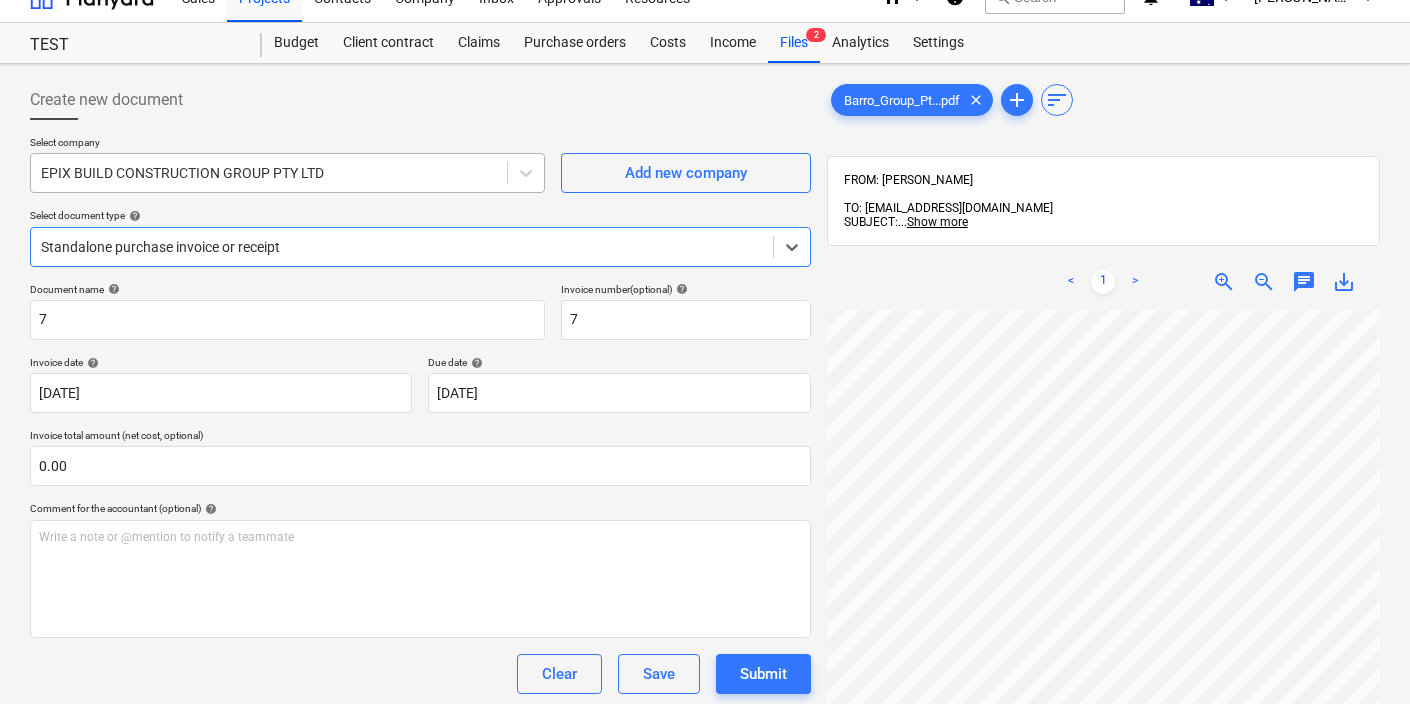 click at bounding box center (269, 173) 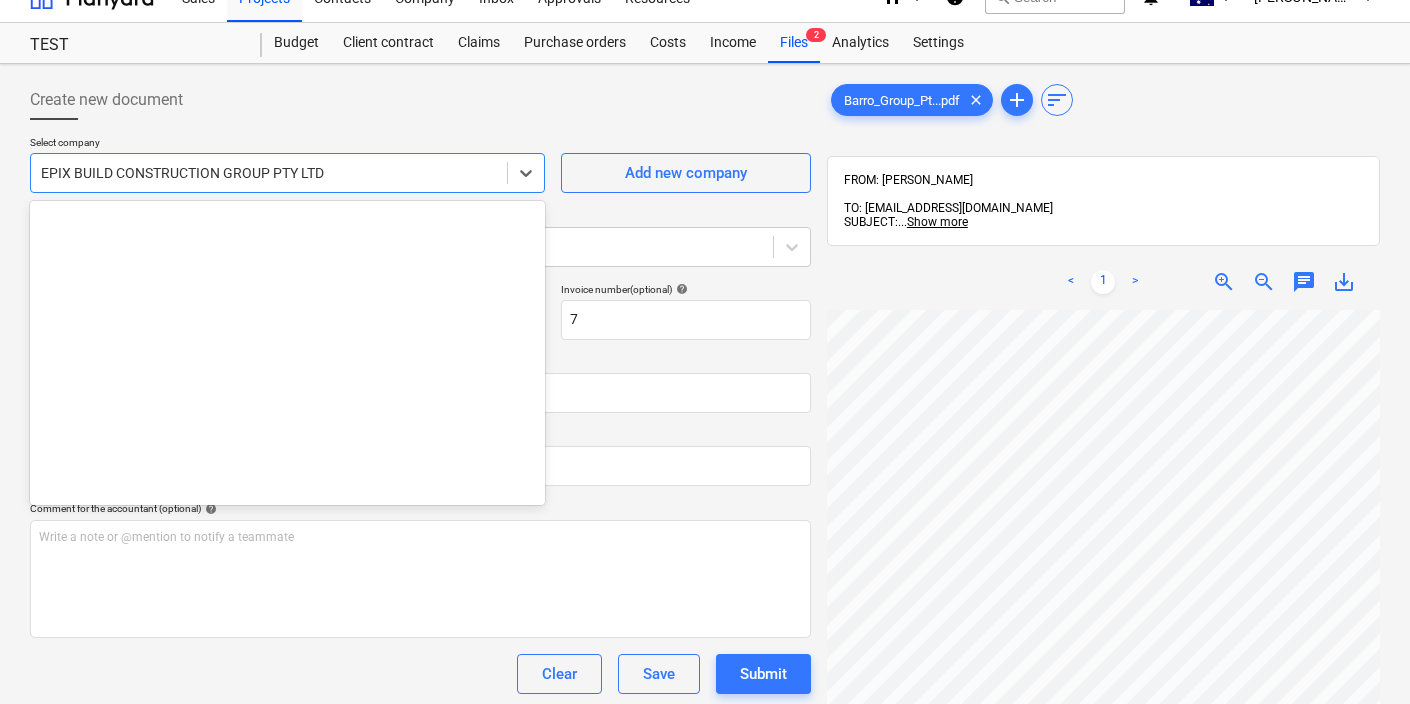 scroll, scrollTop: 12005, scrollLeft: 0, axis: vertical 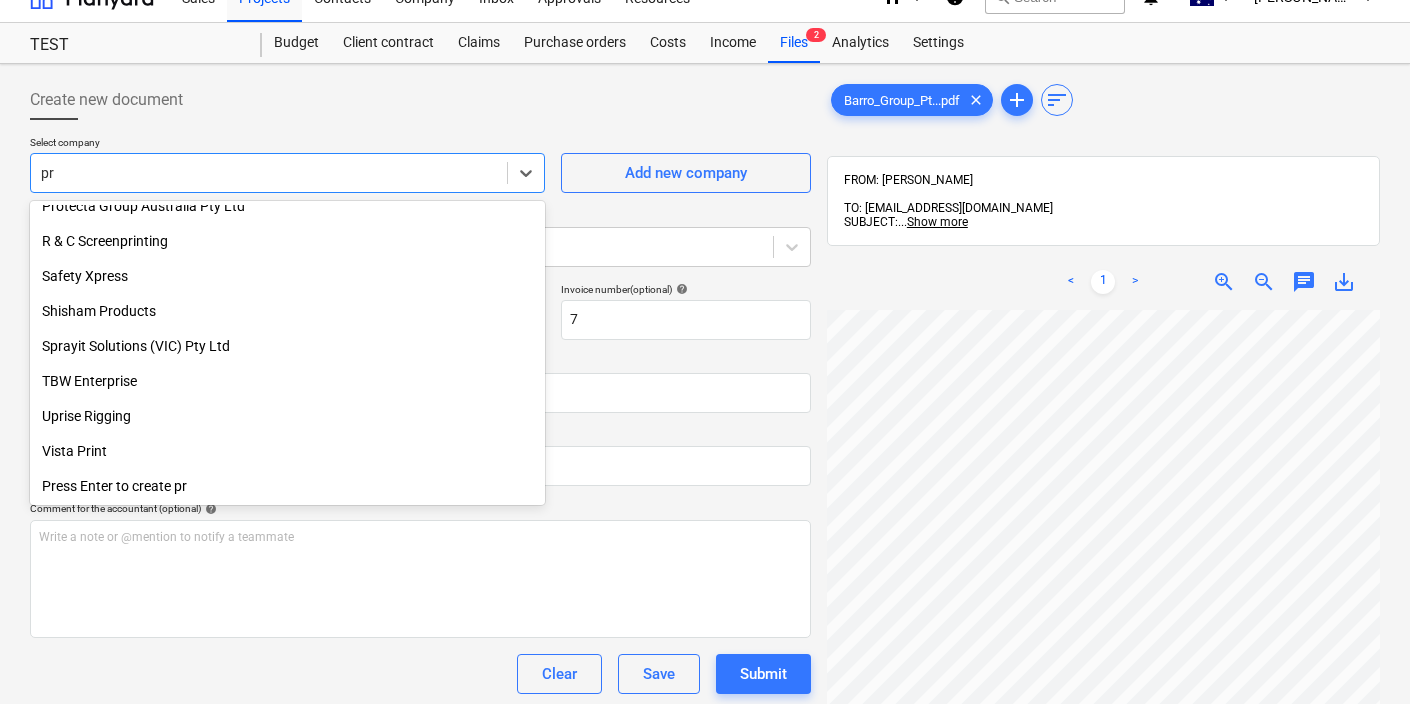 type on "p" 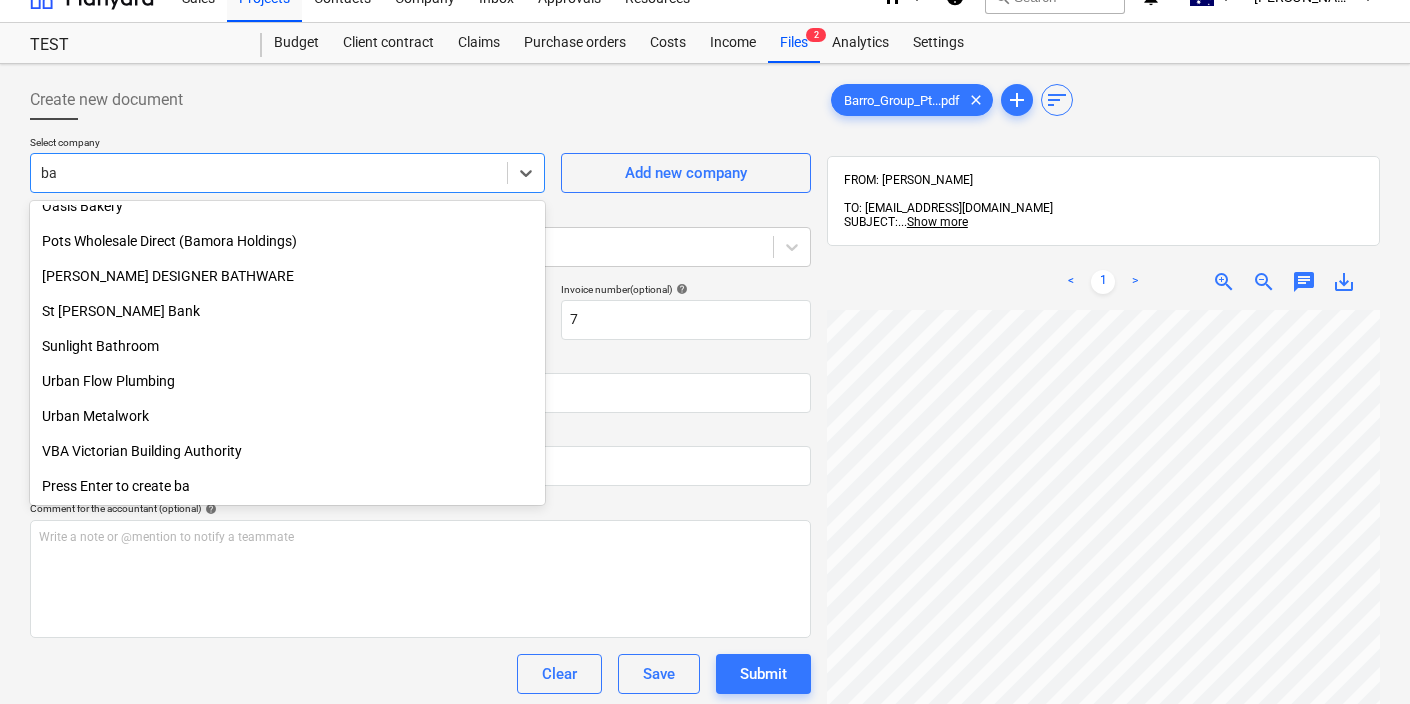 scroll, scrollTop: 1170, scrollLeft: 0, axis: vertical 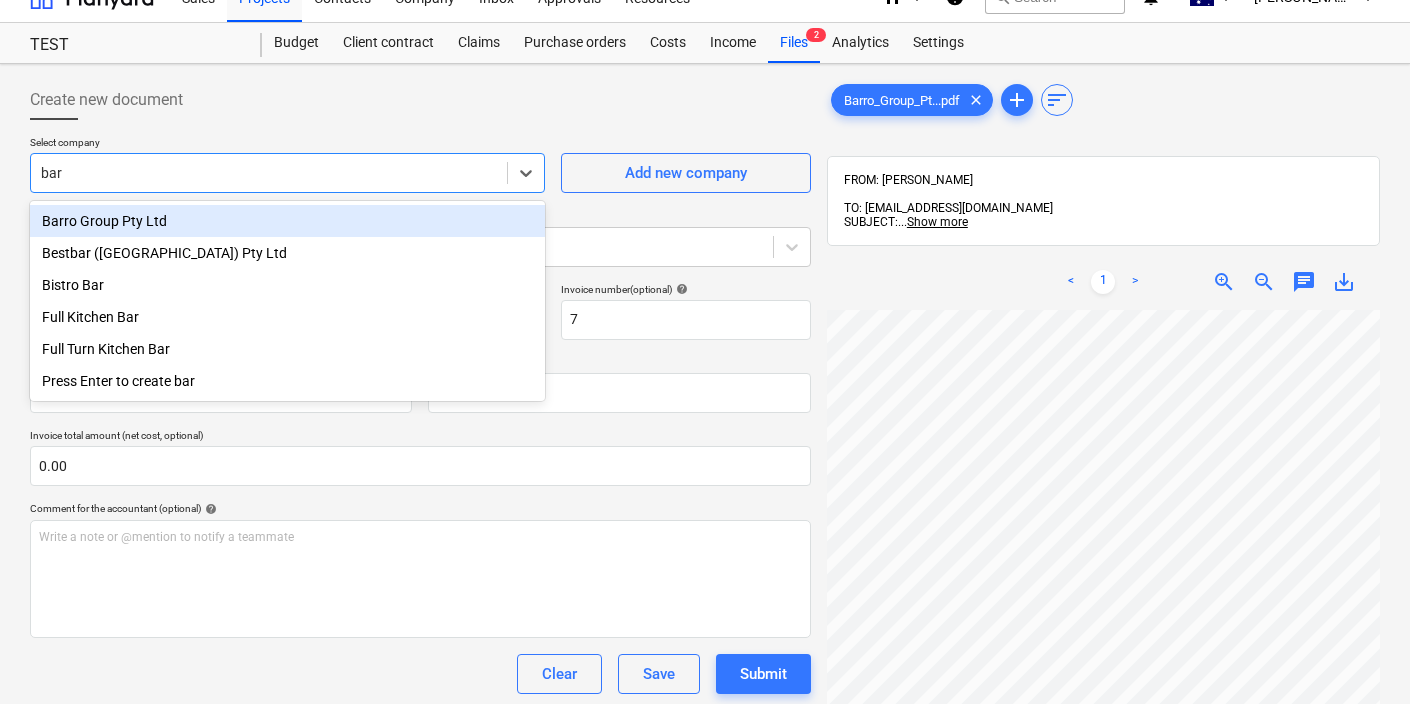 click on "Barro Group Pty Ltd" at bounding box center [287, 221] 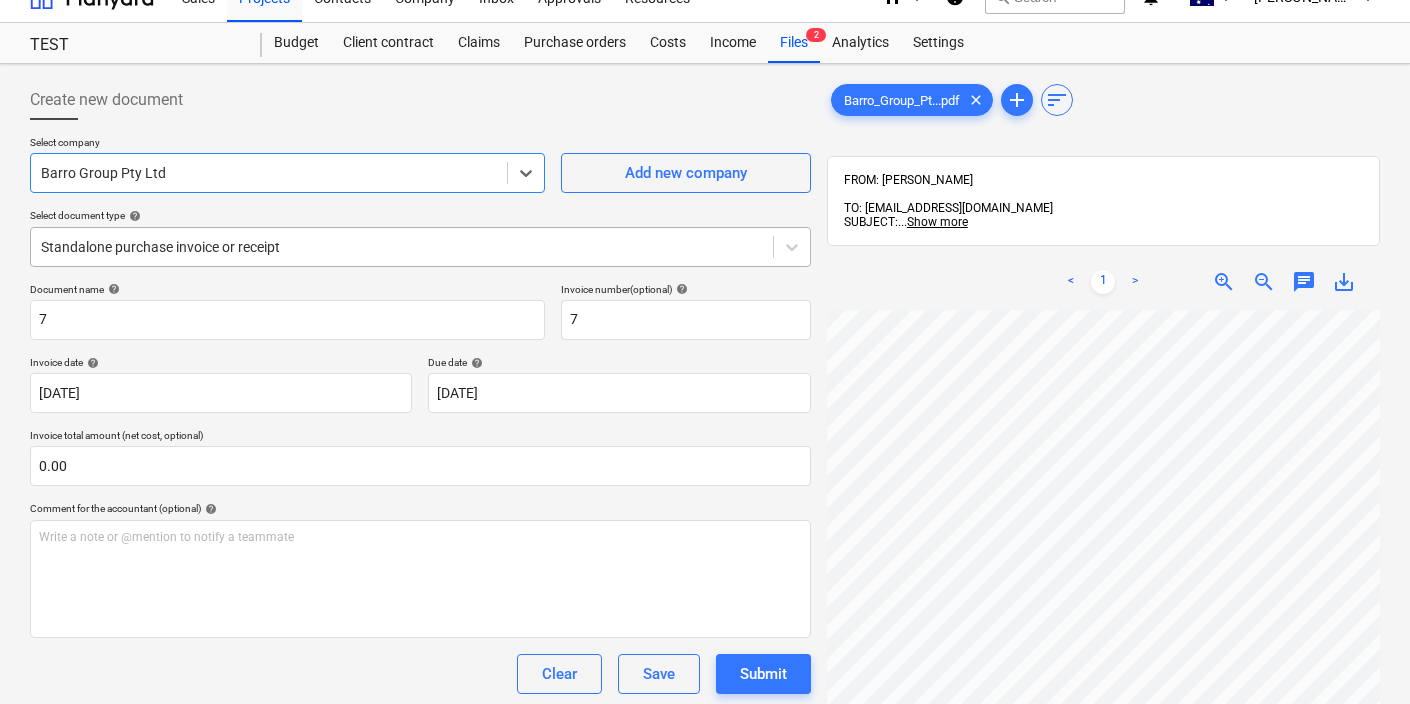 click at bounding box center [402, 247] 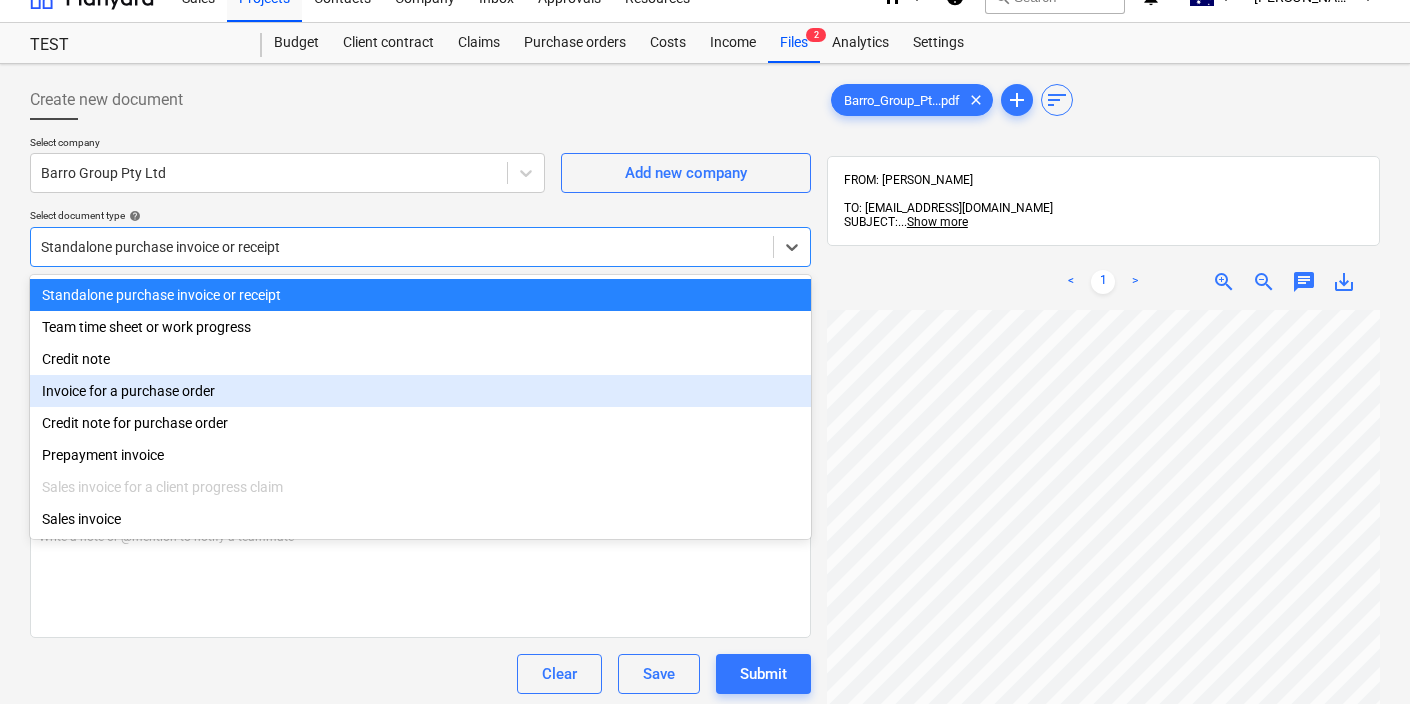 click on "Invoice for a purchase order" at bounding box center (420, 391) 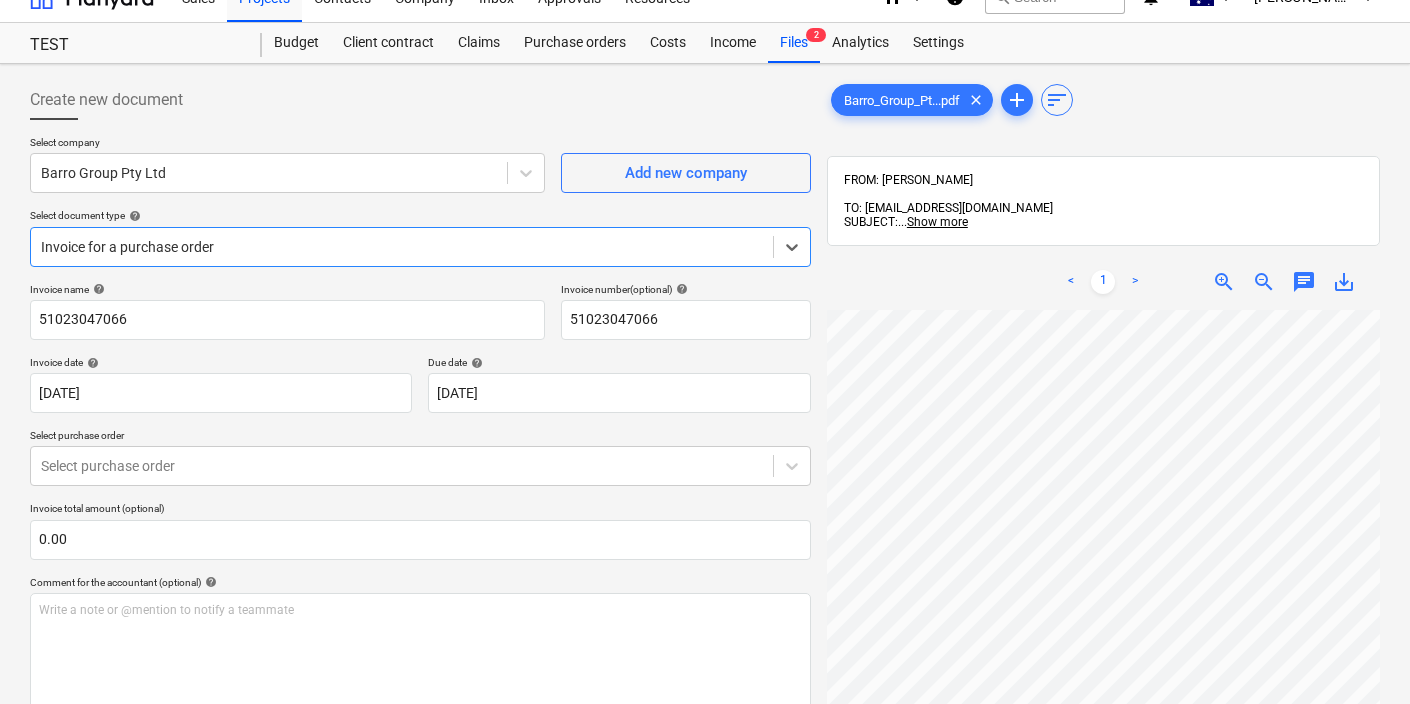scroll, scrollTop: 123, scrollLeft: 0, axis: vertical 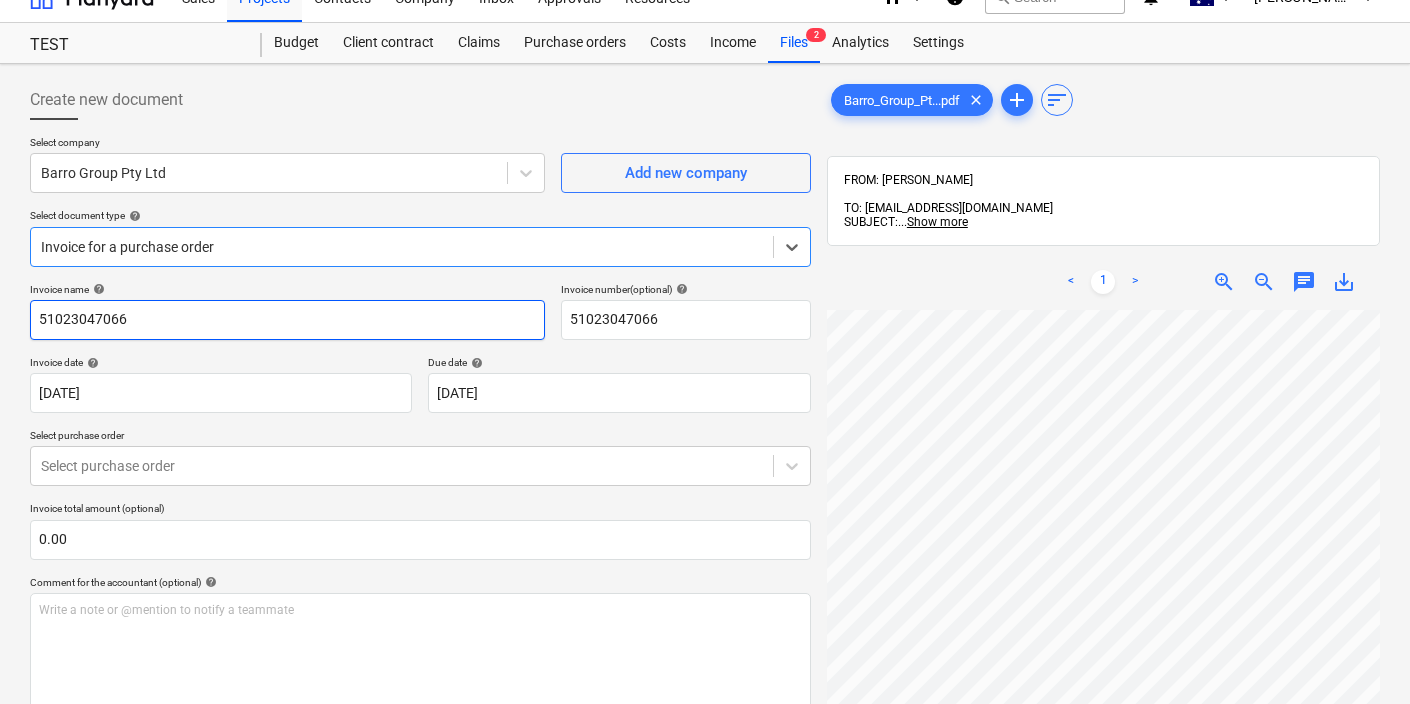 click on "51023047066" at bounding box center (287, 320) 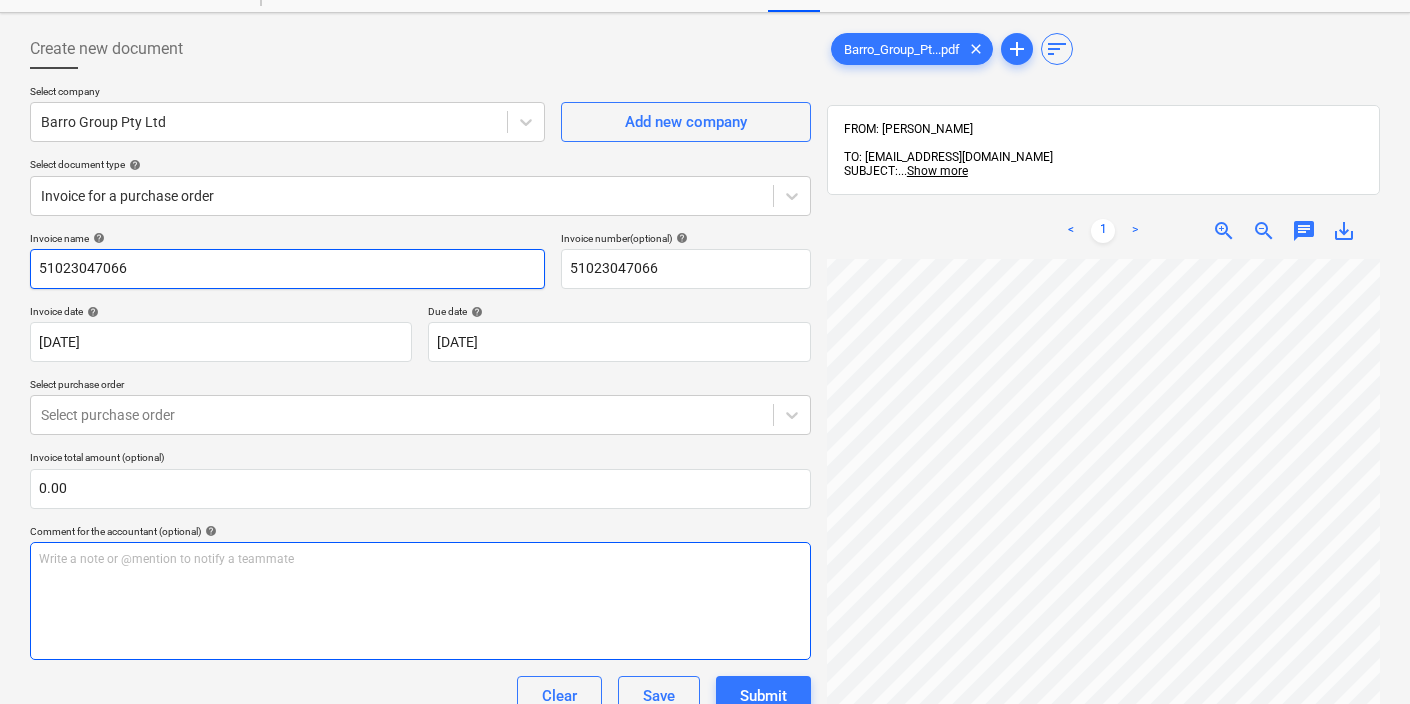 scroll, scrollTop: 0, scrollLeft: 0, axis: both 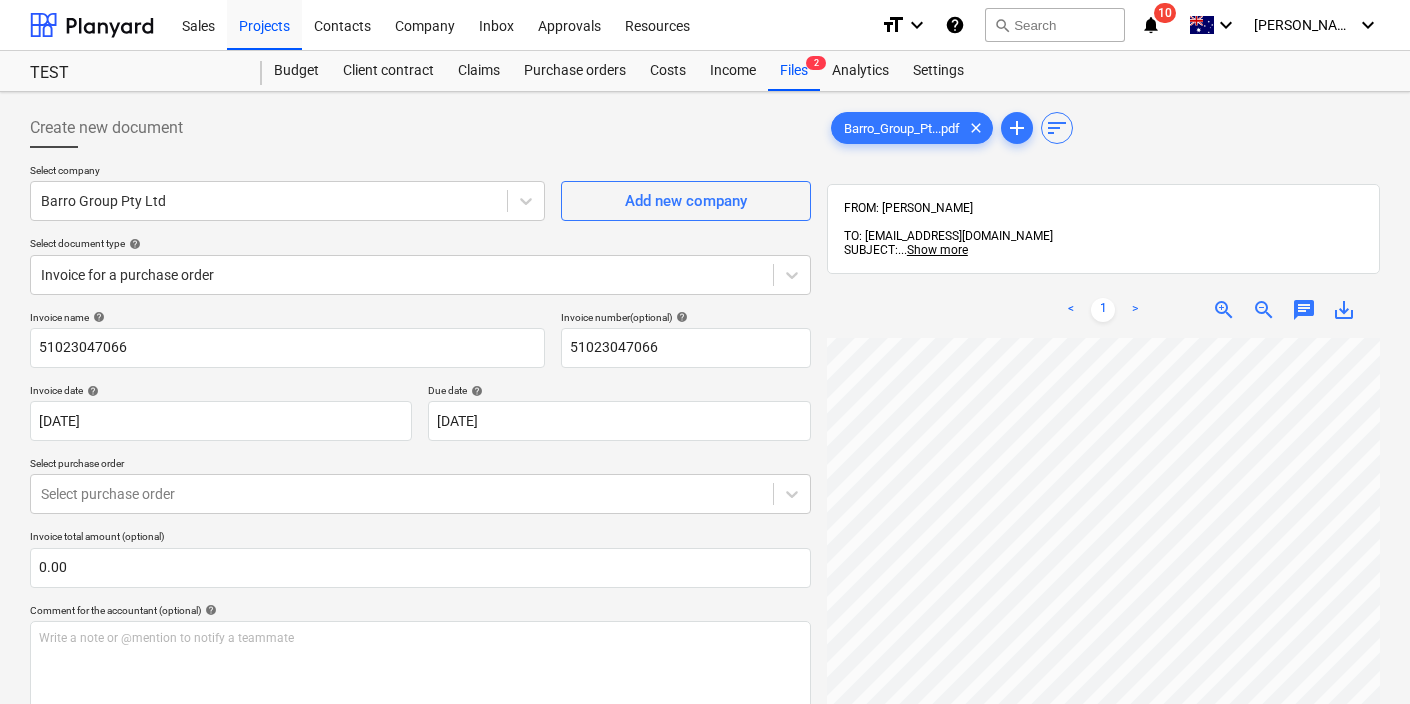 click on "Invoice name help 51023047066 Invoice number  (optional) help 51023047066 Invoice date help 26 Jun 2025 26.06.2025 Press the down arrow key to interact with the calendar and
select a date. Press the question mark key to get the keyboard shortcuts for changing dates. Due date help 31 Jul 2025 31.07.2025 Press the down arrow key to interact with the calendar and
select a date. Press the question mark key to get the keyboard shortcuts for changing dates. Select purchase order Select purchase order Invoice total amount (optional) 0.00 Comment for the accountant (optional) help Write a note or @mention to notify a teammate ﻿ Clear Save Submit Total $0.00" at bounding box center [420, 572] 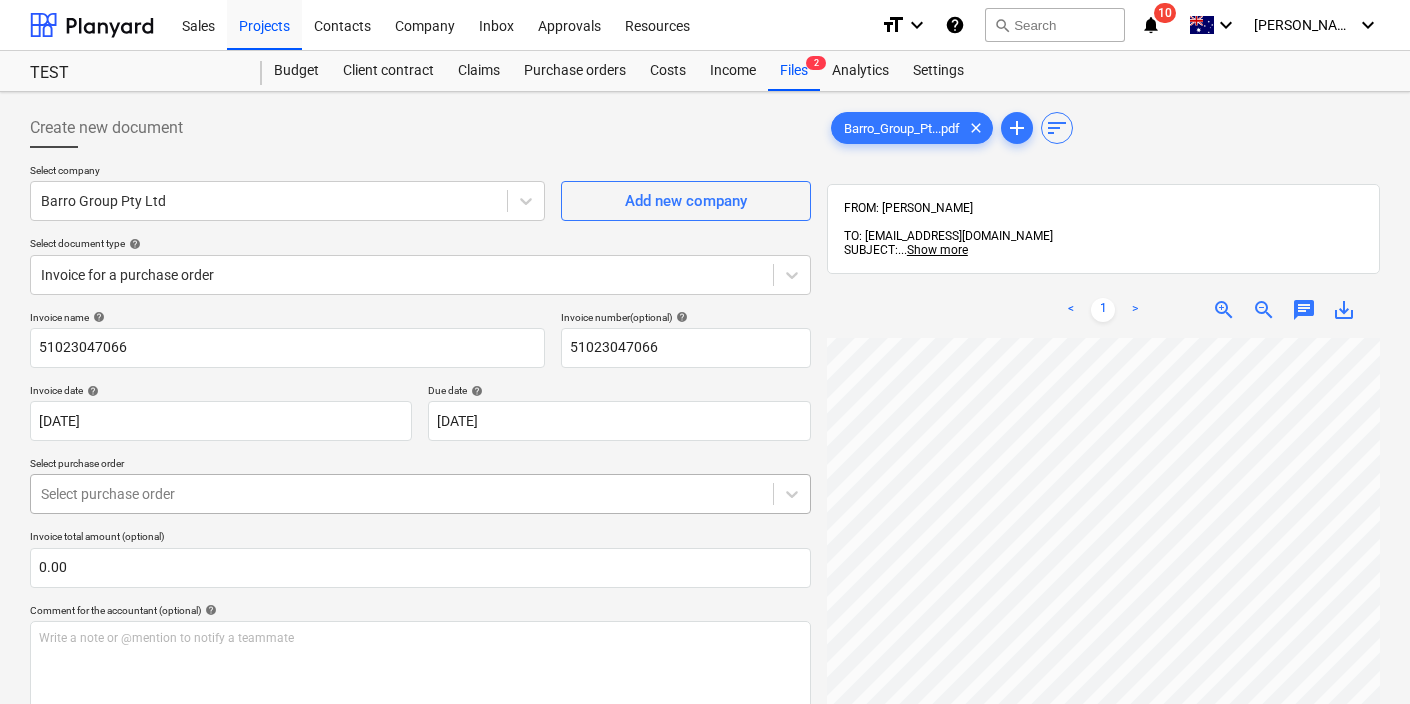 click at bounding box center [402, 494] 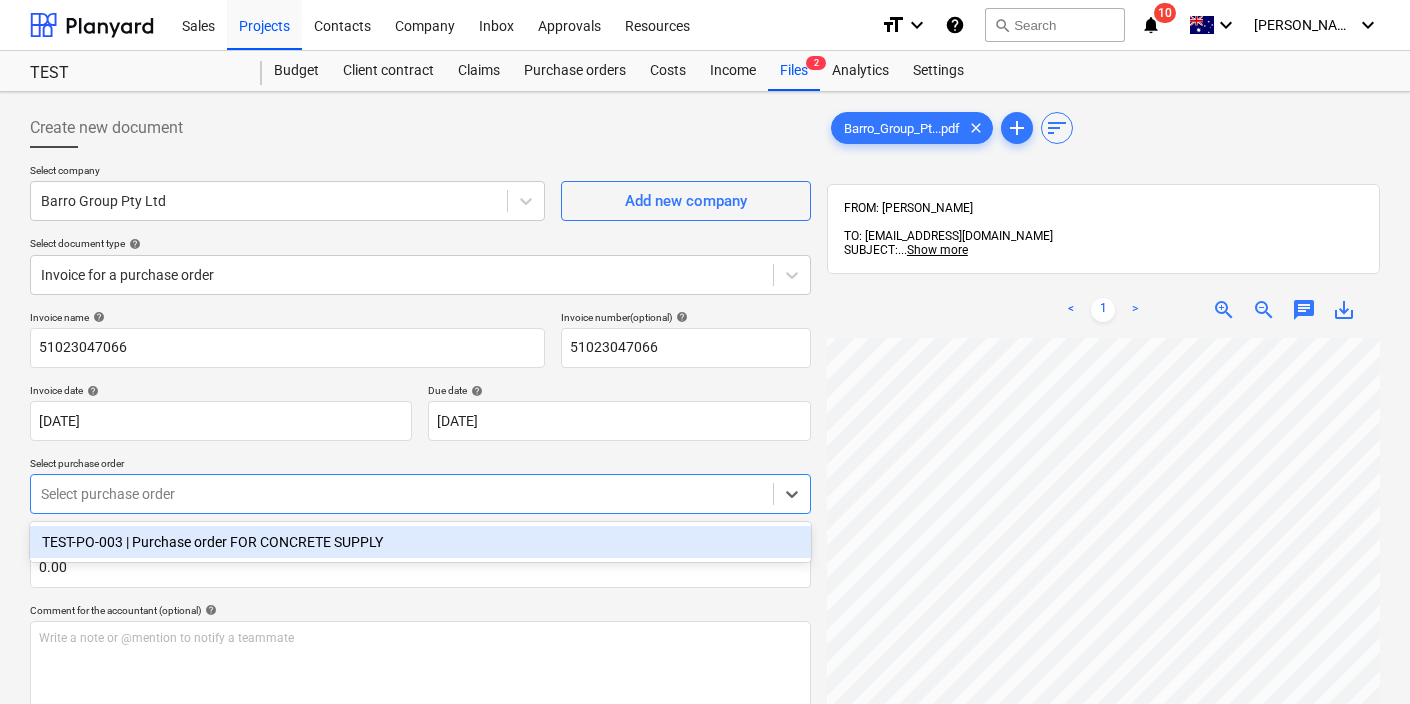 click on "Invoice name help 51023047066 Invoice number  (optional) help 51023047066 Invoice date help 26 Jun 2025 26.06.2025 Press the down arrow key to interact with the calendar and
select a date. Press the question mark key to get the keyboard shortcuts for changing dates. Due date help 31 Jul 2025 31.07.2025 Press the down arrow key to interact with the calendar and
select a date. Press the question mark key to get the keyboard shortcuts for changing dates. Select purchase order option TEST-PO-003 | Purchase order FOR CONCRETE SUPPLY focused, 1 of 1. 1 result available. Use Up and Down to choose options, press Enter to select the currently focused option, press Escape to exit the menu, press Tab to select the option and exit the menu. Select purchase order Invoice total amount (optional) 0.00 Comment for the accountant (optional) help Write a note or @mention to notify a teammate ﻿ Clear Save Submit Total $0.00" at bounding box center (420, 572) 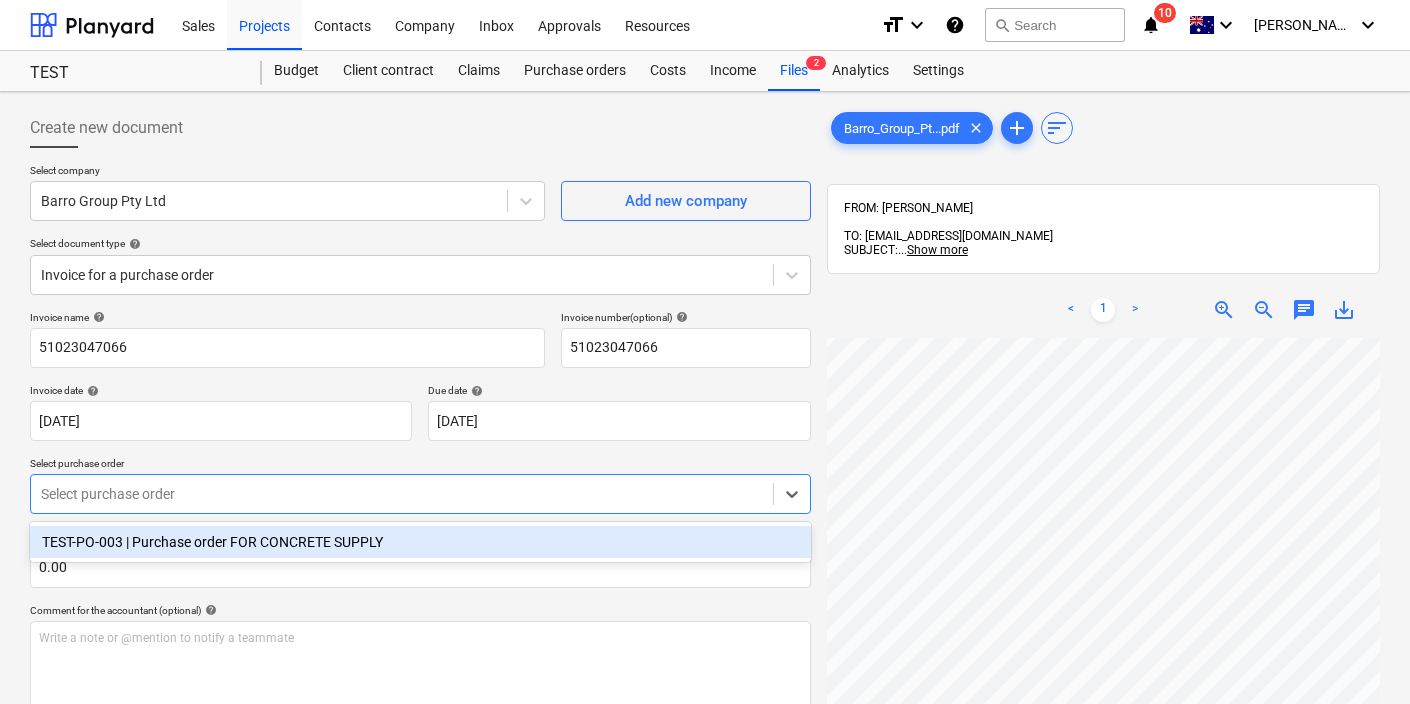 click at bounding box center (402, 494) 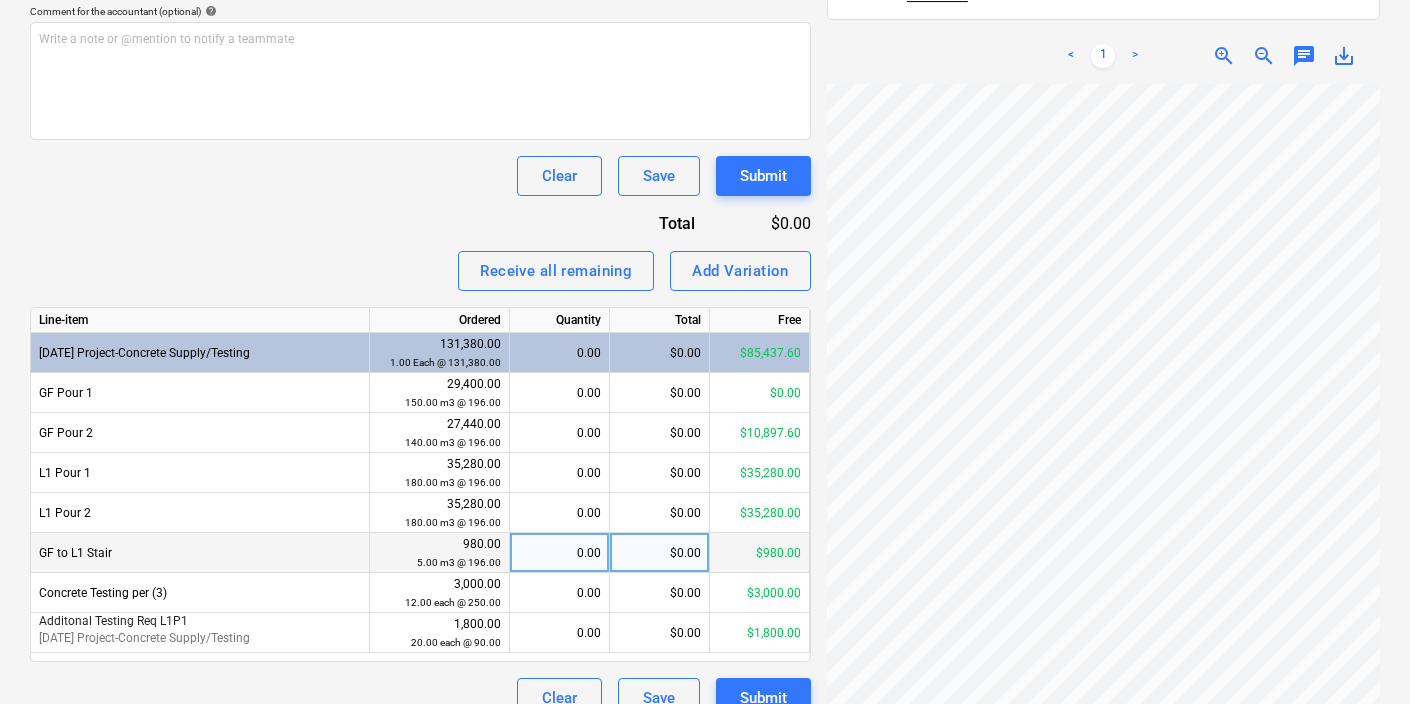 scroll, scrollTop: 629, scrollLeft: 0, axis: vertical 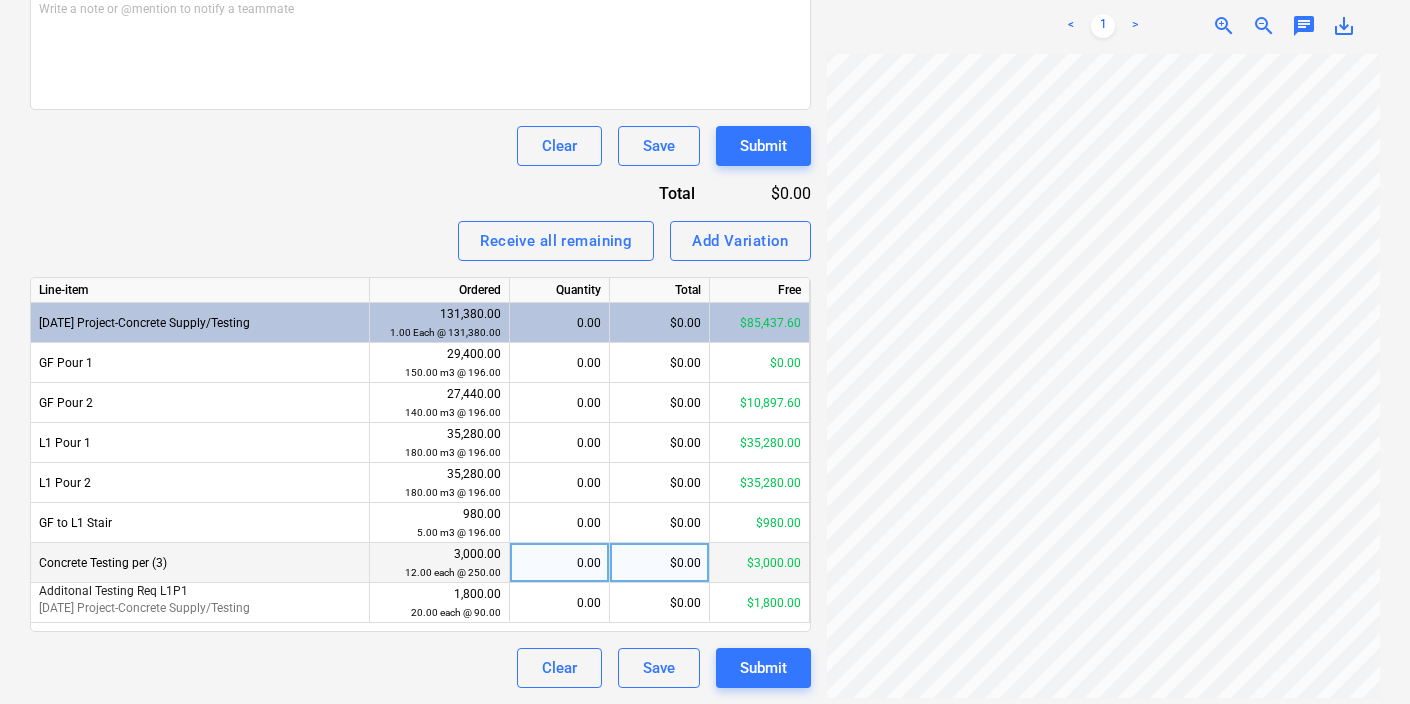 click on "0.00" at bounding box center [559, 563] 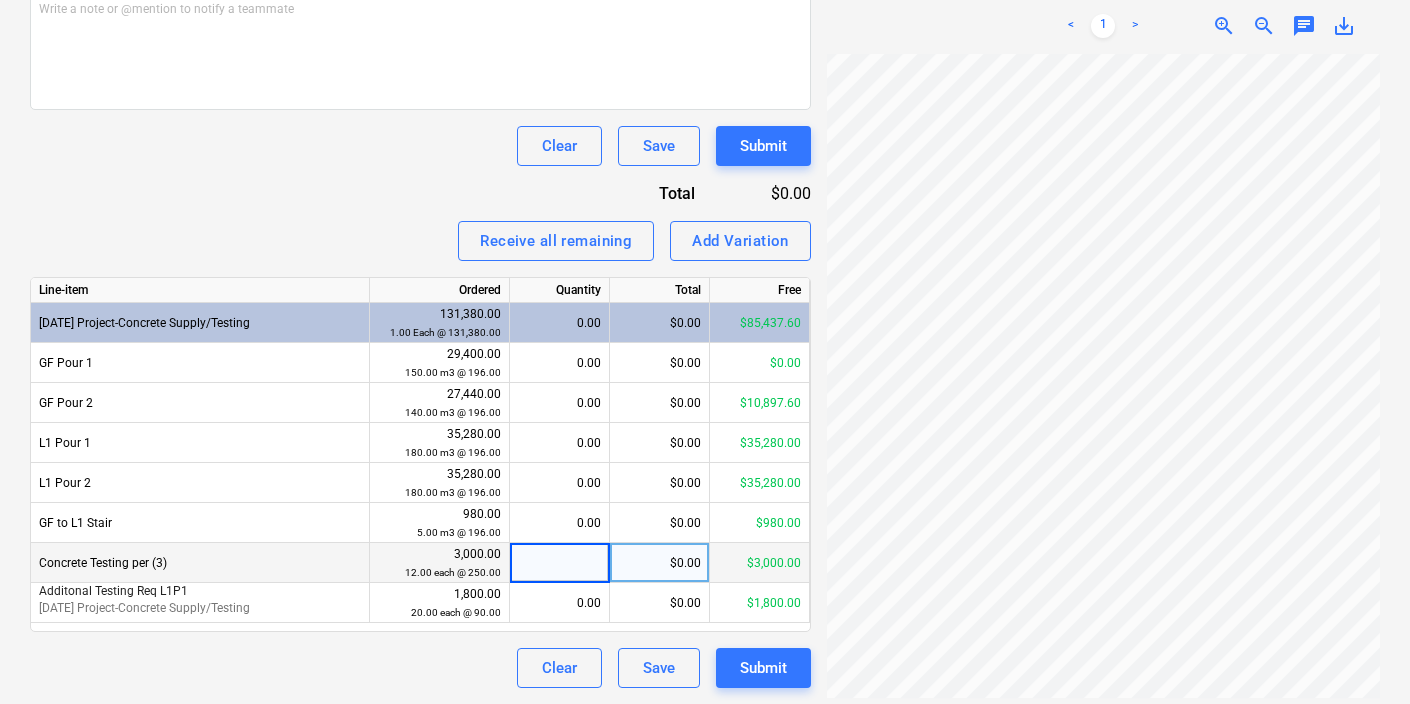 type on "9" 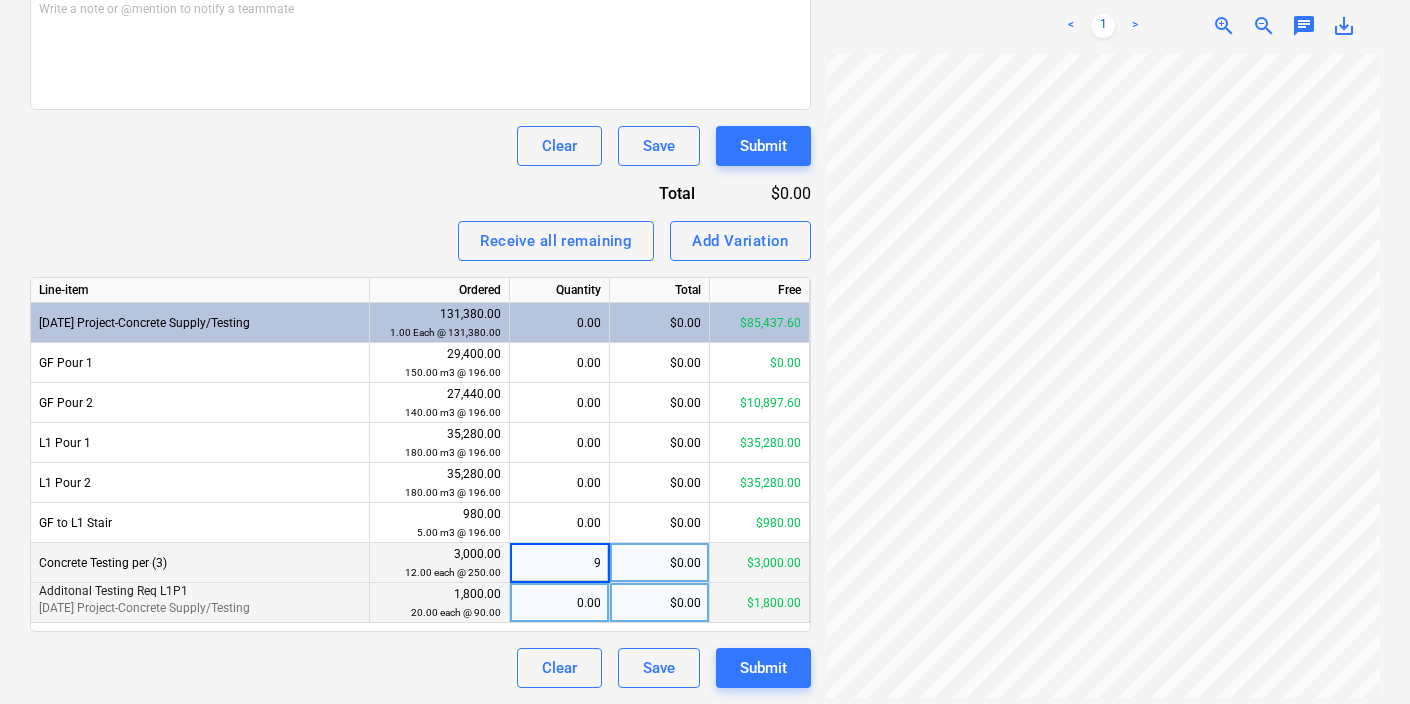 click on "0.00" at bounding box center (559, 603) 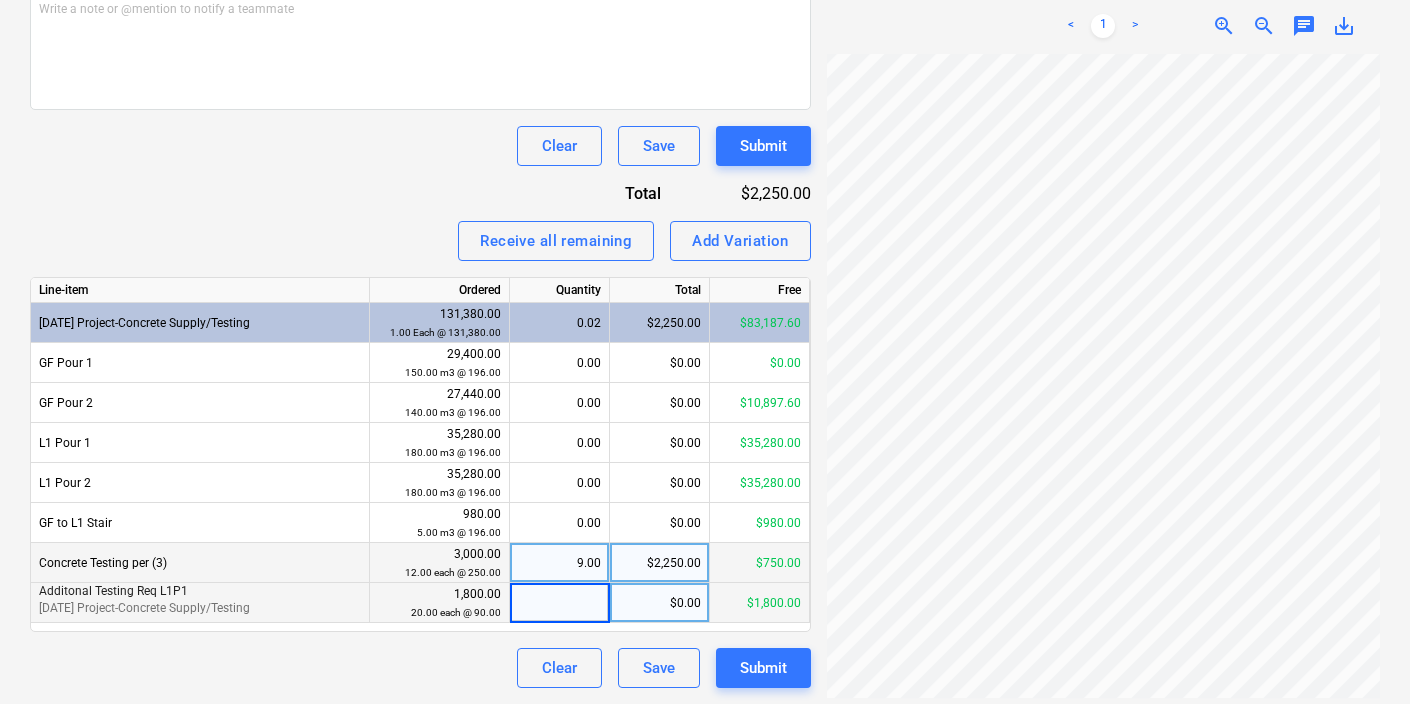 type on "9" 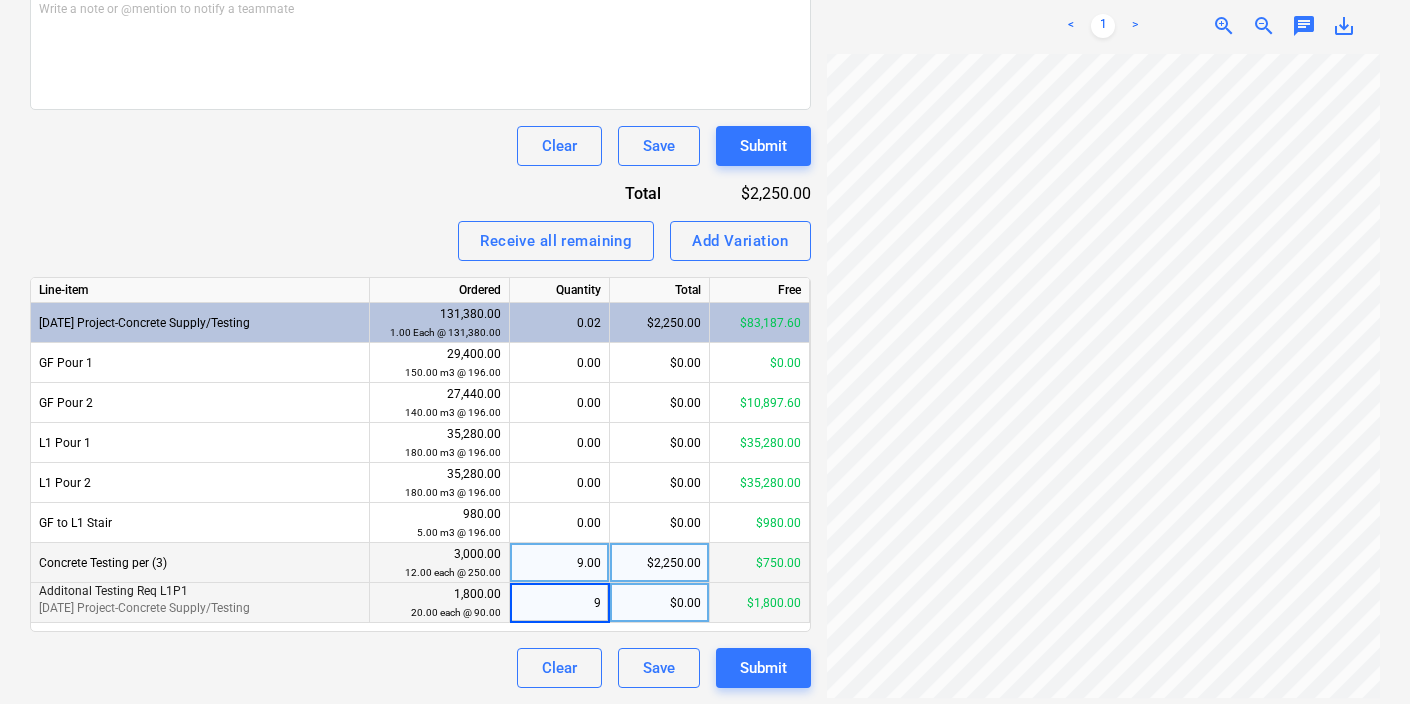 click on "Line-item Ordered Quantity Total Free 3-05-01 Project-Concrete Supply/Testing 131,380.00 1.00 Each @ 131,380.00 0.02 $2,250.00 $83,187.60 GF Pour 1 29,400.00 150.00 m3 @ 196.00 0.00 $0.00 $0.00 GF Pour 2 27,440.00 140.00 m3 @ 196.00 0.00 $0.00 $10,897.60 L1 Pour 1 35,280.00 180.00 m3 @ 196.00 0.00 $0.00 $35,280.00 L1 Pour 2 35,280.00 180.00 m3 @ 196.00 0.00 $0.00 $35,280.00 GF to L1 Stair 980.00 5.00 m3 @ 196.00 0.00 $0.00 $980.00 Concrete Testing per (3) 3,000.00 12.00 each @ 250.00 9.00 $2,250.00 $750.00 Additonal Testing Req L1P1 3-05-01 Project-Concrete Supply/Testing 1,800.00 20.00 each @ 90.00 9 $0.00 $1,800.00" at bounding box center [420, 454] 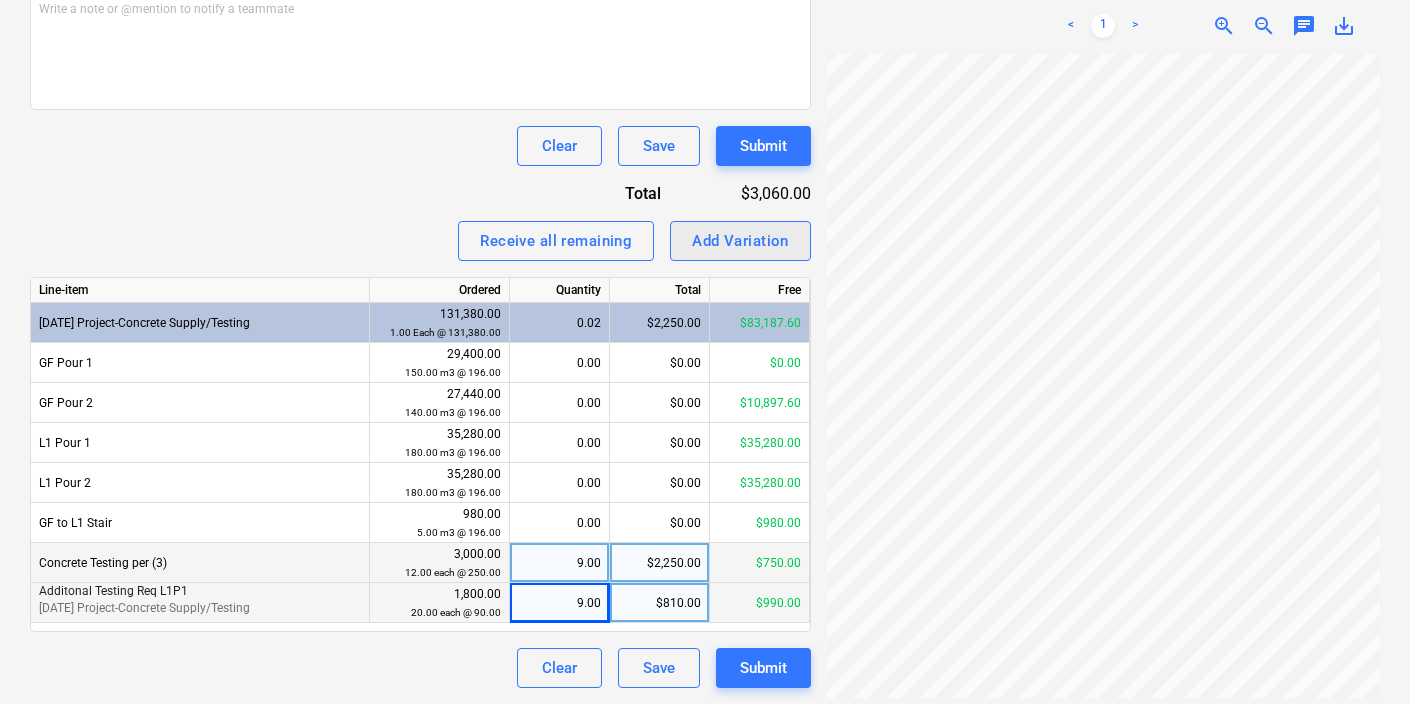 click on "Add Variation" at bounding box center [740, 241] 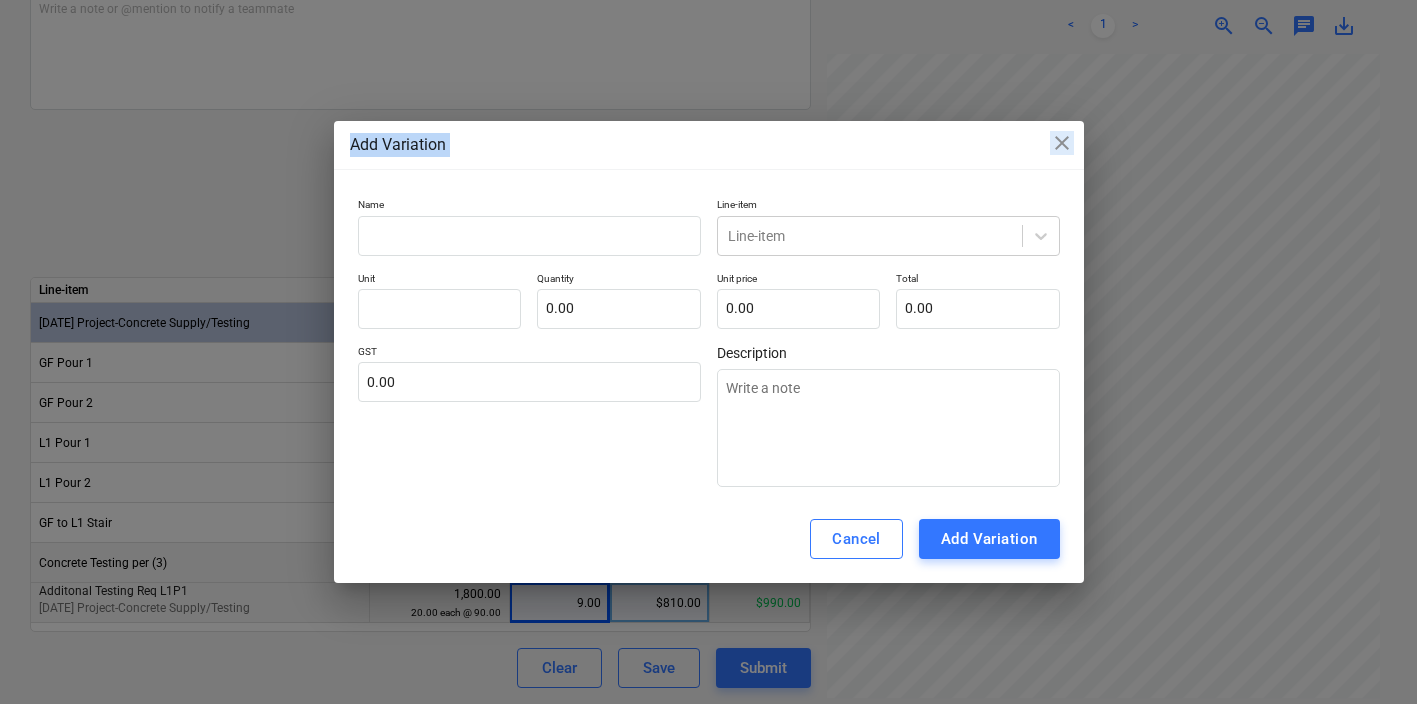 drag, startPoint x: 913, startPoint y: 124, endPoint x: 879, endPoint y: 162, distance: 50.990196 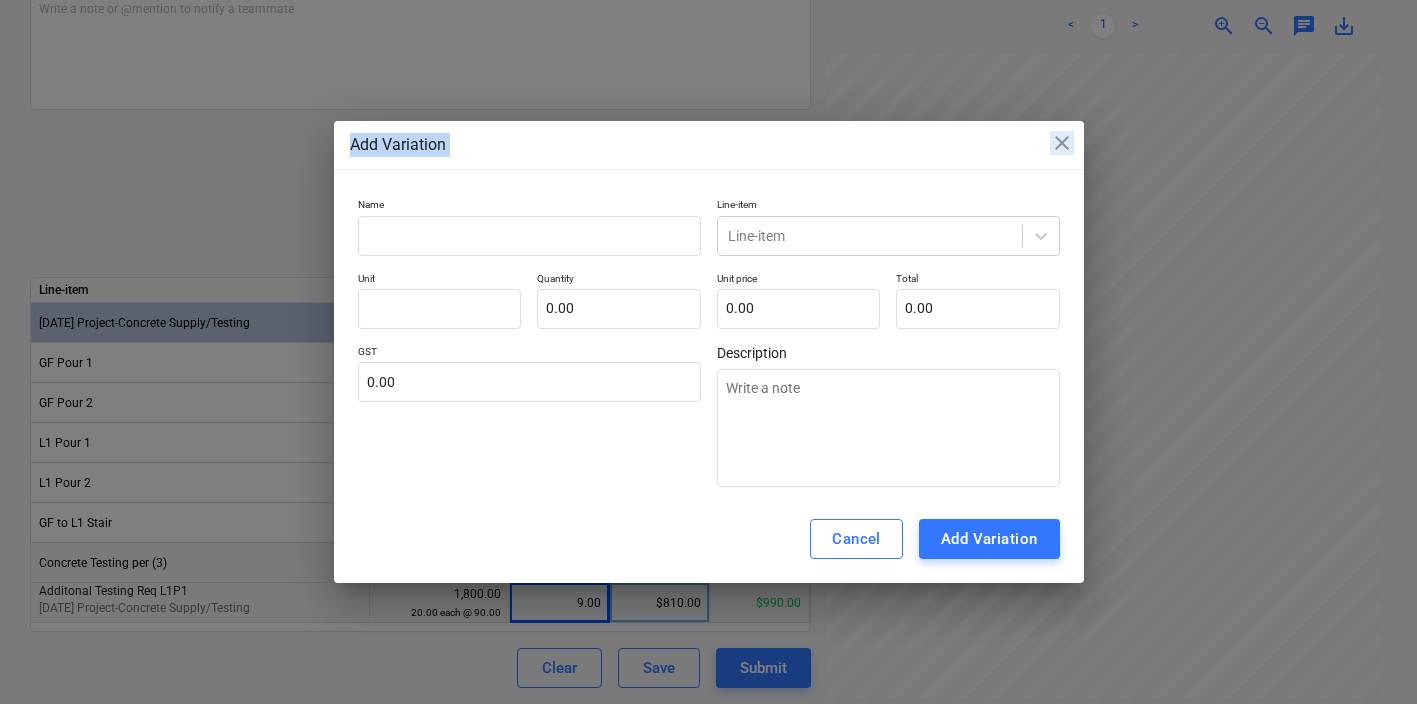 click on "Add Variation close Name Line-item Line-item Unit Quantity 0.00 Unit price 0.00 Total 0.00 GST 0.00 Description Cancel Add Variation" at bounding box center [709, 352] 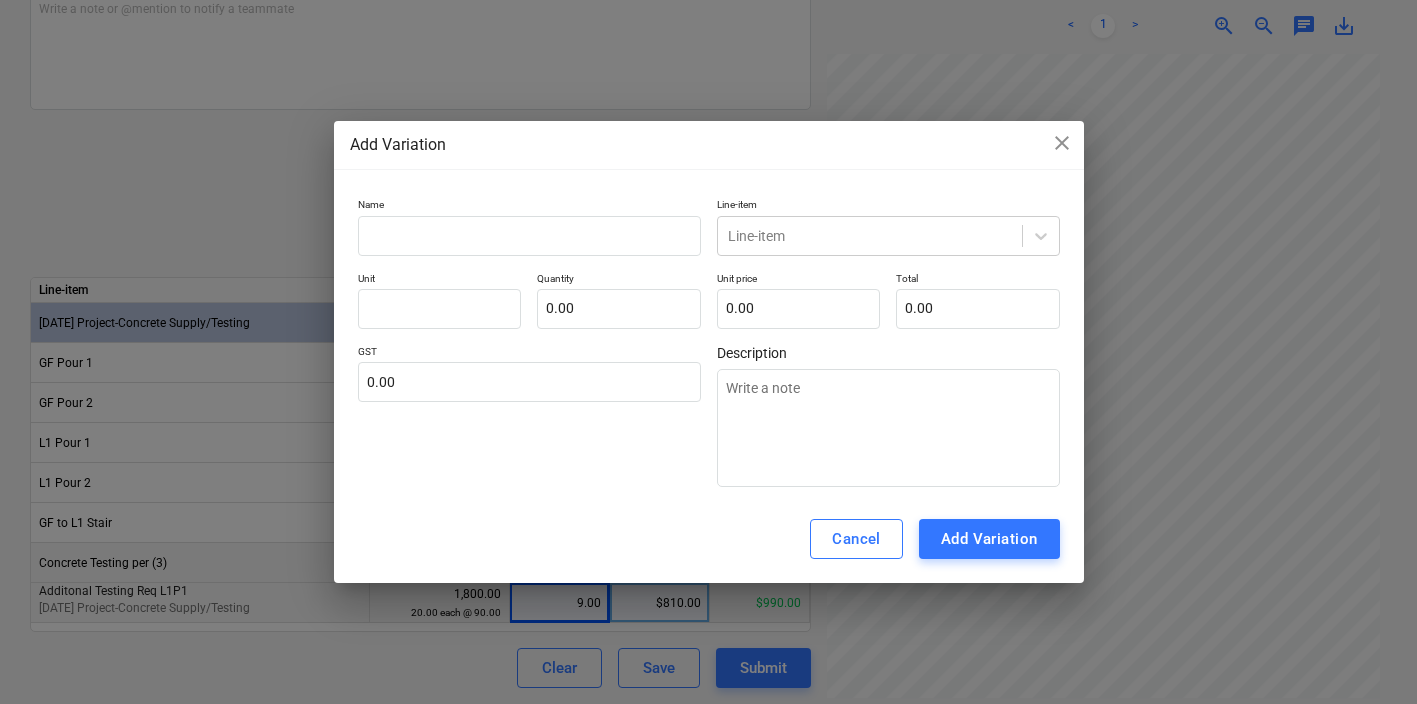 drag, startPoint x: 905, startPoint y: 135, endPoint x: 712, endPoint y: 140, distance: 193.06476 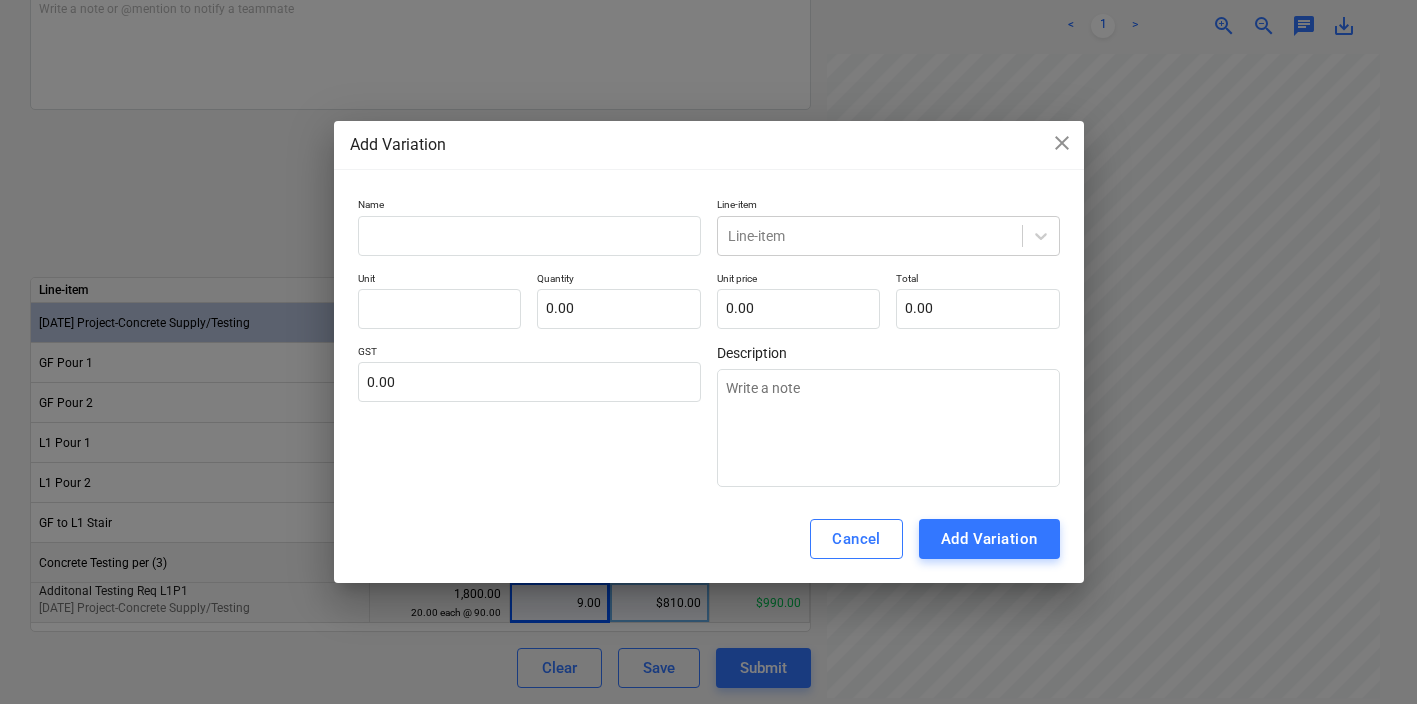 click on "Add Variation close" at bounding box center [709, 145] 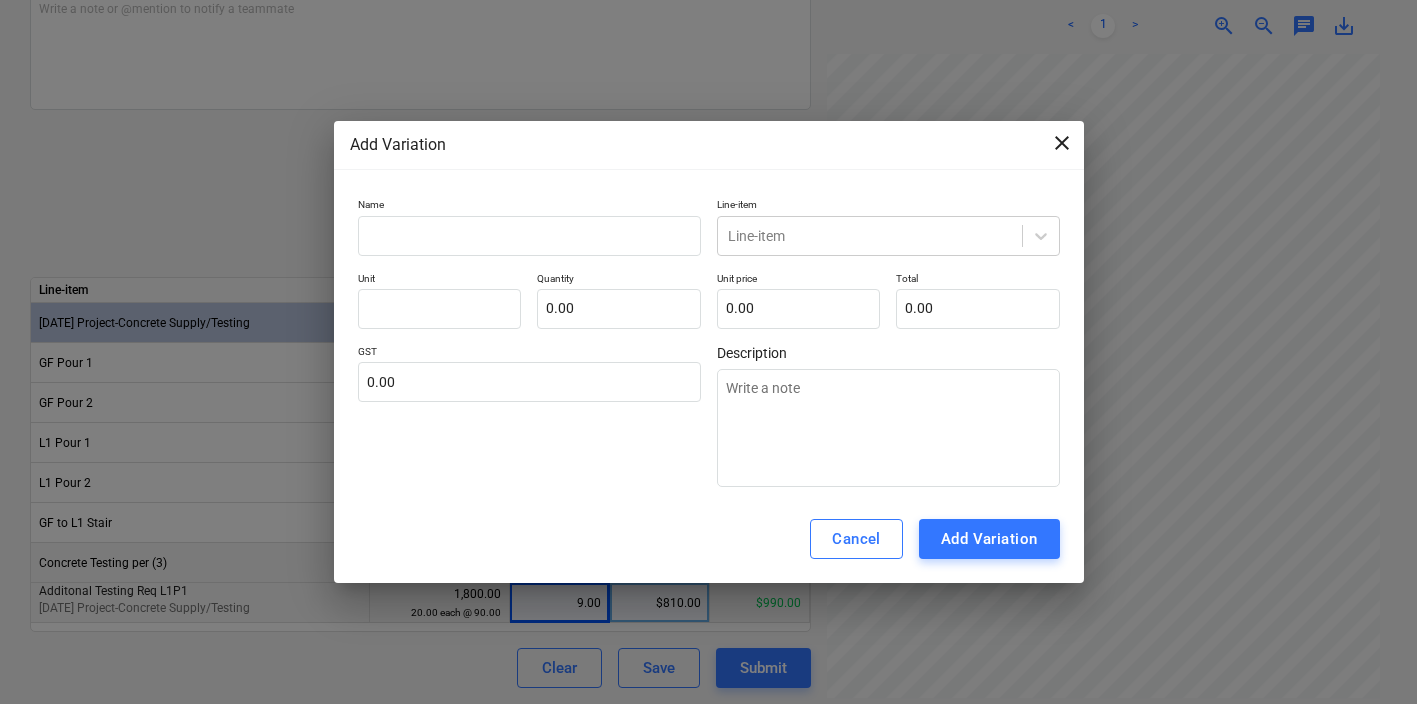 click on "close" at bounding box center [1062, 143] 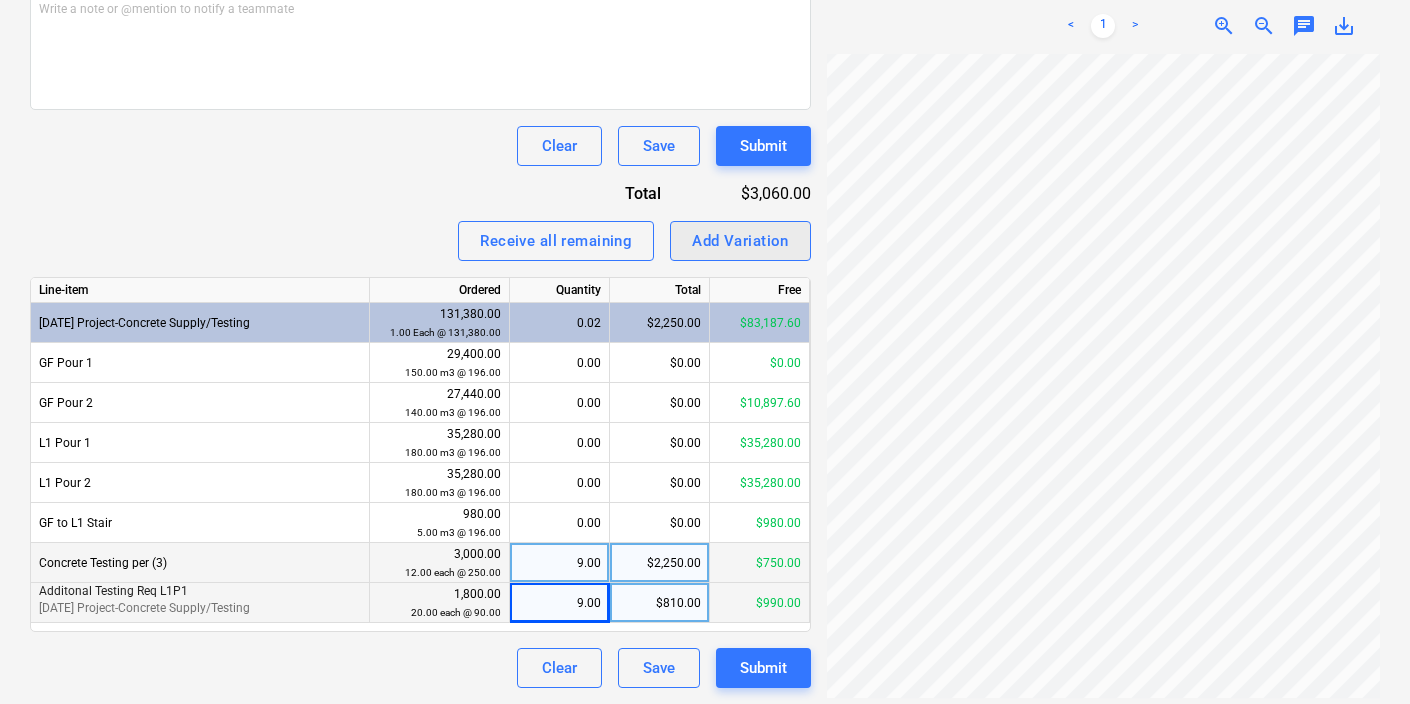 click on "Add Variation" at bounding box center (740, 241) 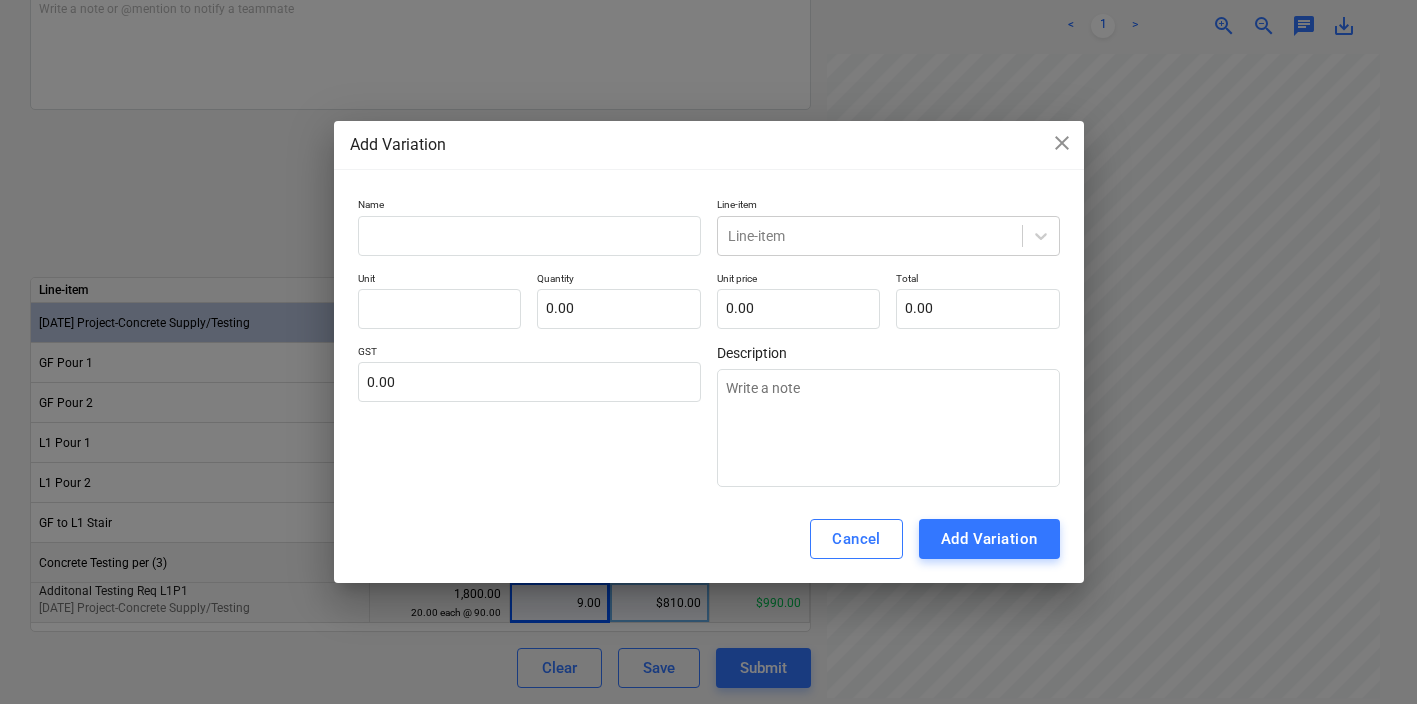 click on "Name Line-item Line-item Unit Quantity 0.00 Unit price 0.00 Total 0.00 GST 0.00 Description" at bounding box center [709, 342] 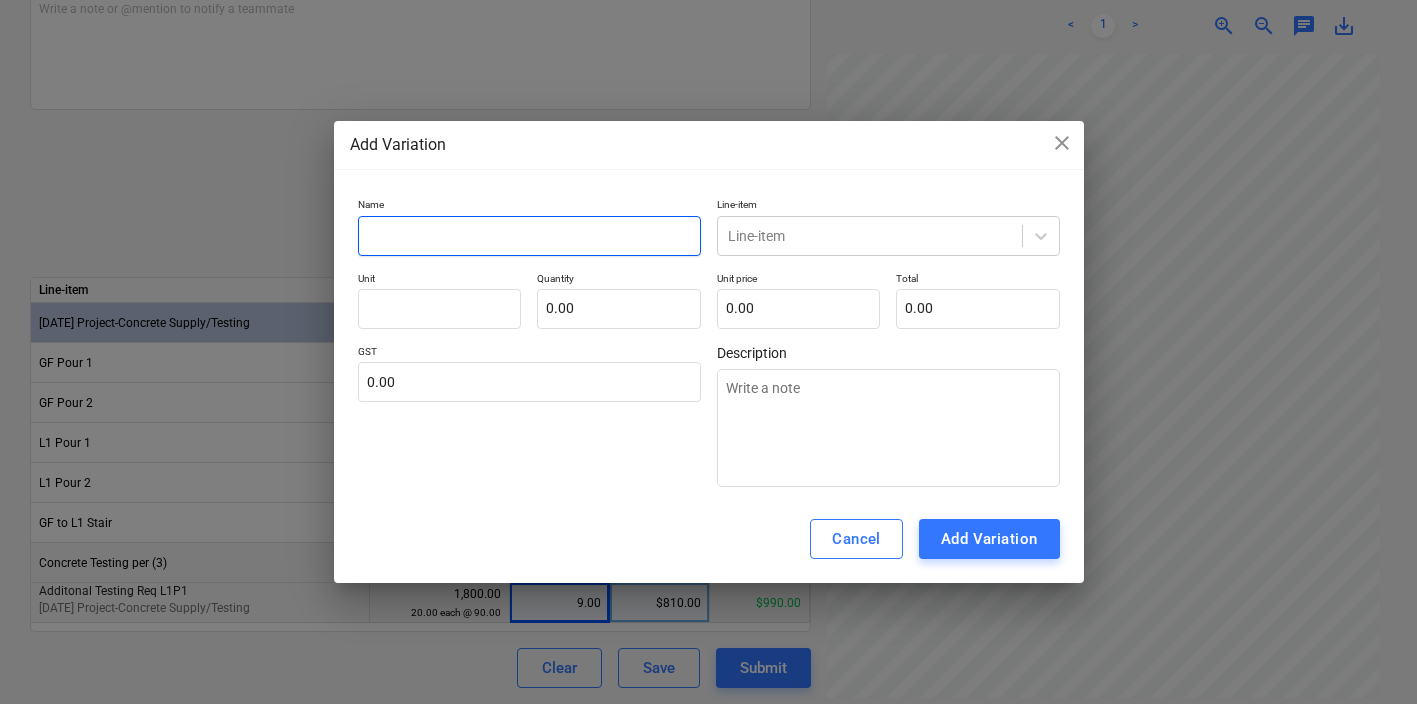 click at bounding box center [529, 236] 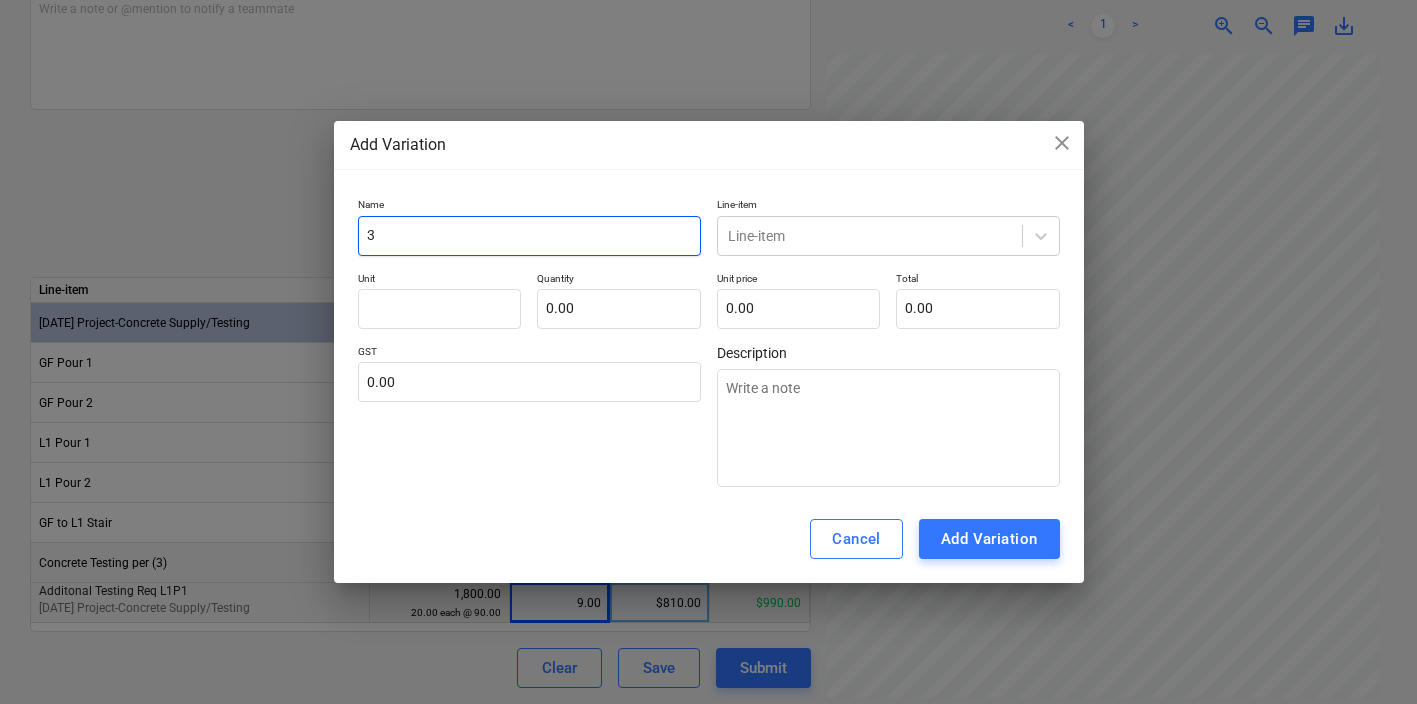 type on "x" 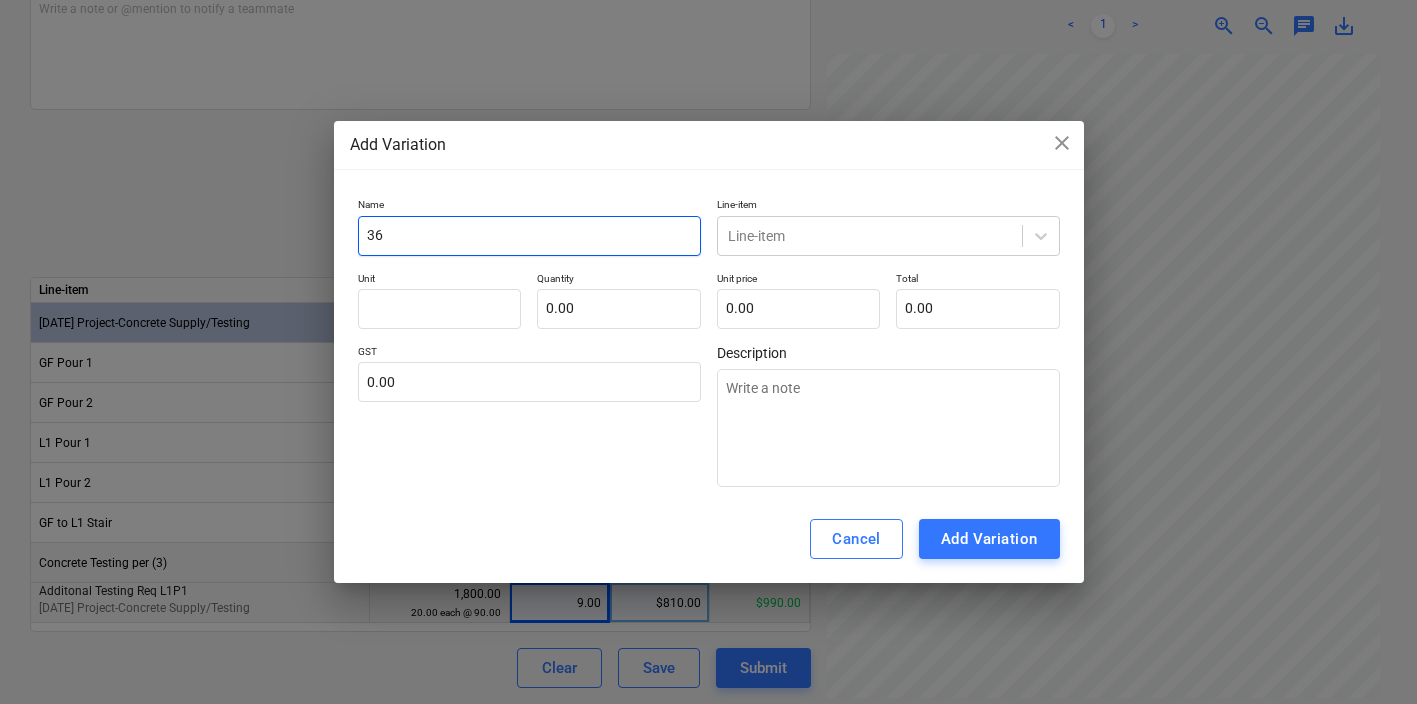 type on "x" 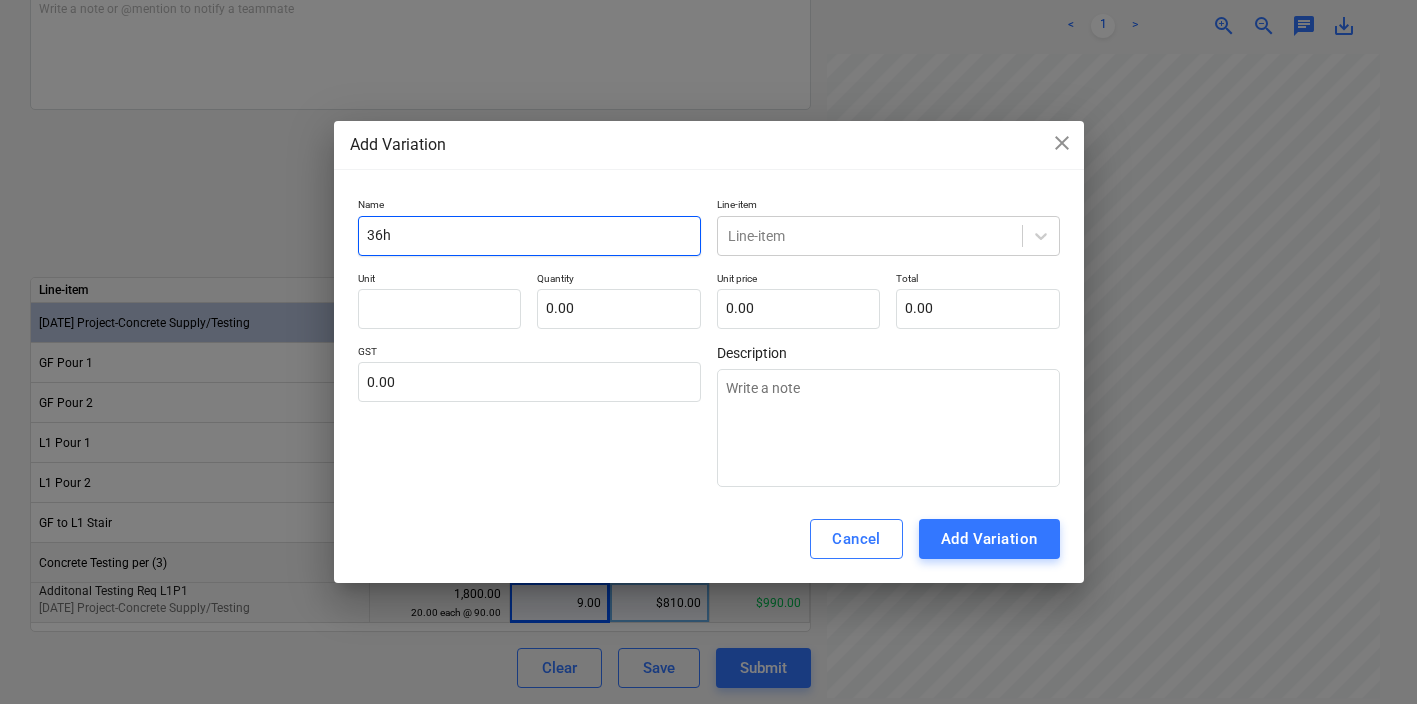type on "x" 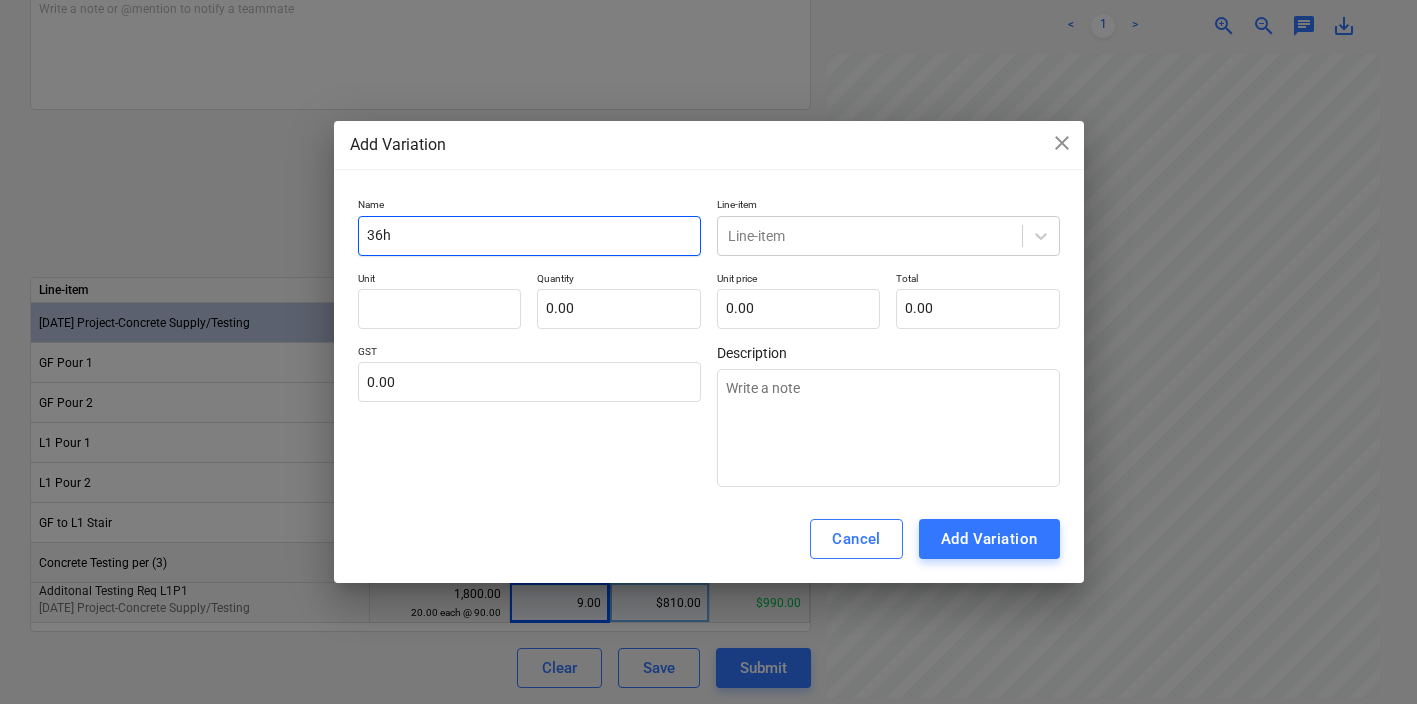 type on "36" 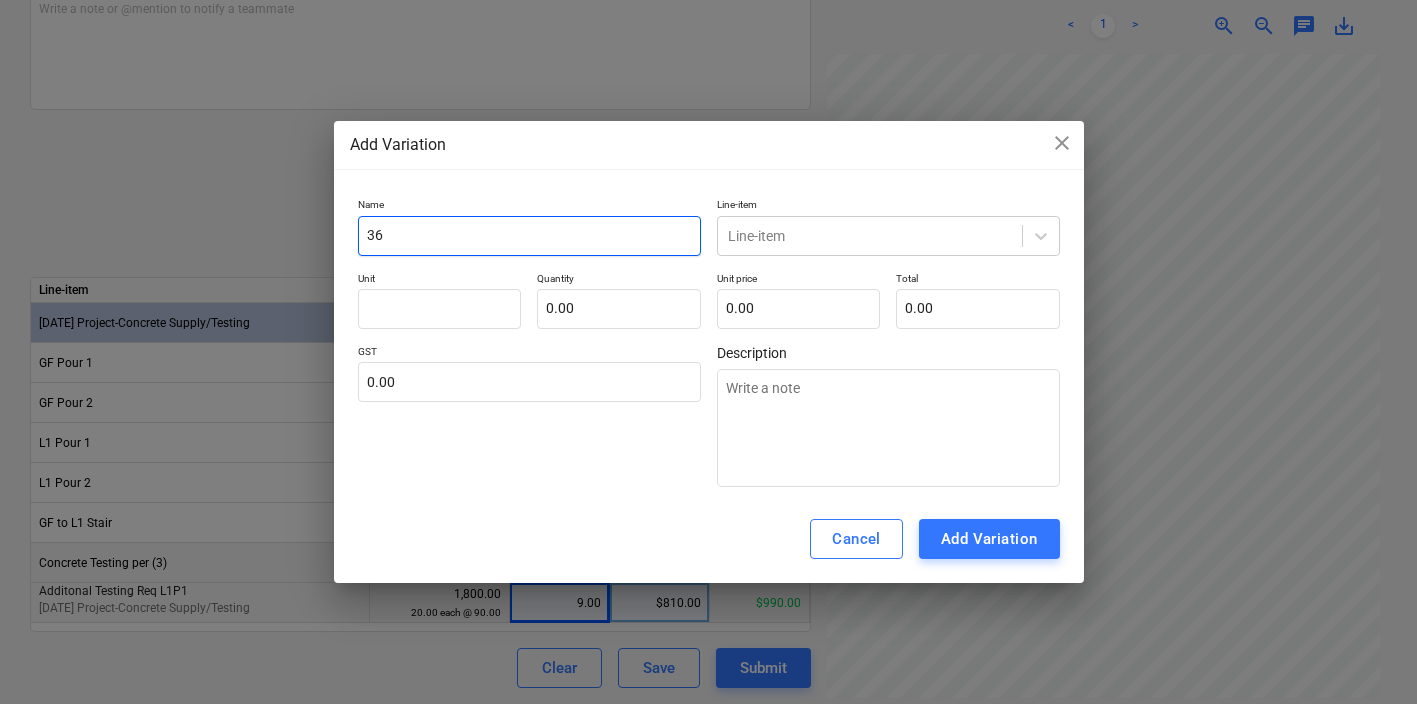 type on "x" 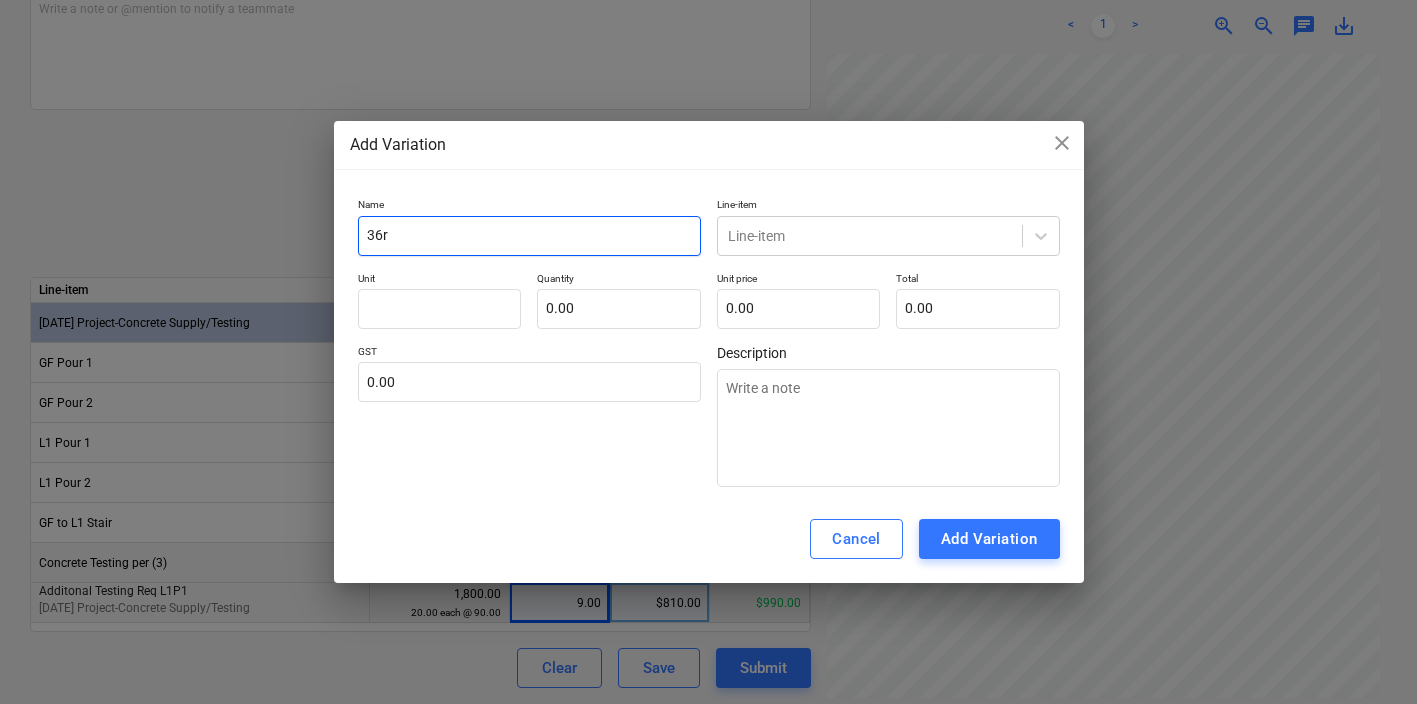 type on "x" 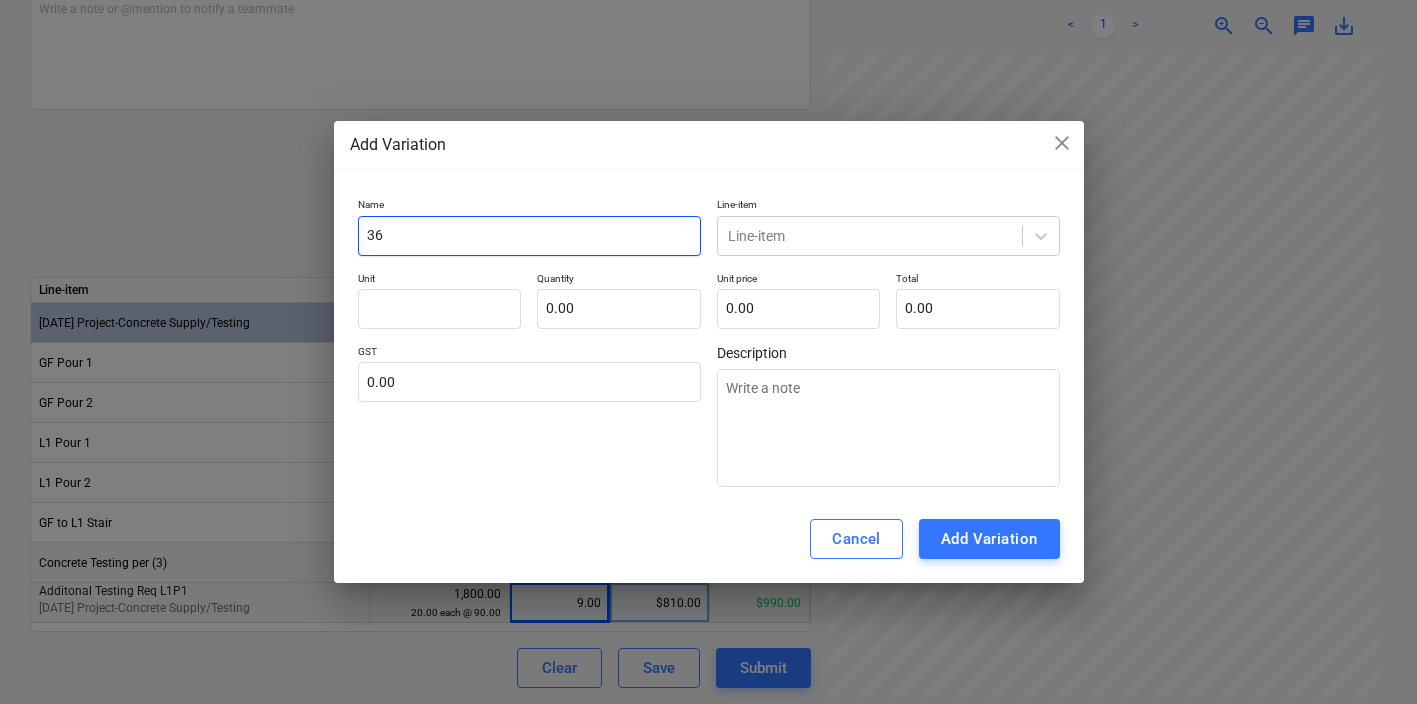 type on "x" 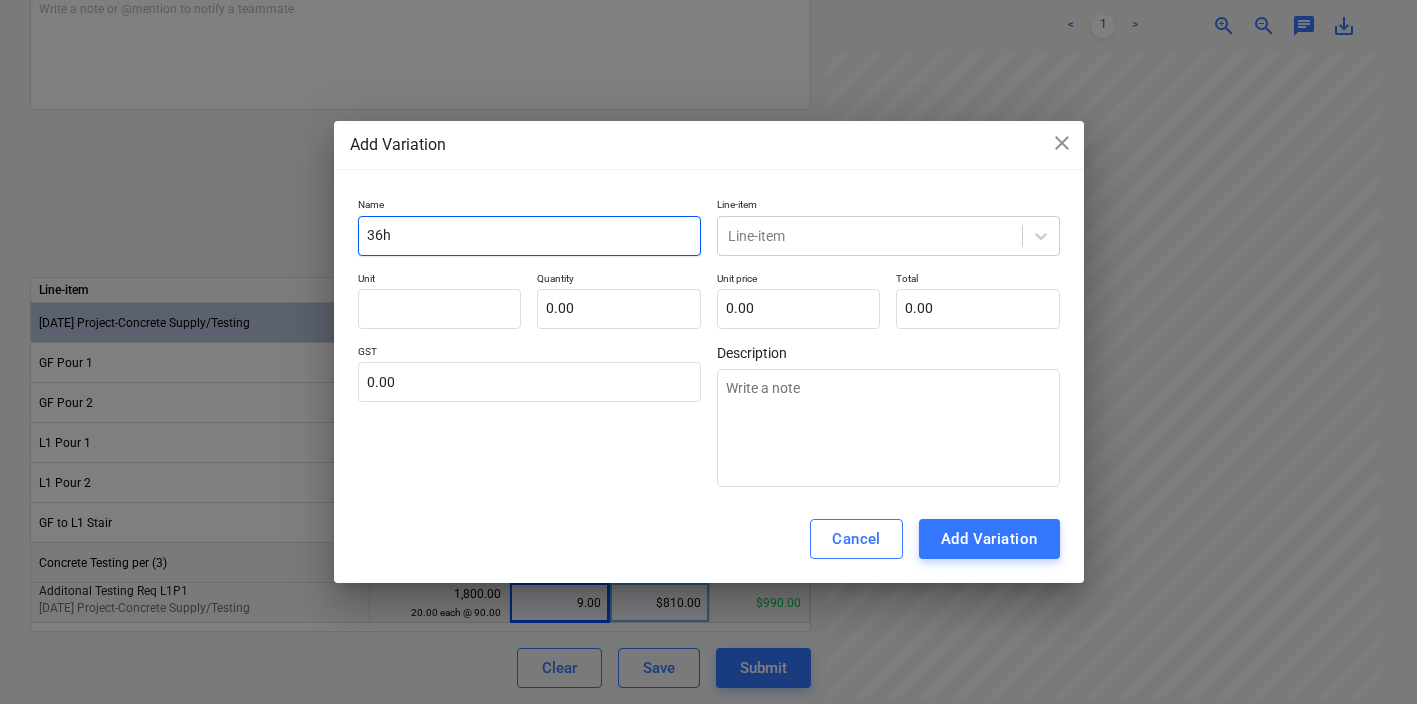 type on "x" 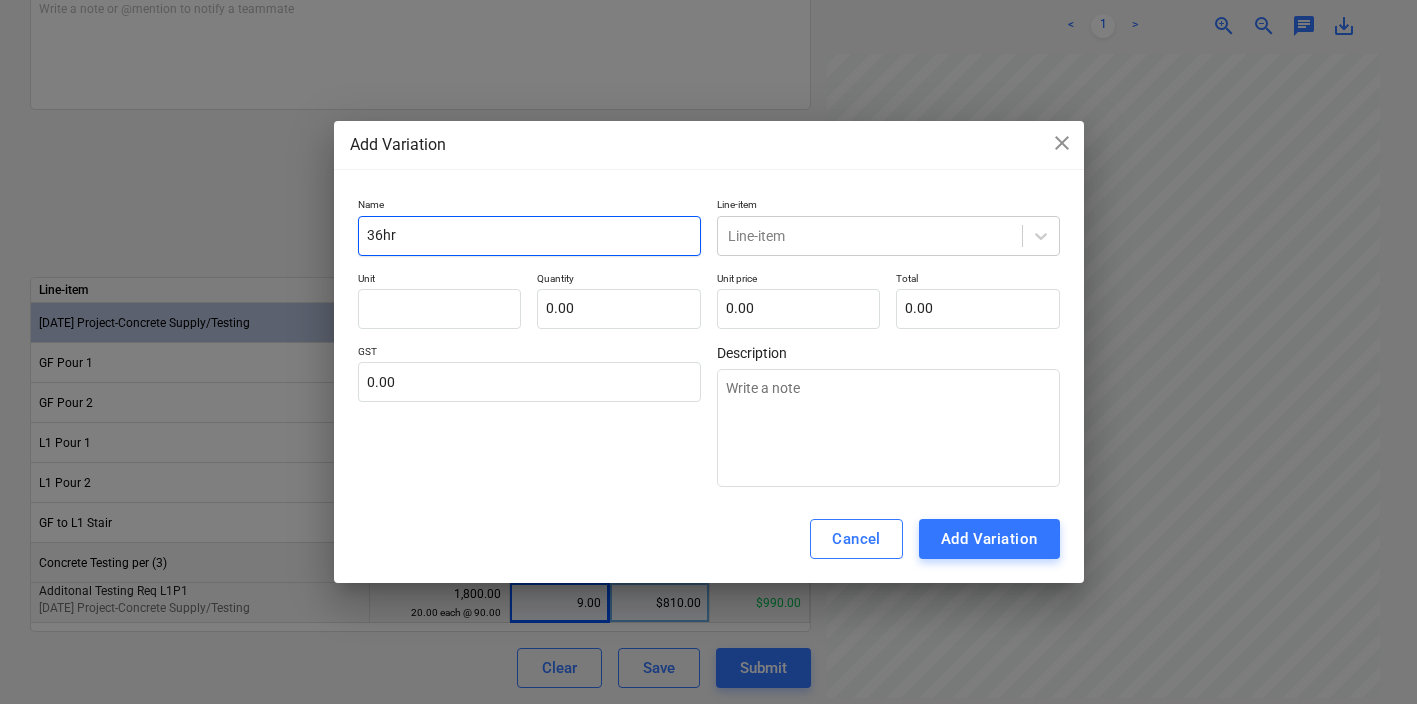 type on "x" 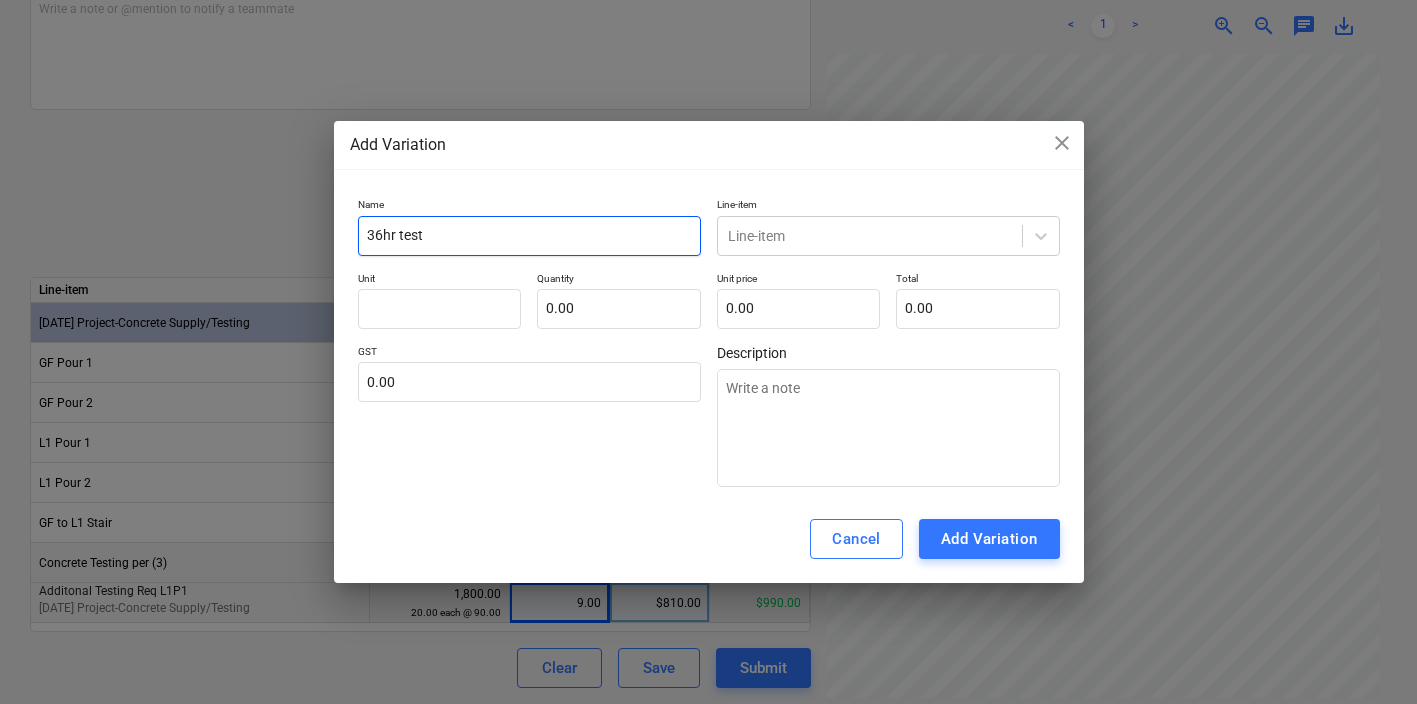 click on "36hr test" at bounding box center (529, 236) 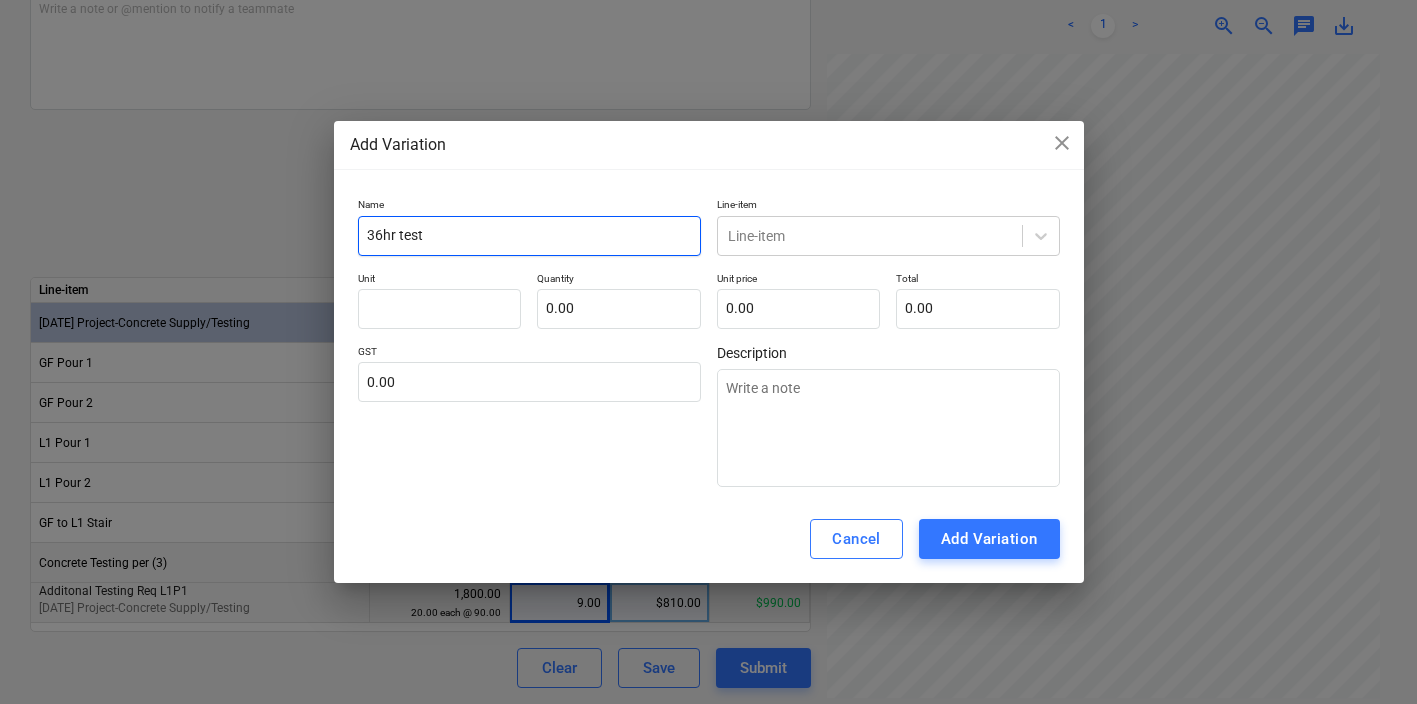 click on "36hr test" at bounding box center (529, 236) 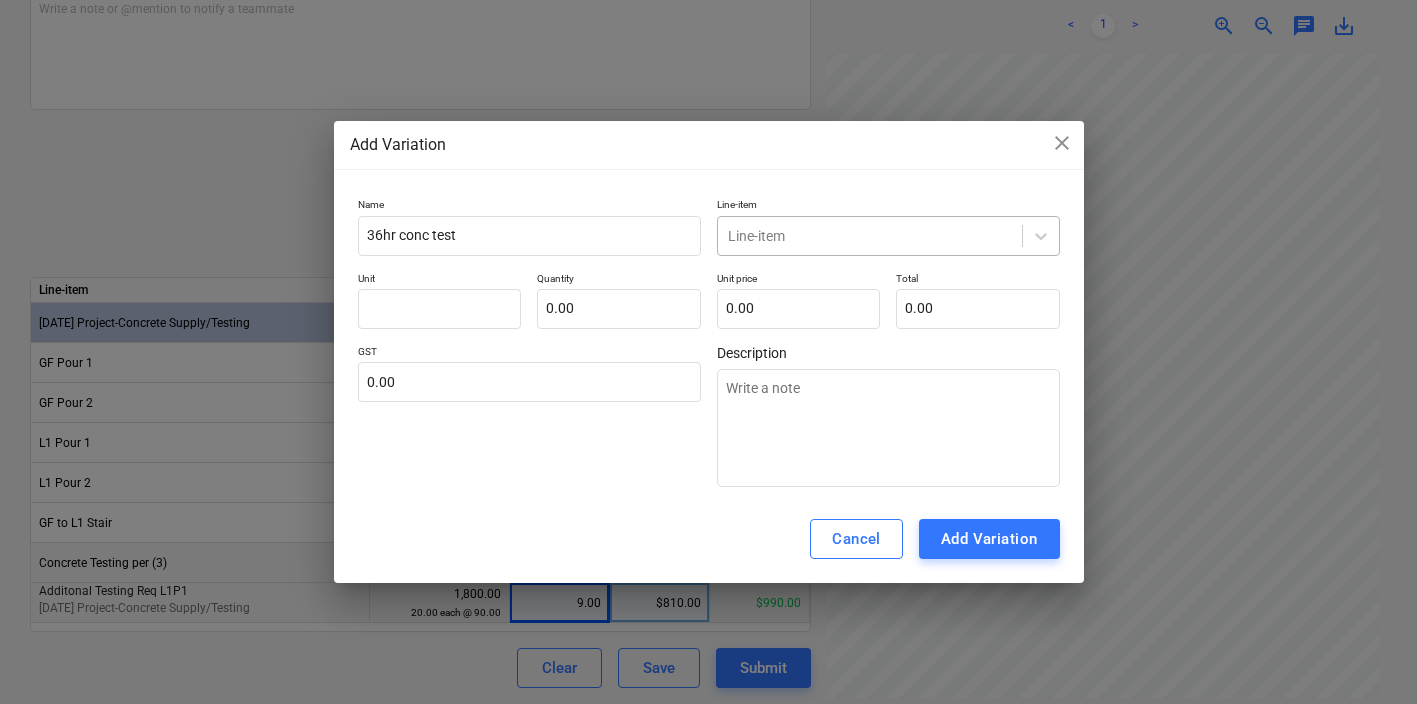 click on "Line-item" at bounding box center (888, 236) 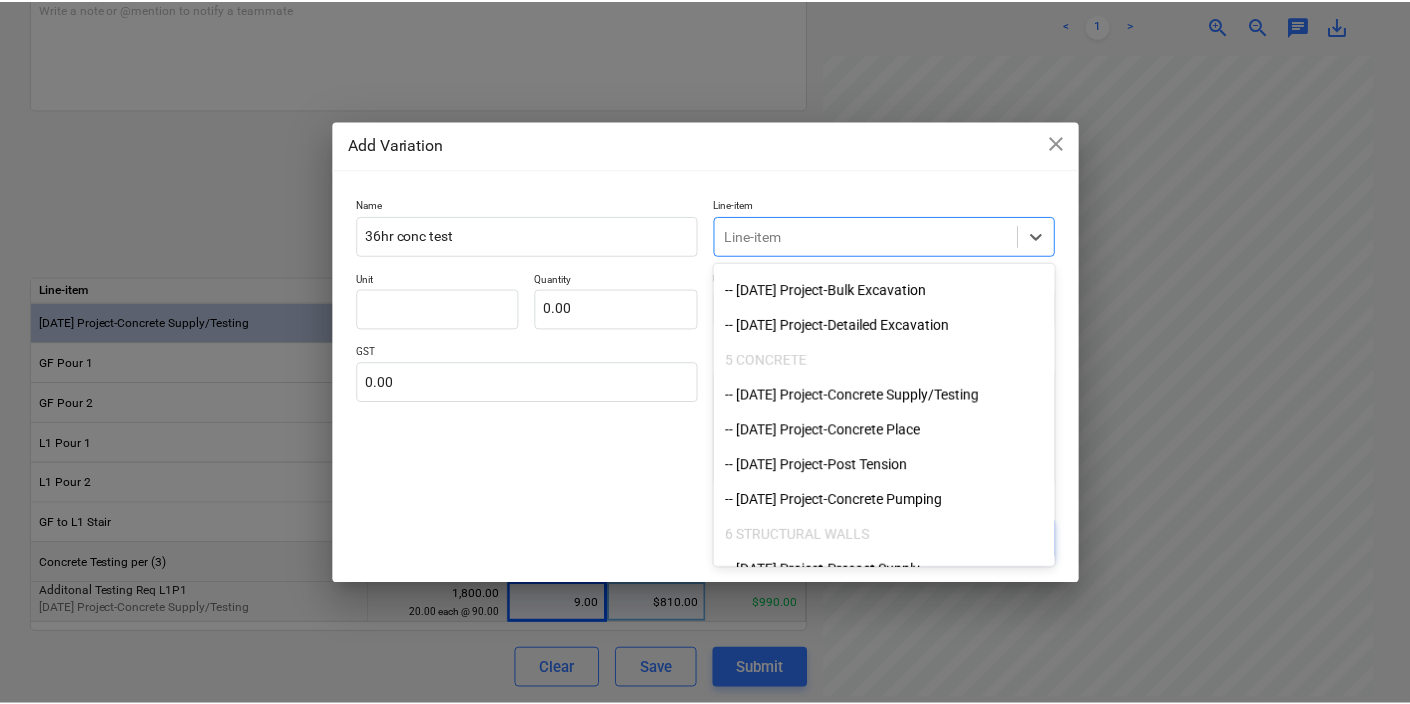 scroll, scrollTop: 1185, scrollLeft: 0, axis: vertical 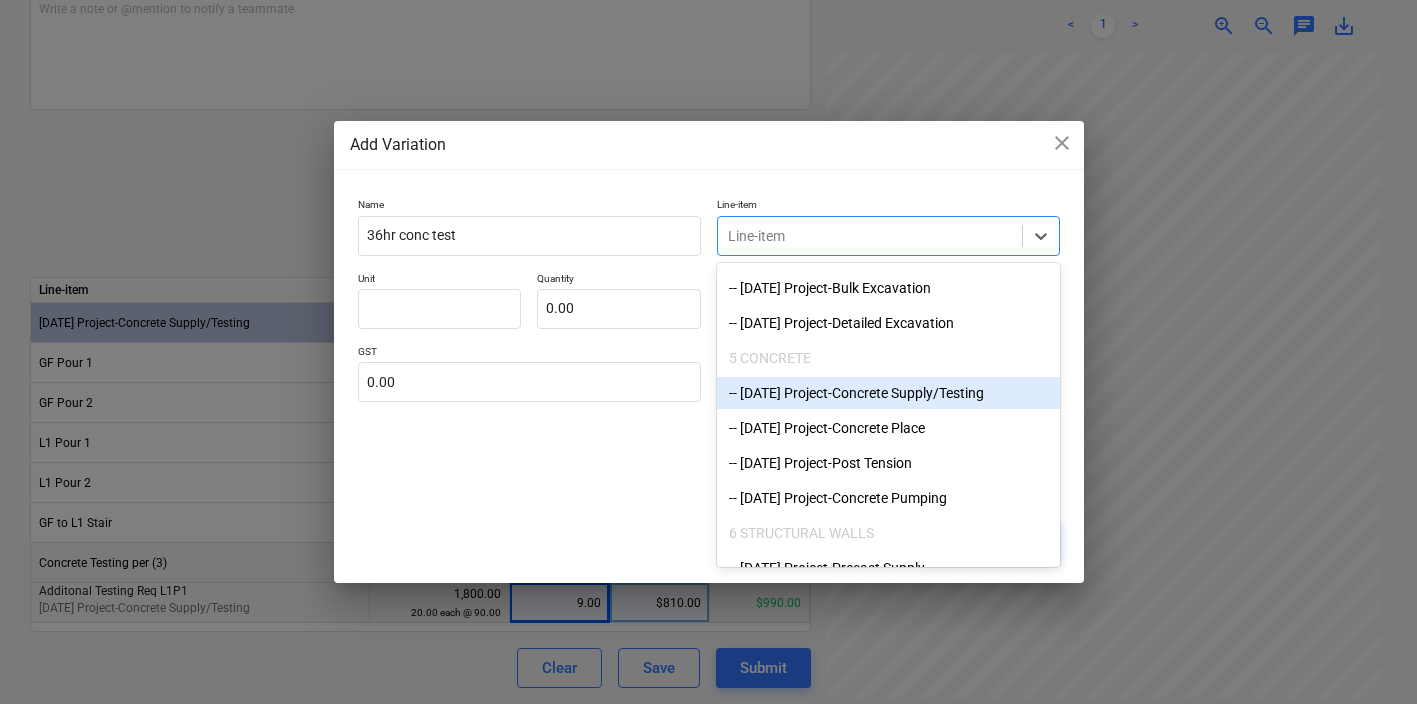 click on "--  3-05-01 Project-Concrete Supply/Testing" at bounding box center [888, 393] 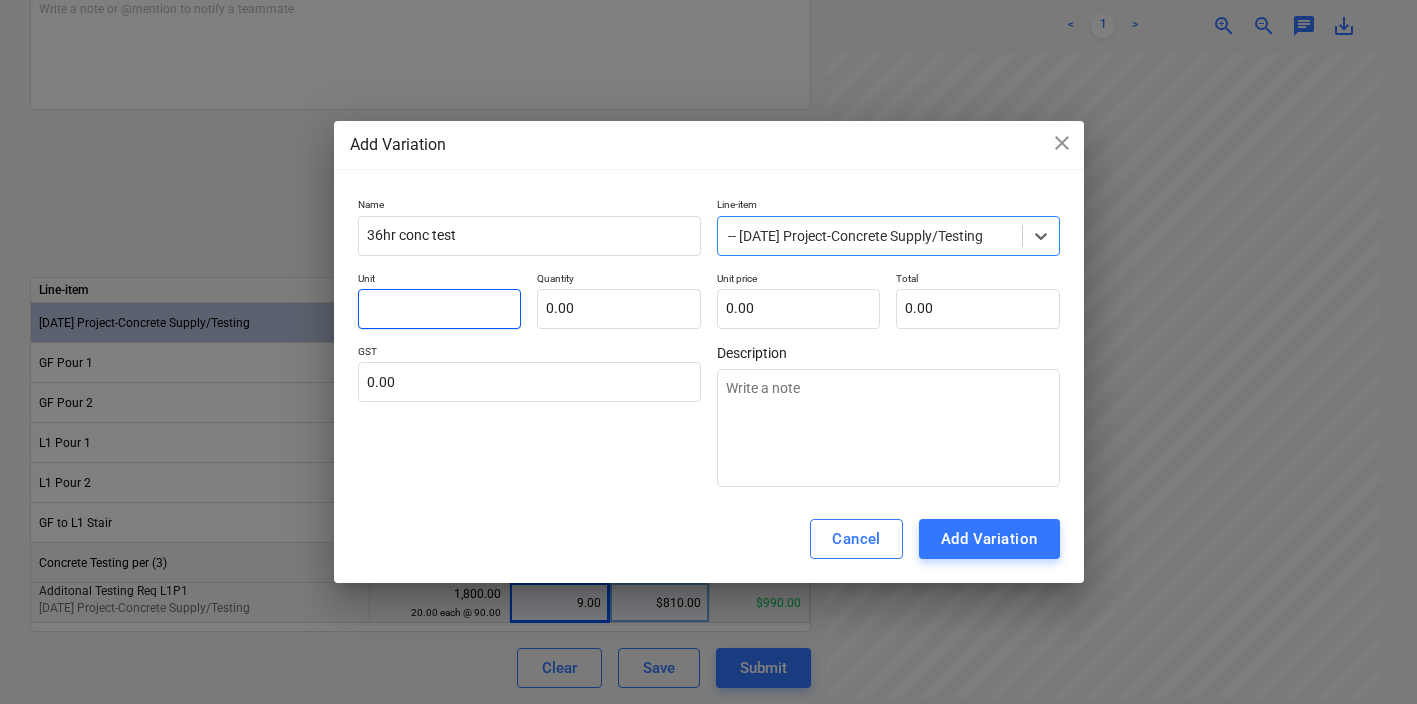 click at bounding box center [440, 309] 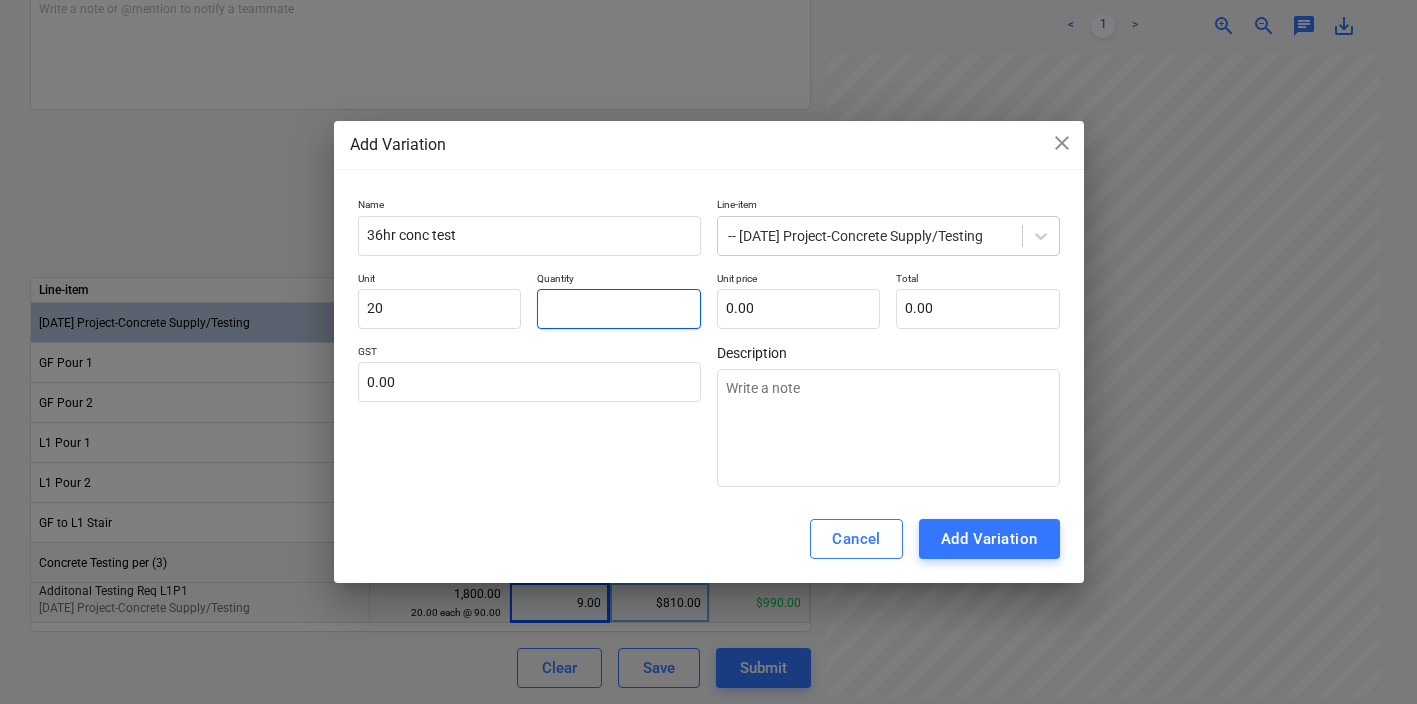 click at bounding box center [619, 309] 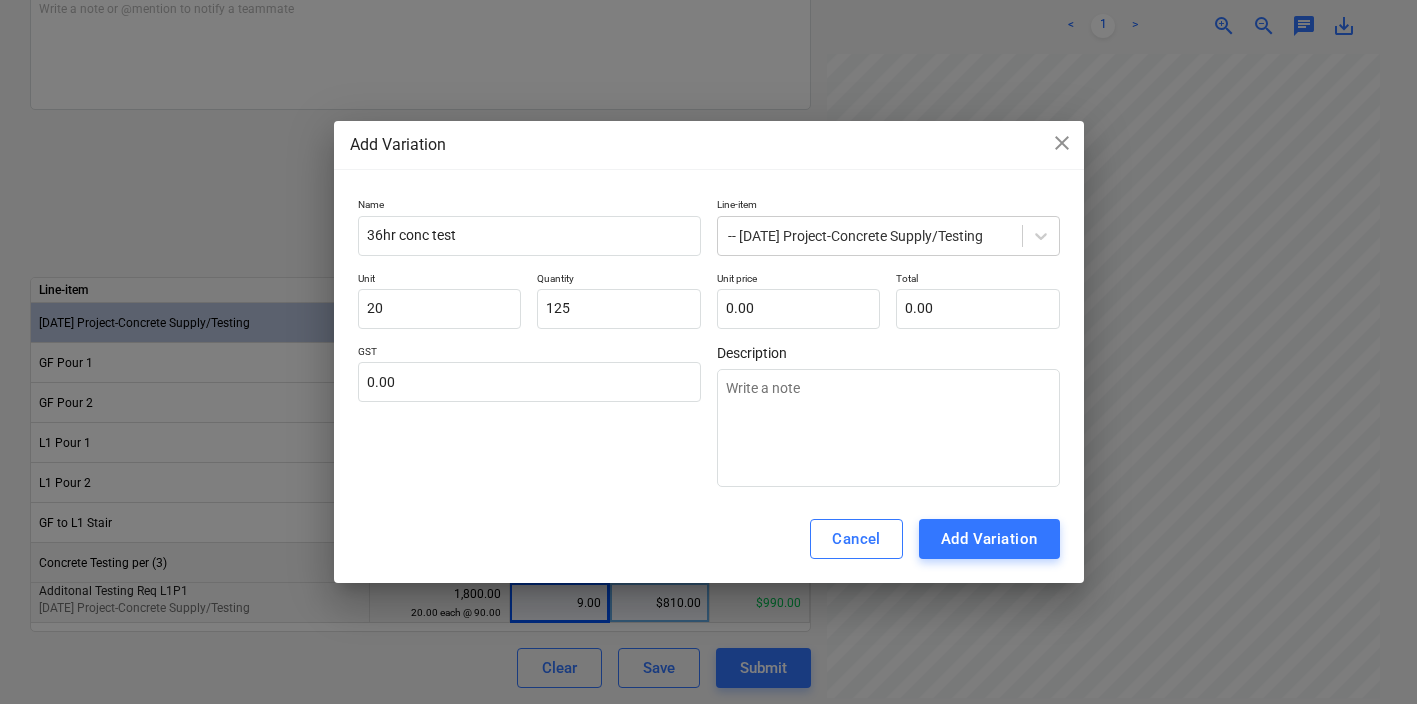 click on "GST" at bounding box center (529, 353) 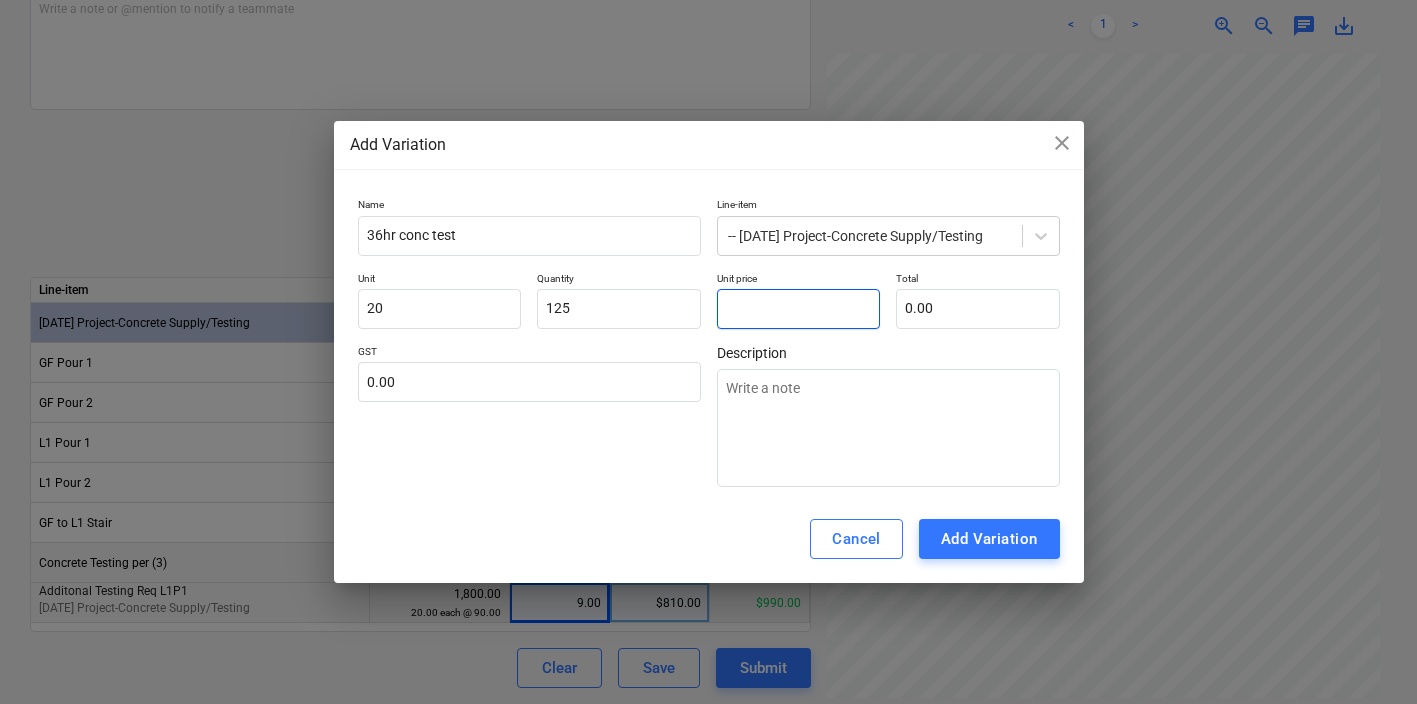 click at bounding box center (799, 309) 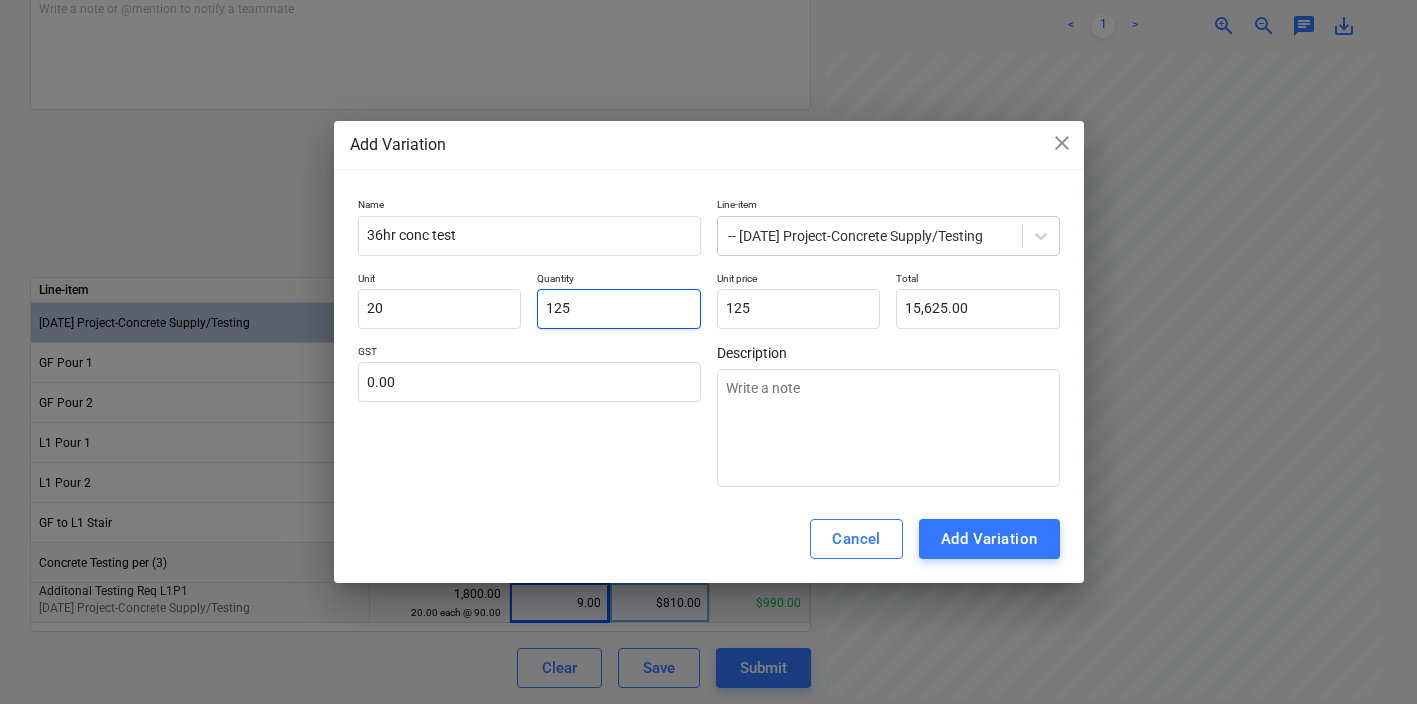 click on "125" at bounding box center [619, 309] 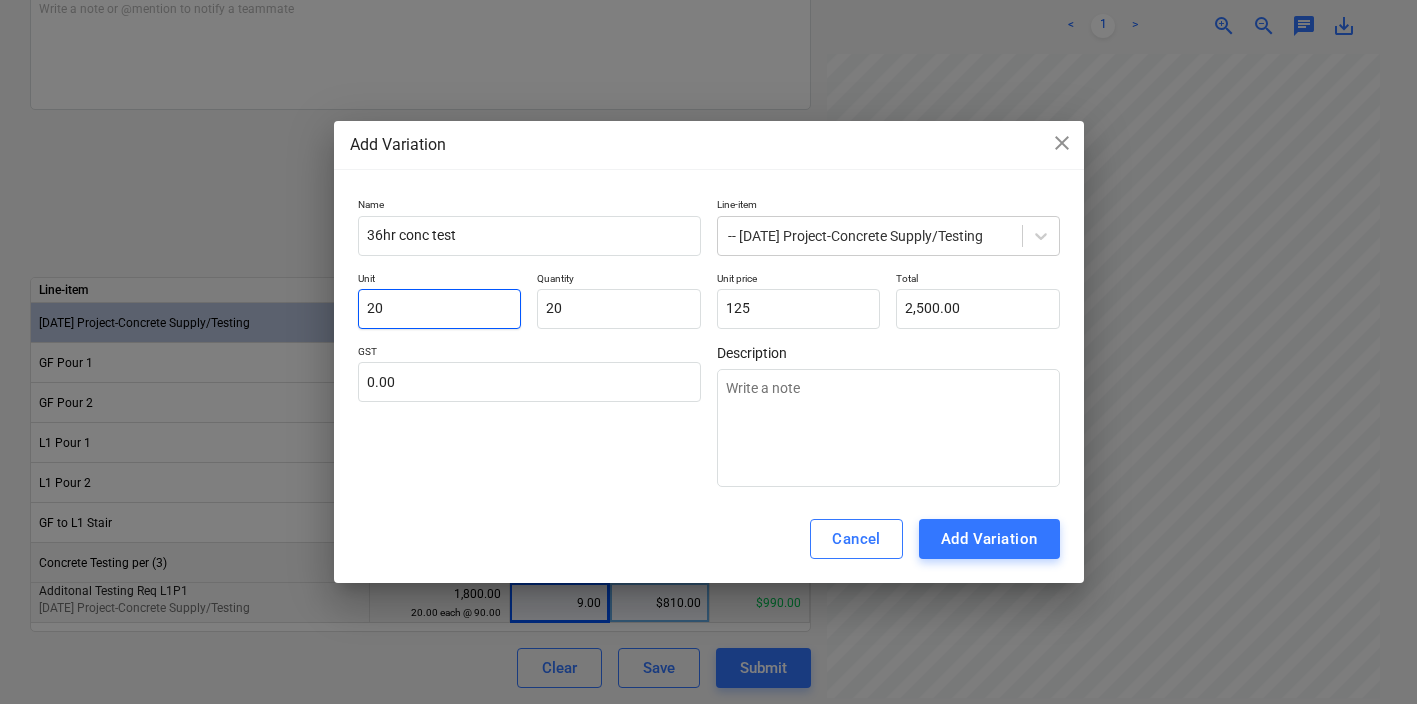 click on "20" at bounding box center [440, 309] 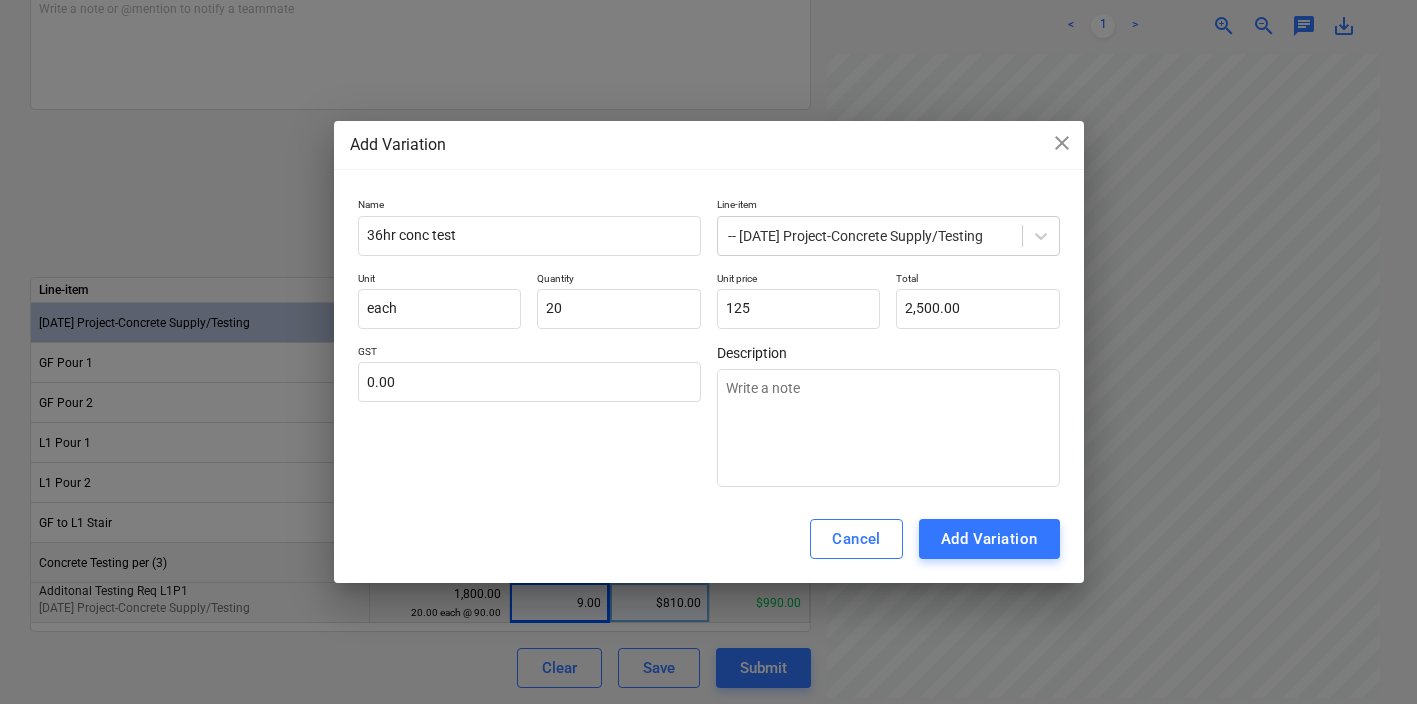click on "GST" at bounding box center [529, 353] 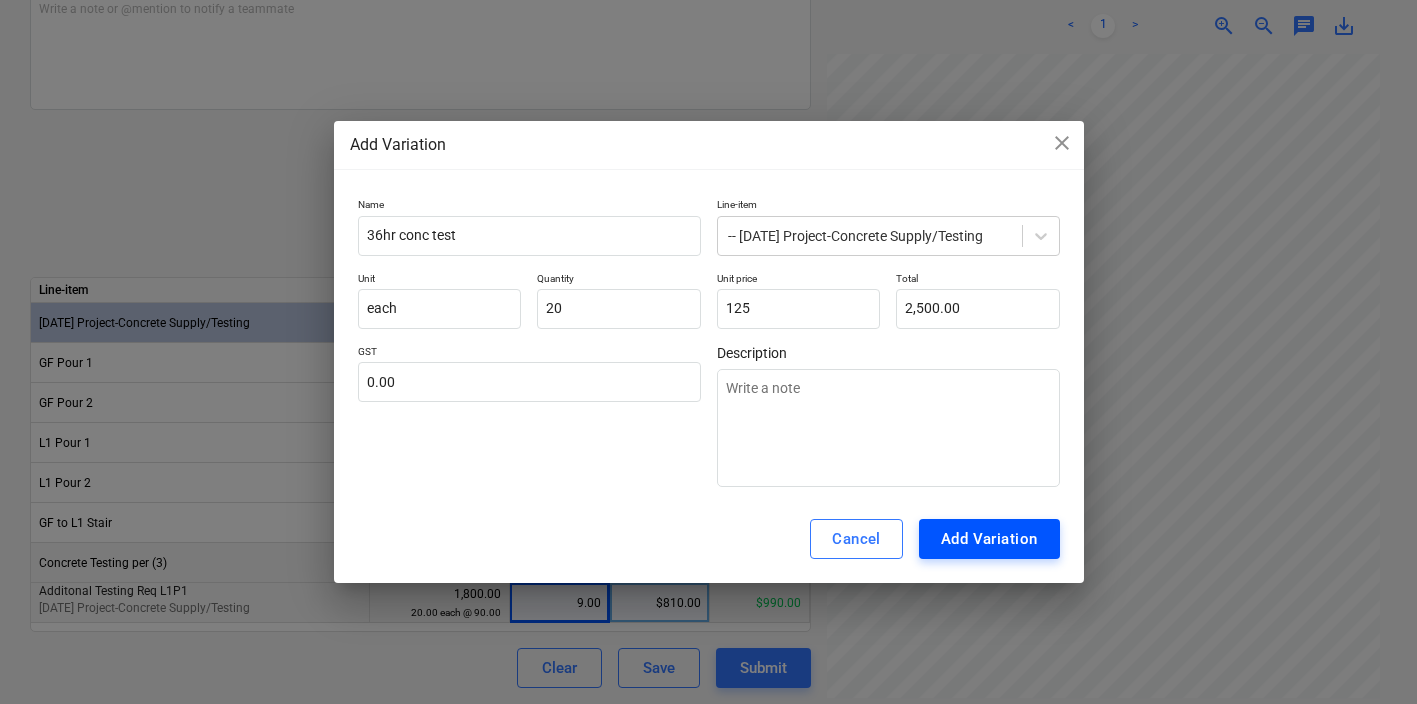 click on "Add Variation" at bounding box center (989, 539) 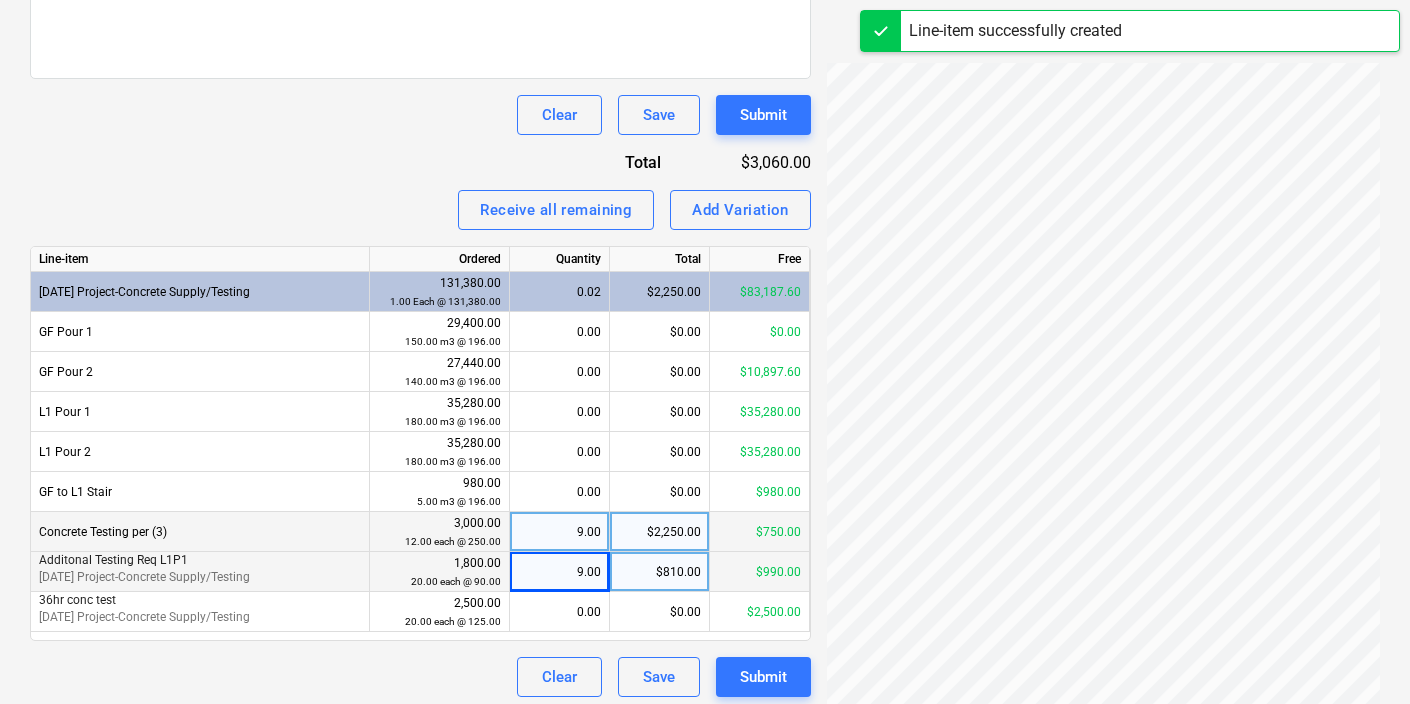 scroll, scrollTop: 669, scrollLeft: 0, axis: vertical 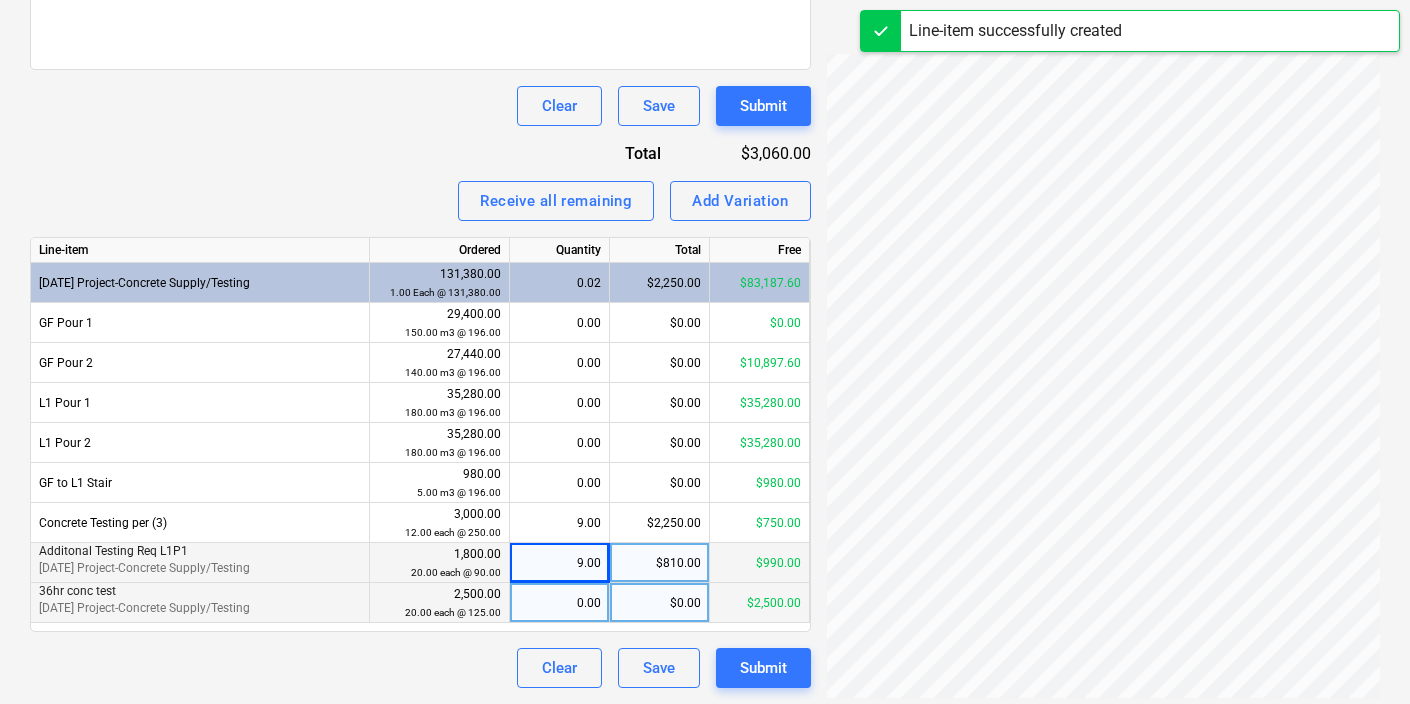 click on "0.00" at bounding box center [559, 603] 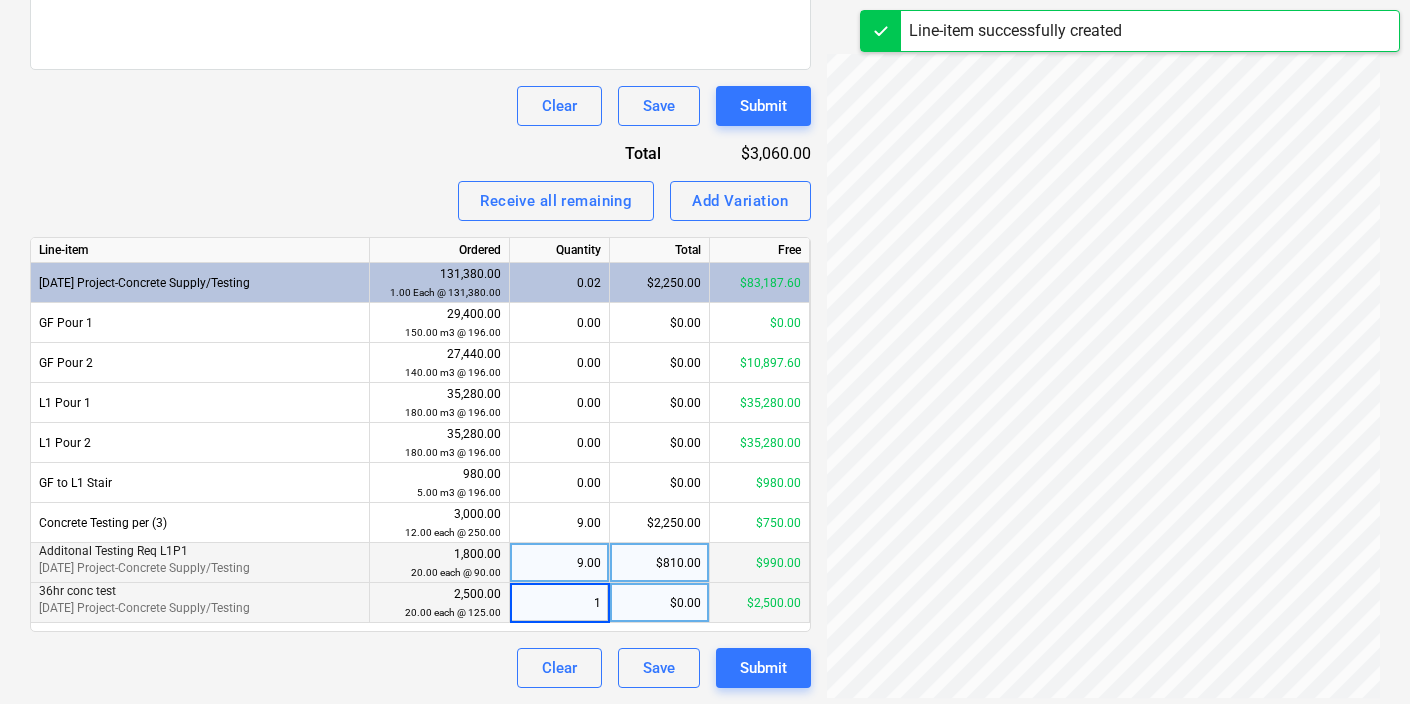 click on "Clear Save Submit" at bounding box center [420, 668] 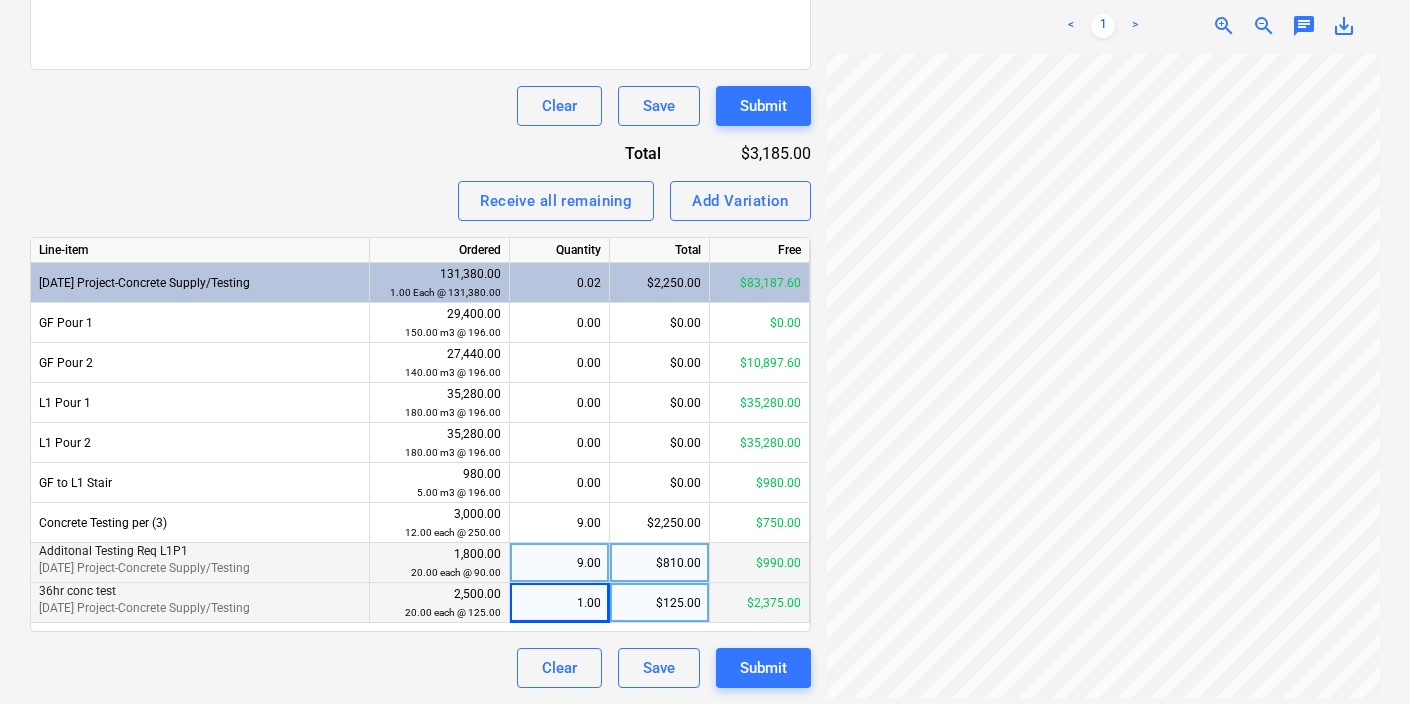 click on "9.00" at bounding box center (559, 563) 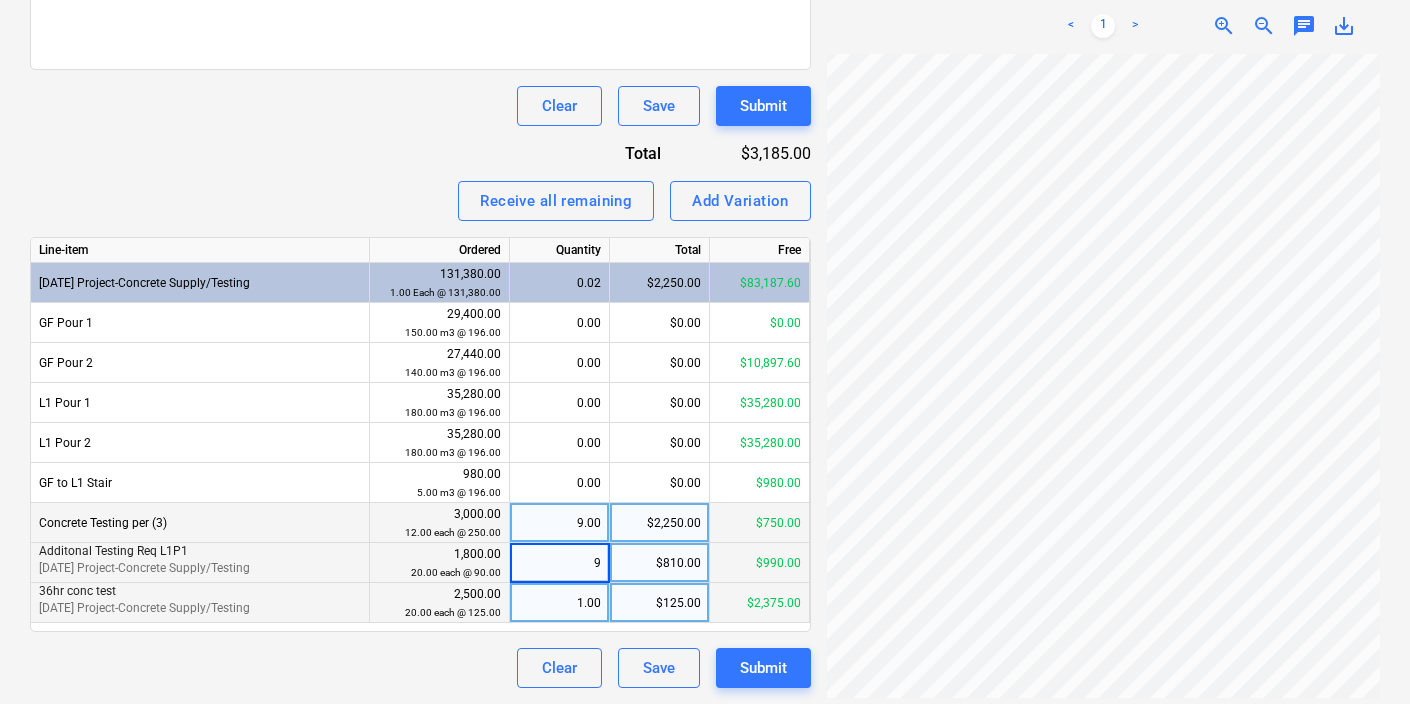 click on "9.00" at bounding box center (559, 523) 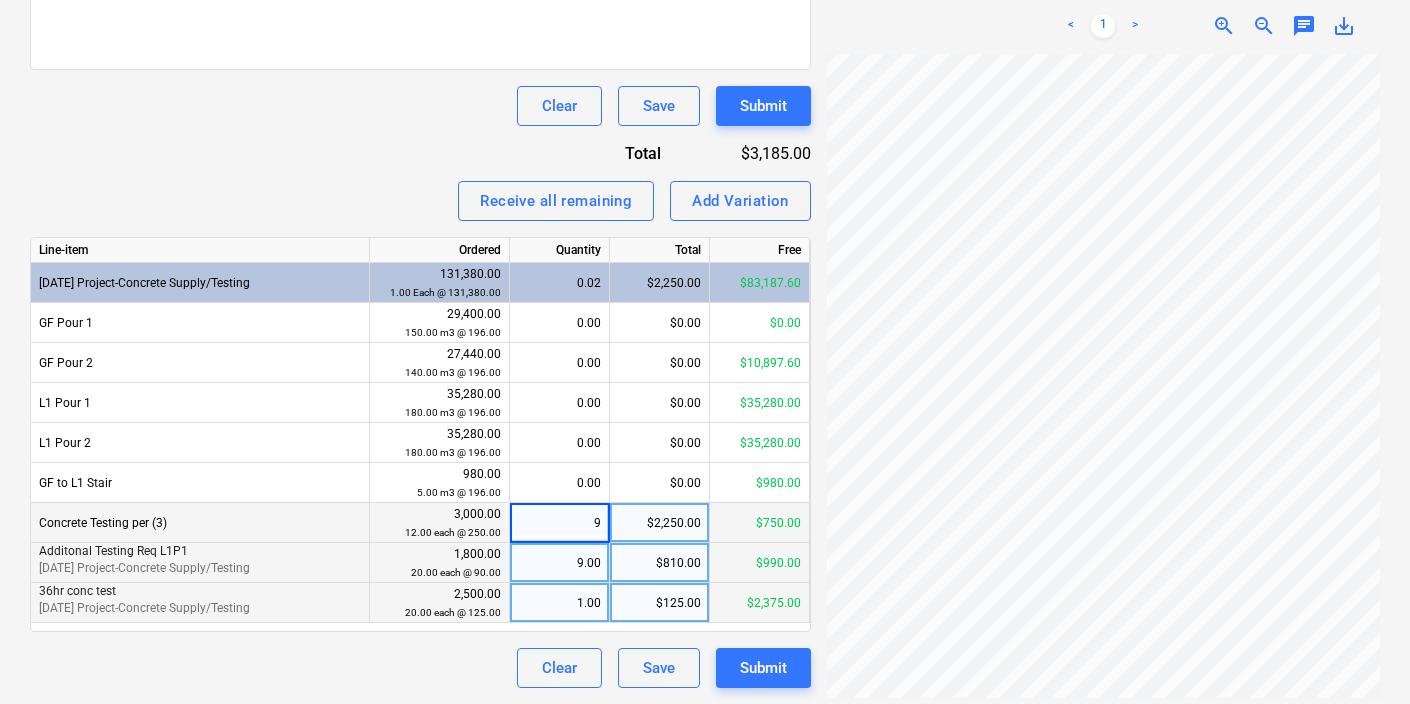 click on "9.00" at bounding box center [559, 563] 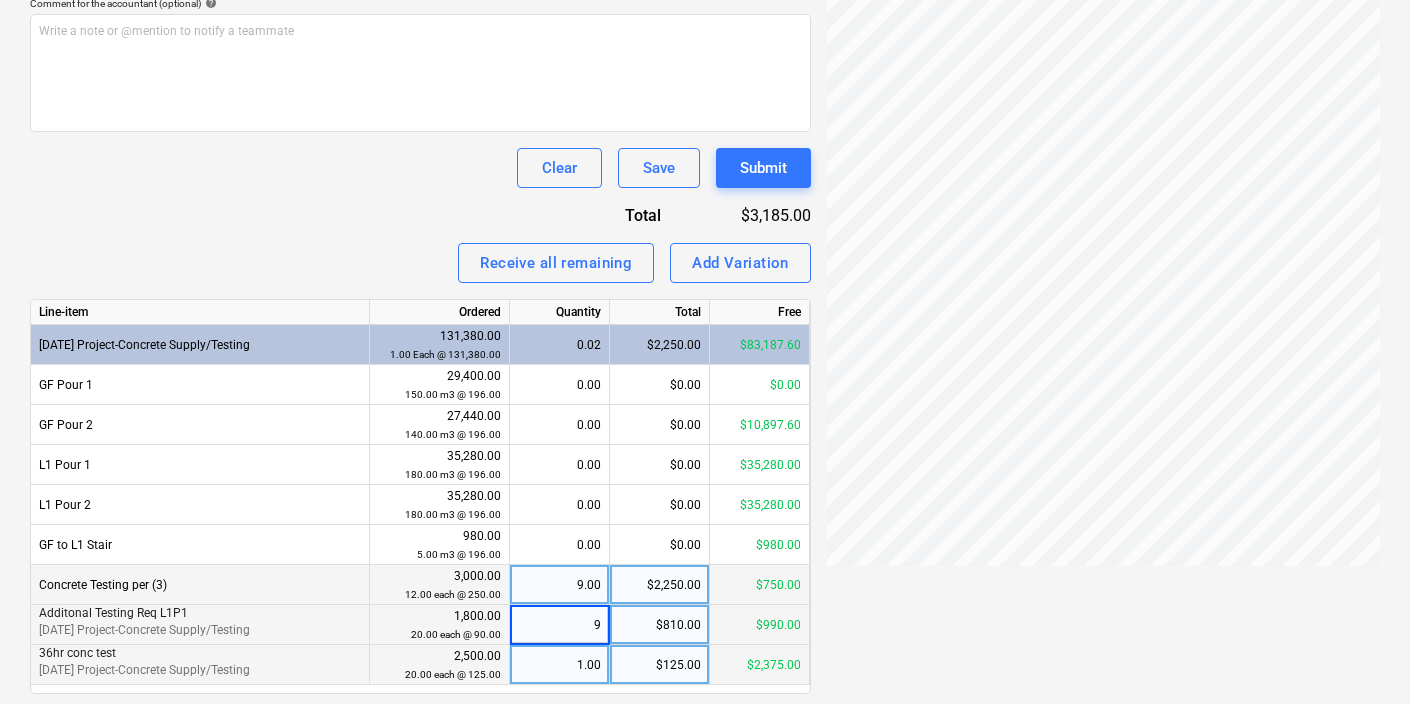 scroll, scrollTop: 669, scrollLeft: 0, axis: vertical 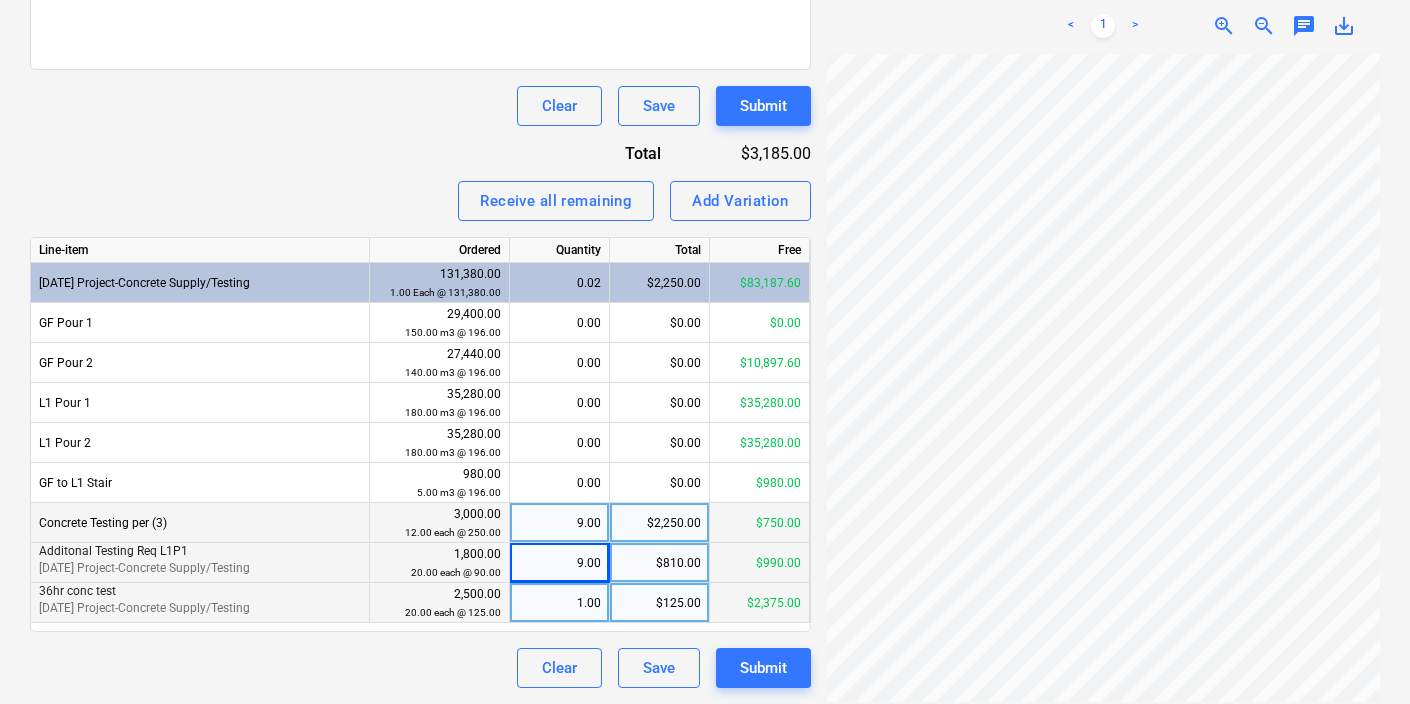 click on "$125.00" at bounding box center [660, 603] 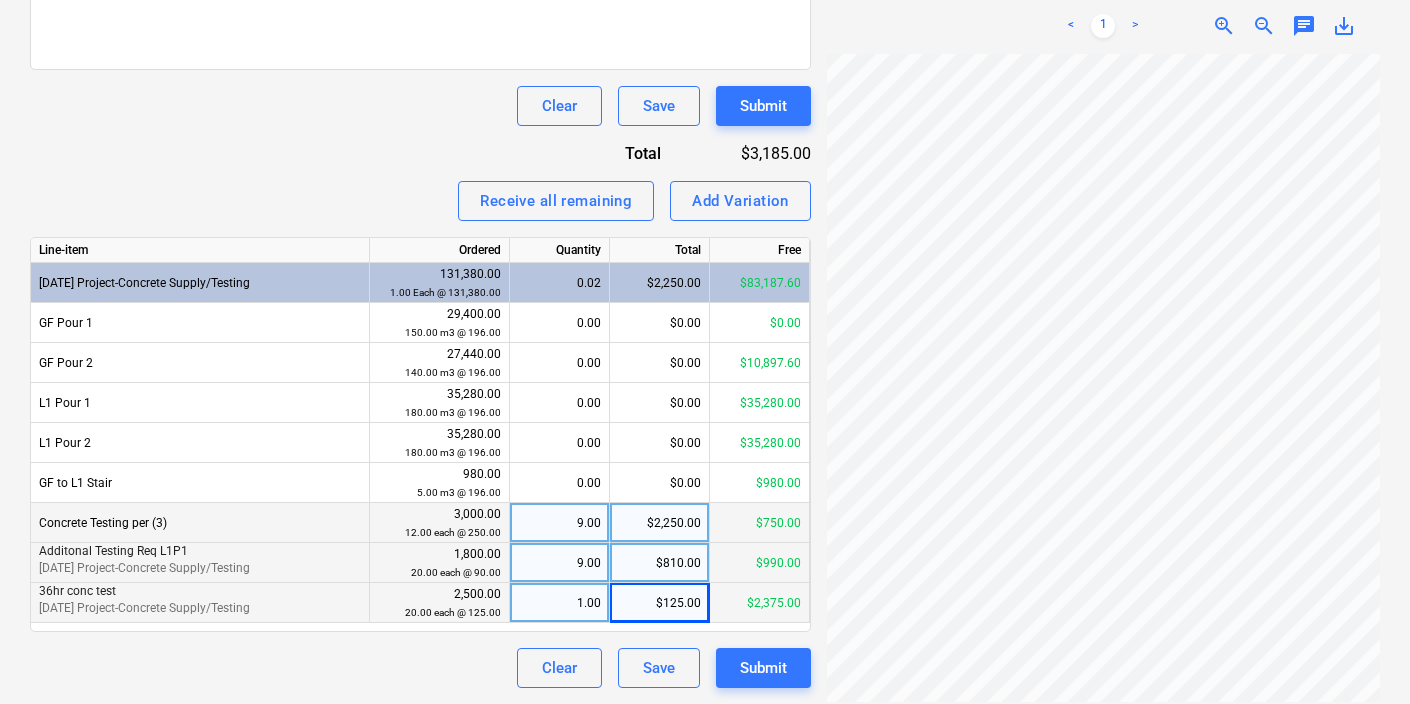 click on "9.00" at bounding box center (559, 563) 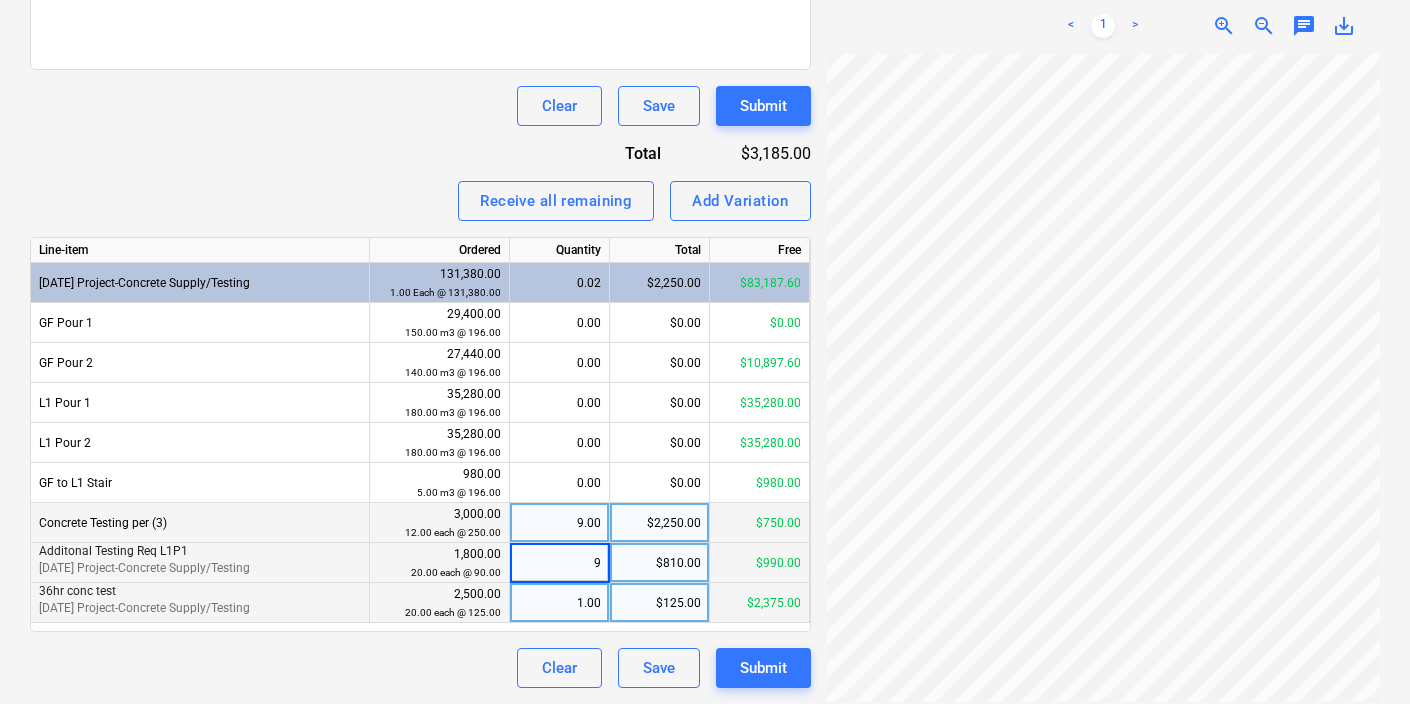 click on "9.00" at bounding box center (559, 523) 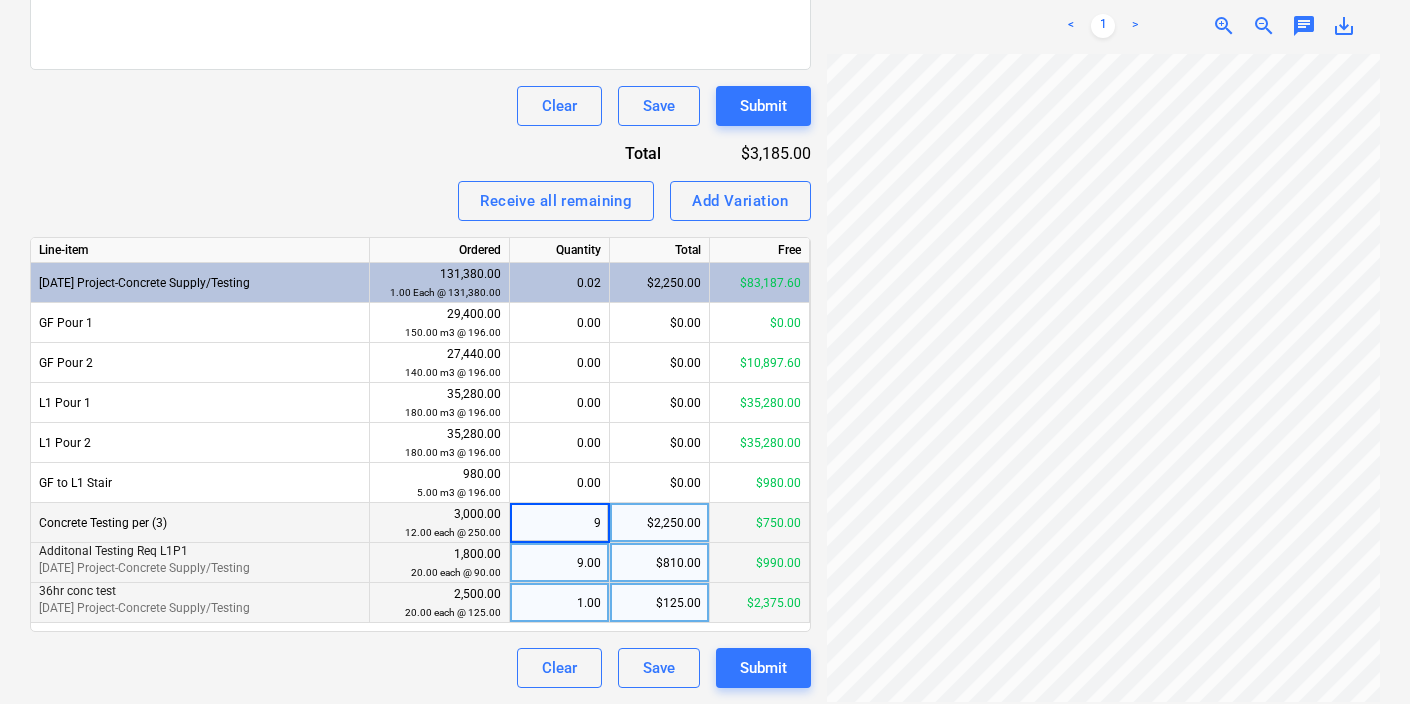 click on "9" at bounding box center (559, 522) 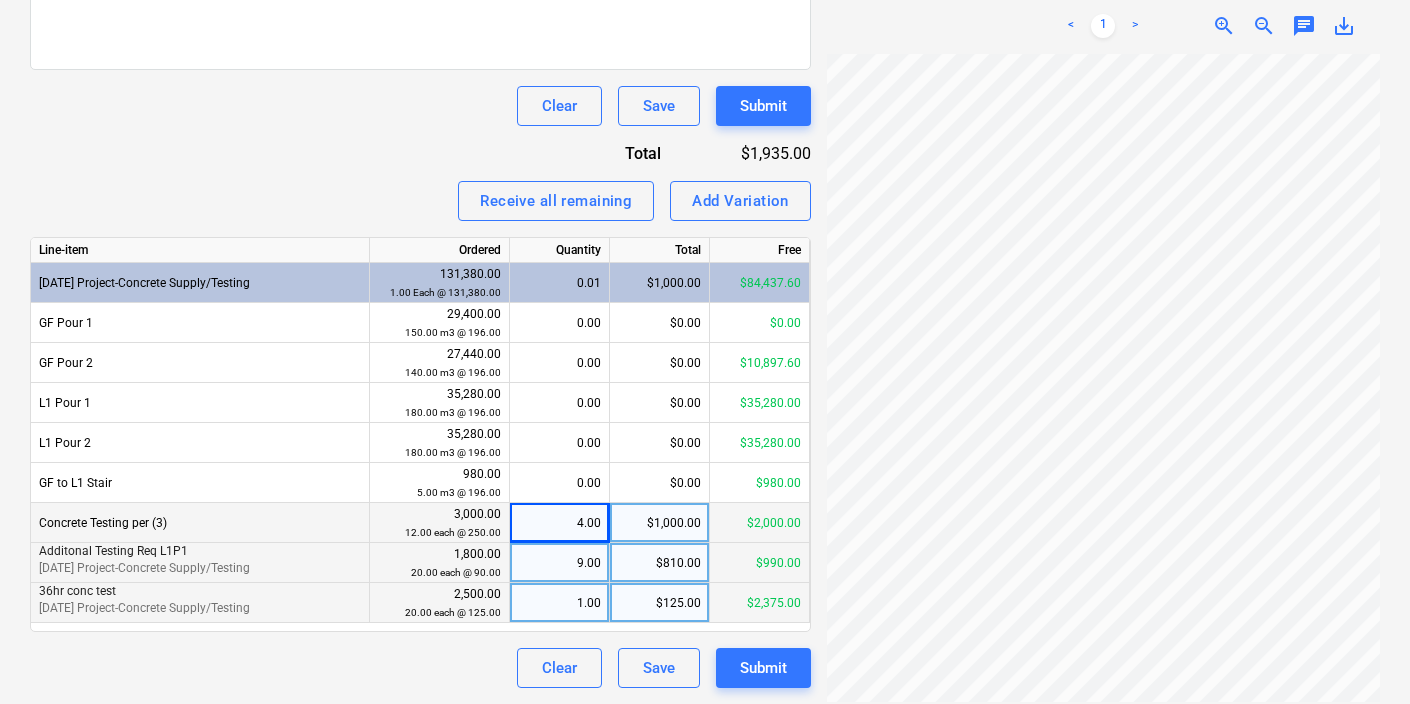 click on "Clear Save Submit" at bounding box center [420, 668] 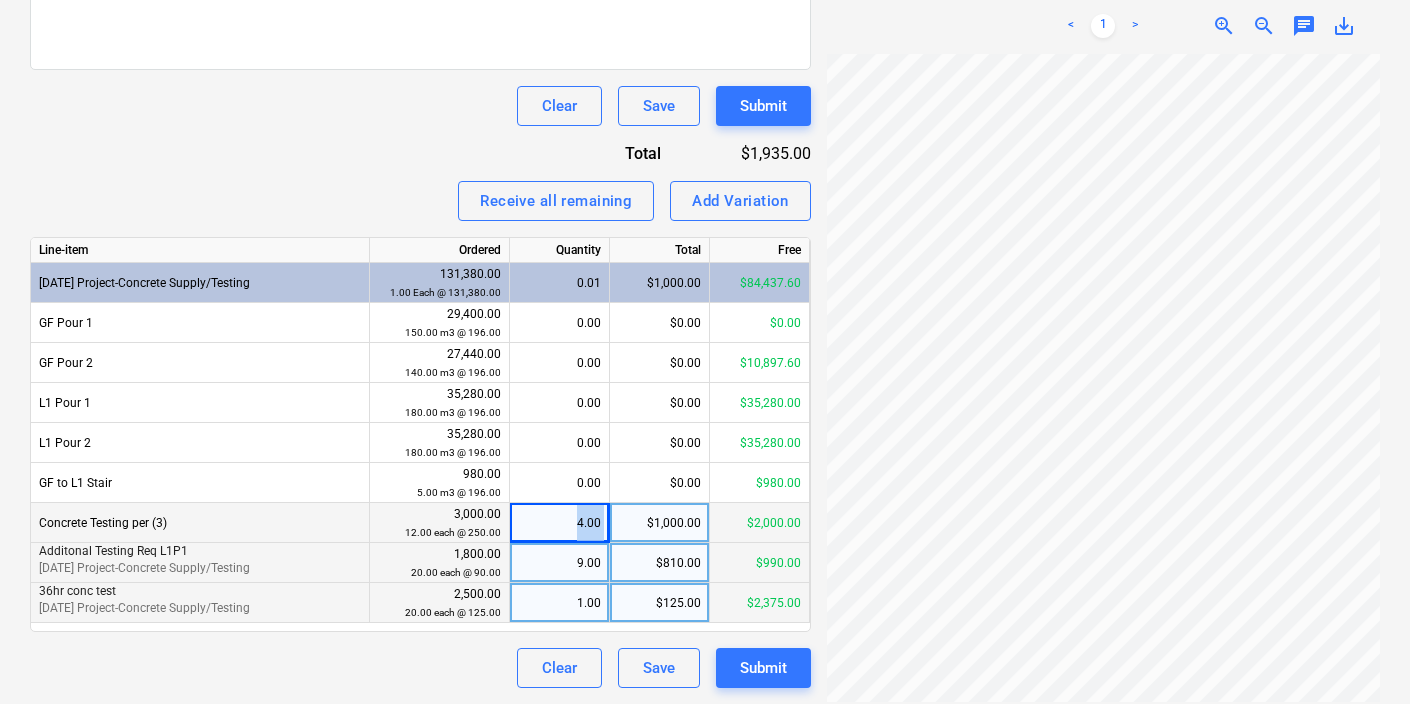 drag, startPoint x: 565, startPoint y: 528, endPoint x: 631, endPoint y: 527, distance: 66.007576 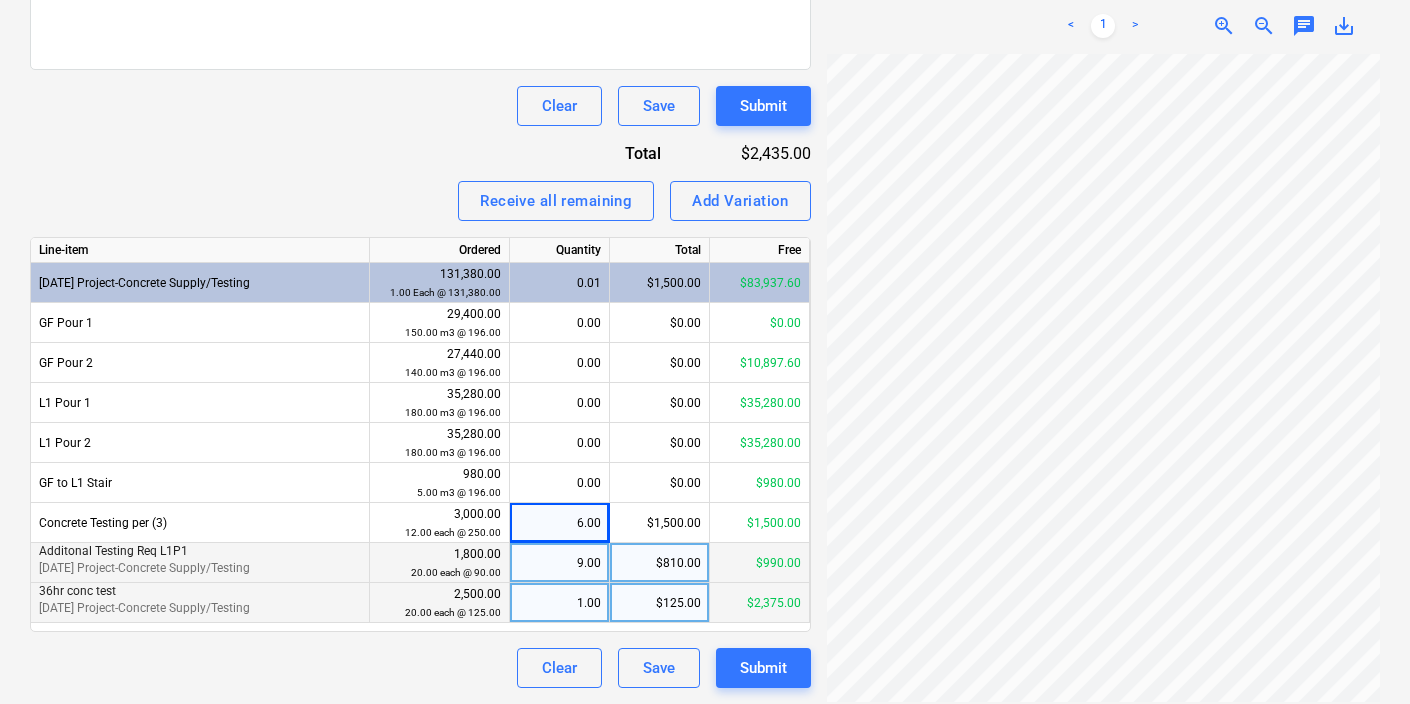 click on "Clear Save Submit" at bounding box center [420, 668] 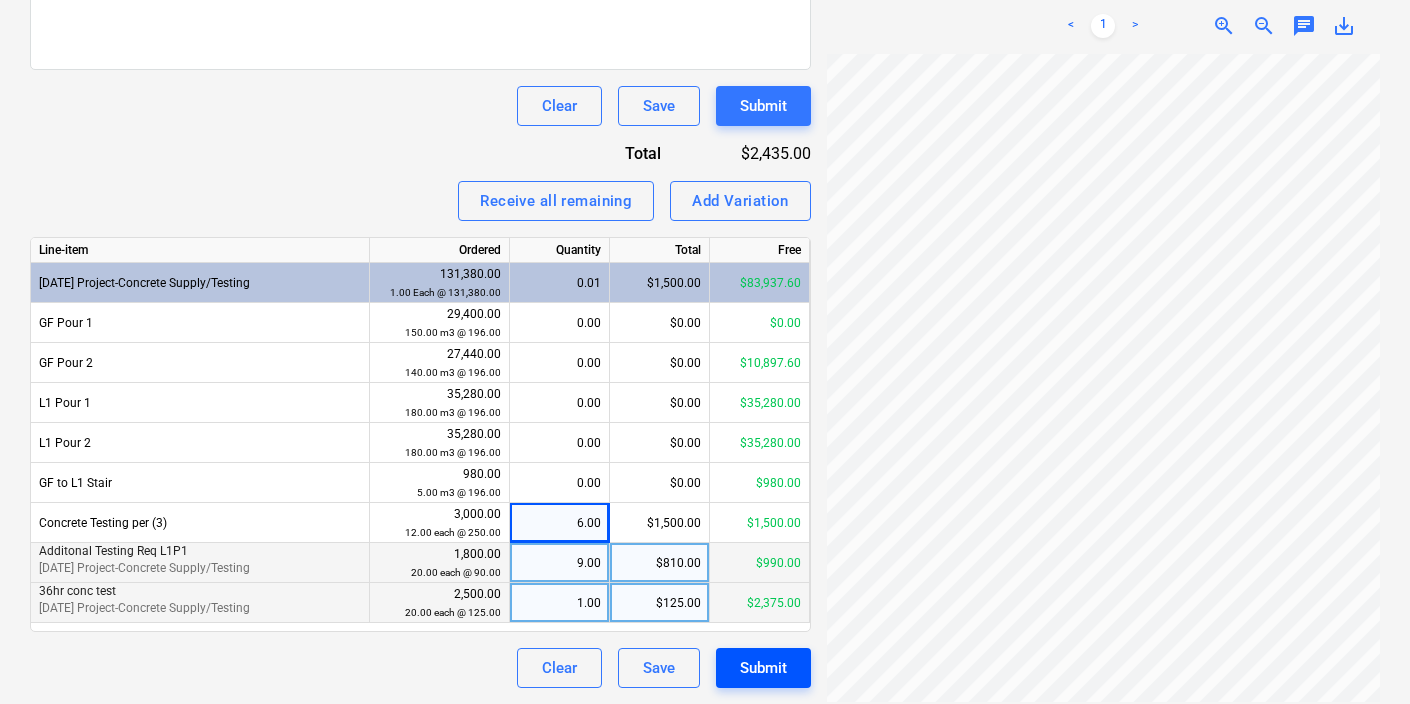 click on "Submit" at bounding box center (763, 668) 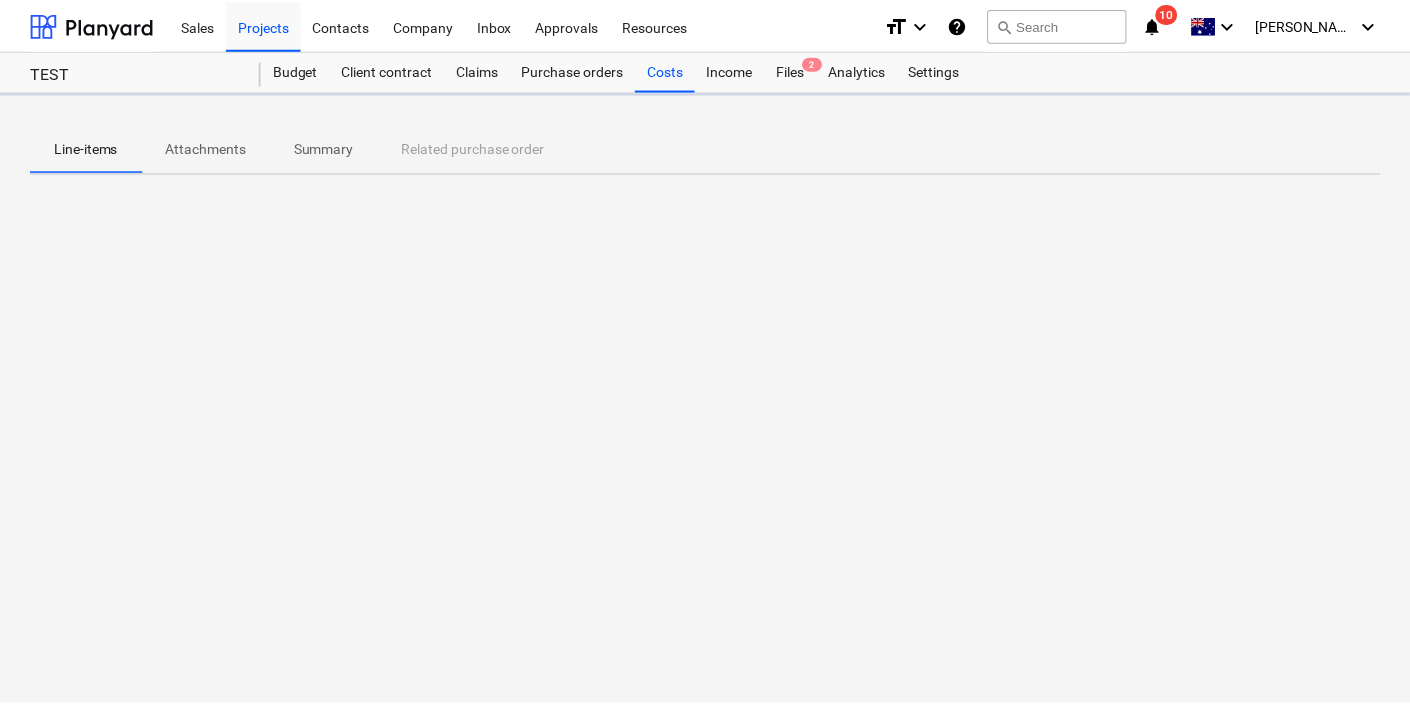 scroll, scrollTop: 0, scrollLeft: 0, axis: both 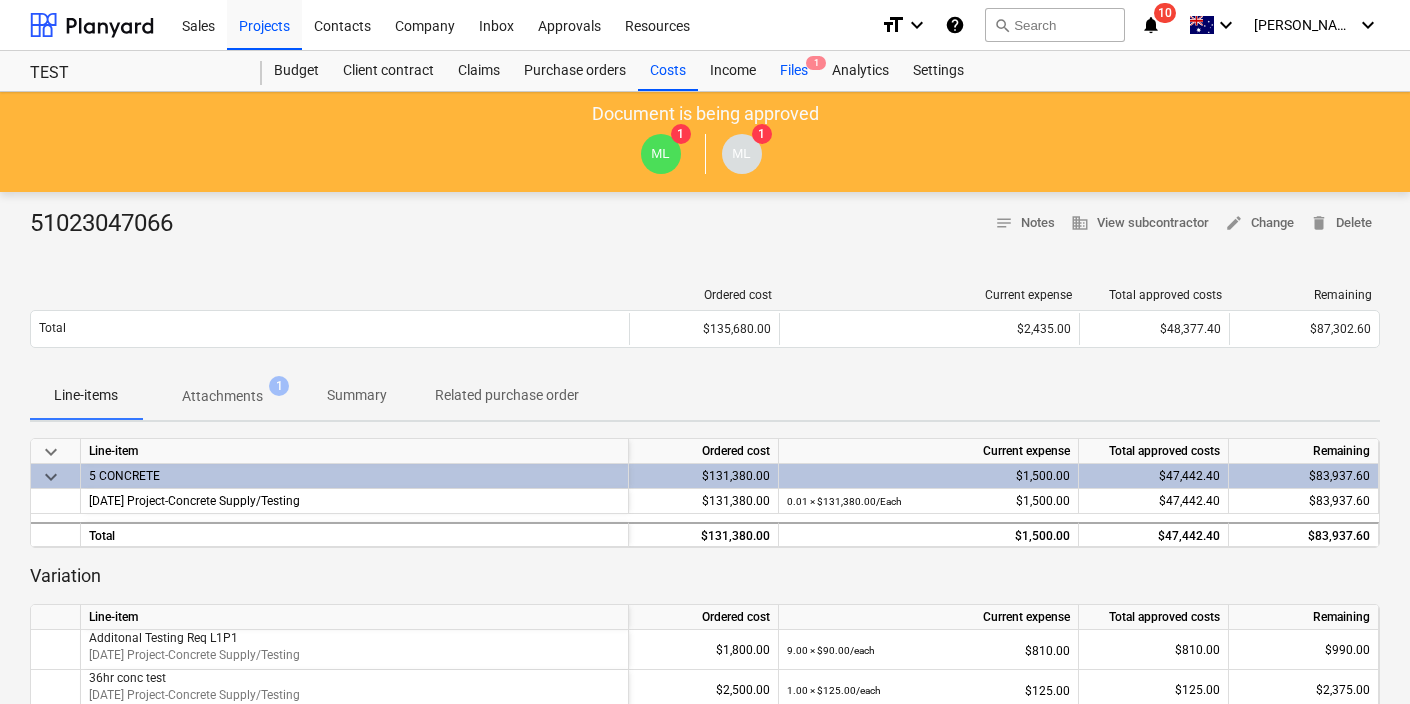 click on "Files 1" at bounding box center [794, 71] 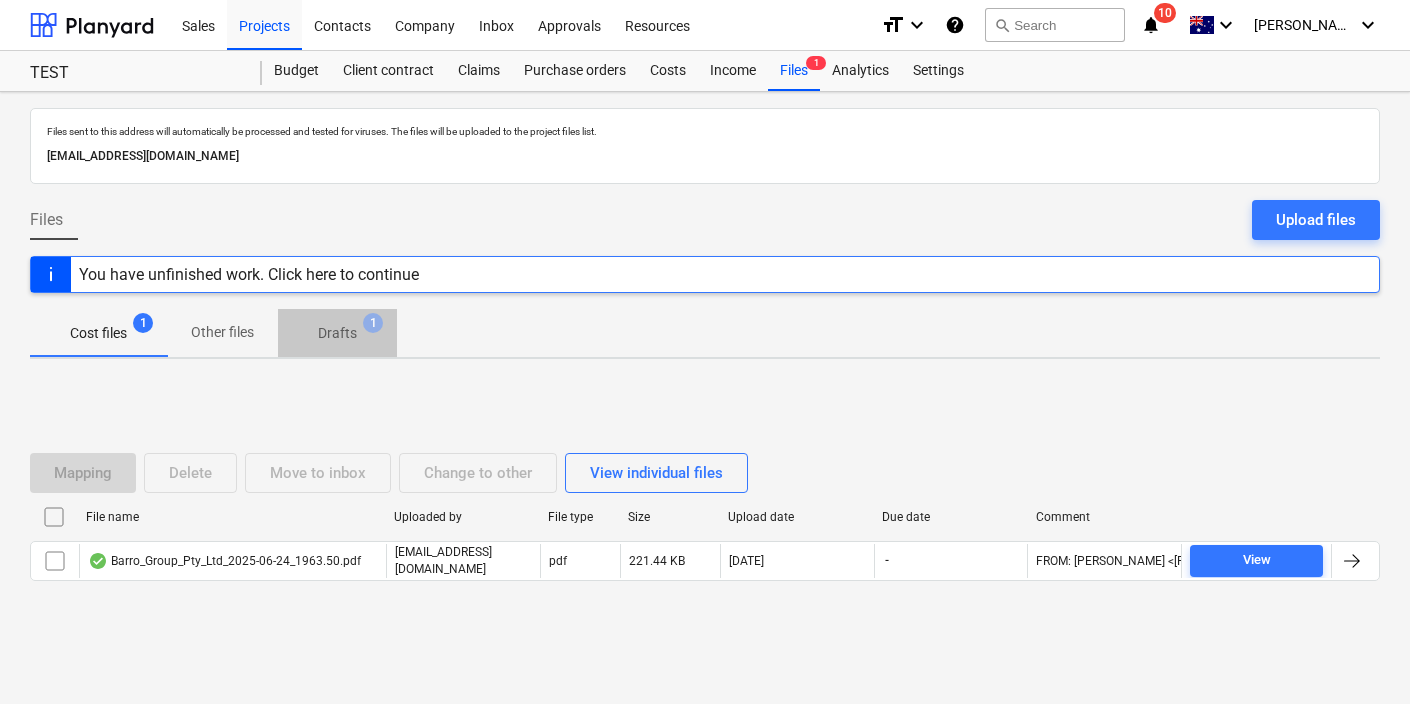 click on "Drafts" at bounding box center (337, 333) 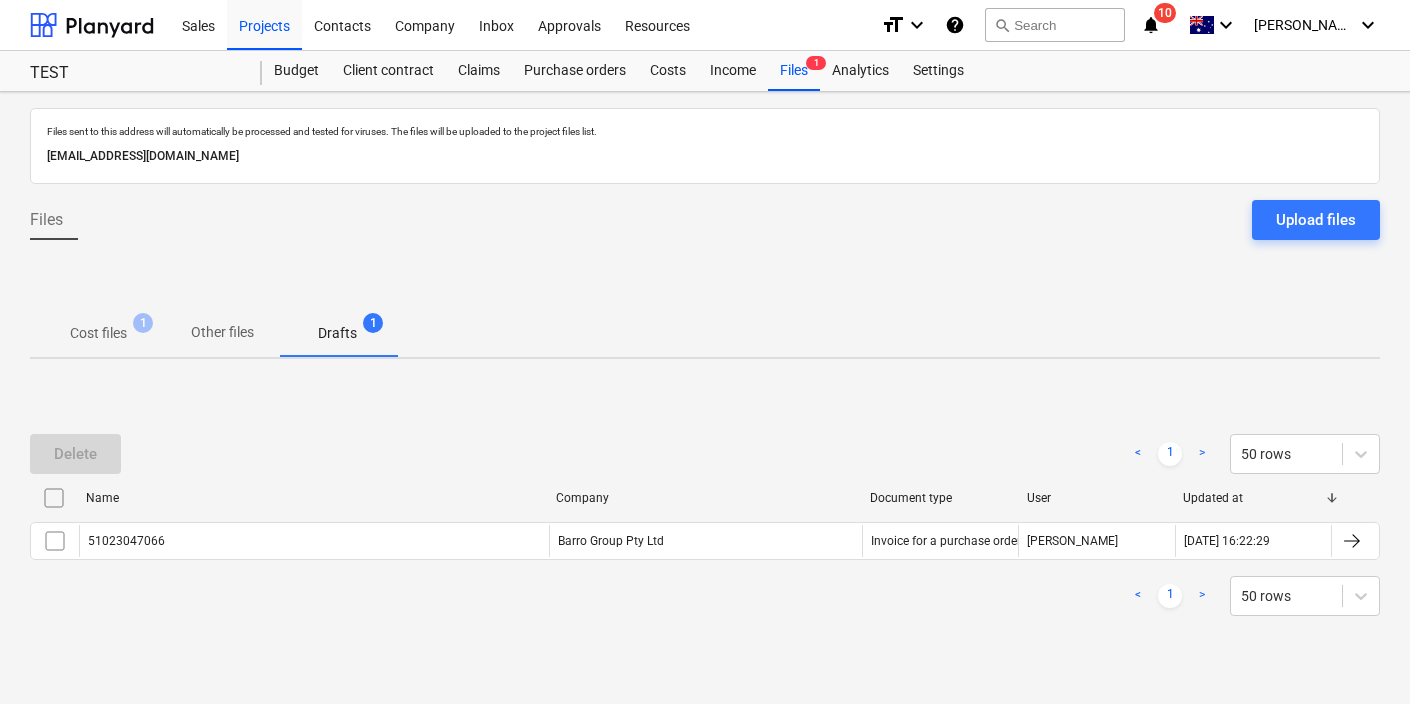click on "Name Company Document type User Updated at" at bounding box center [705, 502] 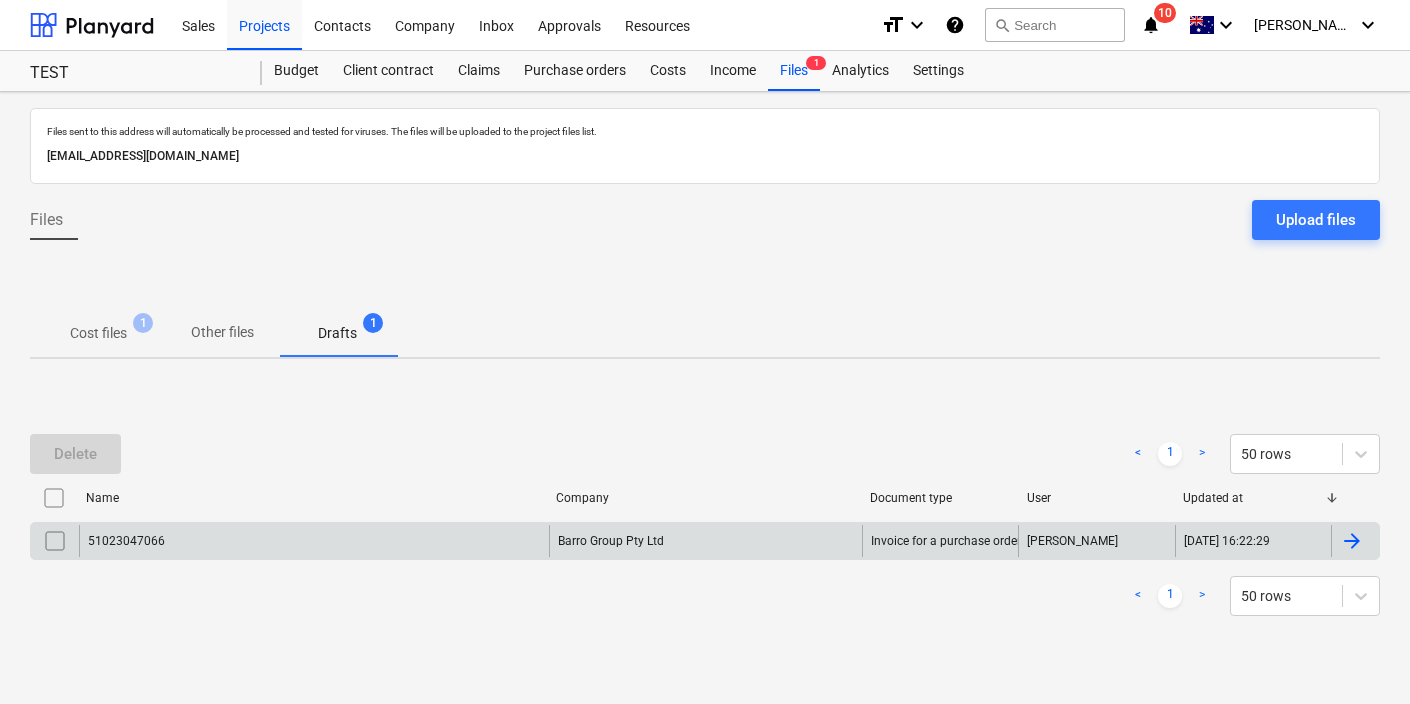 click on "51023047066" at bounding box center (314, 541) 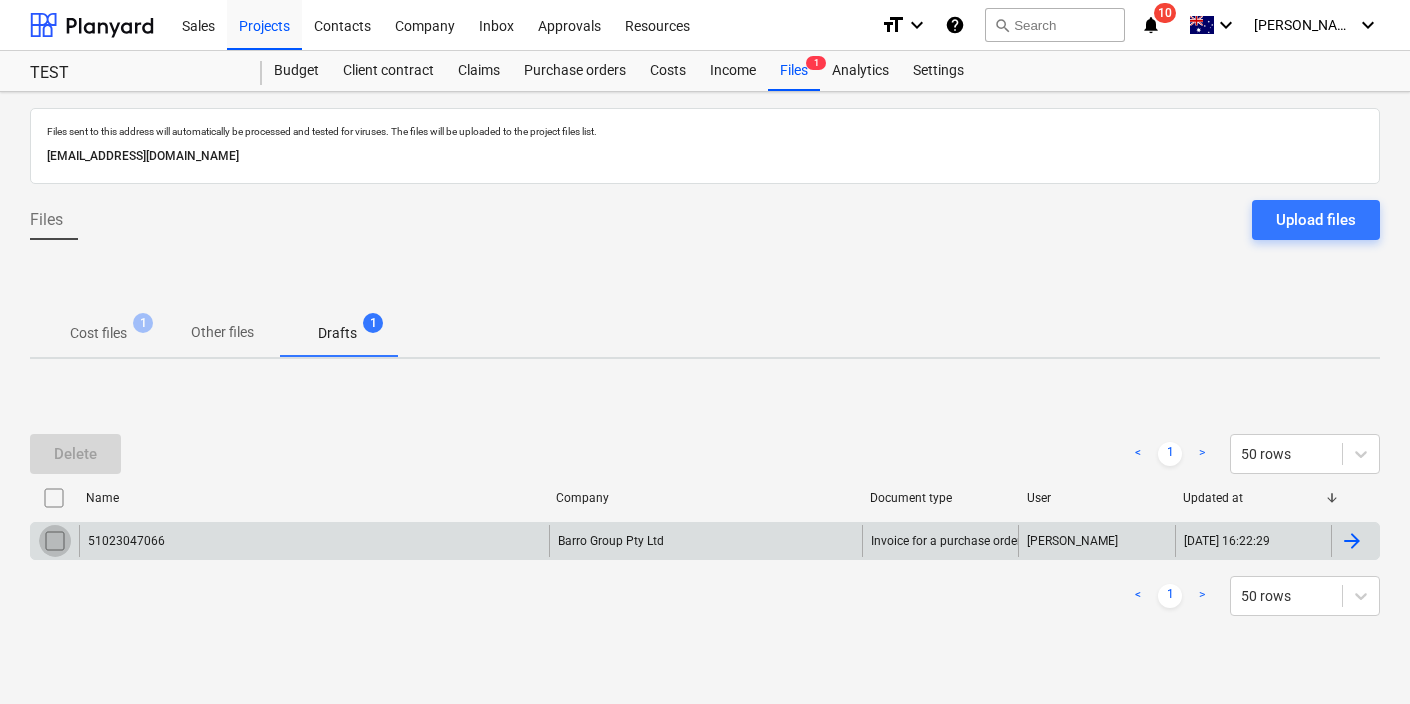 click at bounding box center (55, 541) 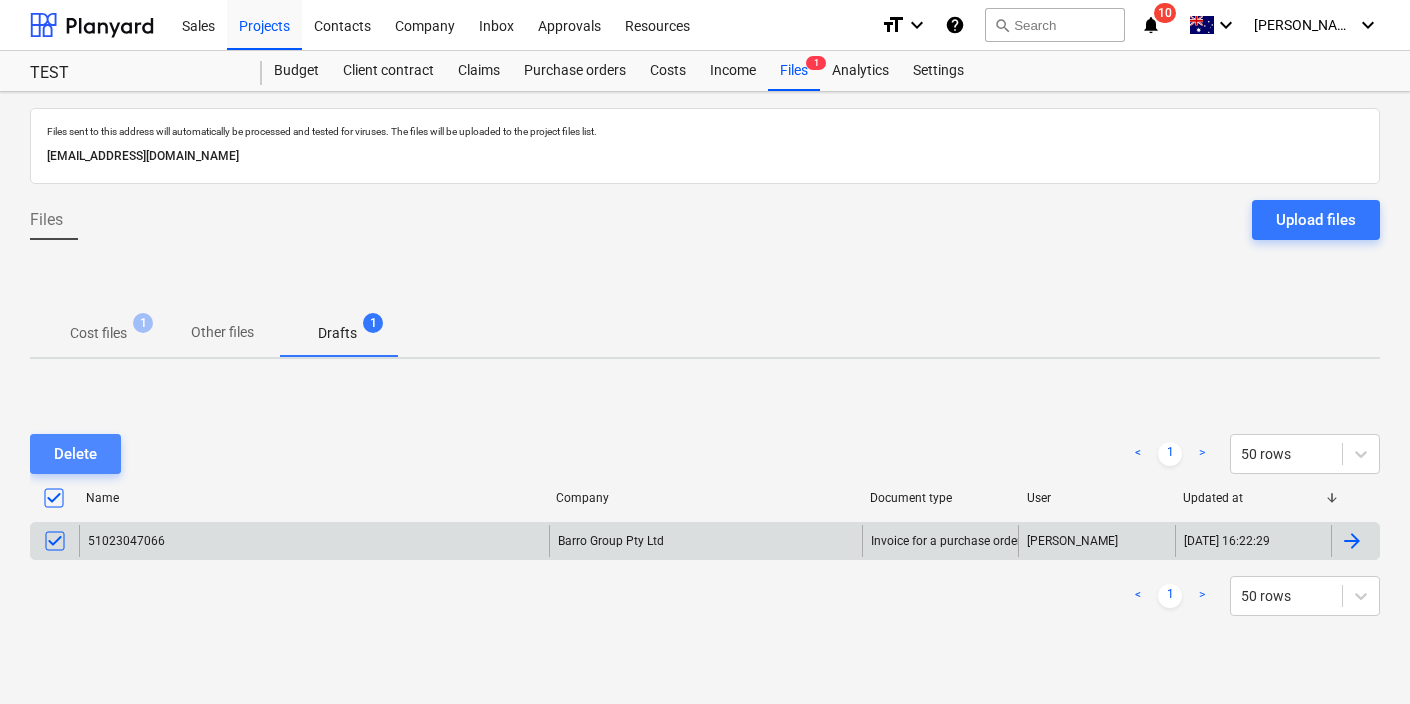click on "Delete" at bounding box center (75, 454) 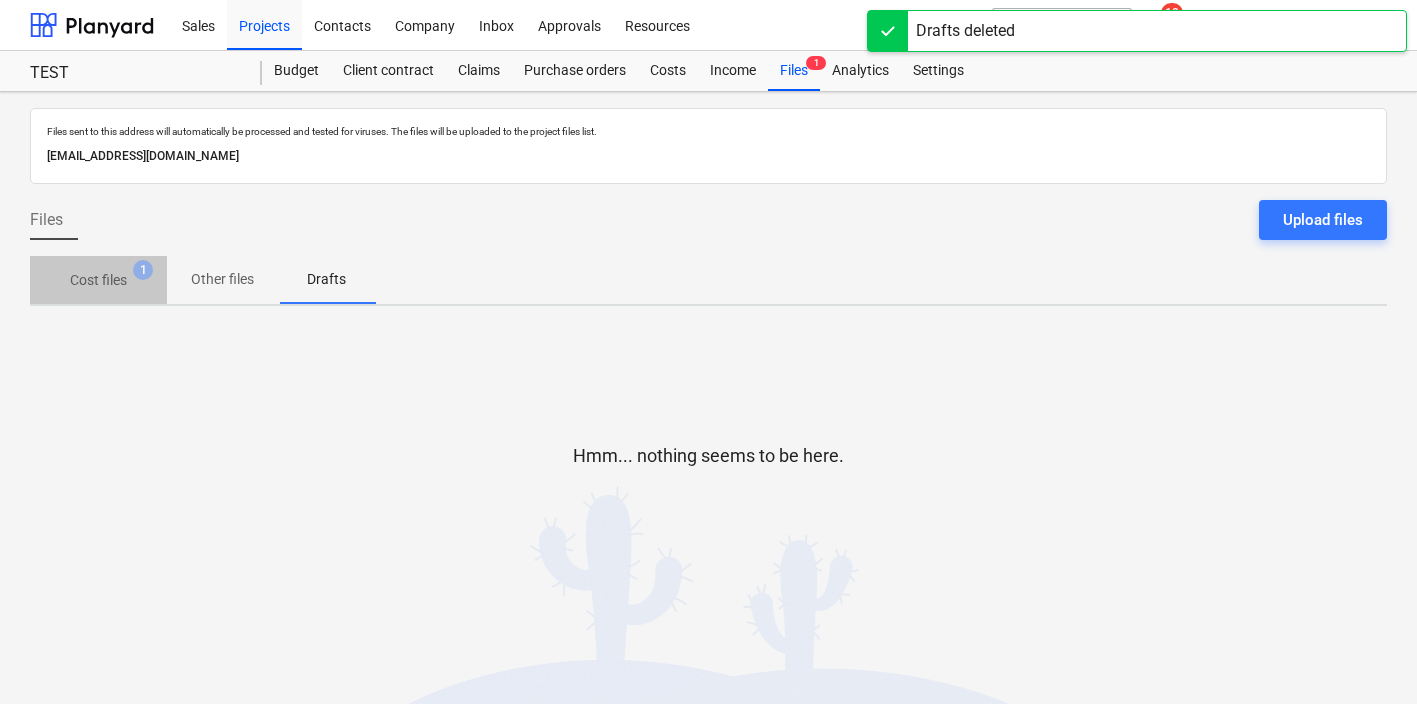click on "Cost files 1" at bounding box center (98, 280) 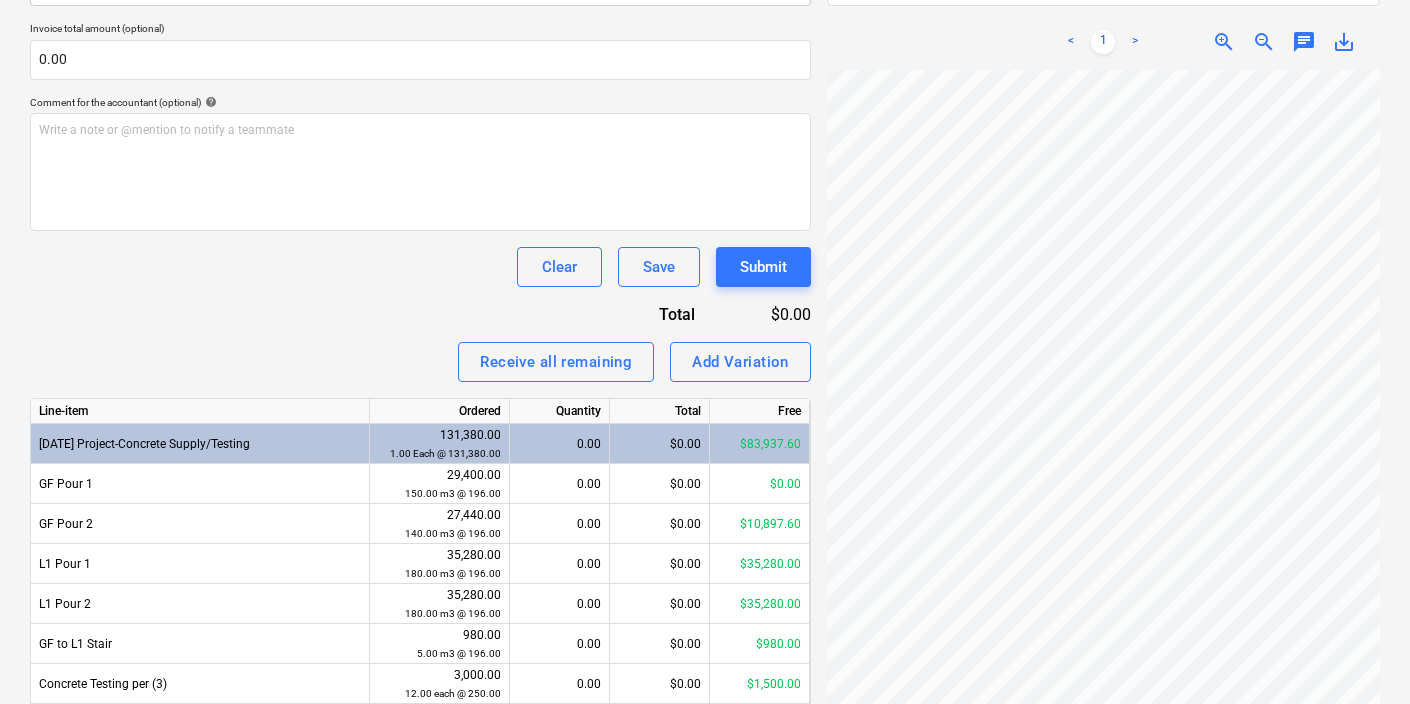 scroll, scrollTop: 532, scrollLeft: 0, axis: vertical 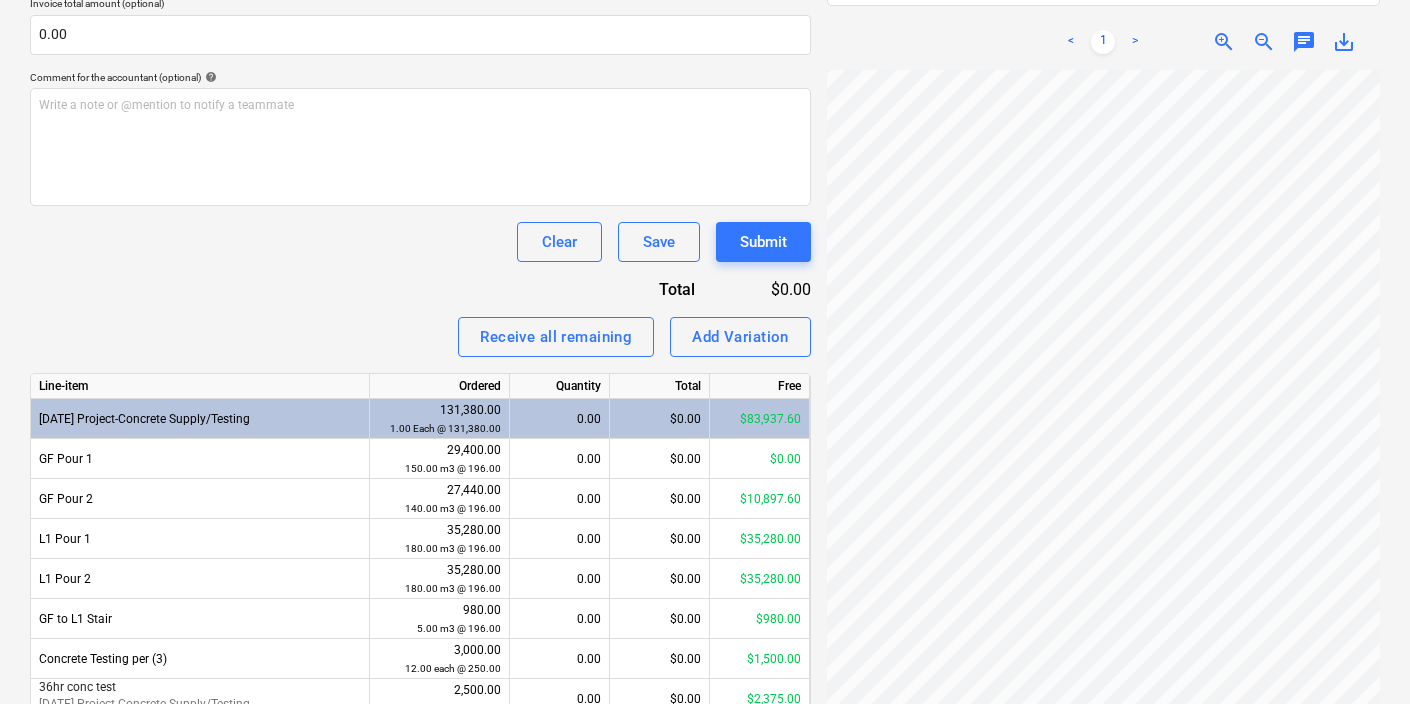 click on "zoom_in" at bounding box center [1224, 42] 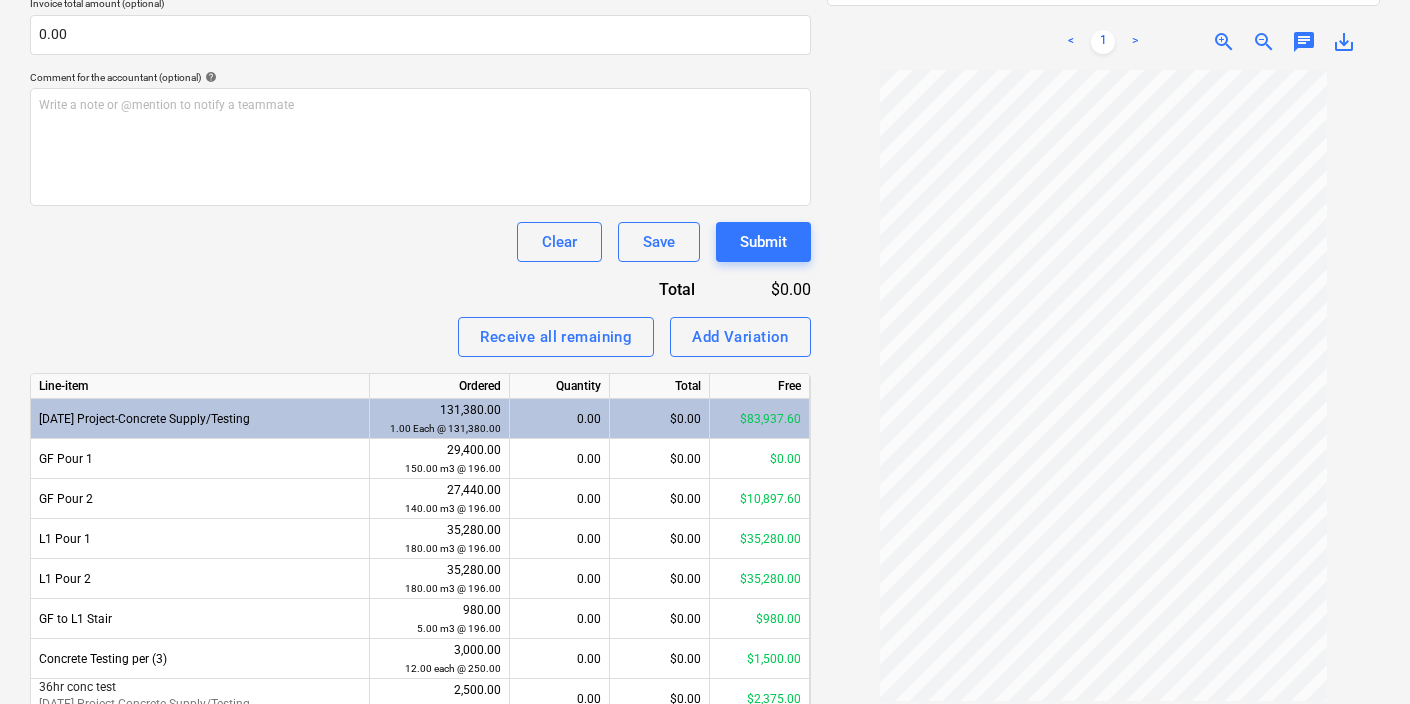 click on "zoom_in" at bounding box center (1224, 42) 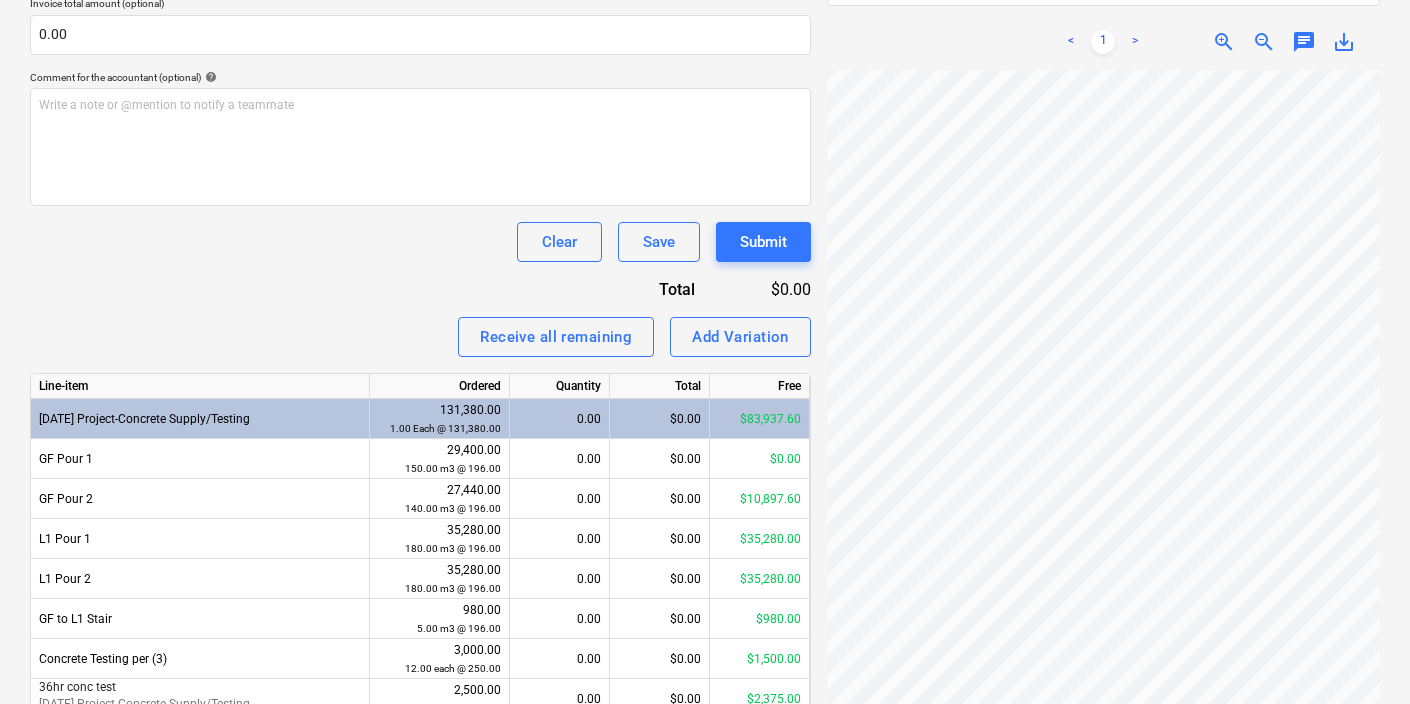 scroll, scrollTop: 0, scrollLeft: 53, axis: horizontal 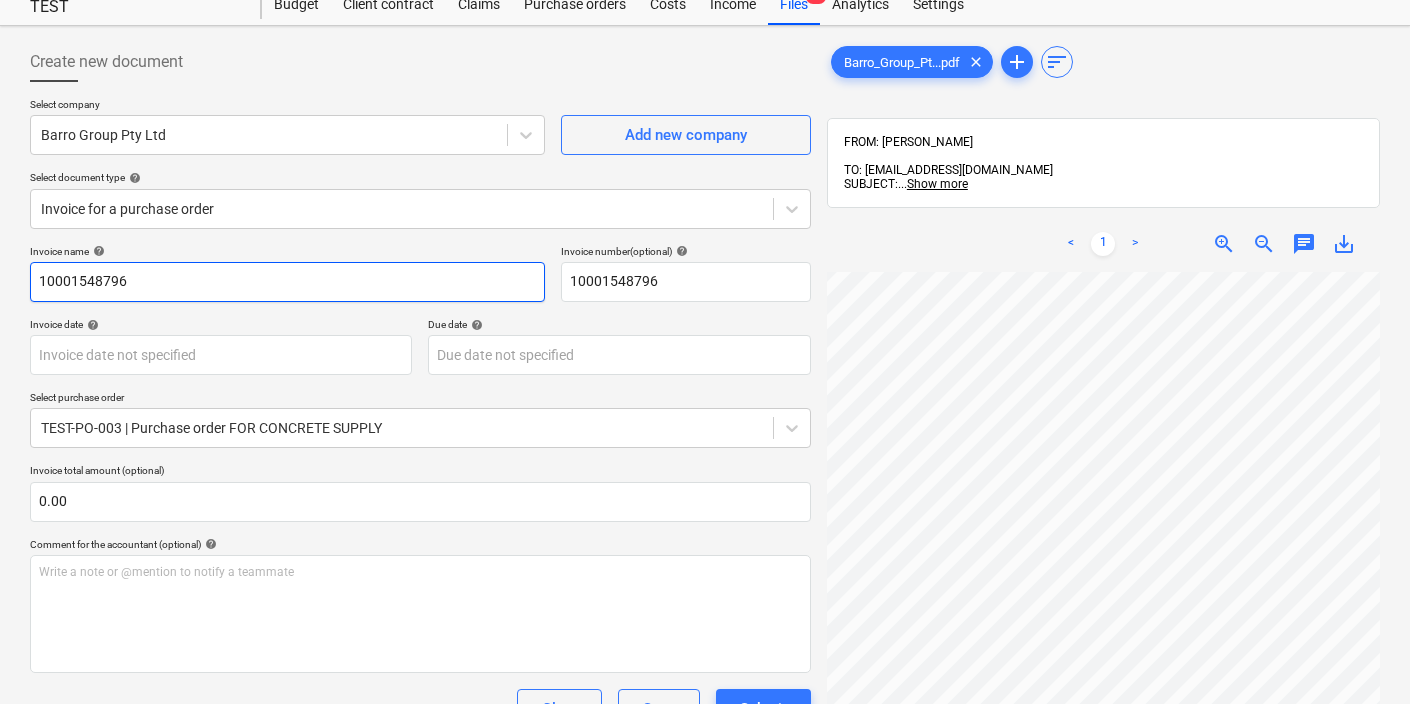 click on "10001548796" at bounding box center [287, 282] 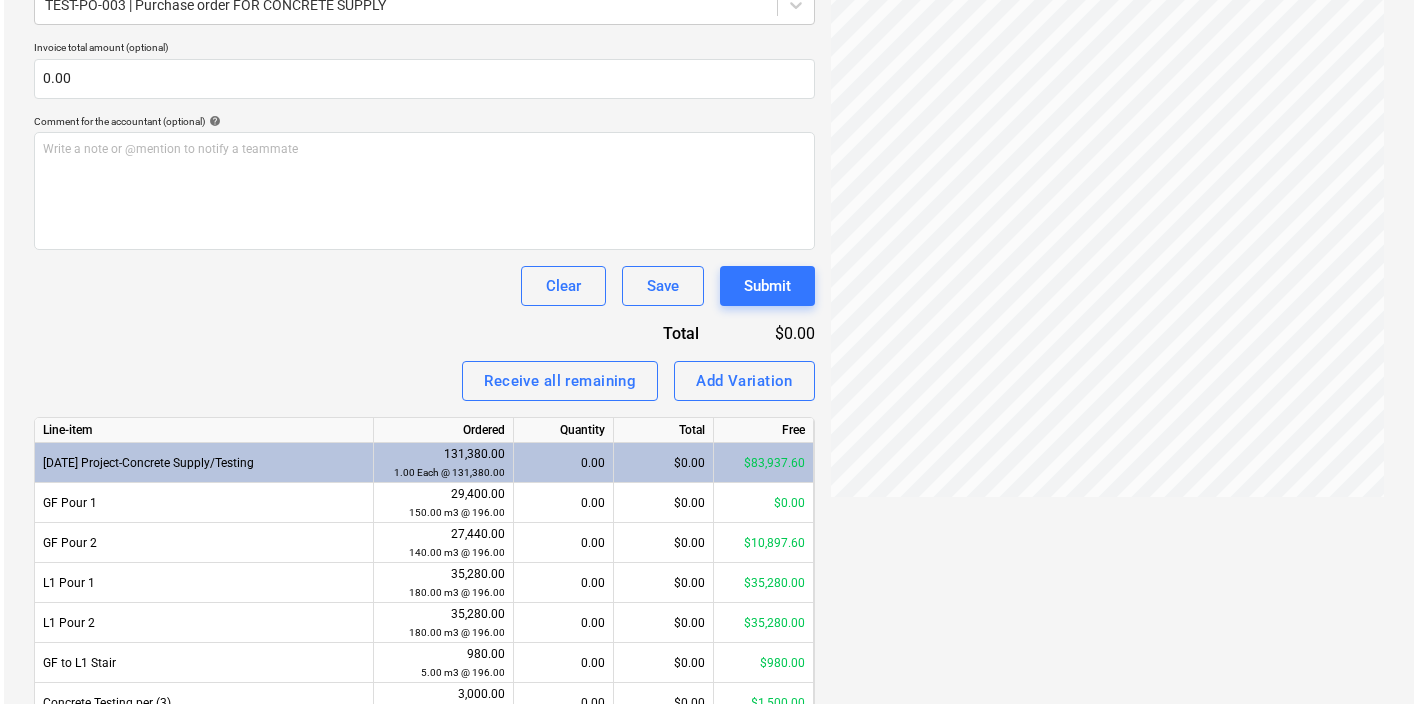 scroll, scrollTop: 669, scrollLeft: 0, axis: vertical 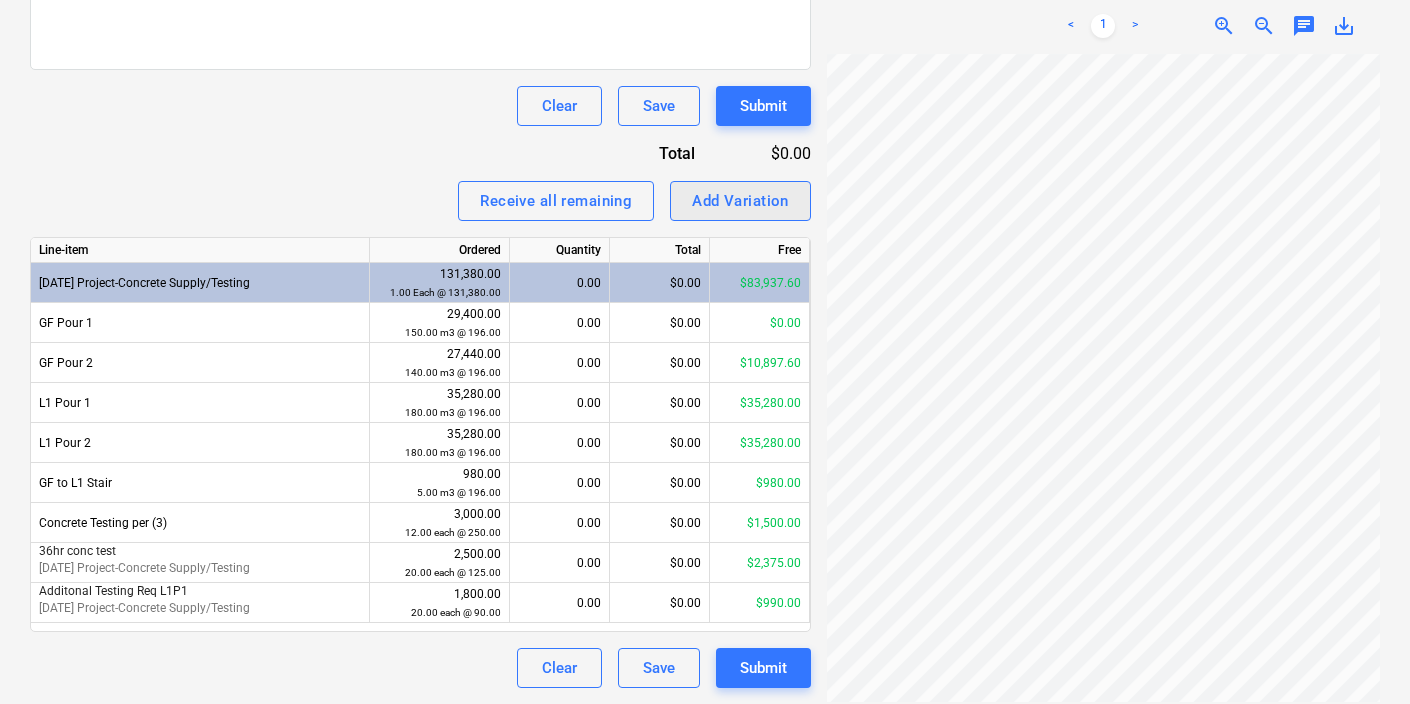 click on "Add Variation" at bounding box center (740, 201) 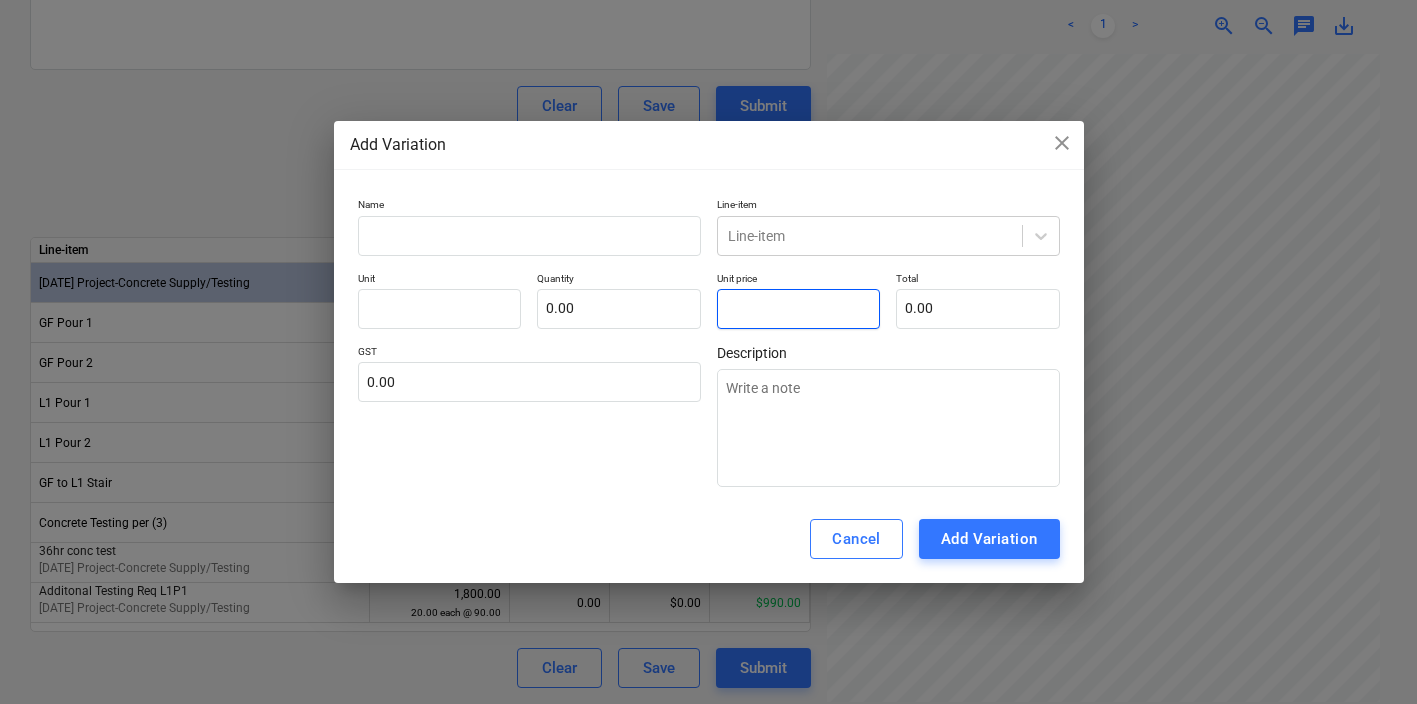 click at bounding box center (799, 309) 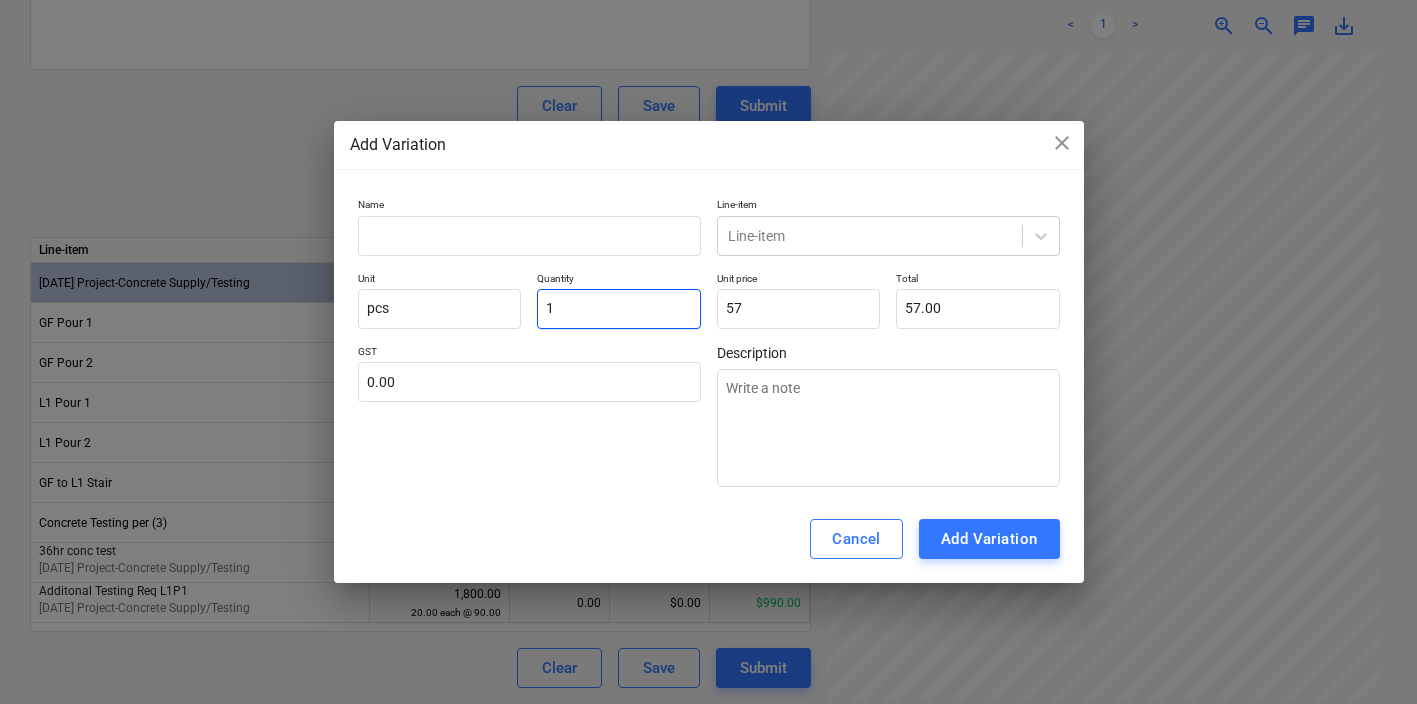click on "1" at bounding box center [619, 309] 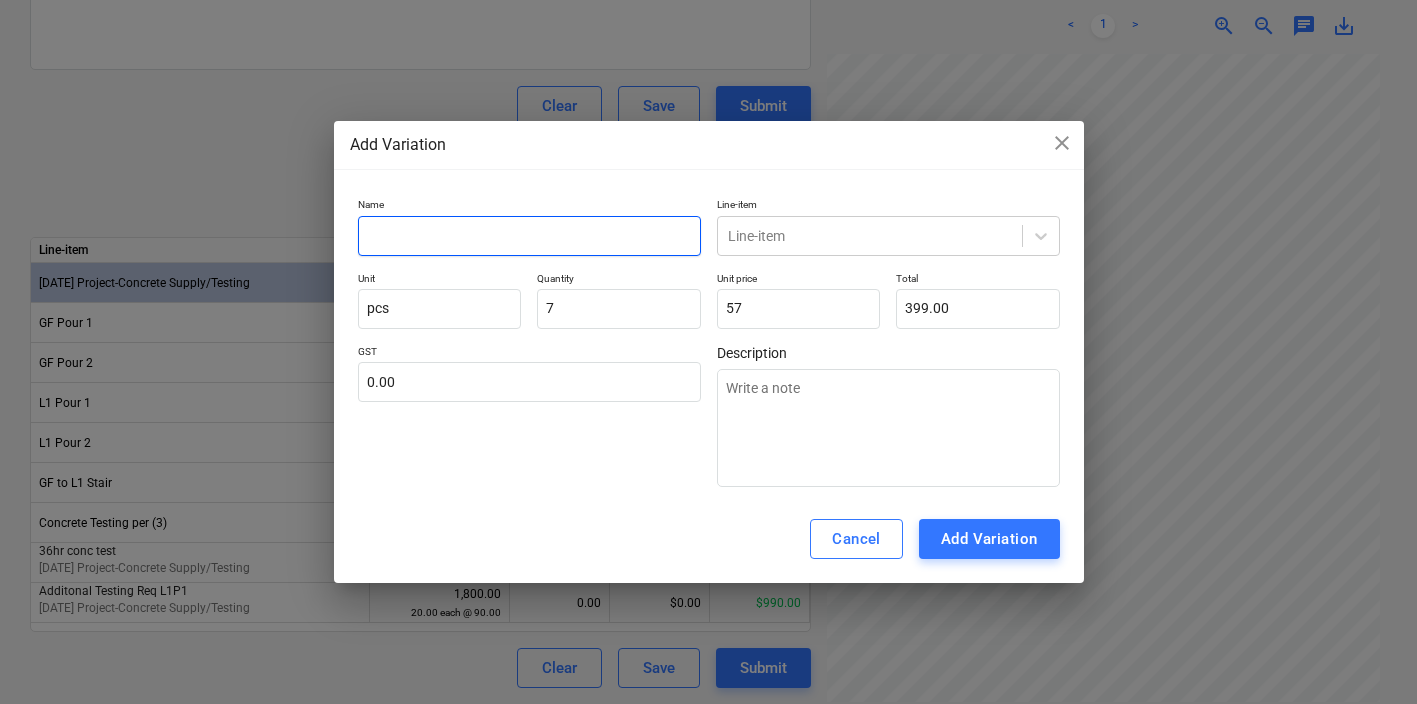 click at bounding box center [529, 236] 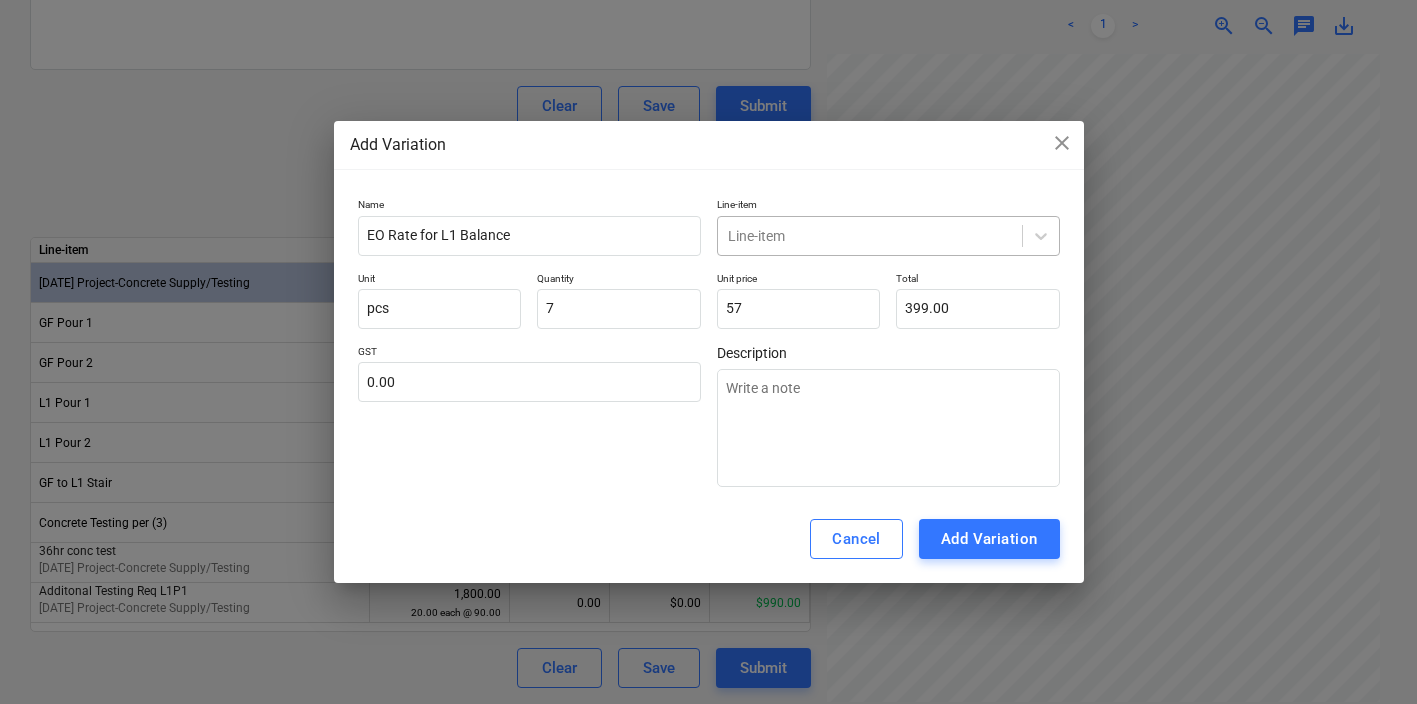 click at bounding box center (870, 236) 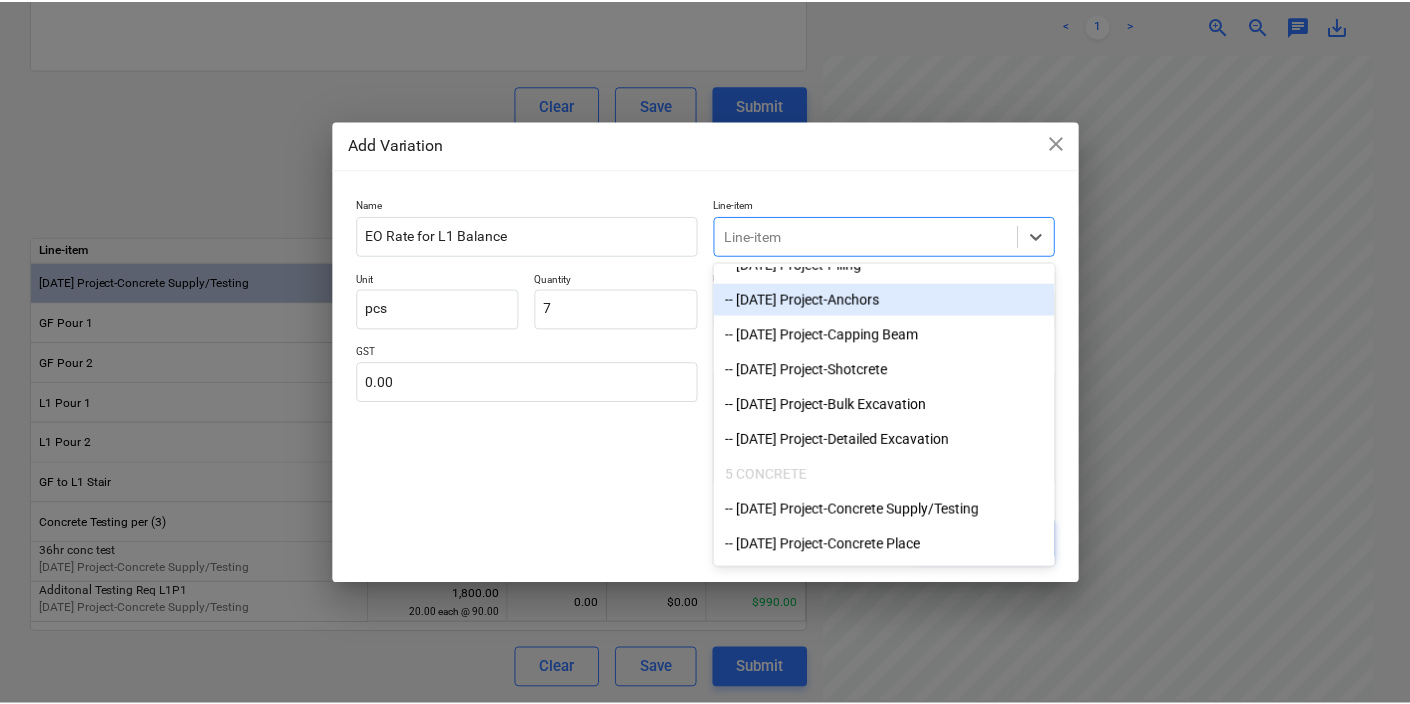 scroll, scrollTop: 1071, scrollLeft: 0, axis: vertical 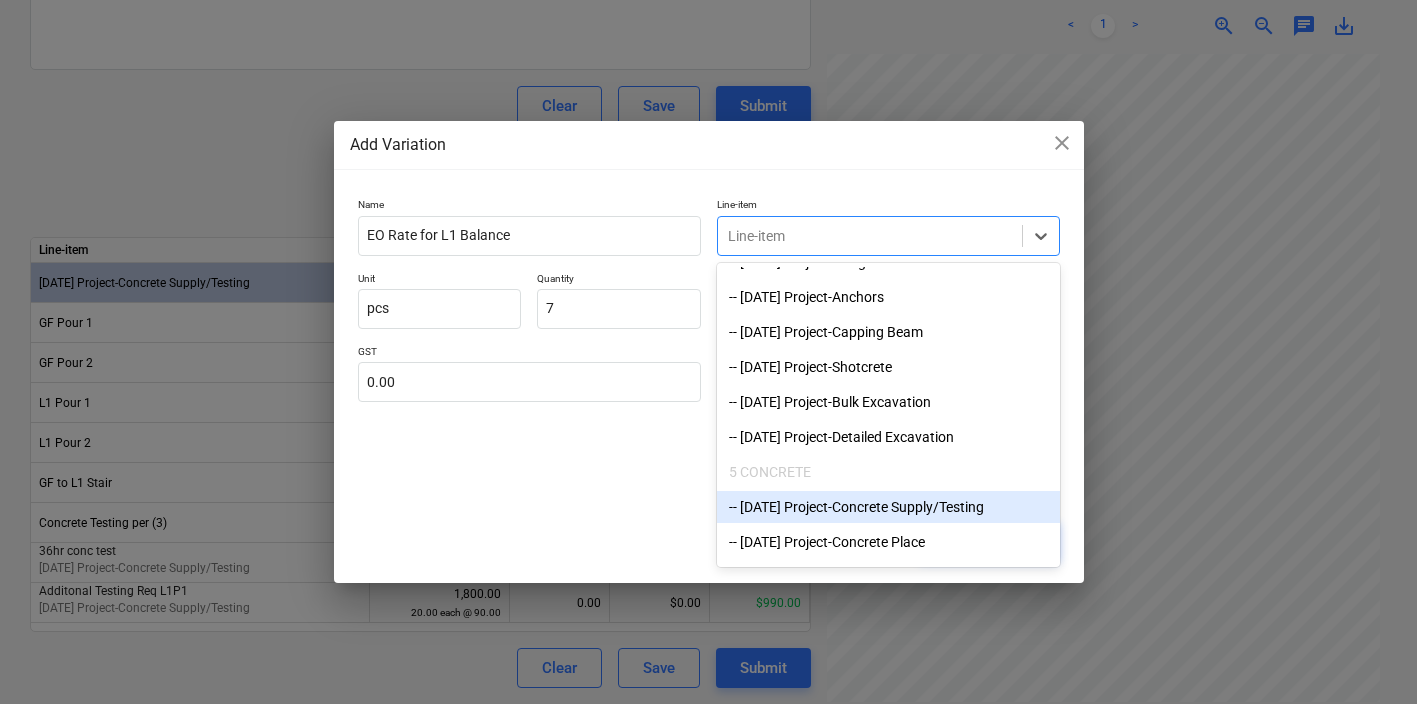 click on "--  3-05-01 Project-Concrete Supply/Testing" at bounding box center [888, 507] 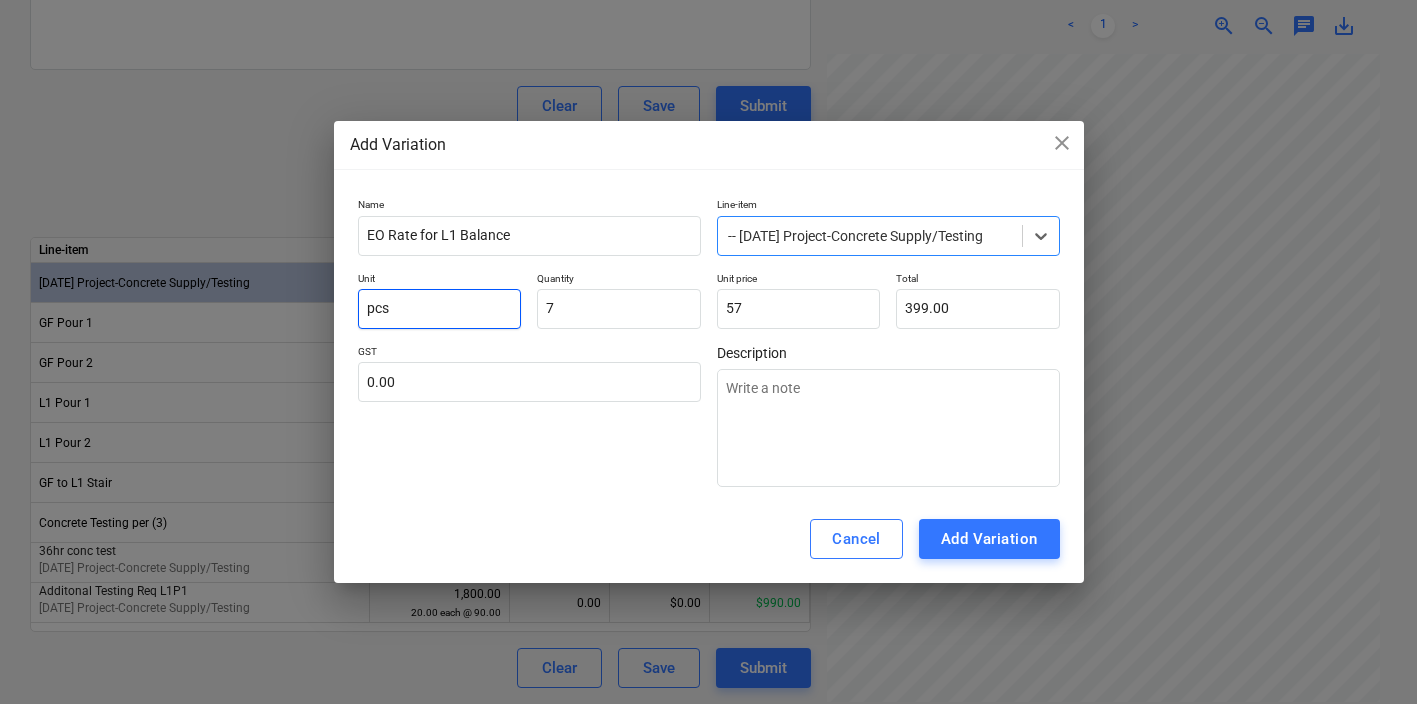 click on "pcs" at bounding box center (440, 309) 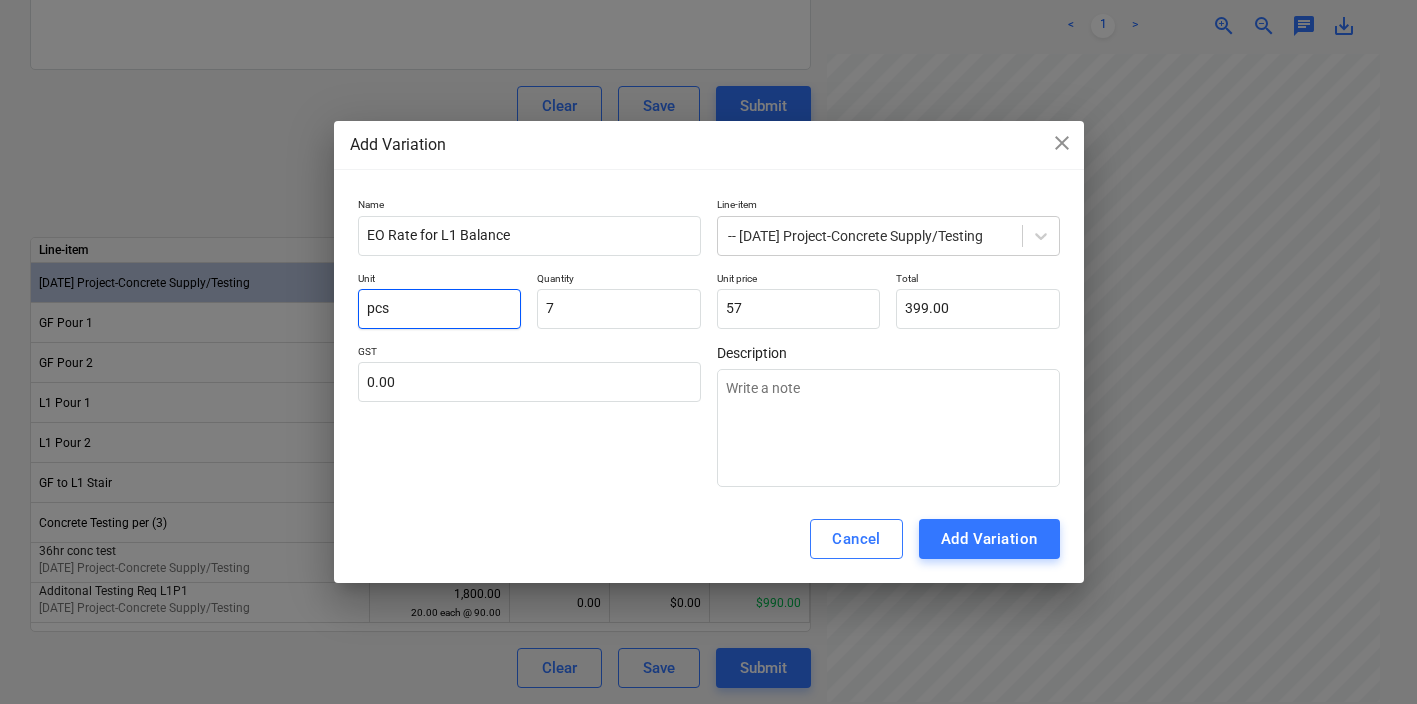 click on "pcs" at bounding box center [440, 309] 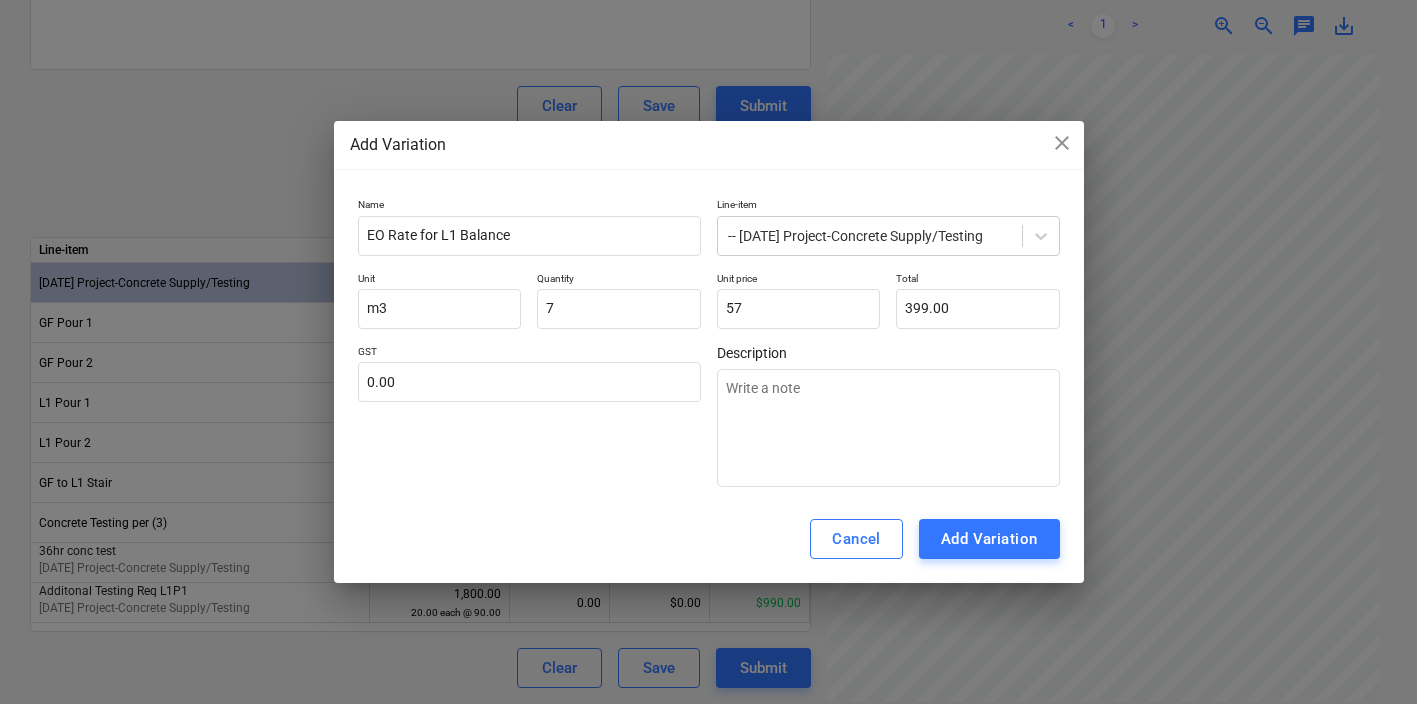 click on "GST 0.00" at bounding box center (529, 416) 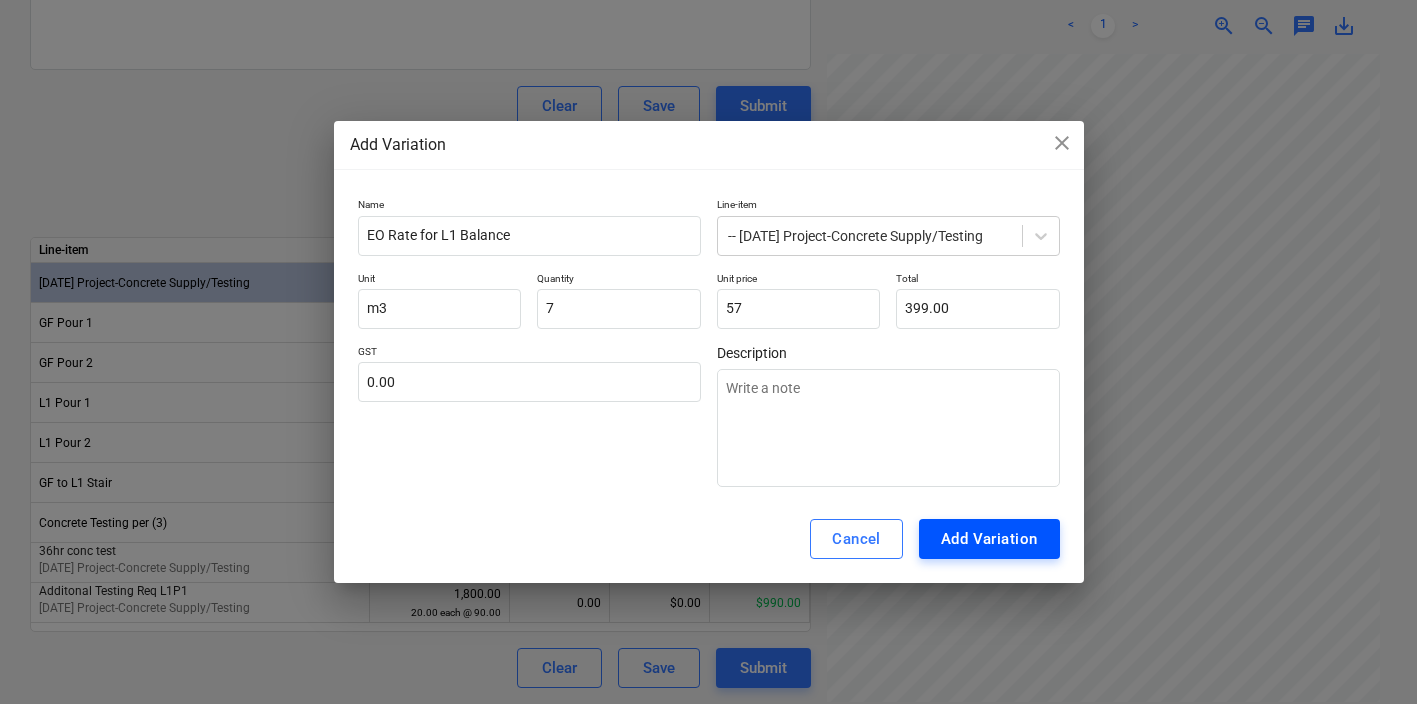 click on "Add Variation" at bounding box center (989, 539) 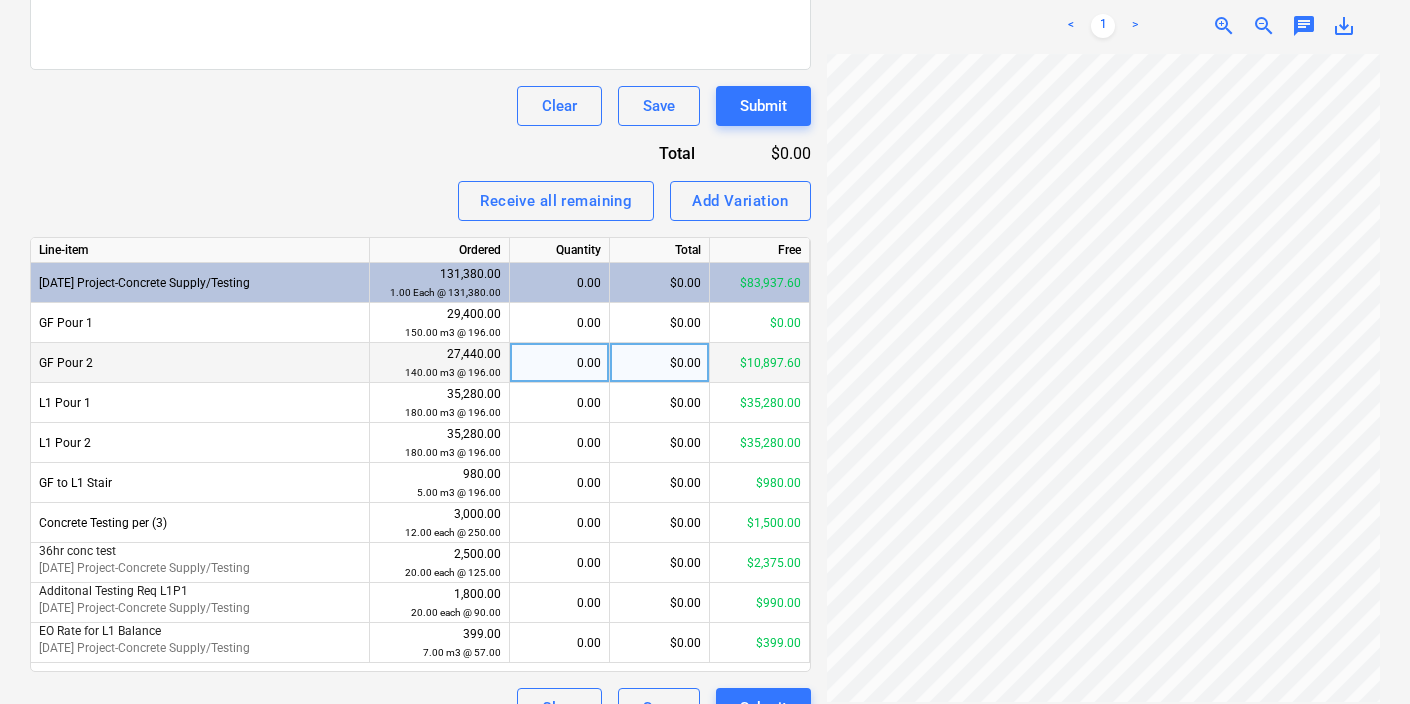 click on "0.00" at bounding box center (559, 363) 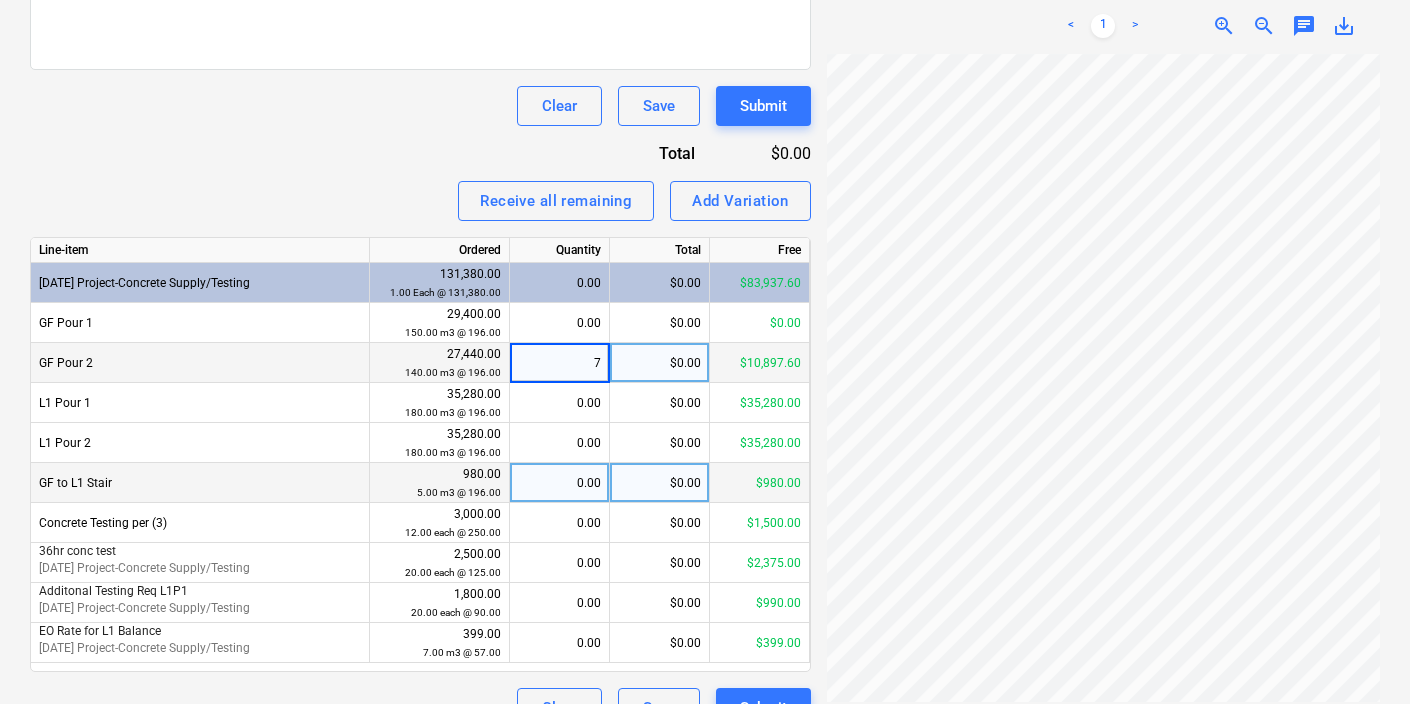 click on "0.00" at bounding box center (559, 483) 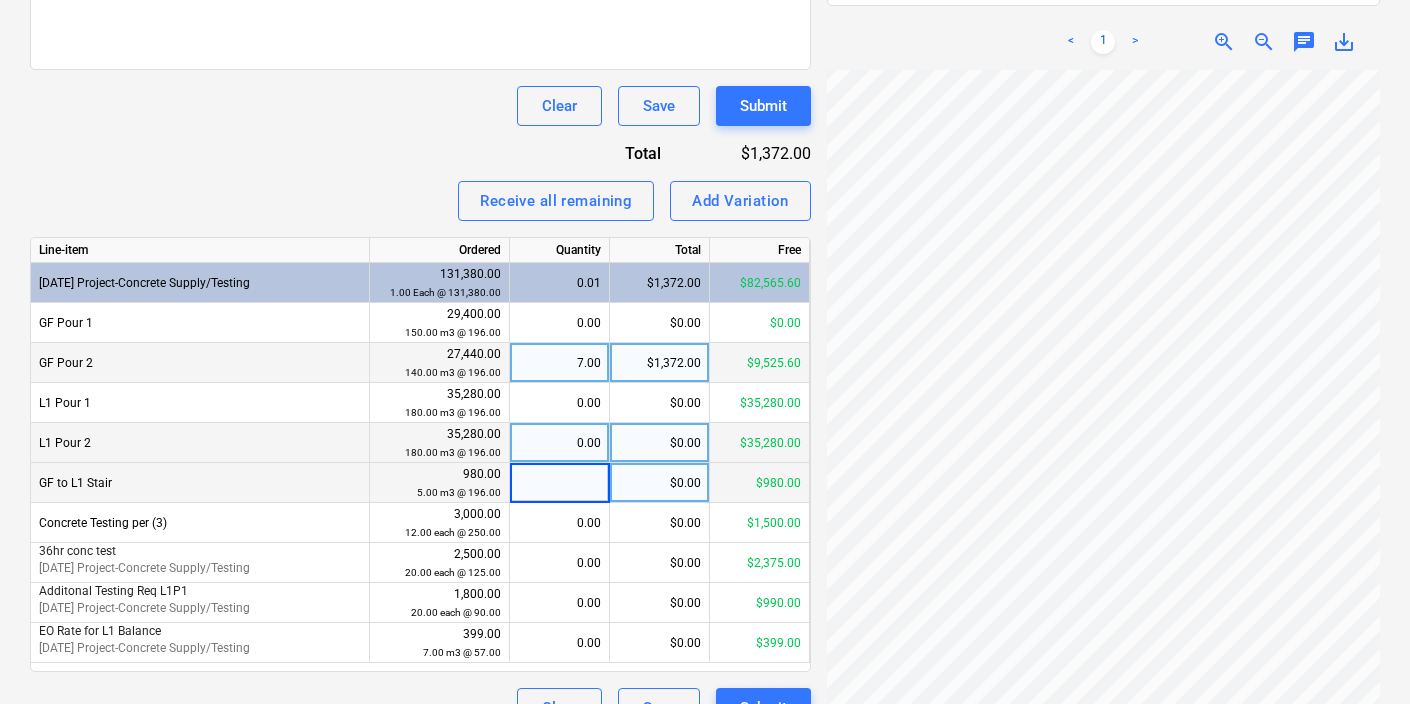 scroll, scrollTop: 709, scrollLeft: 0, axis: vertical 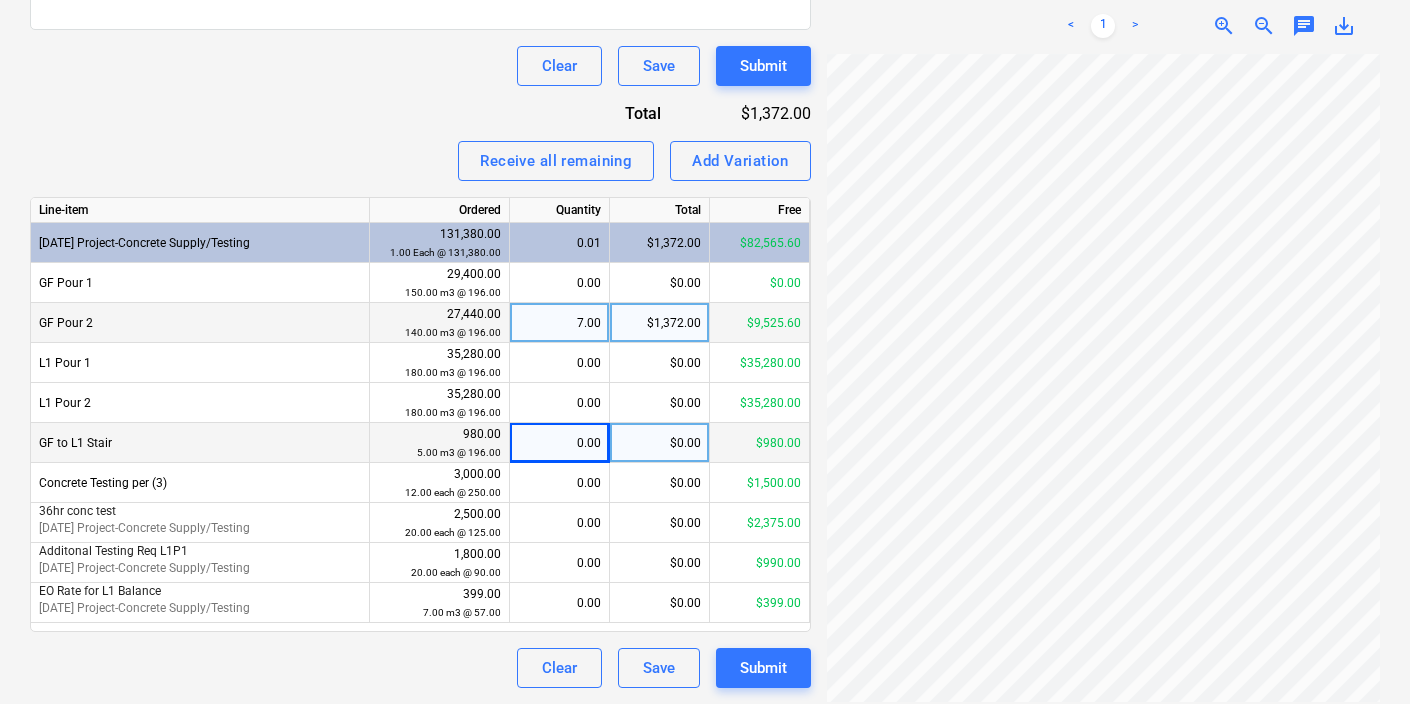 click on "7.00" at bounding box center (559, 323) 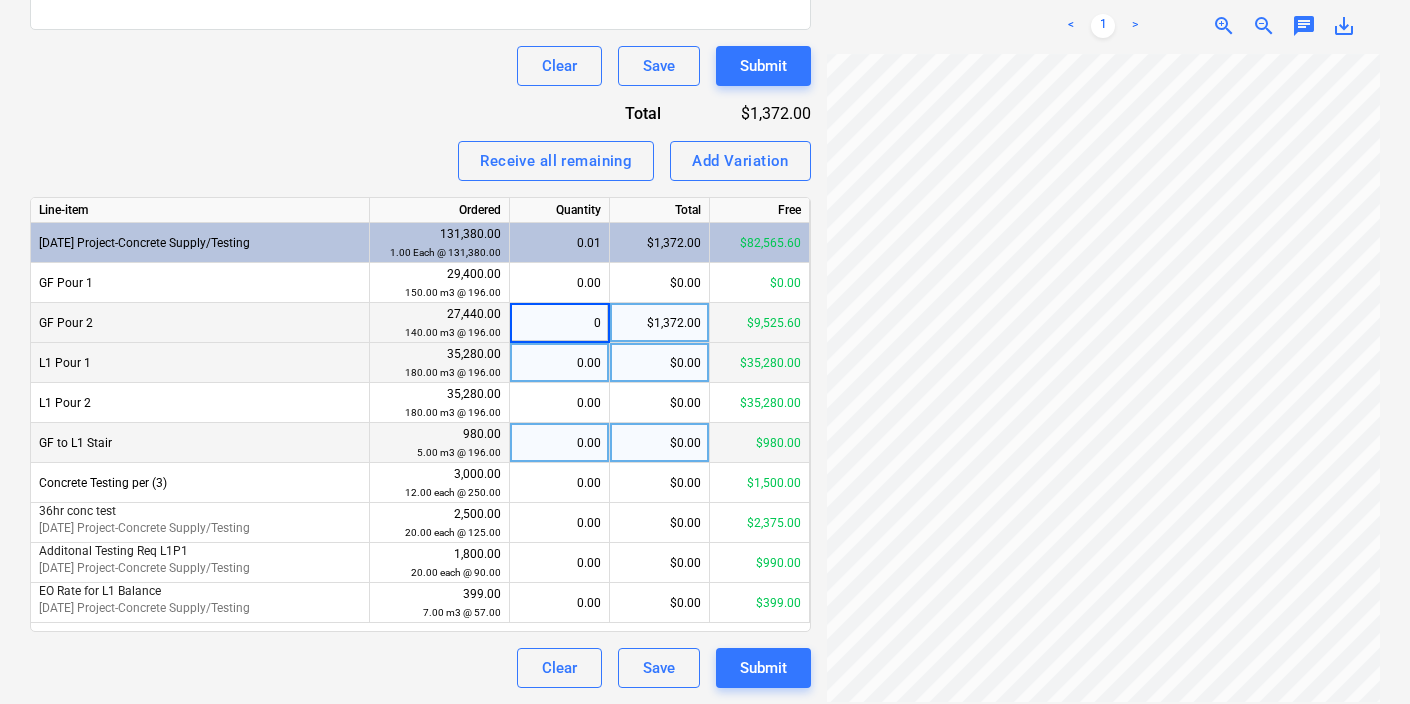 click on "0.00" at bounding box center (559, 363) 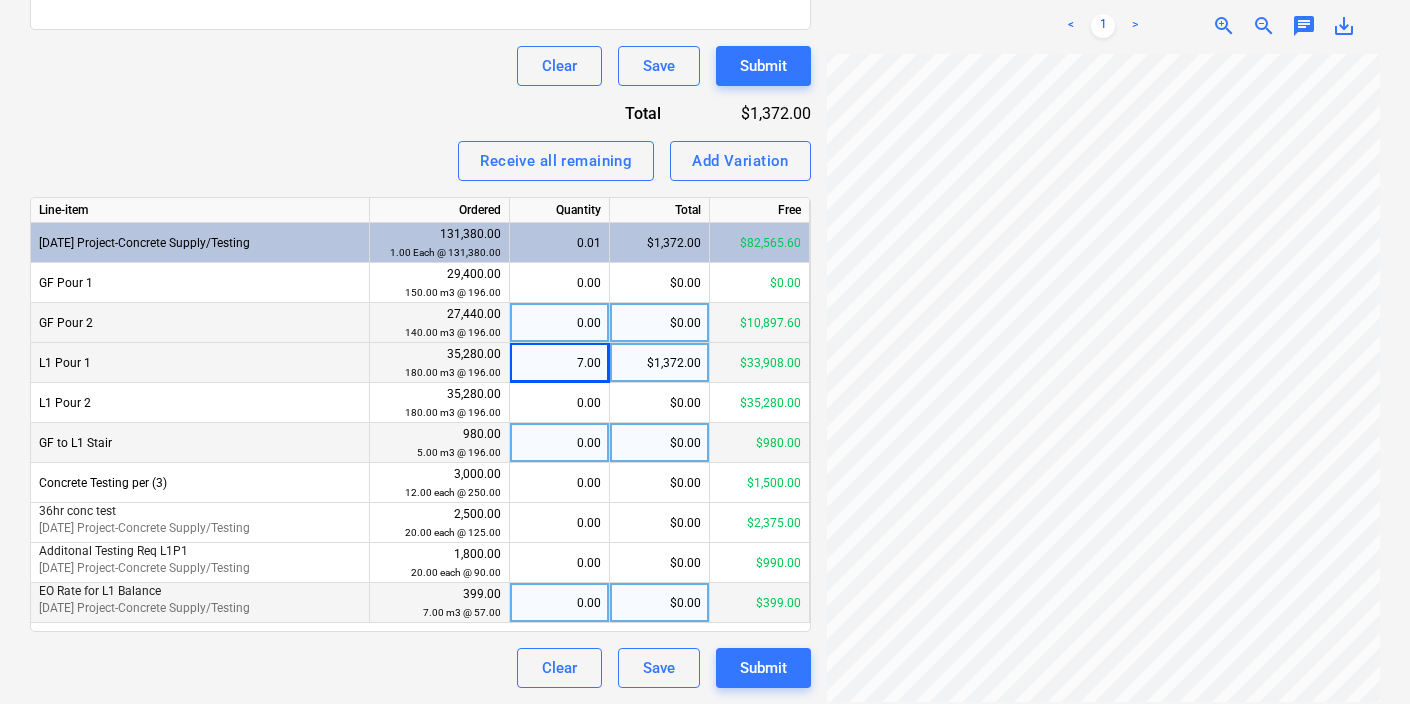 click on "0.00" at bounding box center (559, 603) 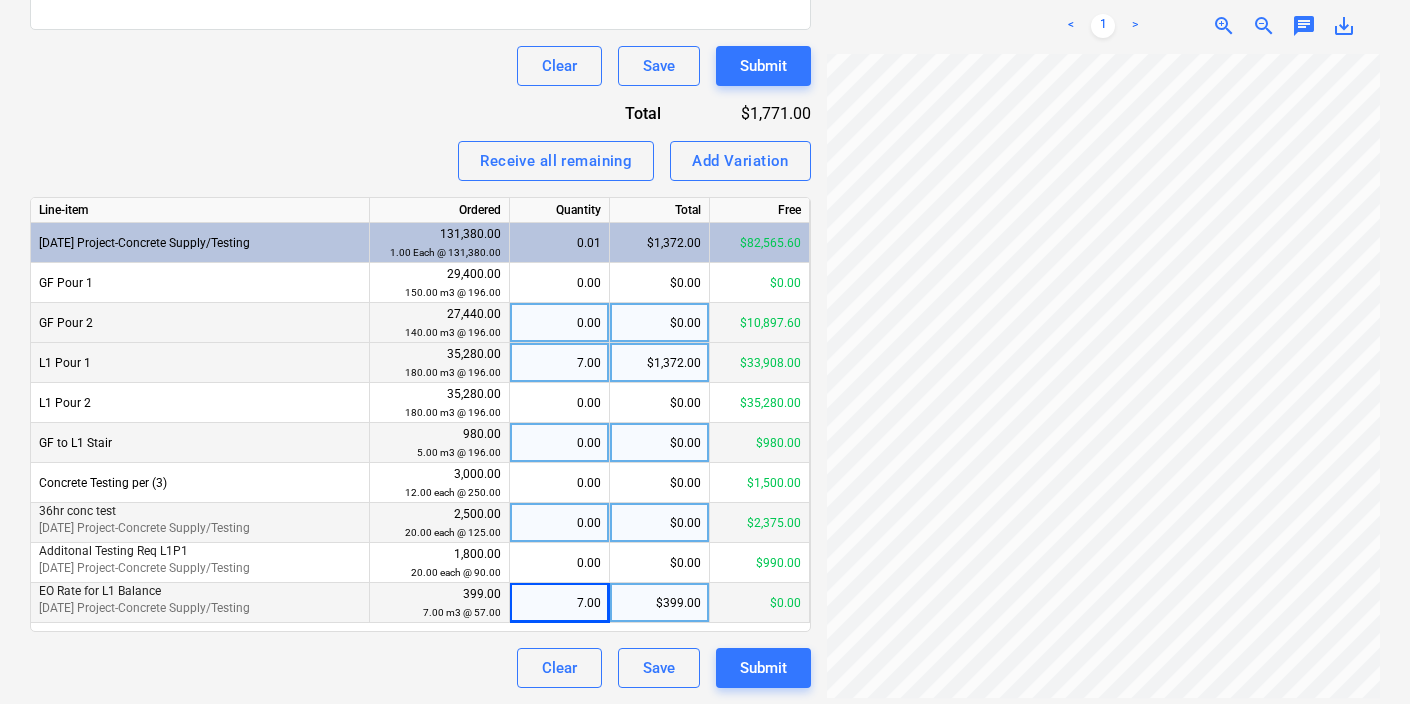 scroll, scrollTop: 153, scrollLeft: 53, axis: both 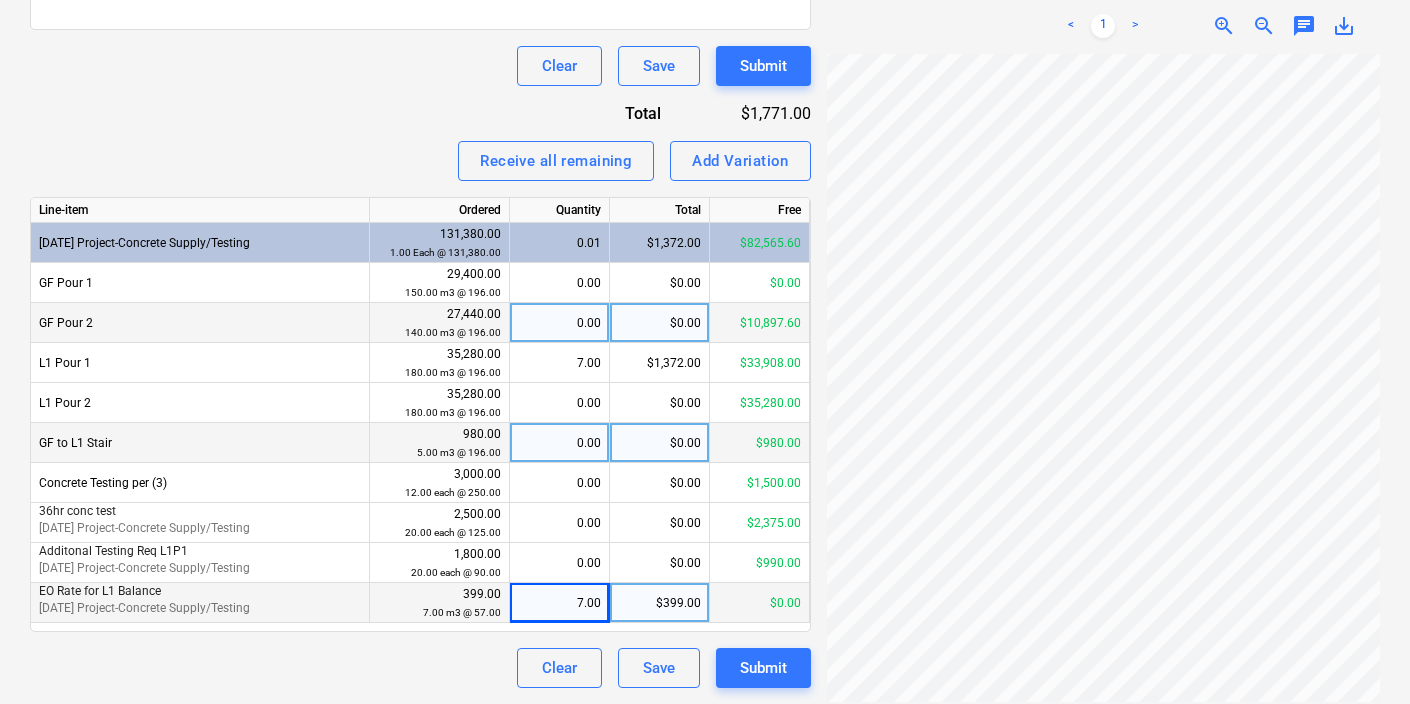 click on "[DATE] Project-Concrete Supply/Testing" at bounding box center [200, 608] 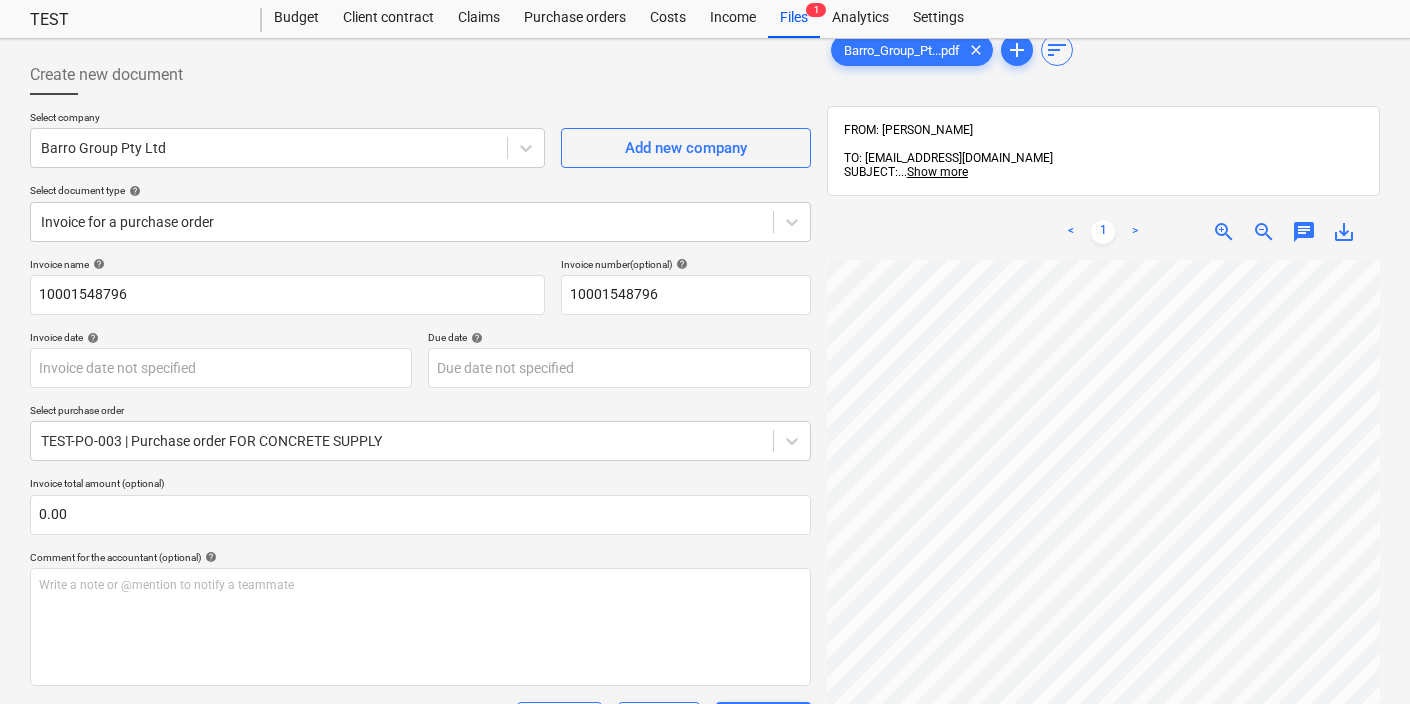 scroll, scrollTop: 0, scrollLeft: 0, axis: both 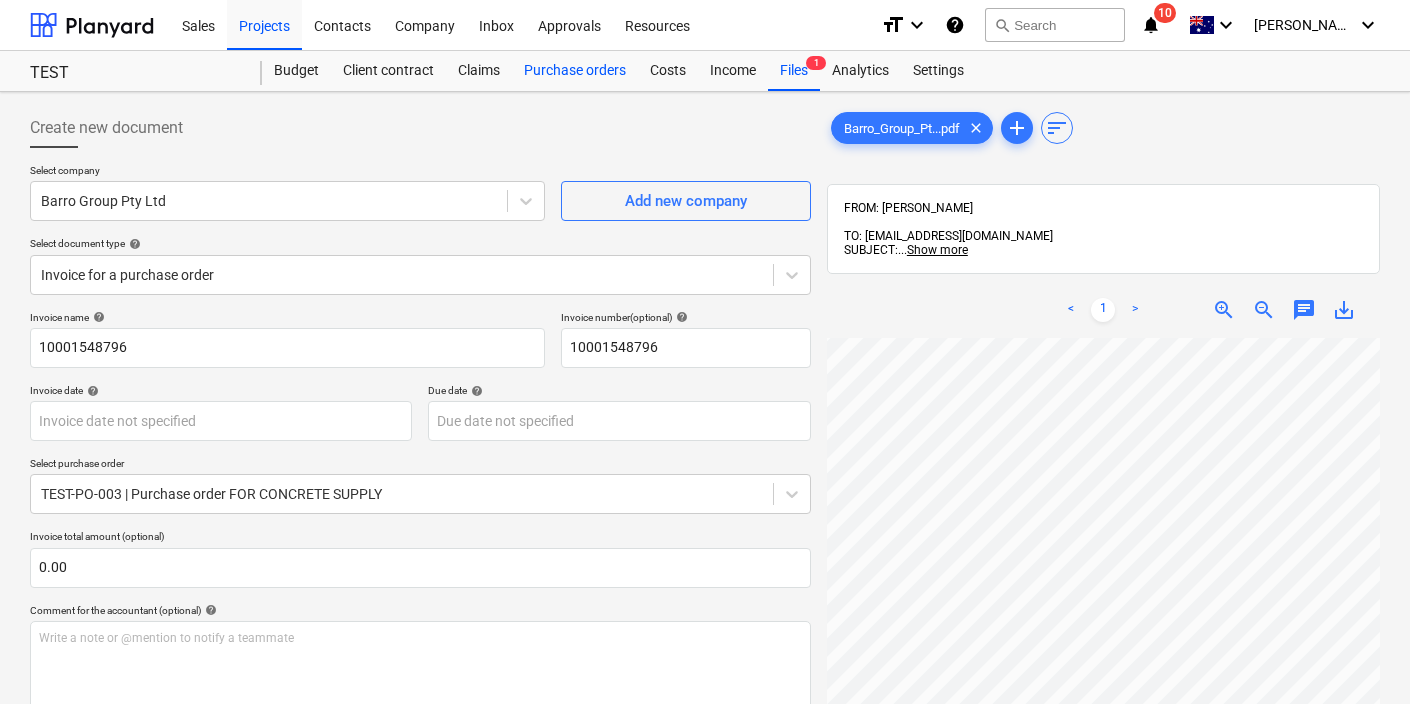 click on "Purchase orders" at bounding box center [575, 71] 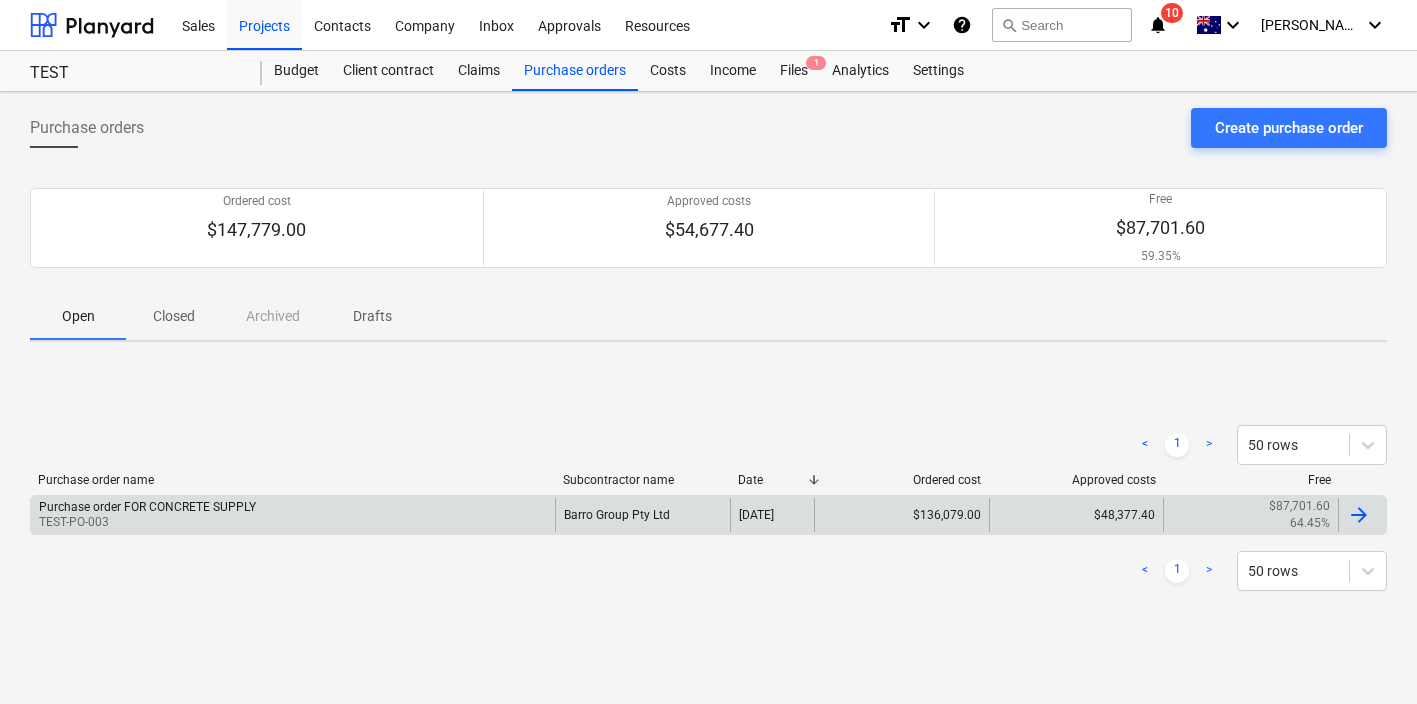 click on "Purchase order FOR CONCRETE SUPPLY TEST-PO-003" at bounding box center (293, 515) 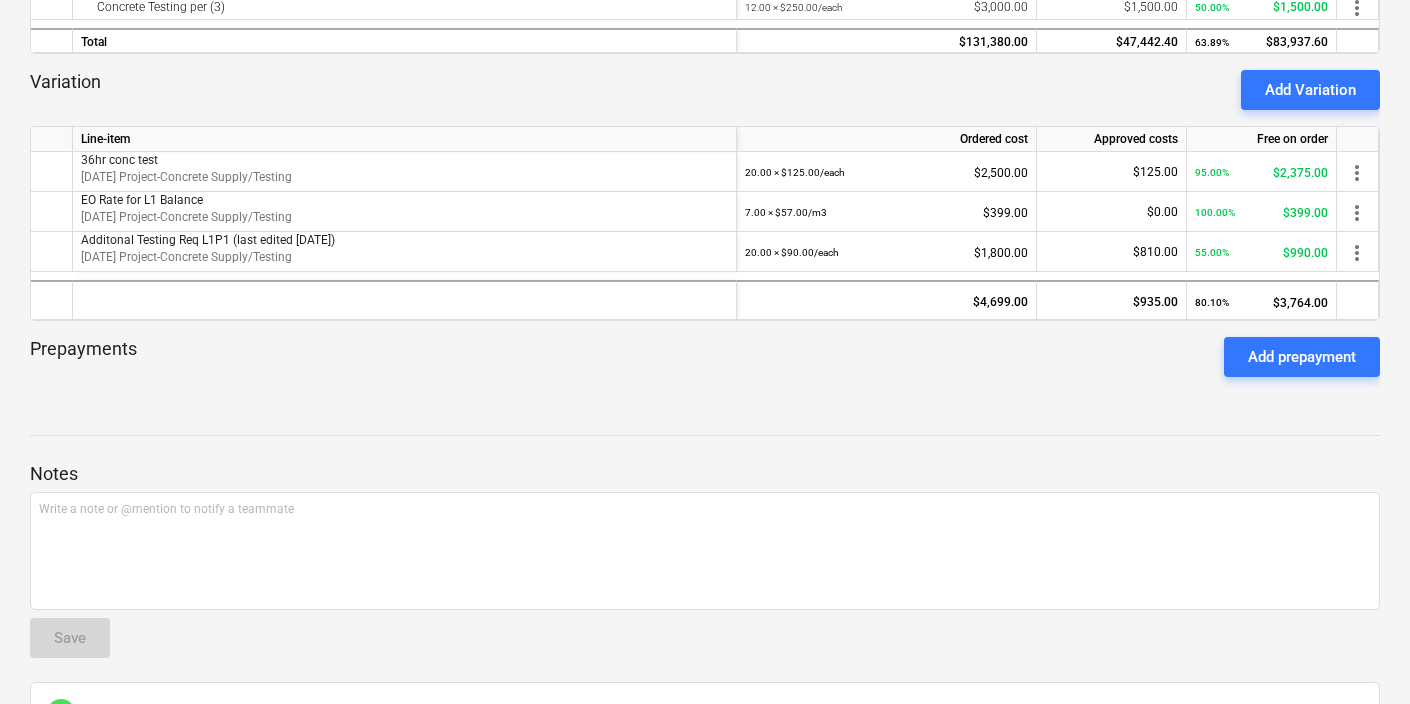 scroll, scrollTop: 549, scrollLeft: 0, axis: vertical 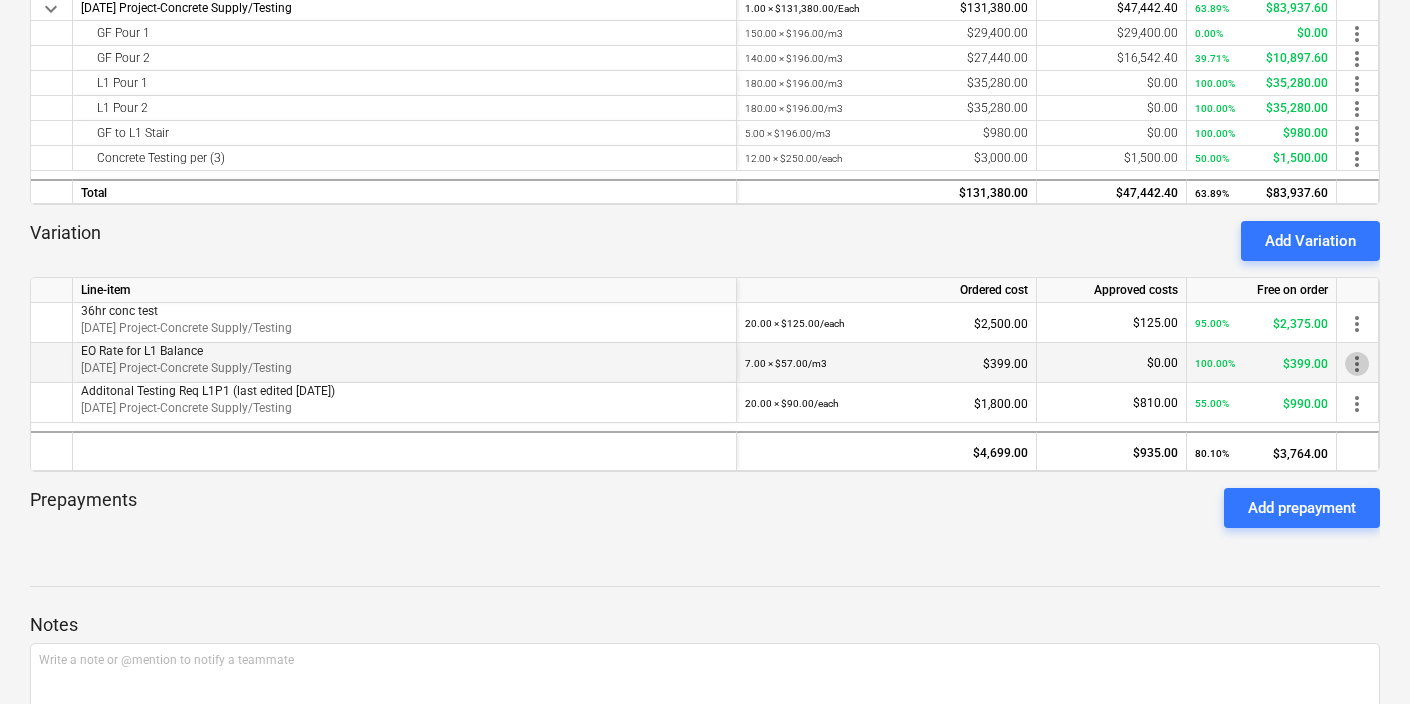 click on "more_vert" at bounding box center [1357, 364] 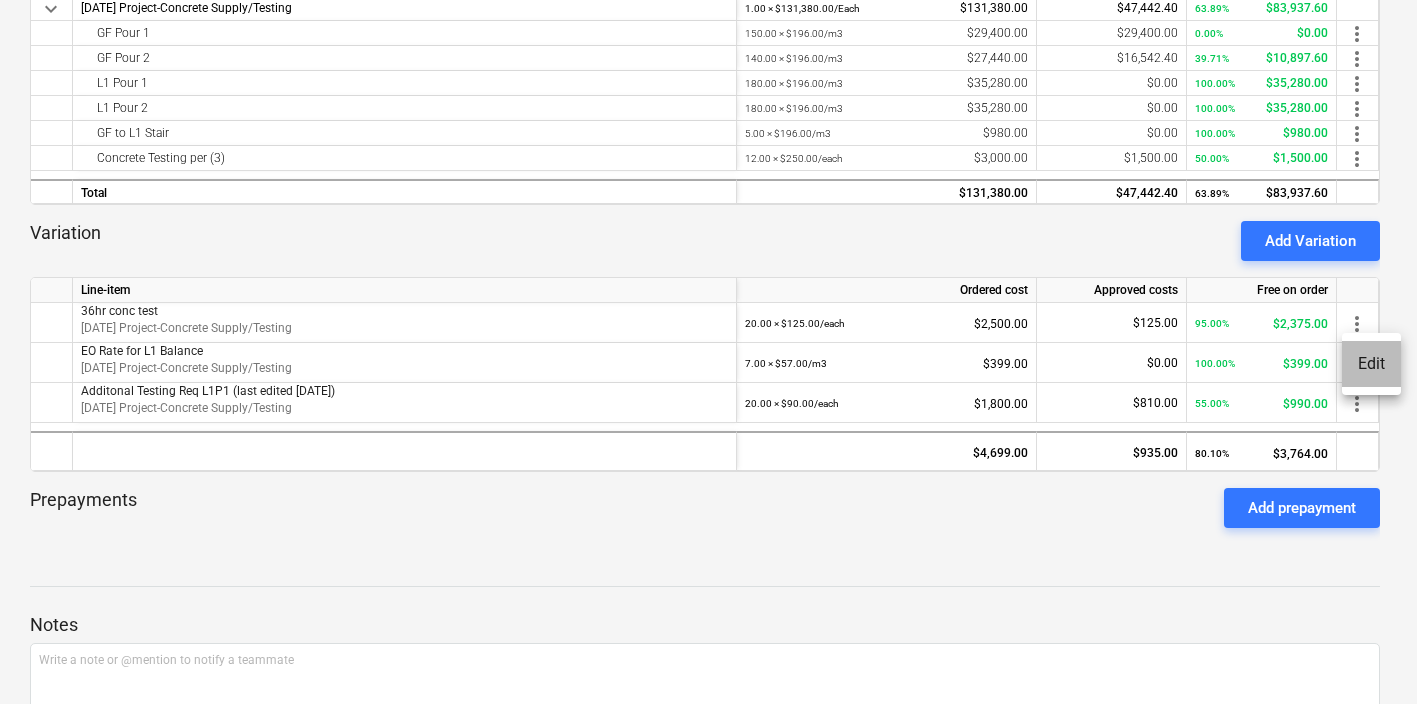 click on "Edit" at bounding box center (1371, 364) 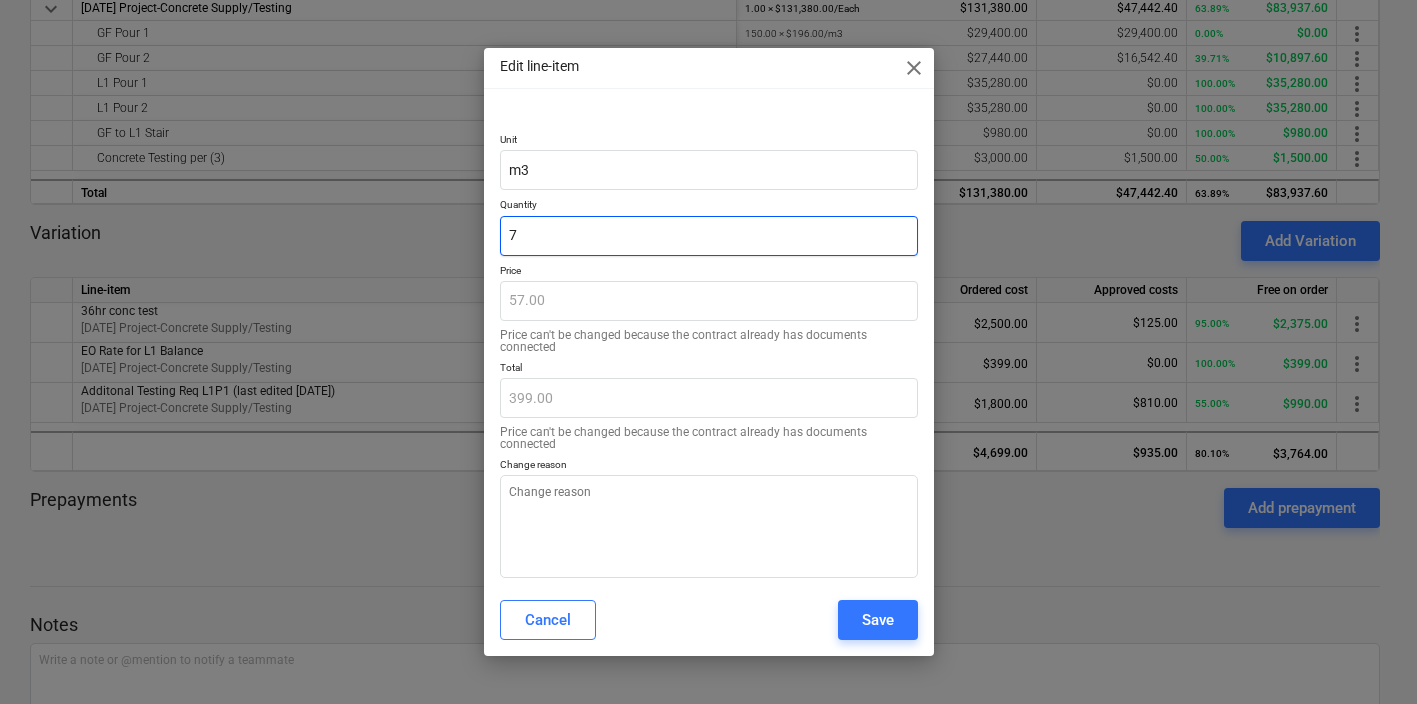 click on "7" at bounding box center (709, 236) 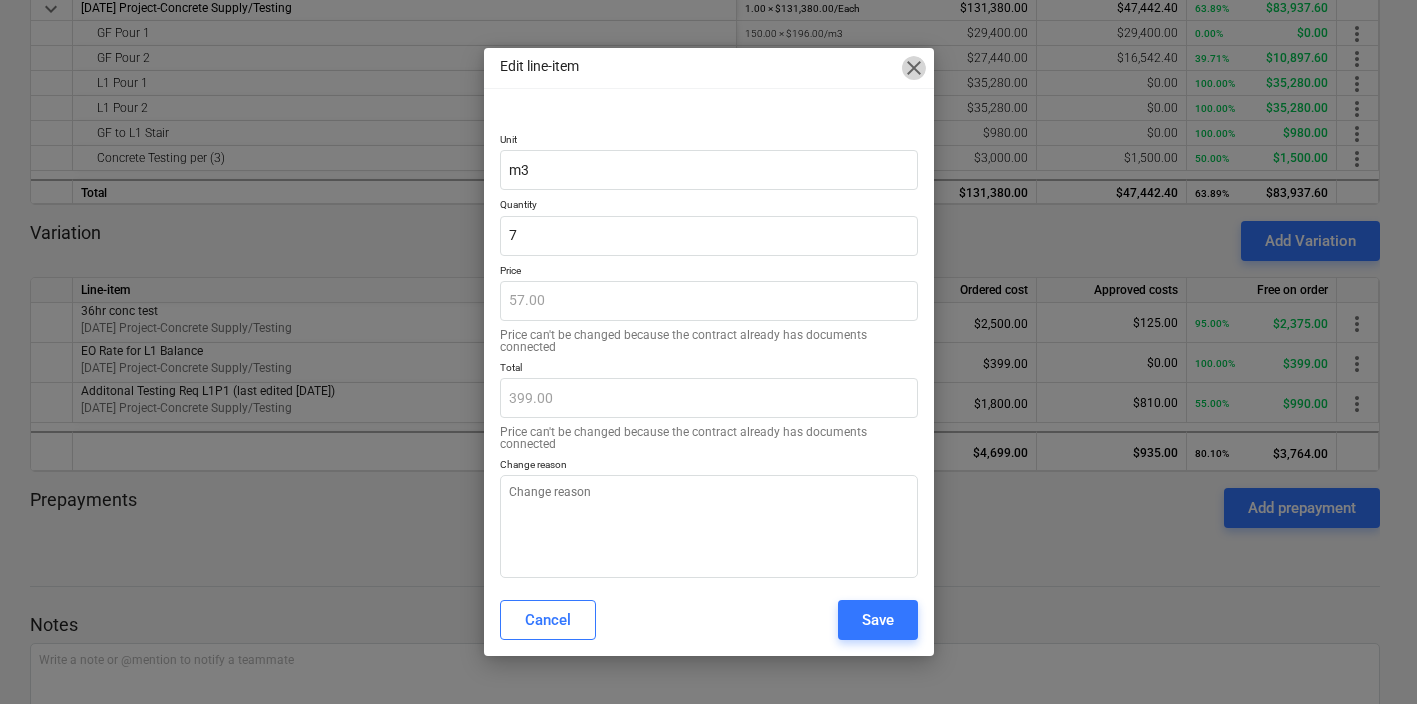 click on "close" at bounding box center (914, 68) 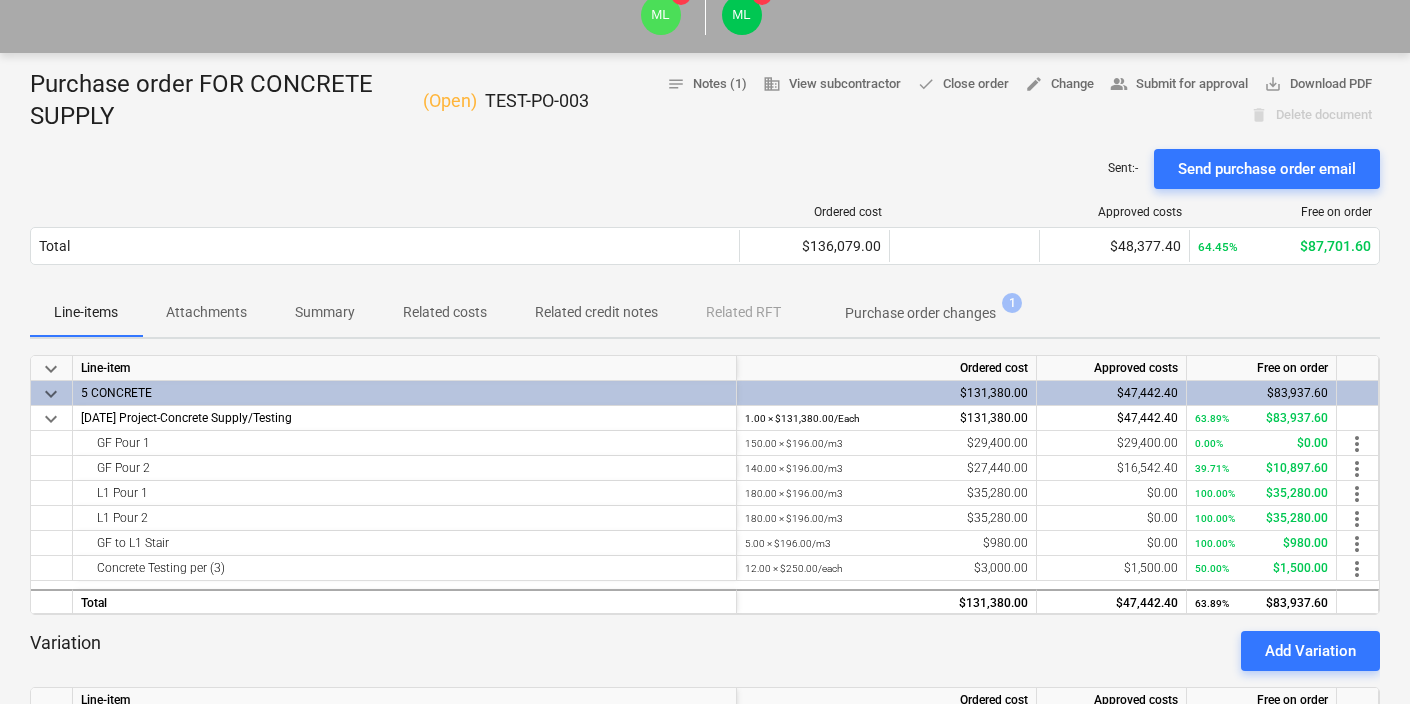 scroll, scrollTop: 0, scrollLeft: 0, axis: both 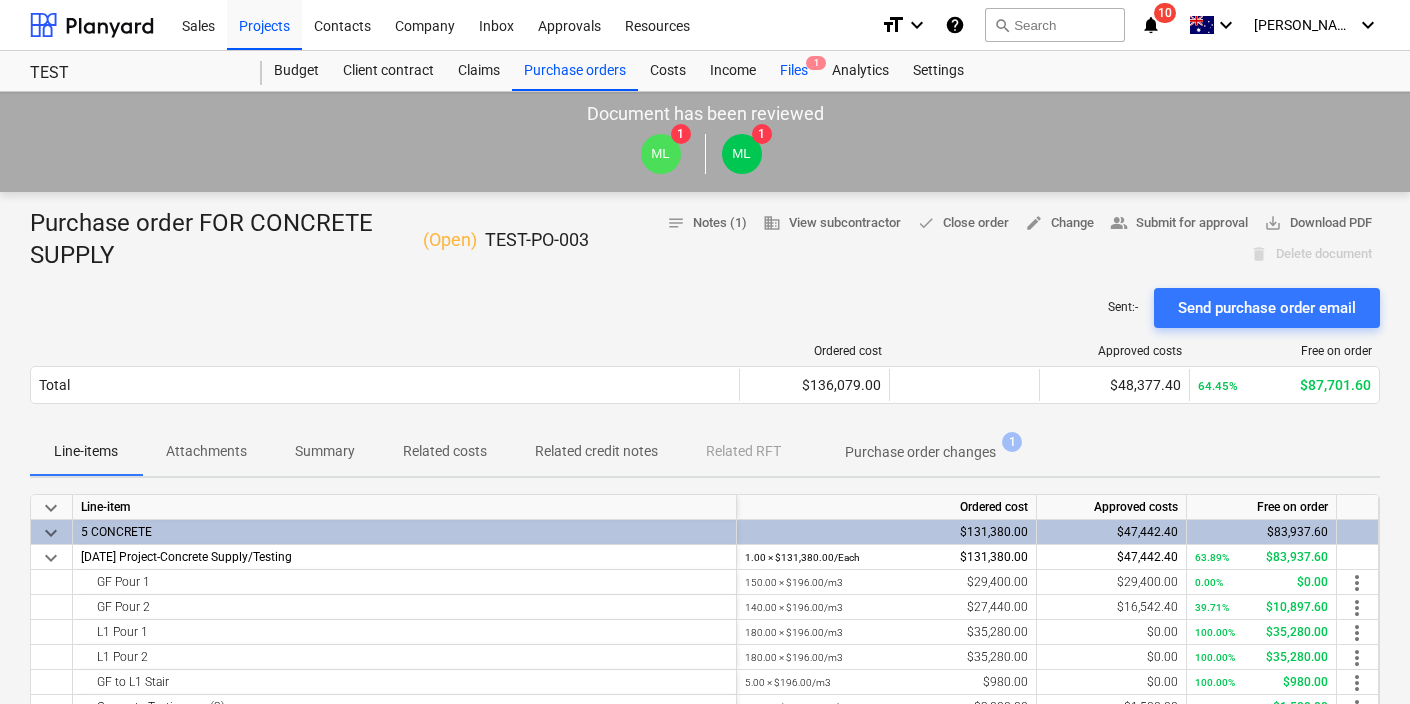click on "Files 1" at bounding box center (794, 71) 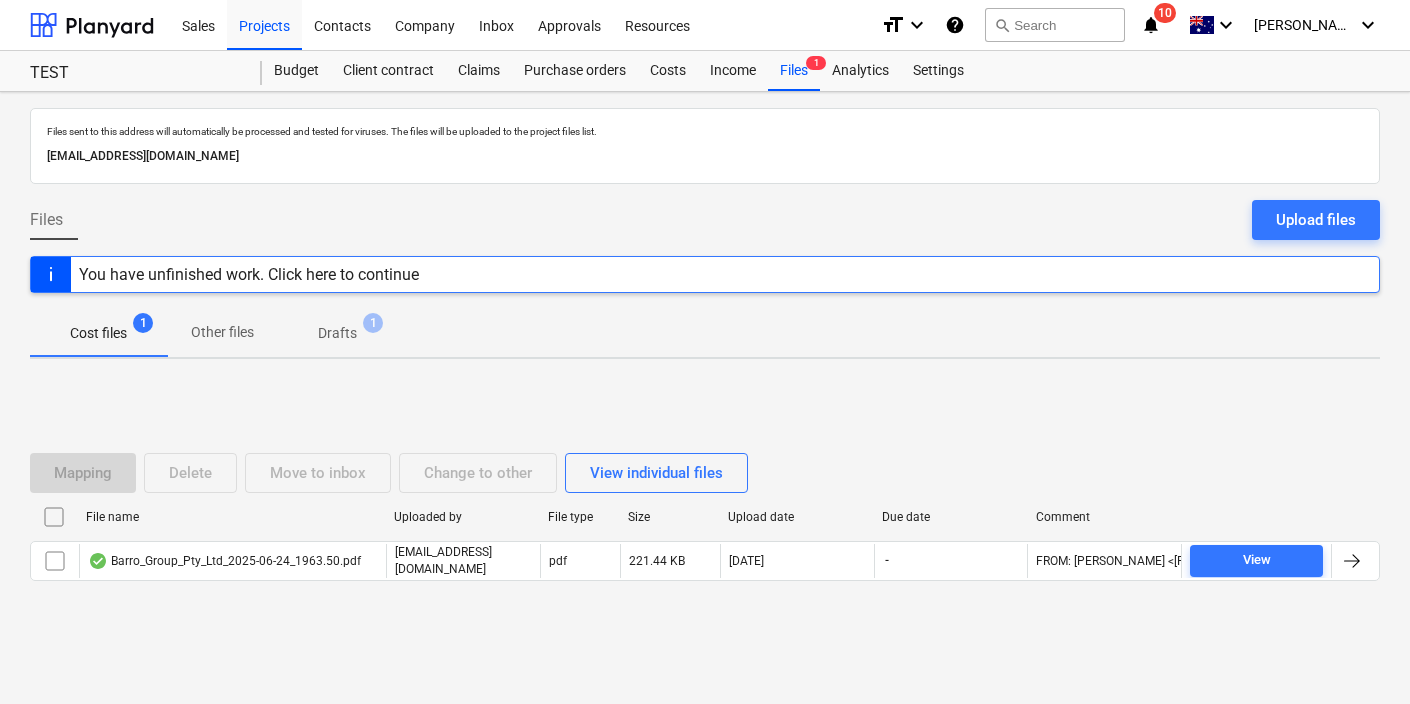 scroll, scrollTop: 3, scrollLeft: 0, axis: vertical 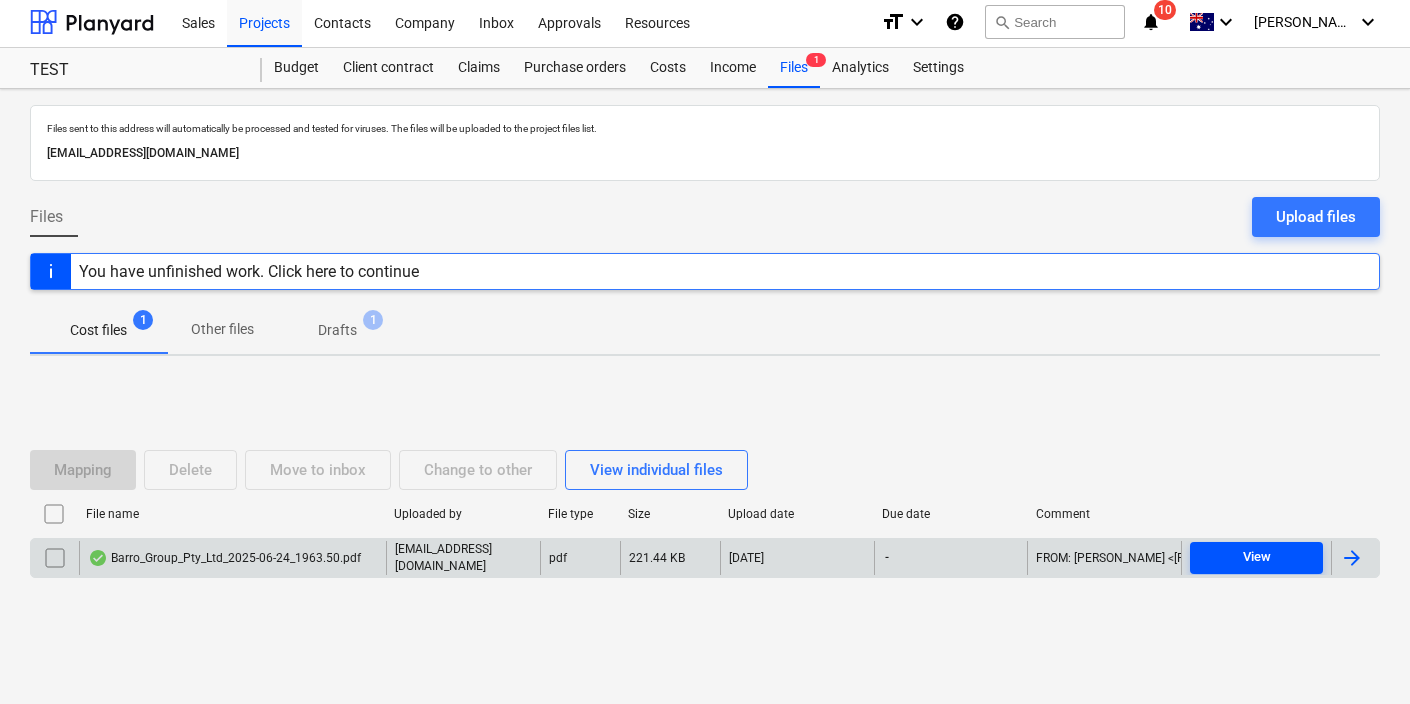 click on "View" at bounding box center [1257, 557] 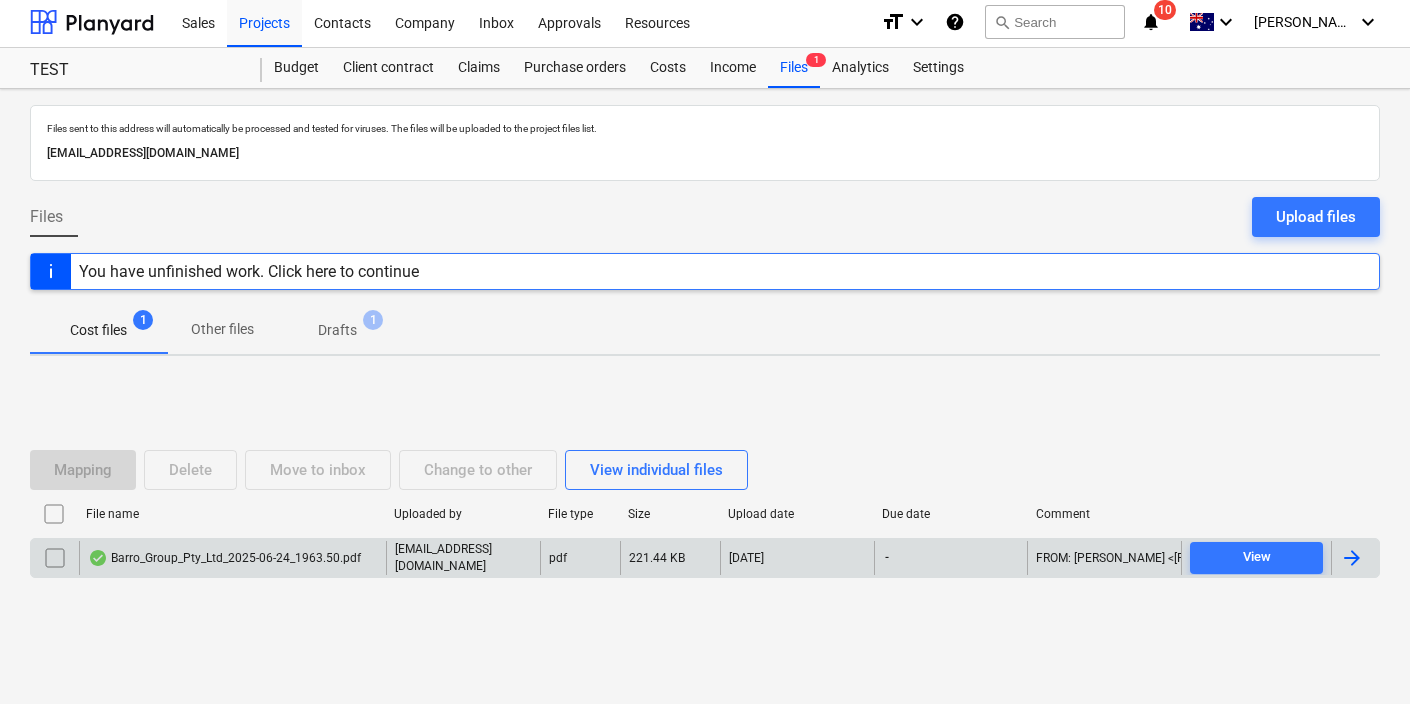 click on "Drafts" at bounding box center (337, 330) 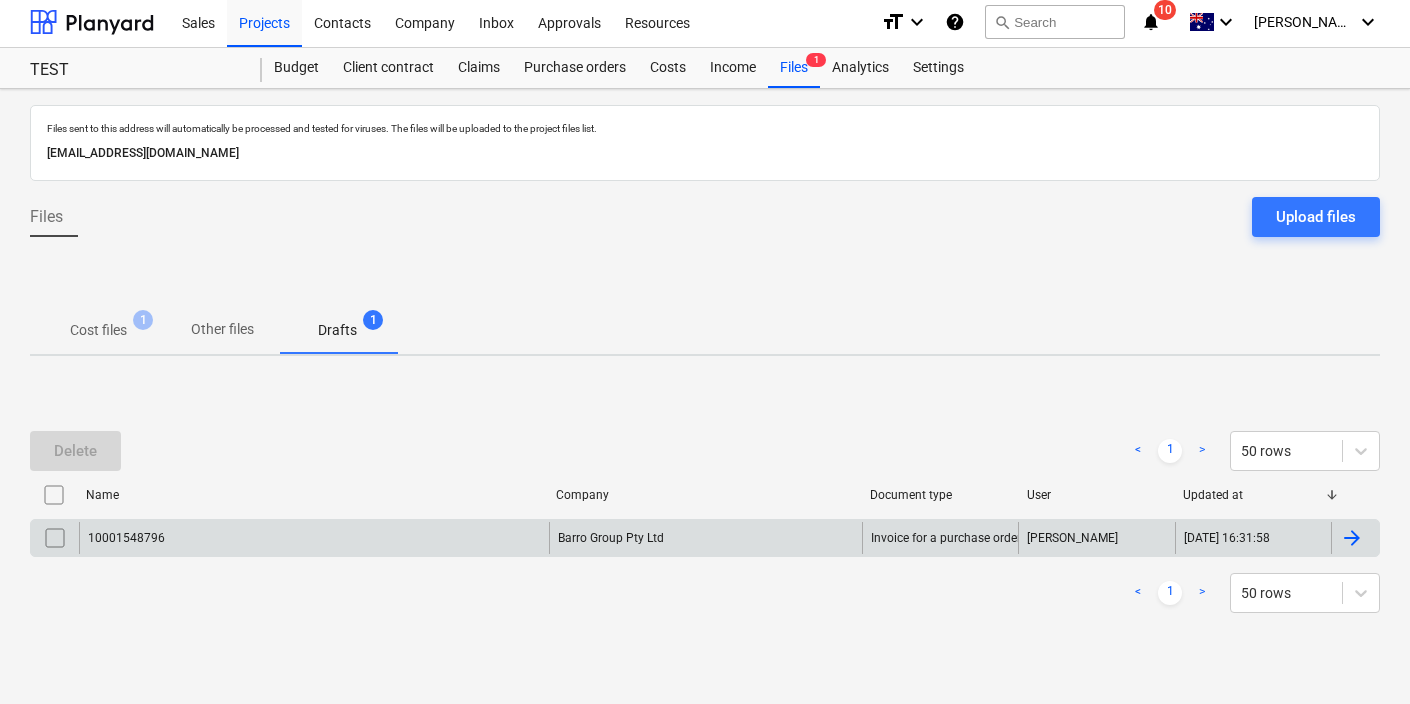 click on "10001548796" at bounding box center [314, 538] 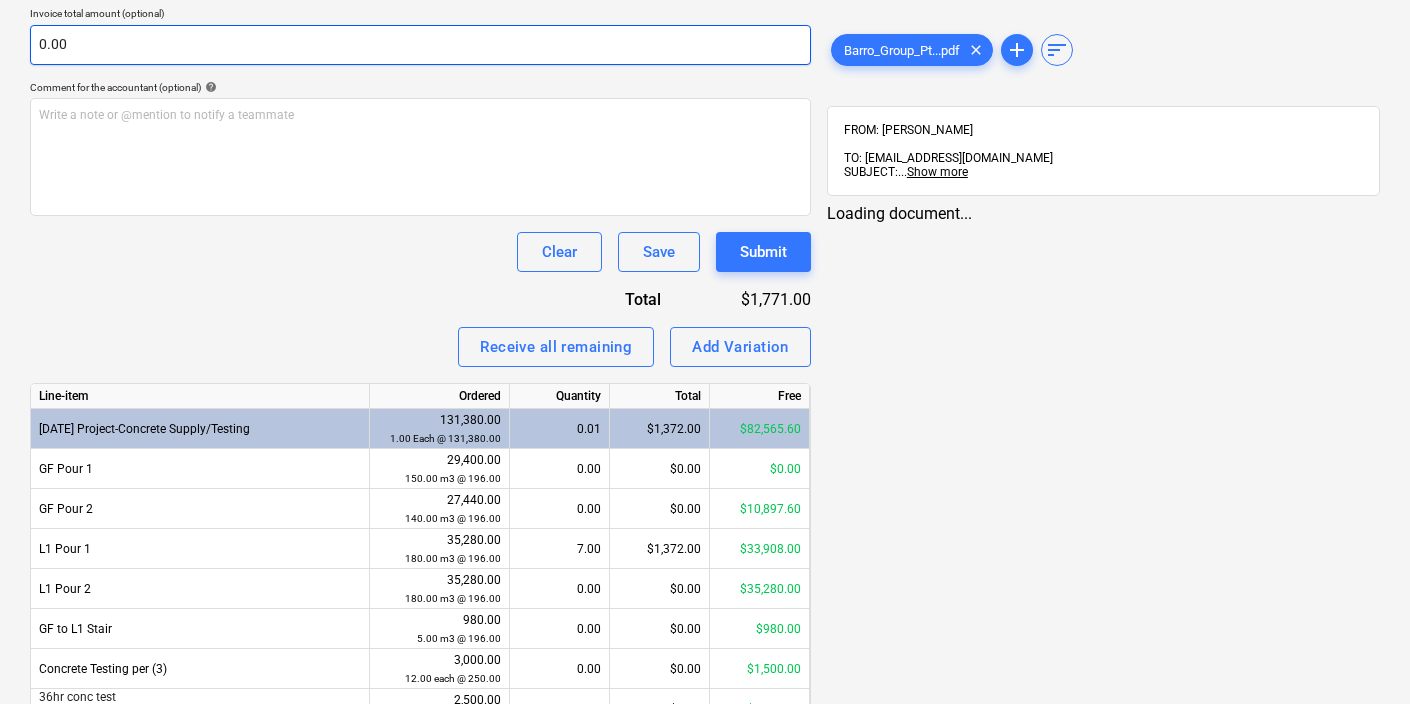 scroll, scrollTop: 709, scrollLeft: 0, axis: vertical 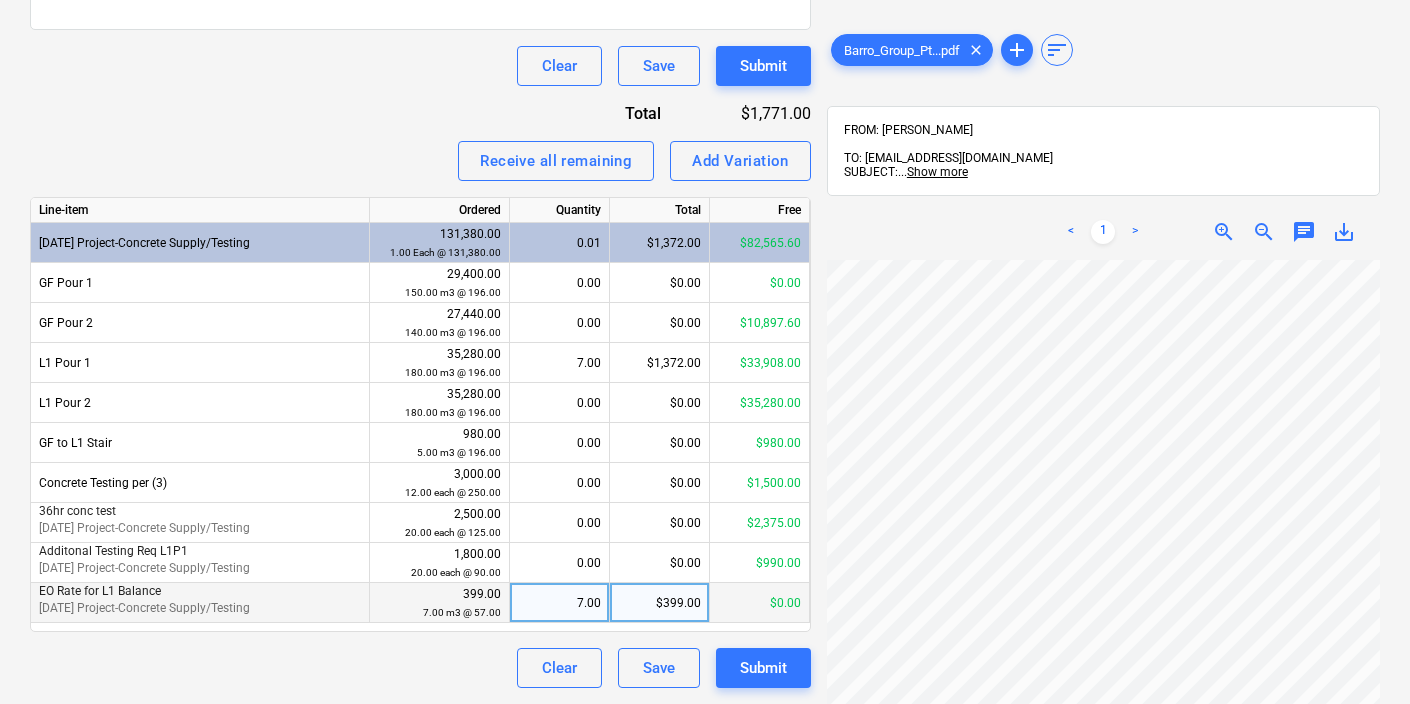 click on "7.00" at bounding box center [559, 603] 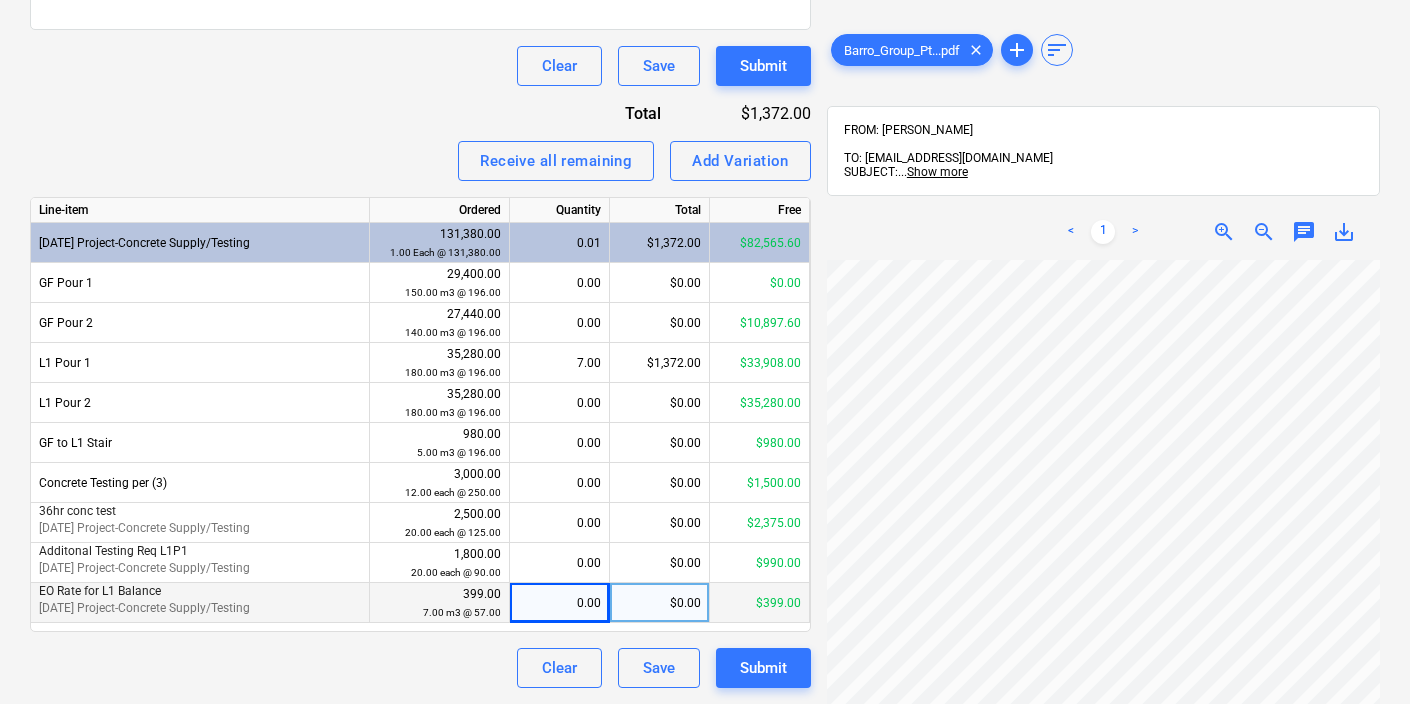 click on "Invoice name help 10001548796 Invoice number  (optional) help 10001548796 Invoice date help Press the down arrow key to interact with the calendar and
select a date. Press the question mark key to get the keyboard shortcuts for changing dates. Due date help Press the down arrow key to interact with the calendar and
select a date. Press the question mark key to get the keyboard shortcuts for changing dates. Select purchase order TEST-PO-003 | Purchase order FOR CONCRETE SUPPLY Invoice total amount (optional) 0.00 Comment for the accountant (optional) help Write a note or @mention to notify a teammate ﻿ Clear Save Submit Total $1,372.00 Receive all remaining Add Variation Line-item Ordered Quantity Total Free 3-05-01 Project-Concrete Supply/Testing 131,380.00 1.00 Each @ 131,380.00 0.01 $1,372.00 $82,565.60 GF Pour 1 29,400.00 150.00 m3 @ 196.00 0.00 $0.00 $0.00 GF Pour 2 27,440.00 140.00 m3 @ 196.00 0.00 $0.00 $10,897.60 L1 Pour 1 35,280.00 180.00 m3 @ 196.00 7.00 $1,372.00 $33,908.00 L1 Pour 2 35,280.00" at bounding box center (420, 145) 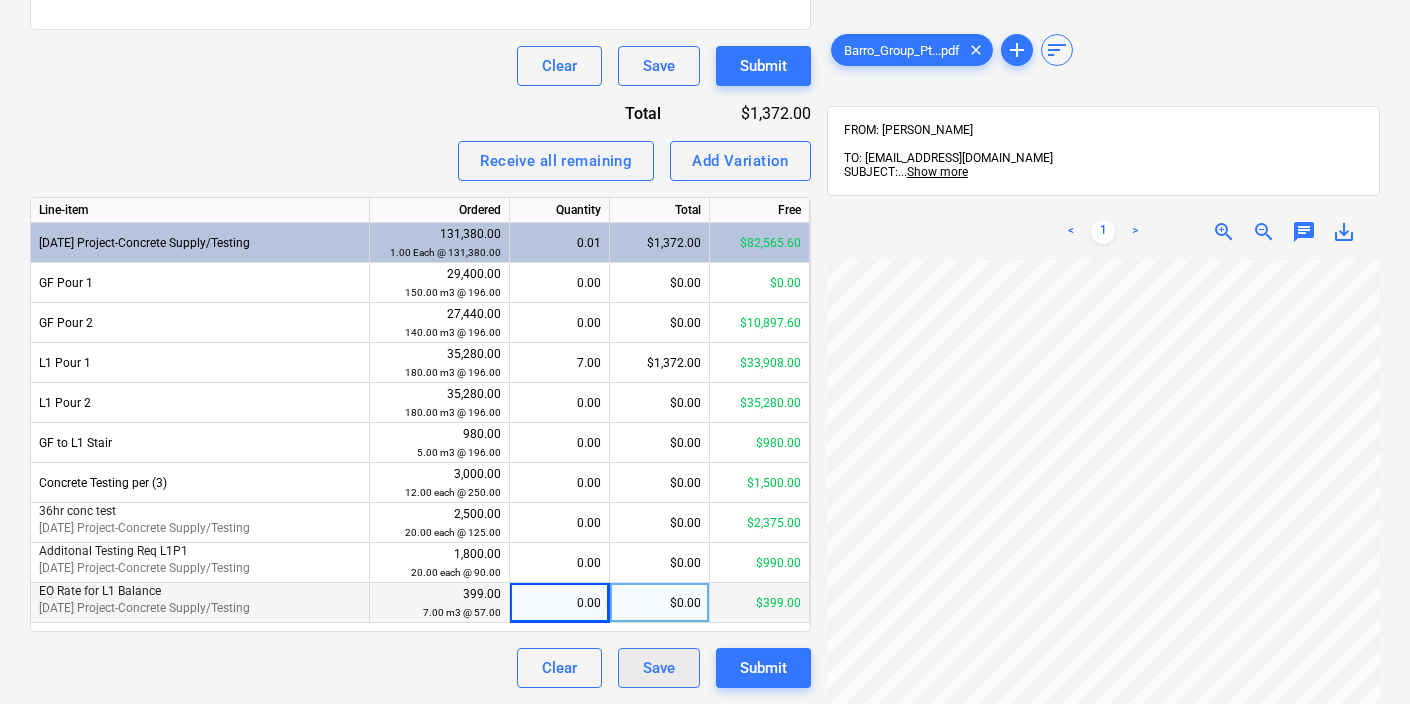 click on "Save" at bounding box center [659, 668] 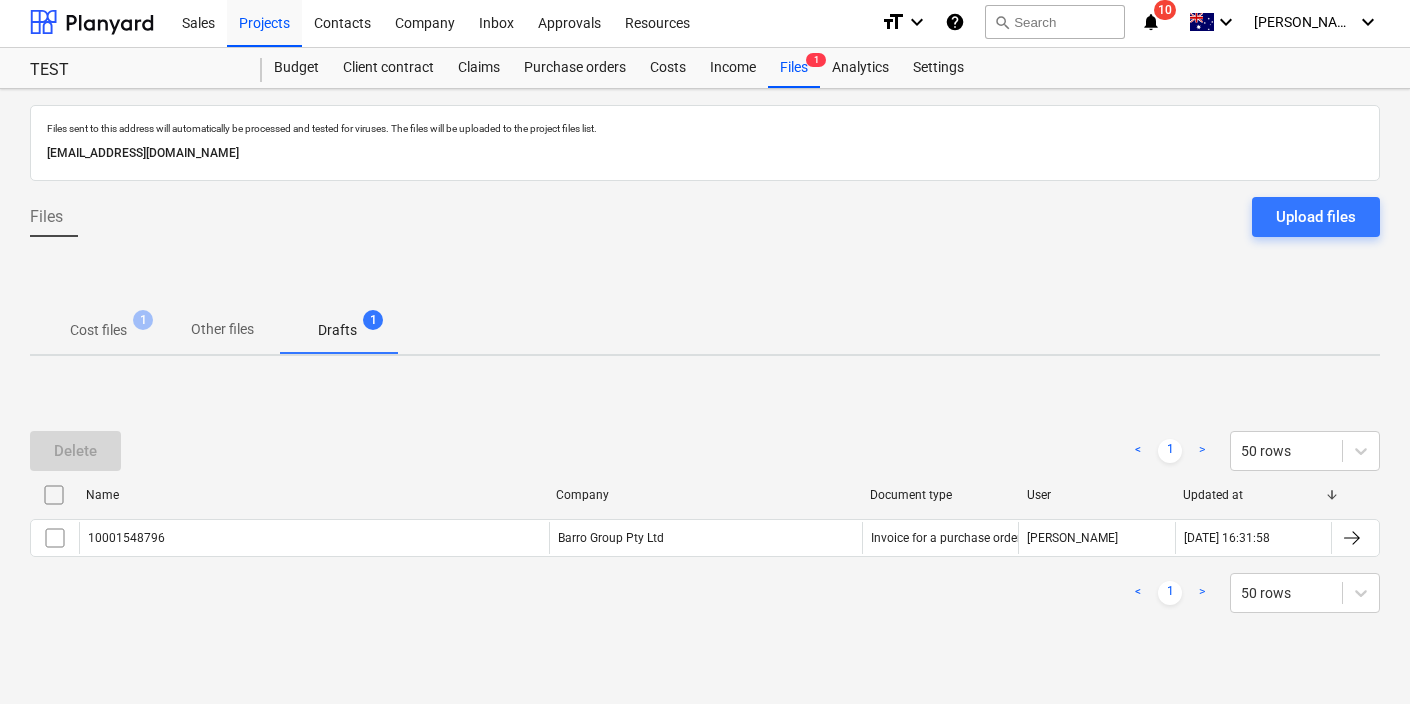 scroll, scrollTop: 3, scrollLeft: 0, axis: vertical 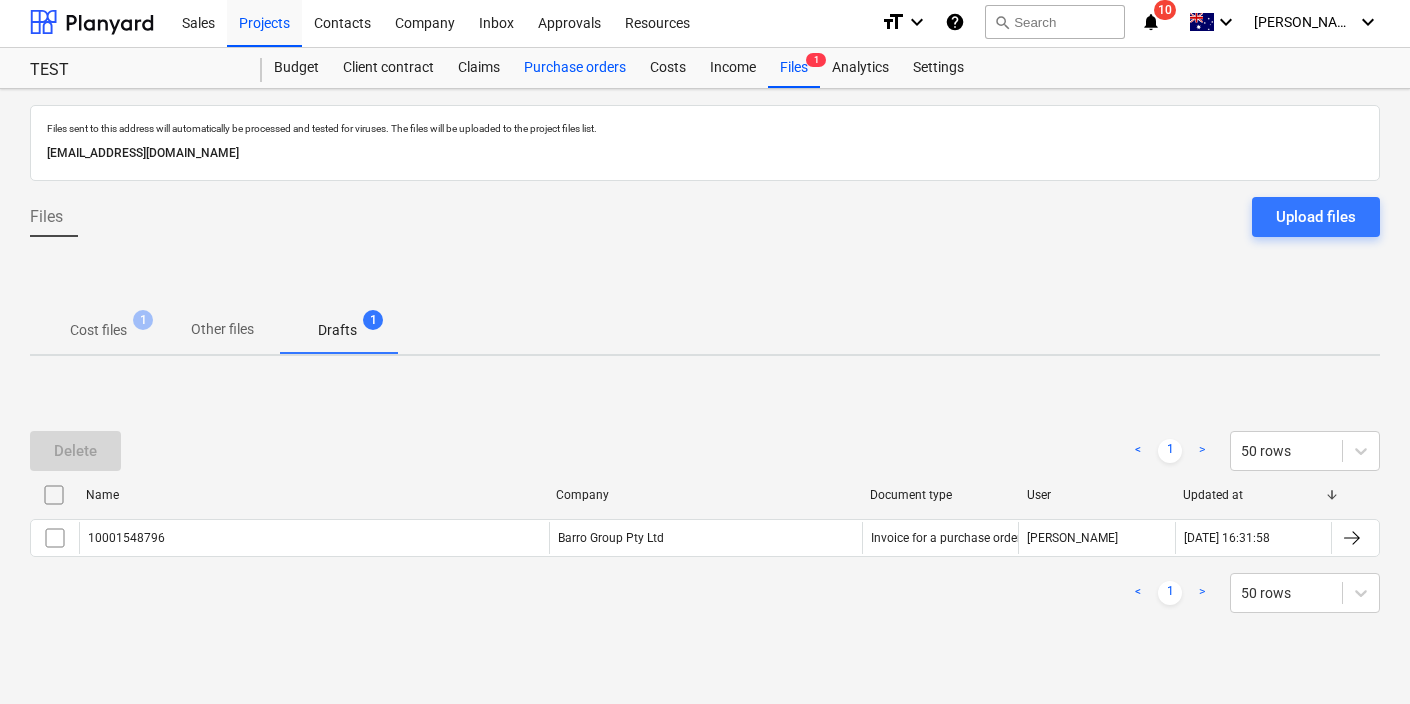 click on "Purchase orders" at bounding box center (575, 68) 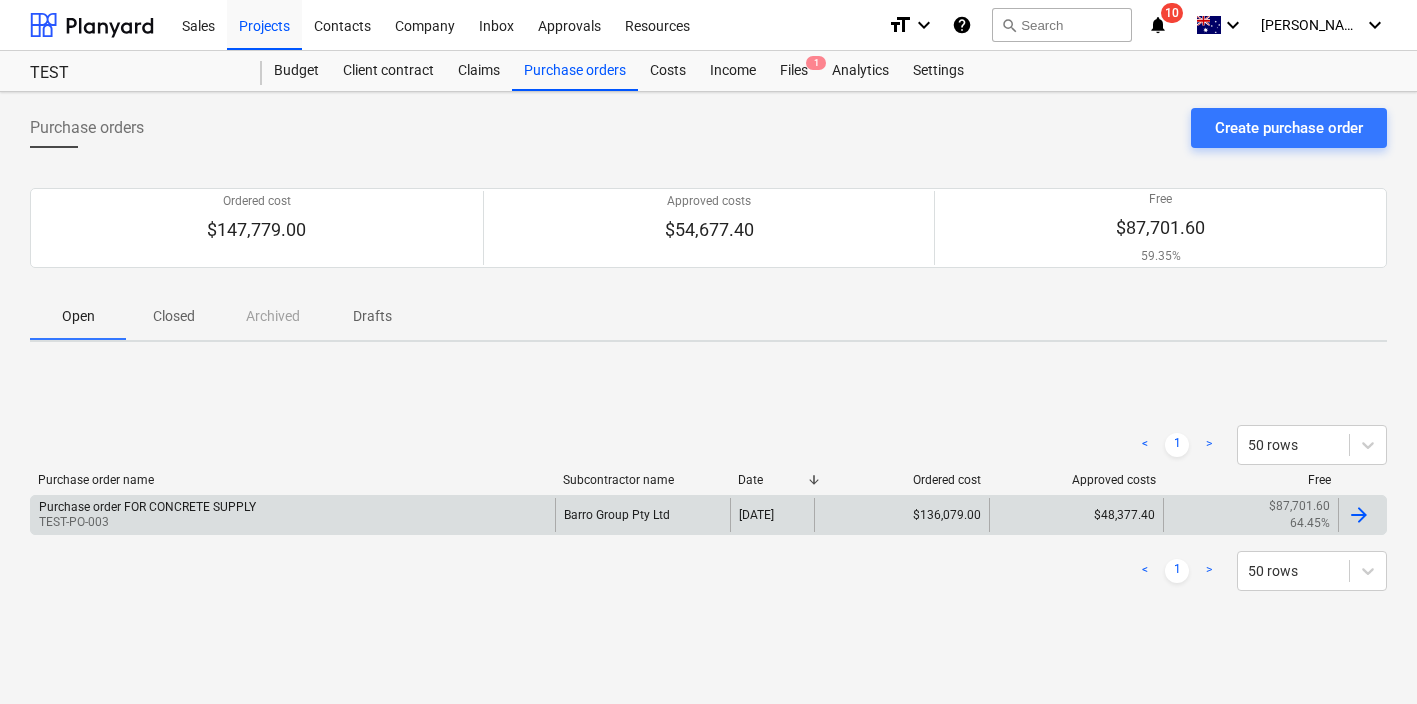 click on "Purchase order FOR CONCRETE SUPPLY TEST-PO-003" at bounding box center [293, 515] 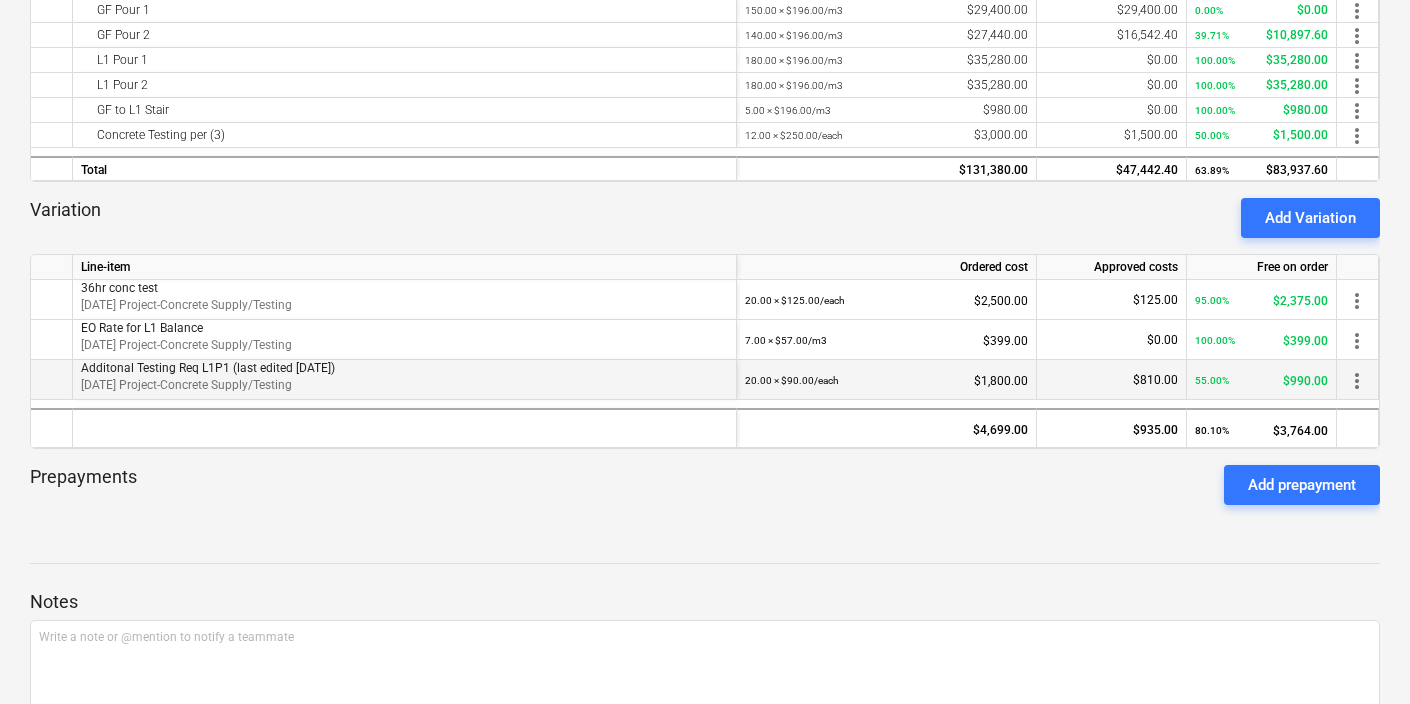 scroll, scrollTop: 561, scrollLeft: 0, axis: vertical 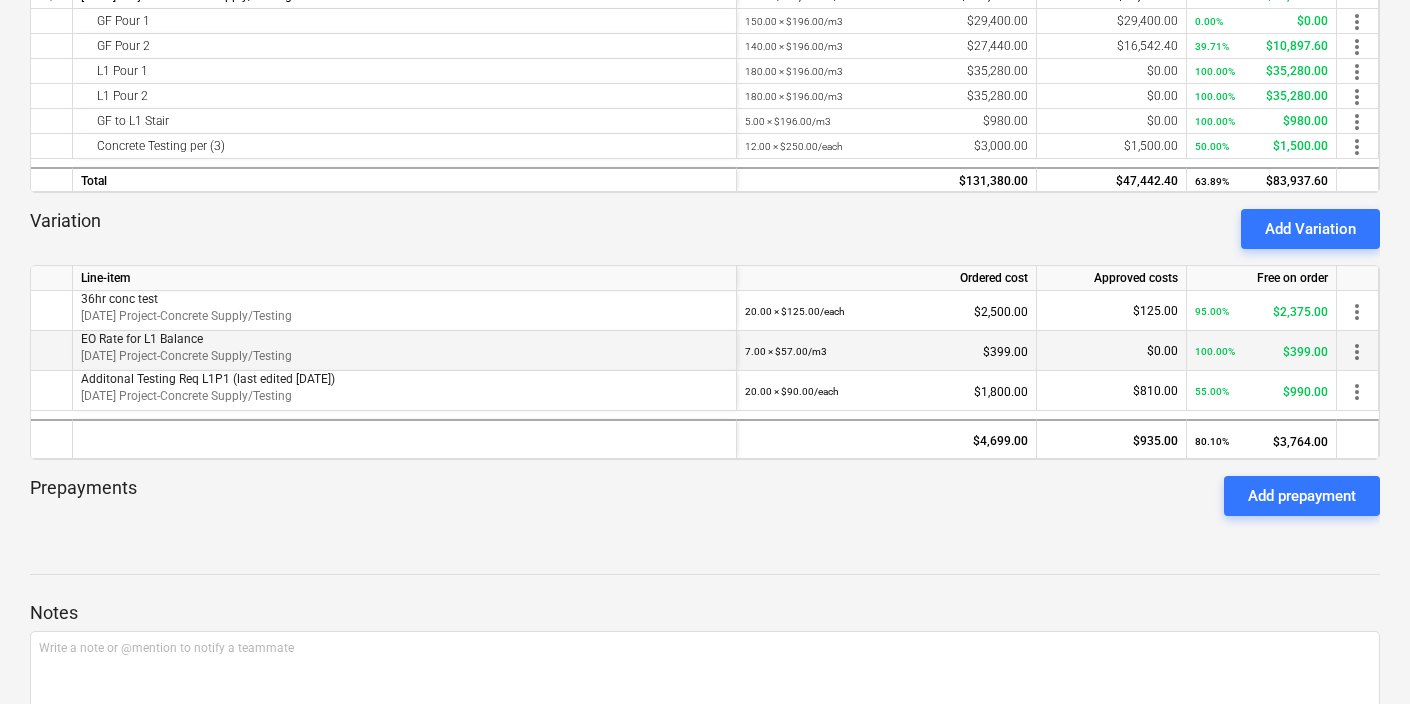 click on "more_vert" at bounding box center (1357, 352) 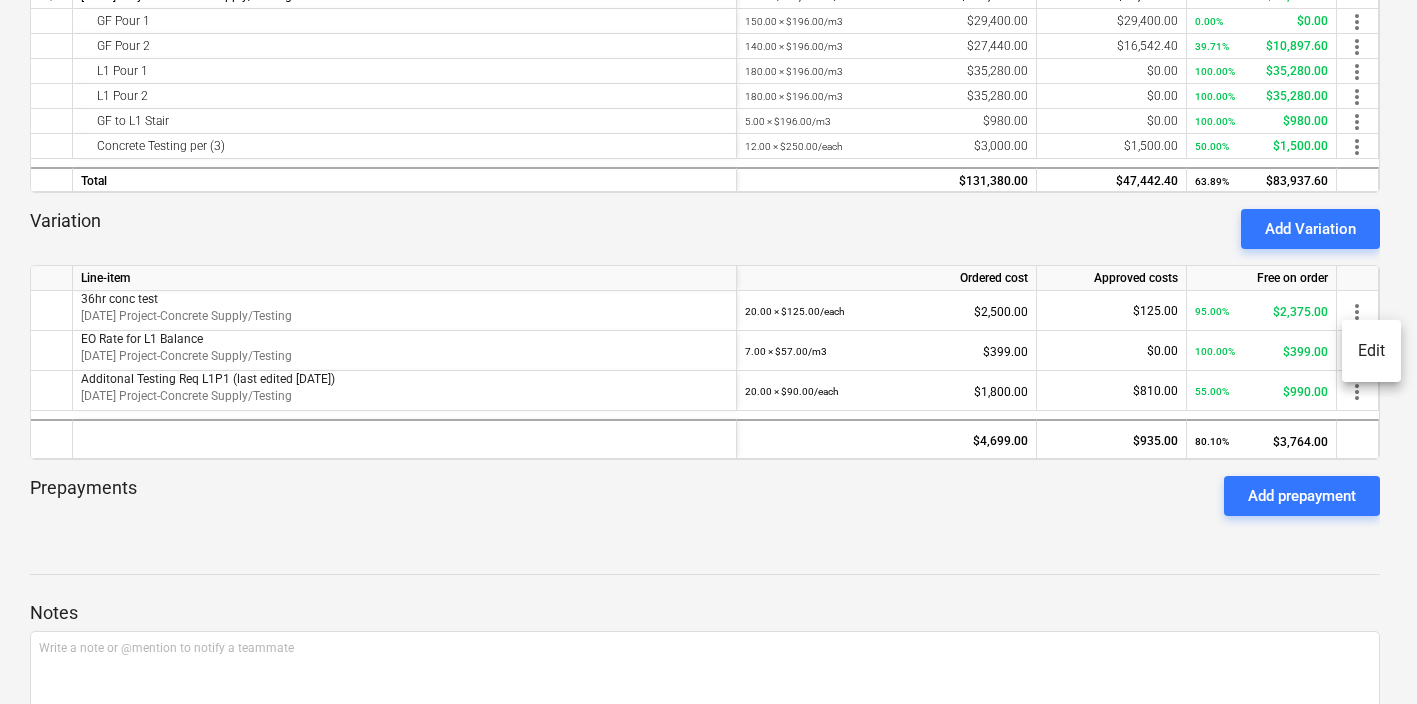click on "Edit" at bounding box center [1371, 351] 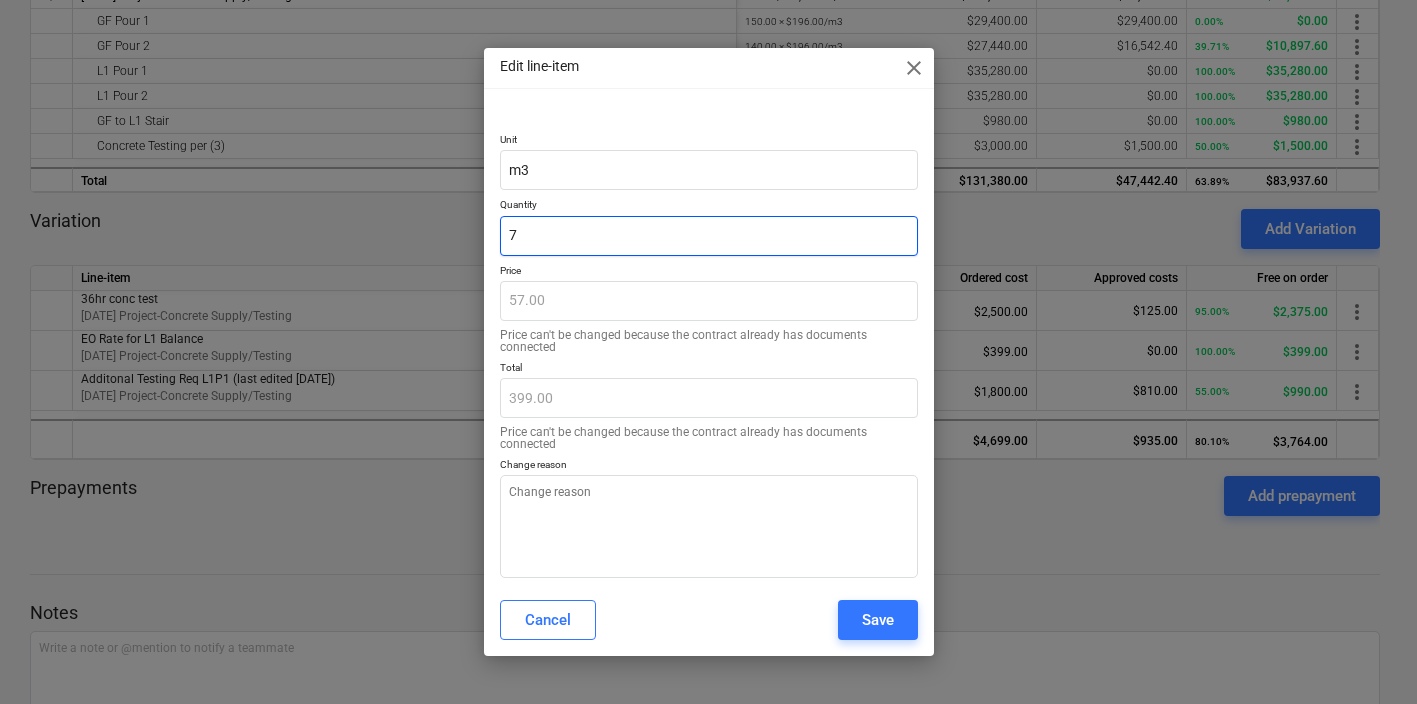 click on "7" at bounding box center (709, 236) 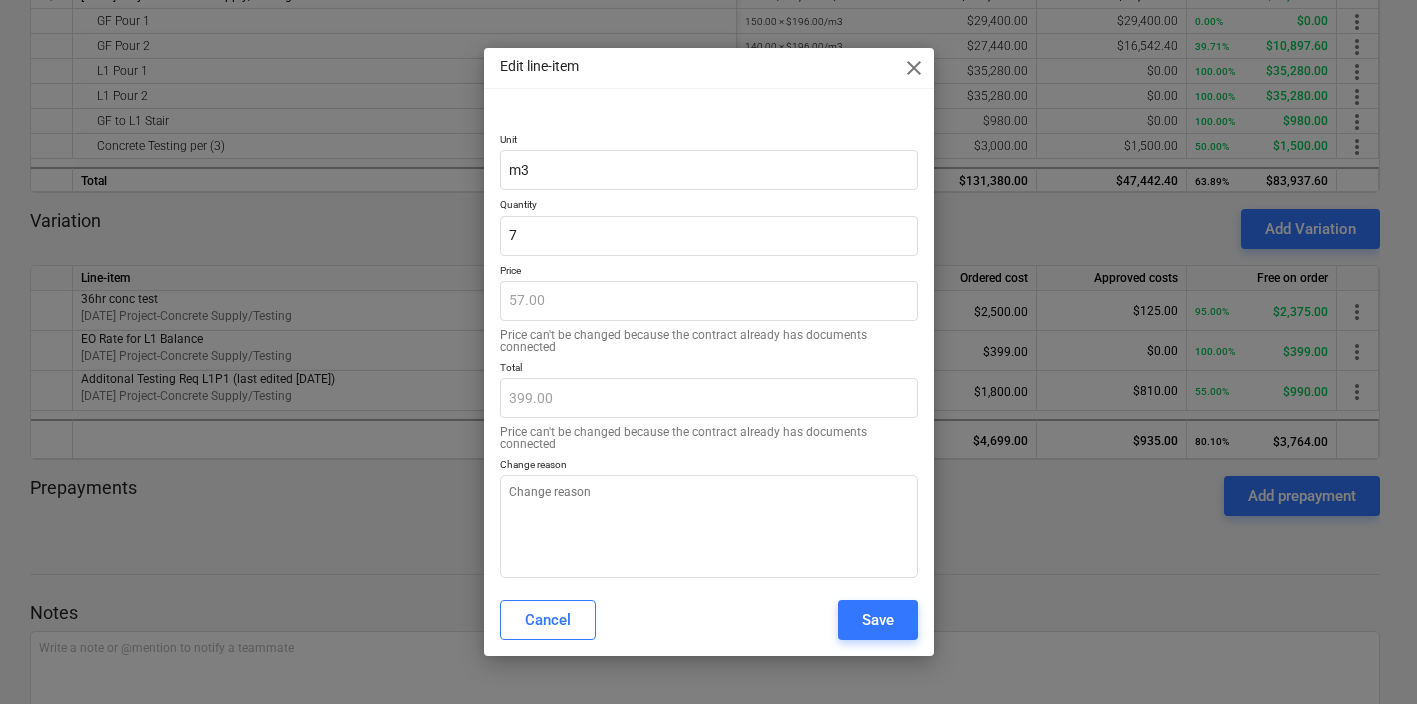 click on "close" at bounding box center [914, 68] 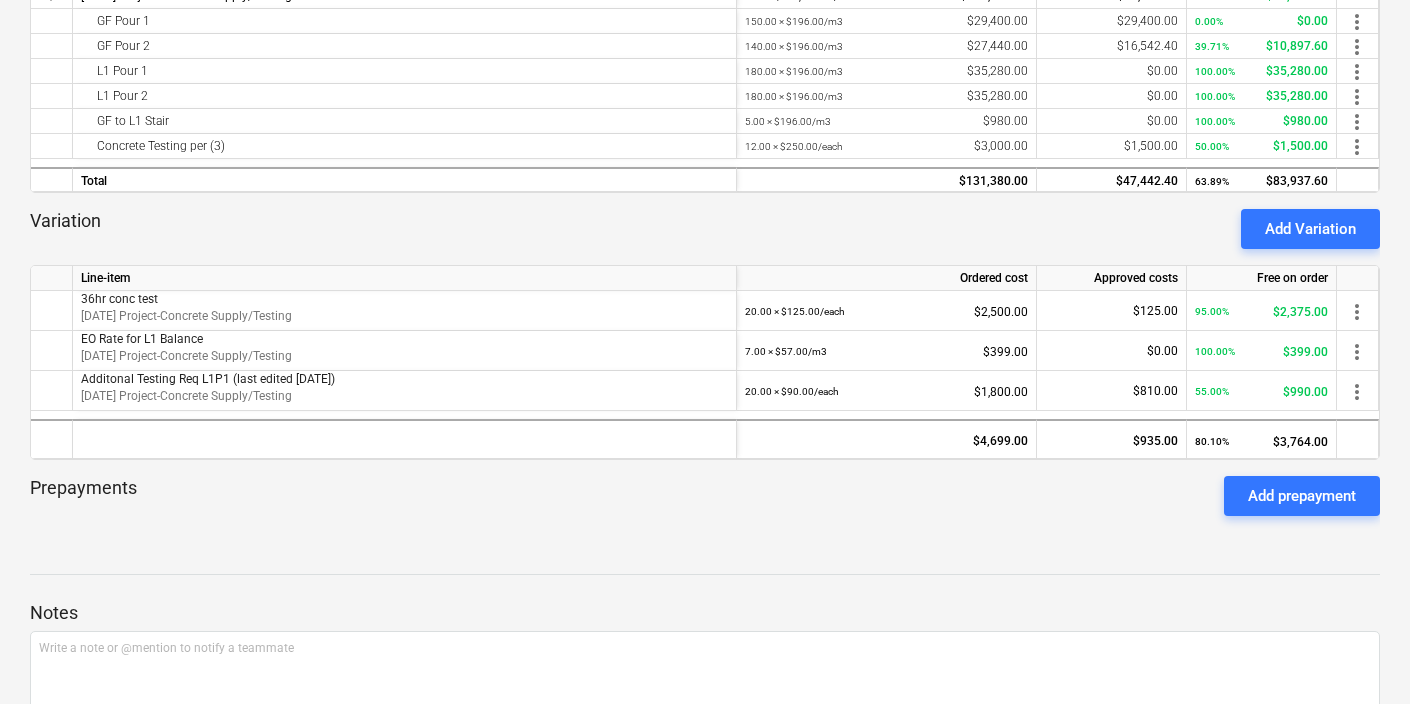 scroll, scrollTop: 0, scrollLeft: 0, axis: both 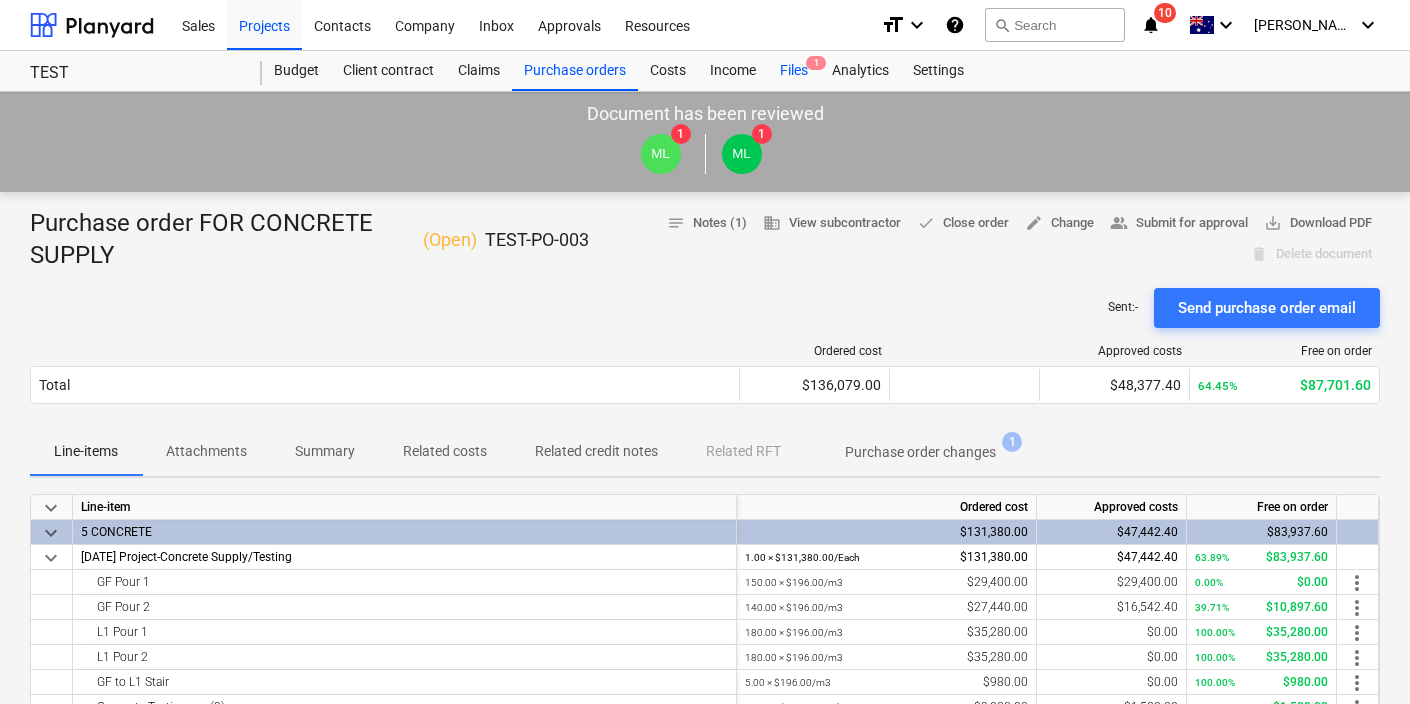 click on "Files 1" at bounding box center [794, 71] 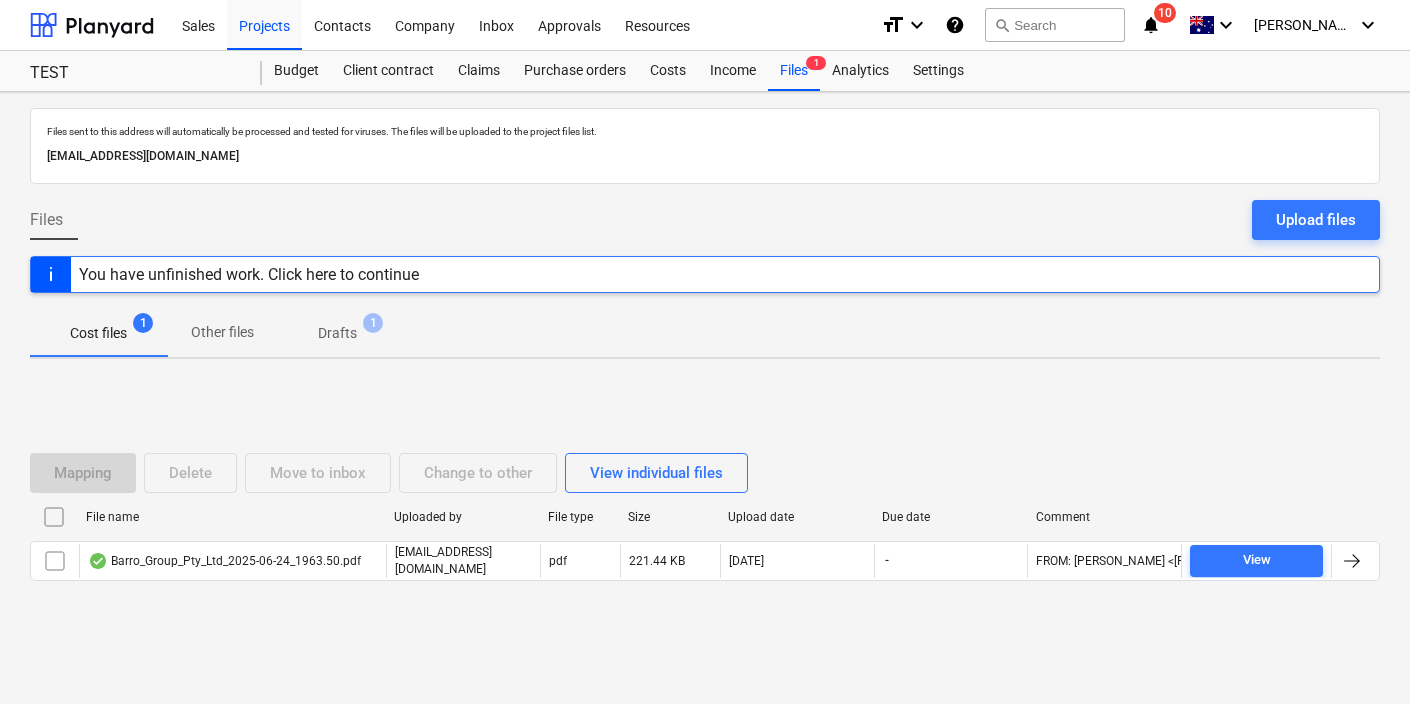 click on "1" at bounding box center (373, 323) 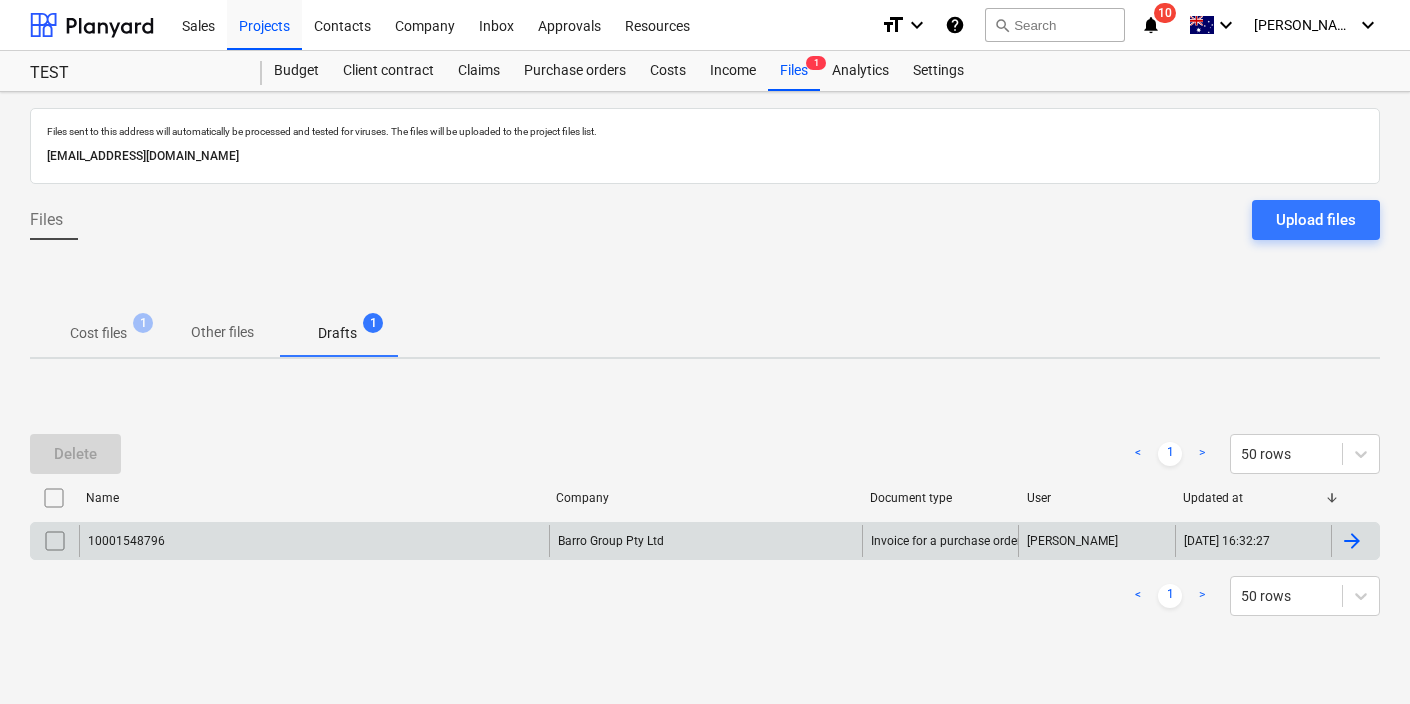 click on "10001548796 Barro Group Pty Ltd Invoice for a purchase order M. Lebon 02.07.2025 16:32:27" at bounding box center (705, 541) 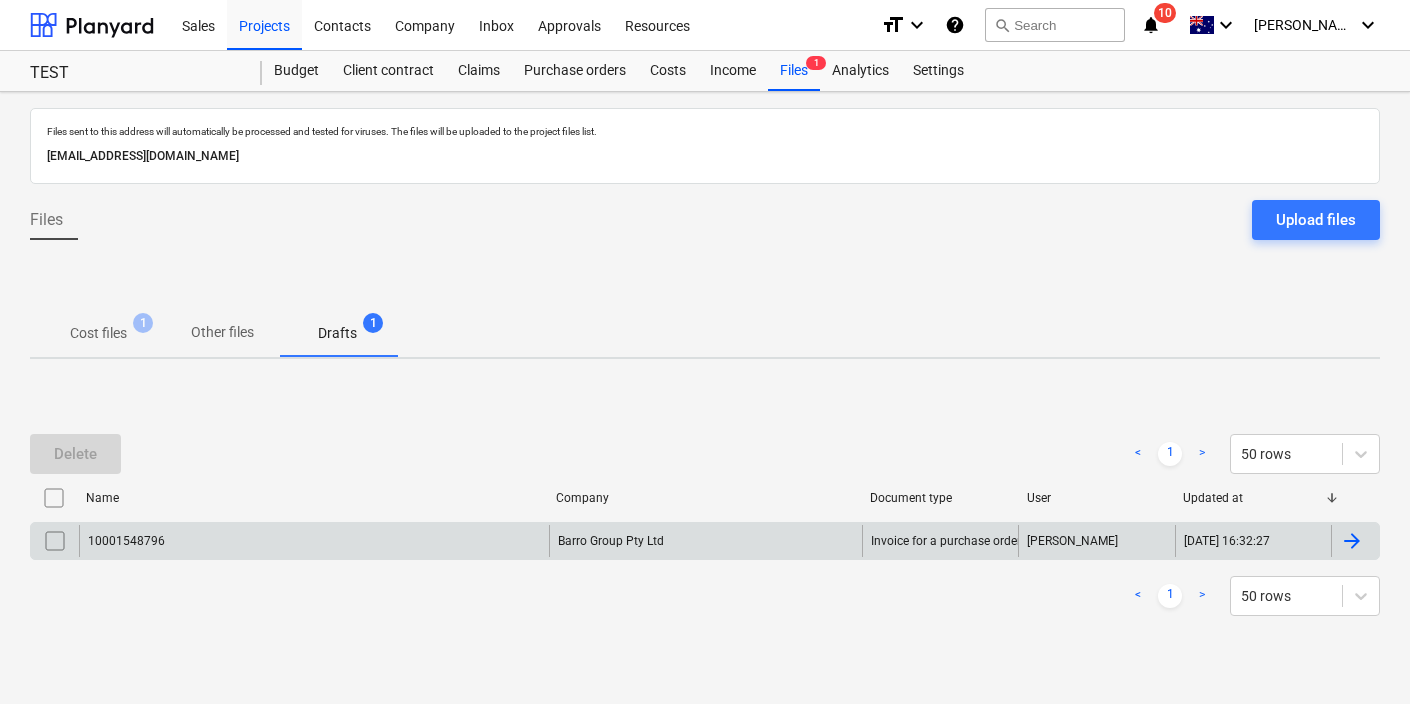 click on "10001548796" at bounding box center [314, 541] 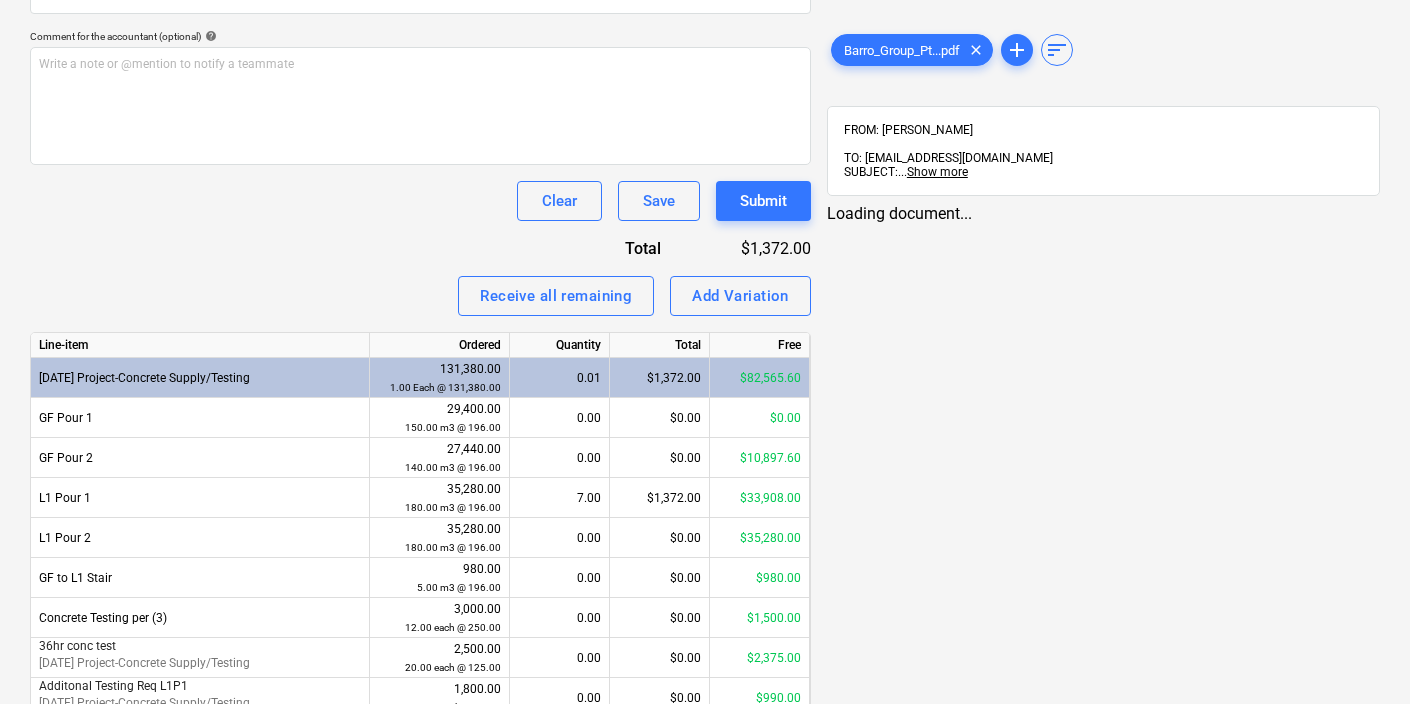 scroll, scrollTop: 709, scrollLeft: 0, axis: vertical 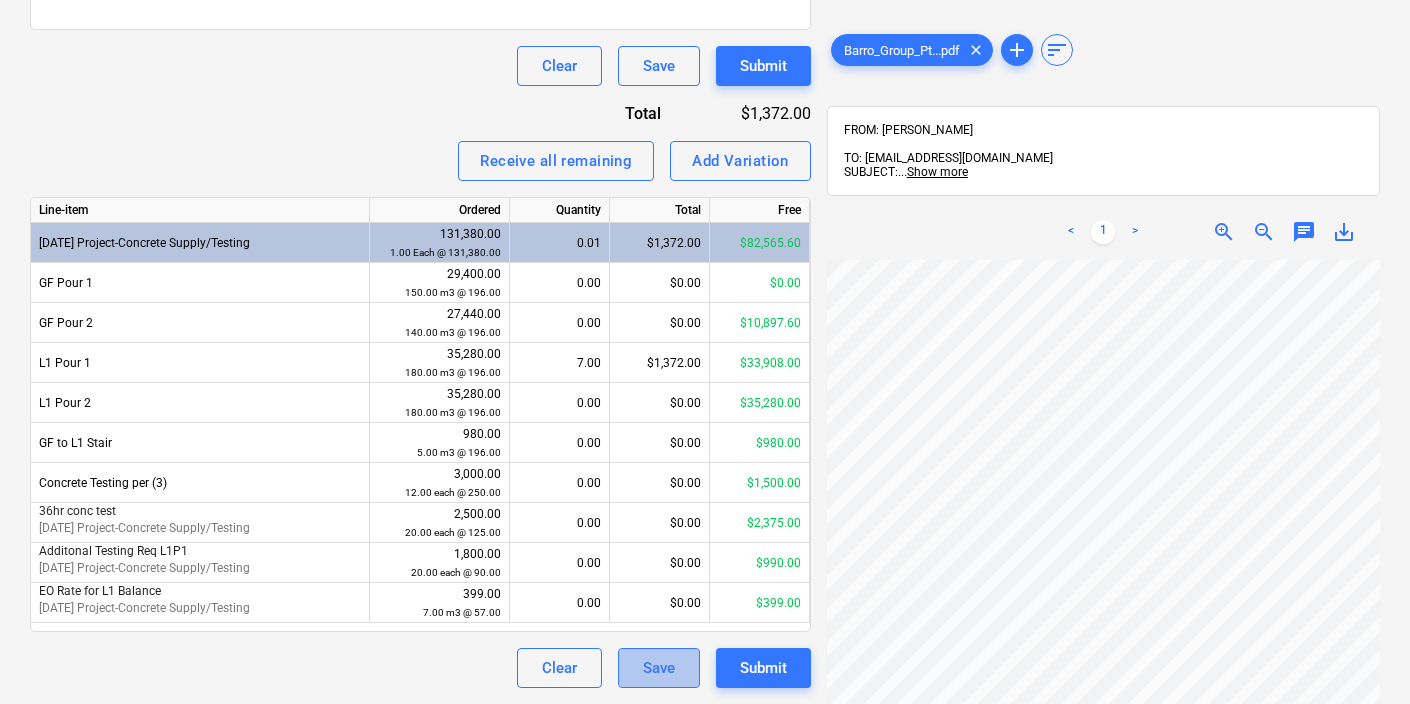 click on "Save" at bounding box center [659, 668] 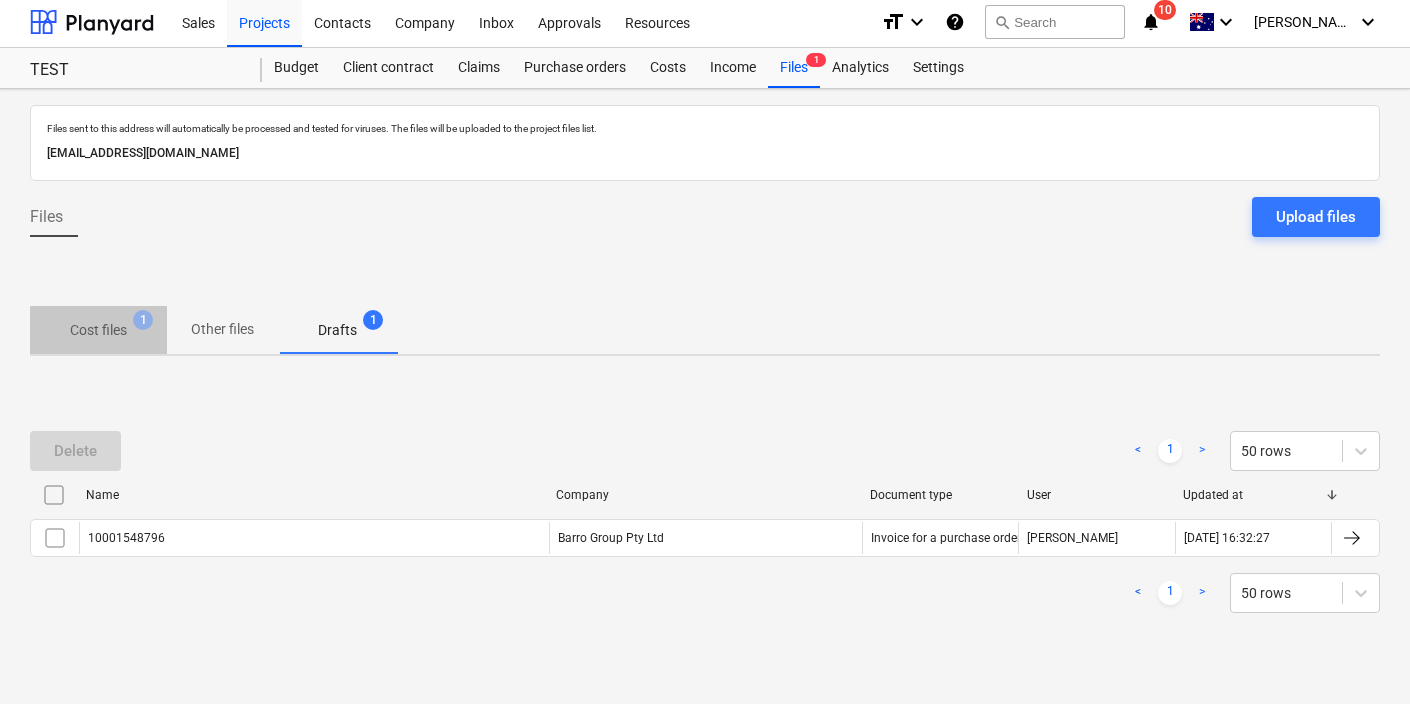click on "Cost files" at bounding box center (98, 330) 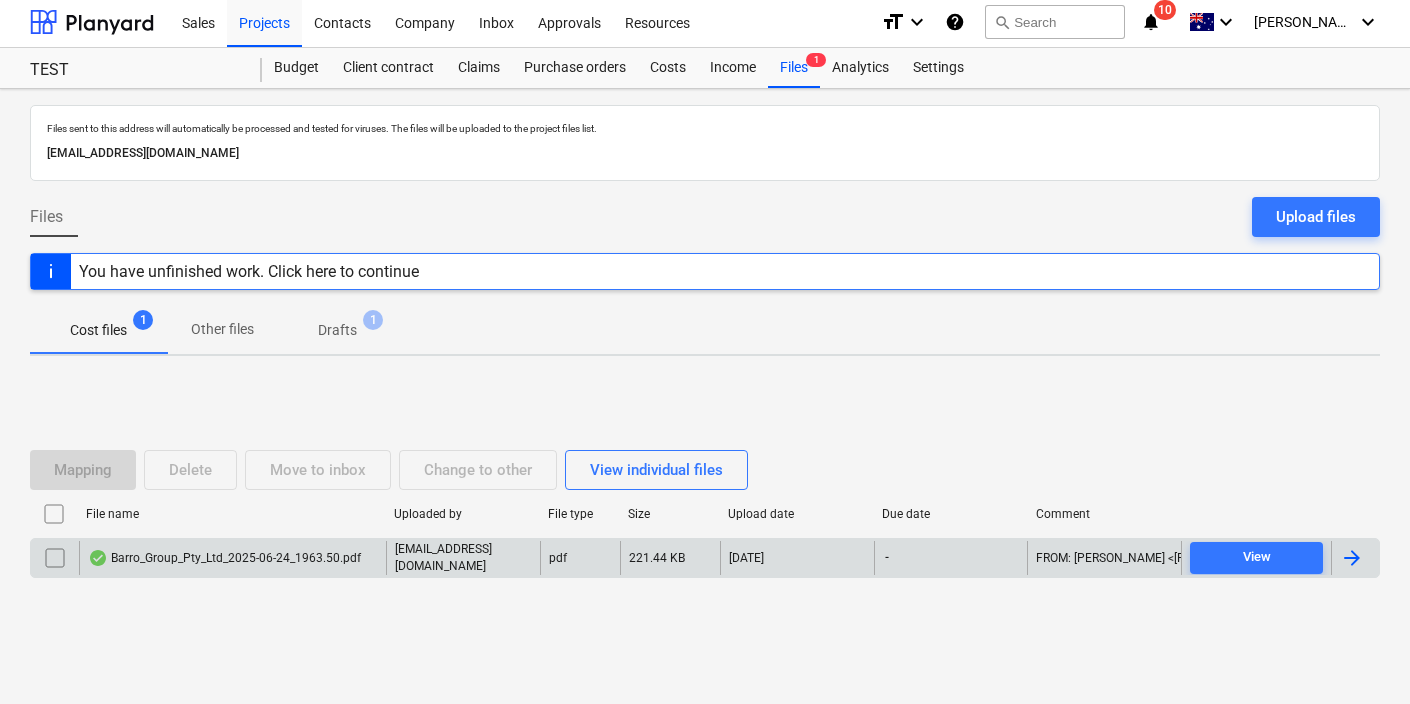 click on "Barro_Group_Pty_Ltd_2025-06-24_1963.50.pdf" at bounding box center (224, 558) 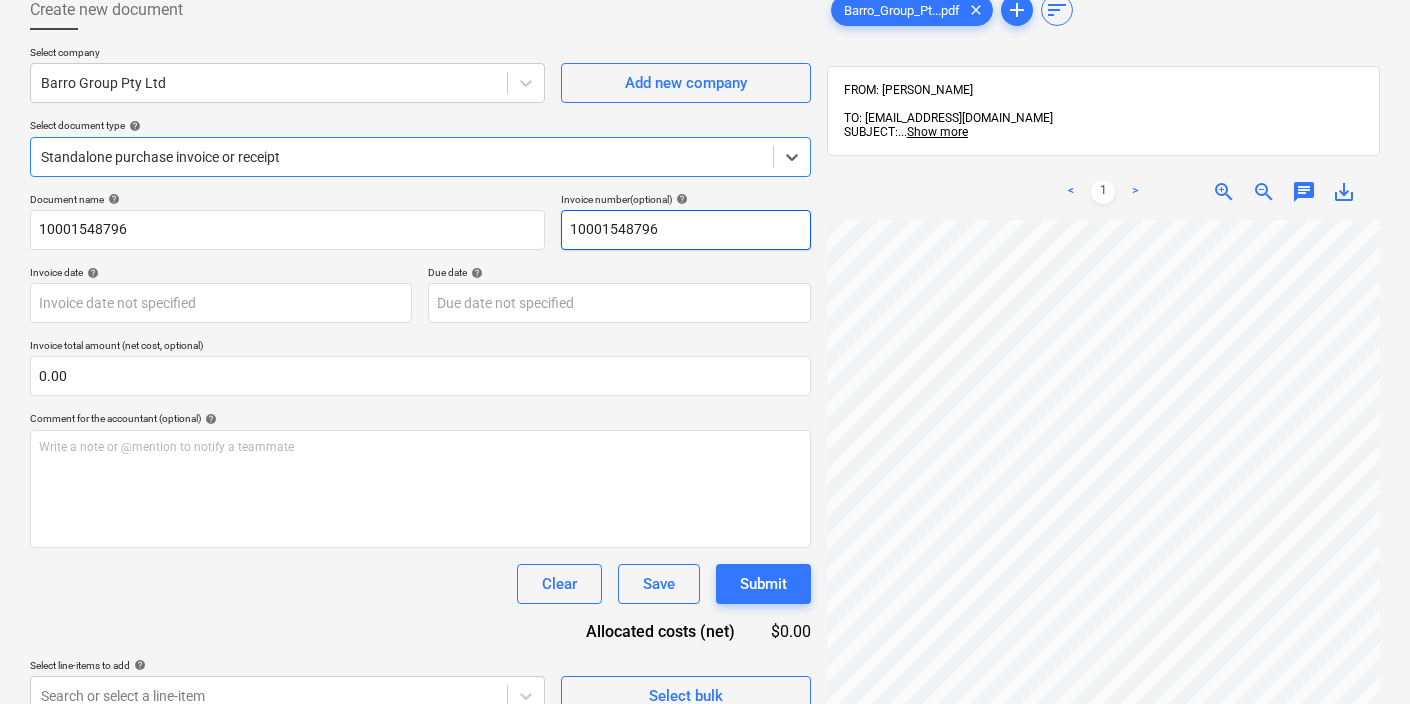 scroll, scrollTop: 0, scrollLeft: 0, axis: both 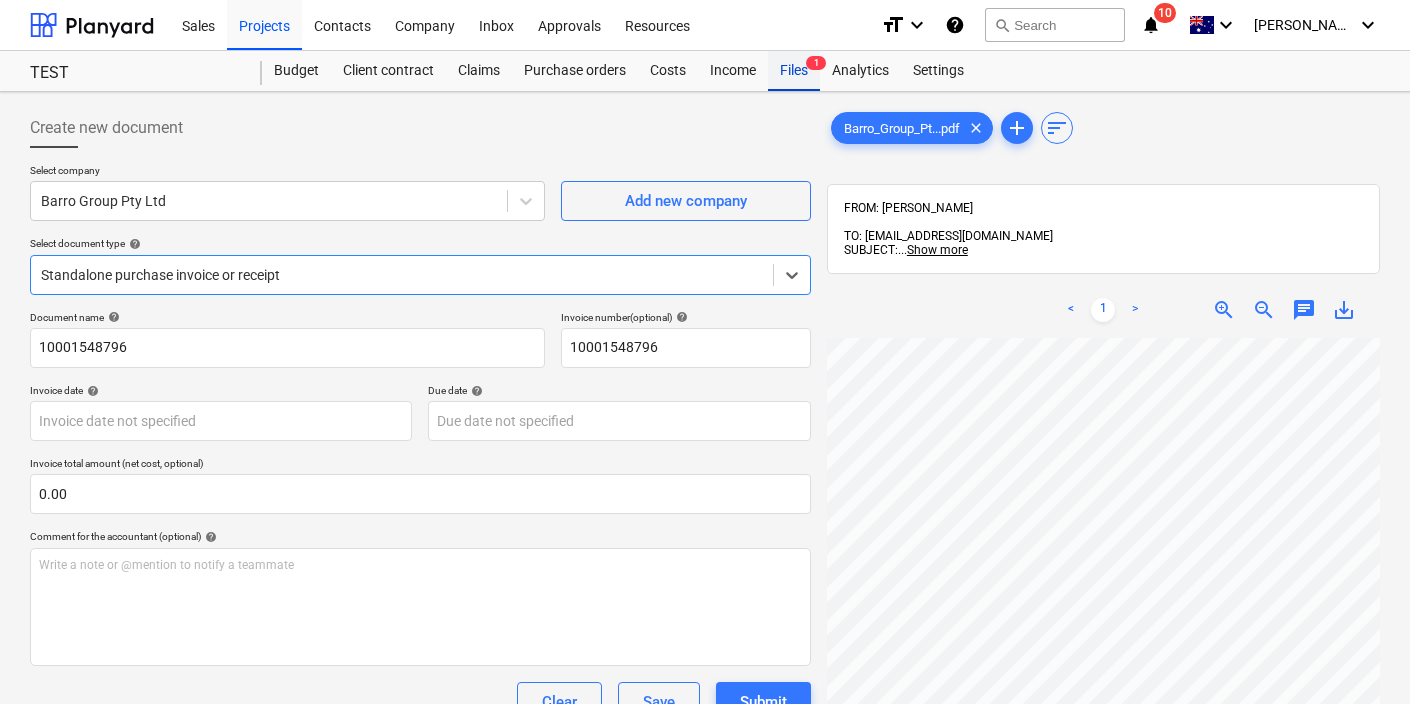 click on "Files 1" at bounding box center (794, 71) 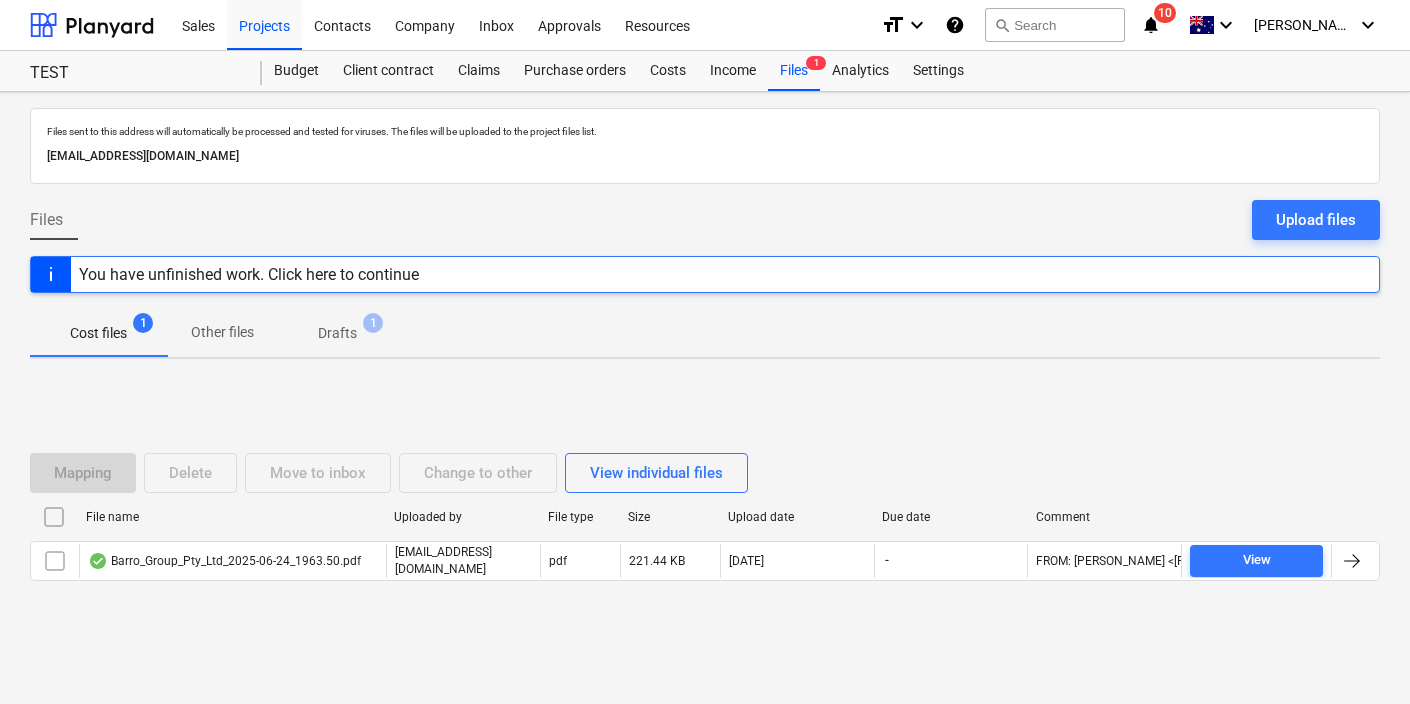 click on "Drafts 1" at bounding box center [337, 333] 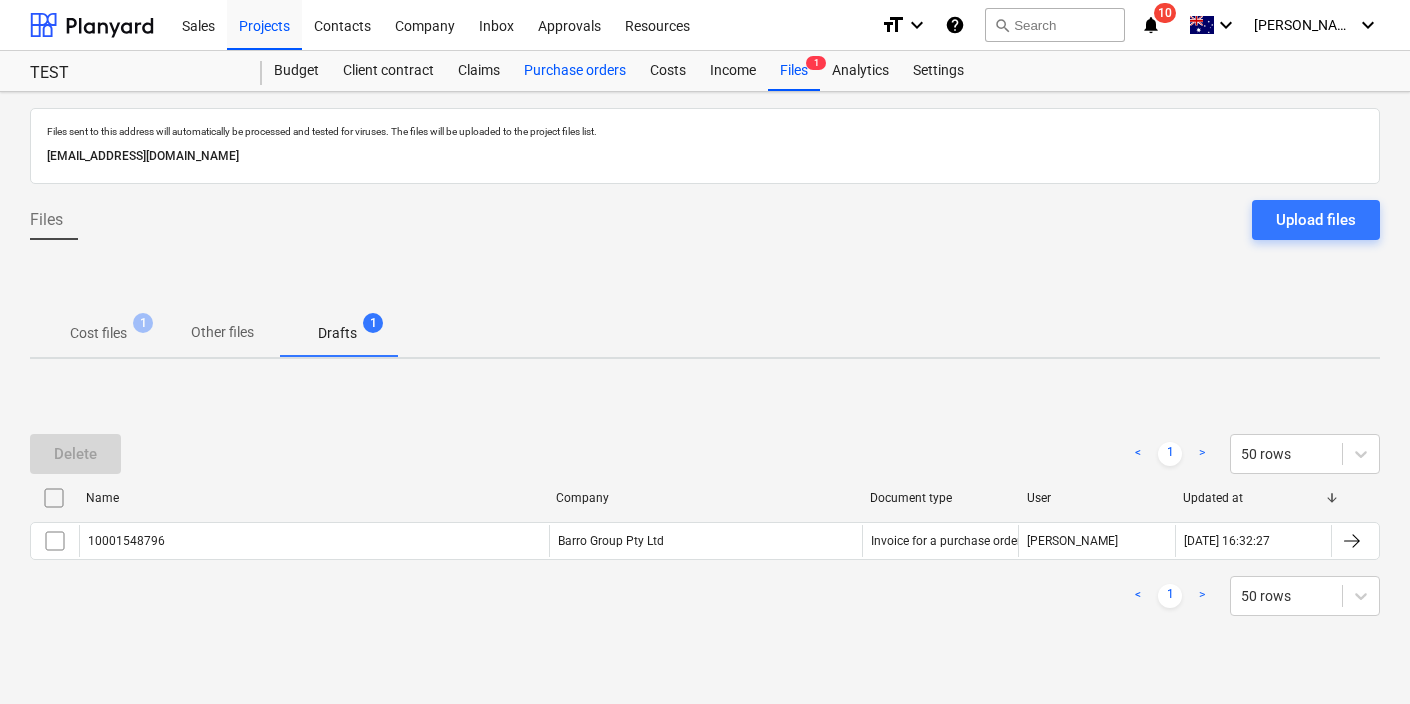click on "Purchase orders" at bounding box center [575, 71] 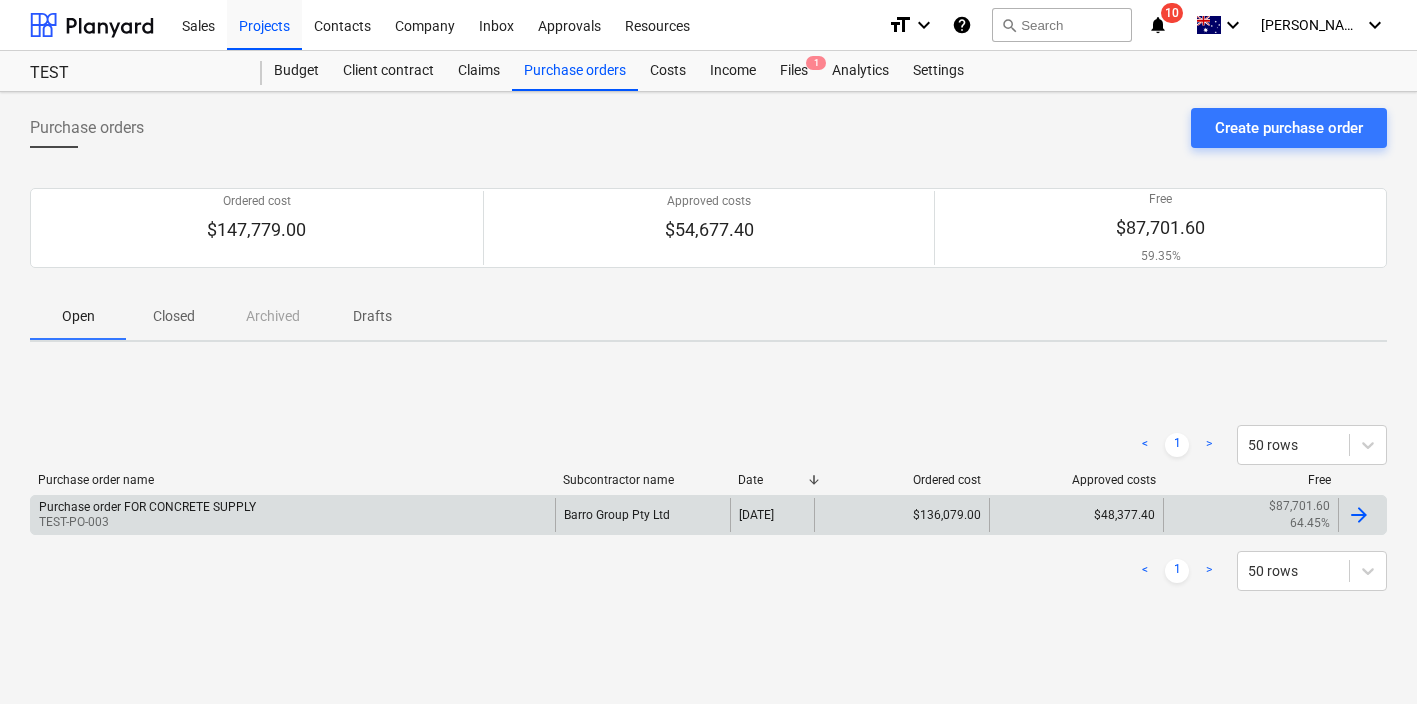 click on "Barro Group Pty Ltd" at bounding box center (642, 515) 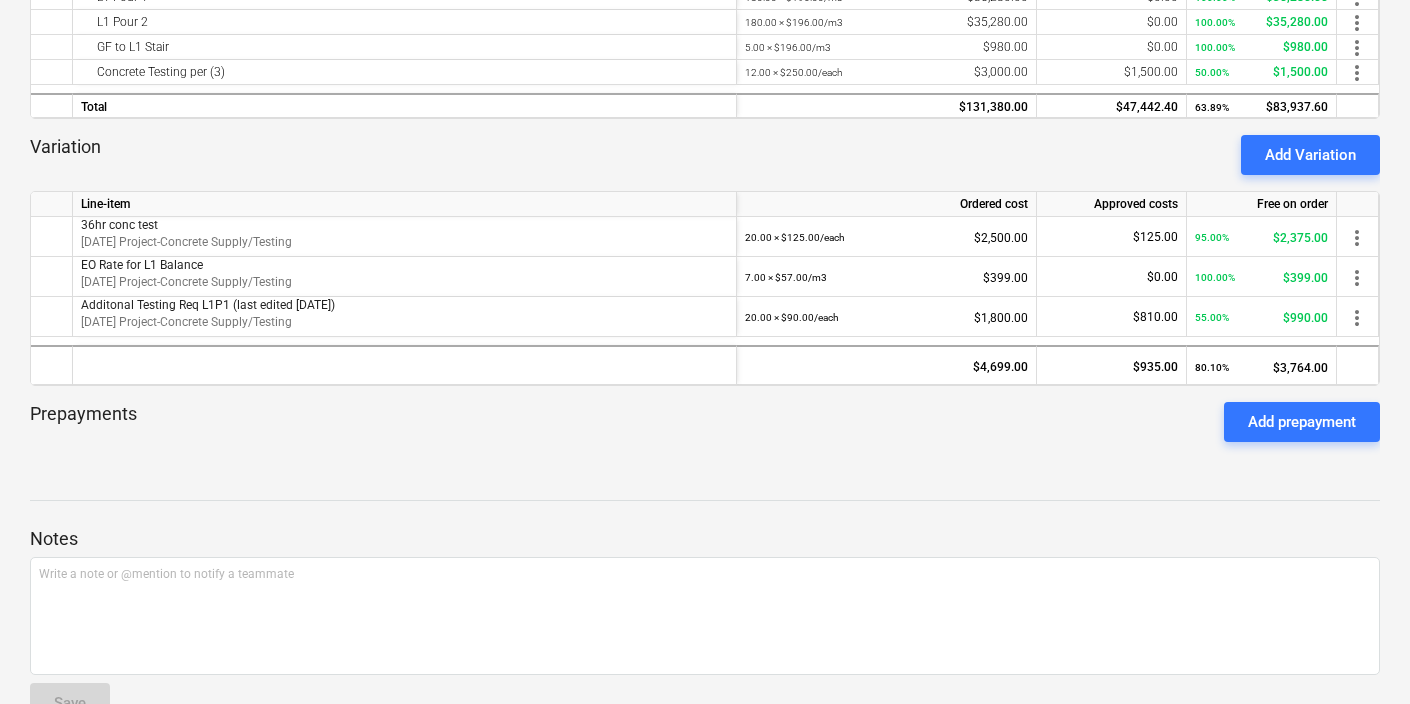 scroll, scrollTop: 639, scrollLeft: 0, axis: vertical 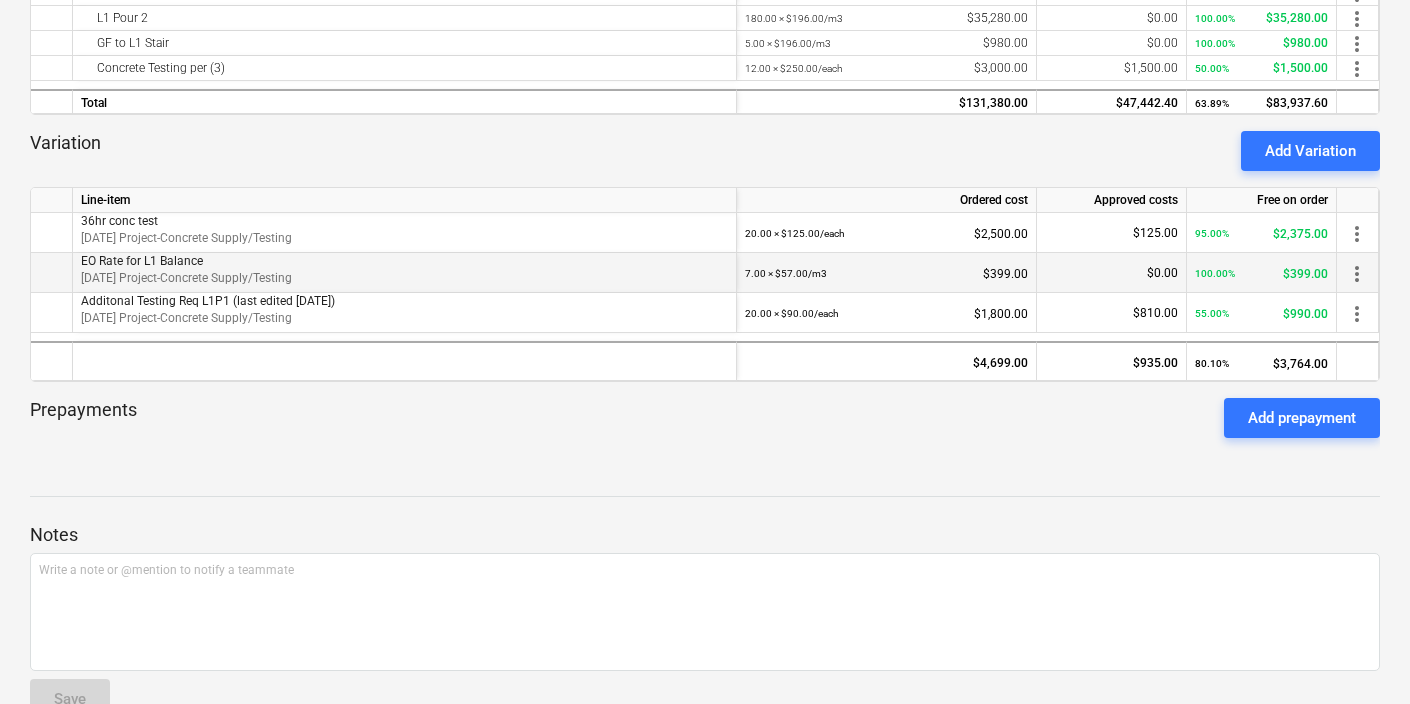 click on "more_vert" at bounding box center (1357, 274) 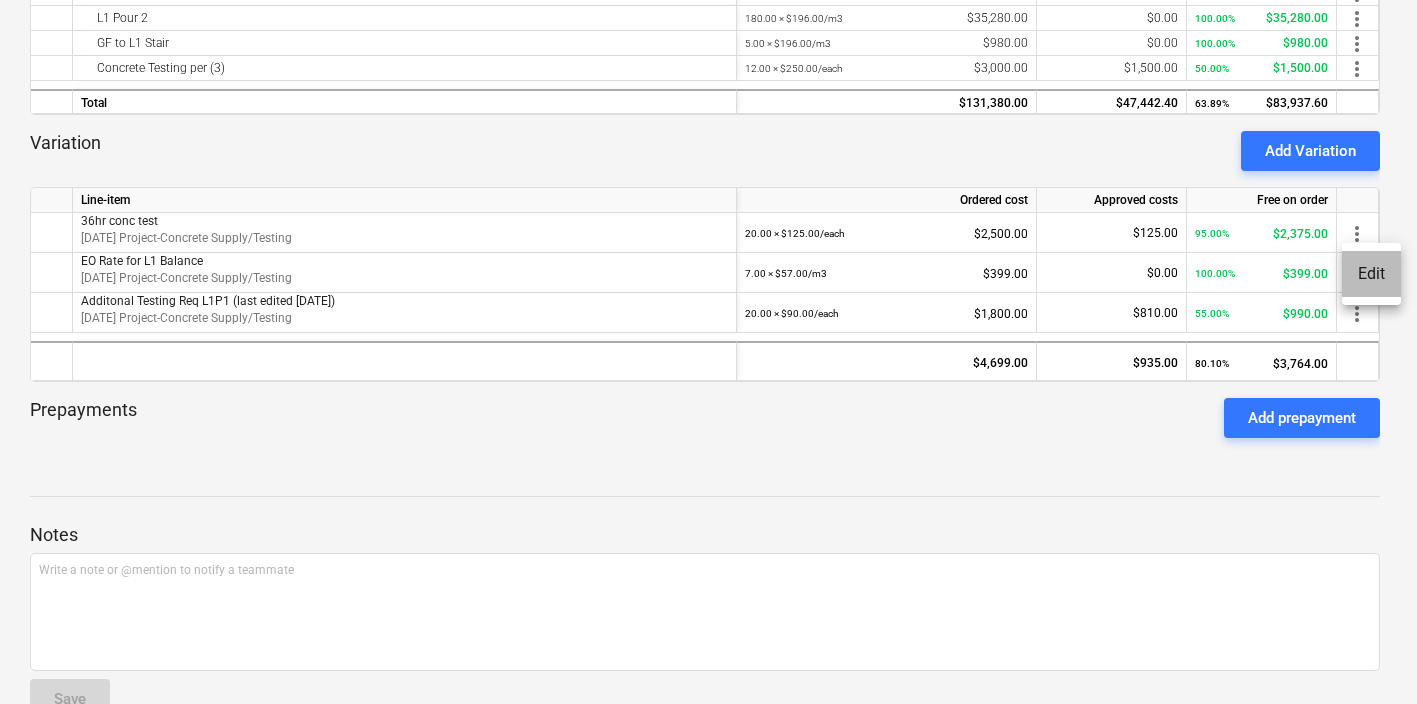 click on "Edit" at bounding box center [1371, 274] 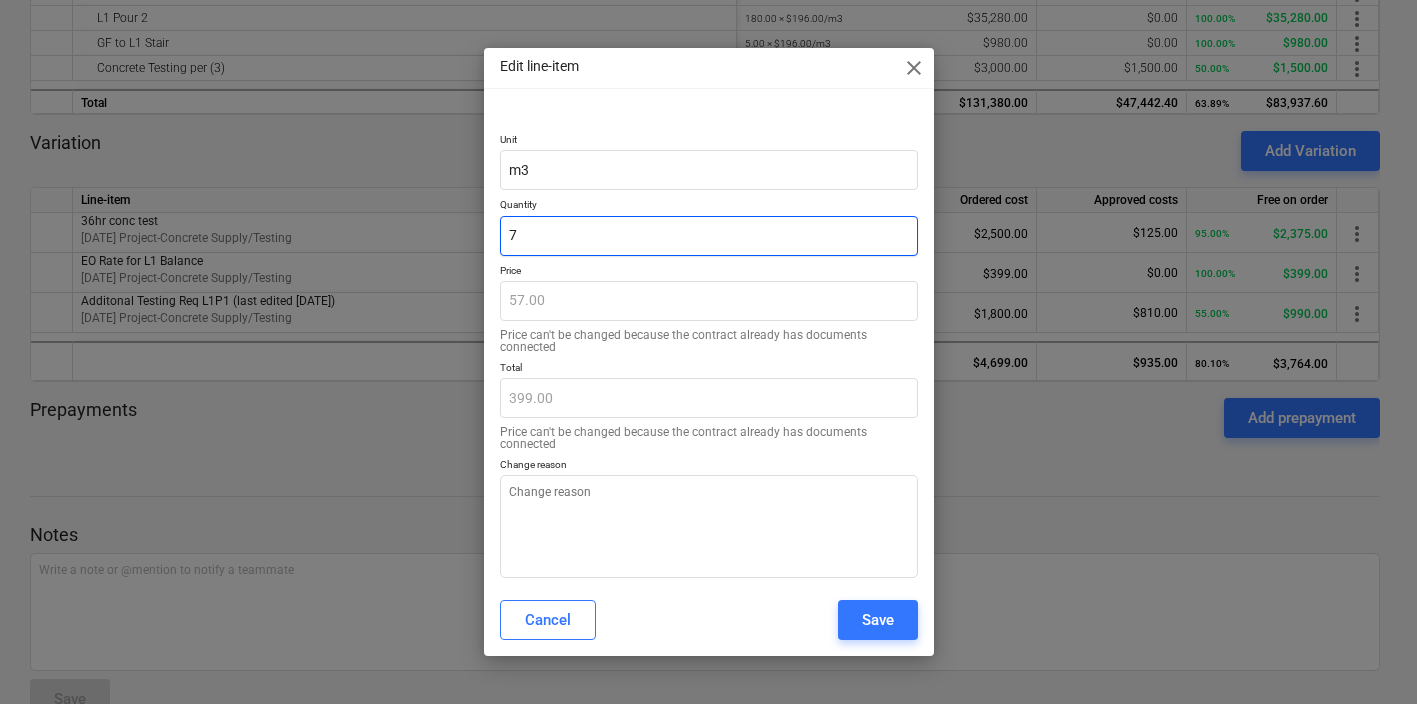 click on "7" at bounding box center [709, 236] 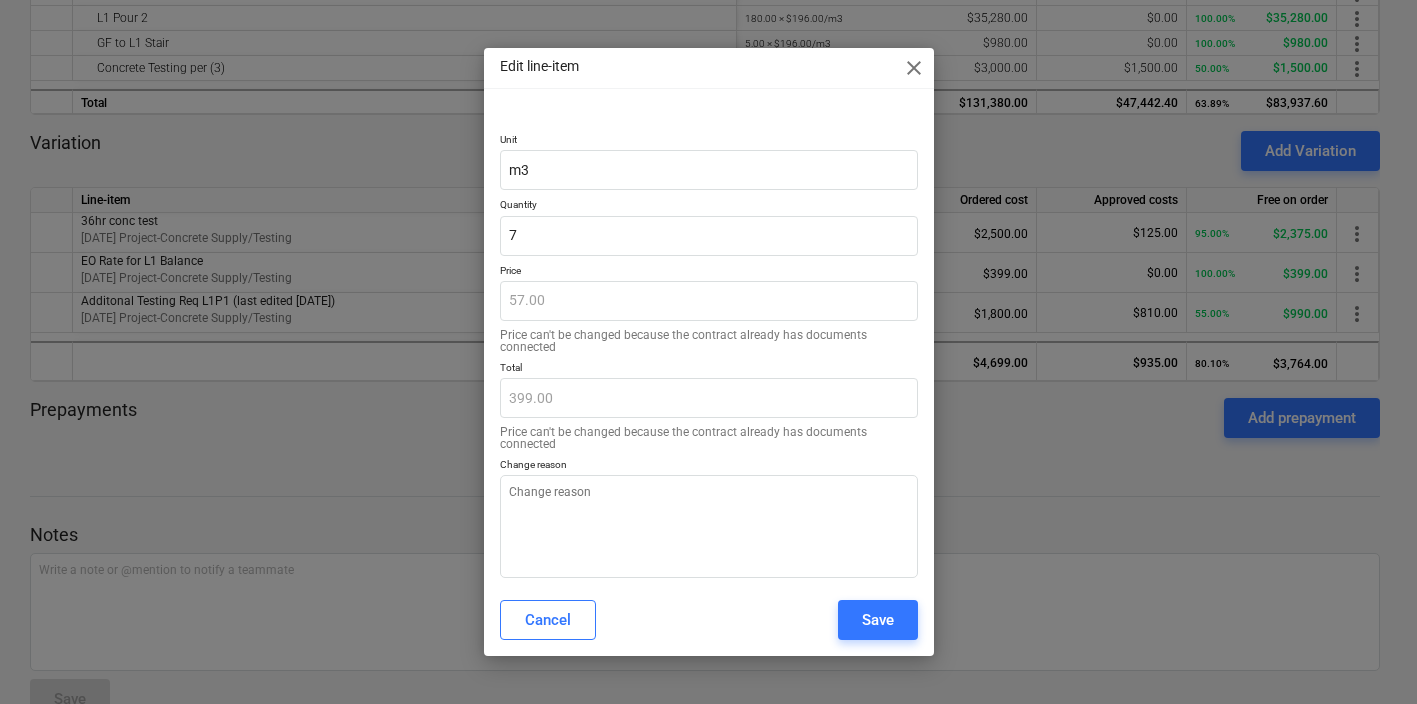 click on "Price" at bounding box center [709, 272] 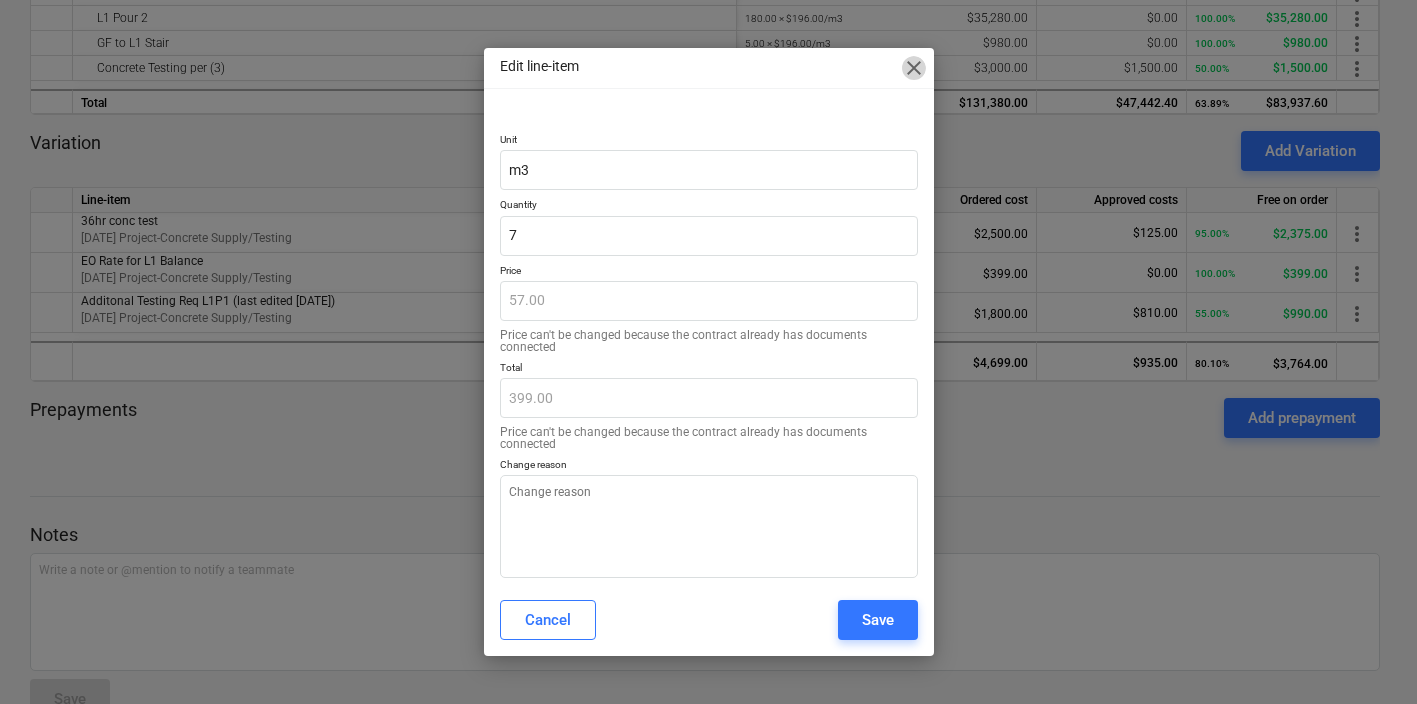 click on "close" at bounding box center [914, 68] 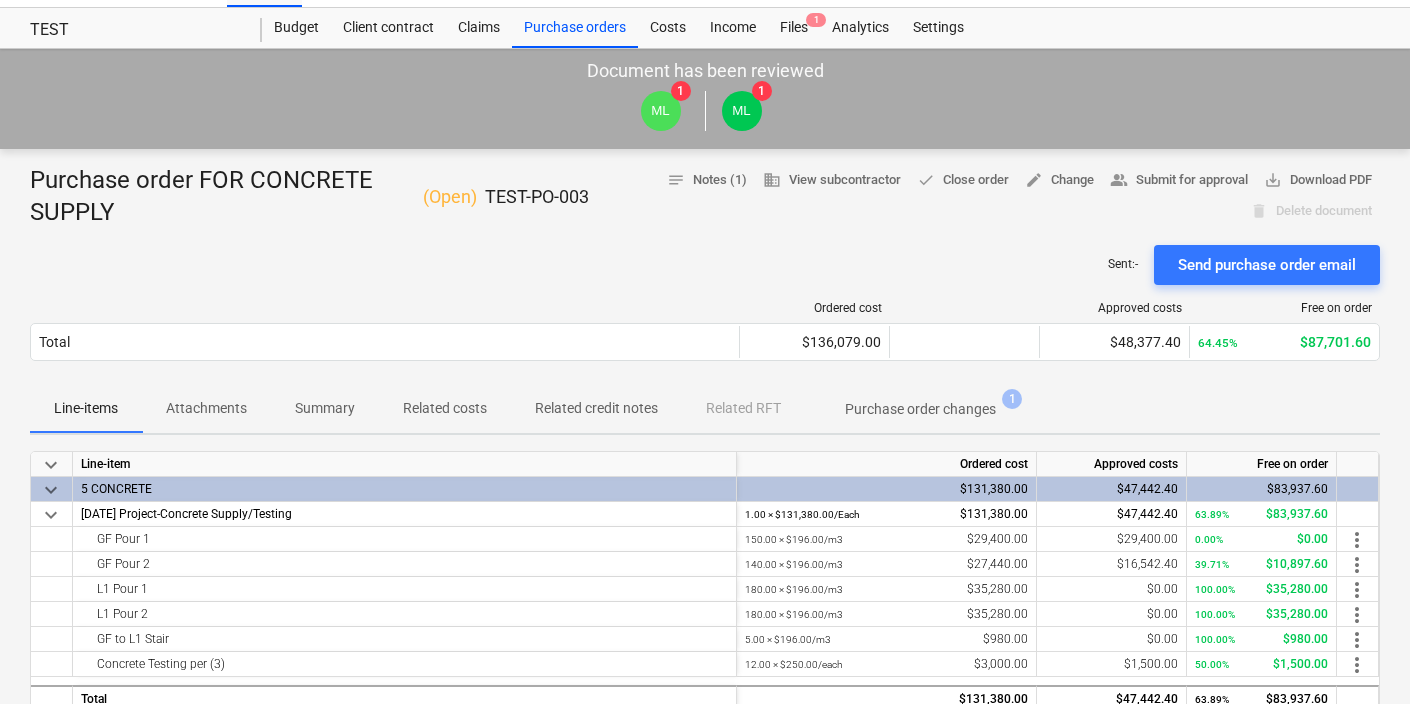 scroll, scrollTop: 0, scrollLeft: 0, axis: both 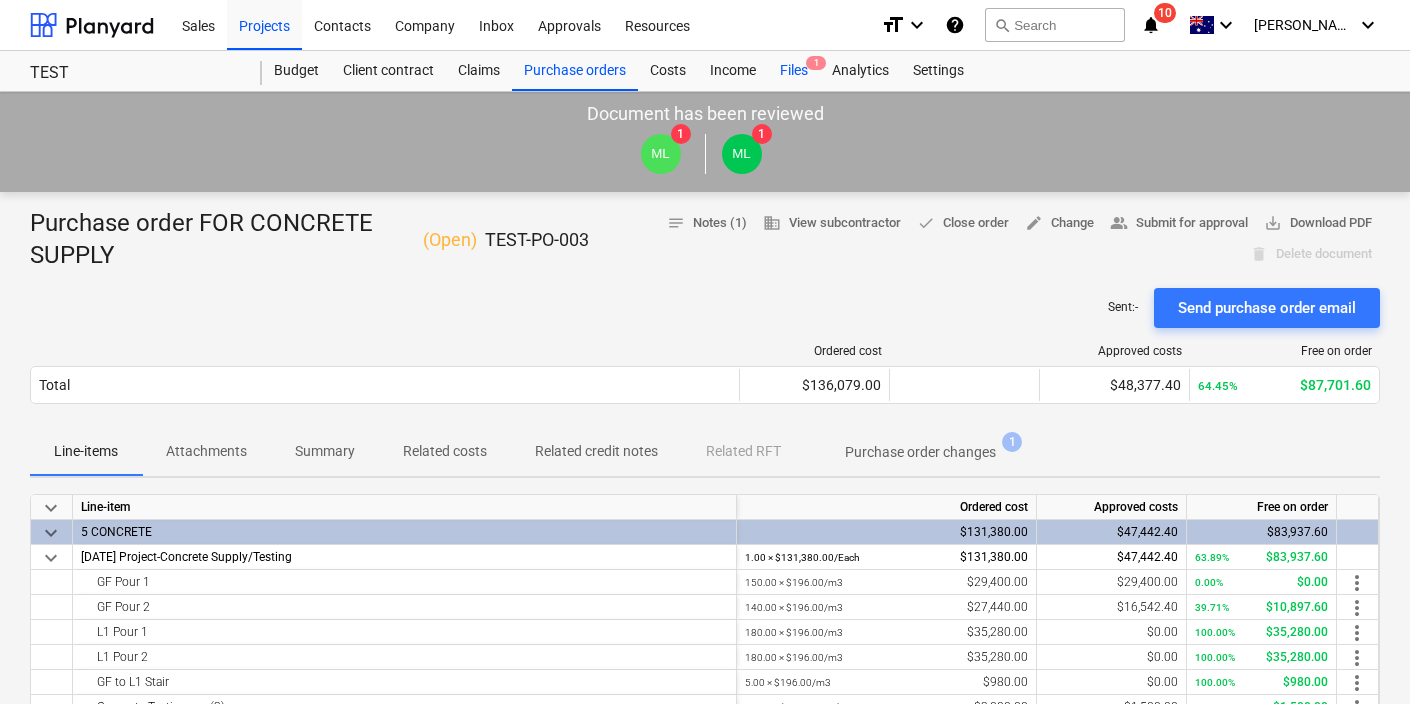 click on "Files 1" at bounding box center (794, 71) 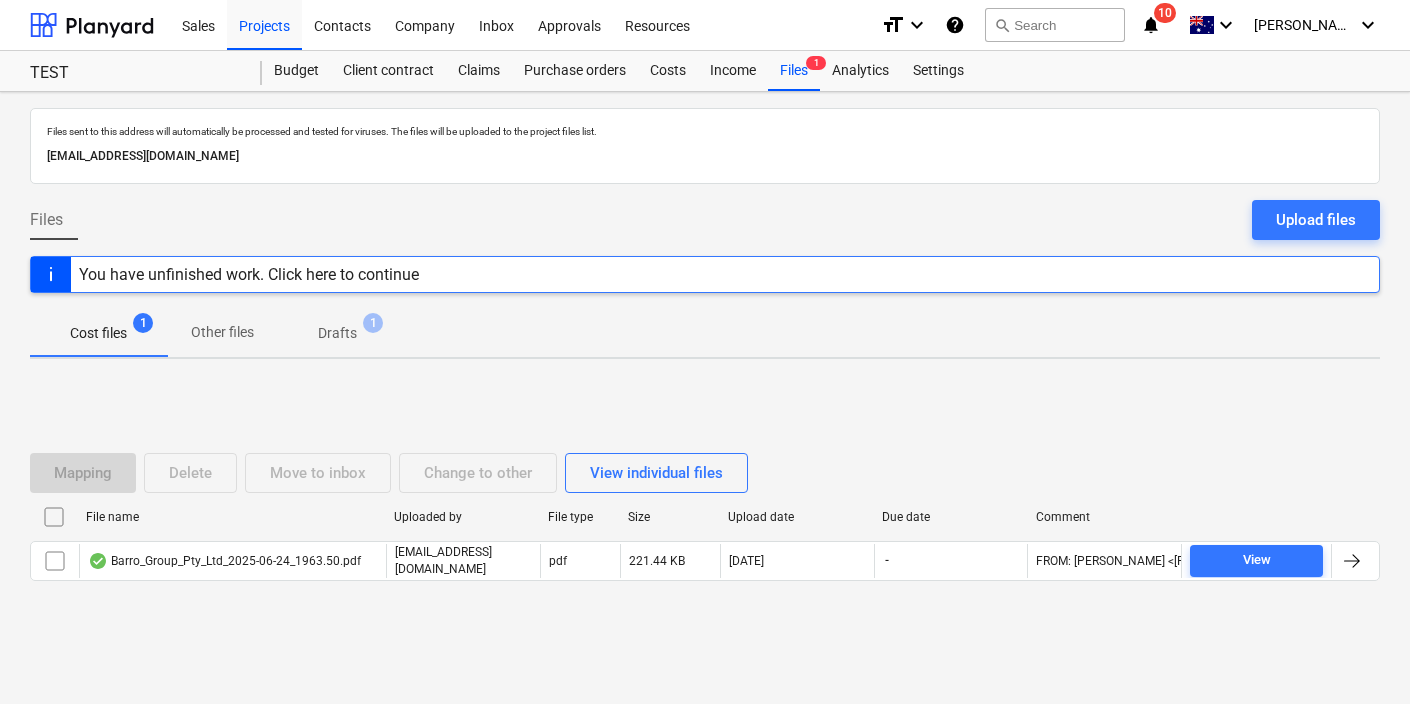 scroll, scrollTop: 0, scrollLeft: 0, axis: both 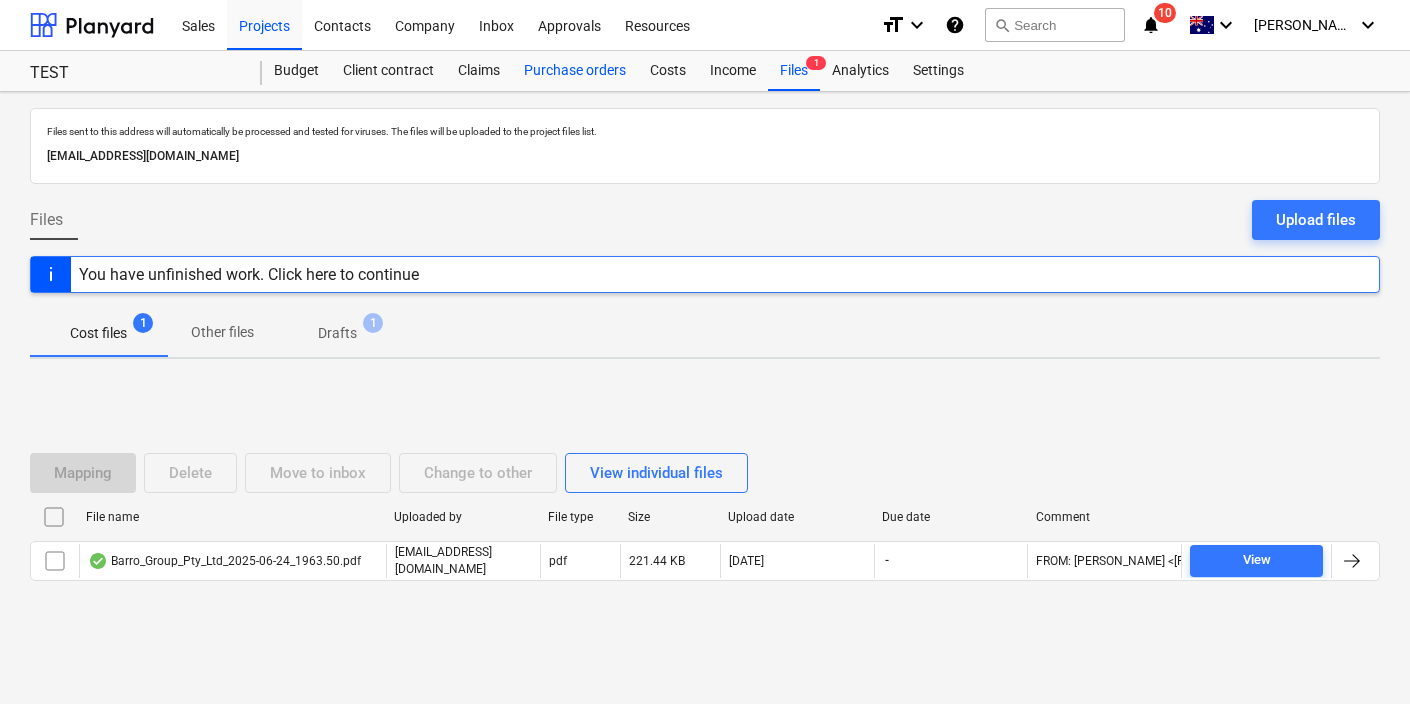 click on "Purchase orders" at bounding box center (575, 71) 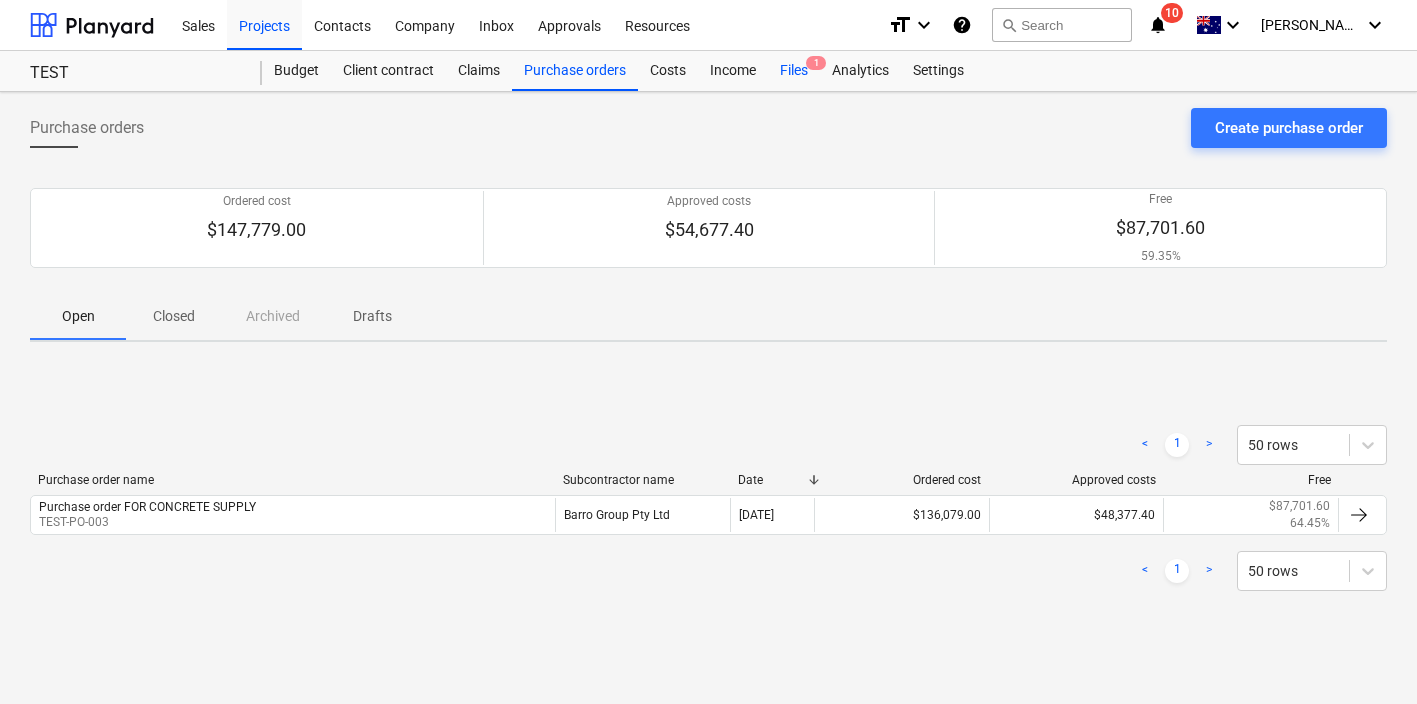 click on "Files 1" at bounding box center [794, 71] 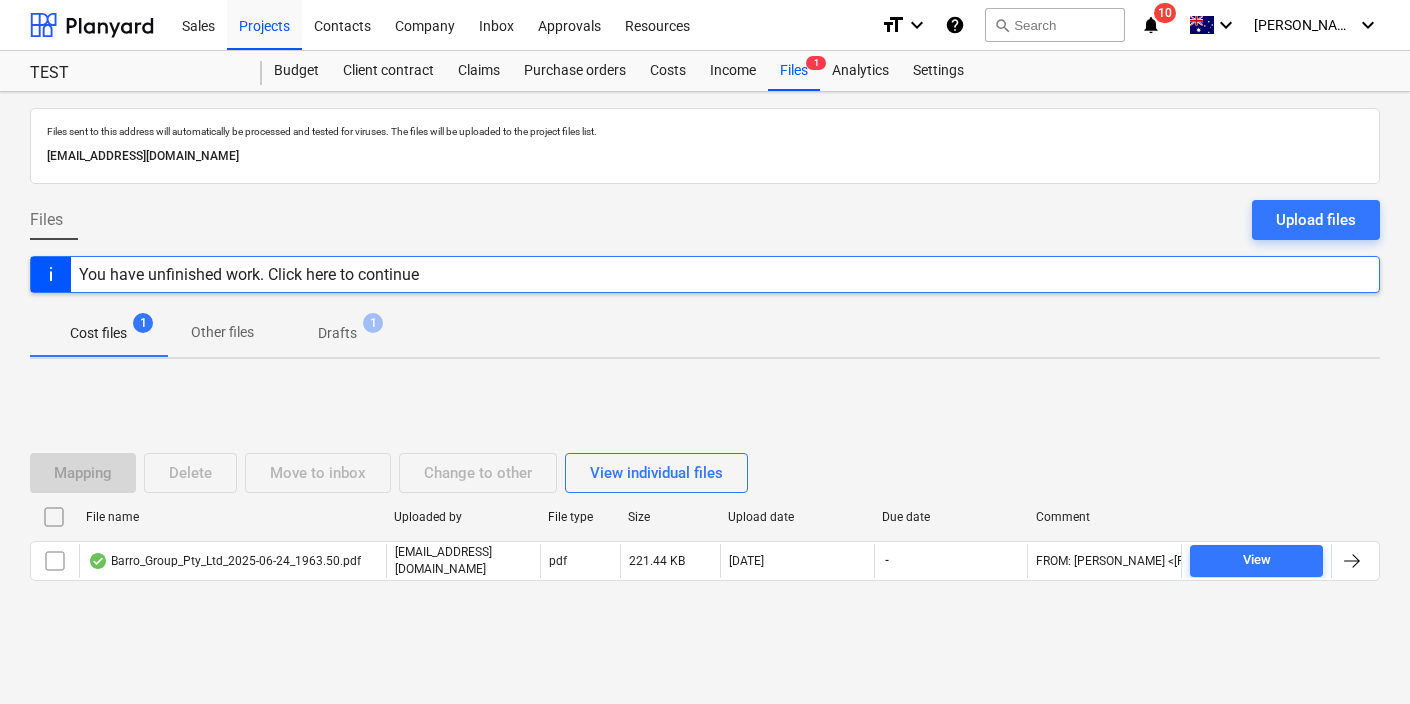 click on "Drafts" at bounding box center [337, 333] 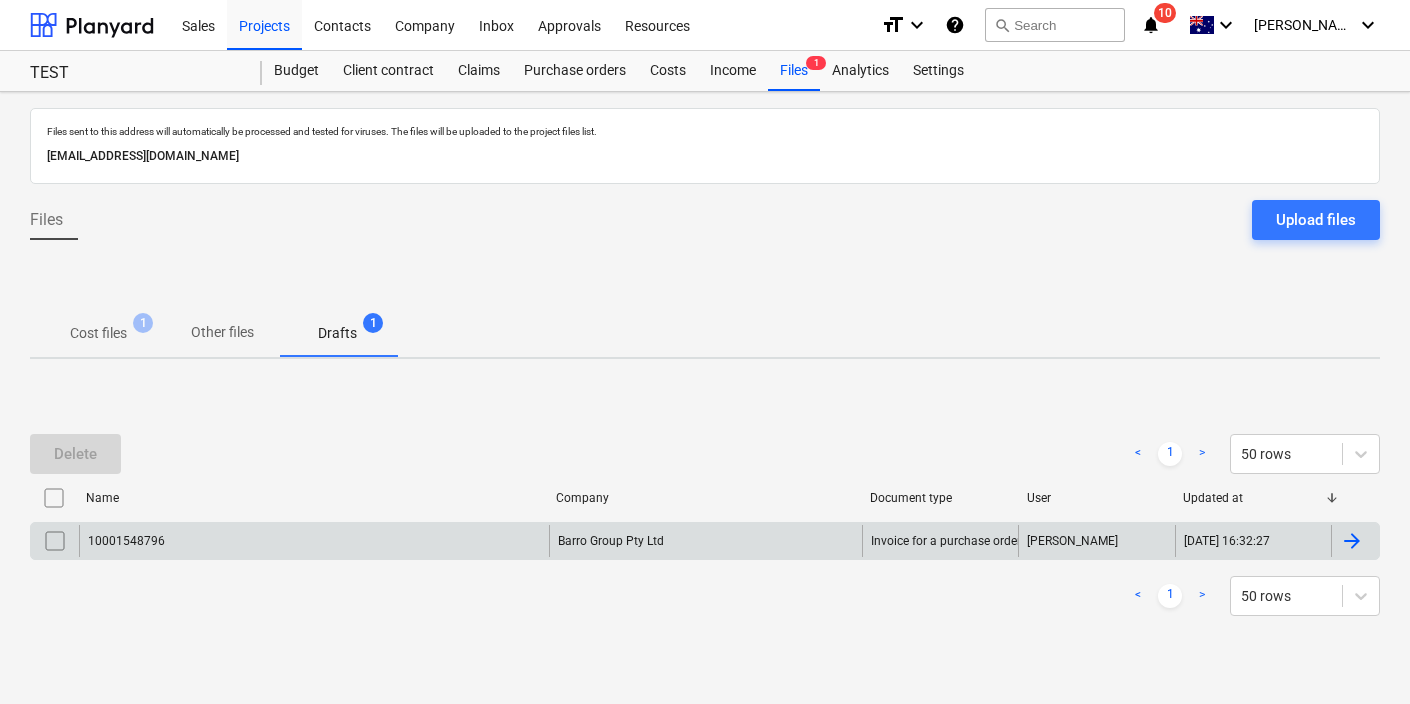 click on "10001548796" at bounding box center [314, 541] 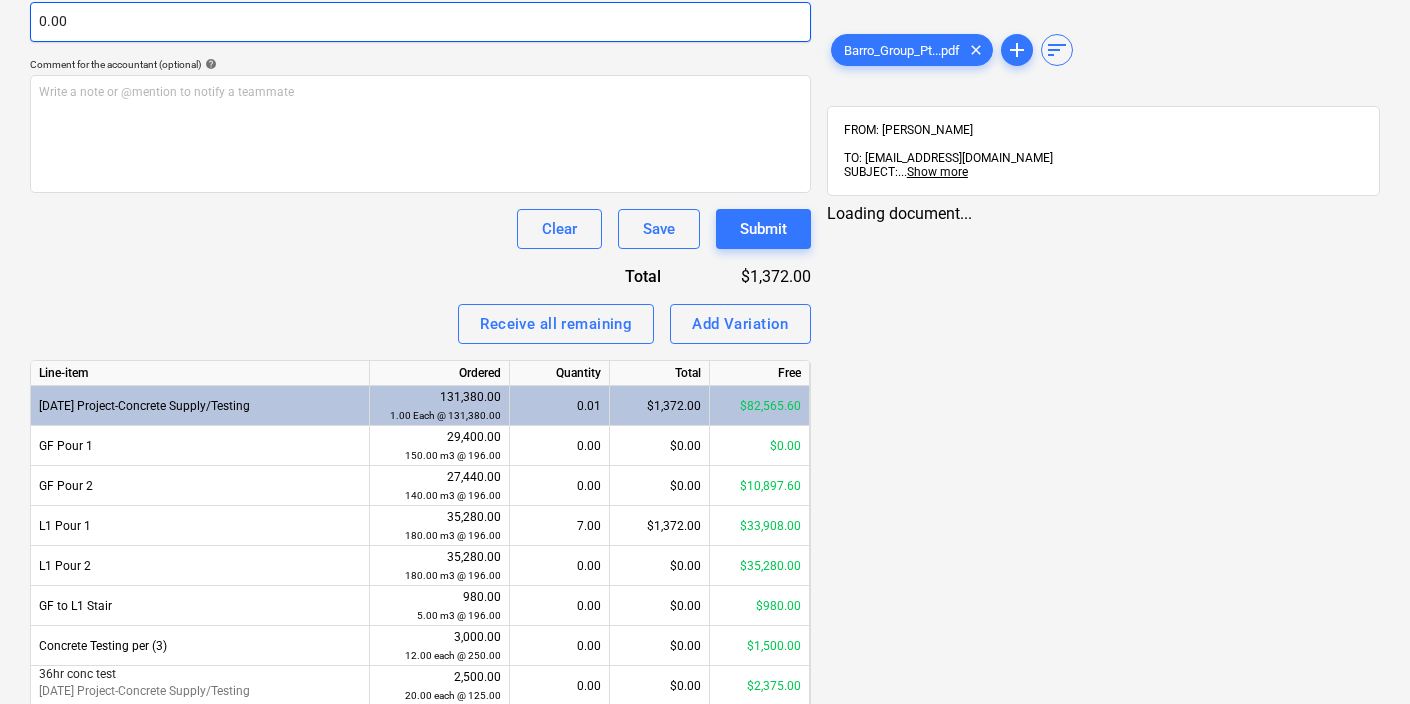 scroll, scrollTop: 709, scrollLeft: 0, axis: vertical 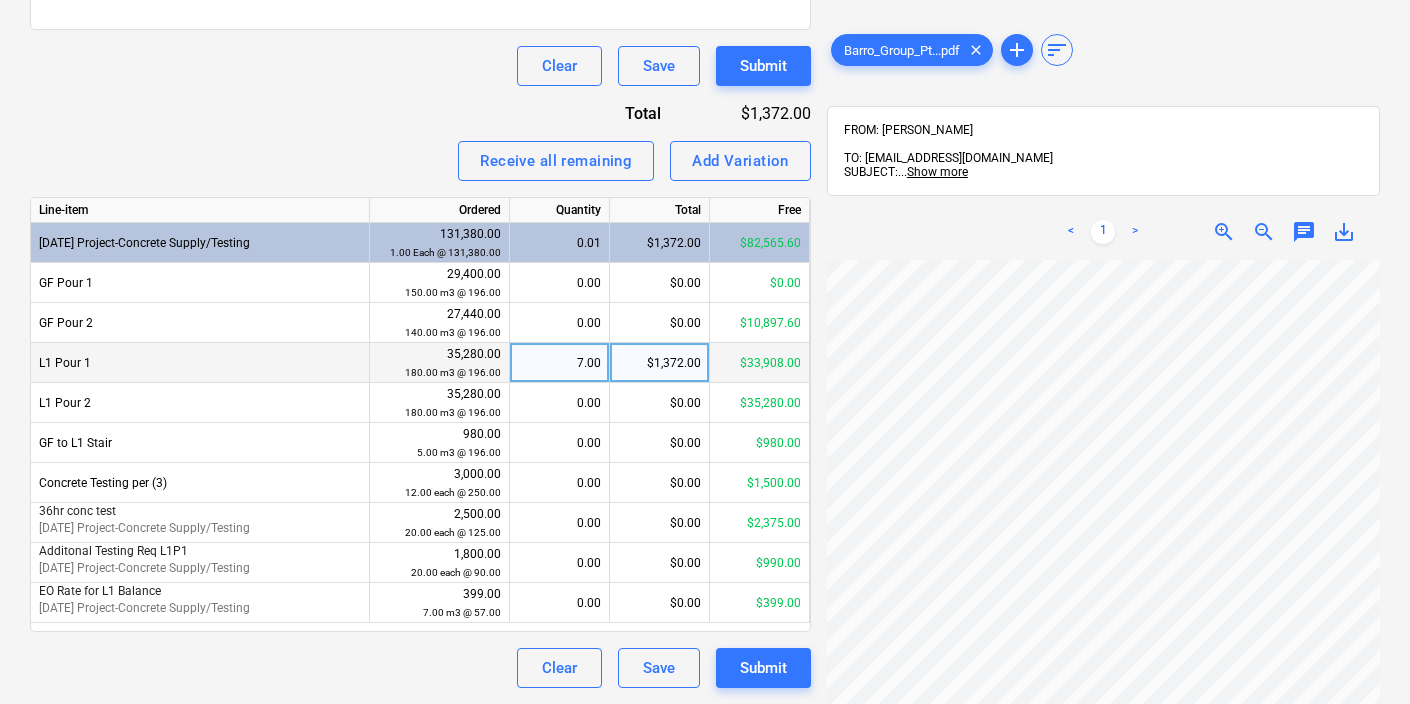 click on "7.00" at bounding box center [559, 363] 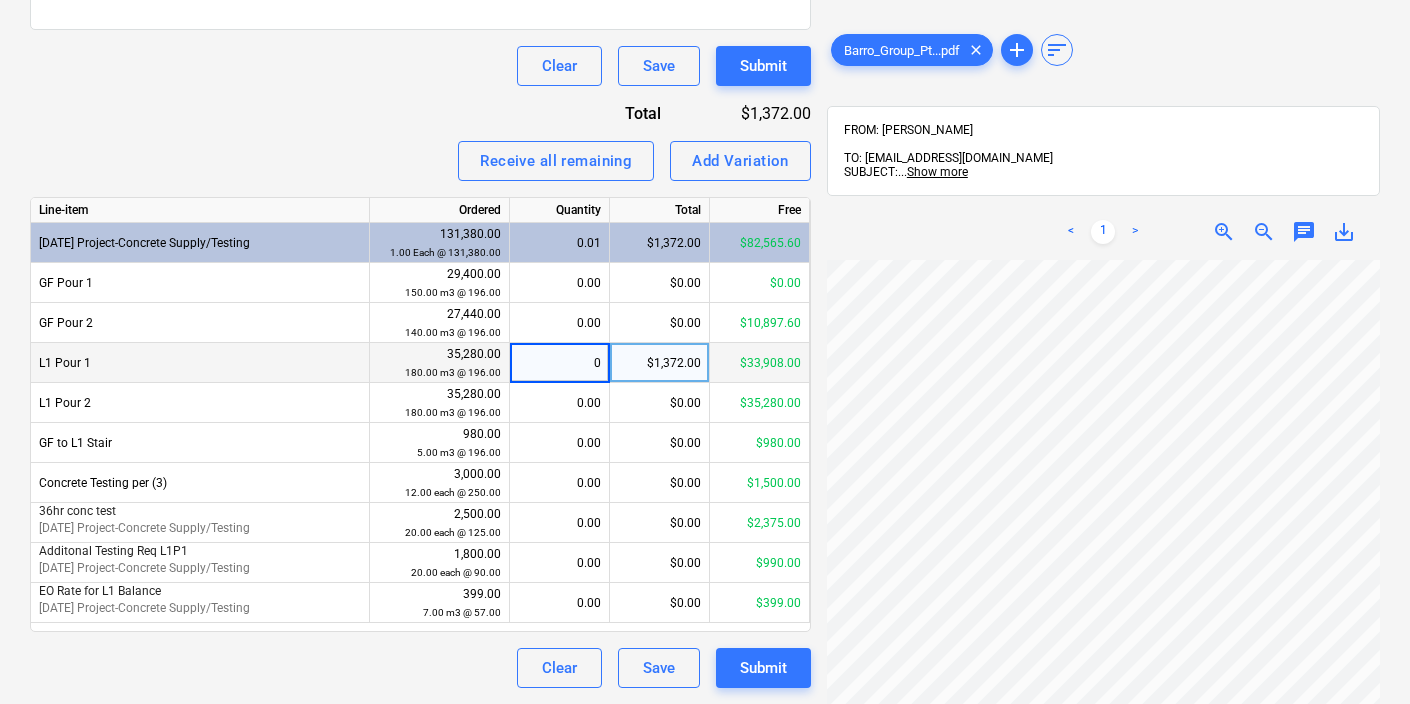 click on "Barro_Group_Pt...pdf clear add sort FROM: Matt Lebon  TO: 16e9a987-e0b3-4bc3-b84e-be05a41714c4@projects.planyard.com SUBJECT:  ...  Show more ...  Show more < 1 > zoom_in zoom_out chat 0 save_alt" at bounding box center (1103, 43) 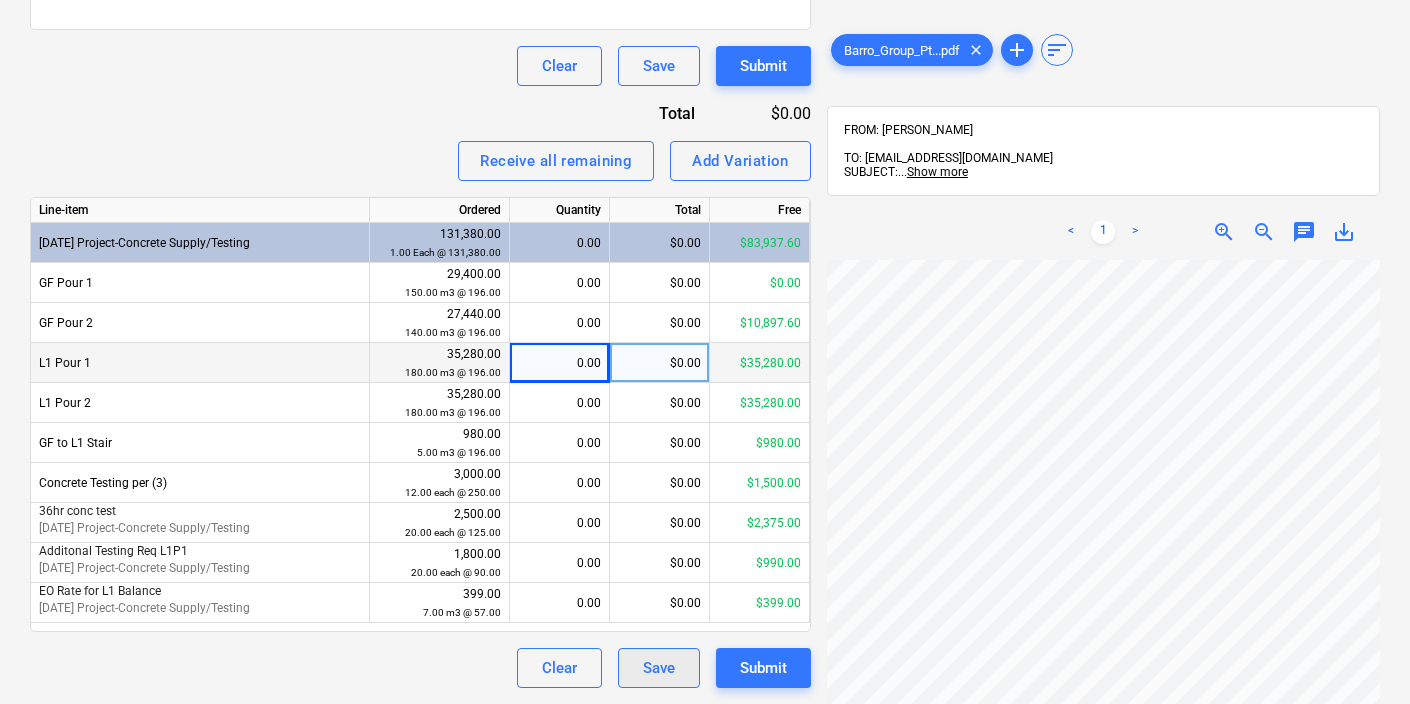 click on "Save" at bounding box center [659, 668] 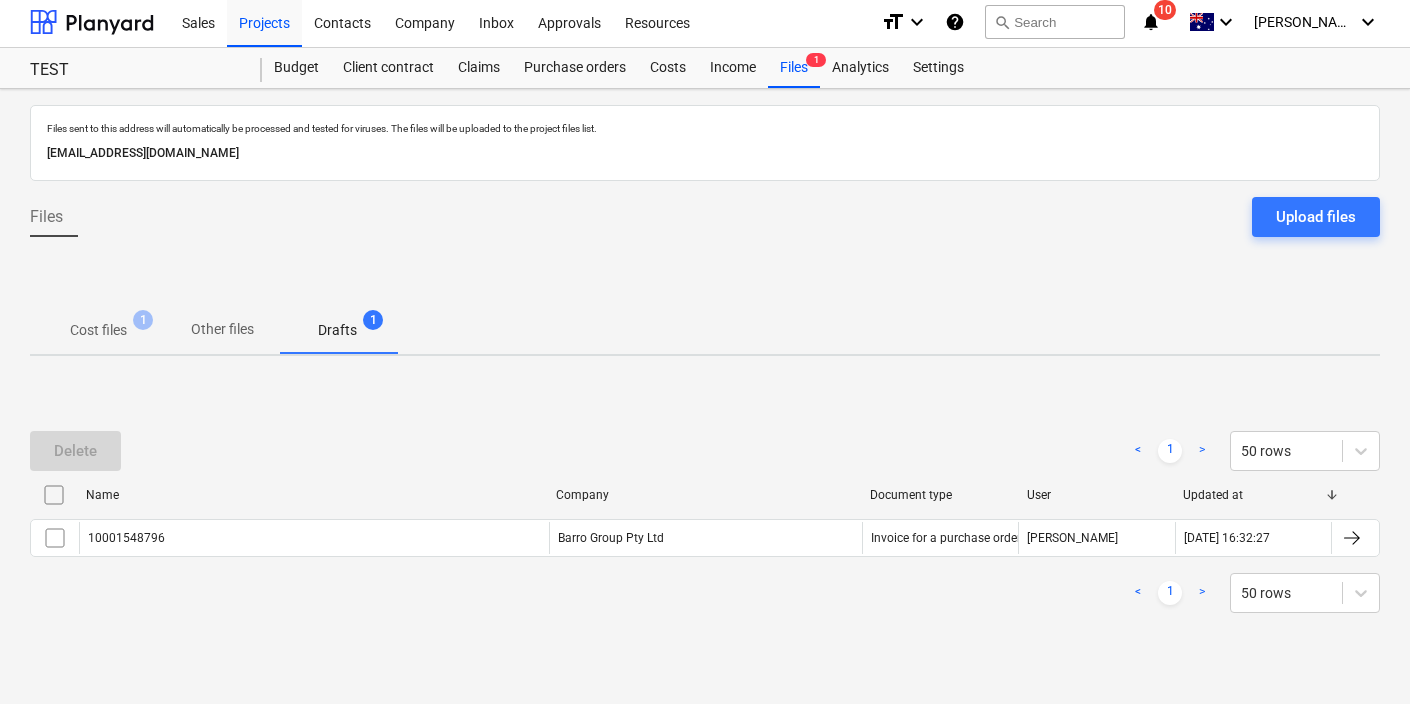 scroll, scrollTop: 3, scrollLeft: 0, axis: vertical 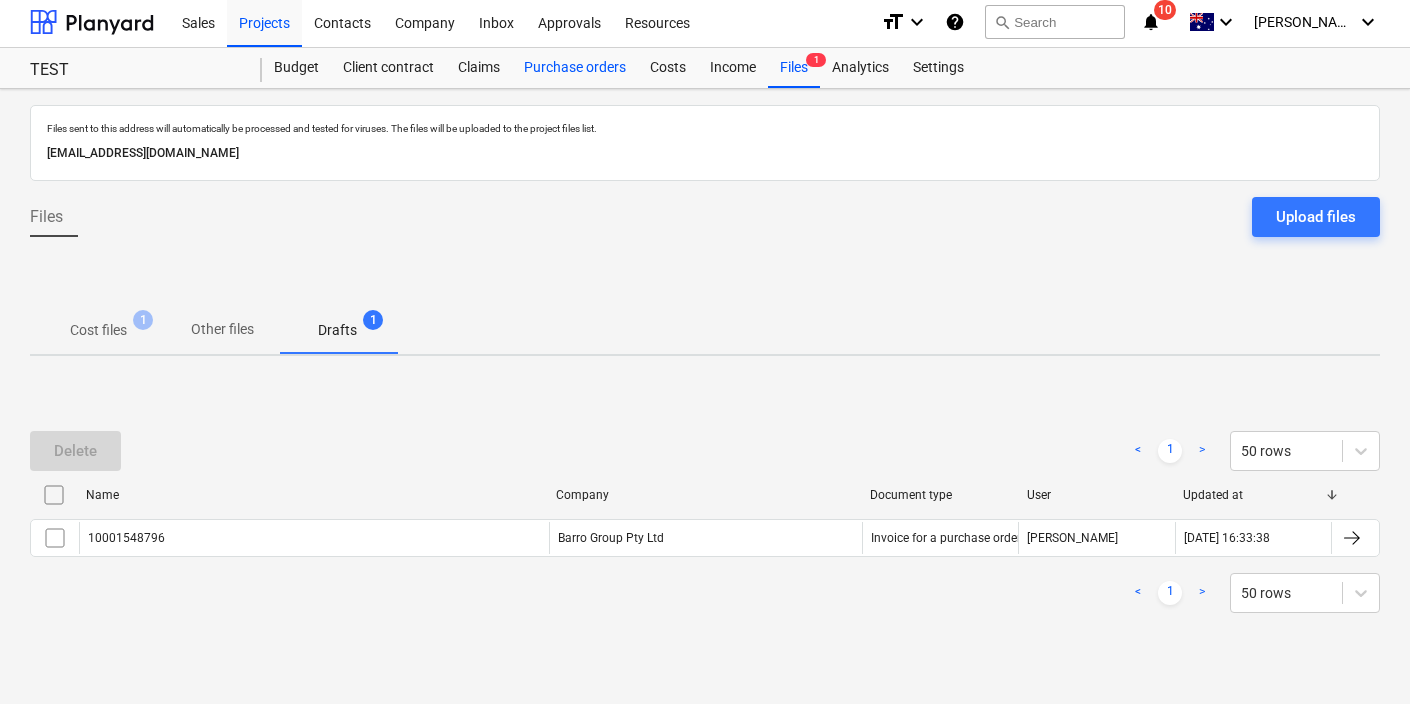 click on "Purchase orders" at bounding box center (575, 68) 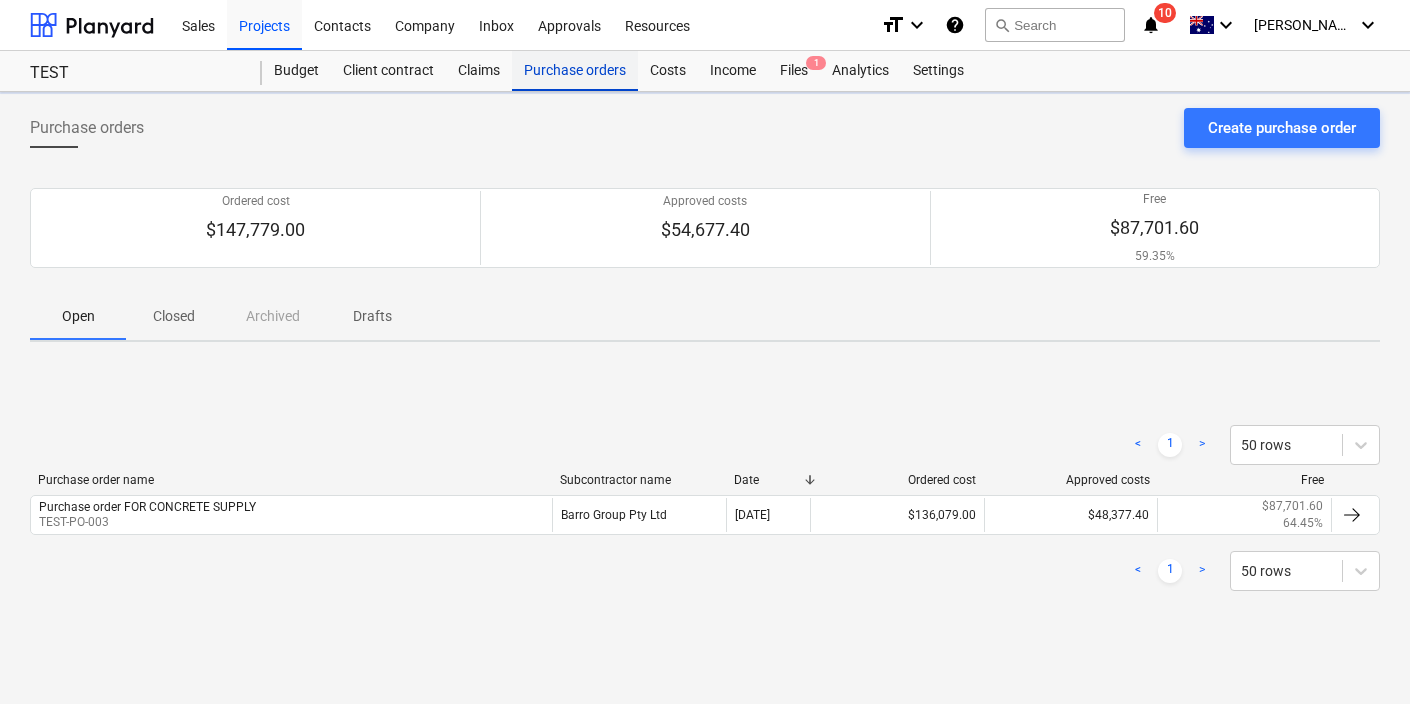 scroll, scrollTop: 0, scrollLeft: 0, axis: both 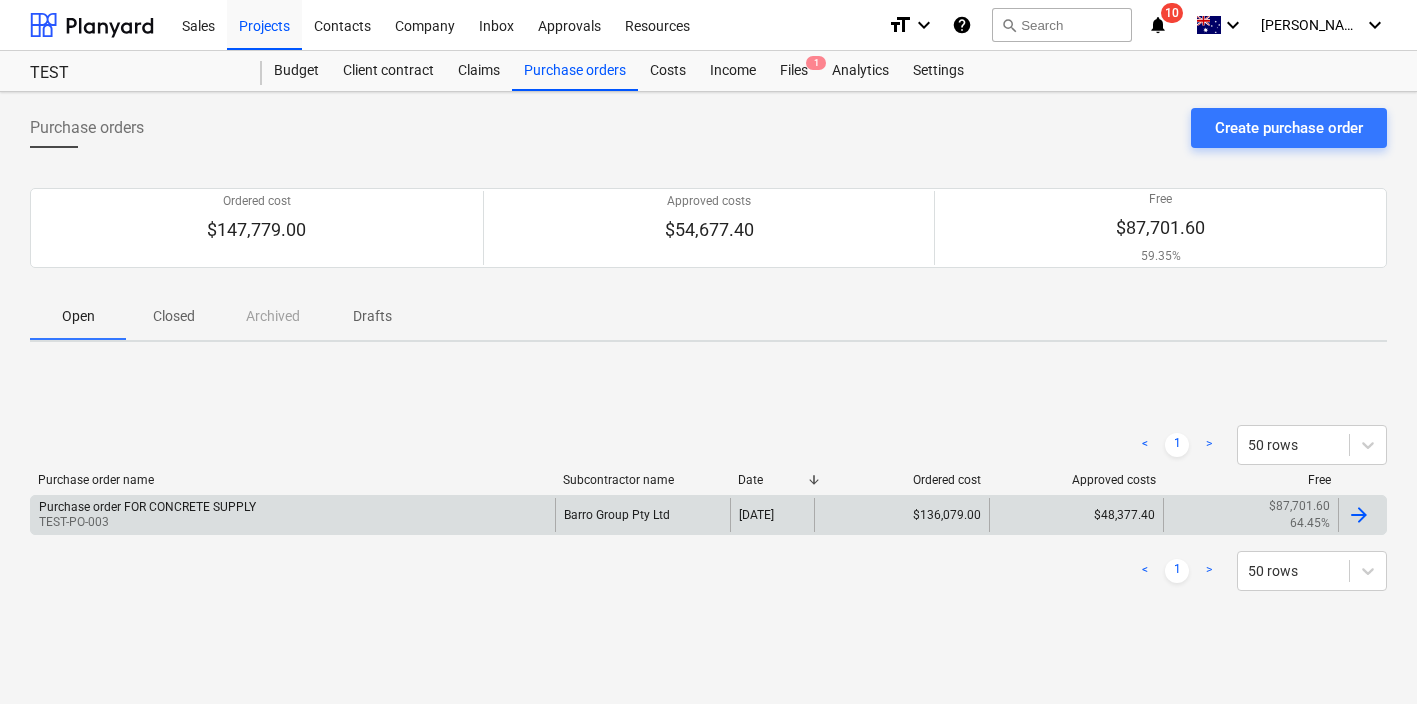 click on "Barro Group Pty Ltd" at bounding box center (642, 515) 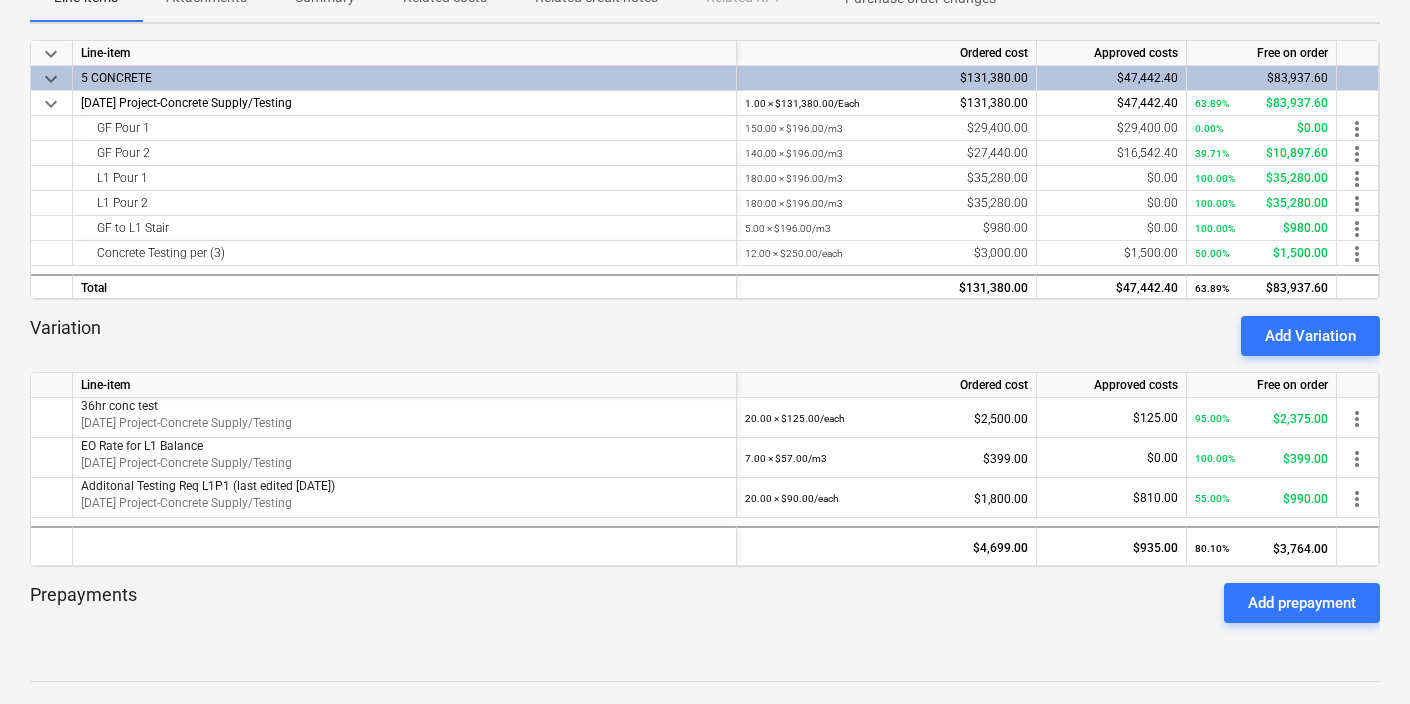 scroll, scrollTop: 462, scrollLeft: 0, axis: vertical 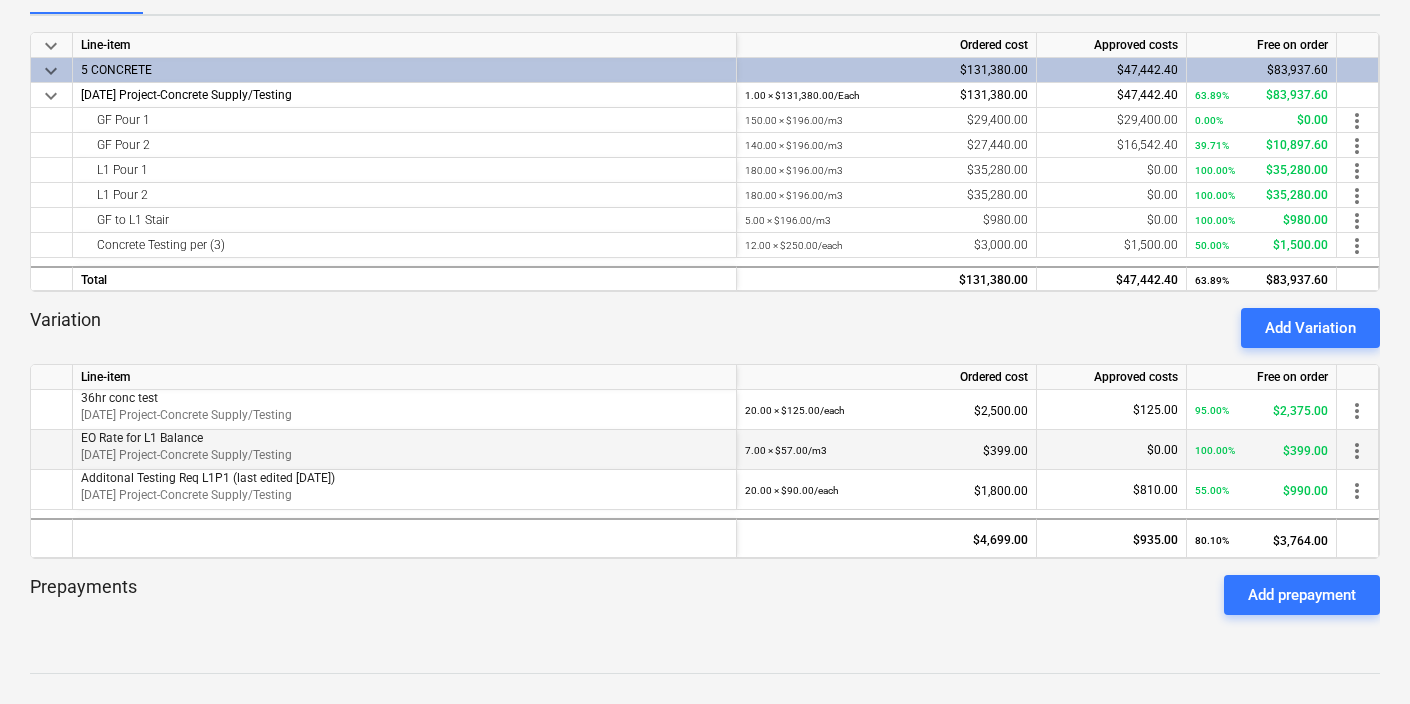 click on "more_vert" at bounding box center (1357, 451) 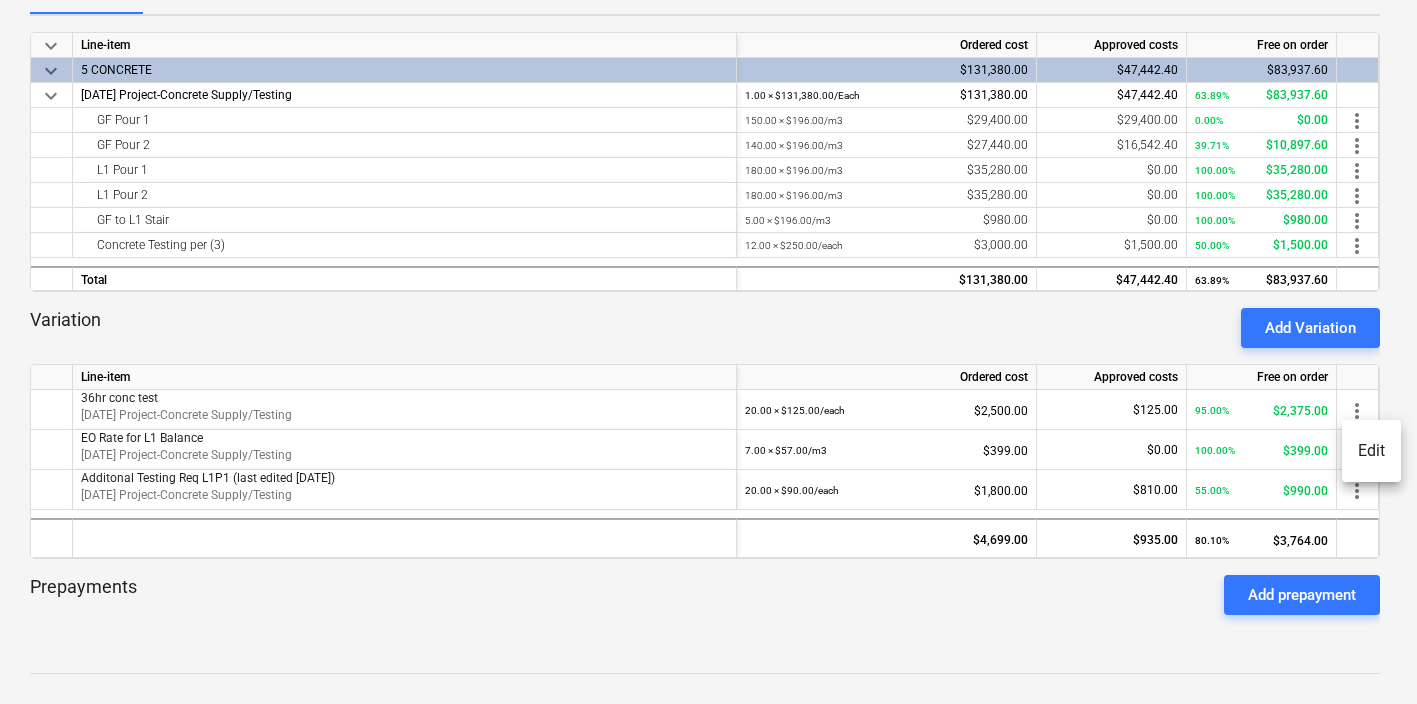 click on "Edit" at bounding box center (1371, 451) 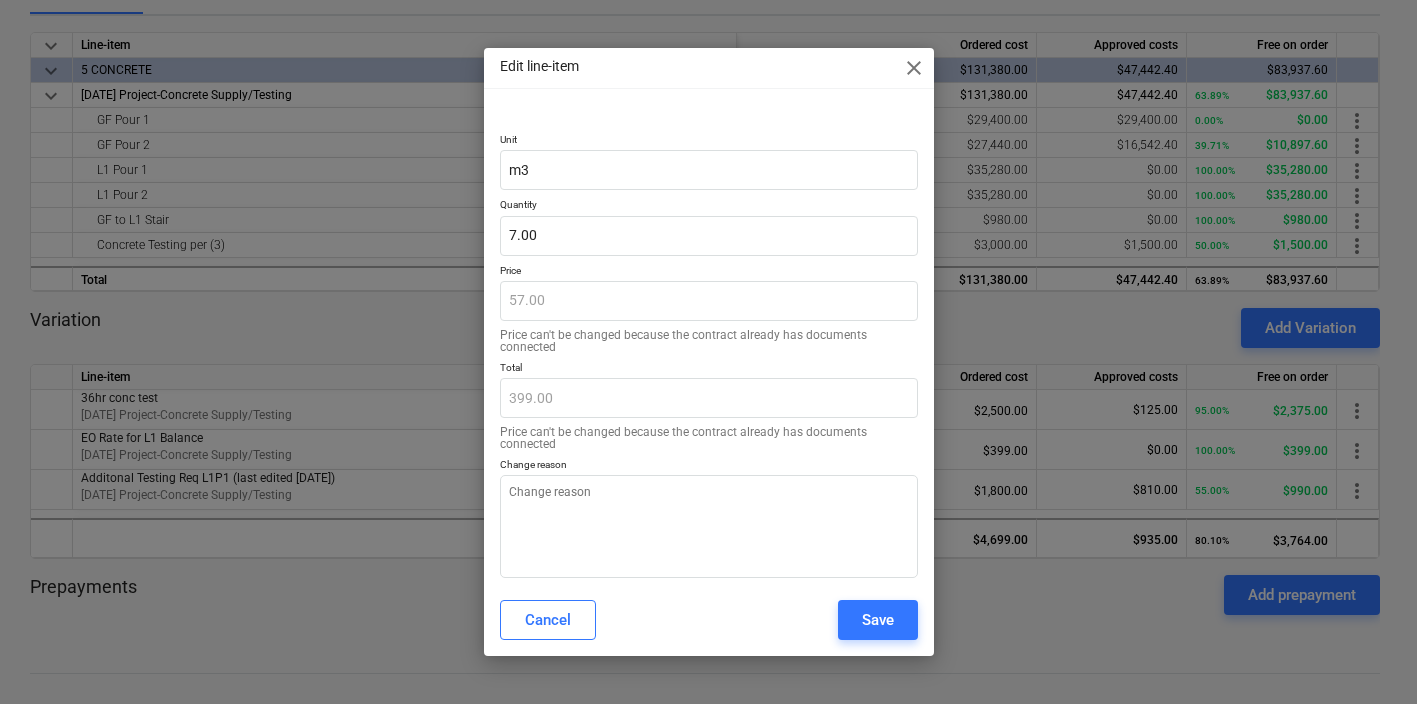 click on "close" at bounding box center (914, 68) 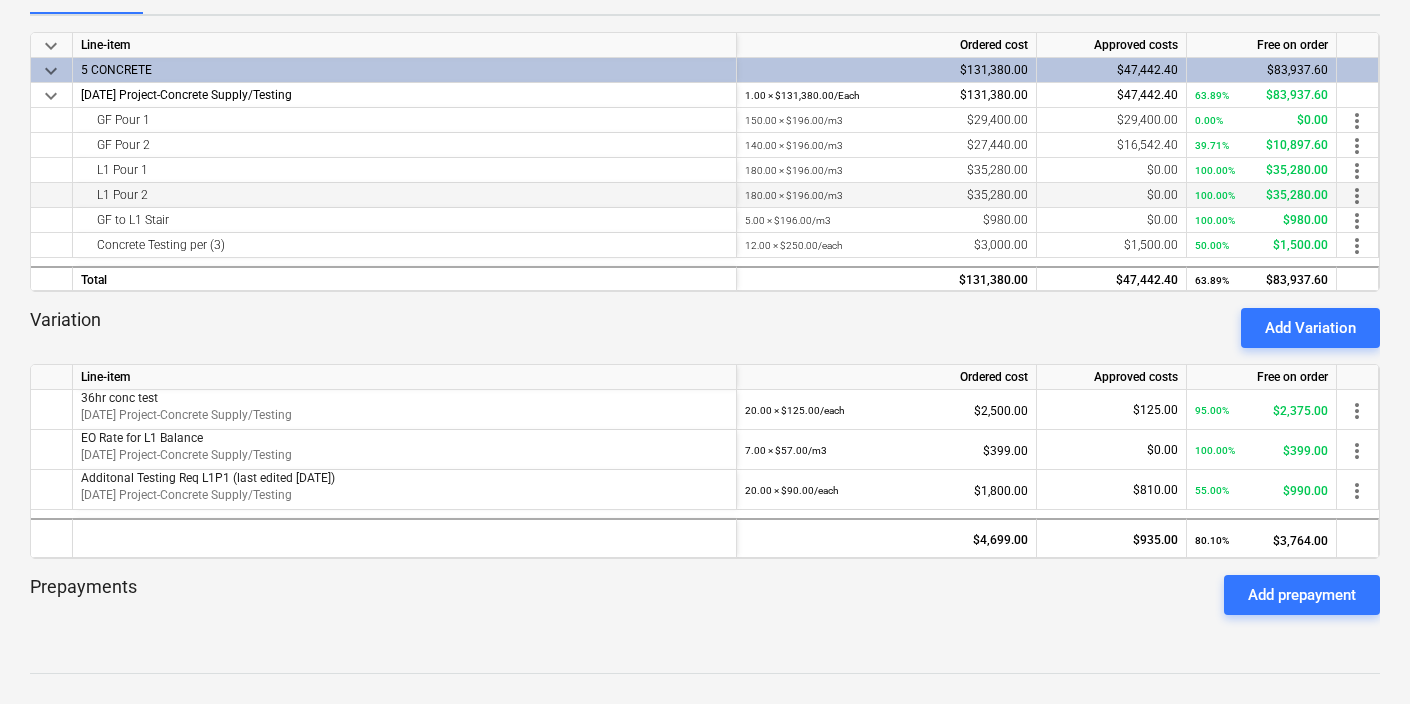 scroll, scrollTop: 0, scrollLeft: 0, axis: both 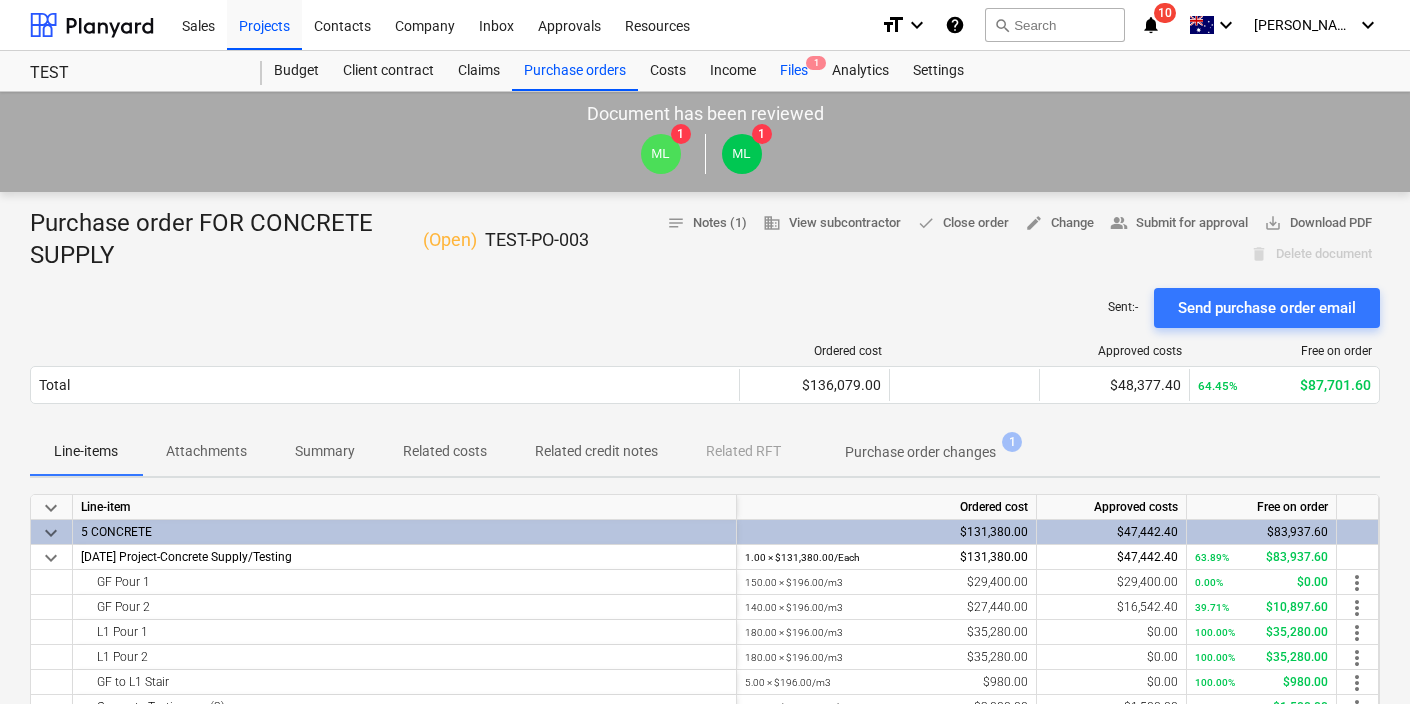 click on "Files 1" at bounding box center [794, 71] 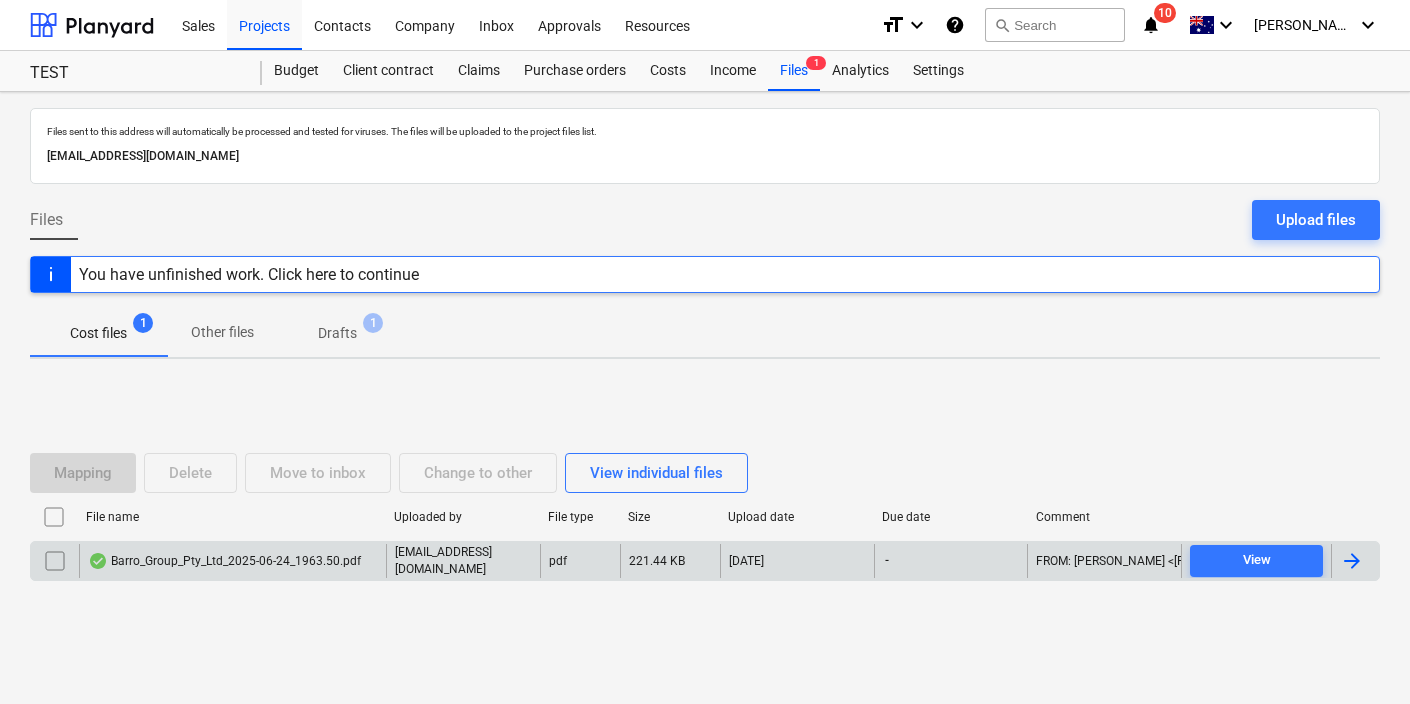 click on "Barro_Group_Pty_Ltd_2025-06-24_1963.50.pdf" at bounding box center [224, 561] 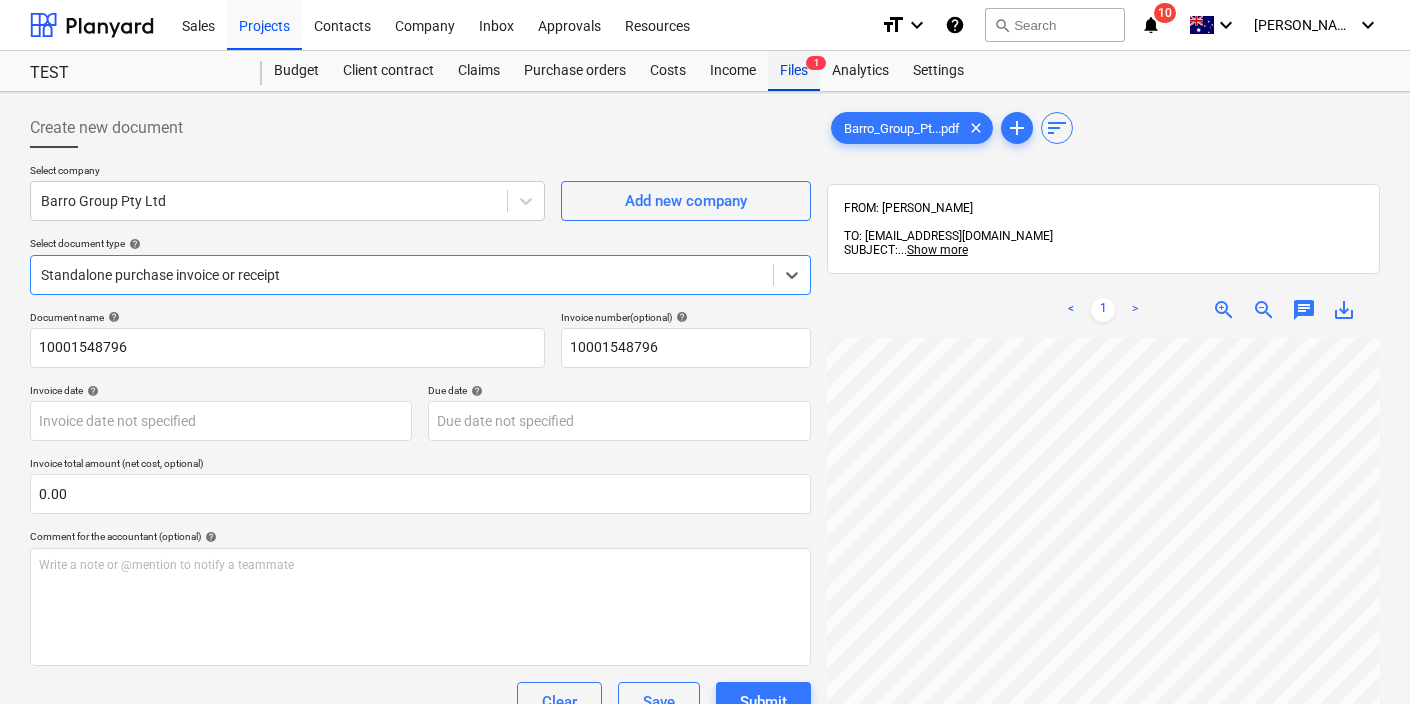 click on "Files 1" at bounding box center [794, 71] 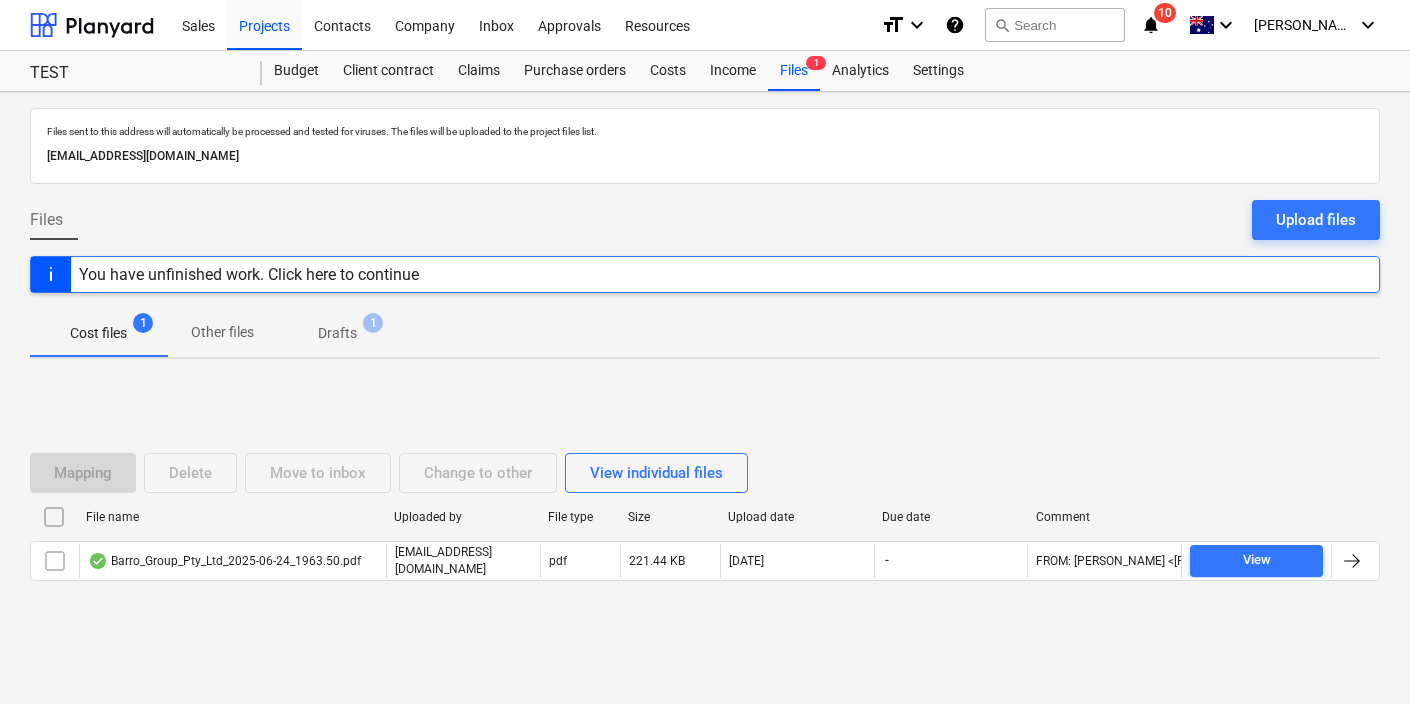 click on "Drafts" at bounding box center (337, 333) 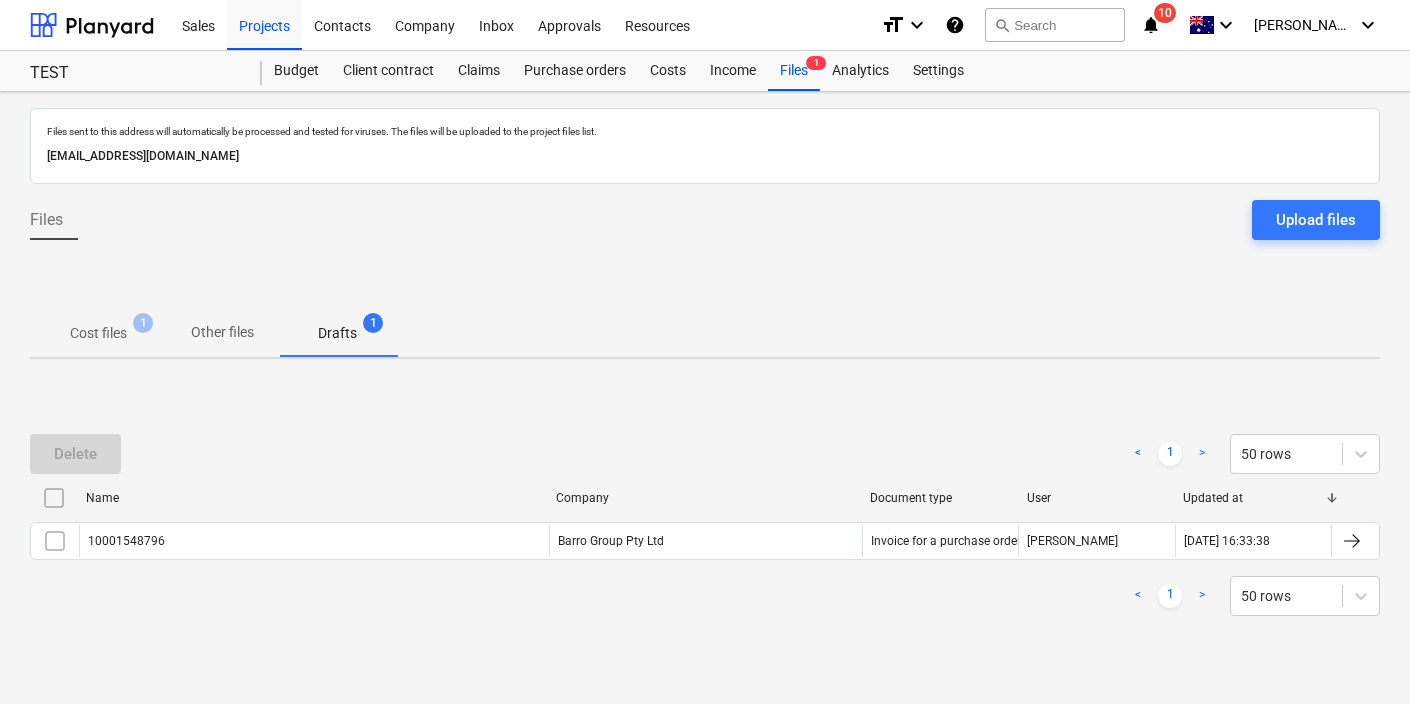 click on "< 1 > 50 rows" at bounding box center (705, 596) 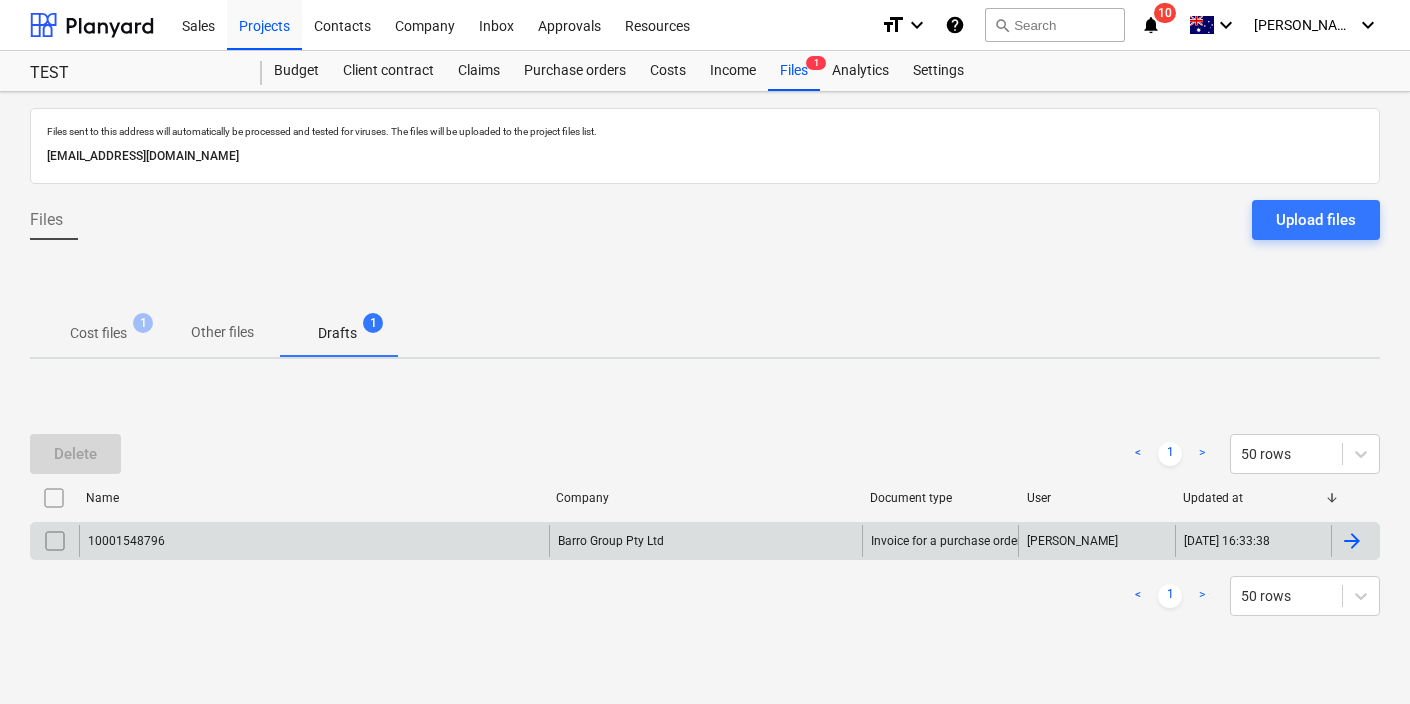 click on "10001548796" at bounding box center [314, 541] 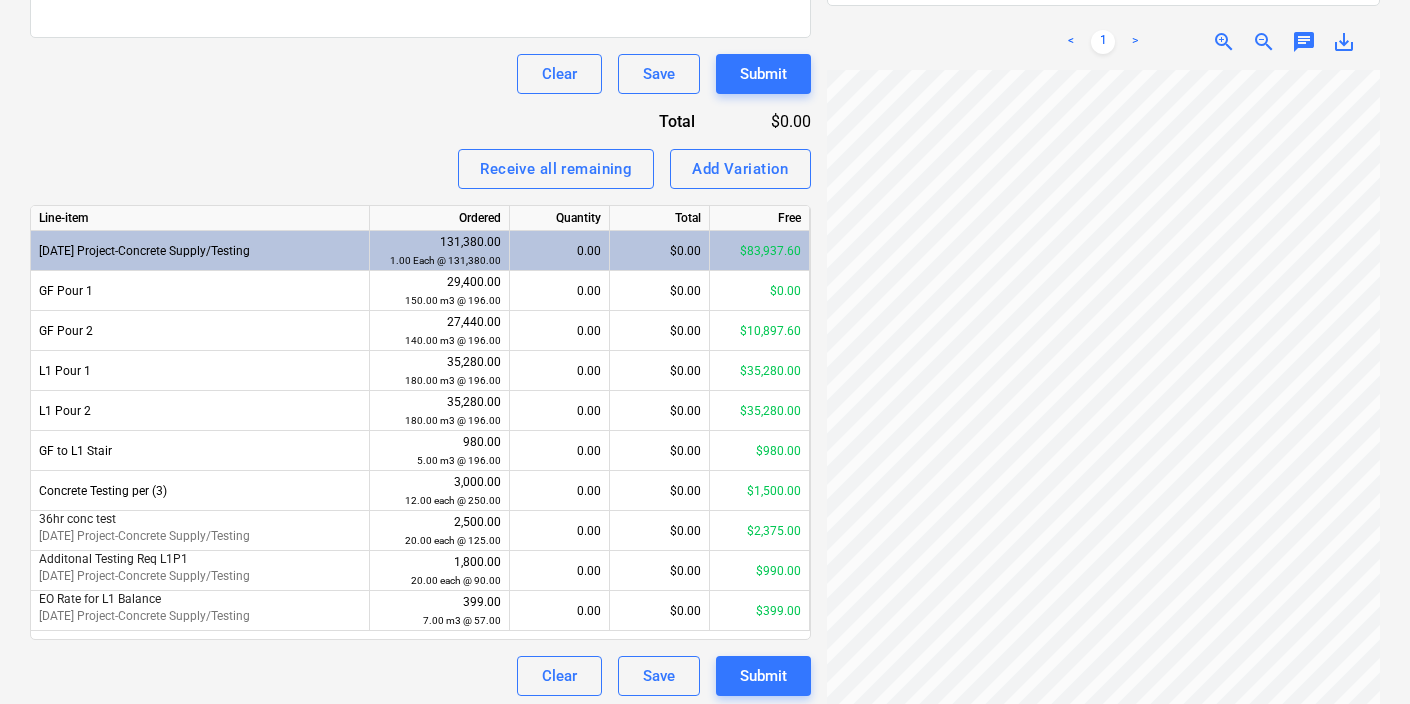 scroll, scrollTop: 709, scrollLeft: 0, axis: vertical 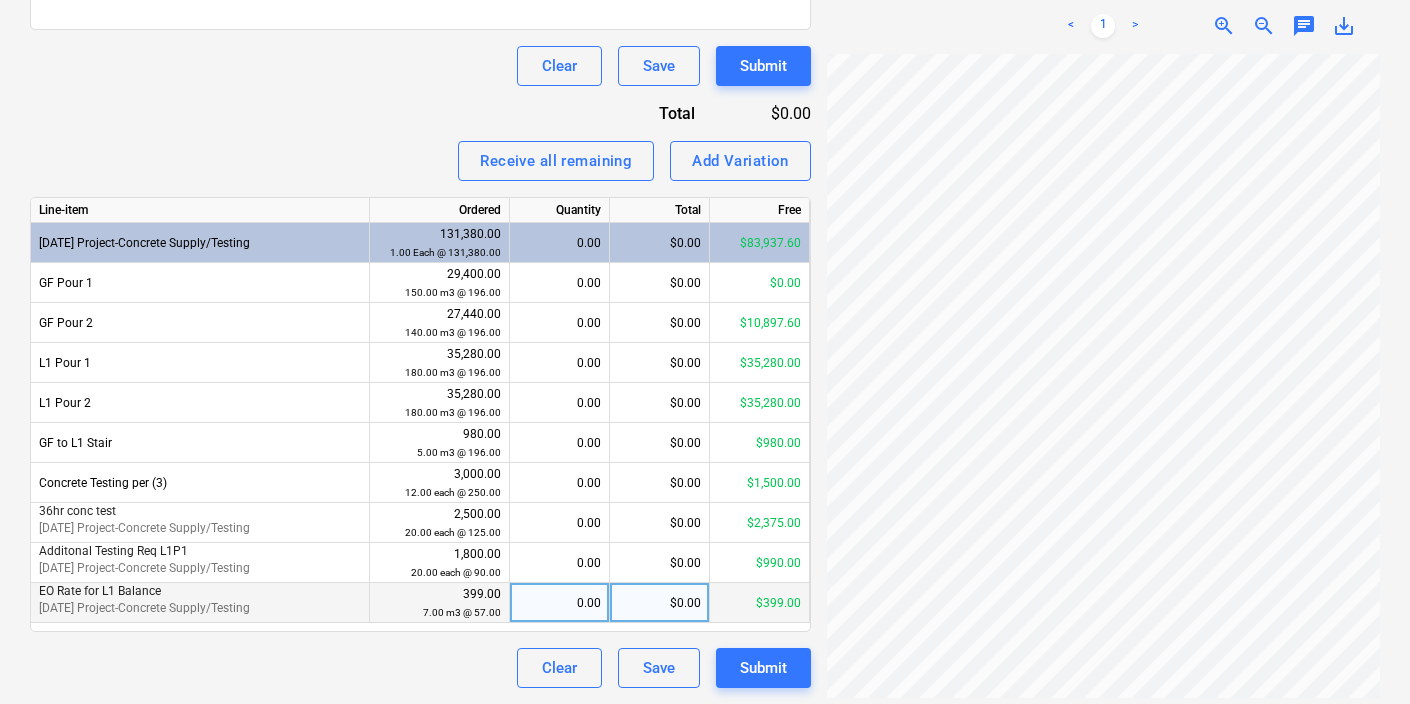 click on "0.00" at bounding box center [559, 603] 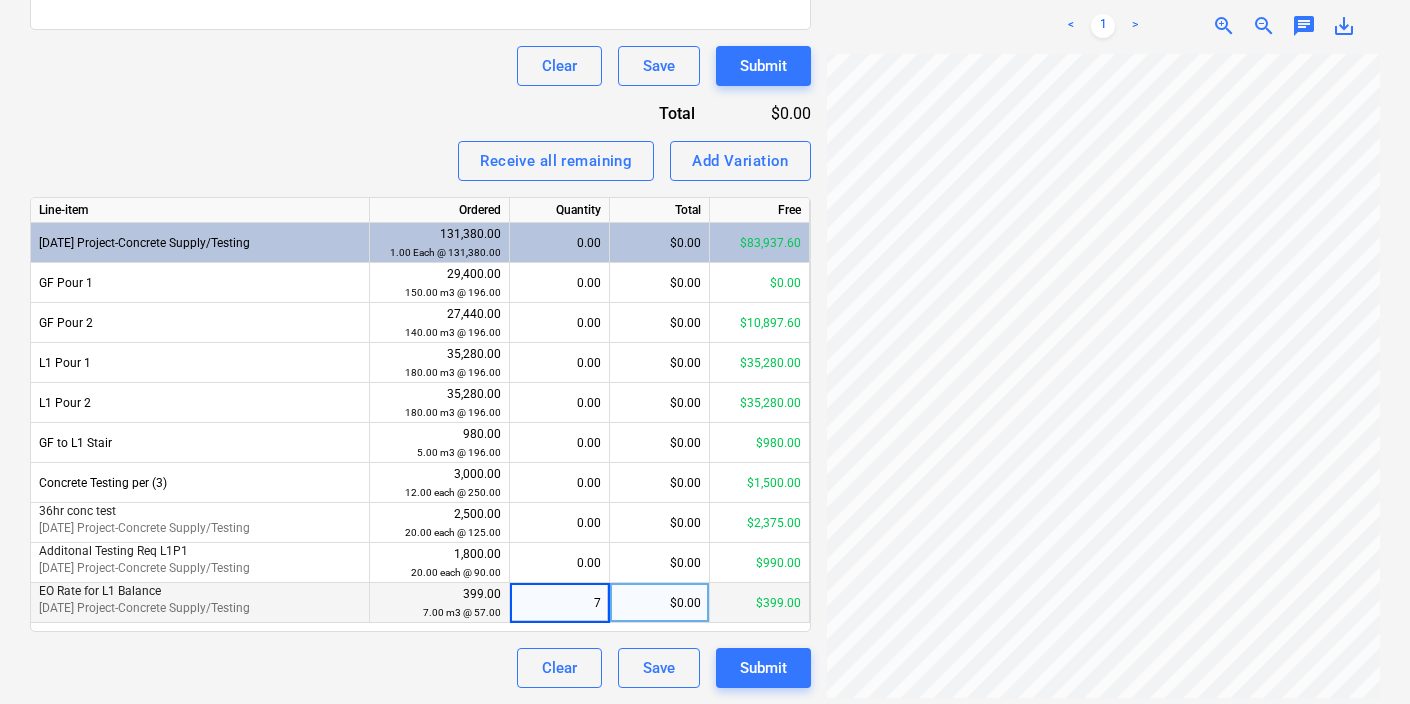 click on "Invoice name help 10001548796 Invoice number  (optional) help 10001548796 Invoice date help Press the down arrow key to interact with the calendar and
select a date. Press the question mark key to get the keyboard shortcuts for changing dates. Due date help Press the down arrow key to interact with the calendar and
select a date. Press the question mark key to get the keyboard shortcuts for changing dates. Select purchase order TEST-PO-003 | Purchase order FOR CONCRETE SUPPLY Invoice total amount (optional) 0.00 Comment for the accountant (optional) help Write a note or @mention to notify a teammate ﻿ Clear Save Submit Total $0.00 Receive all remaining Add Variation Line-item Ordered Quantity Total Free 3-05-01 Project-Concrete Supply/Testing 131,380.00 1.00 Each @ 131,380.00 0.00 $0.00 $83,937.60 GF Pour 1 29,400.00 150.00 m3 @ 196.00 0.00 $0.00 $0.00 GF Pour 2 27,440.00 140.00 m3 @ 196.00 0.00 $0.00 $10,897.60 L1 Pour 1 35,280.00 180.00 m3 @ 196.00 0.00 $0.00 $35,280.00 L1 Pour 2 35,280.00 0.00 $0.00" at bounding box center (420, 145) 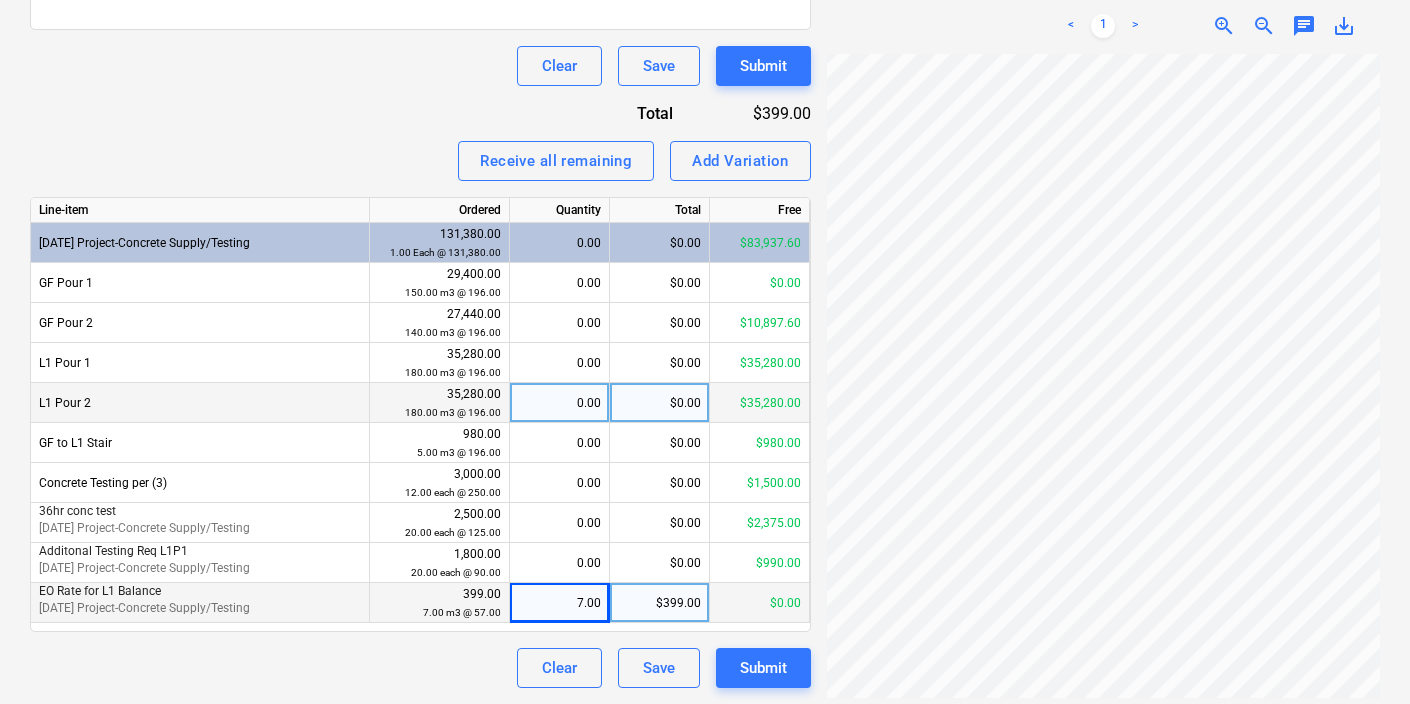 click on "0.00" at bounding box center (559, 403) 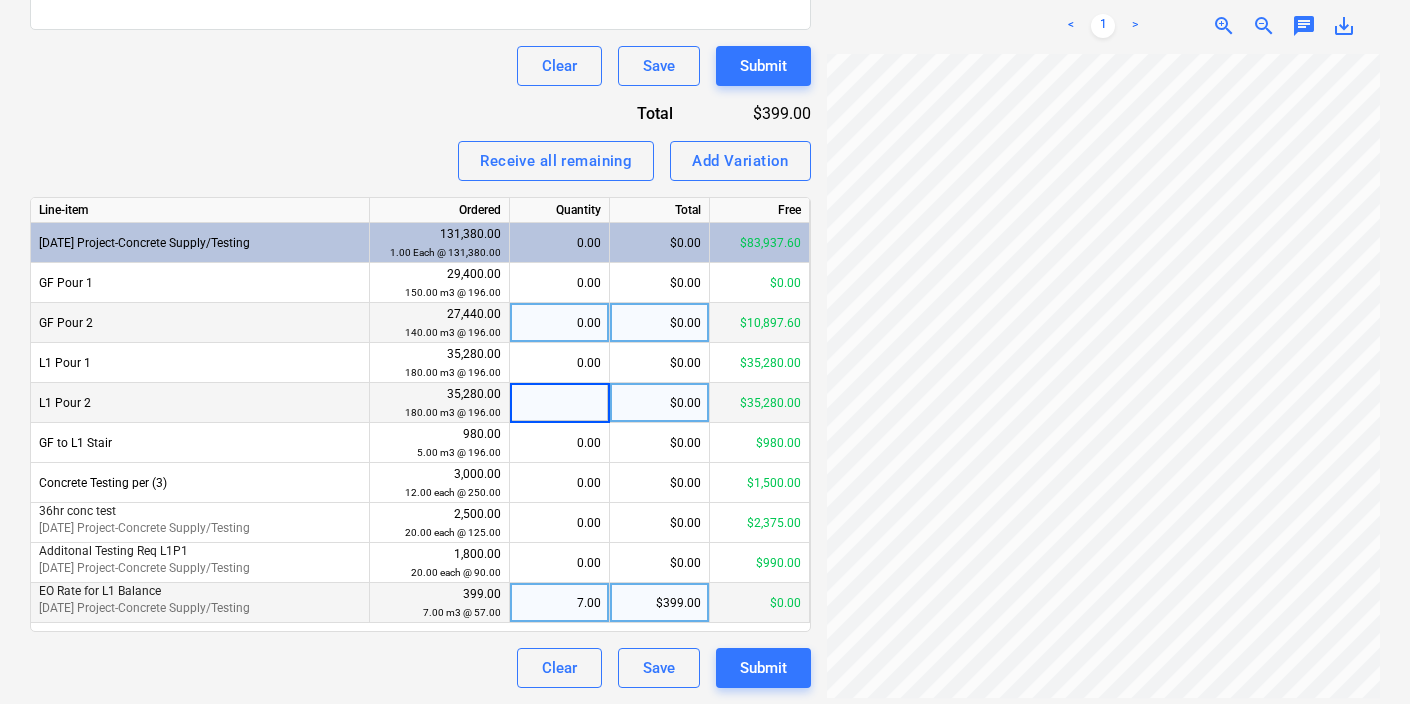 click on "0.00" at bounding box center (559, 323) 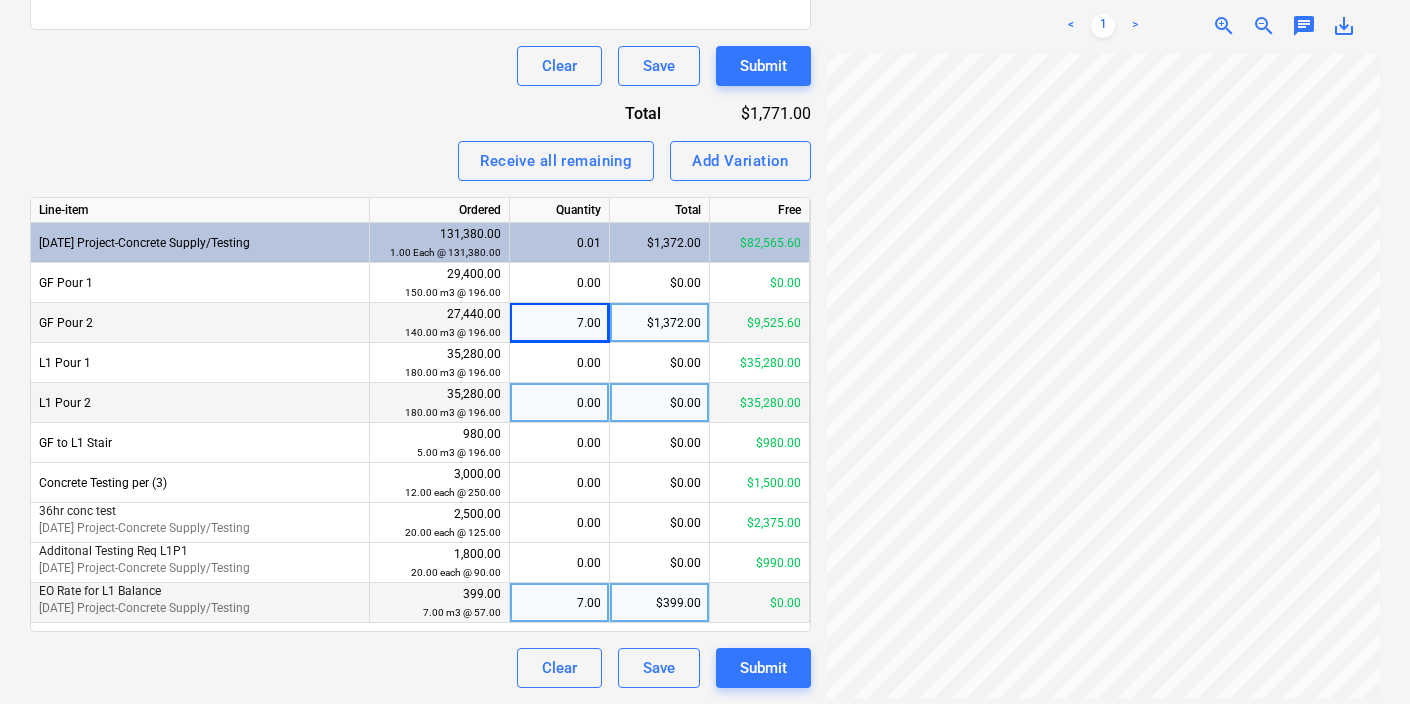 click on "Receive all remaining Add Variation" at bounding box center (420, 161) 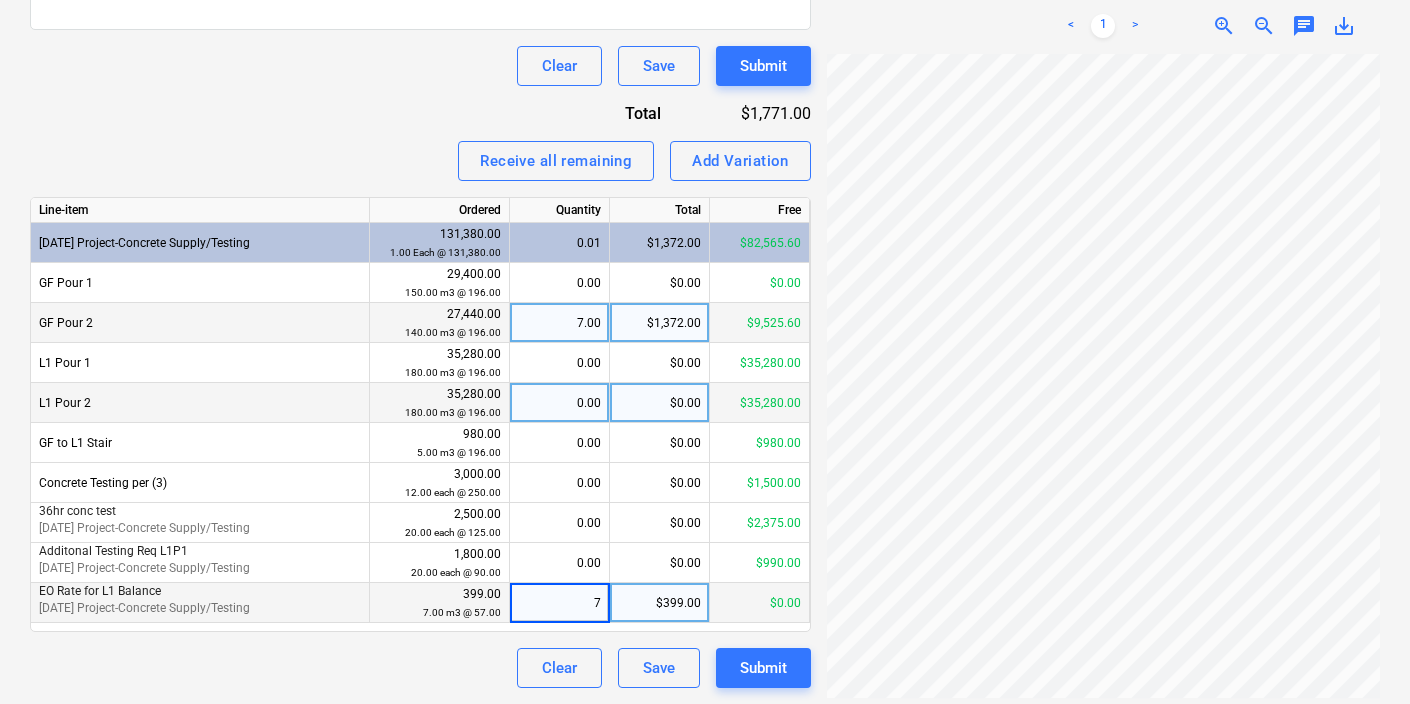 click on "7.00" at bounding box center [559, 323] 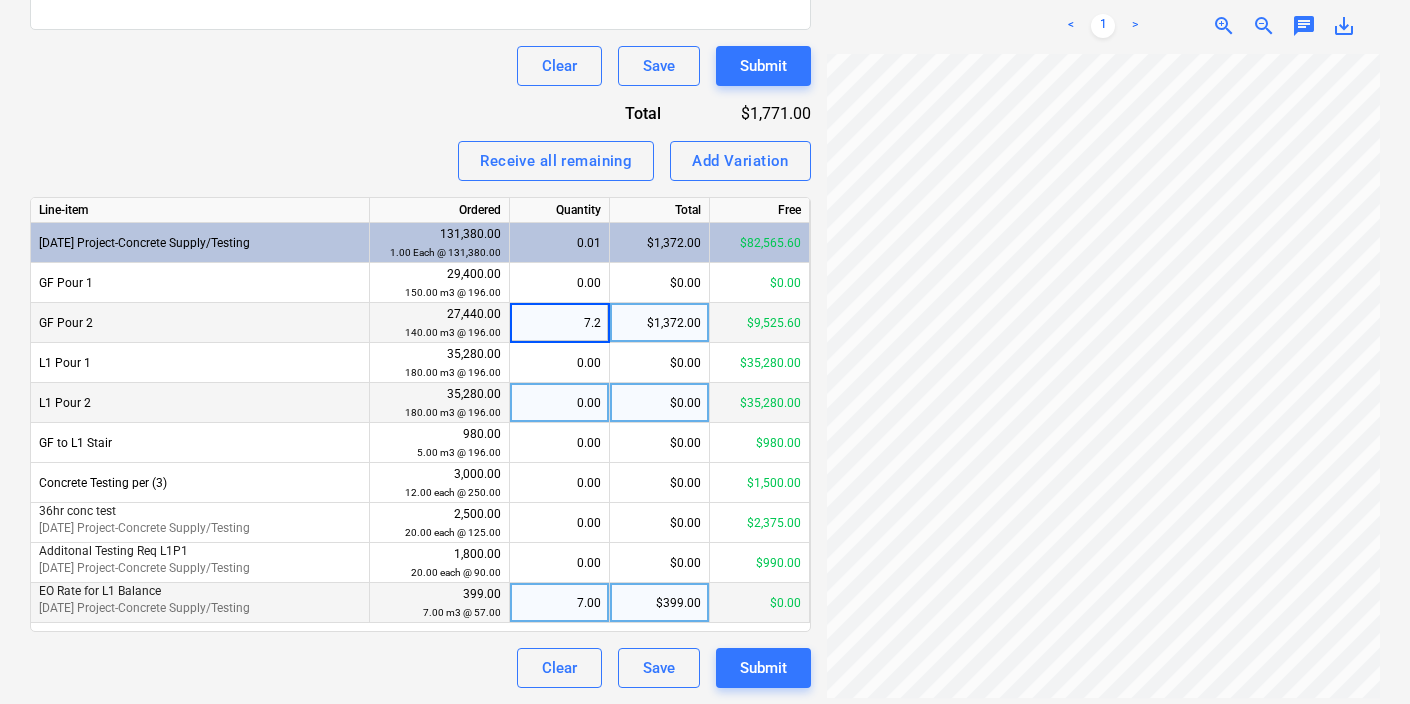 click on "Receive all remaining Add Variation" at bounding box center [420, 161] 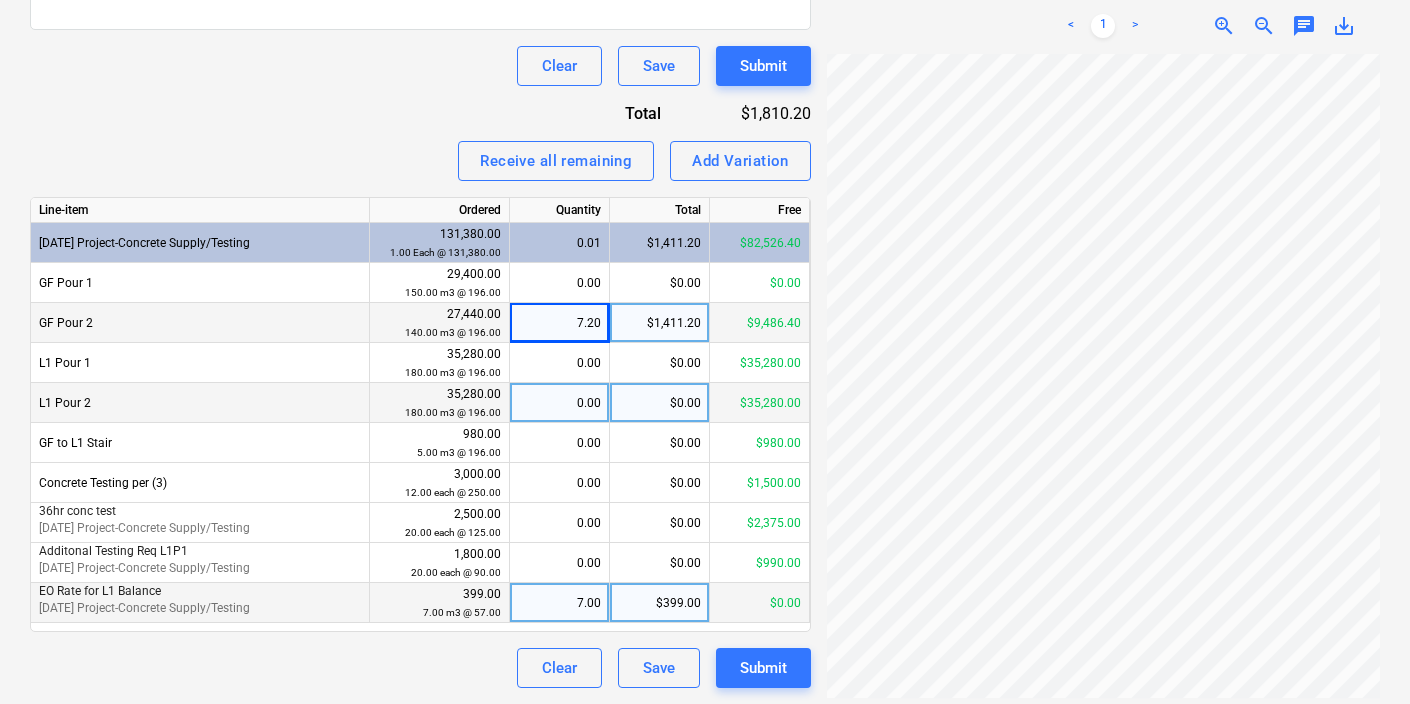 click on "7.20" at bounding box center [559, 323] 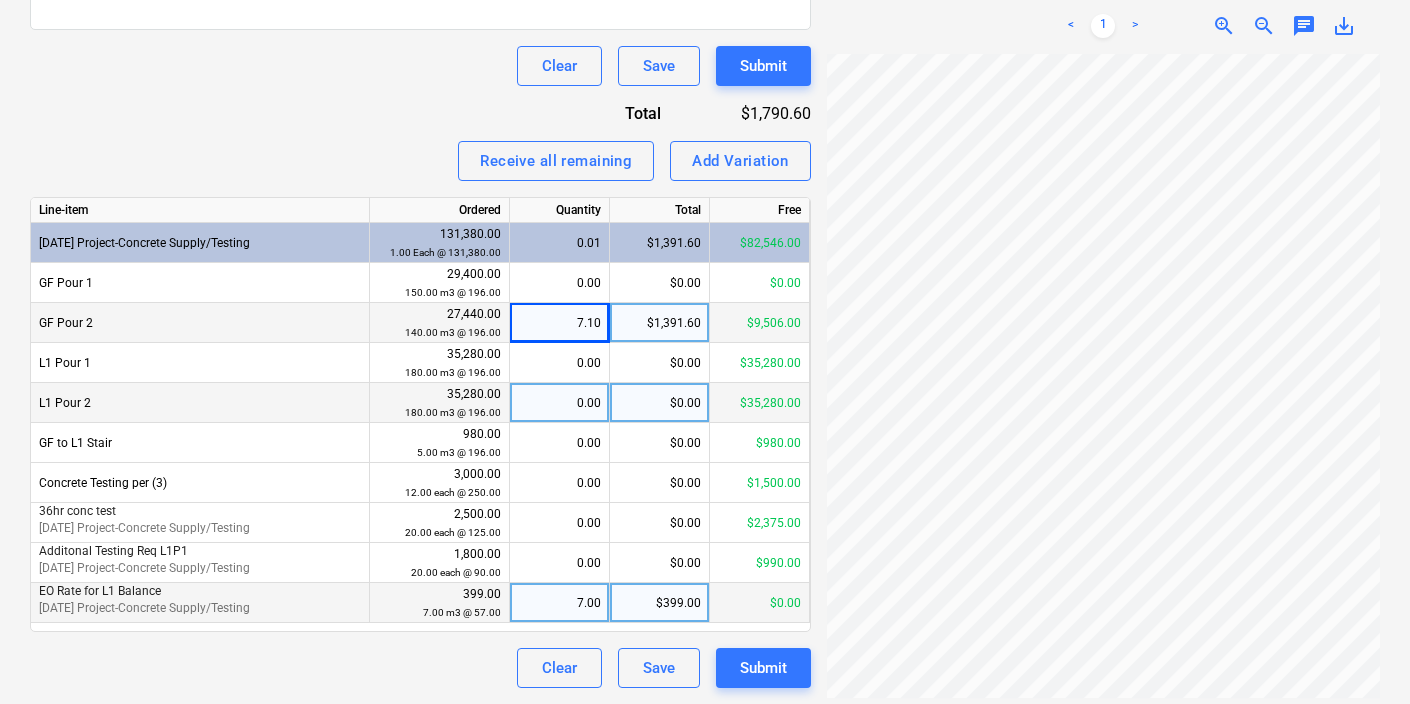 click on "Invoice name help 10001548796 Invoice number  (optional) help 10001548796 Invoice date help Press the down arrow key to interact with the calendar and
select a date. Press the question mark key to get the keyboard shortcuts for changing dates. Due date help Press the down arrow key to interact with the calendar and
select a date. Press the question mark key to get the keyboard shortcuts for changing dates. Select purchase order TEST-PO-003 | Purchase order FOR CONCRETE SUPPLY Invoice total amount (optional) 0.00 Comment for the accountant (optional) help Write a note or @mention to notify a teammate ﻿ Clear Save Submit Total $1,790.60 Receive all remaining Add Variation Line-item Ordered Quantity Total Free 3-05-01 Project-Concrete Supply/Testing 131,380.00 1.00 Each @ 131,380.00 0.01 $1,391.60 $82,546.00 GF Pour 1 29,400.00 150.00 m3 @ 196.00 0.00 $0.00 $0.00 GF Pour 2 27,440.00 140.00 m3 @ 196.00 7.10 $1,391.60 $9,506.00 L1 Pour 1 35,280.00 180.00 m3 @ 196.00 0.00 $0.00 $35,280.00 L1 Pour 2 35,280.00" at bounding box center (420, 145) 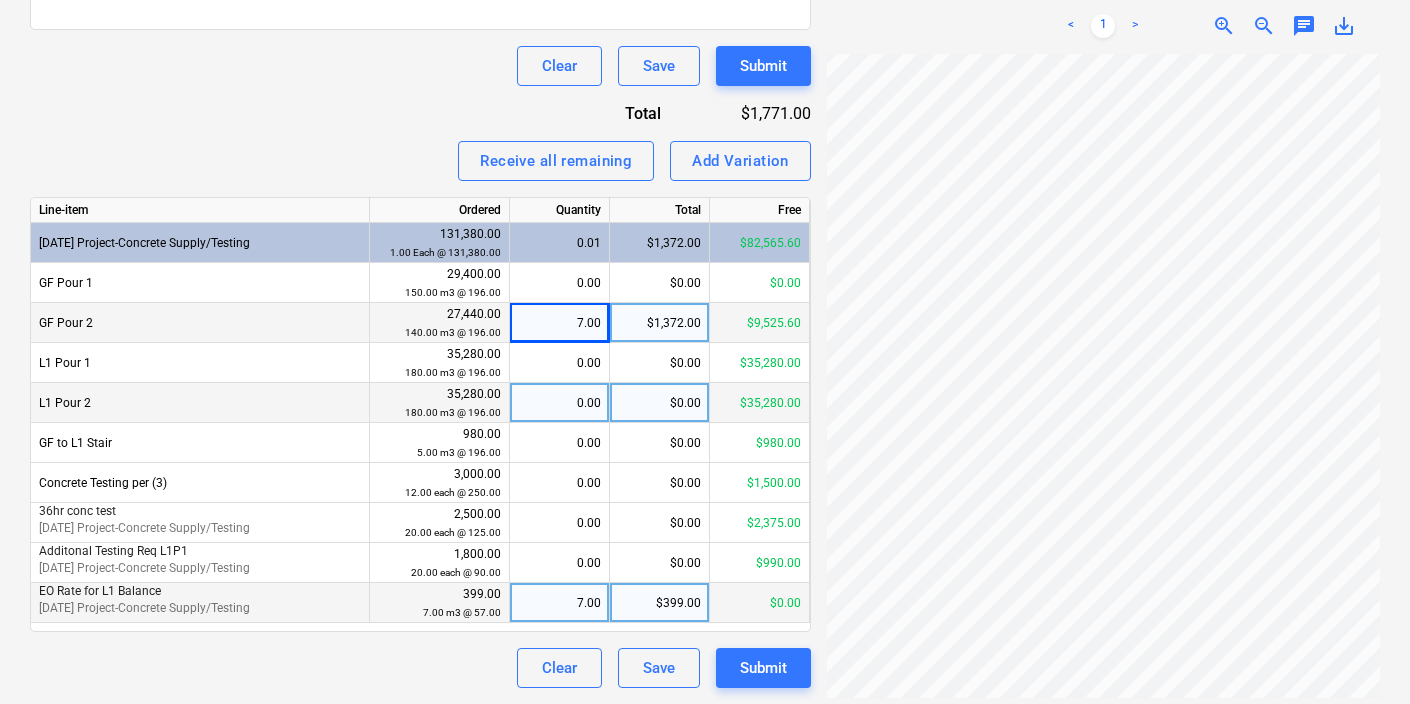 click on "Receive all remaining Add Variation" at bounding box center (420, 161) 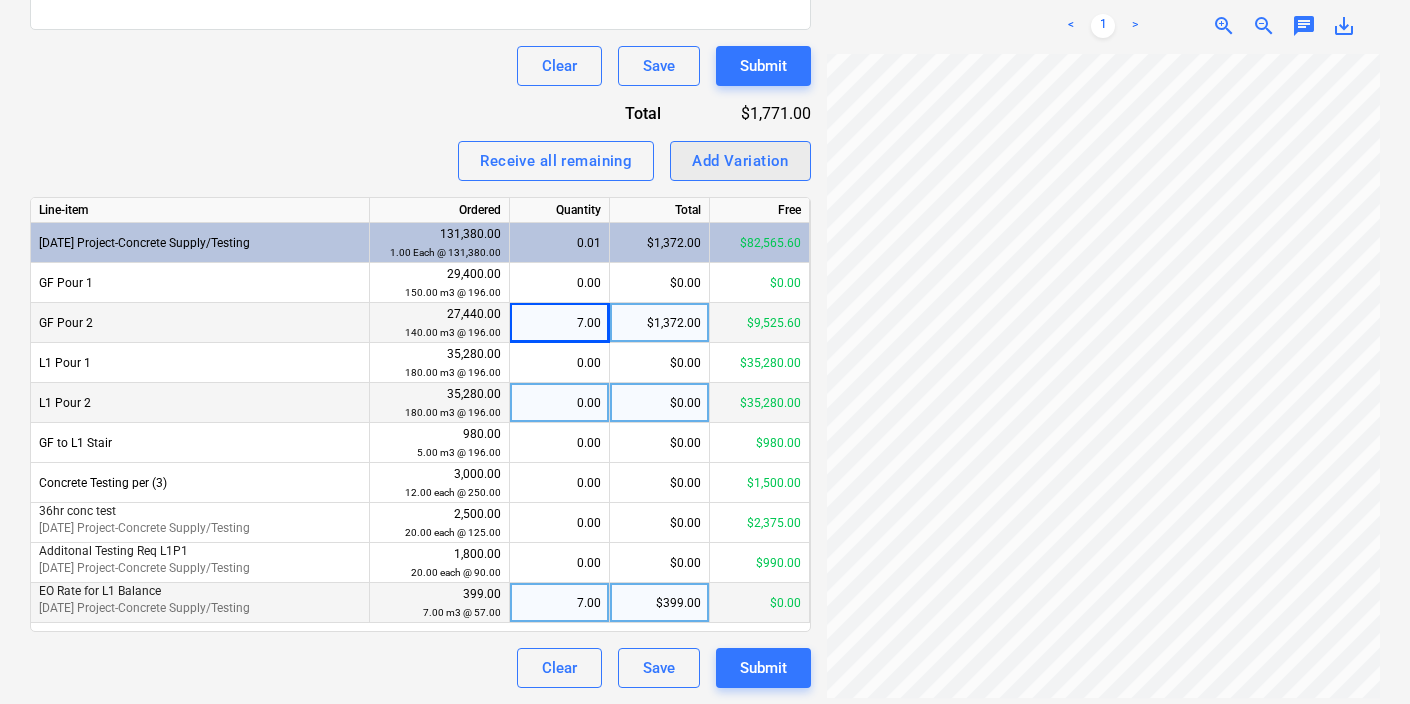 click on "Add Variation" at bounding box center [740, 161] 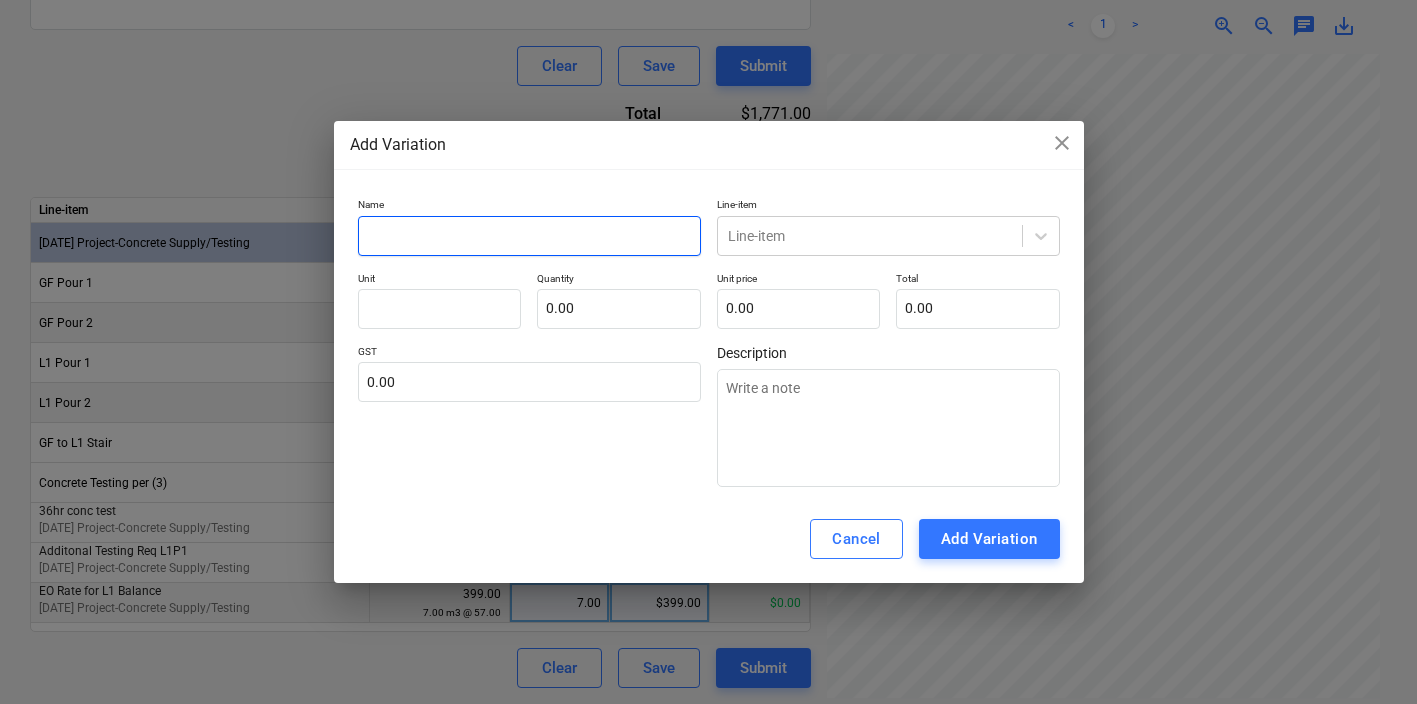 click at bounding box center (529, 236) 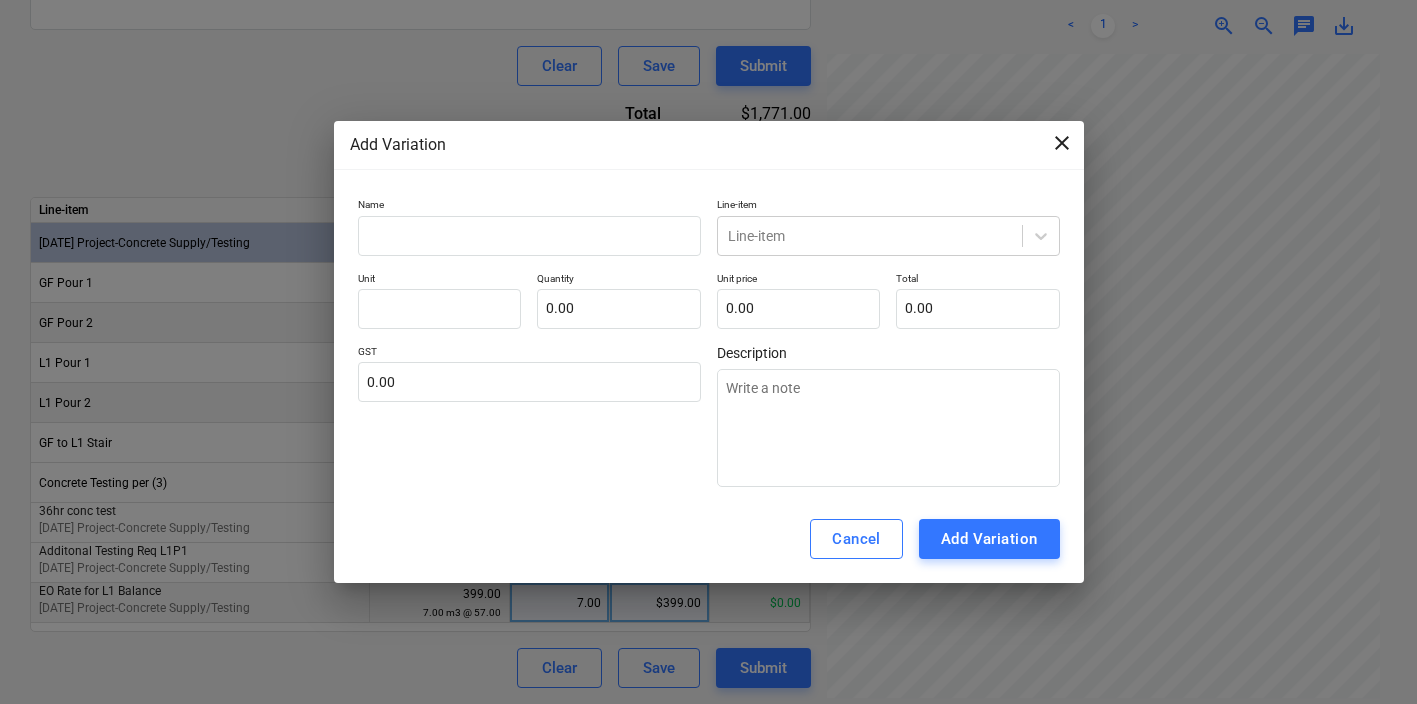 click on "close" at bounding box center [1062, 143] 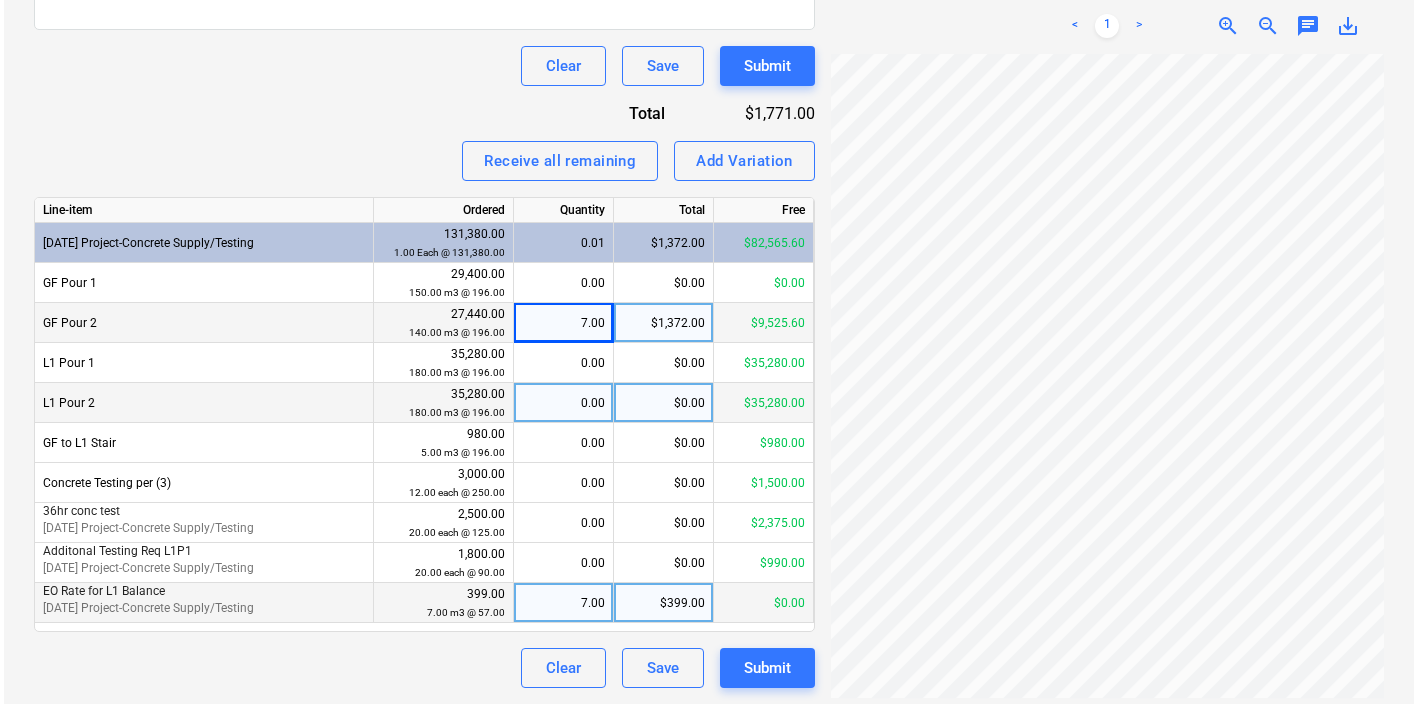 scroll, scrollTop: 0, scrollLeft: 0, axis: both 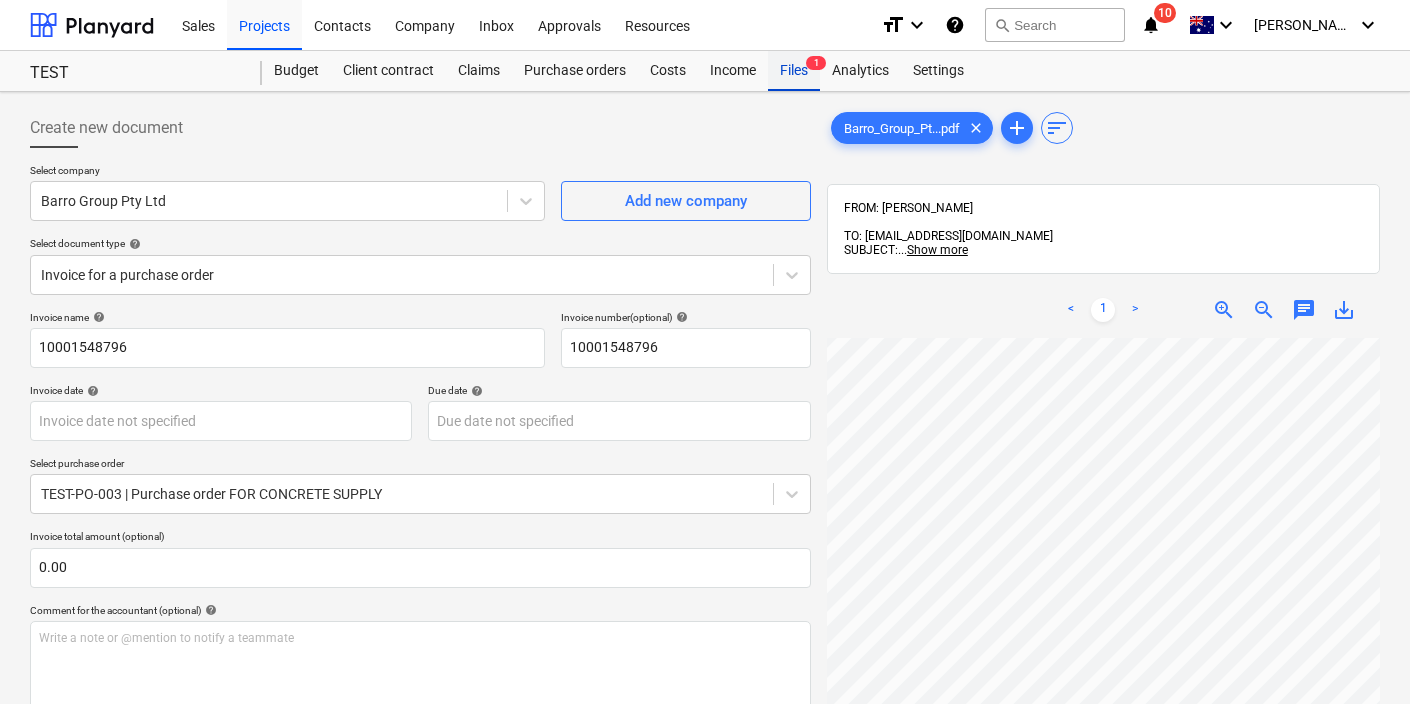 click on "Files 1" at bounding box center [794, 71] 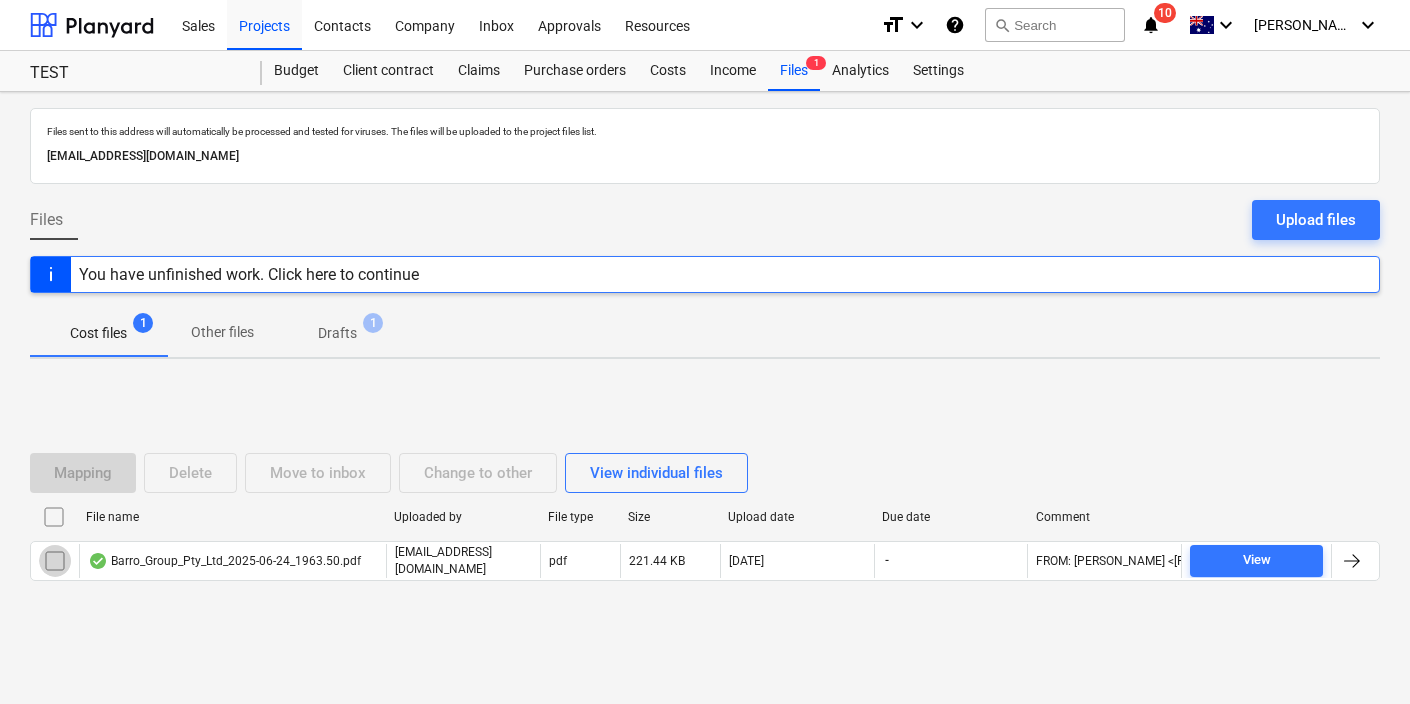 click at bounding box center [55, 561] 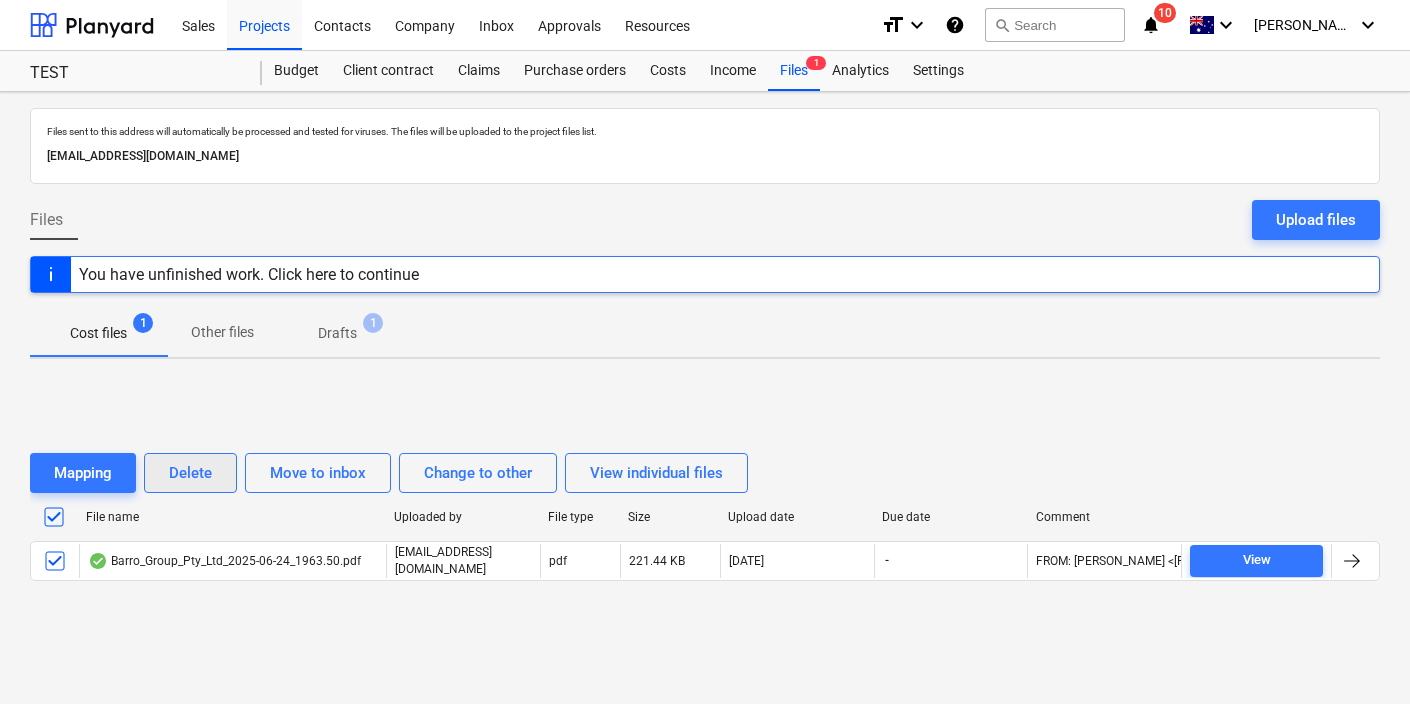 click on "Delete" at bounding box center [190, 473] 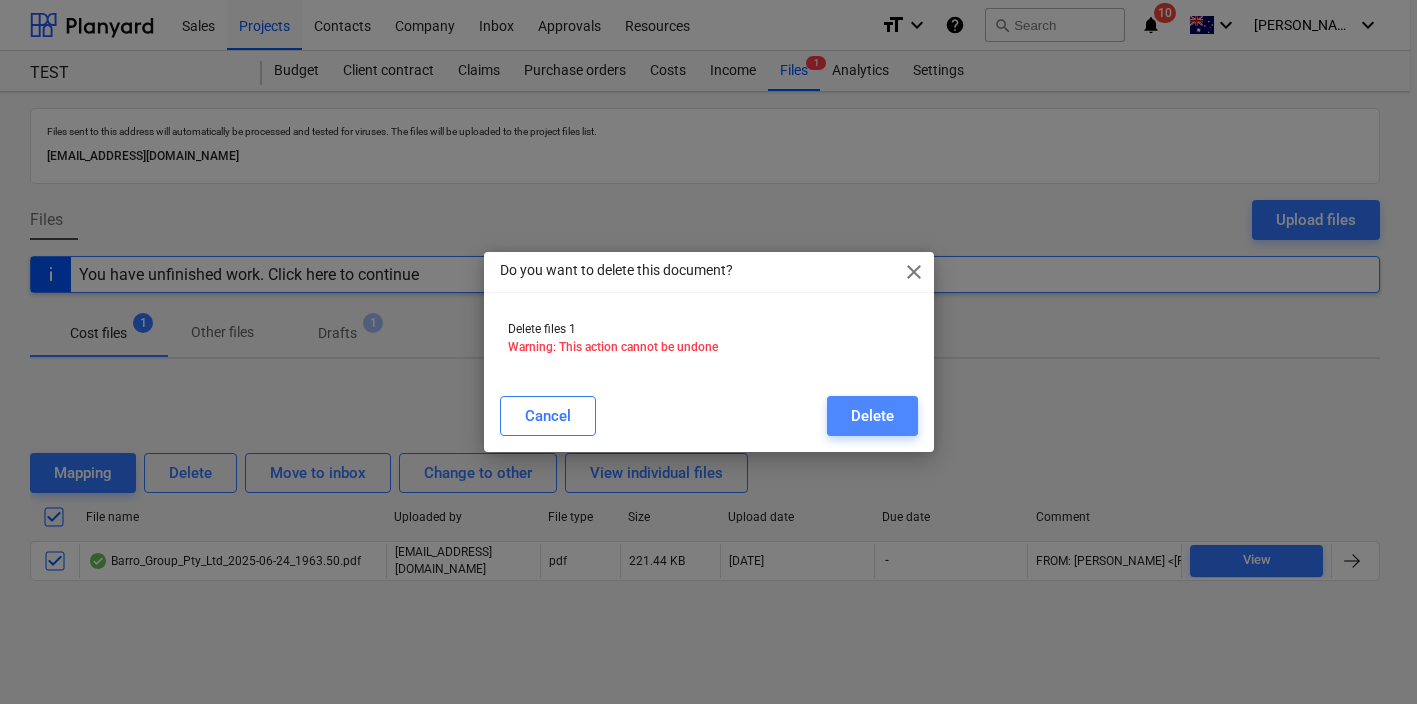 click on "Delete" at bounding box center (872, 416) 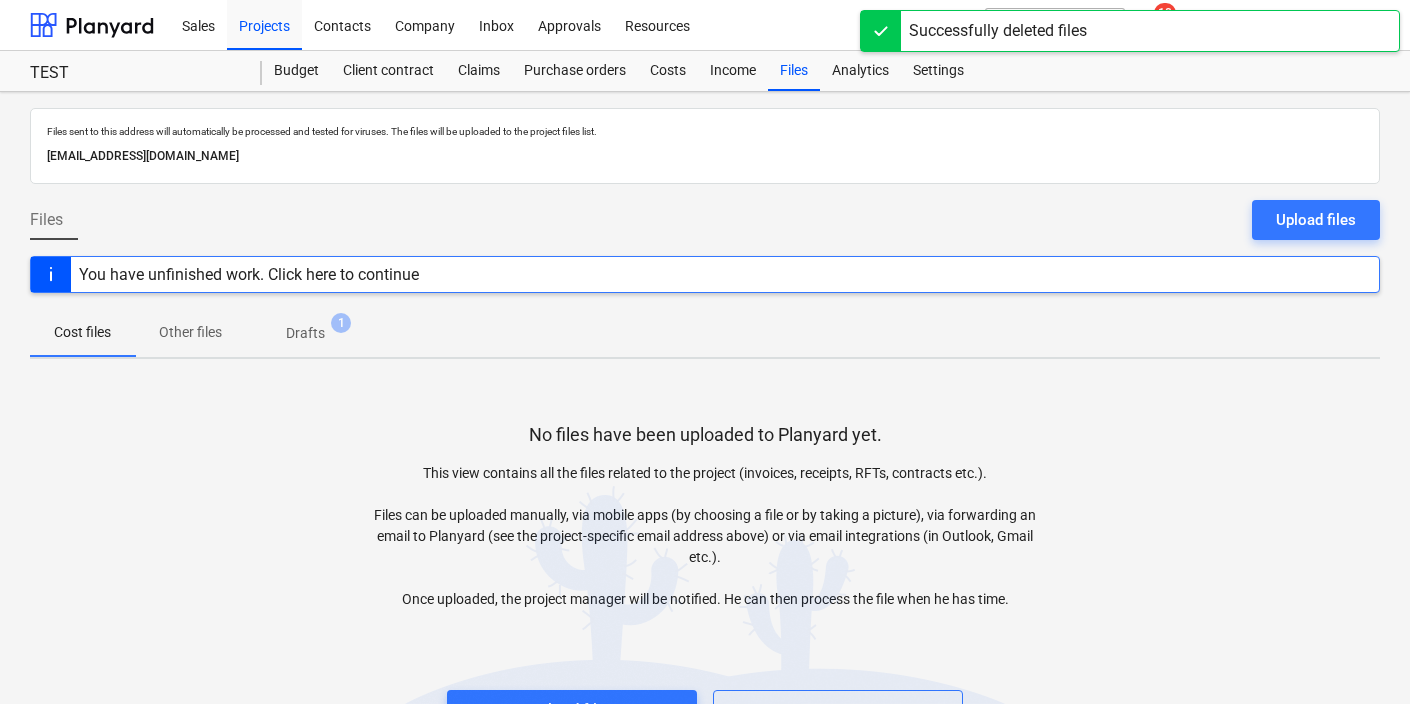 click on "Drafts" at bounding box center [305, 333] 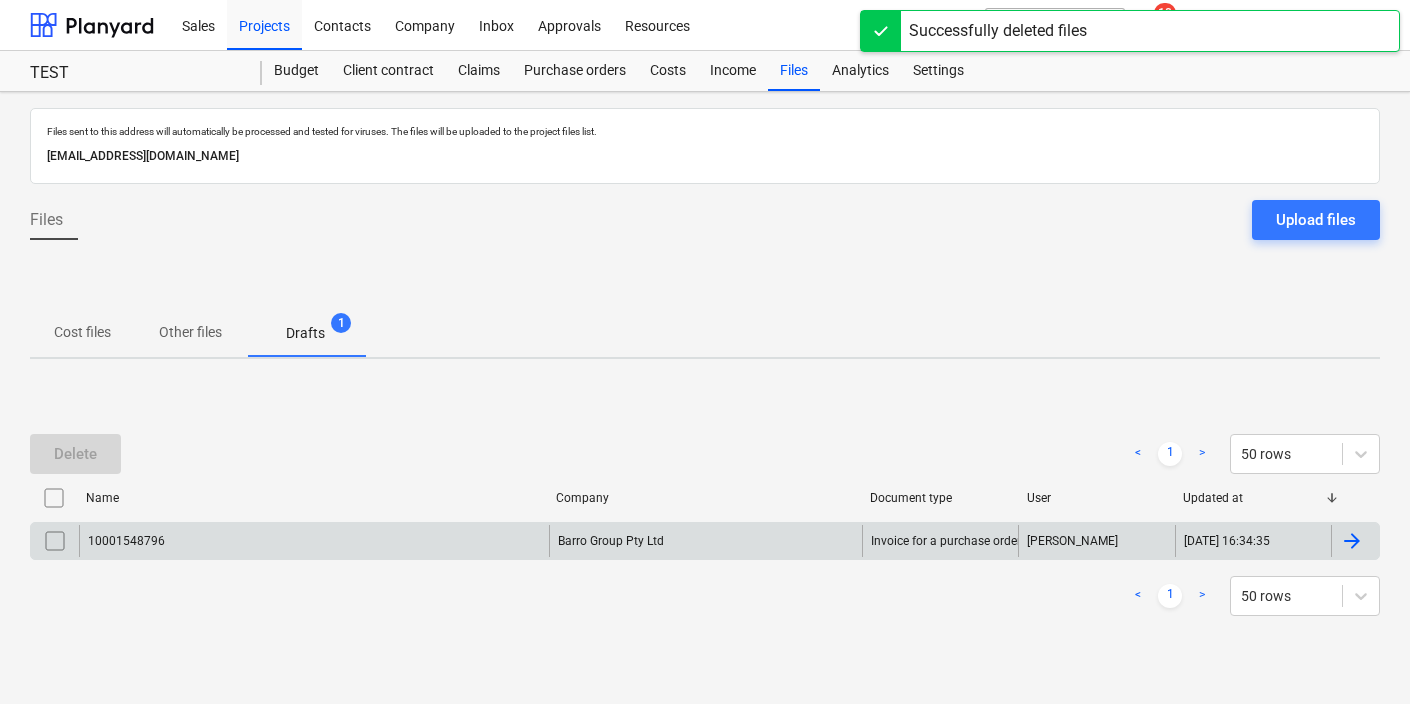 click on "10001548796" at bounding box center (314, 541) 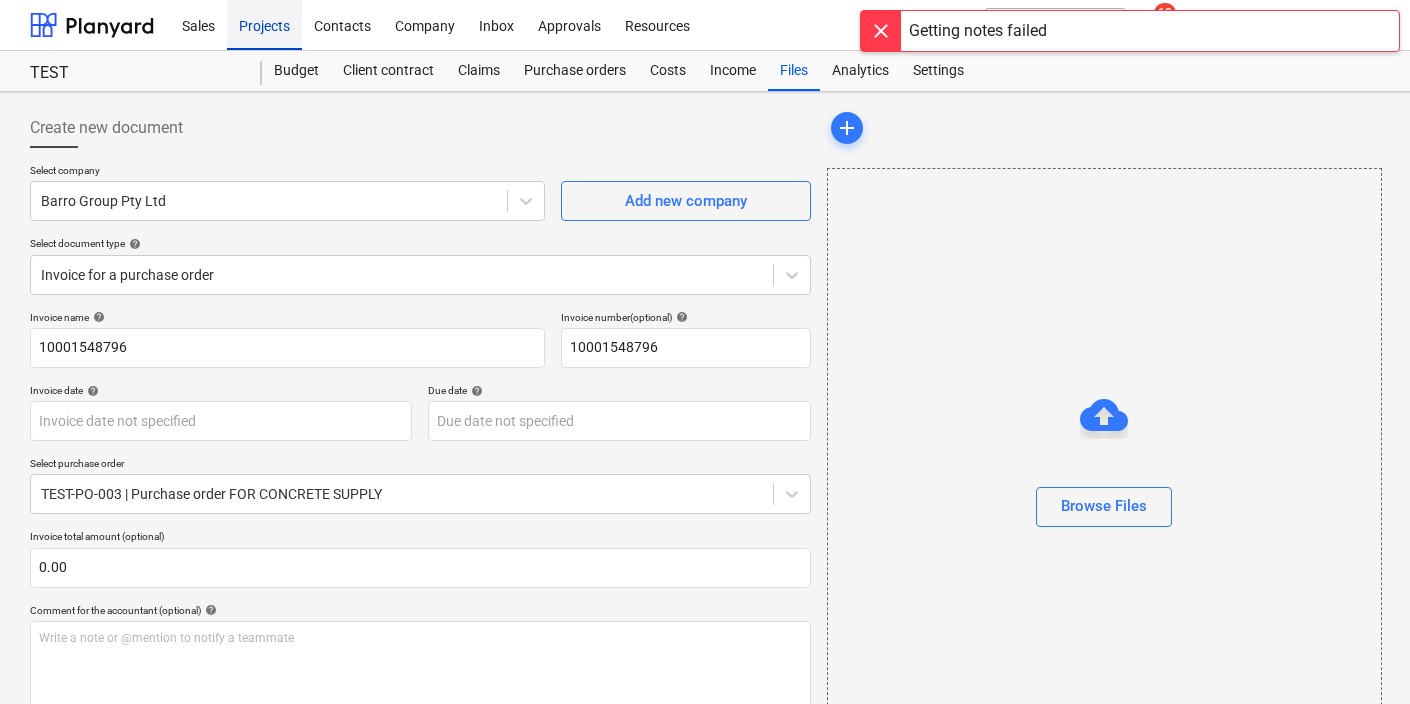 click on "Projects" at bounding box center [264, 24] 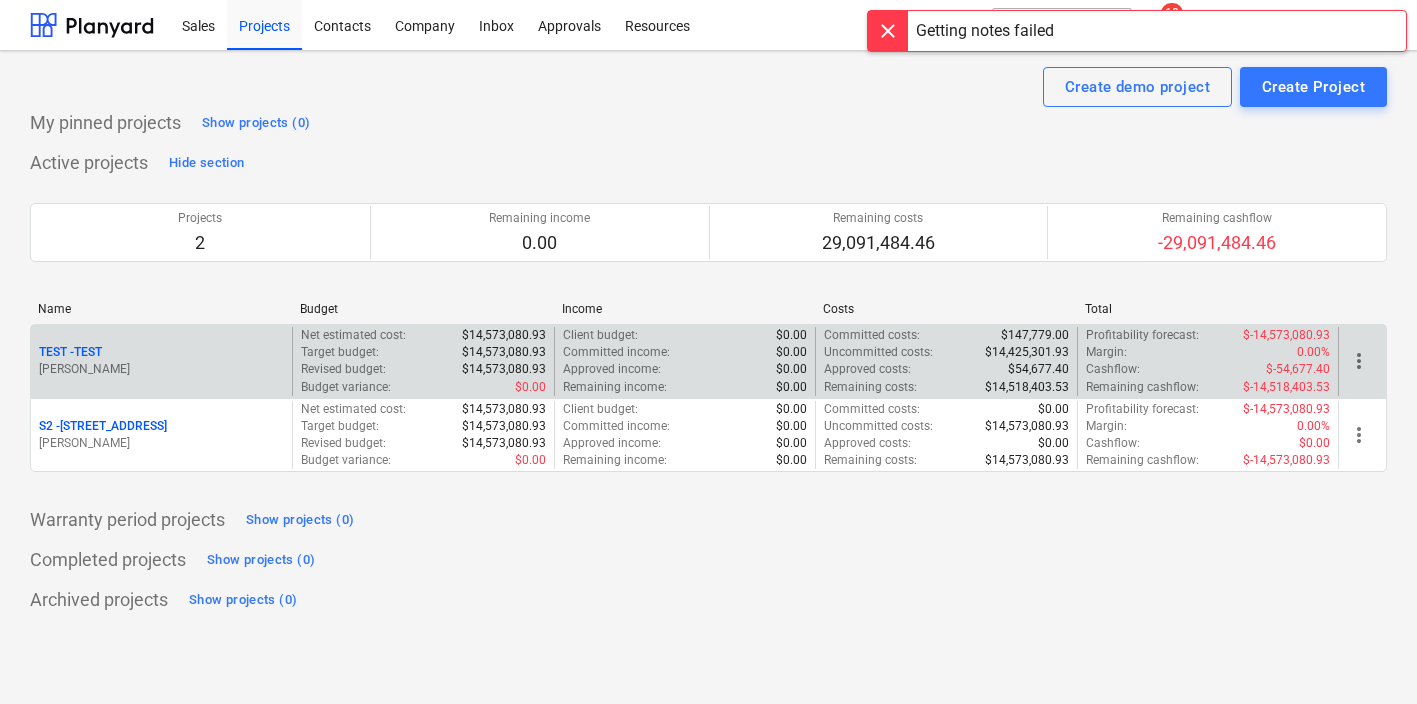 click on "TEST -  TEST" at bounding box center (161, 352) 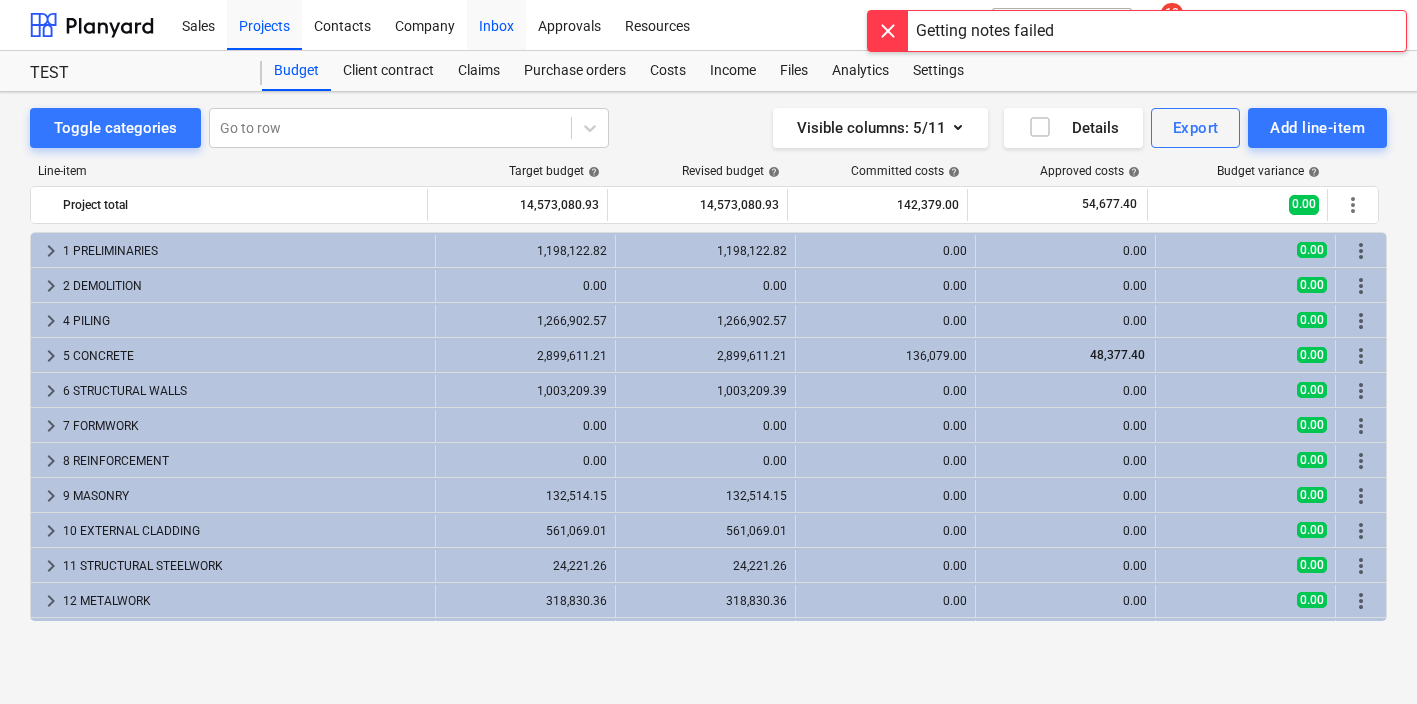 click on "Inbox" at bounding box center [496, 24] 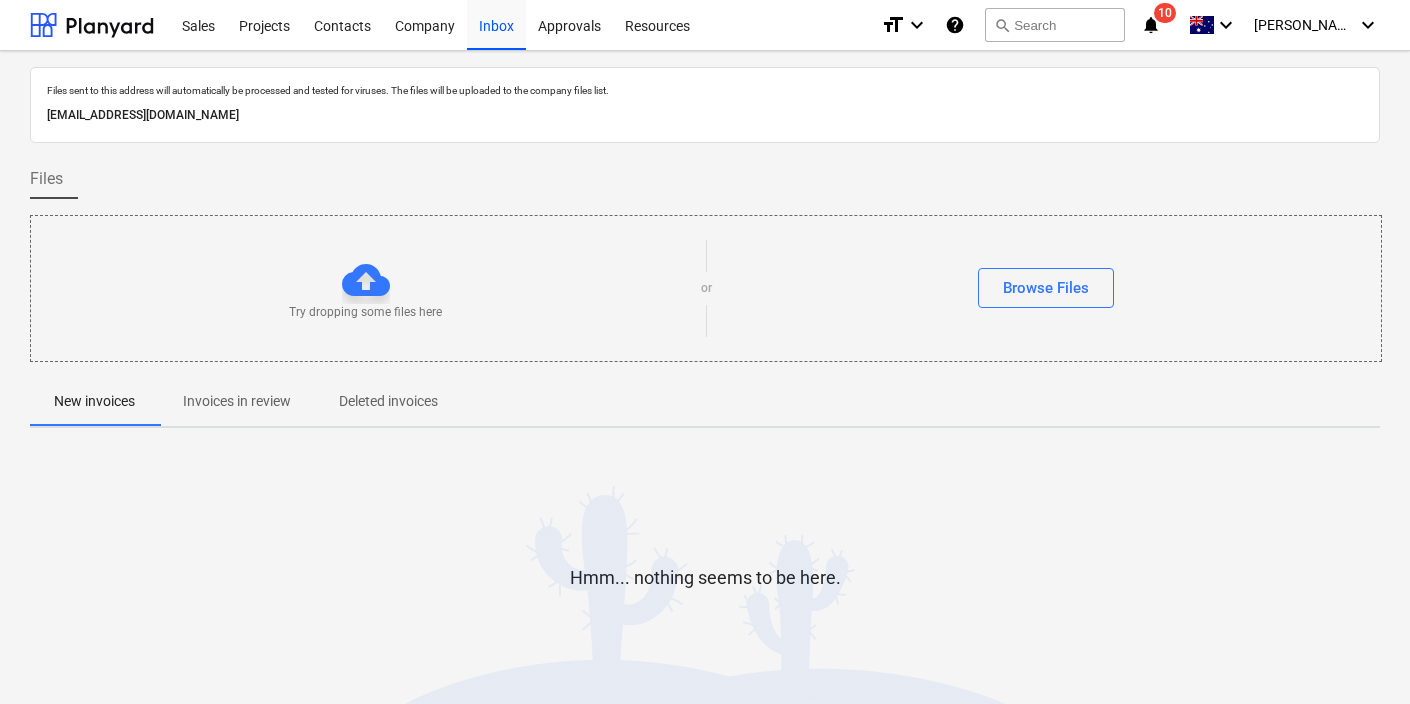 click on "Invoices in review" at bounding box center [237, 401] 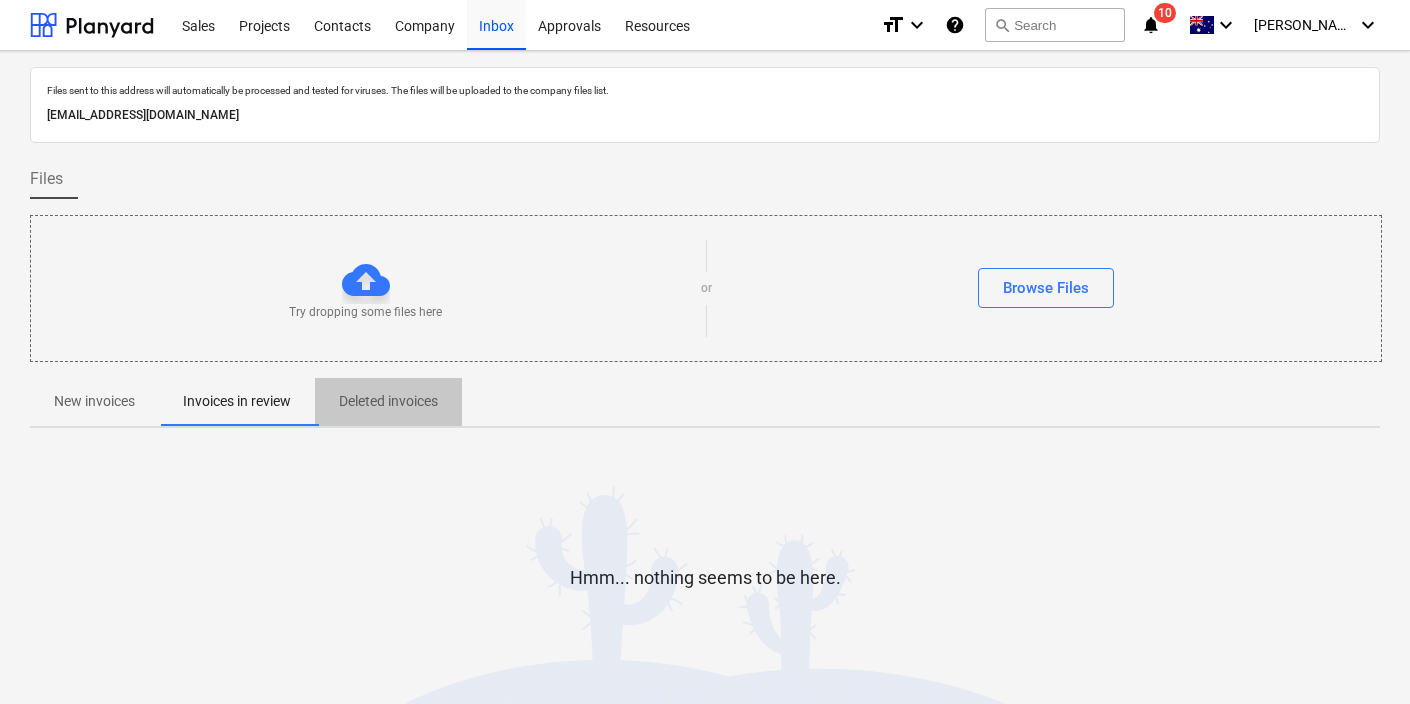 click on "Deleted invoices" at bounding box center [388, 402] 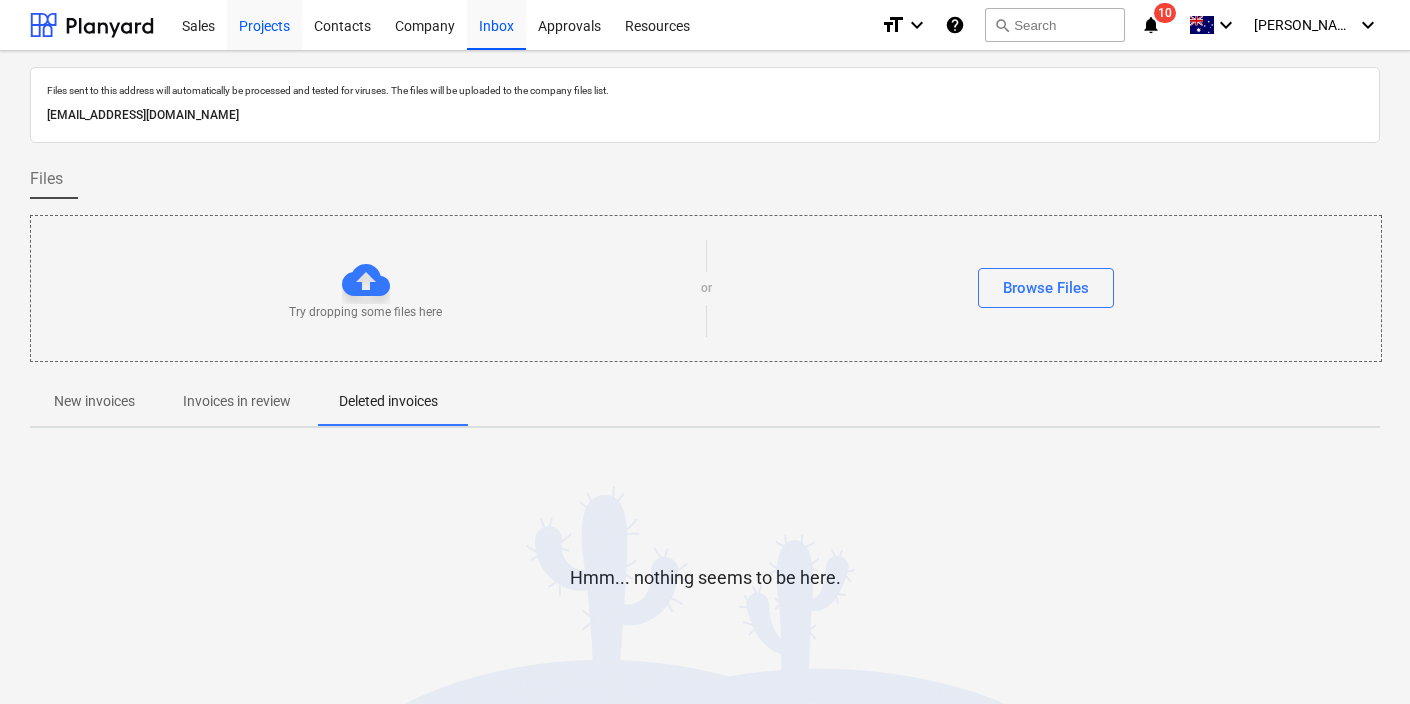 click on "Projects" at bounding box center (264, 24) 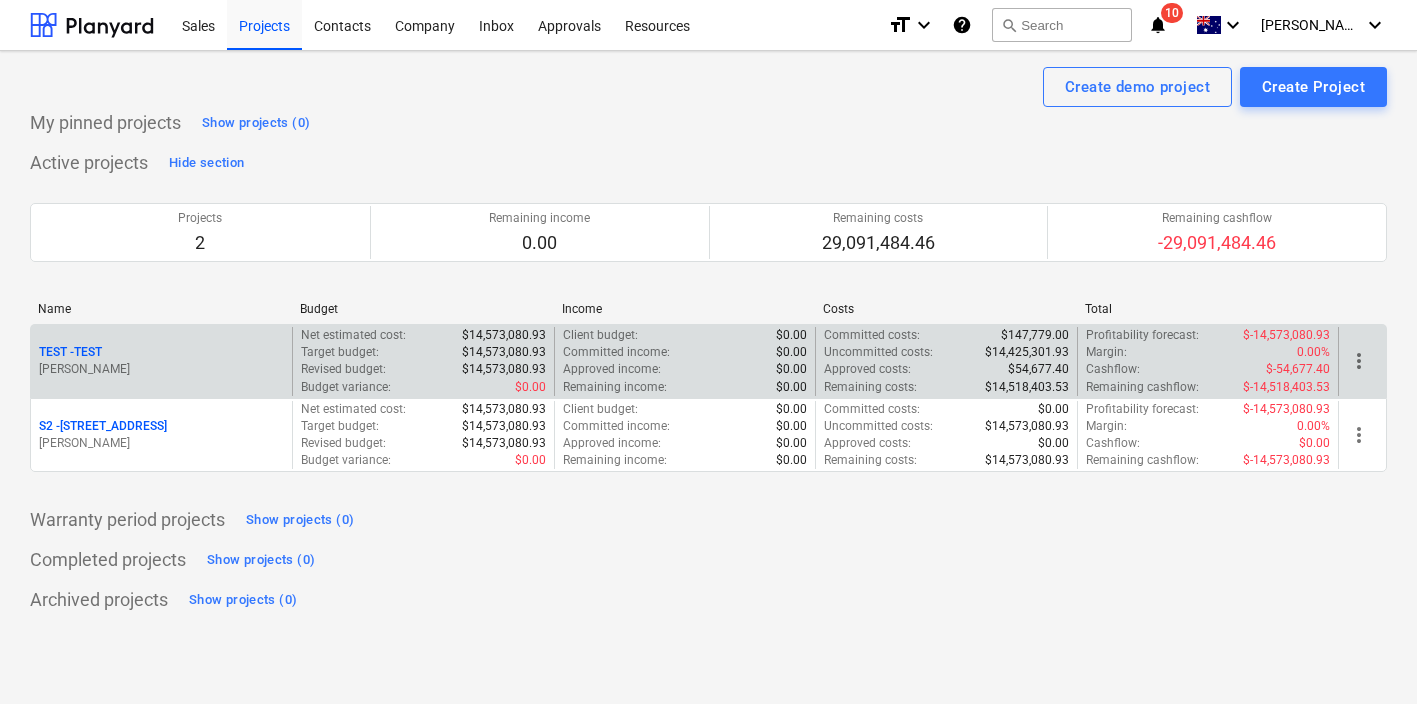 click on "[PERSON_NAME]" at bounding box center (161, 369) 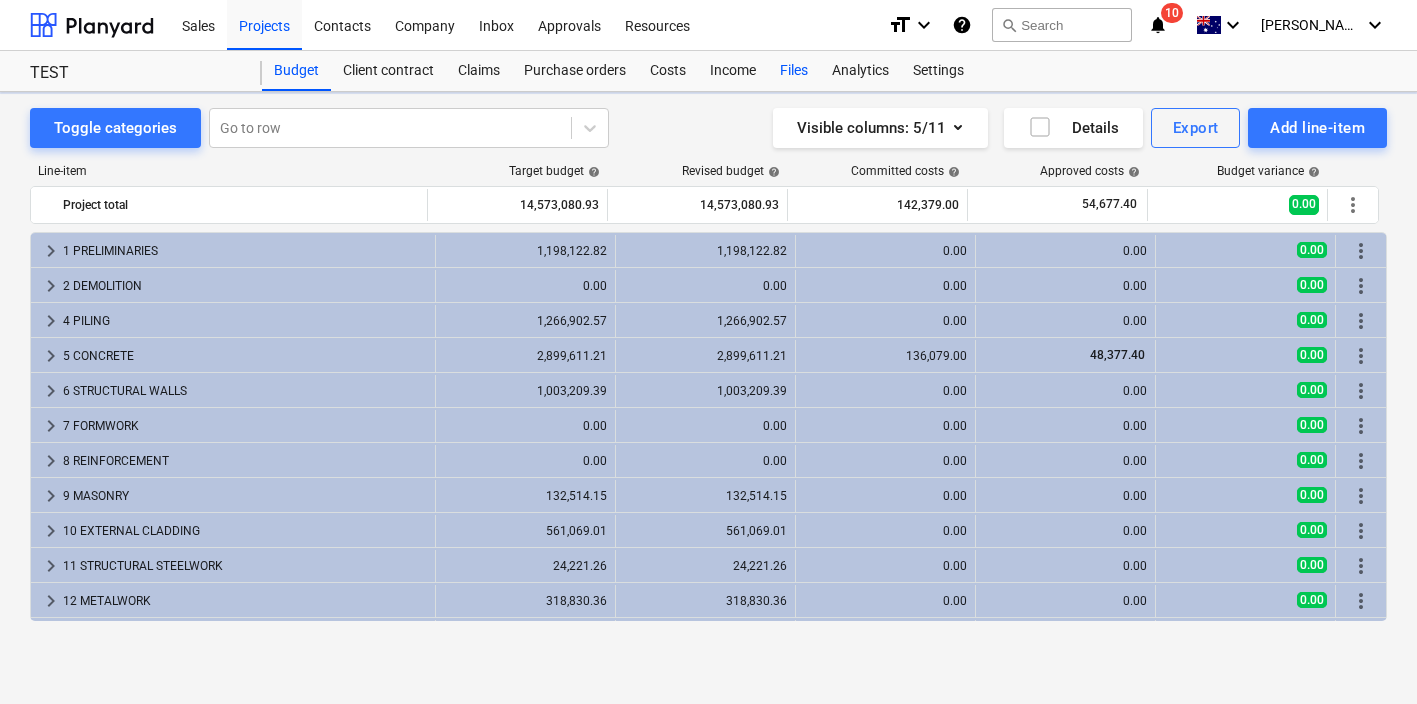 click on "Files" at bounding box center [794, 71] 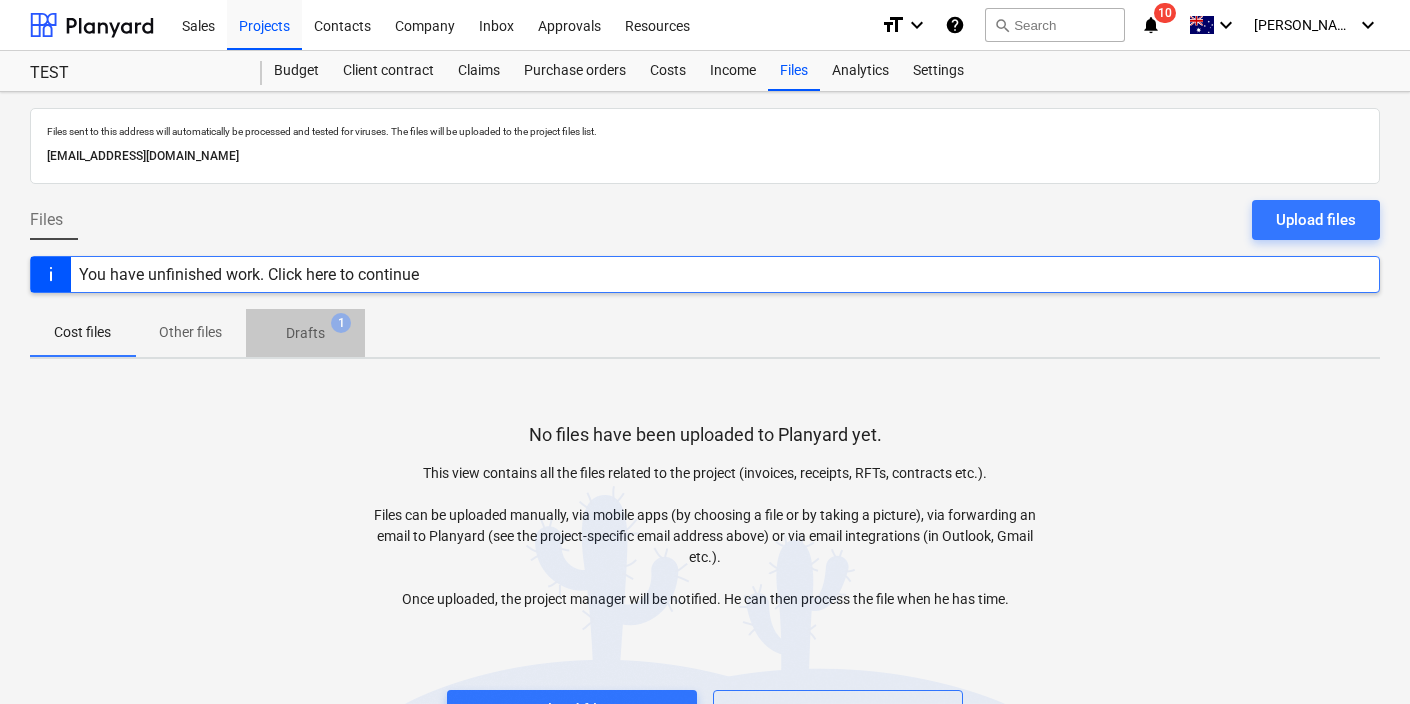 click on "1" at bounding box center (341, 323) 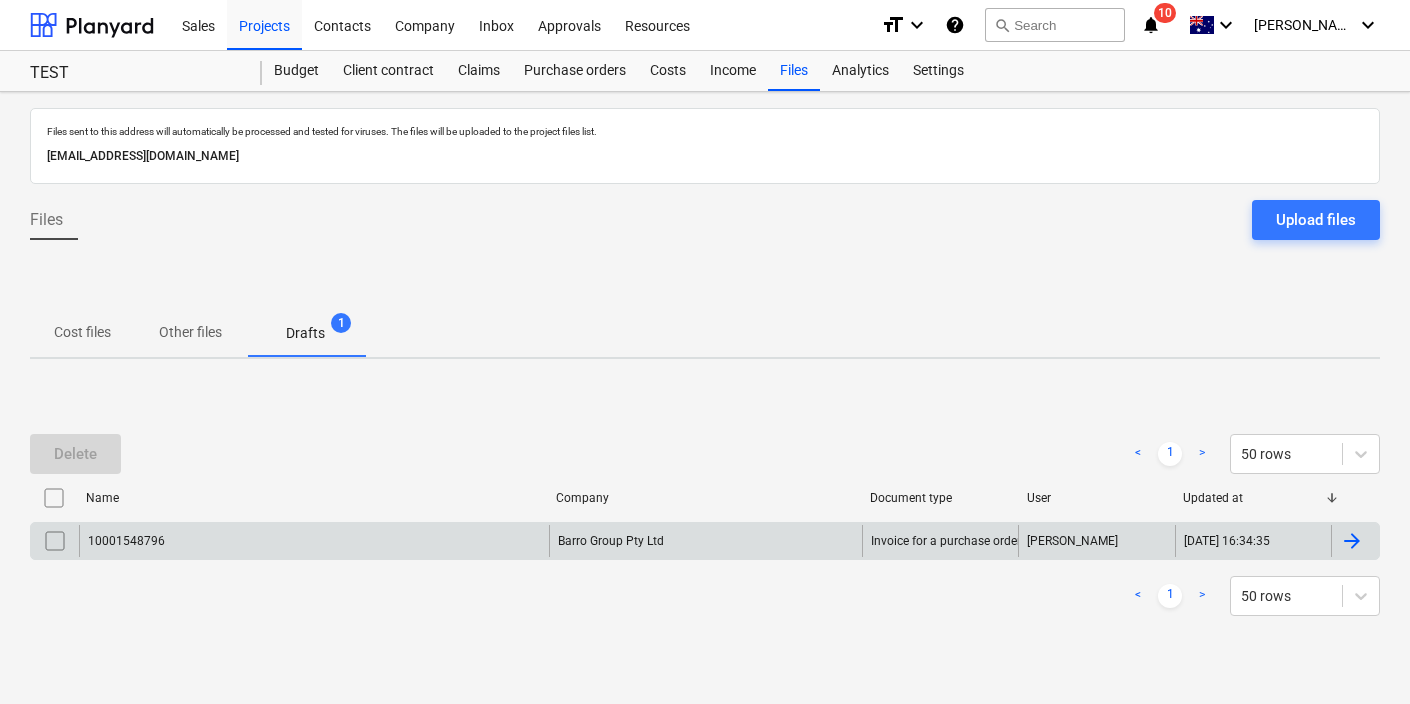 click at bounding box center [55, 541] 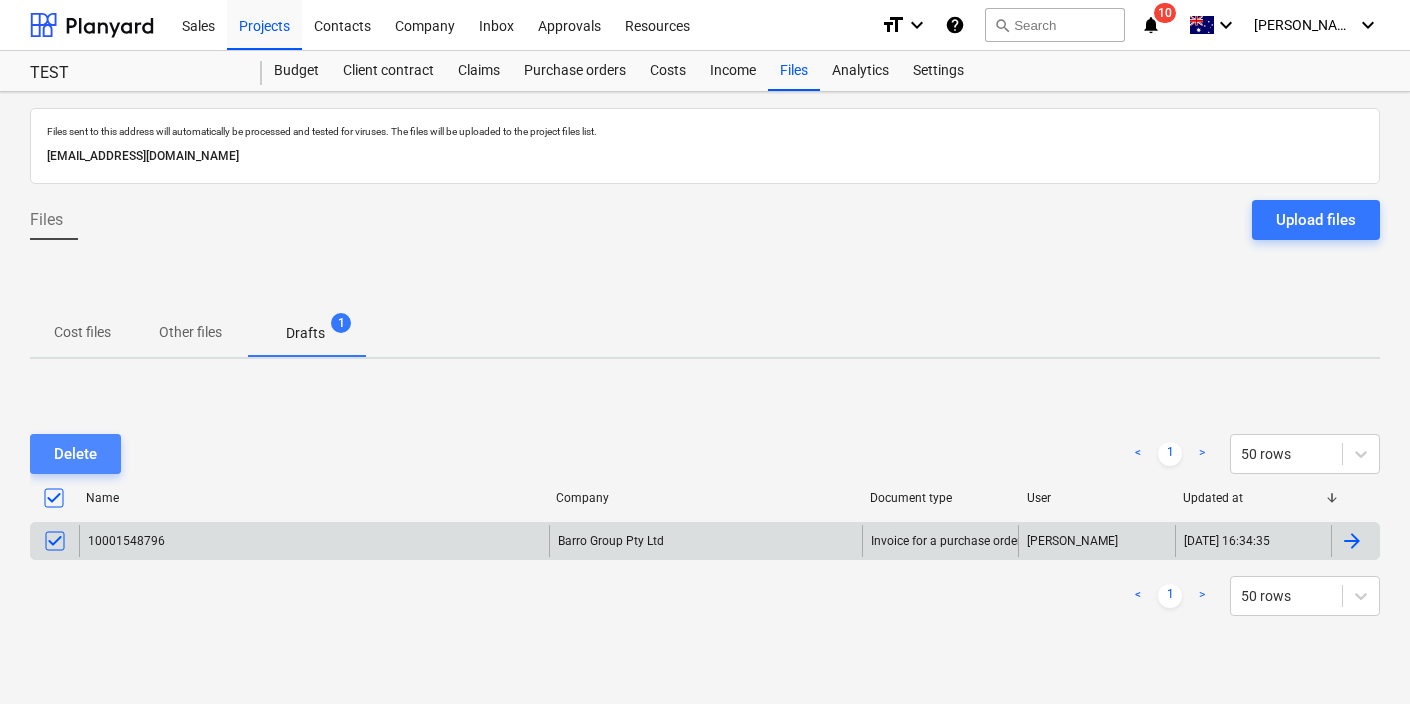 click on "Delete" at bounding box center (75, 454) 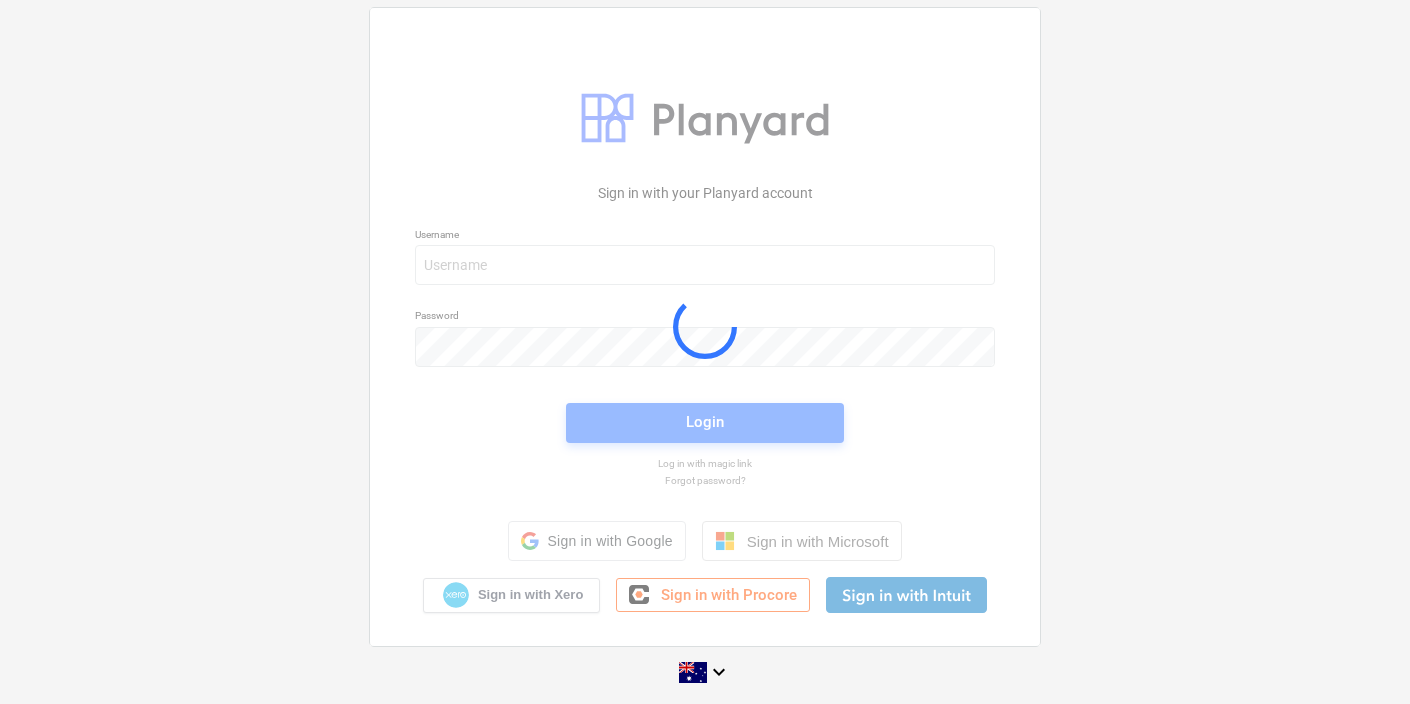 scroll, scrollTop: 0, scrollLeft: 0, axis: both 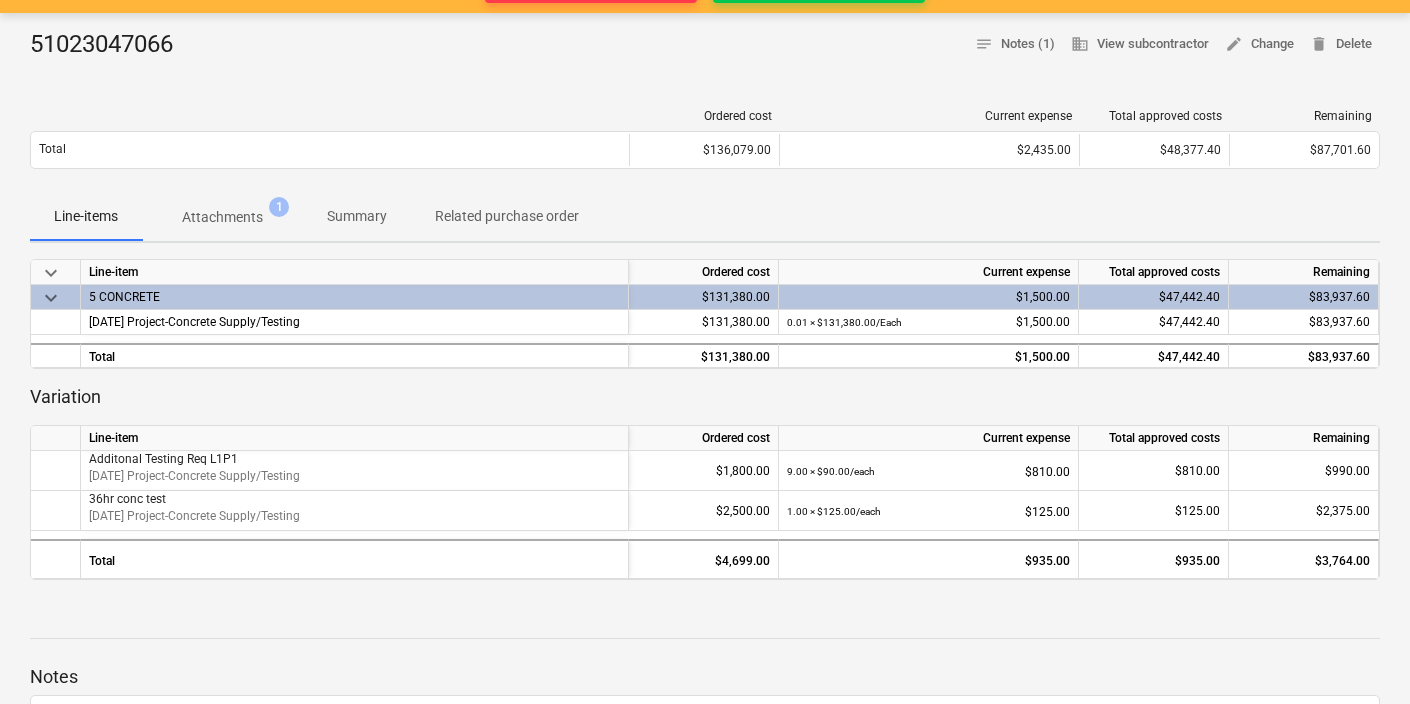 click on "Attachments 1" at bounding box center (222, 217) 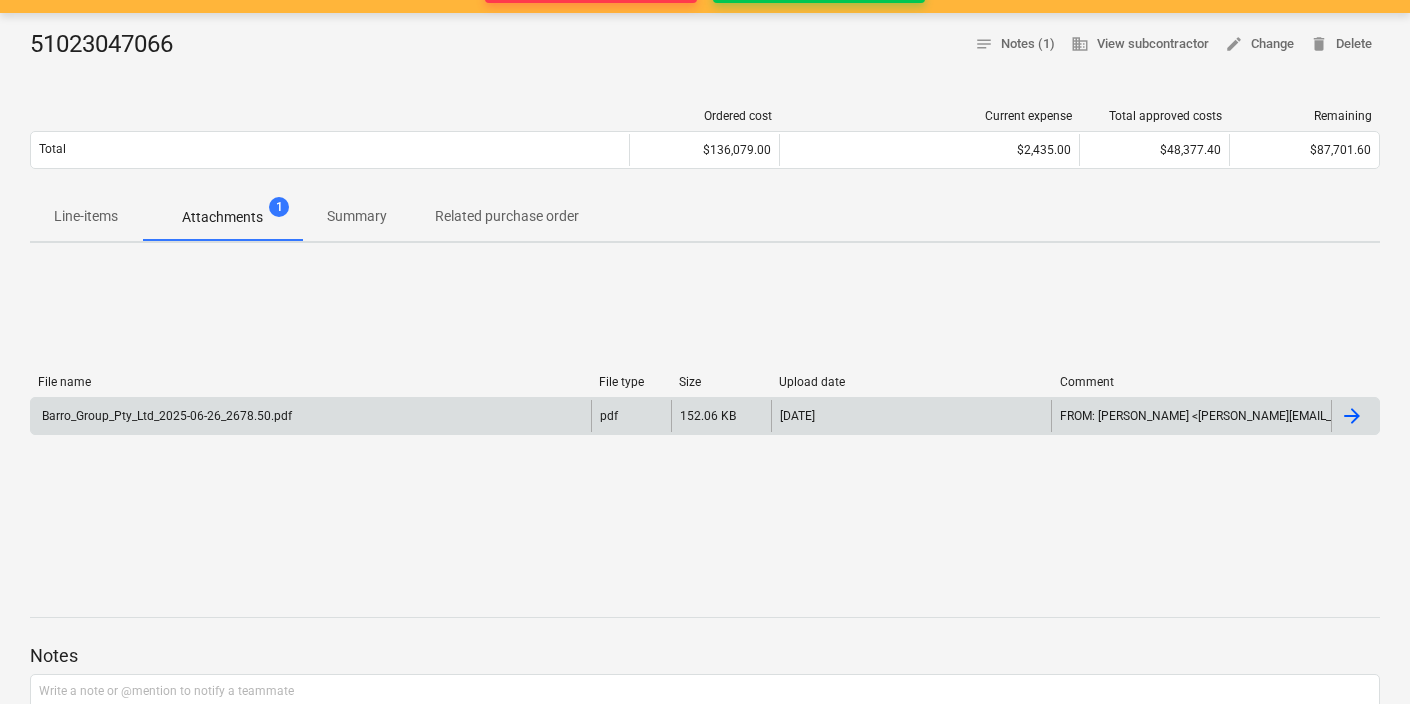 click on "Barro_Group_Pty_Ltd_2025-06-26_2678.50.pdf" at bounding box center (165, 416) 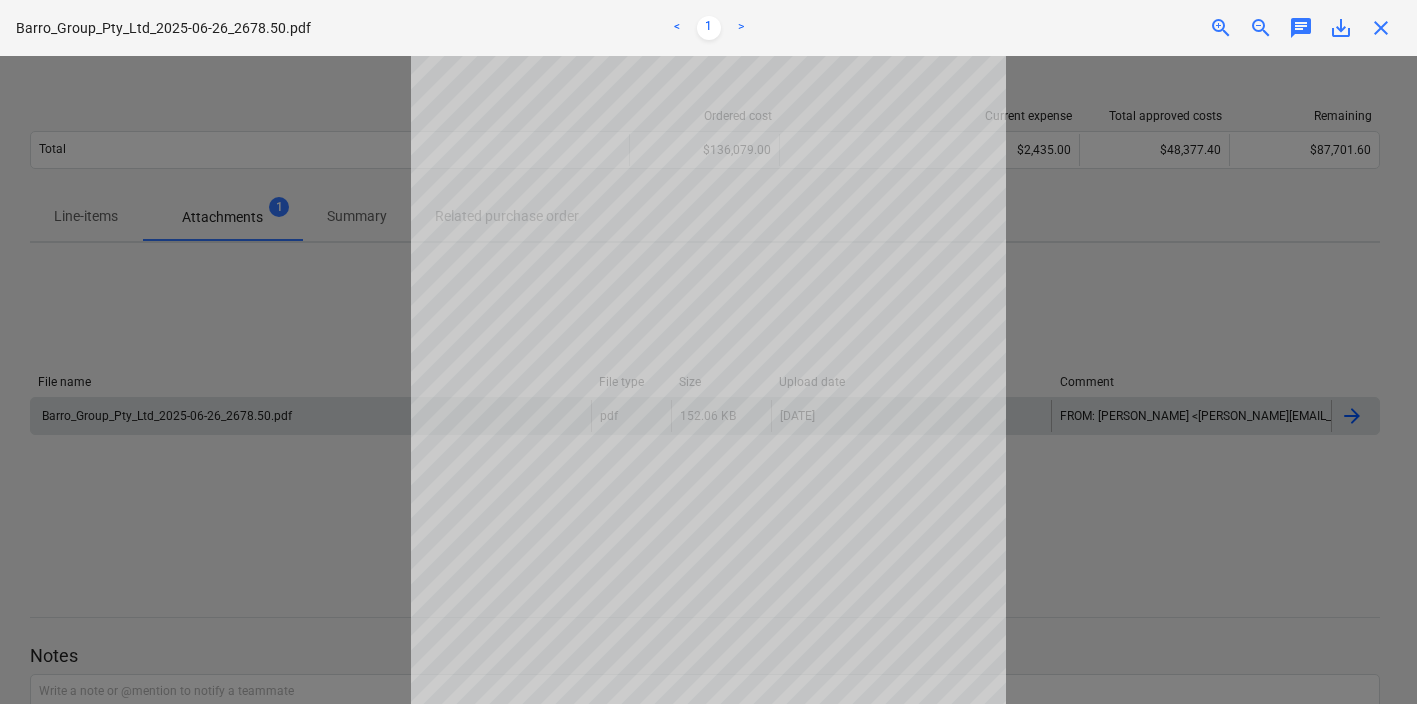 click at bounding box center (708, 380) 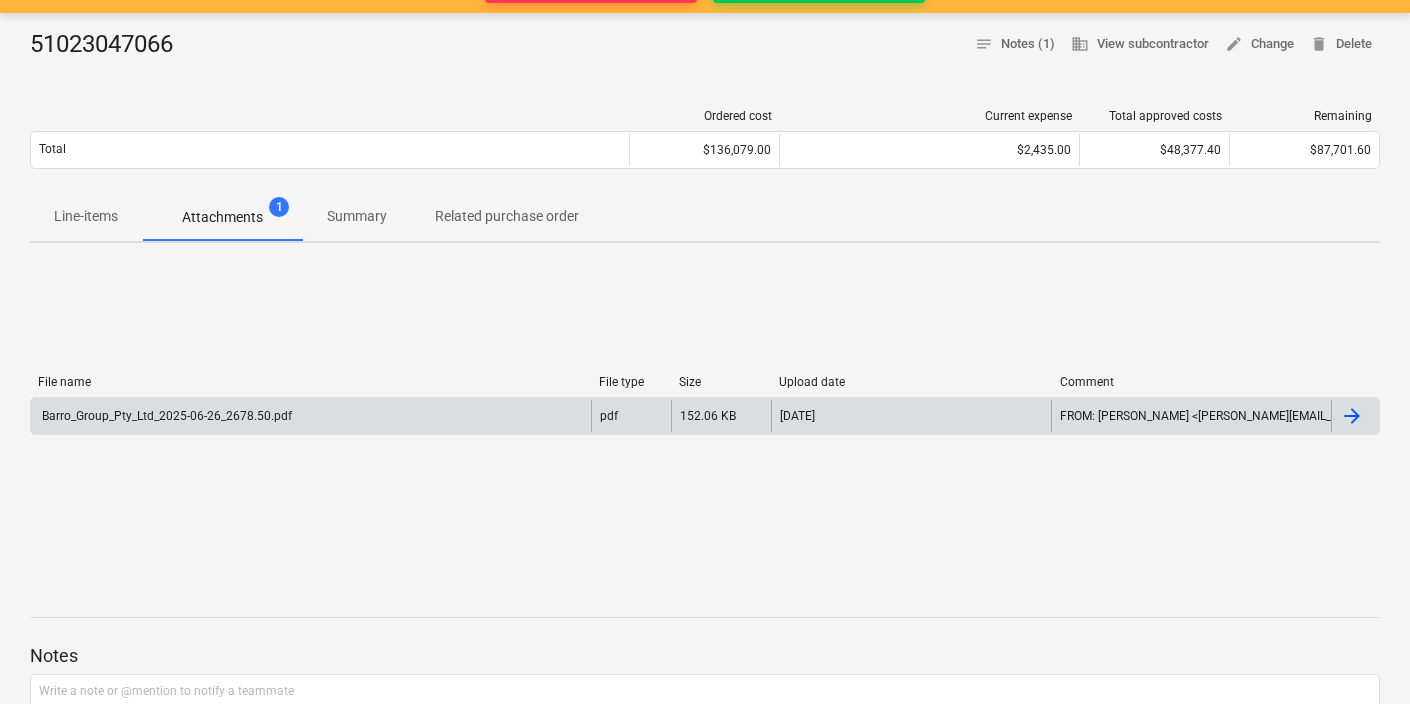 scroll, scrollTop: 0, scrollLeft: 0, axis: both 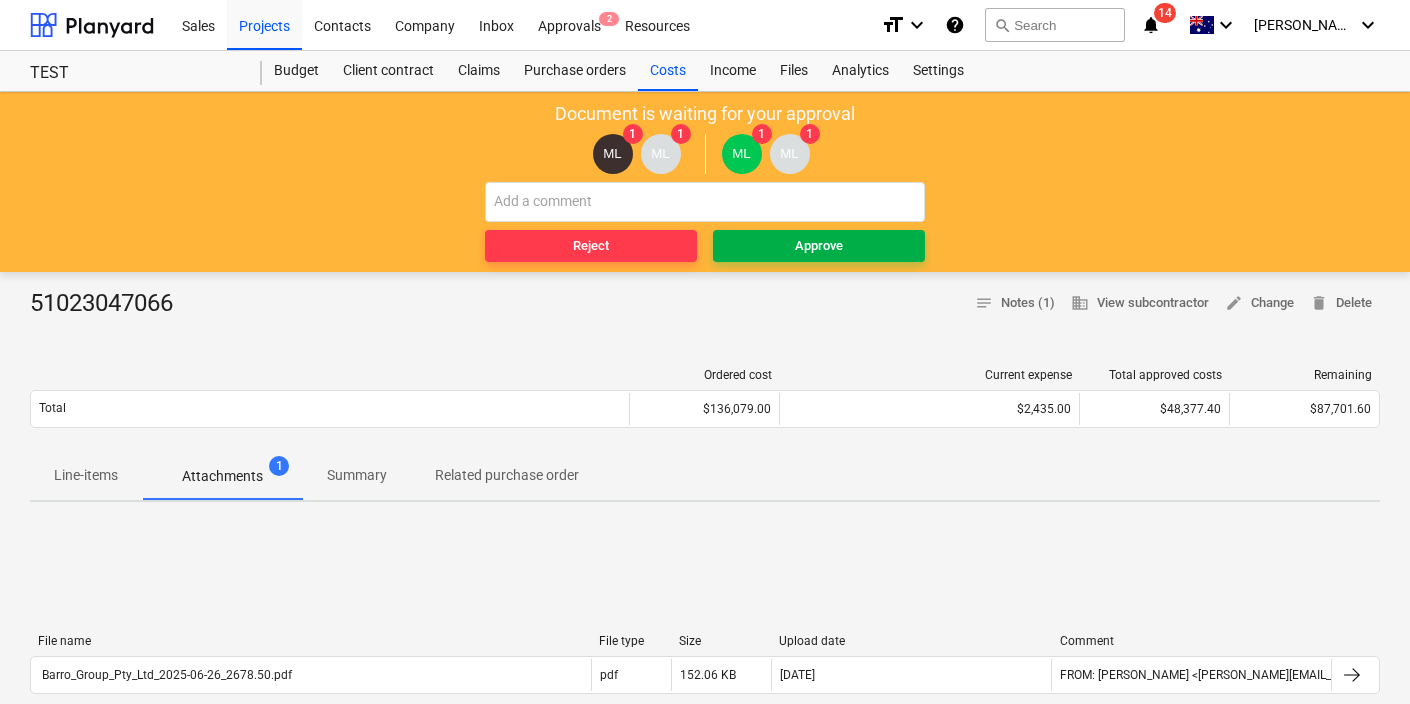 click on "Approve" at bounding box center (819, 246) 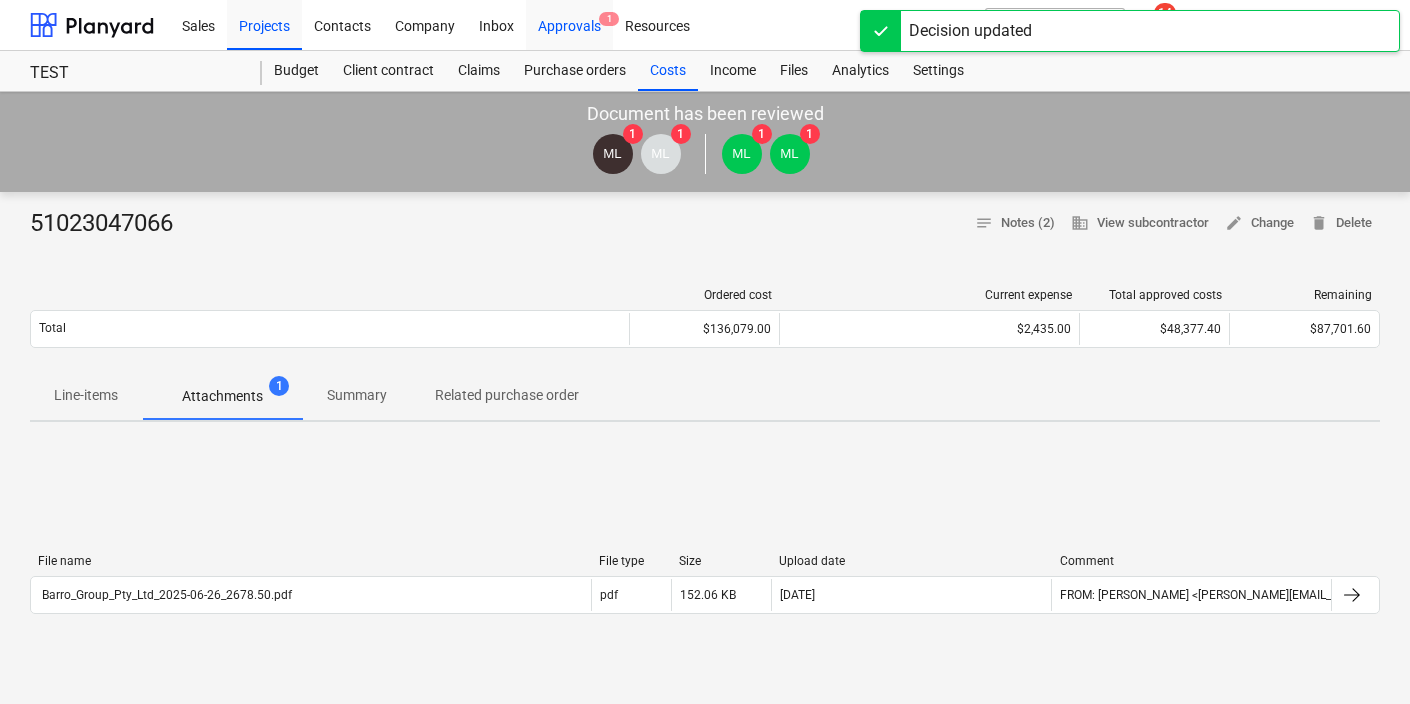 click on "Approvals 1" at bounding box center [569, 24] 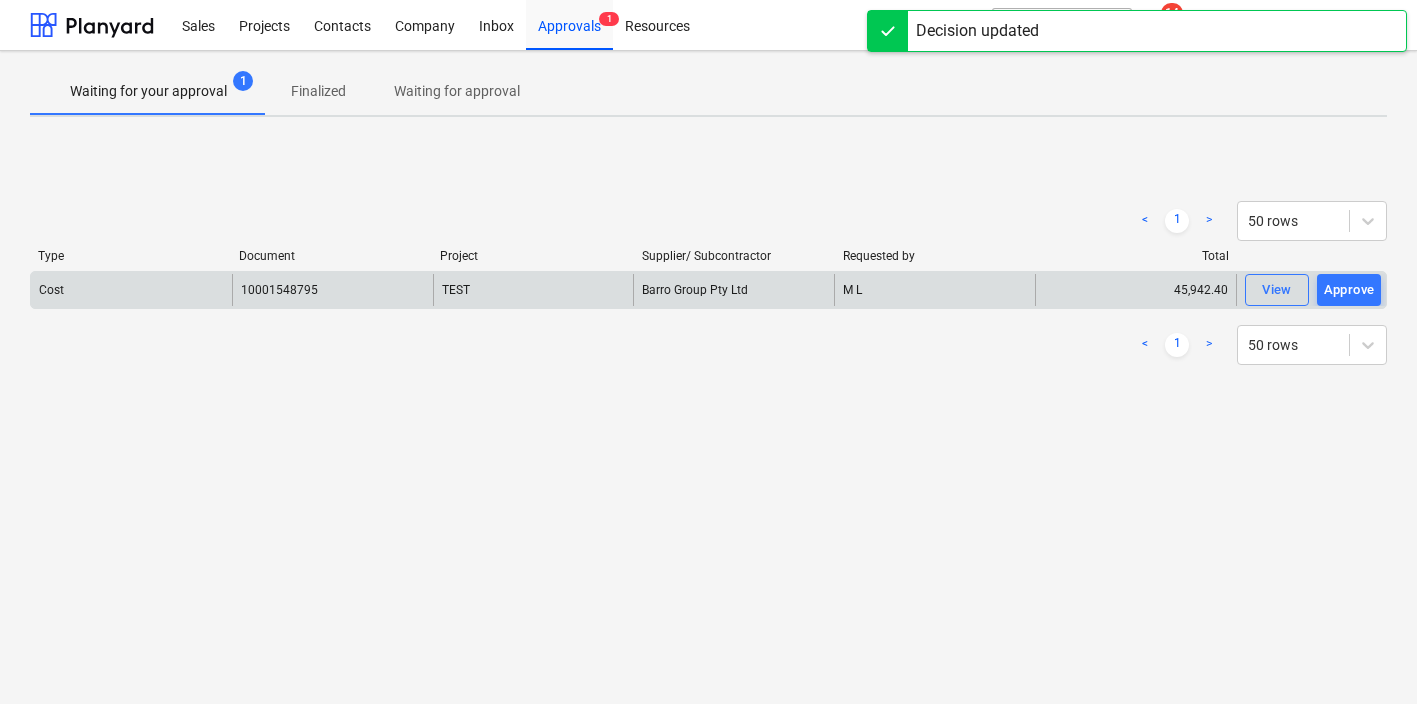 click on "Cost 10001548795 TEST Barro Group Pty Ltd M L 45,942.40 View Approve" at bounding box center (708, 290) 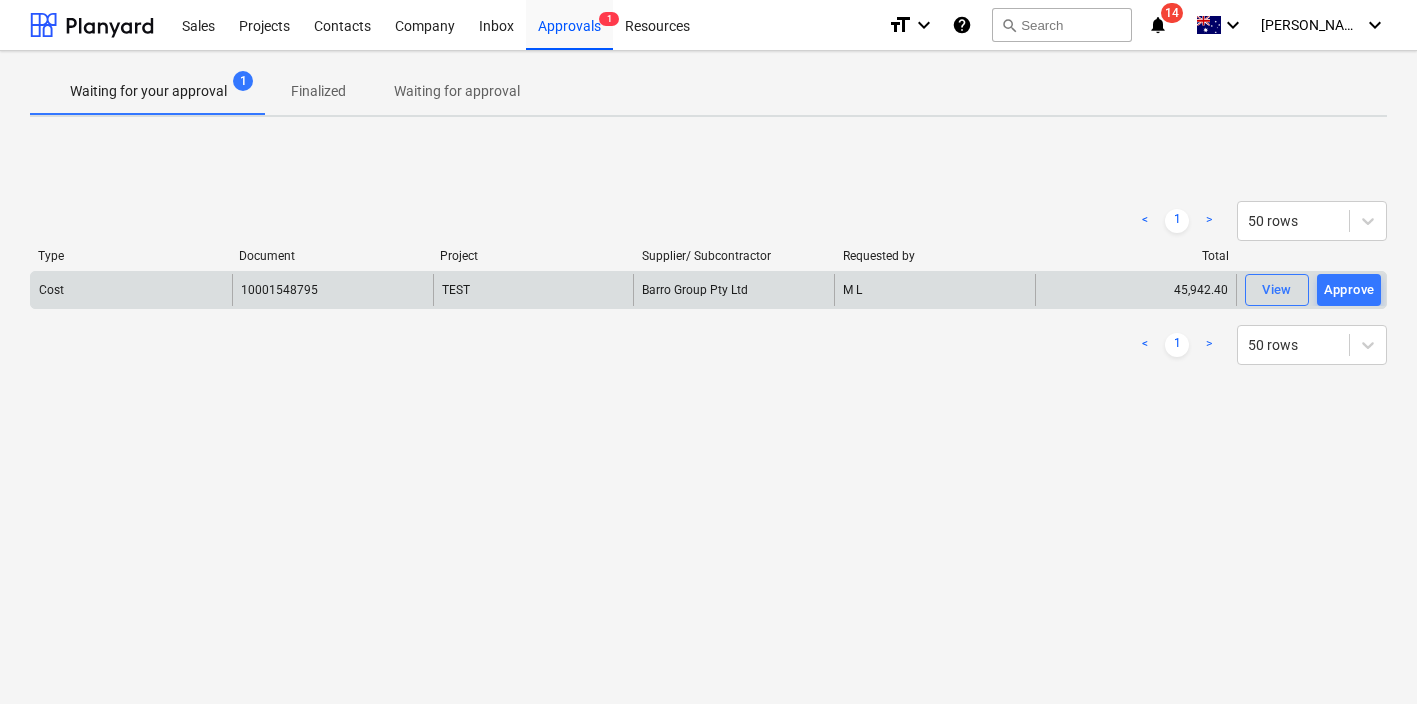 click on "45,942.40" at bounding box center [1135, 290] 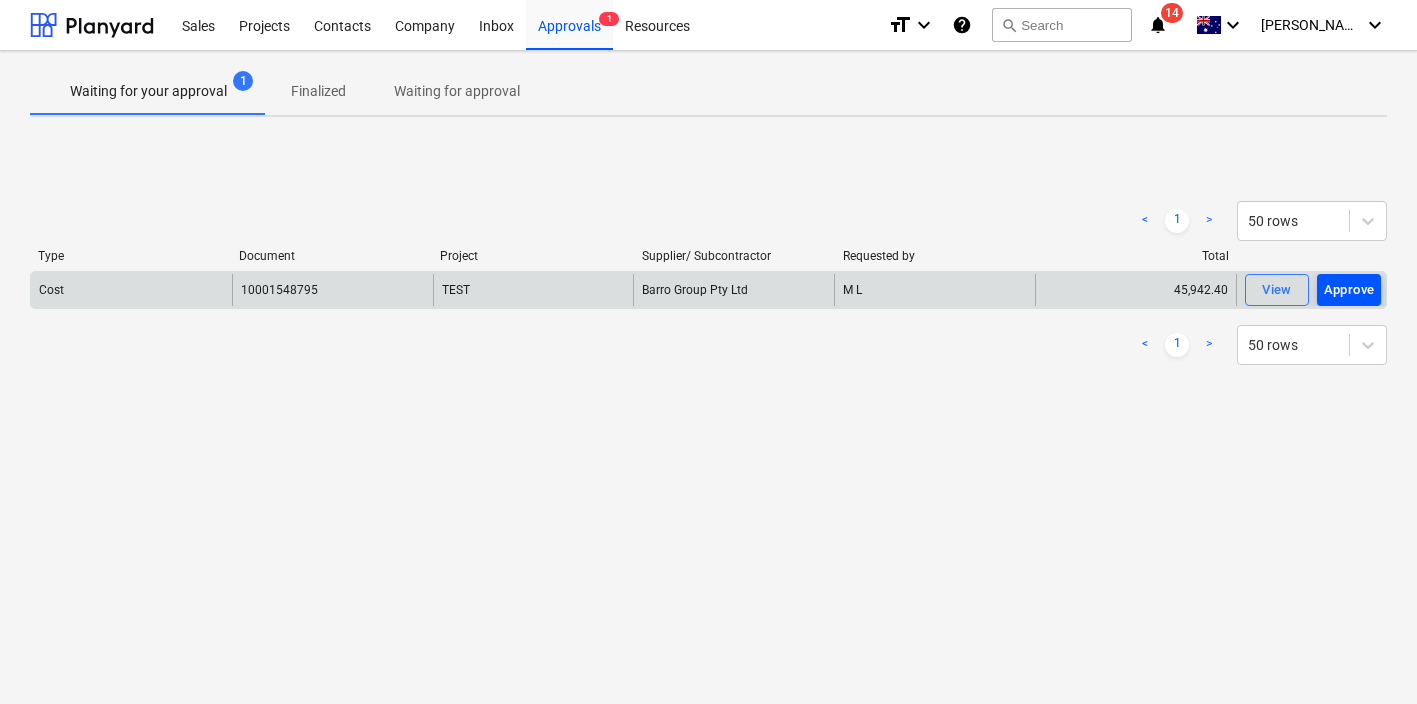 click on "Approve" at bounding box center [1349, 290] 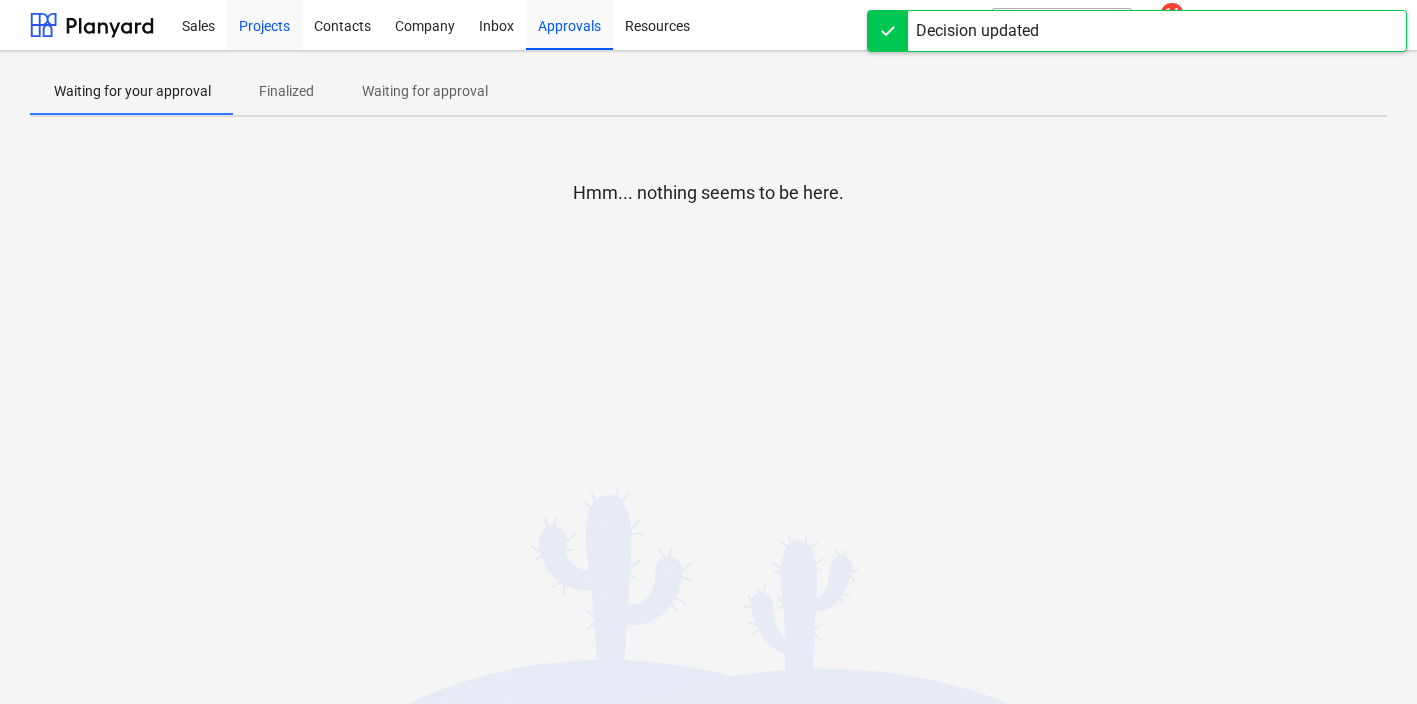 click on "Projects" at bounding box center [264, 24] 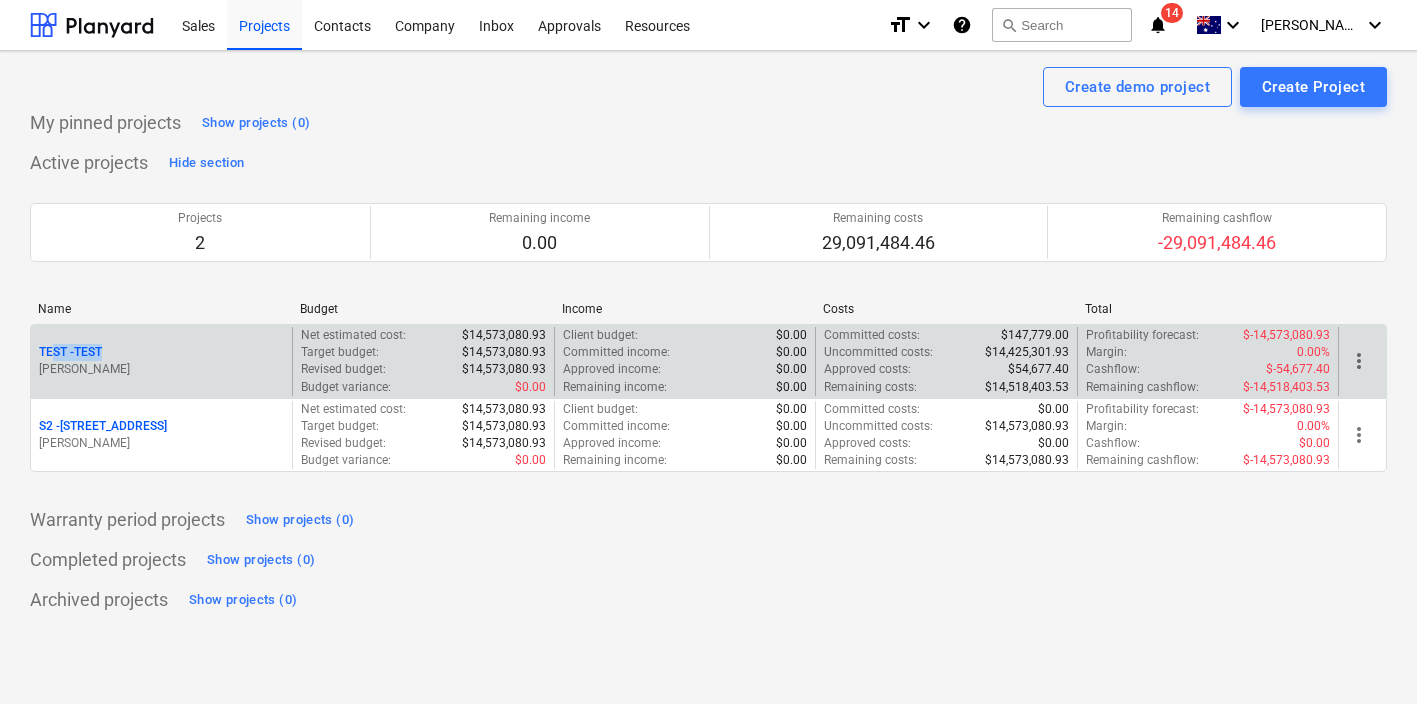 drag, startPoint x: 48, startPoint y: 355, endPoint x: 114, endPoint y: 353, distance: 66.0303 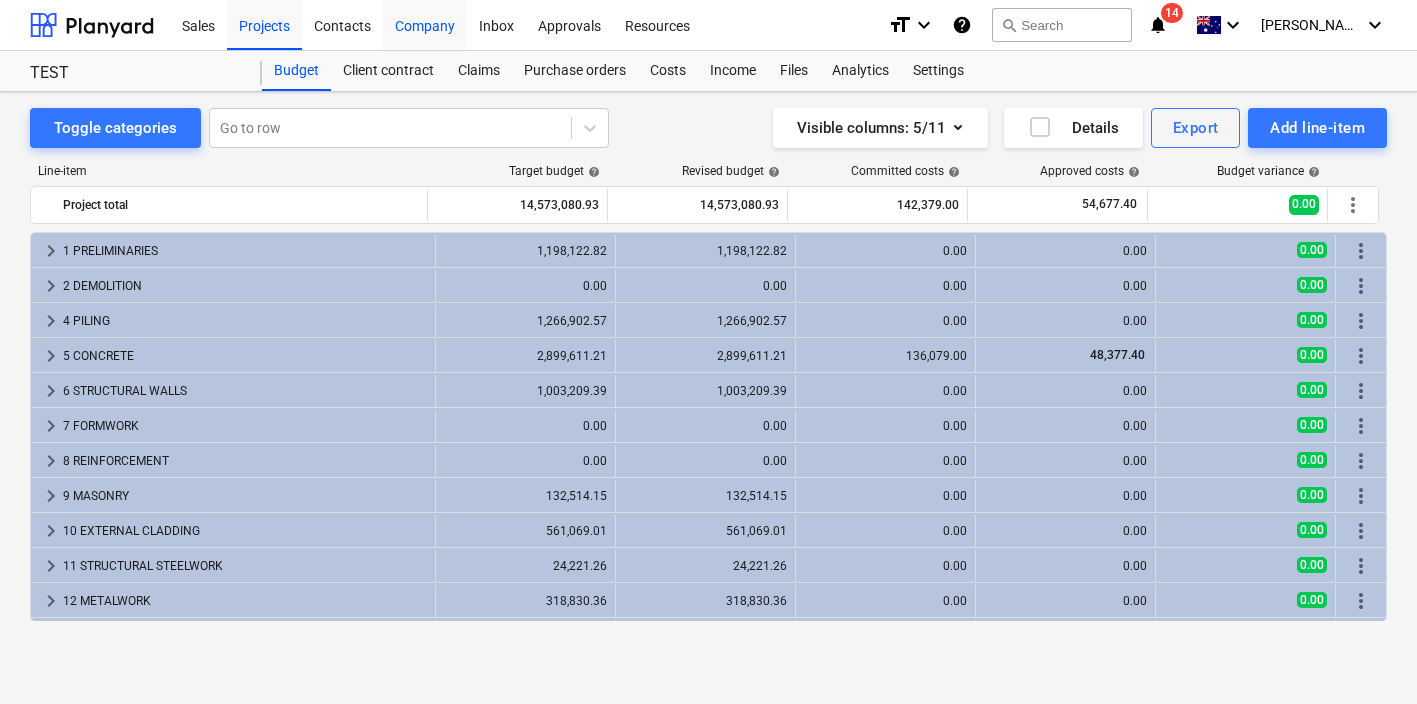 click on "Company" at bounding box center (425, 24) 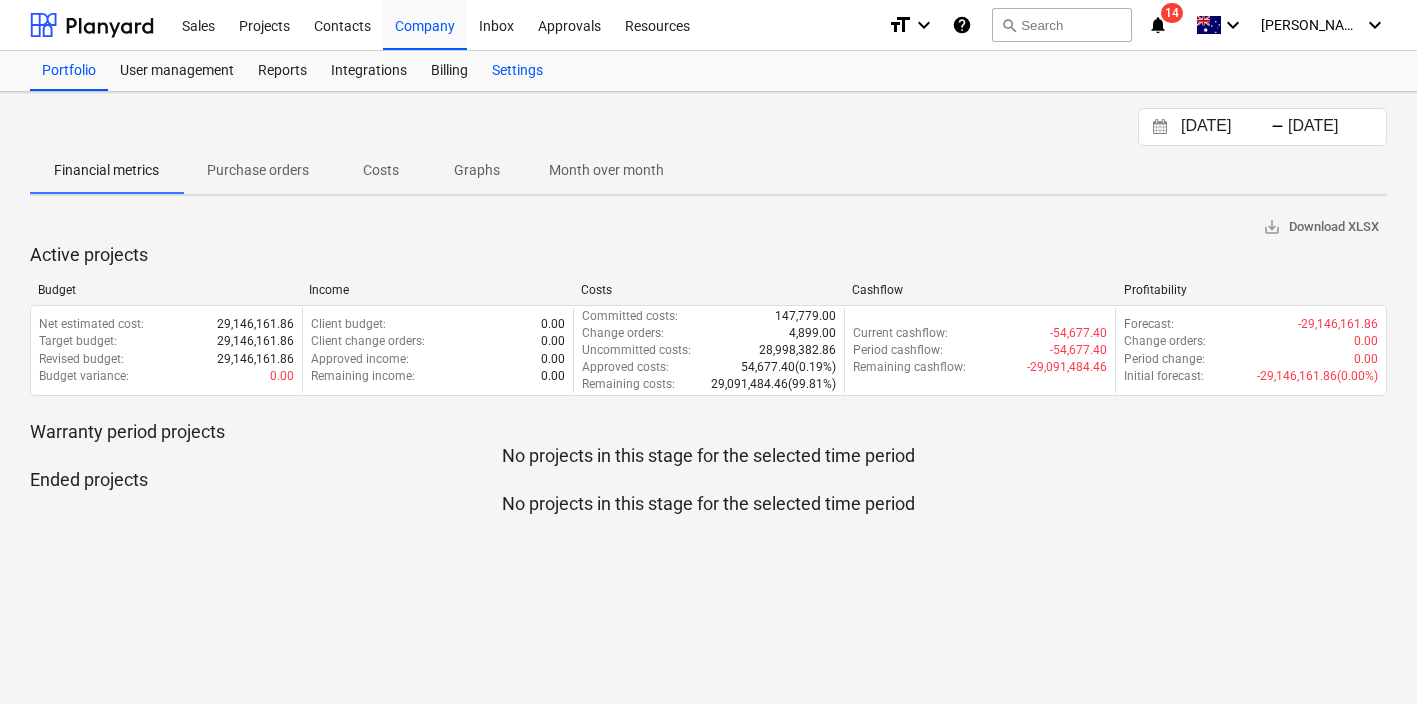 click on "Settings" at bounding box center [517, 71] 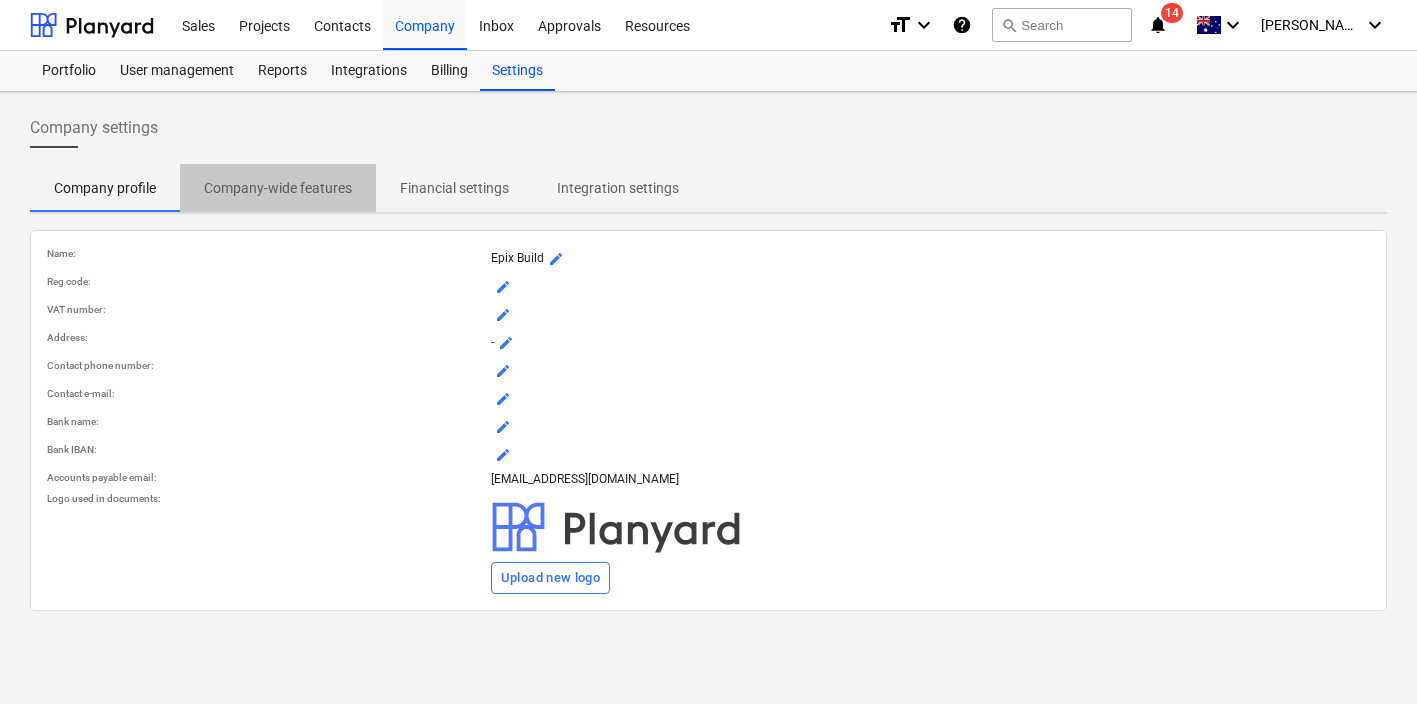 click on "Company-wide features" at bounding box center [278, 188] 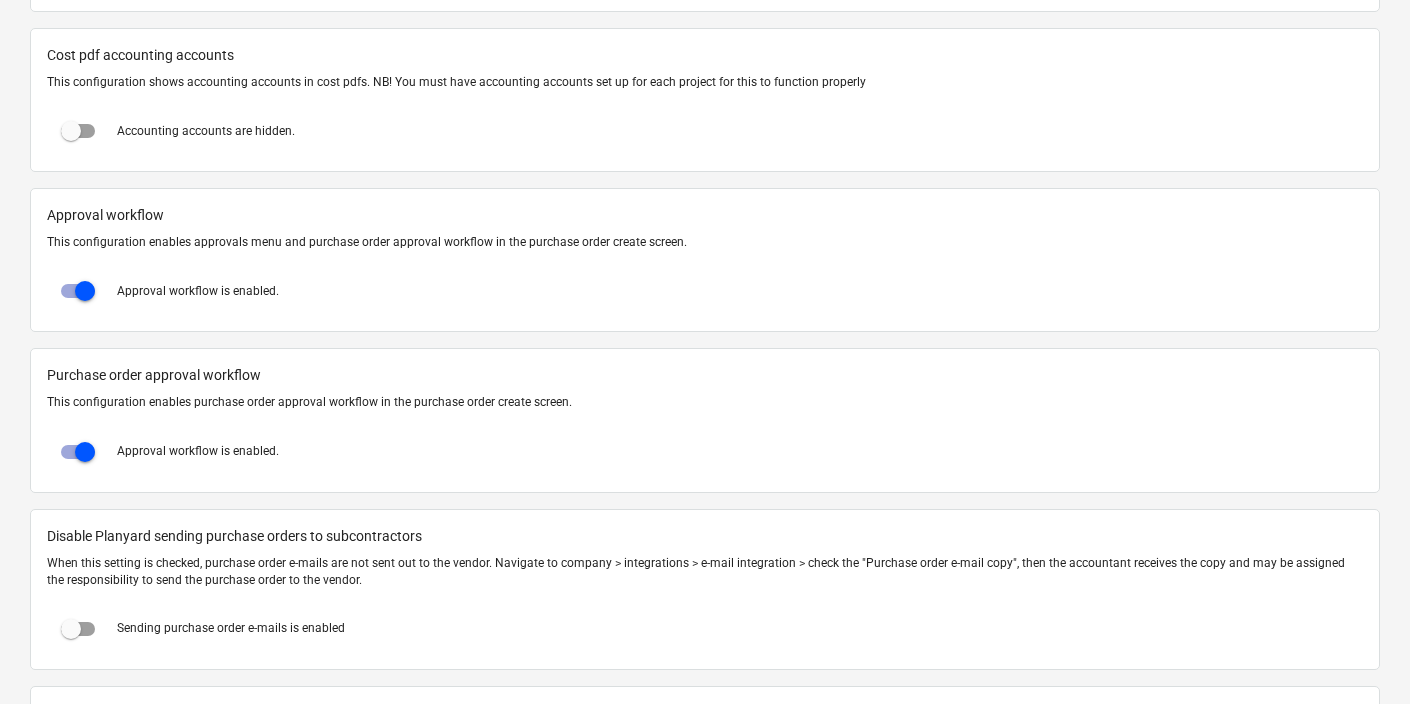 scroll, scrollTop: 1870, scrollLeft: 0, axis: vertical 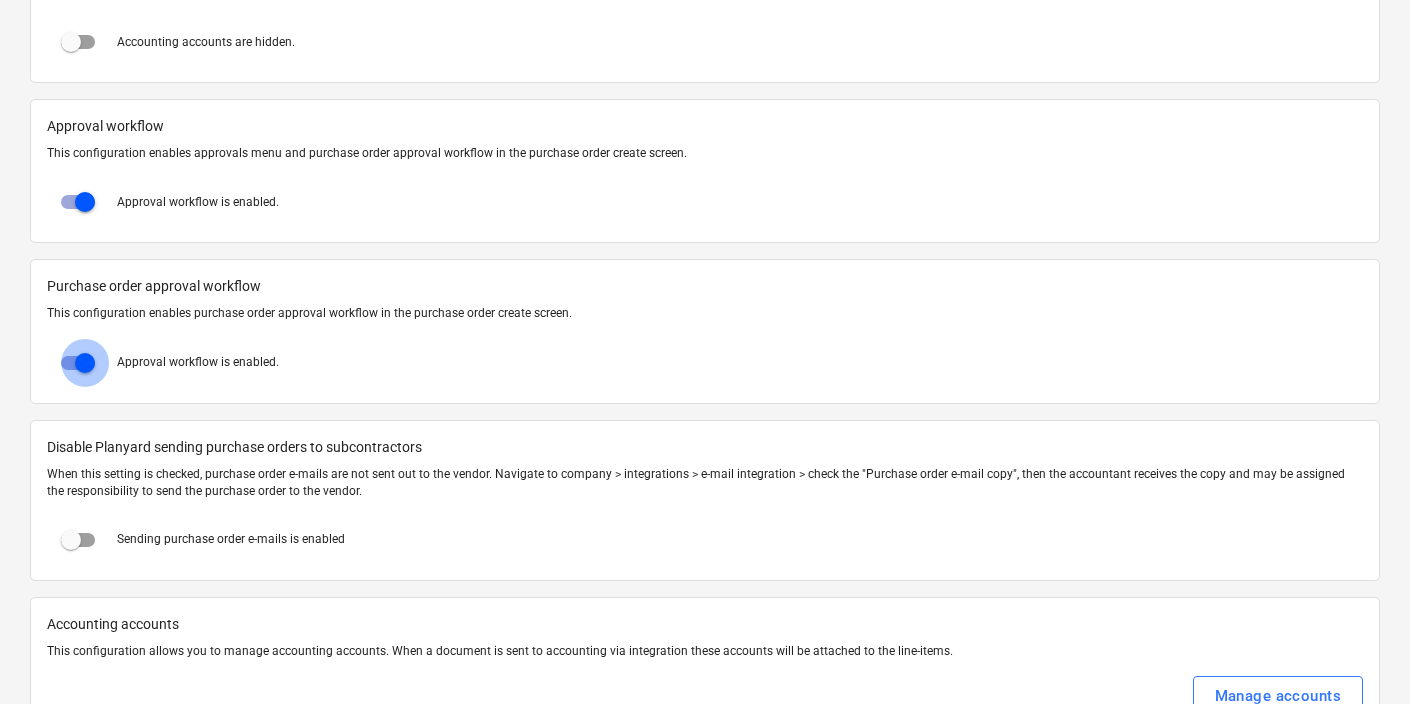 click at bounding box center [85, 363] 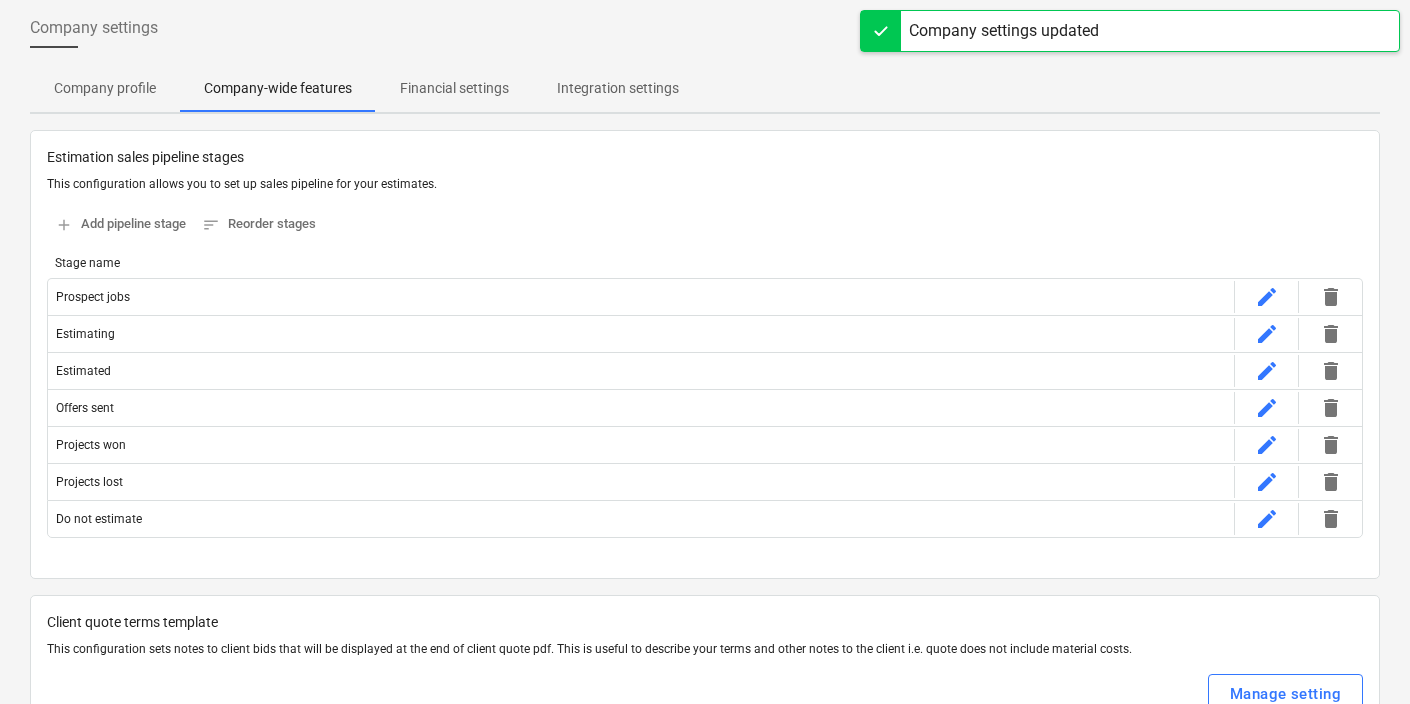 scroll, scrollTop: 0, scrollLeft: 0, axis: both 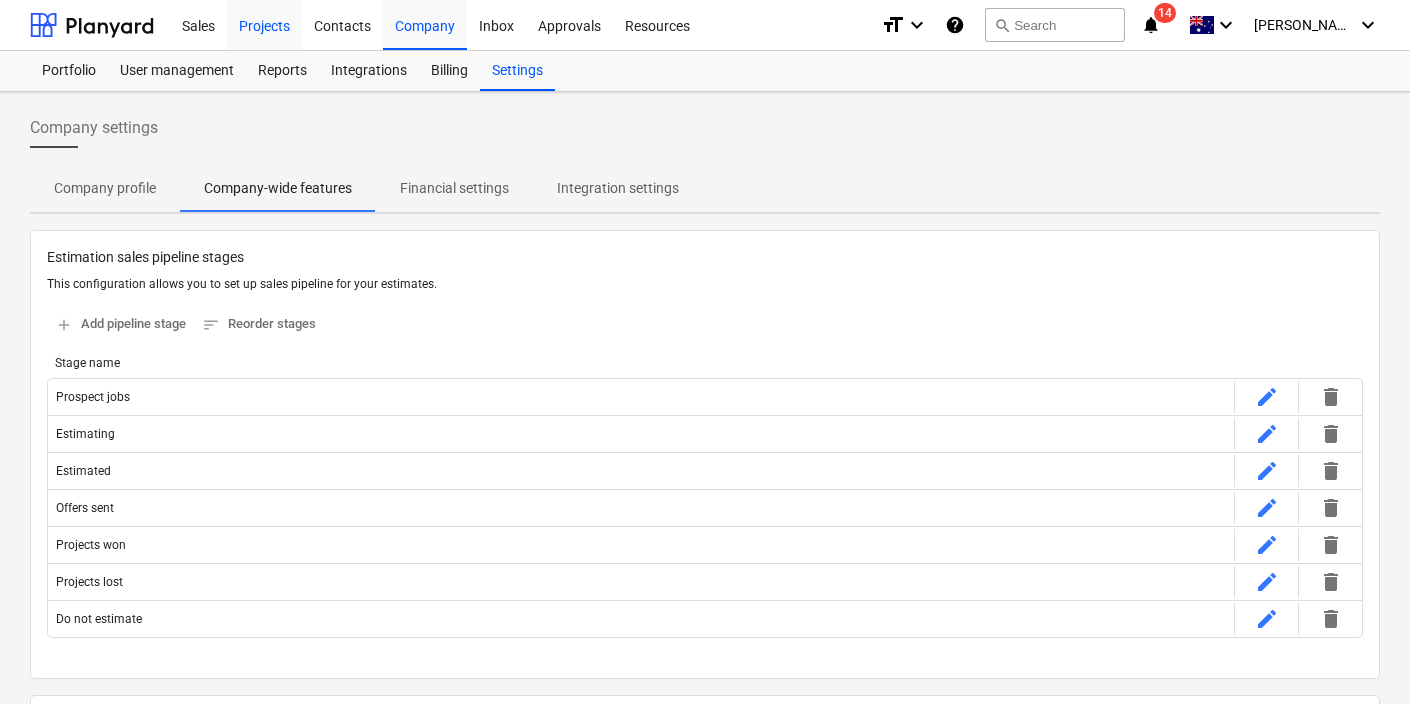 click on "Projects" at bounding box center [264, 24] 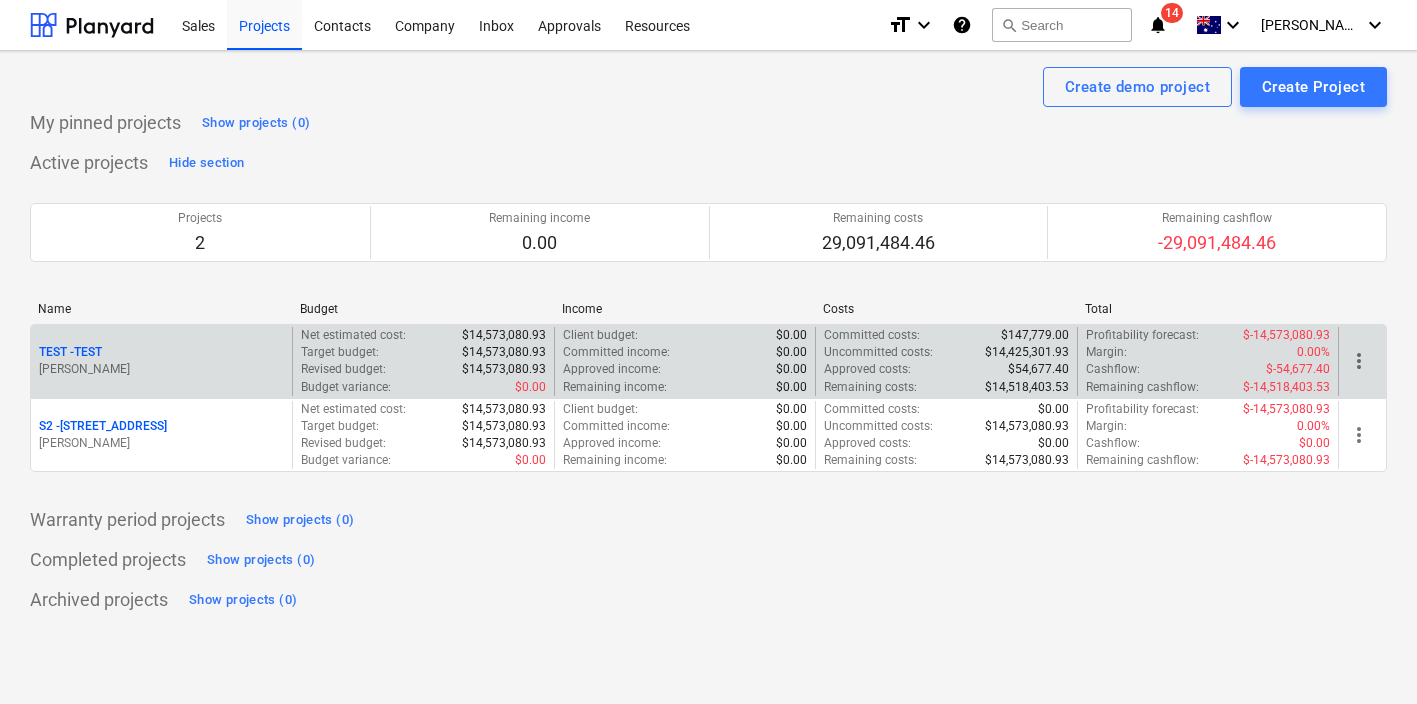 click on "TEST -  TEST" at bounding box center (161, 352) 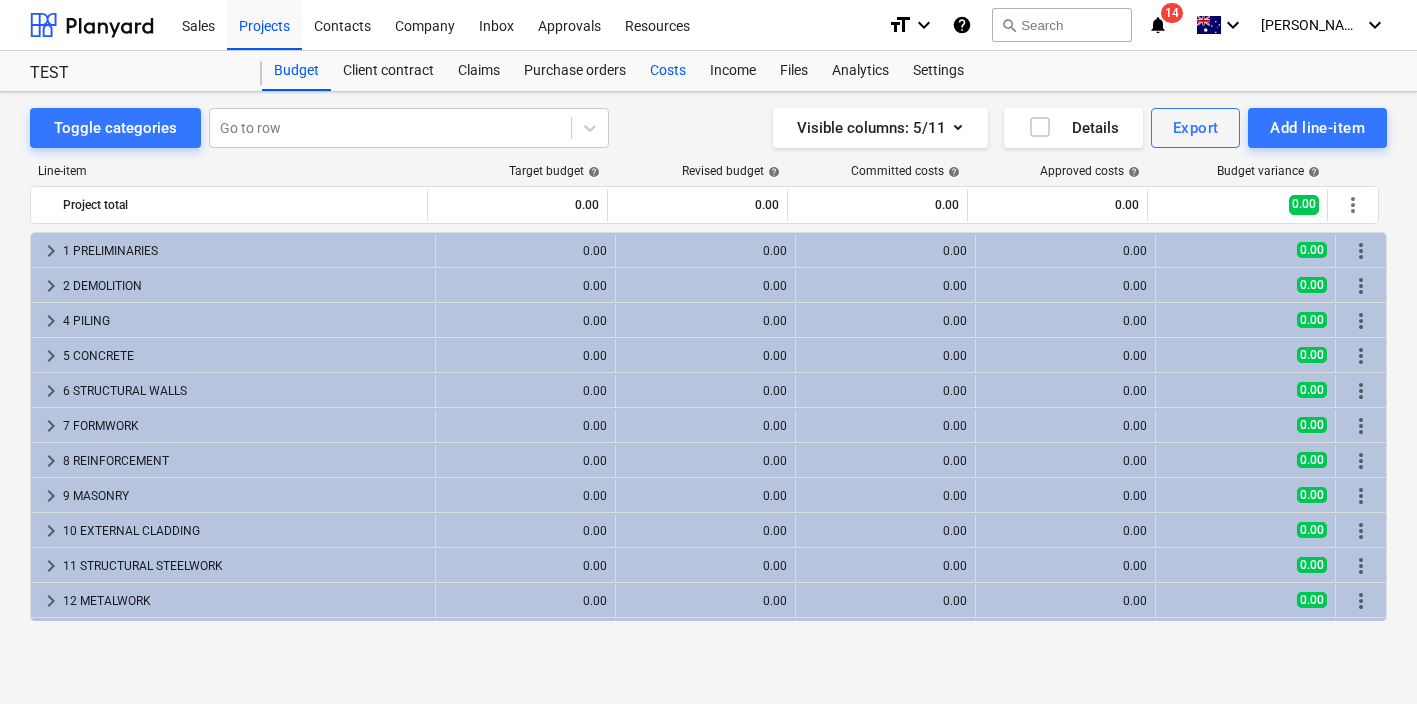 click on "Costs" at bounding box center (668, 71) 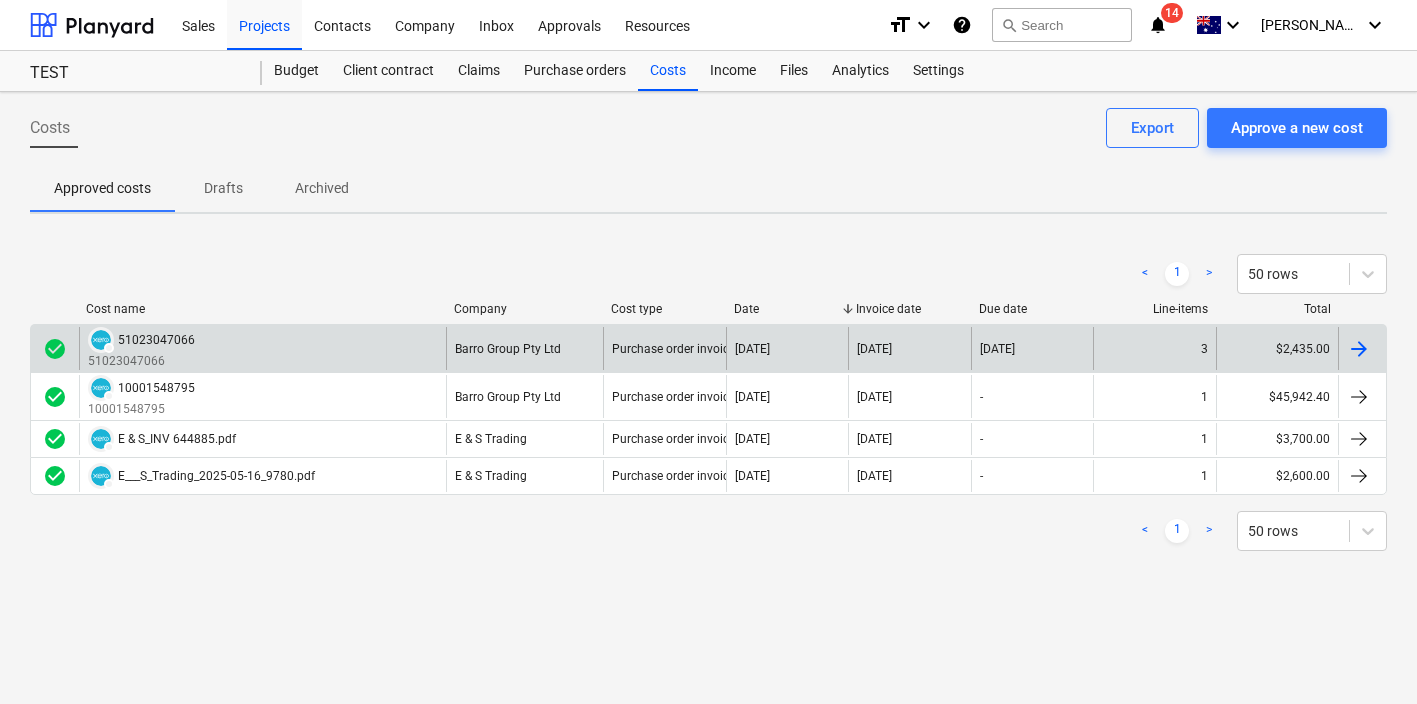 click on "DRAFT 51023047066 51023047066" at bounding box center [262, 348] 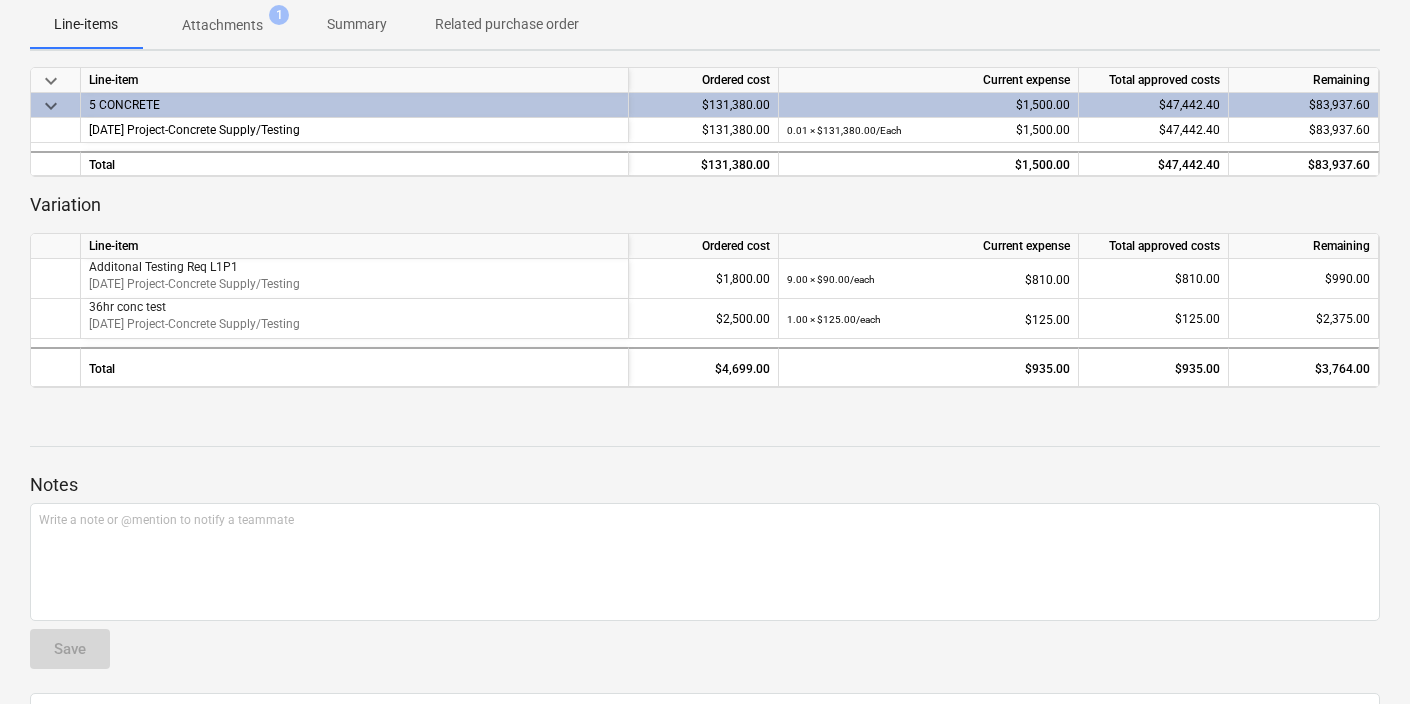 scroll, scrollTop: 254, scrollLeft: 0, axis: vertical 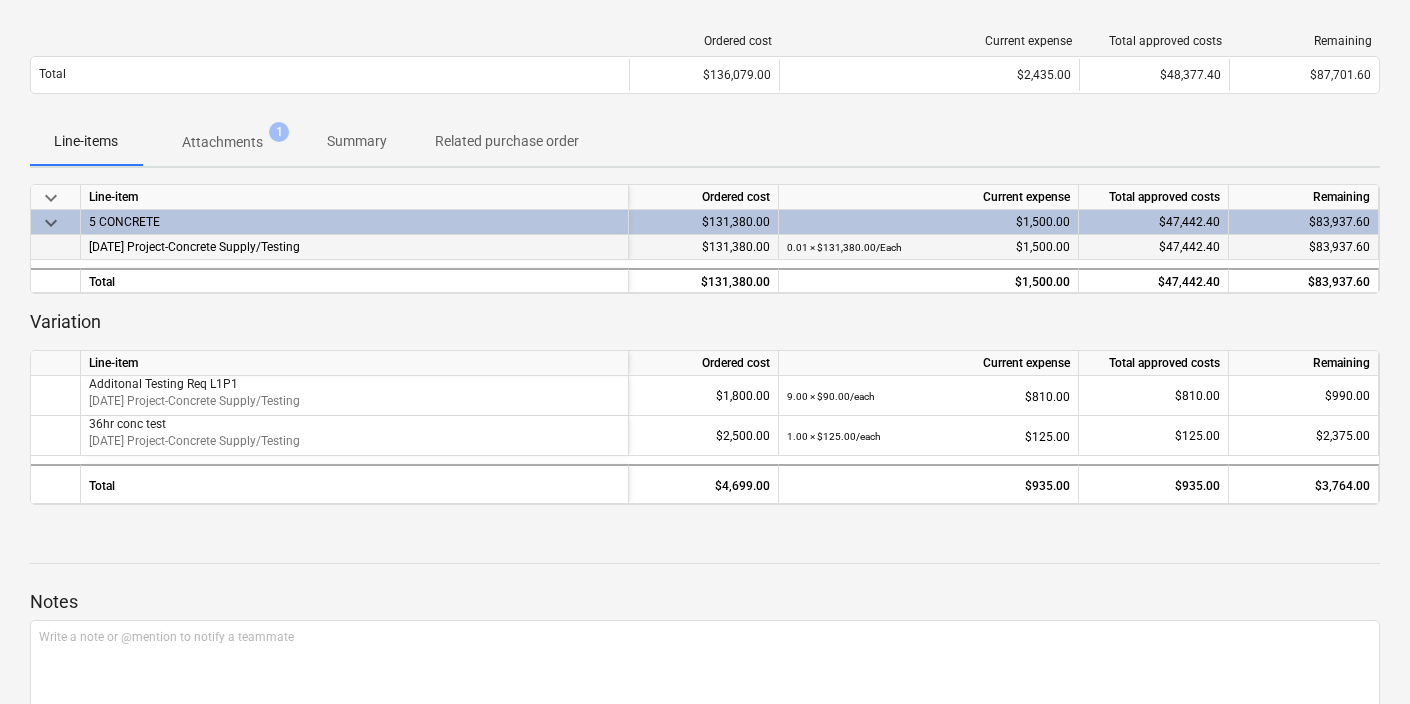 click on "0.01   ×   $131,380.00 / Each" at bounding box center [844, 247] 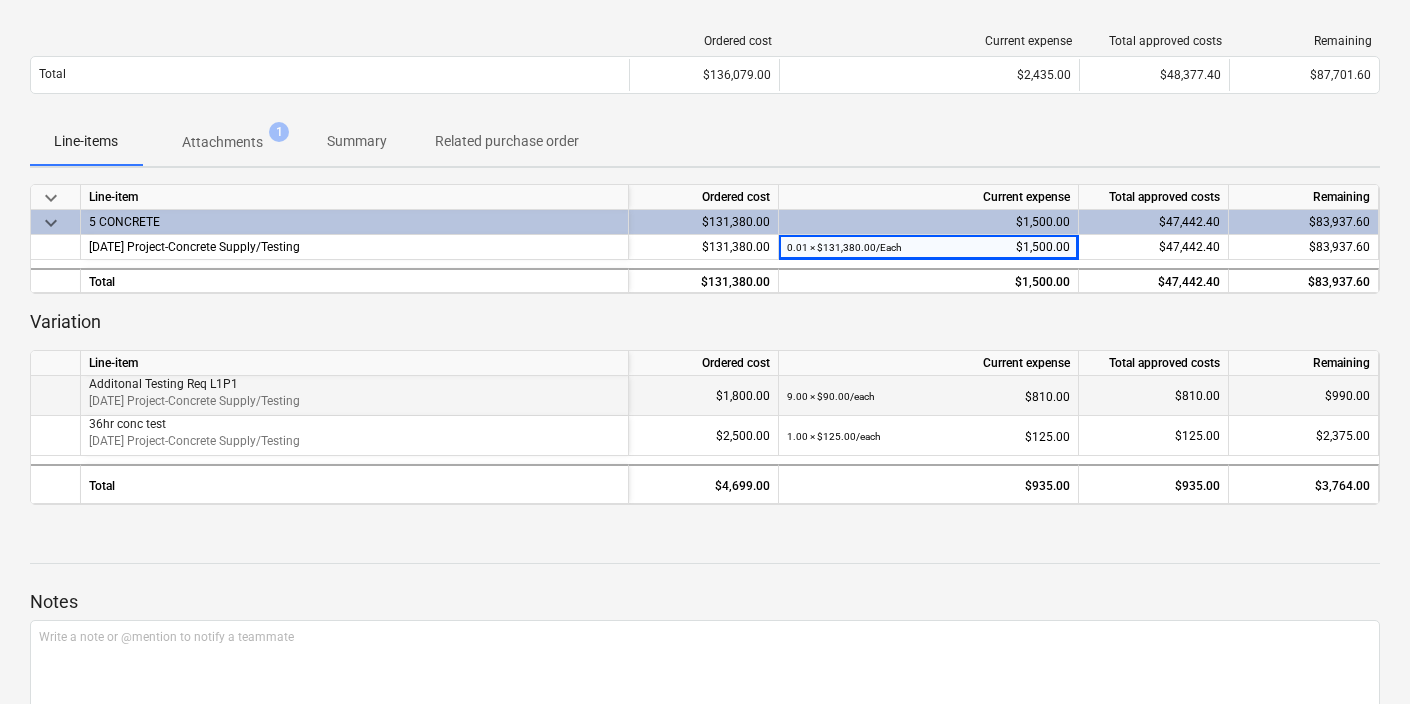 click on "9.00   ×   $90.00 / each" at bounding box center (831, 396) 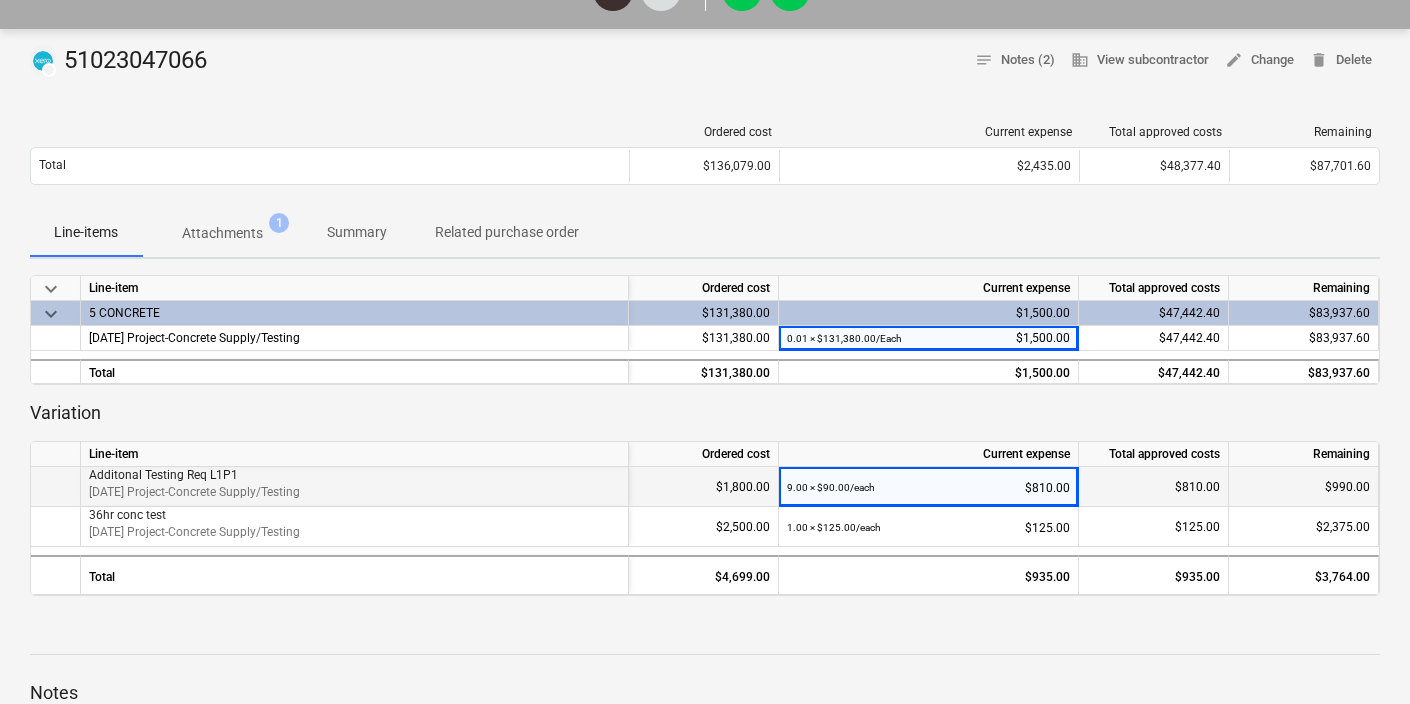 scroll, scrollTop: 0, scrollLeft: 0, axis: both 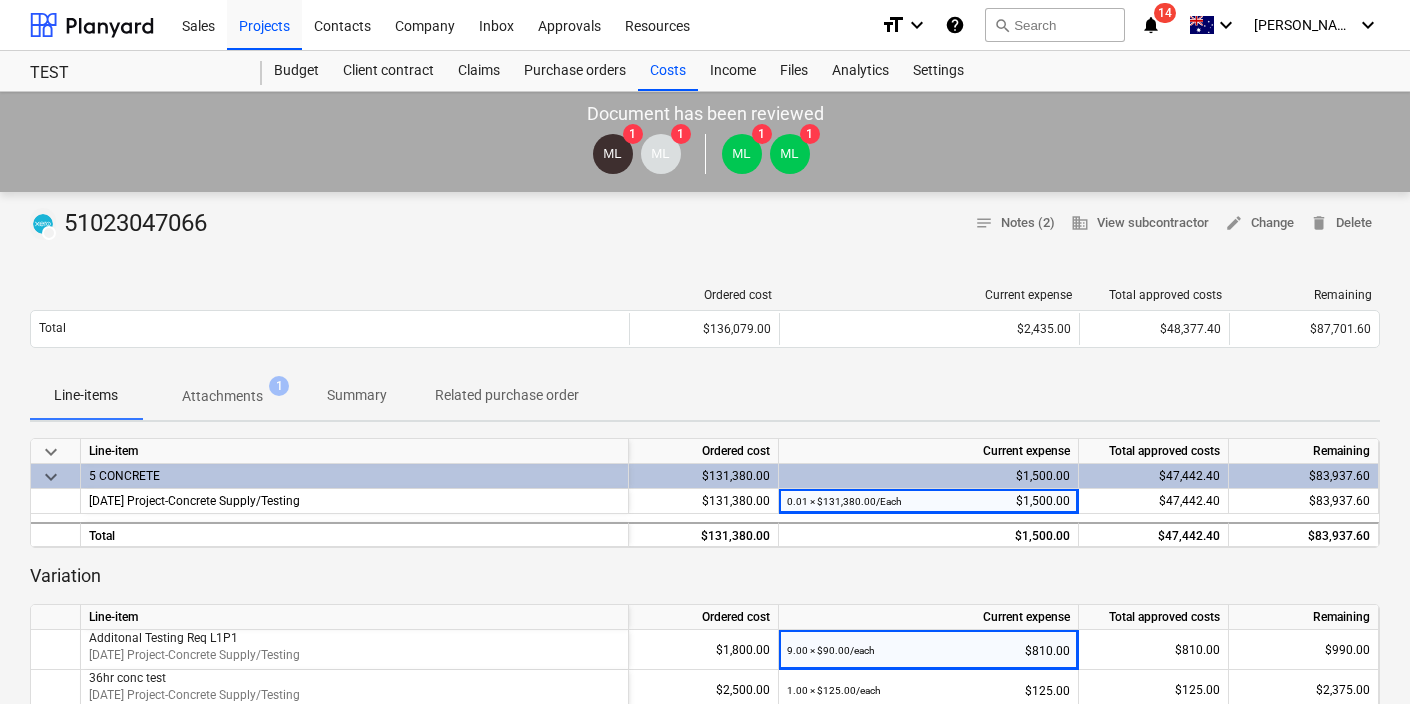 click on "Line-items Attachments 1 Summary Related purchase order" at bounding box center [705, 396] 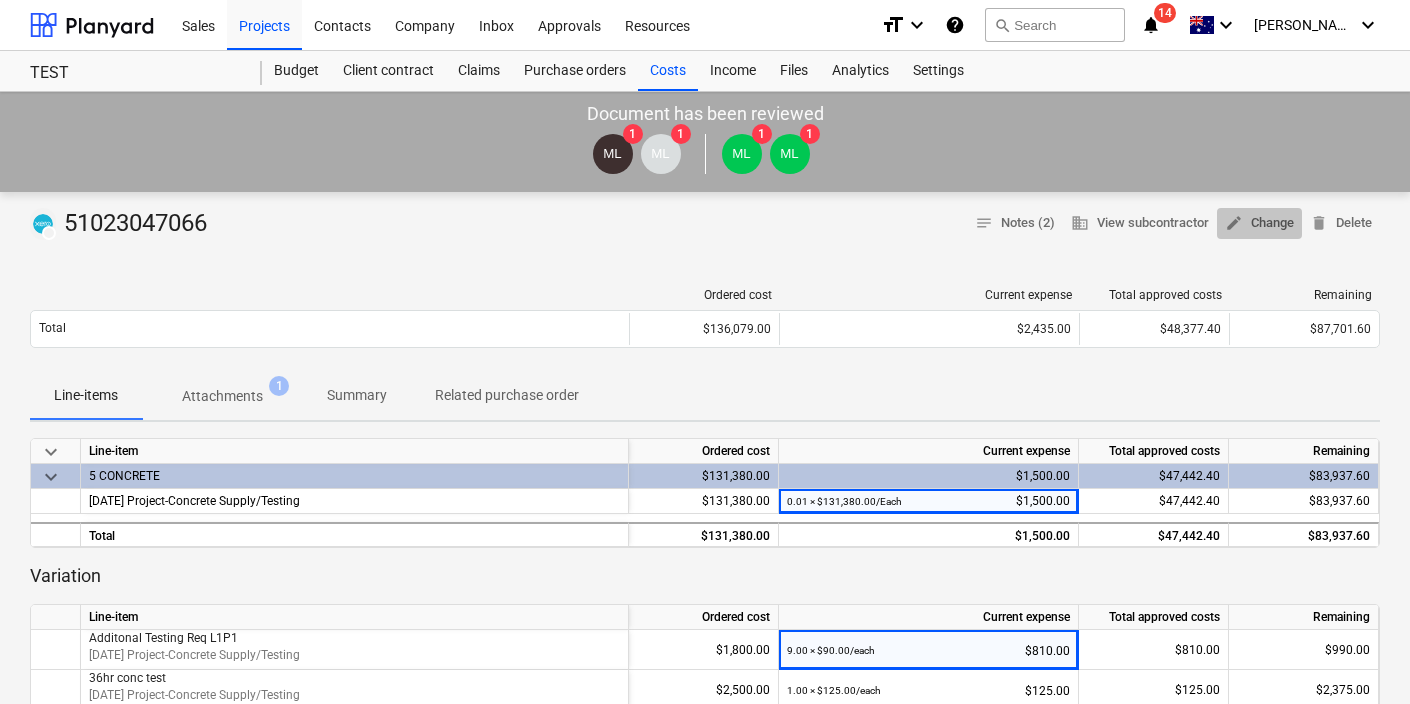 click on "edit Change" at bounding box center [1259, 223] 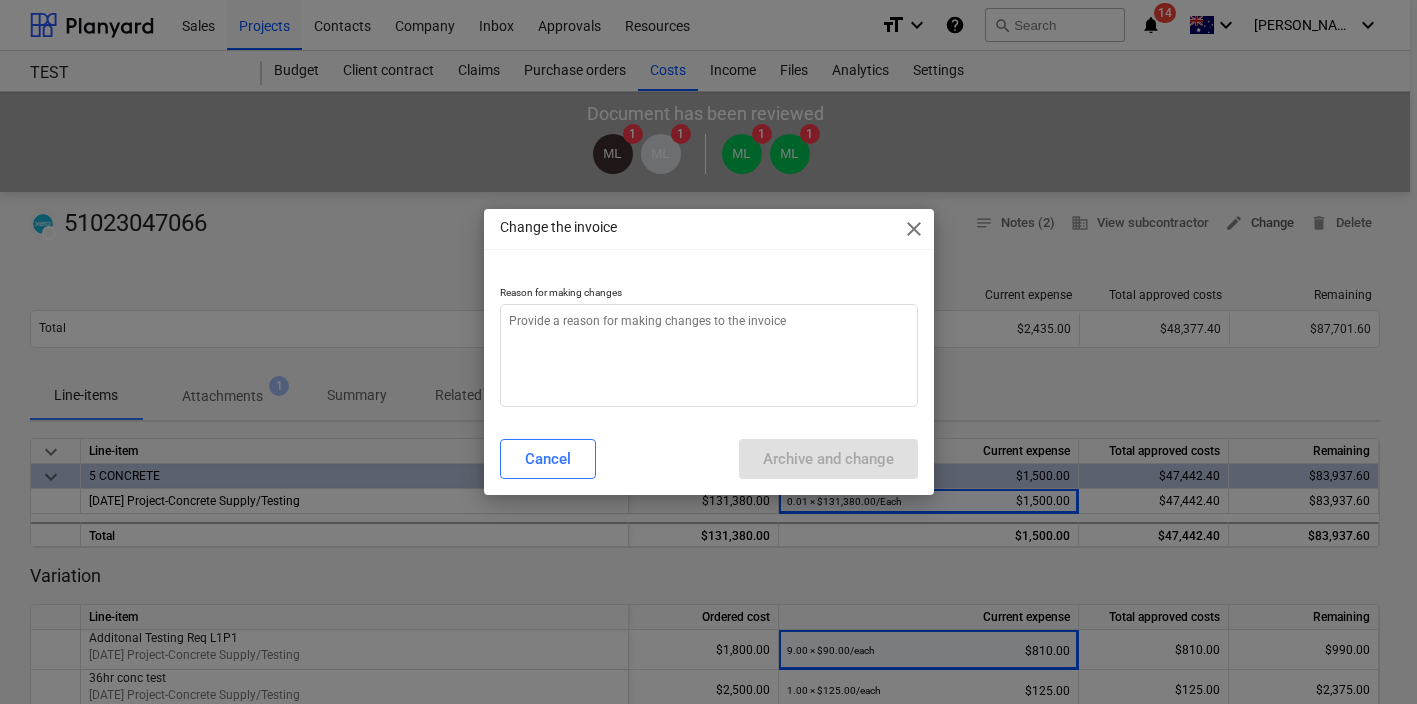 type on "x" 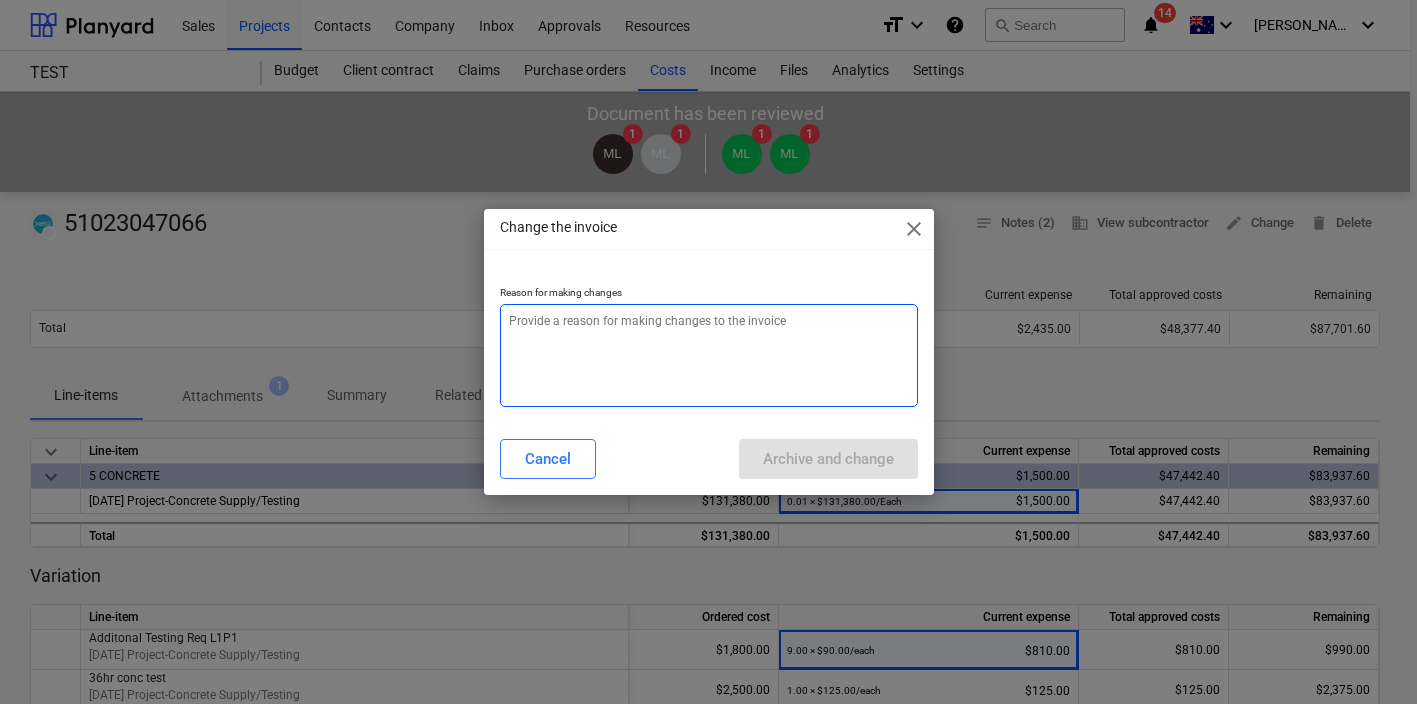 click at bounding box center [709, 355] 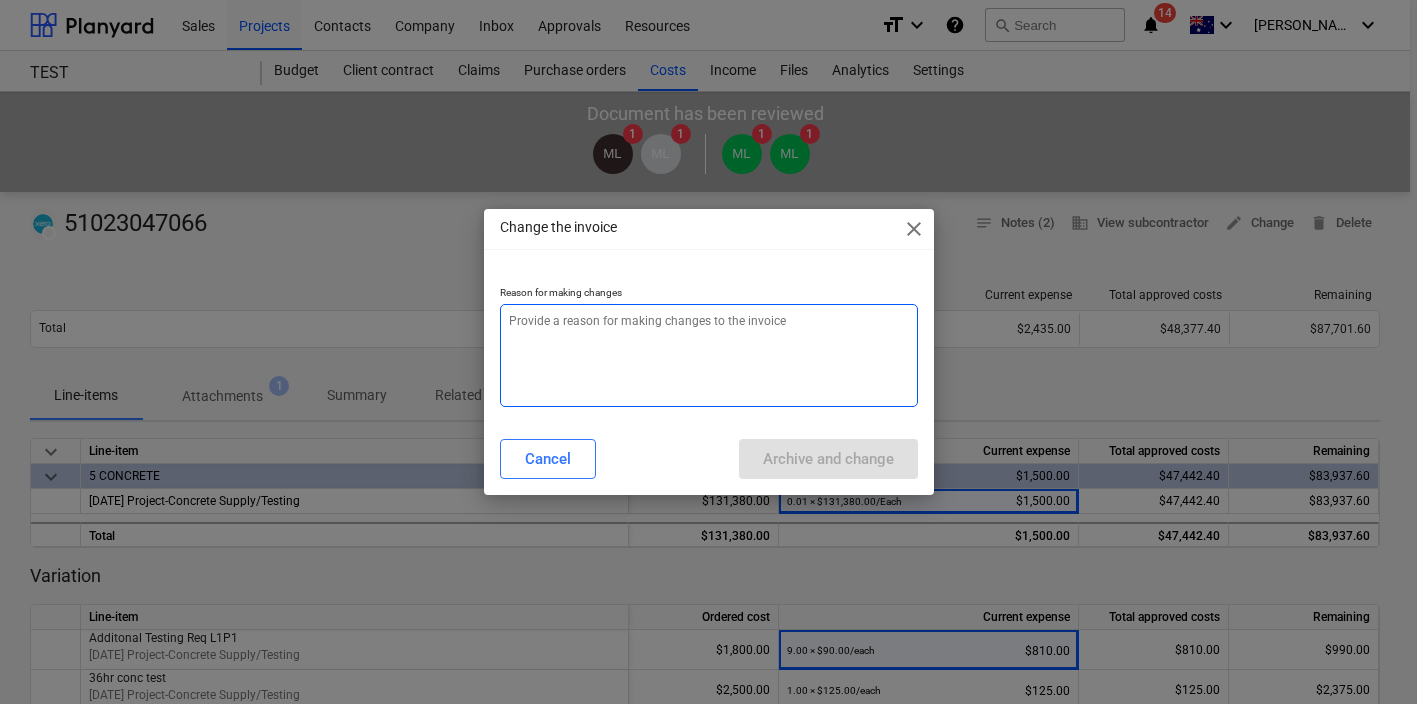 type on "R" 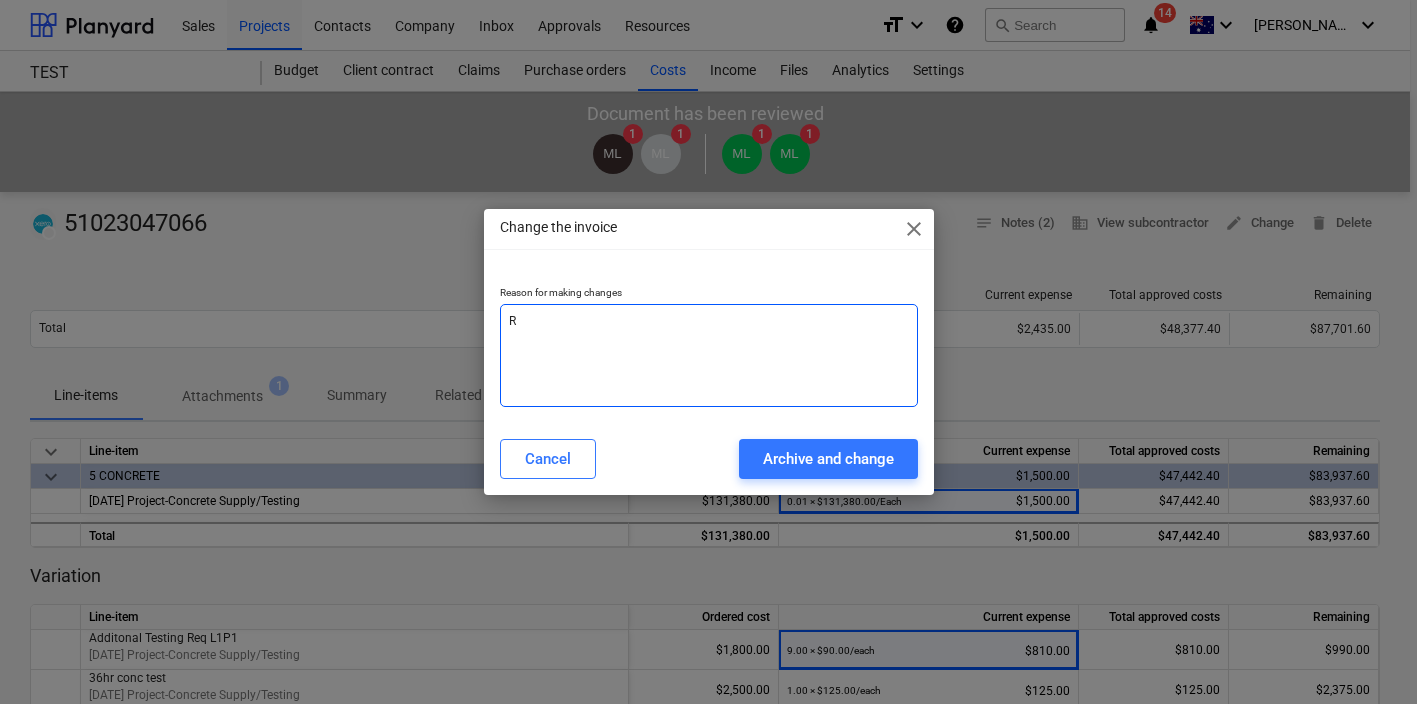 type on "Re" 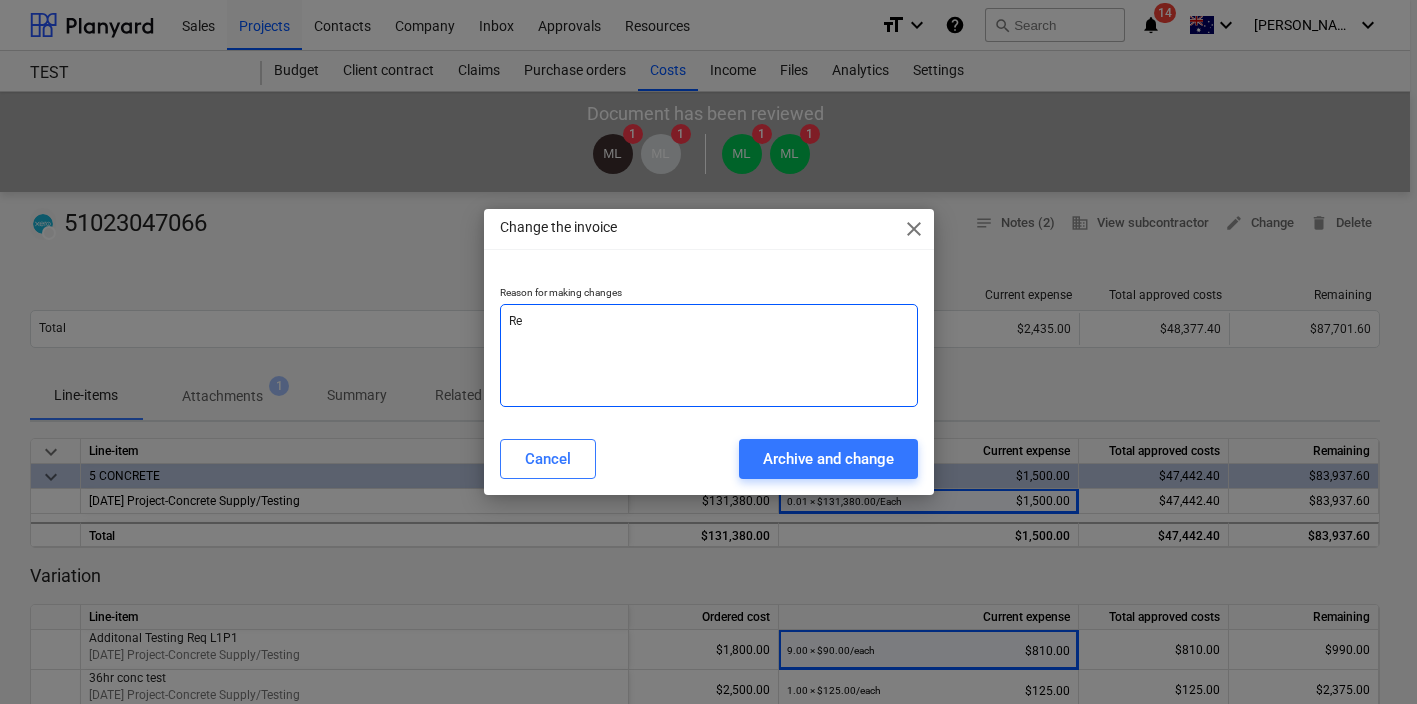 type on "Rev" 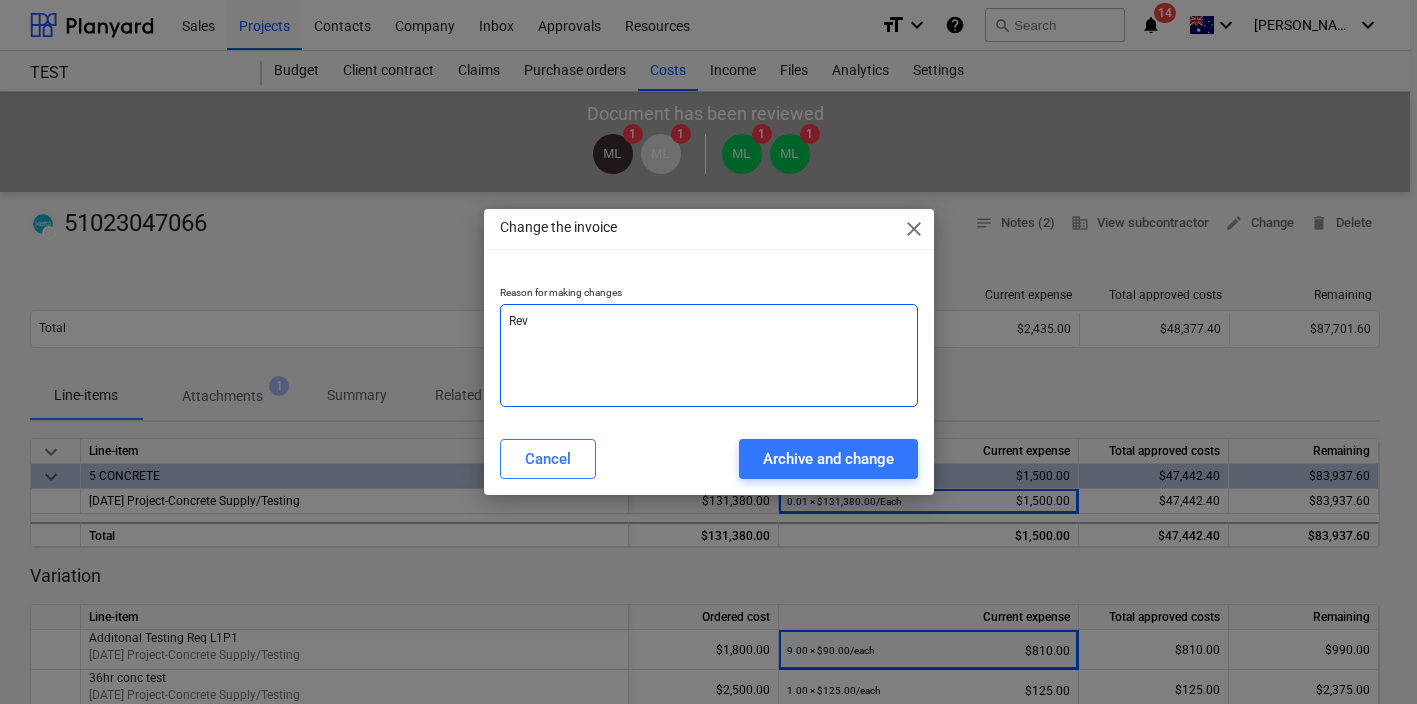 type on "Revi" 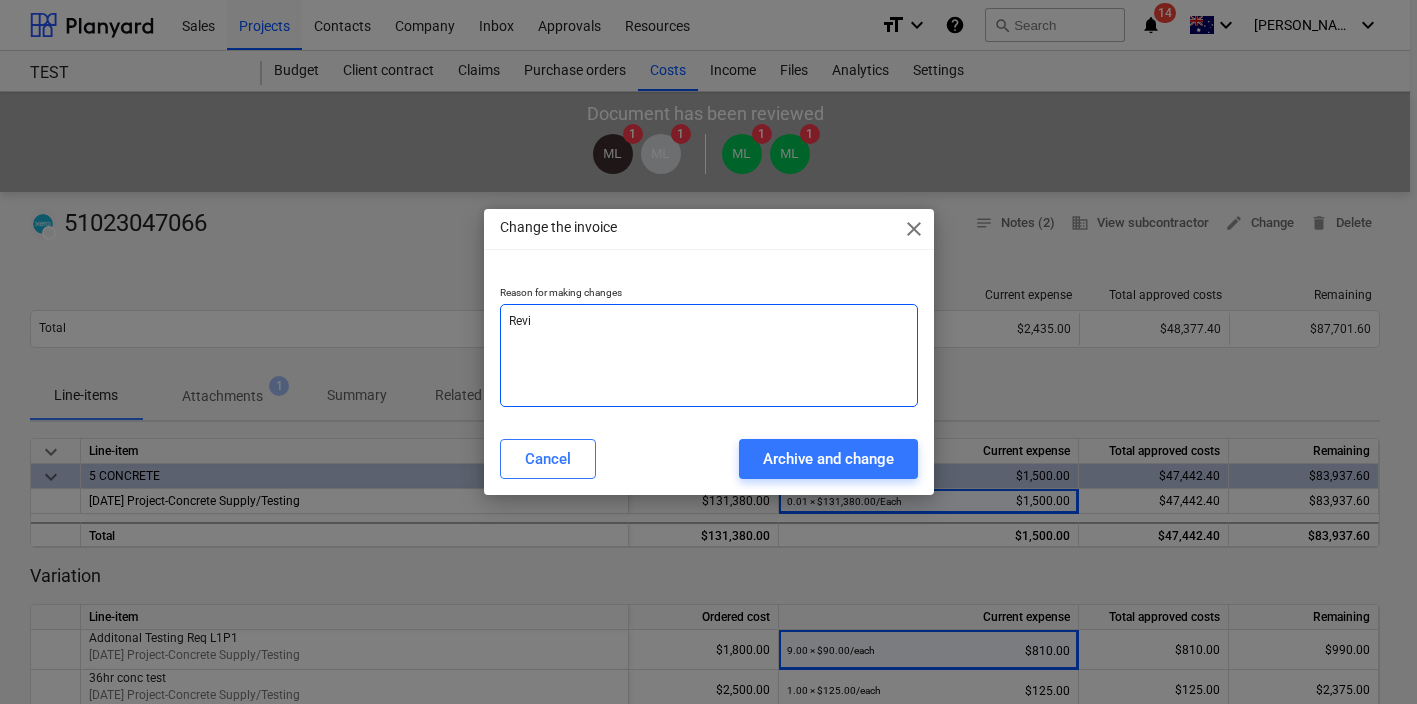 type on "Revie" 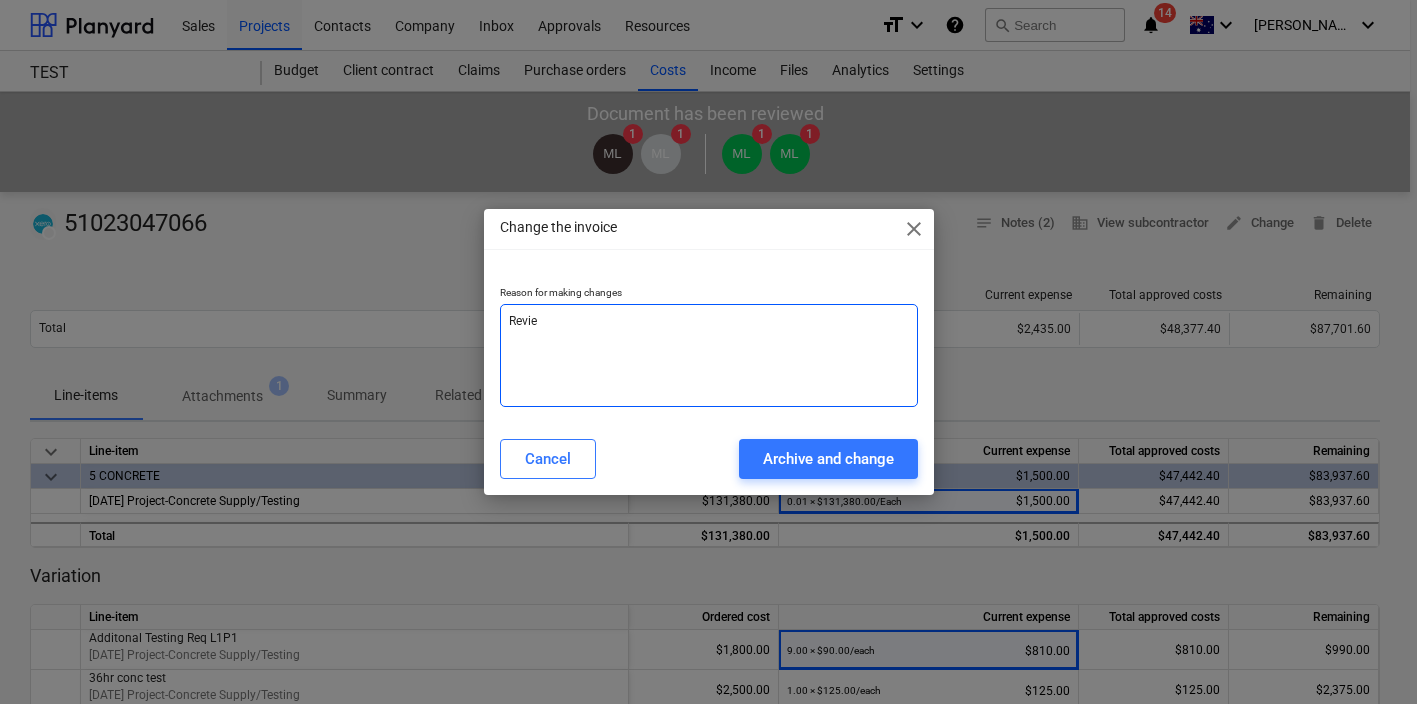type on "x" 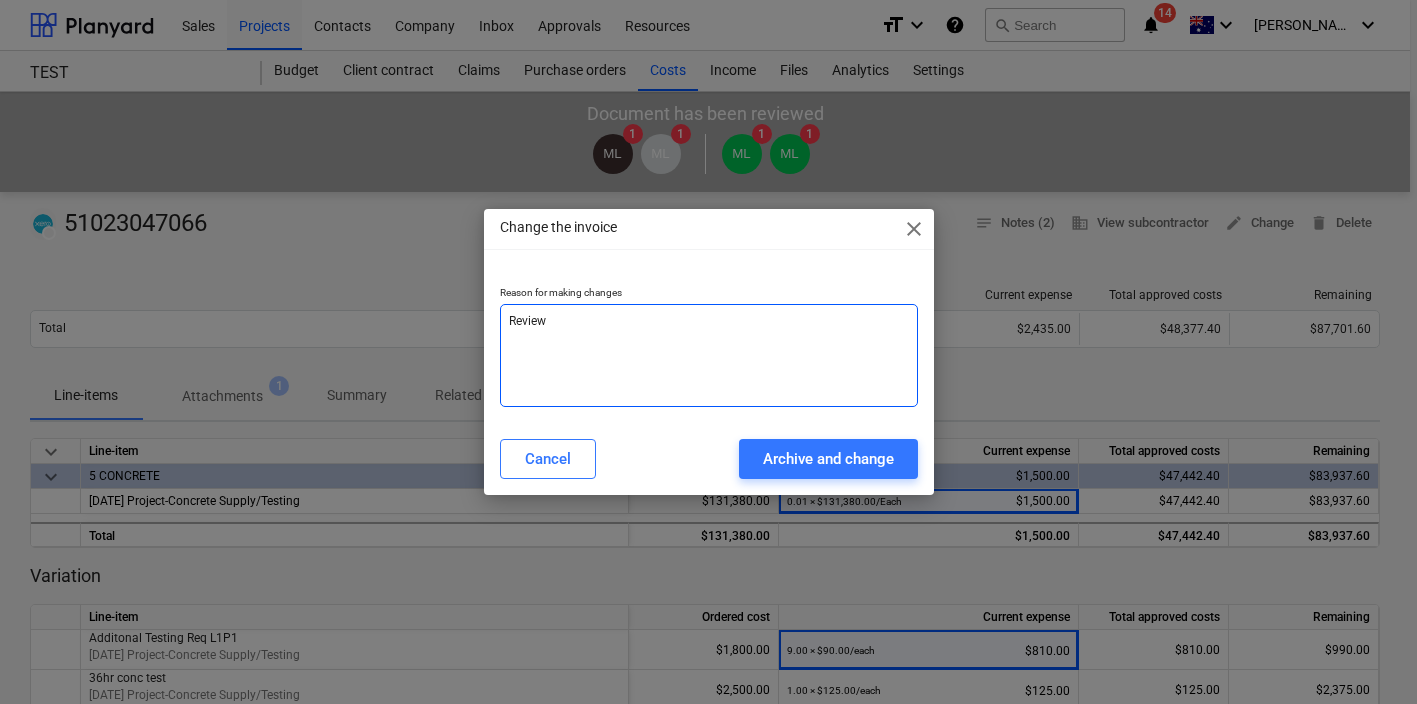 type on "Review" 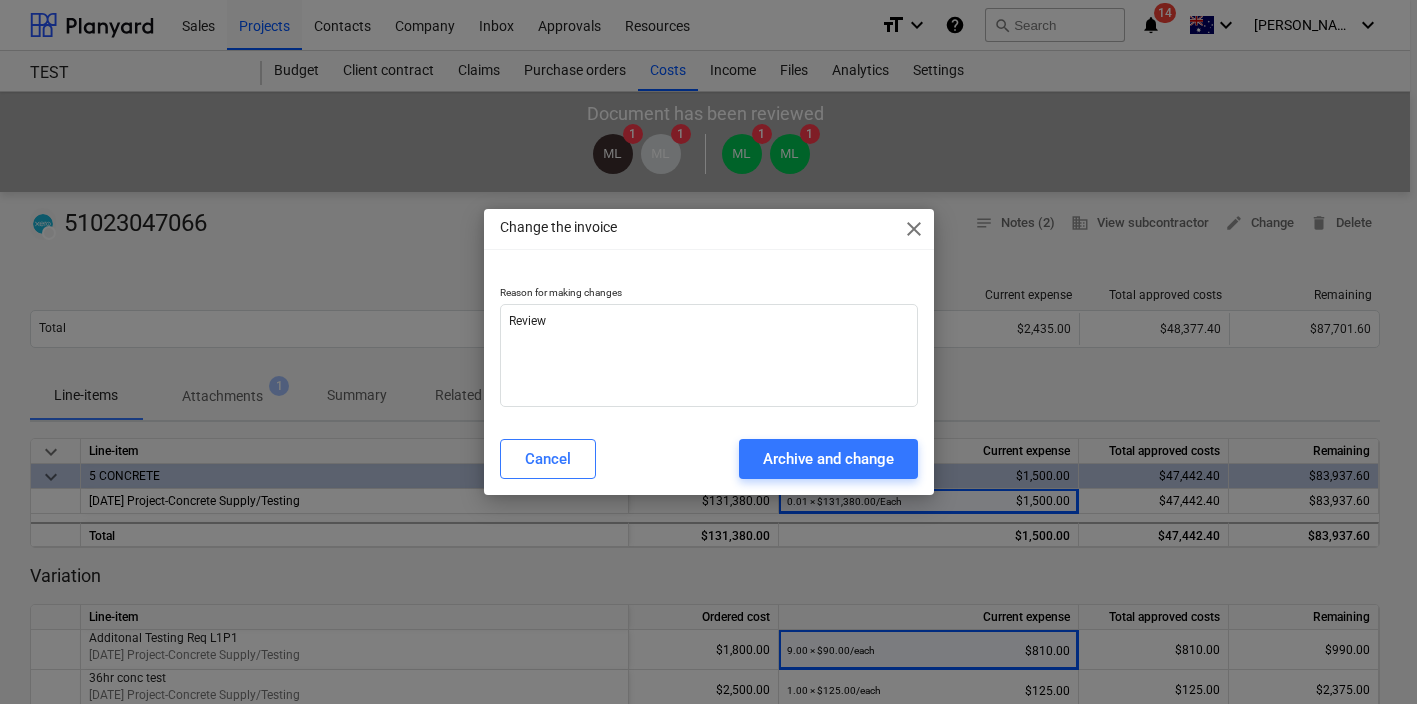 click on "close" at bounding box center [914, 229] 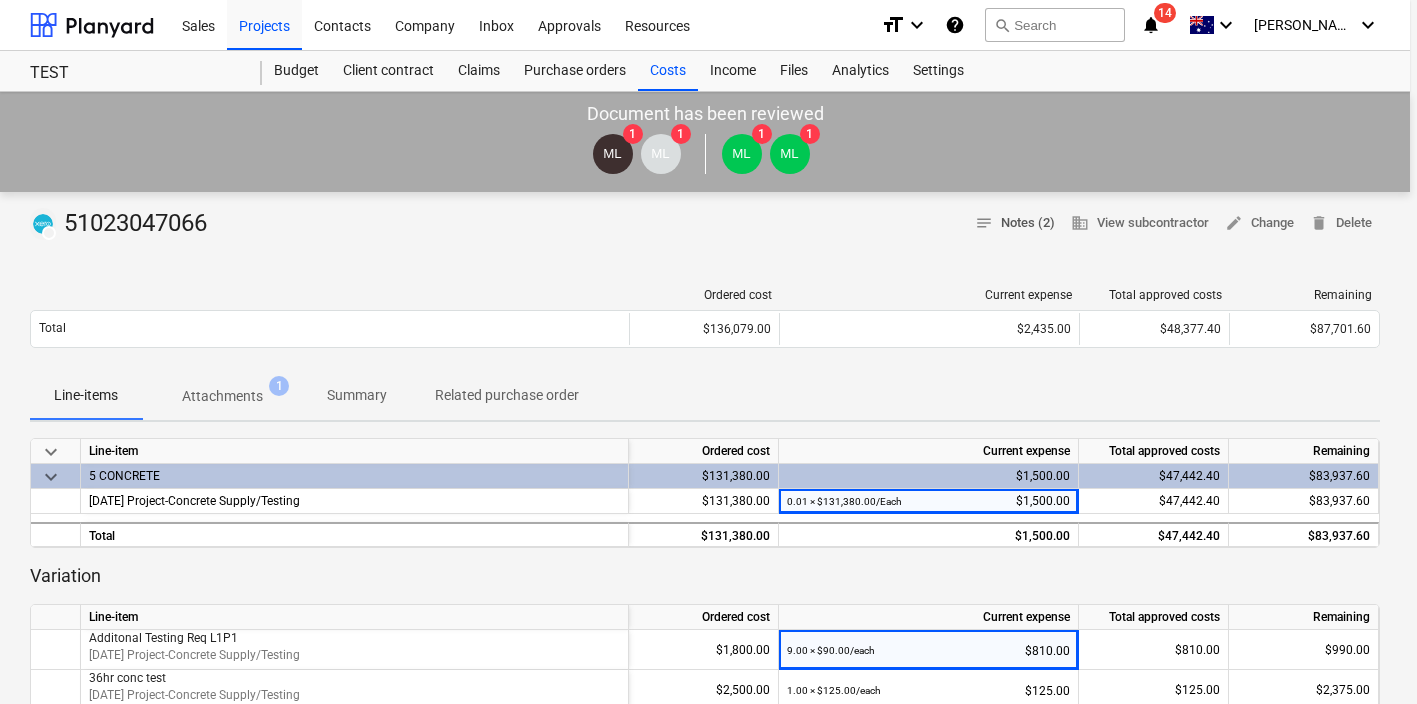 type on "x" 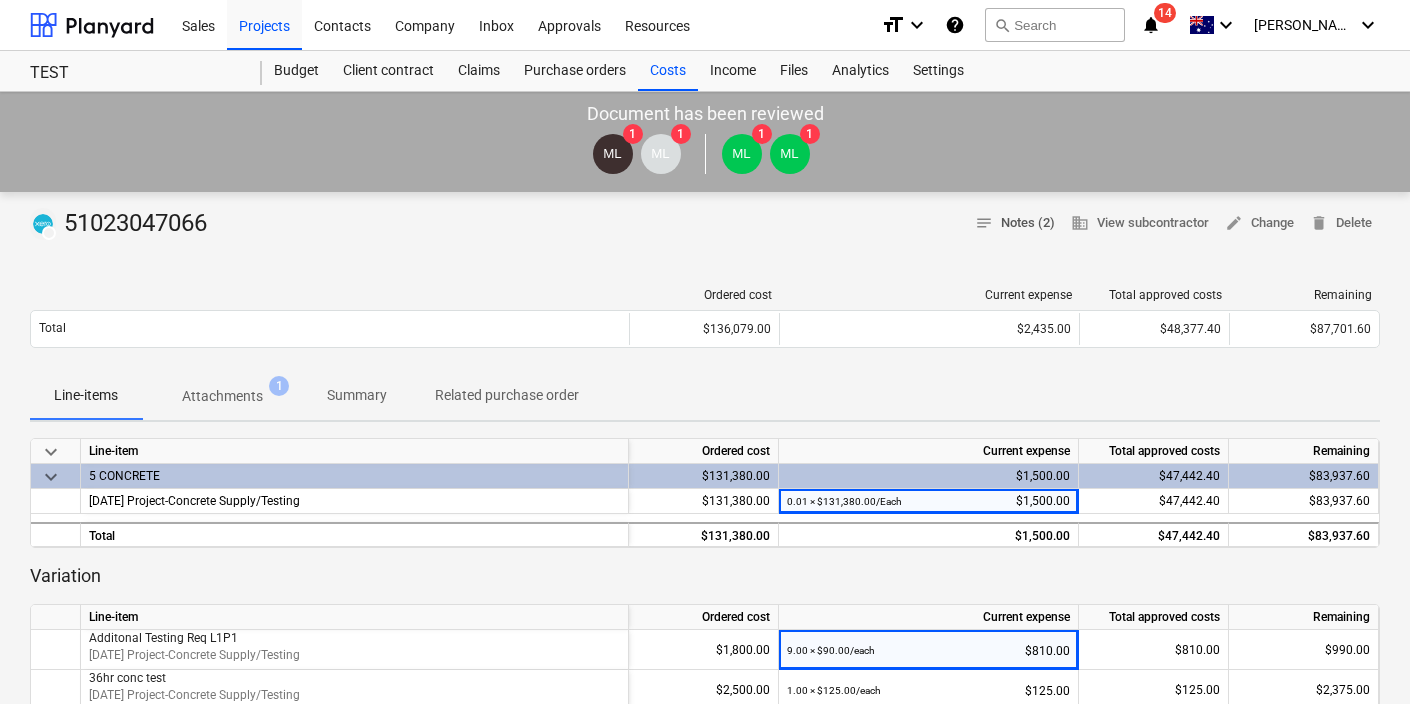click on "notes Notes (2)" at bounding box center [1015, 223] 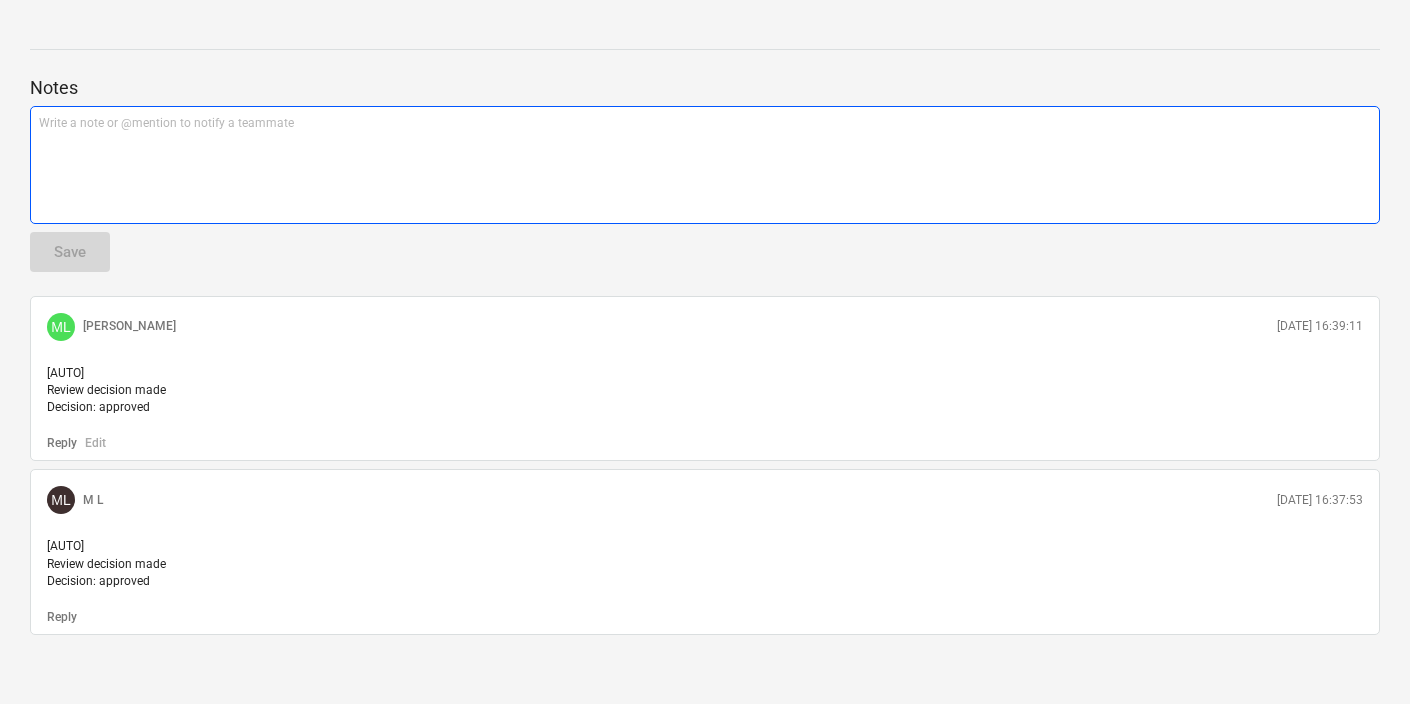 scroll, scrollTop: 791, scrollLeft: 0, axis: vertical 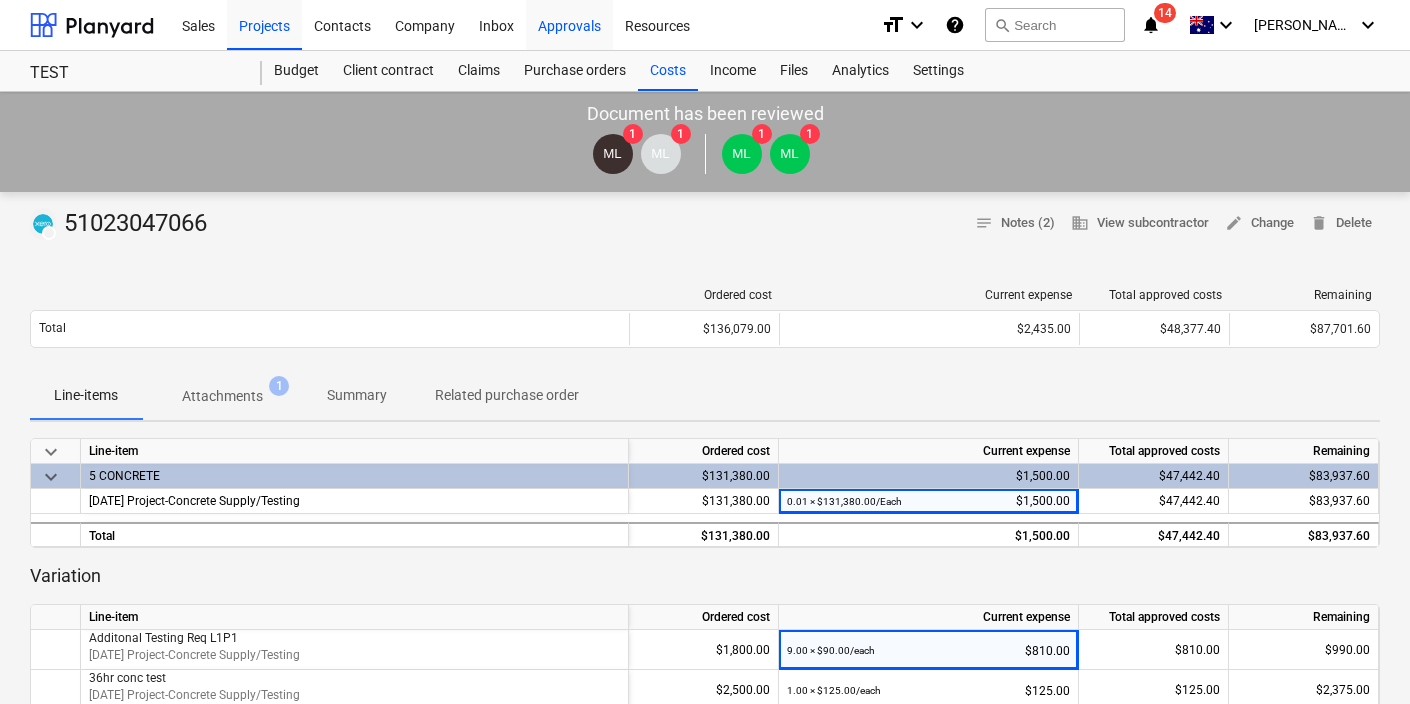 click on "Approvals" at bounding box center [569, 24] 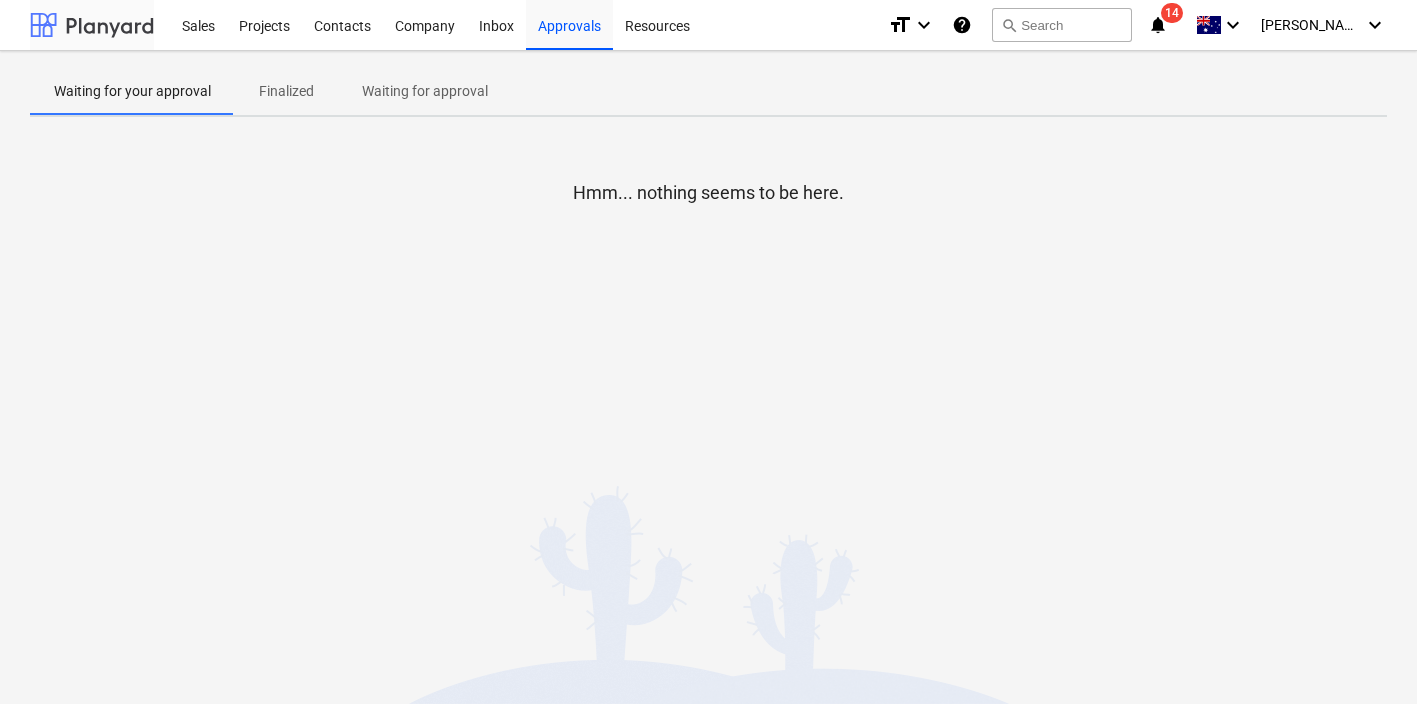 click at bounding box center [92, 25] 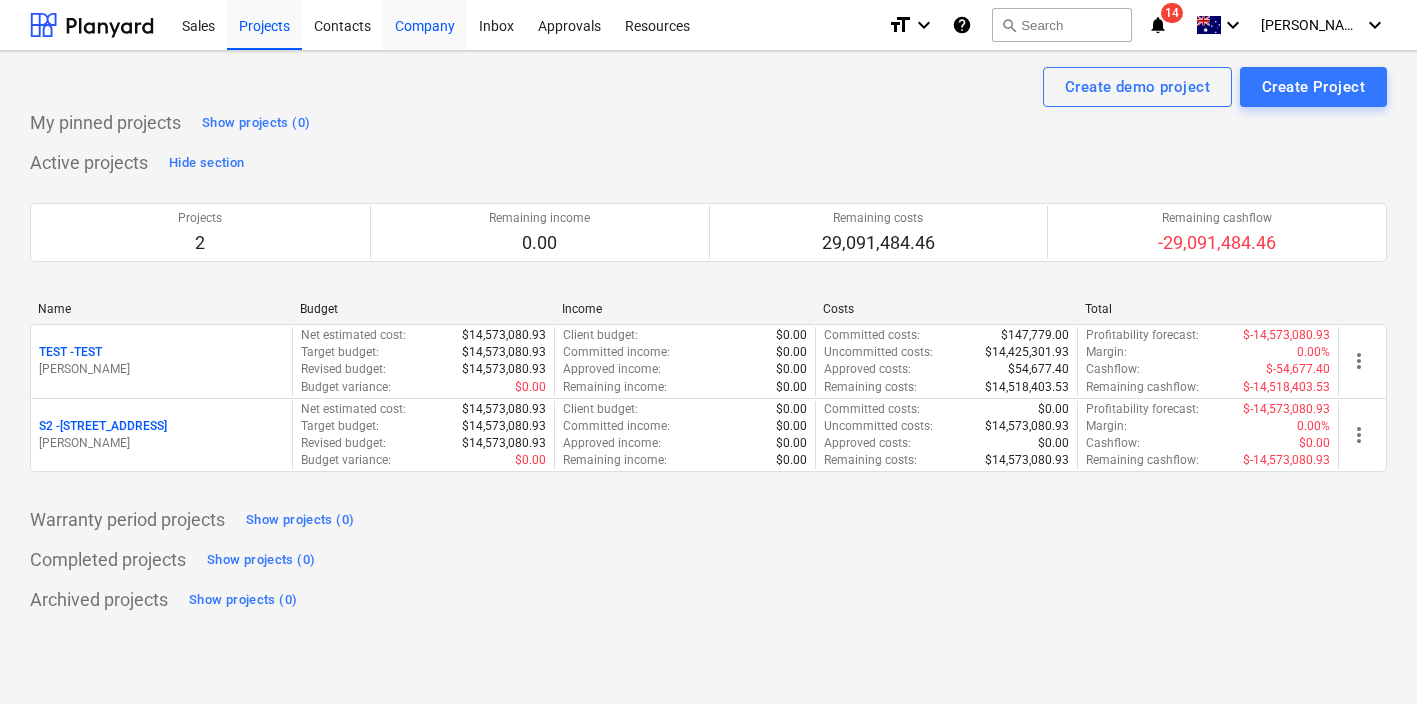 click on "Company" at bounding box center (425, 24) 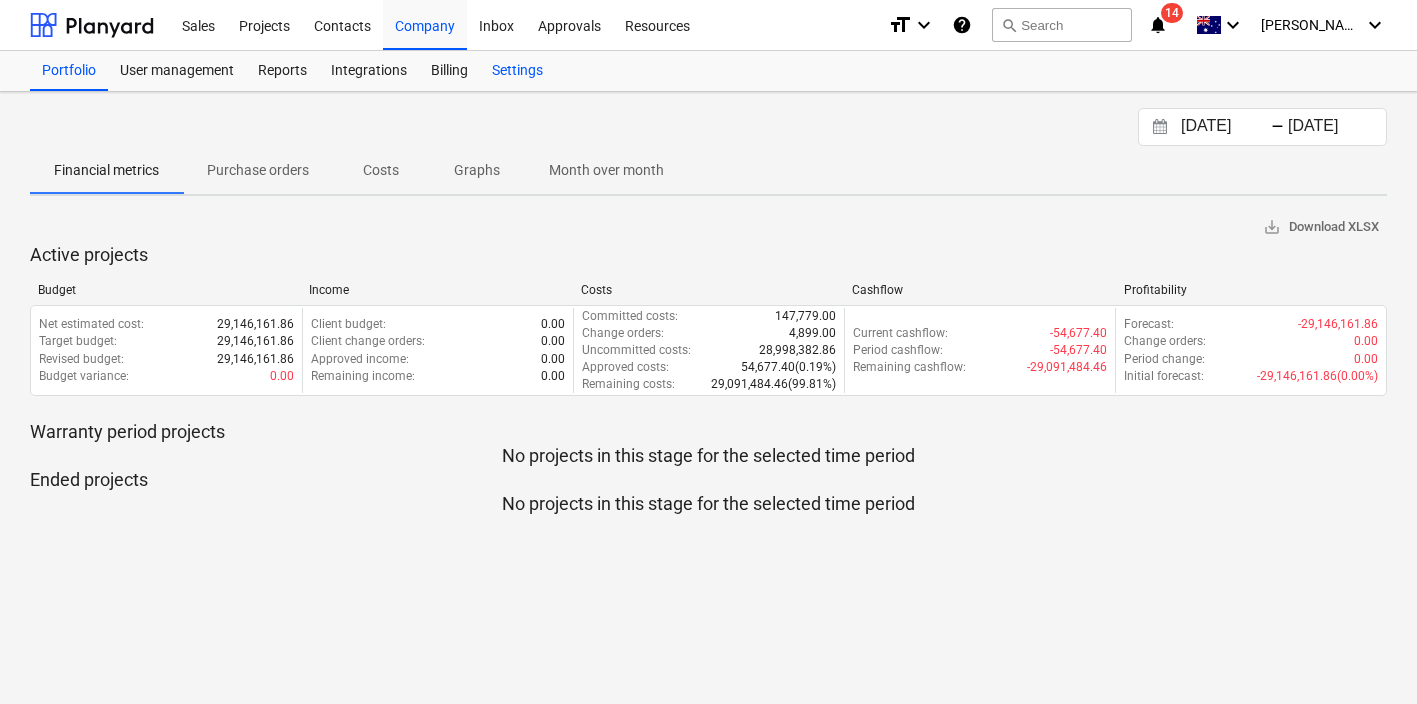 click on "Settings" at bounding box center [517, 71] 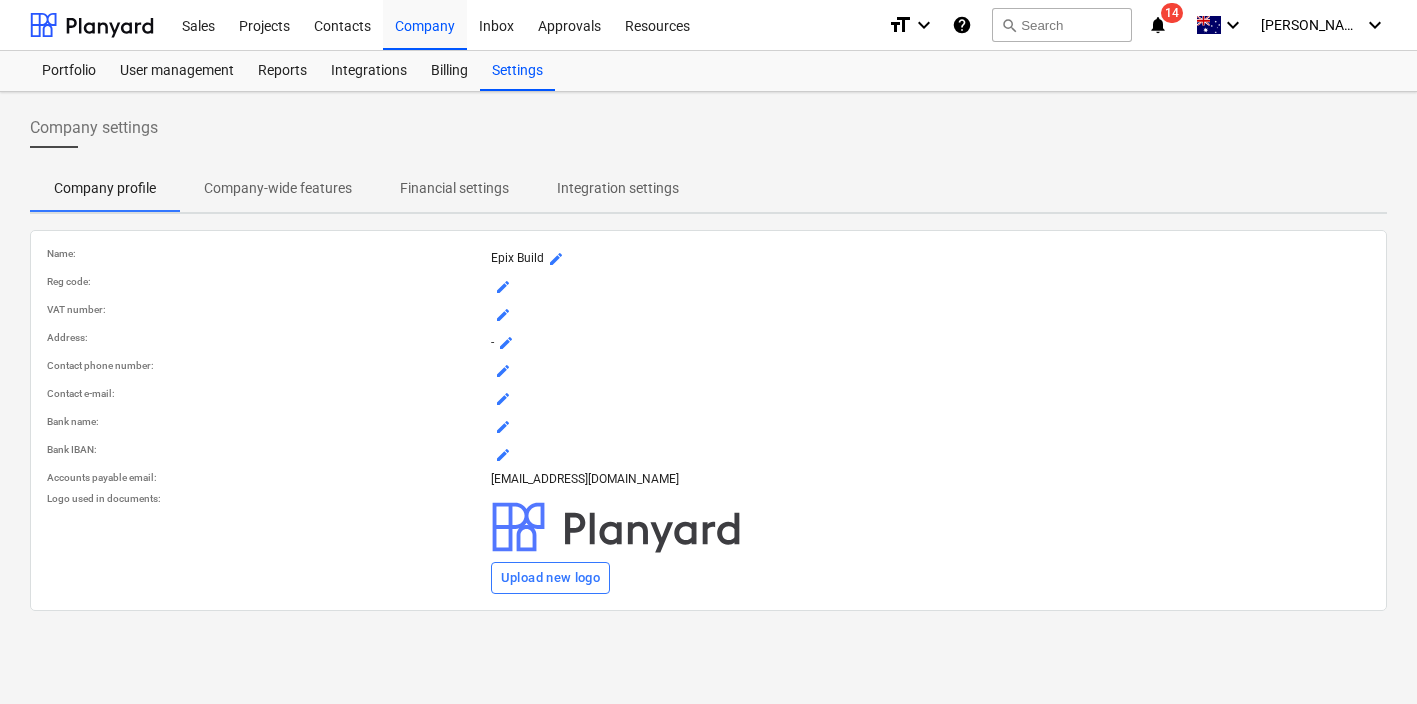 click on "Company-wide features" at bounding box center (278, 188) 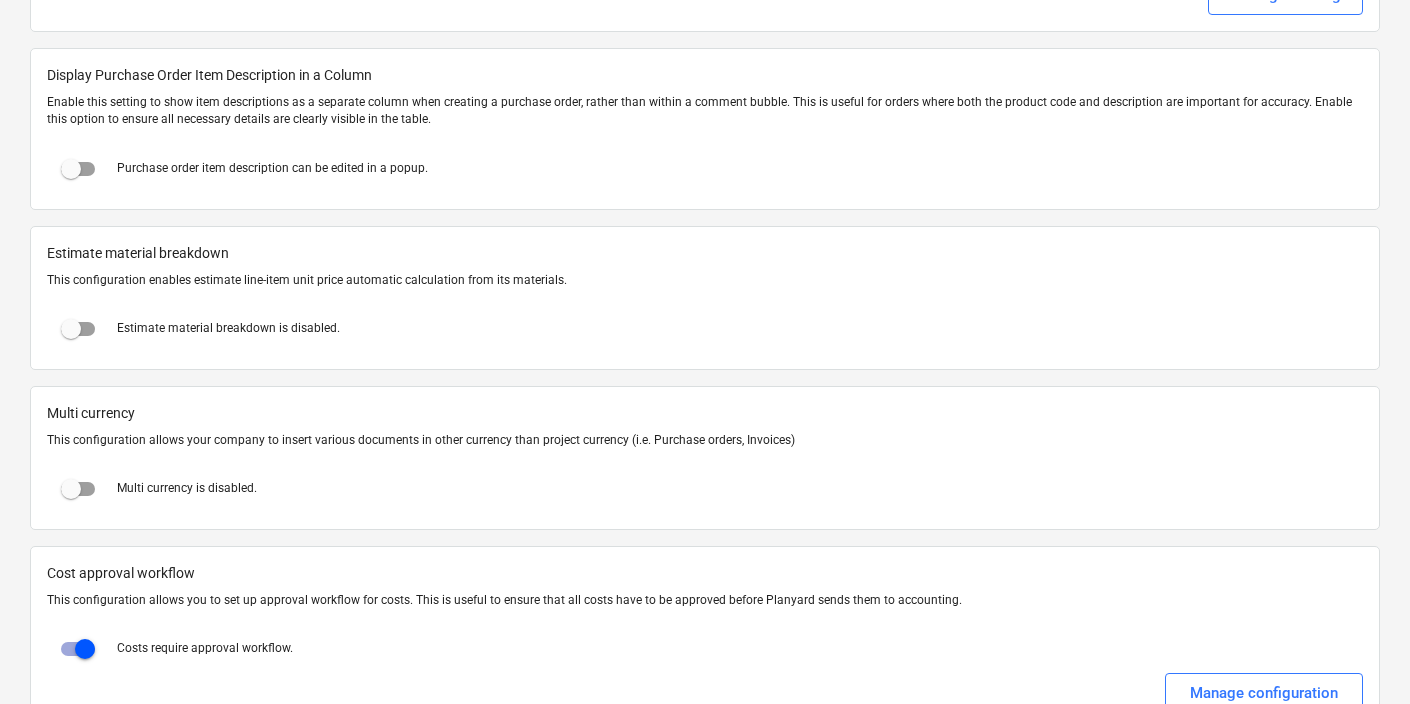 scroll, scrollTop: 3101, scrollLeft: 0, axis: vertical 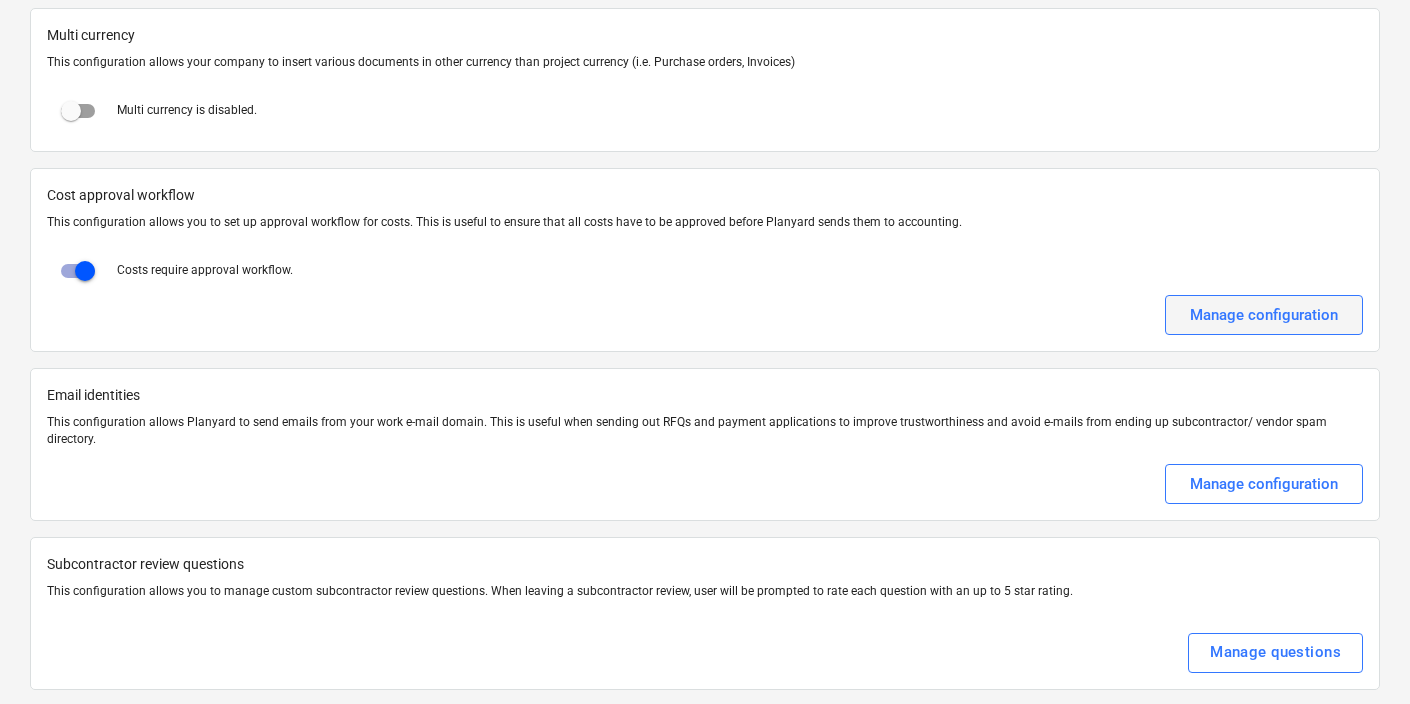 click on "Manage configuration" at bounding box center [1264, 315] 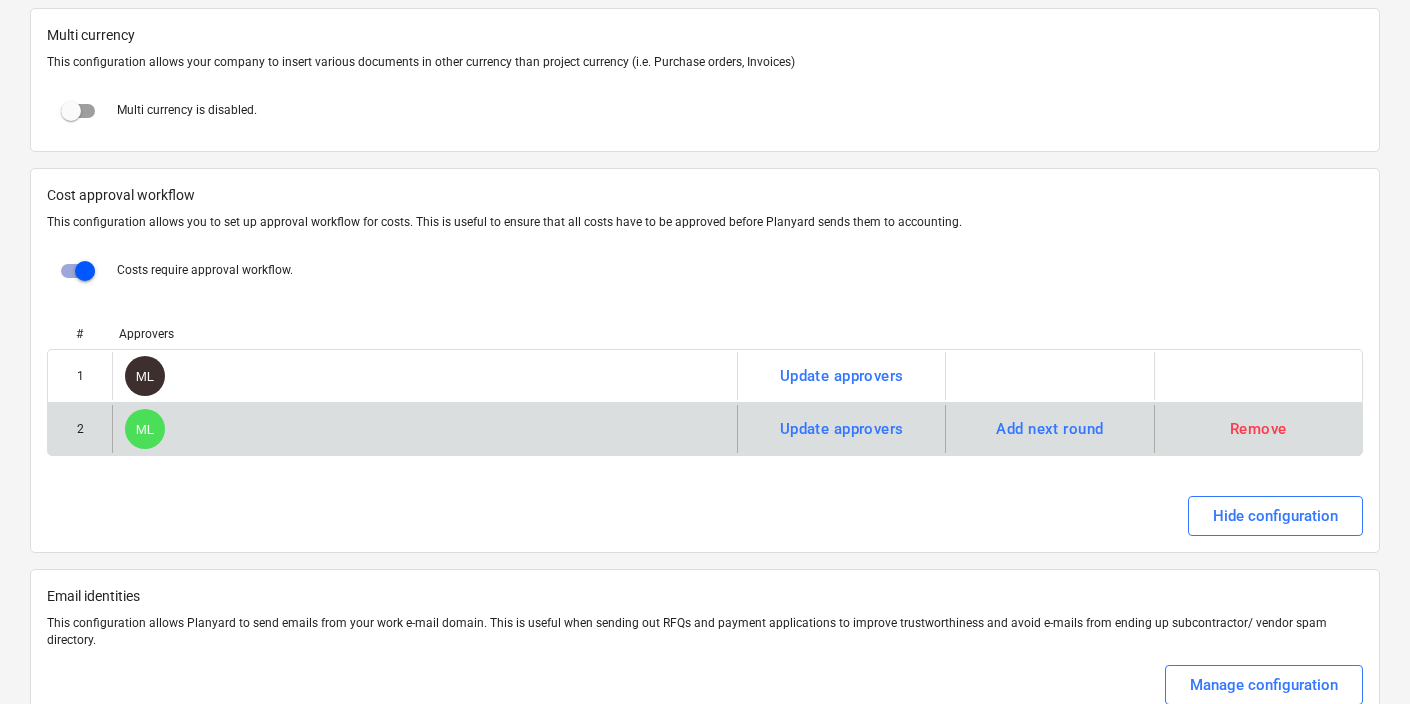 click on "ML" at bounding box center (424, 429) 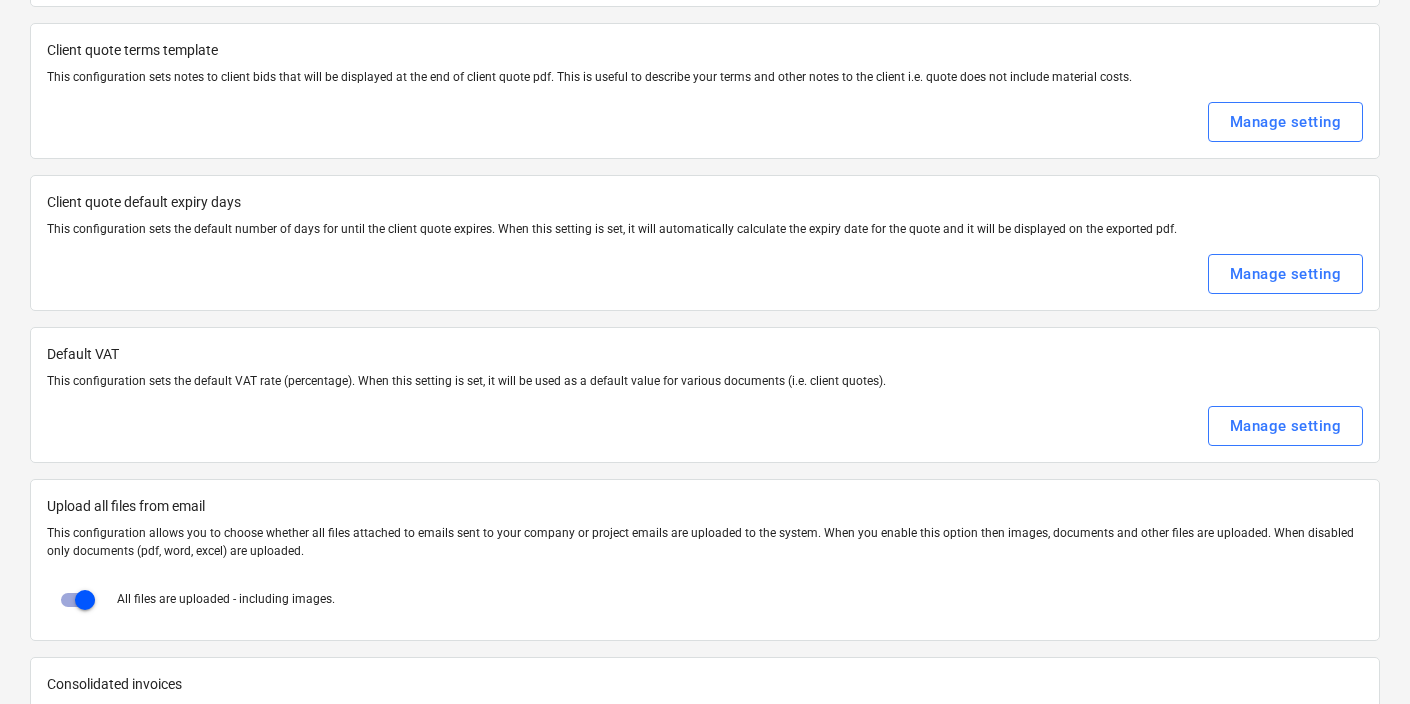 scroll, scrollTop: 0, scrollLeft: 0, axis: both 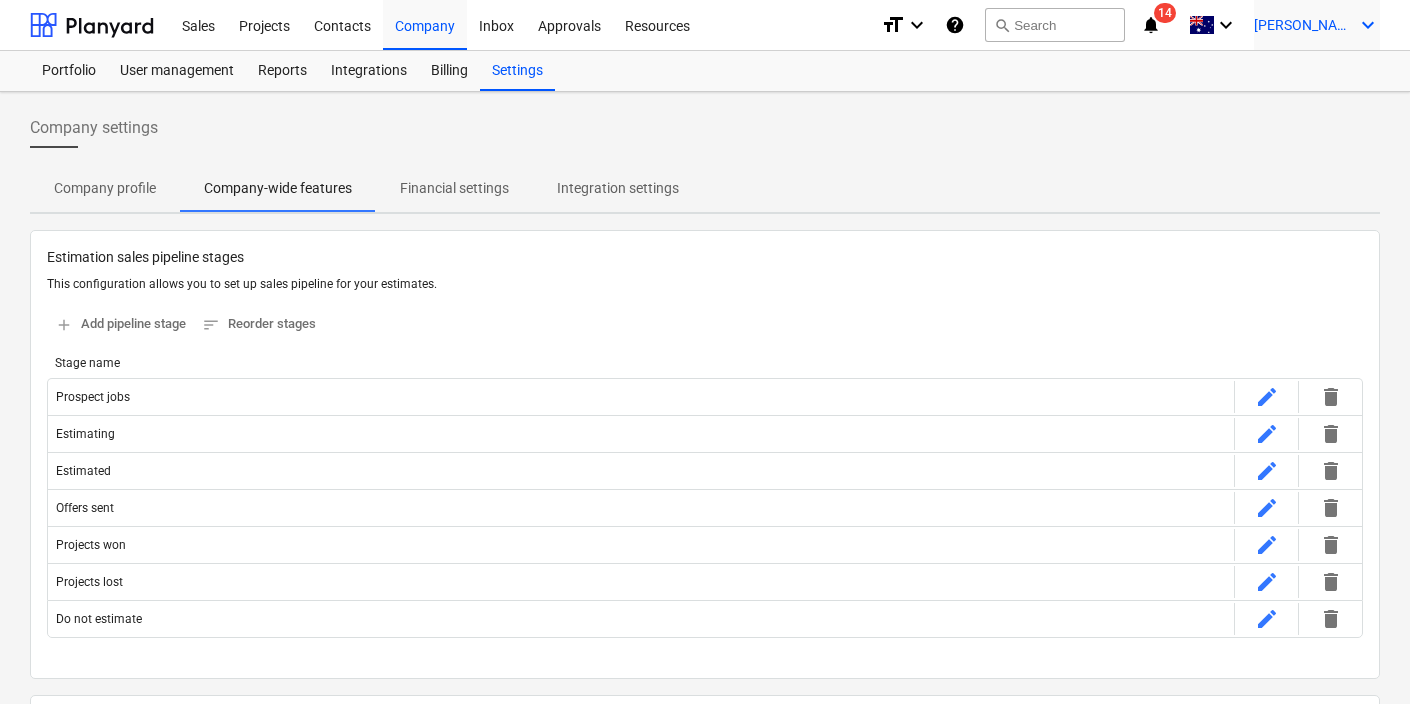 click on "[PERSON_NAME]" at bounding box center [1304, 25] 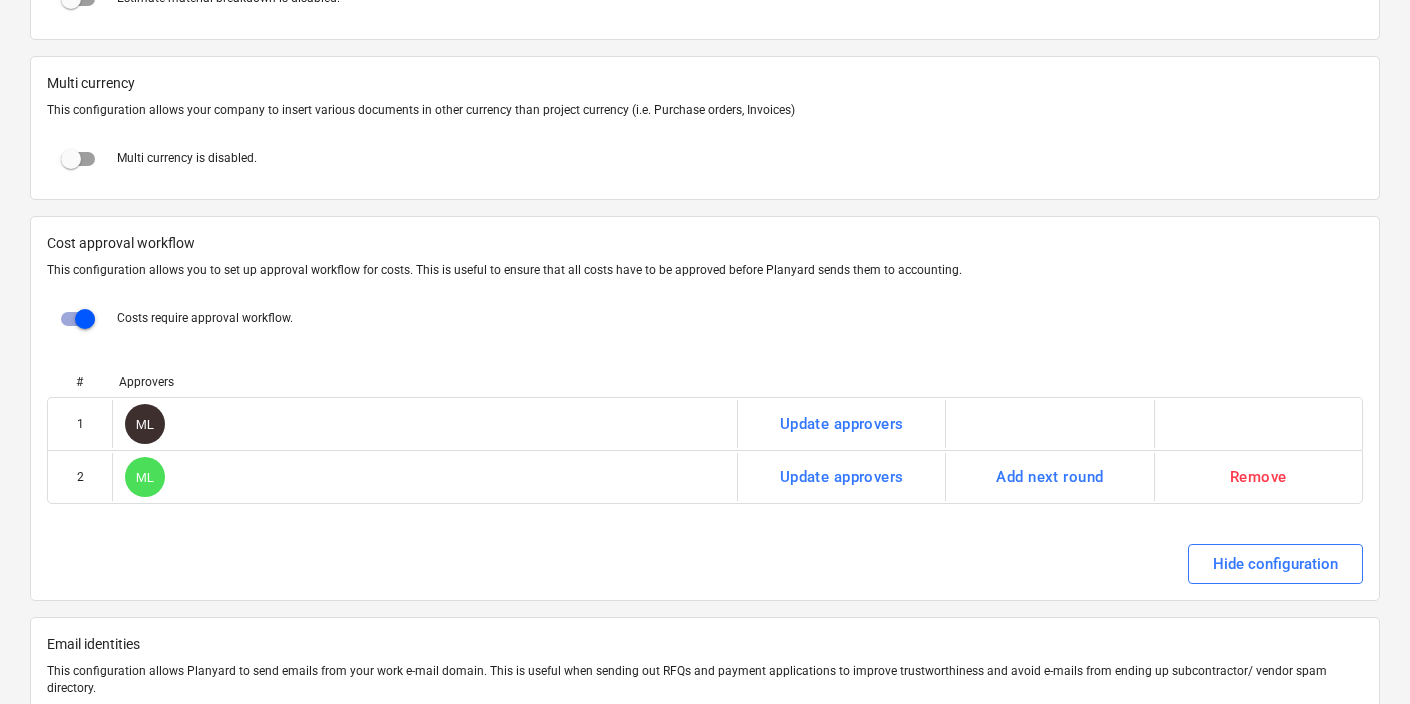 scroll, scrollTop: 3302, scrollLeft: 0, axis: vertical 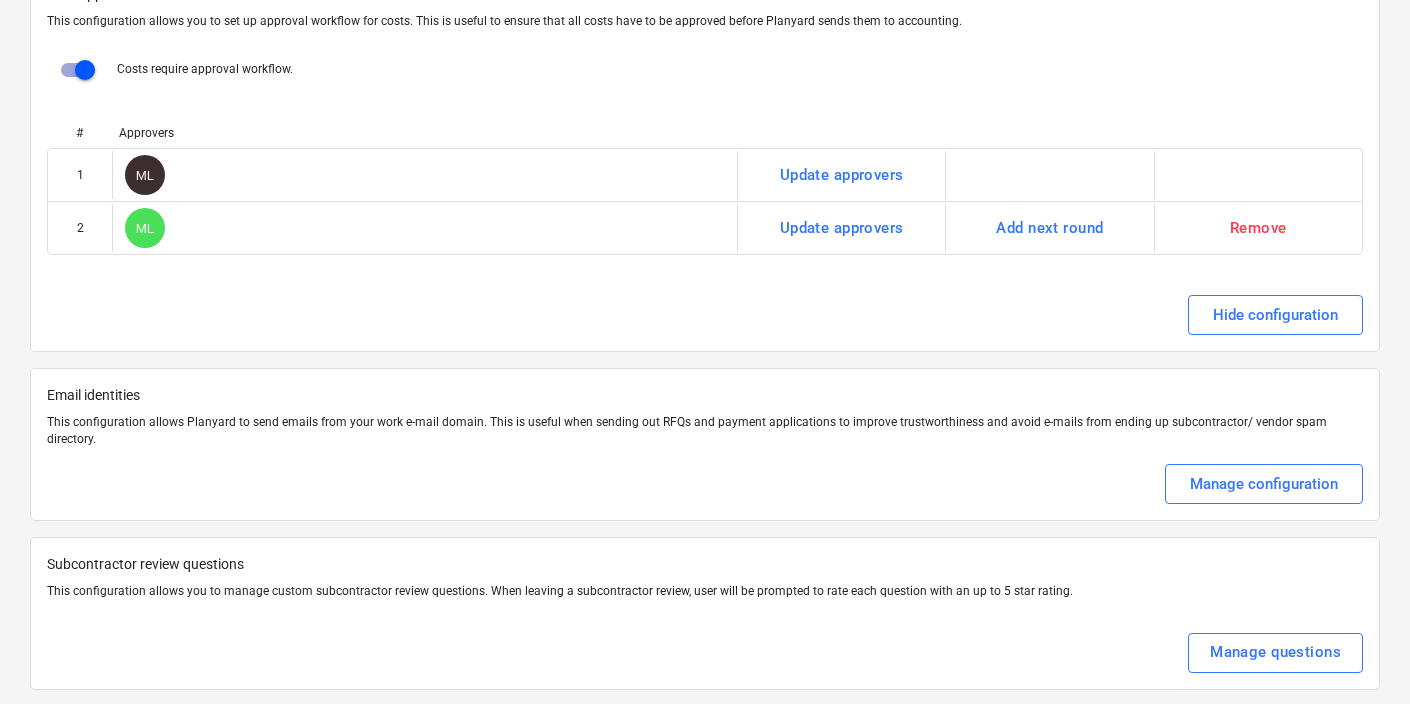 click at bounding box center (705, 352) 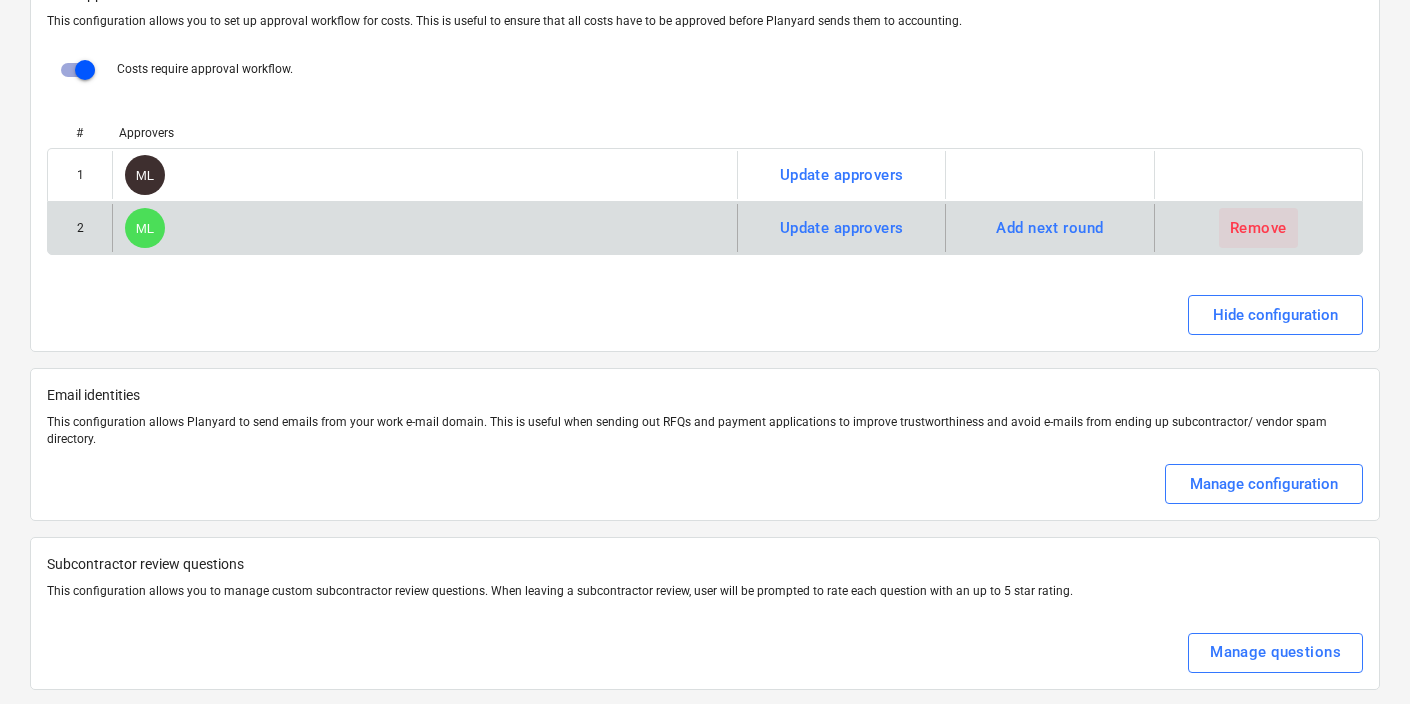 click on "Remove" at bounding box center [1258, 228] 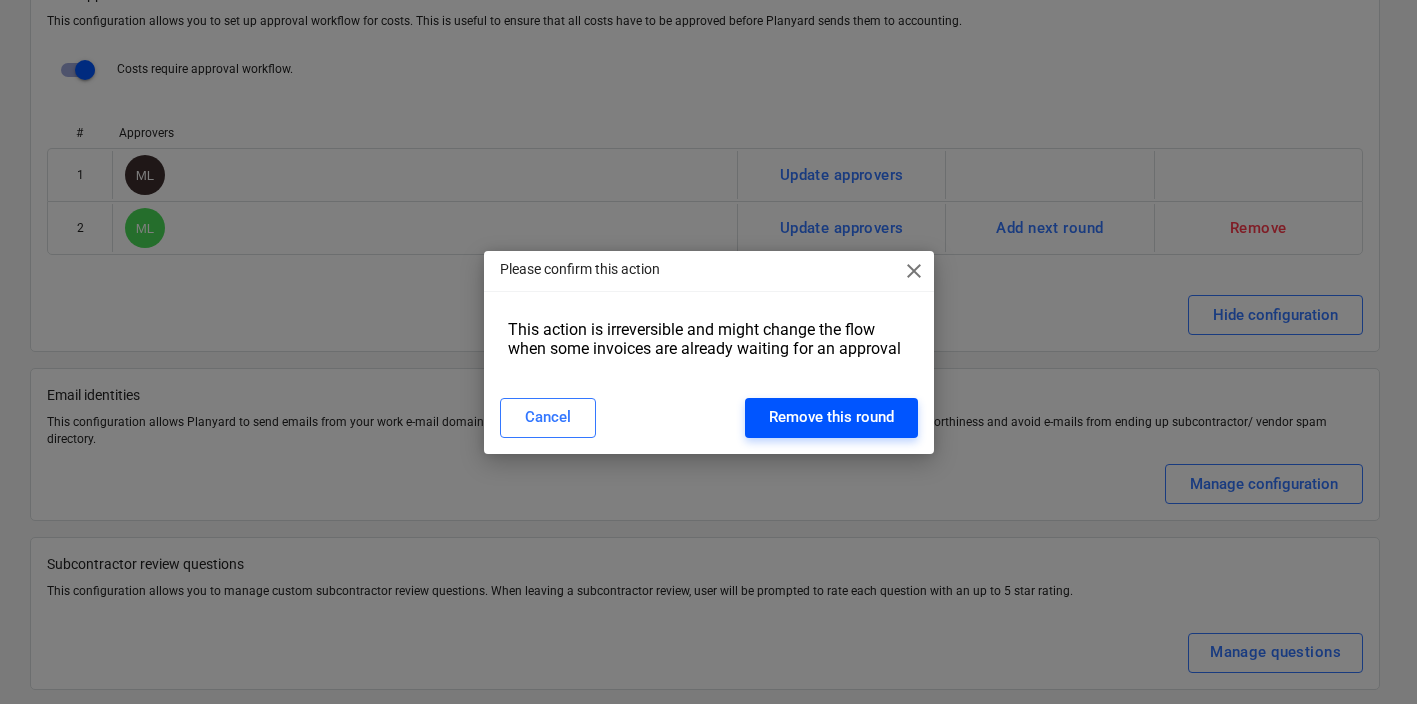 click on "Remove this round" at bounding box center [831, 417] 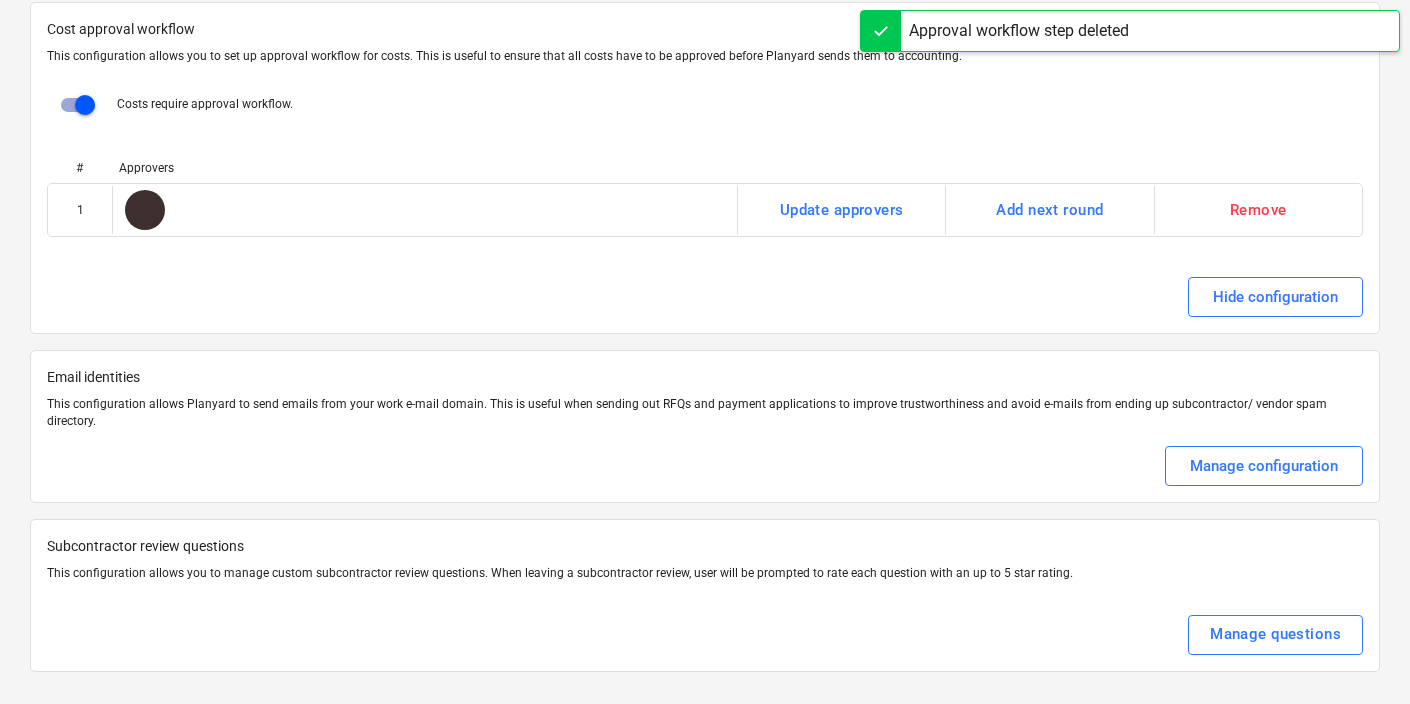 scroll, scrollTop: 3249, scrollLeft: 0, axis: vertical 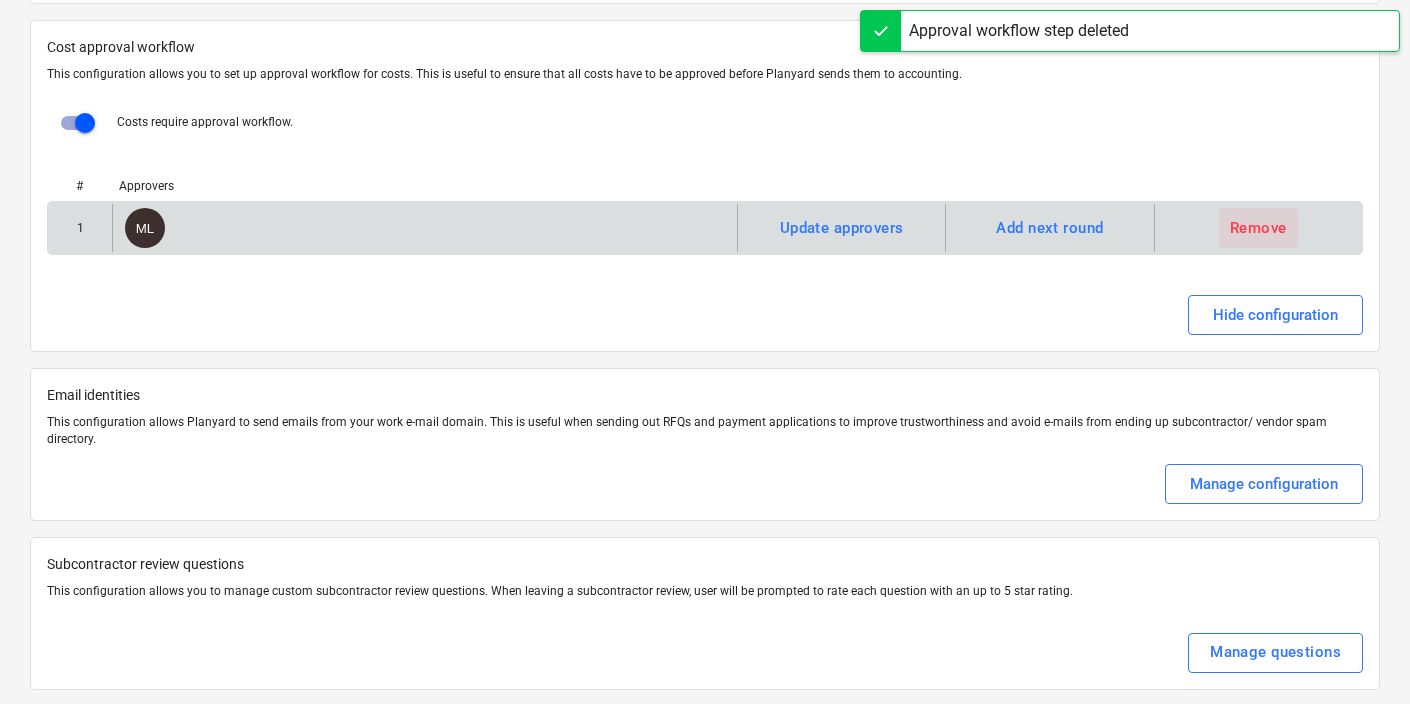 click on "Remove" at bounding box center (1258, 228) 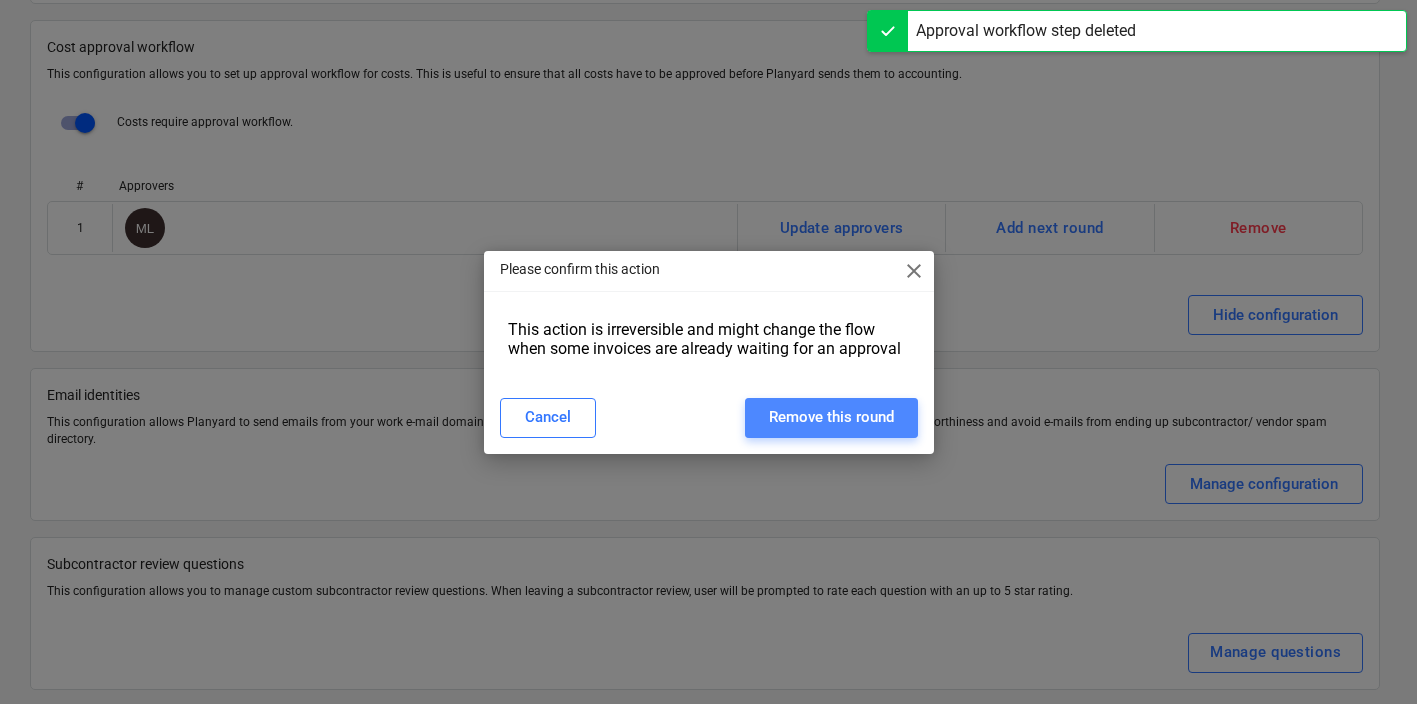 click on "Remove this round" at bounding box center [831, 417] 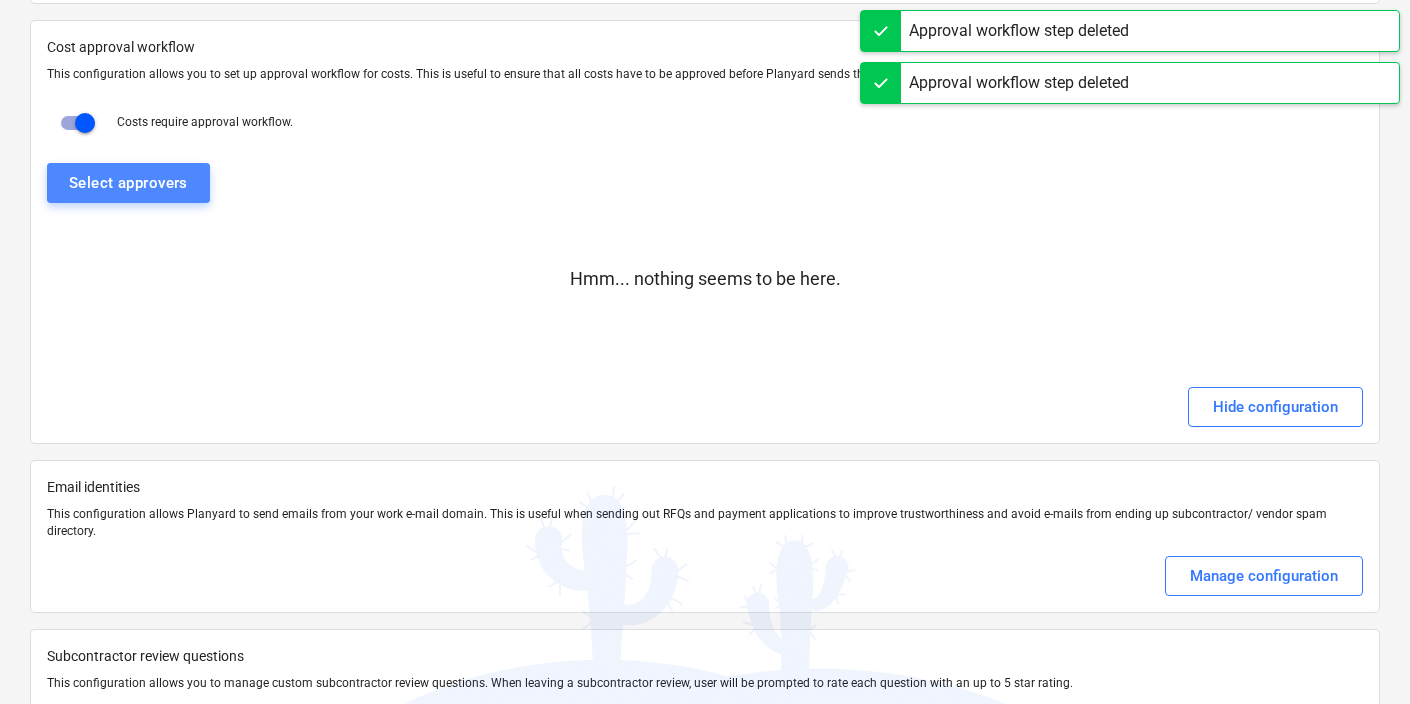 click on "Select approvers" at bounding box center [128, 183] 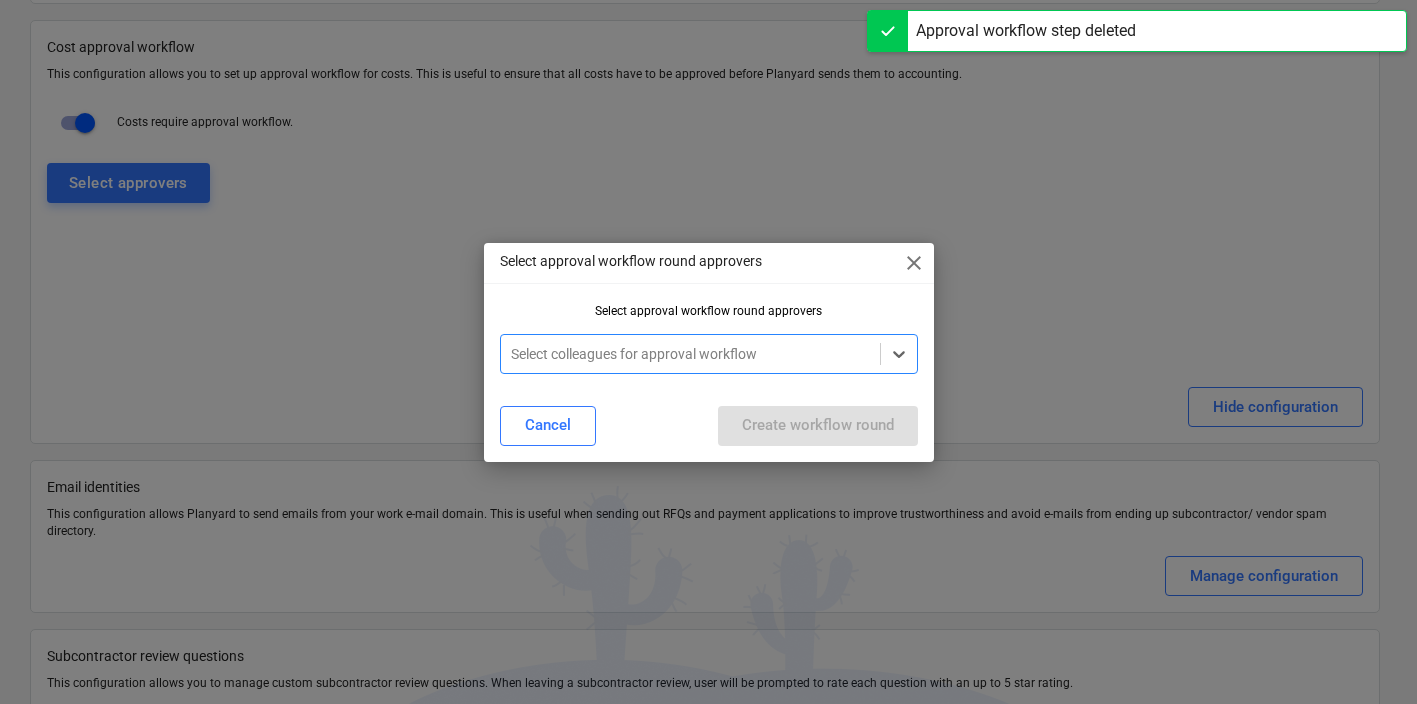 click at bounding box center [690, 354] 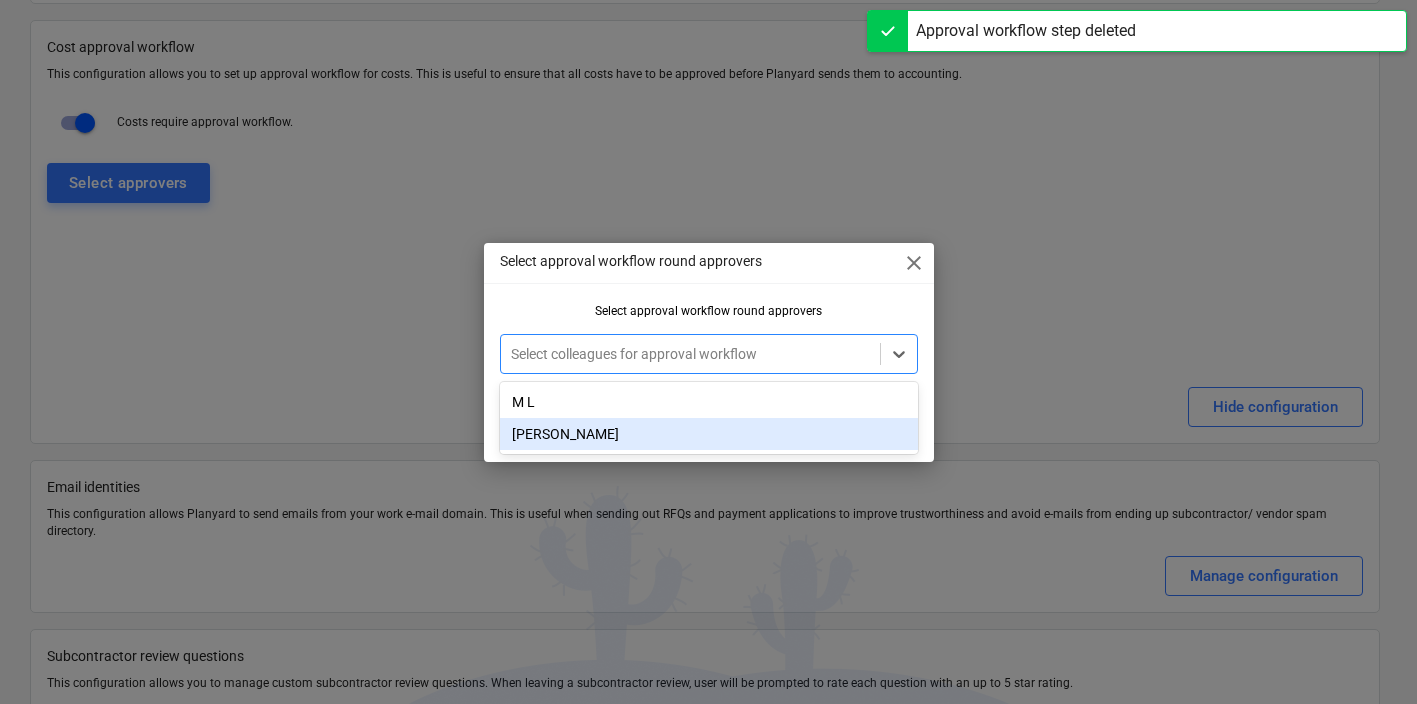 click on "Matt Lebon" at bounding box center (709, 434) 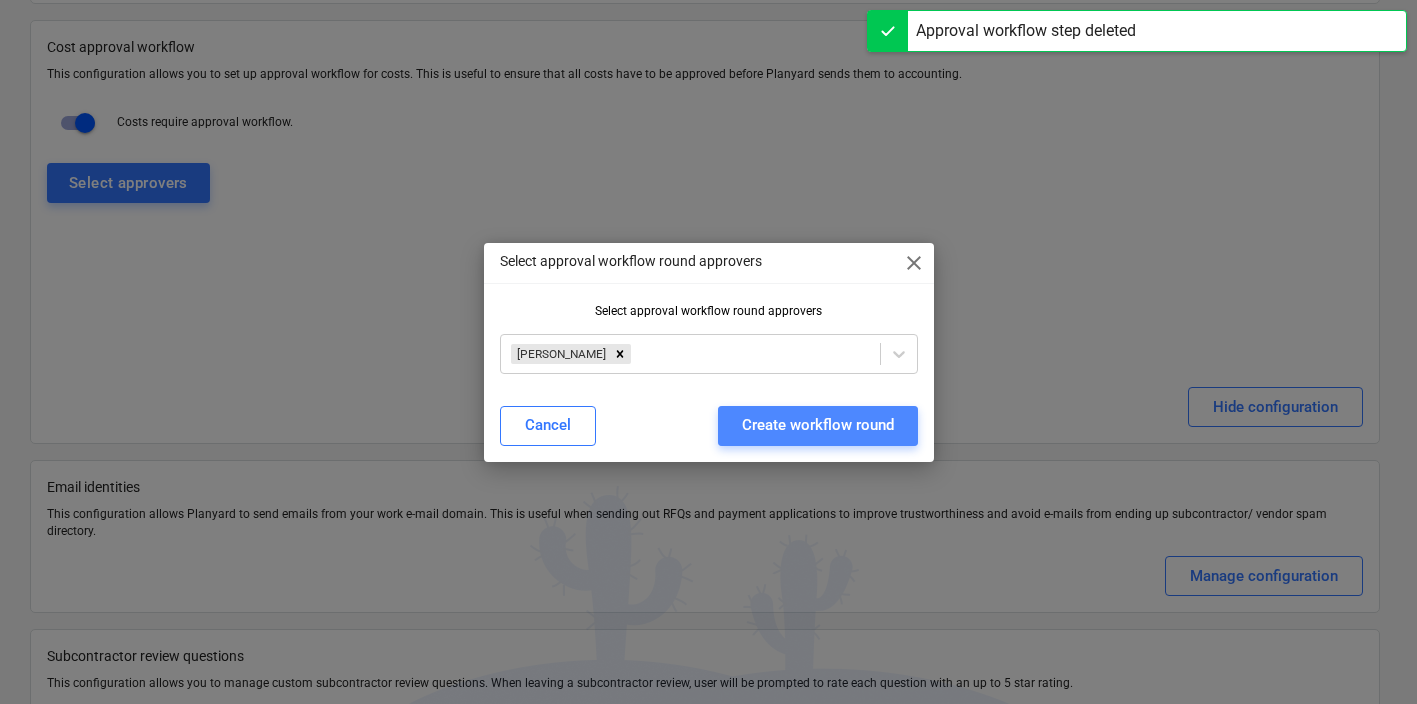 click on "Create workflow round" at bounding box center (818, 425) 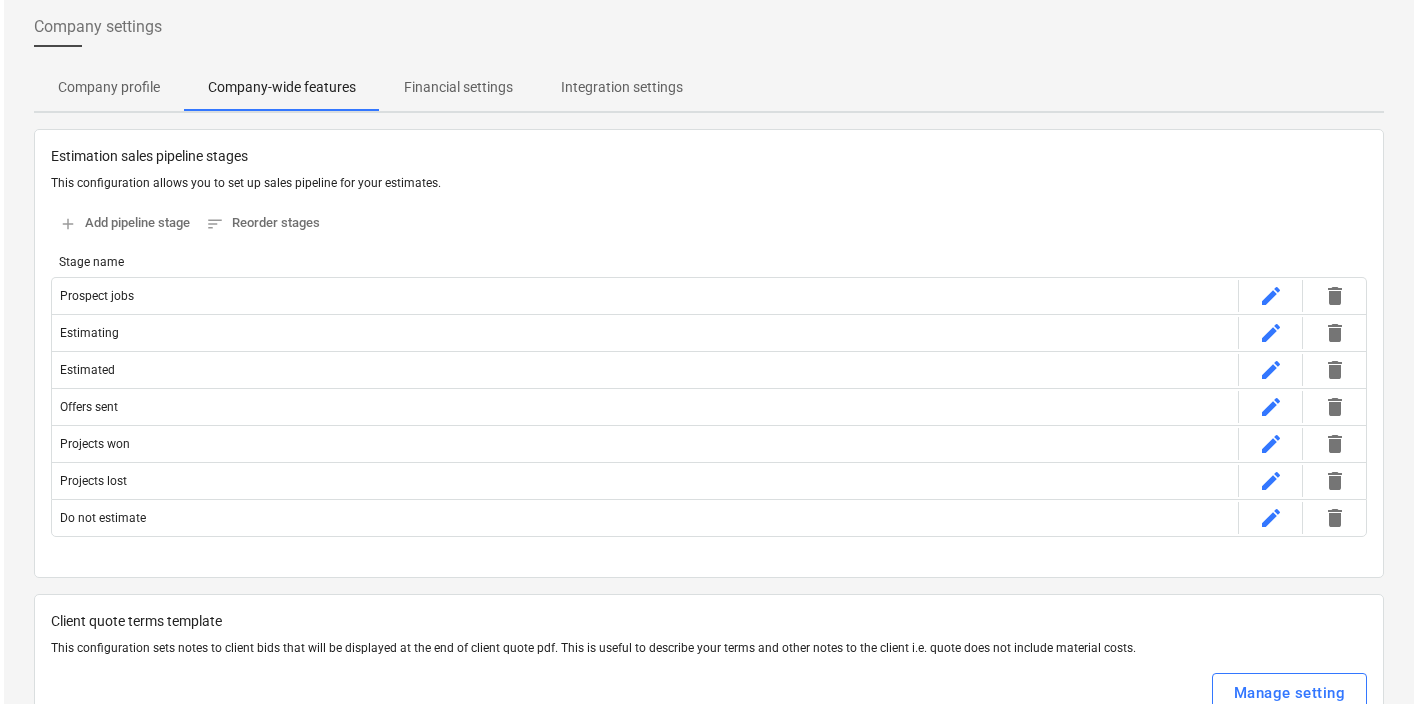 scroll, scrollTop: 0, scrollLeft: 0, axis: both 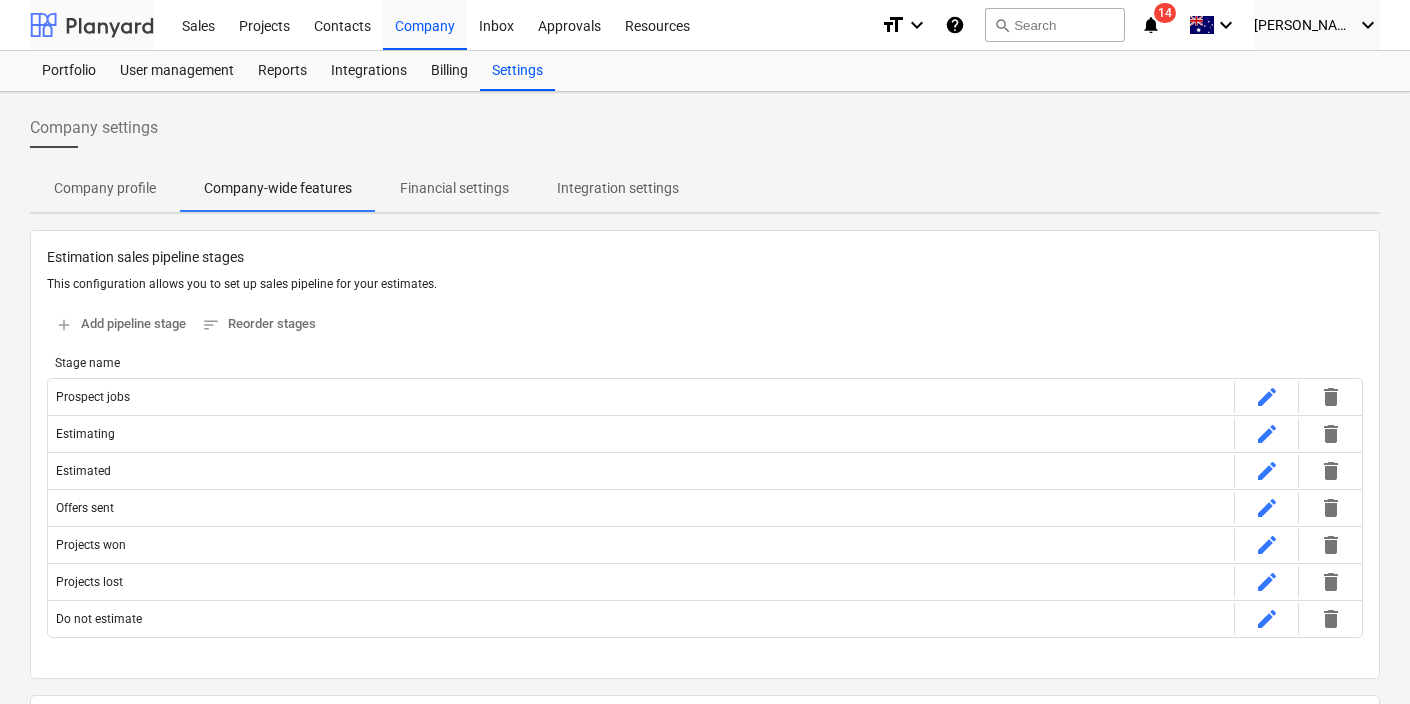 click at bounding box center [92, 25] 